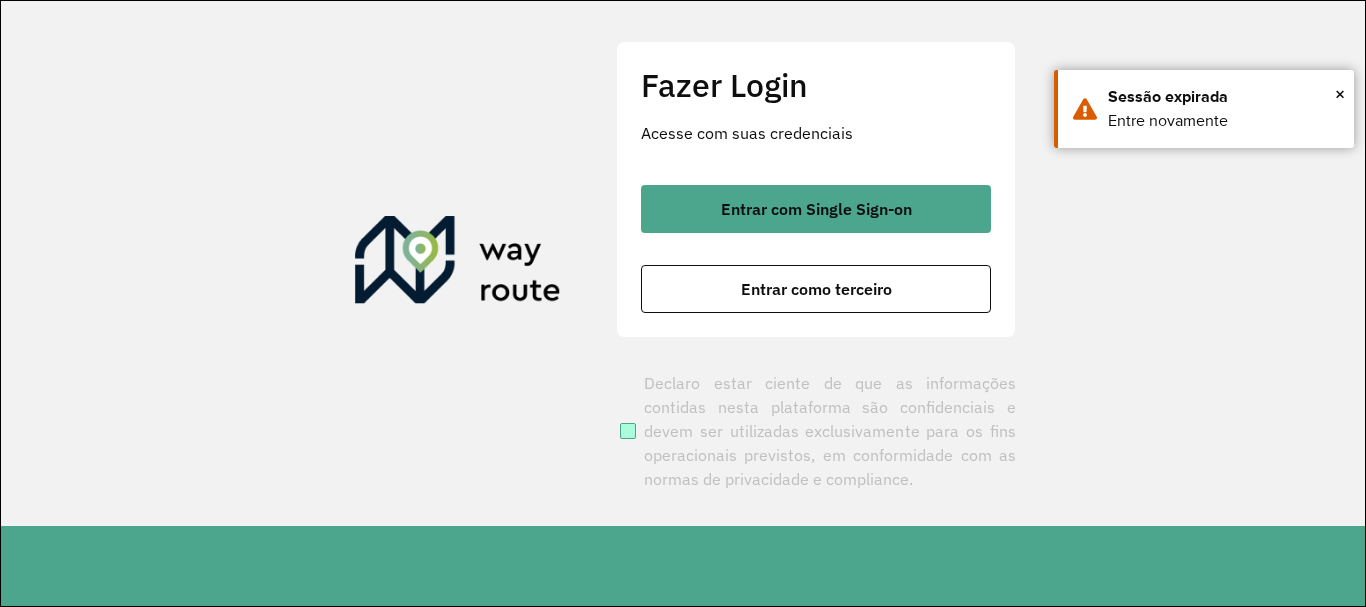 scroll, scrollTop: 0, scrollLeft: 0, axis: both 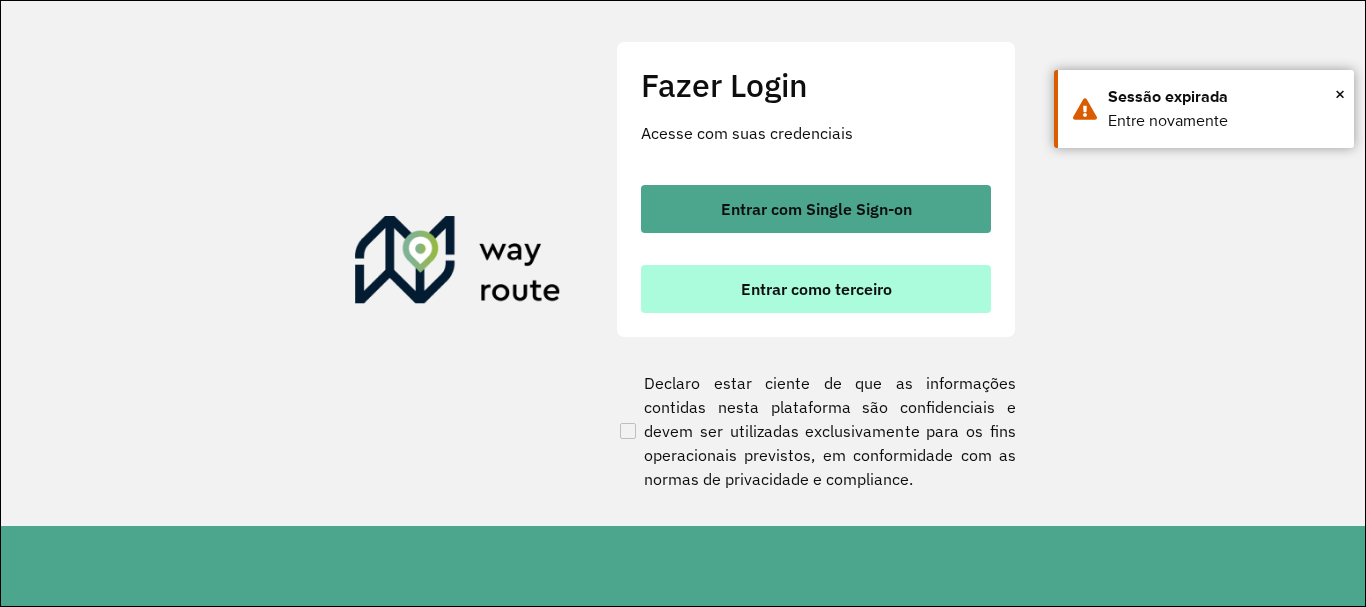 click on "Entrar como terceiro" at bounding box center [816, 289] 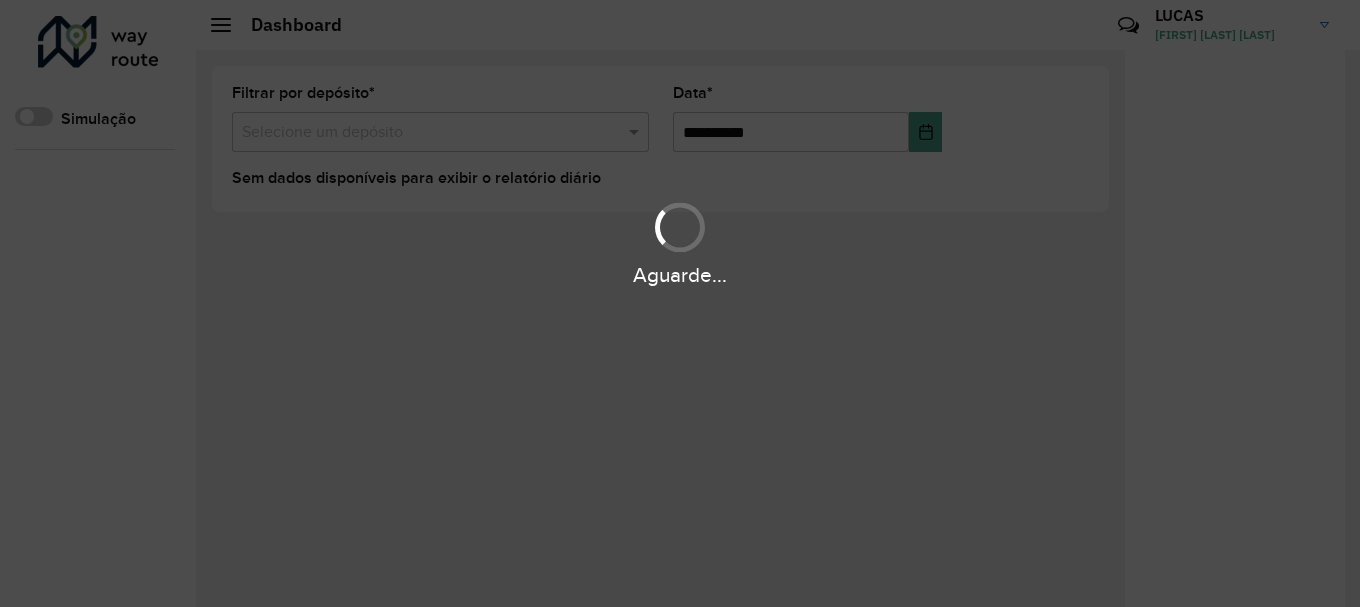 scroll, scrollTop: 0, scrollLeft: 0, axis: both 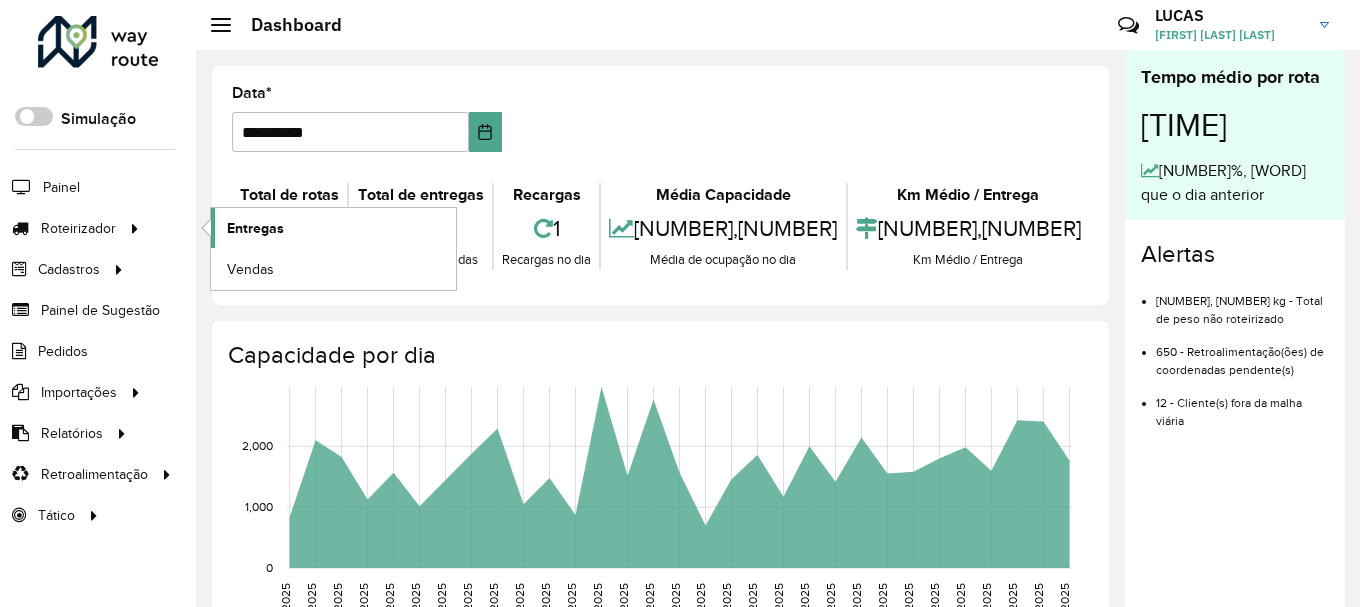 click on "Entregas" 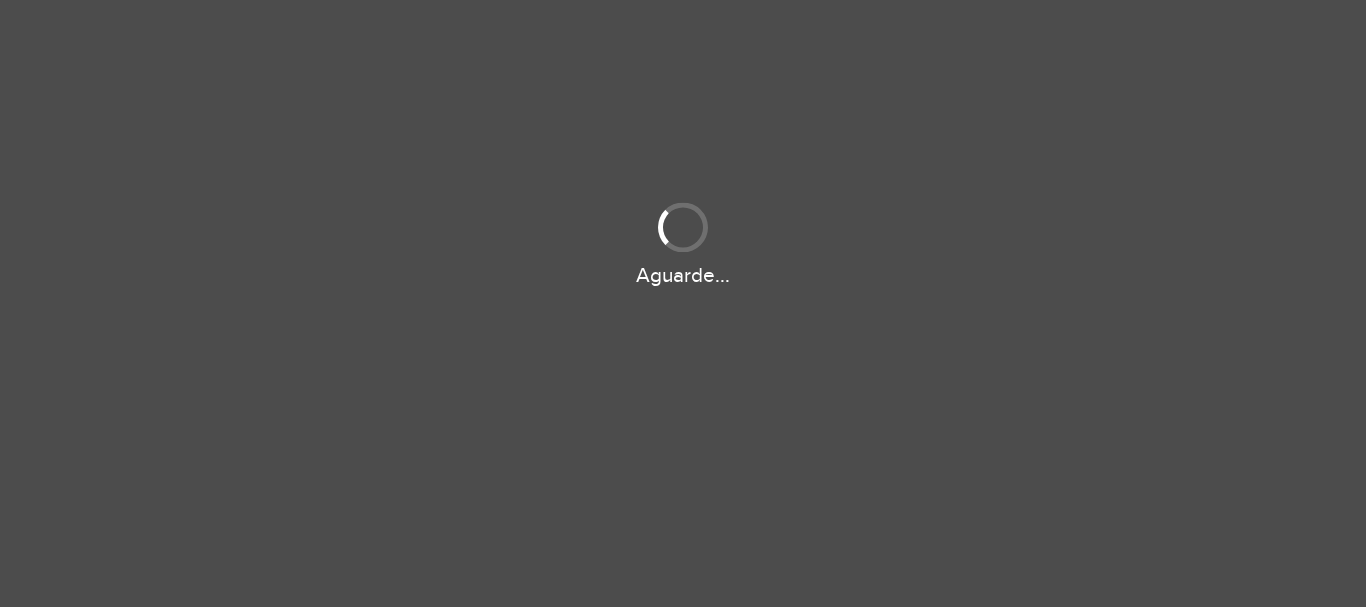 scroll, scrollTop: 0, scrollLeft: 0, axis: both 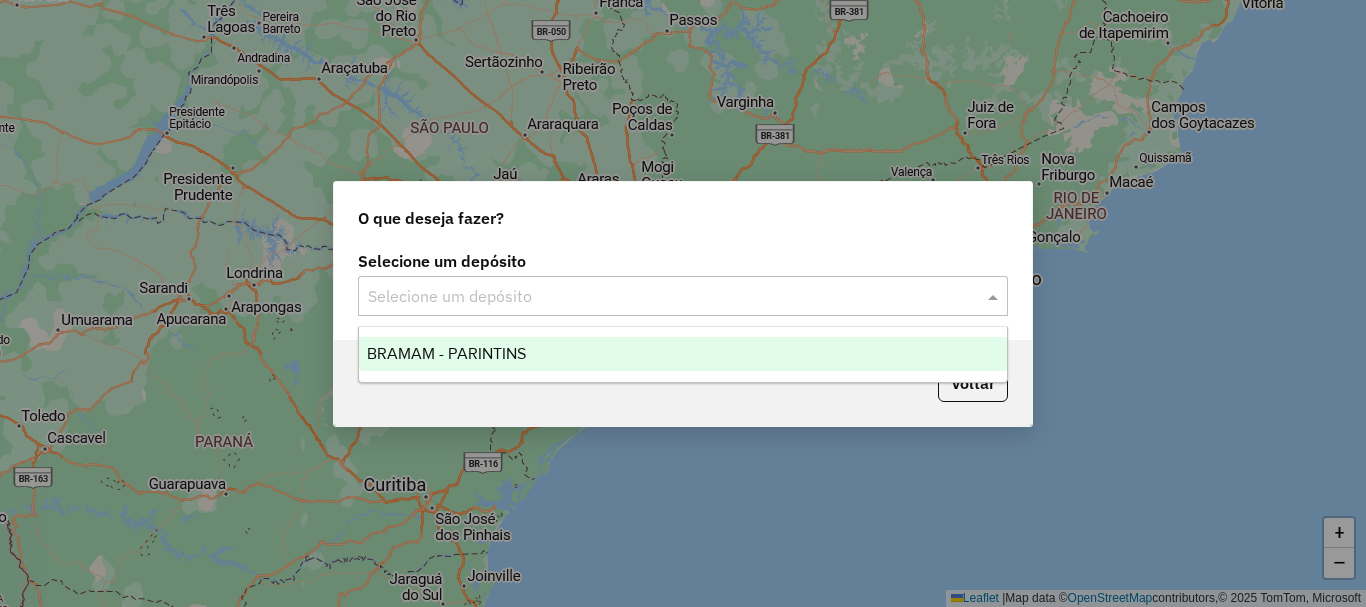 click 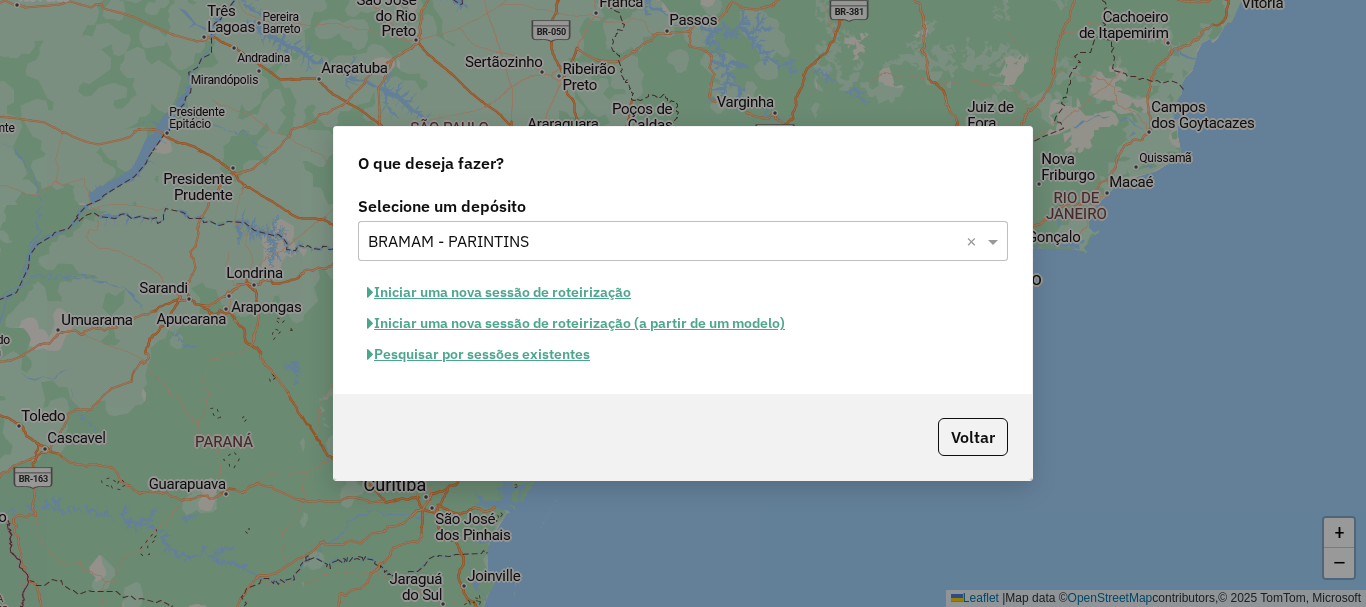 click on "Iniciar uma nova sessão de roteirização" 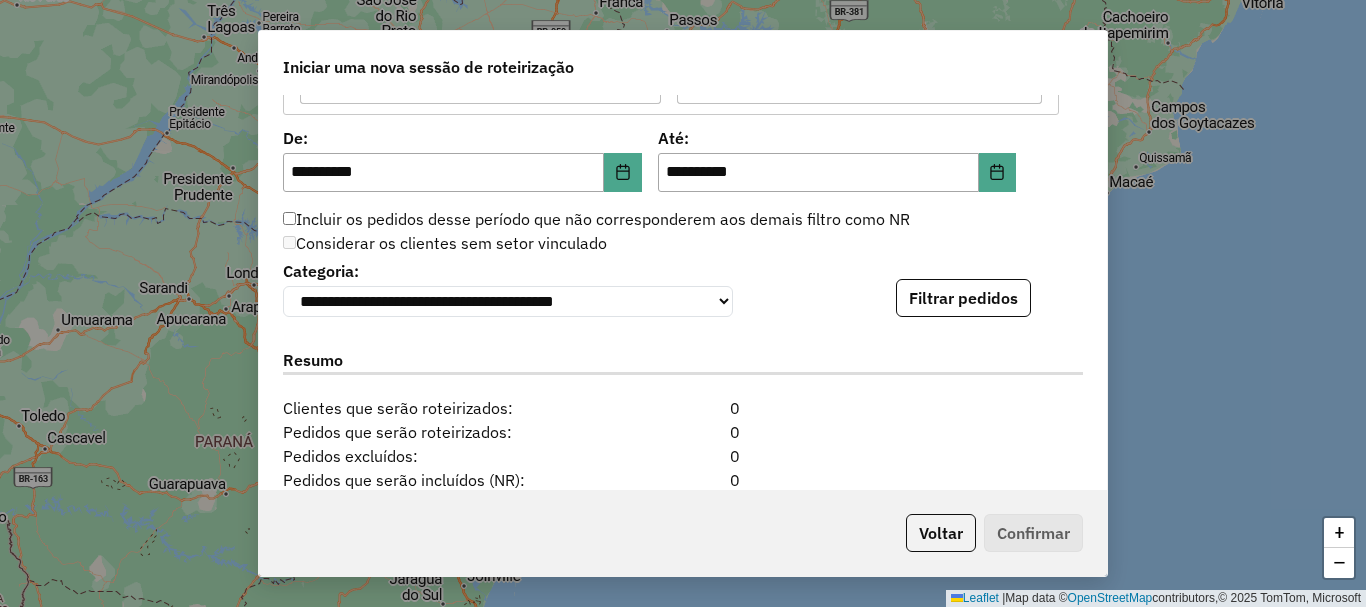 scroll, scrollTop: 2000, scrollLeft: 0, axis: vertical 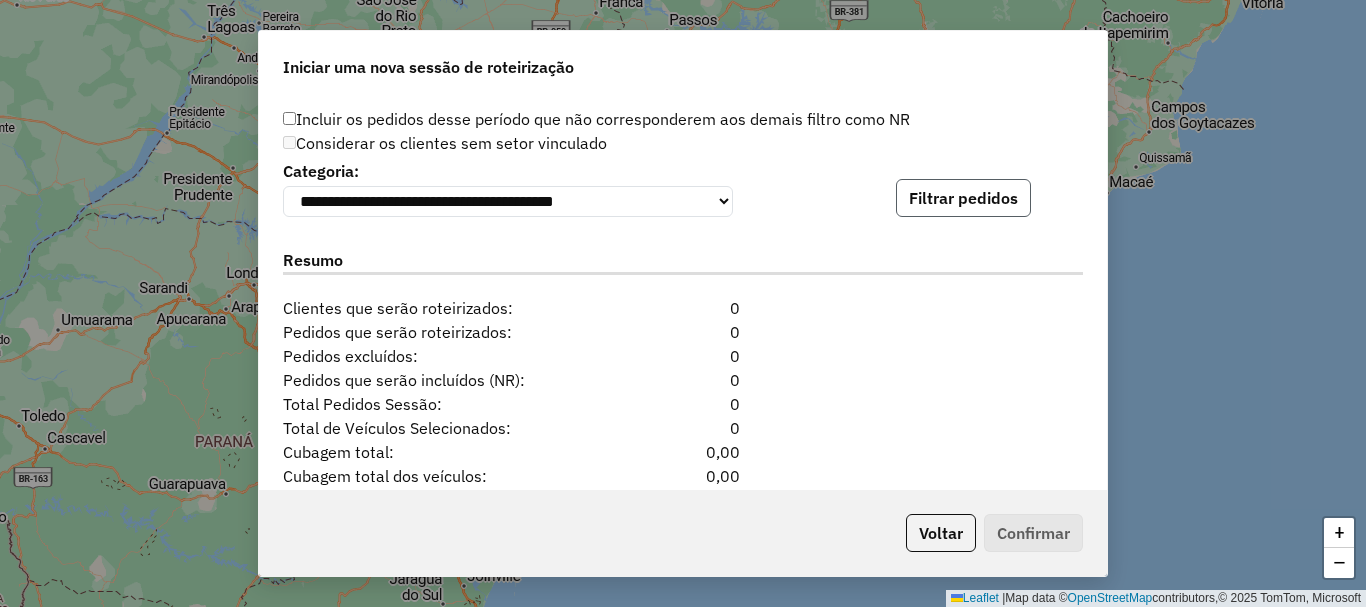 click on "Filtrar pedidos" 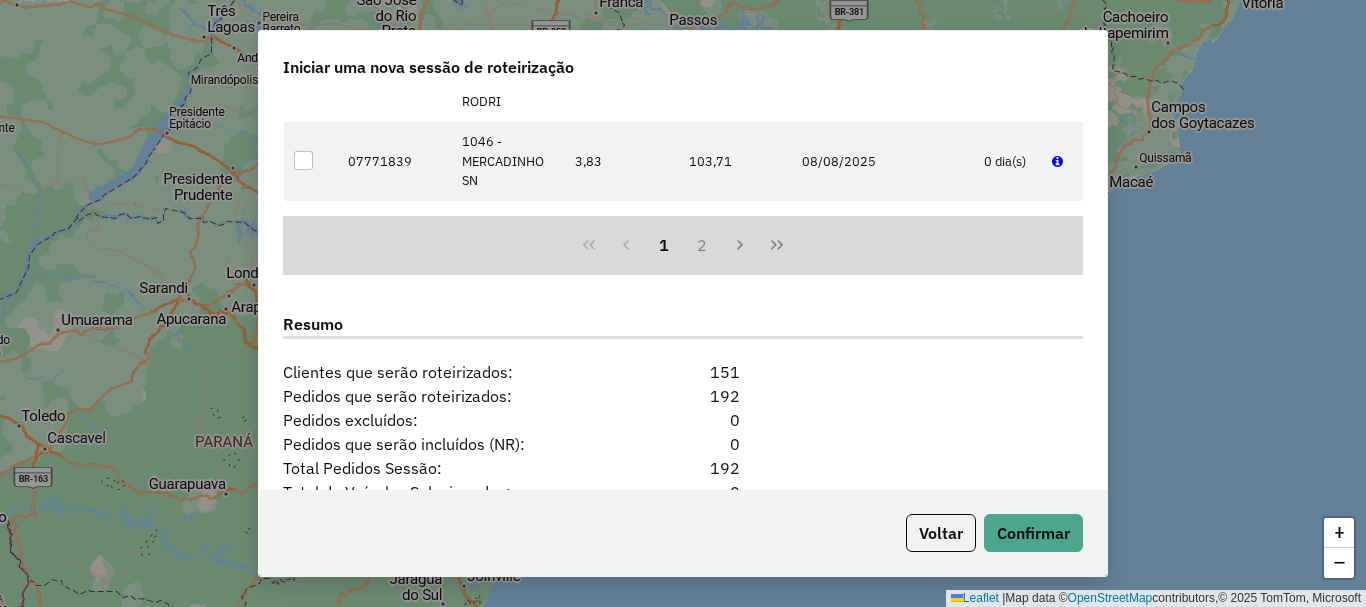 scroll, scrollTop: 2500, scrollLeft: 0, axis: vertical 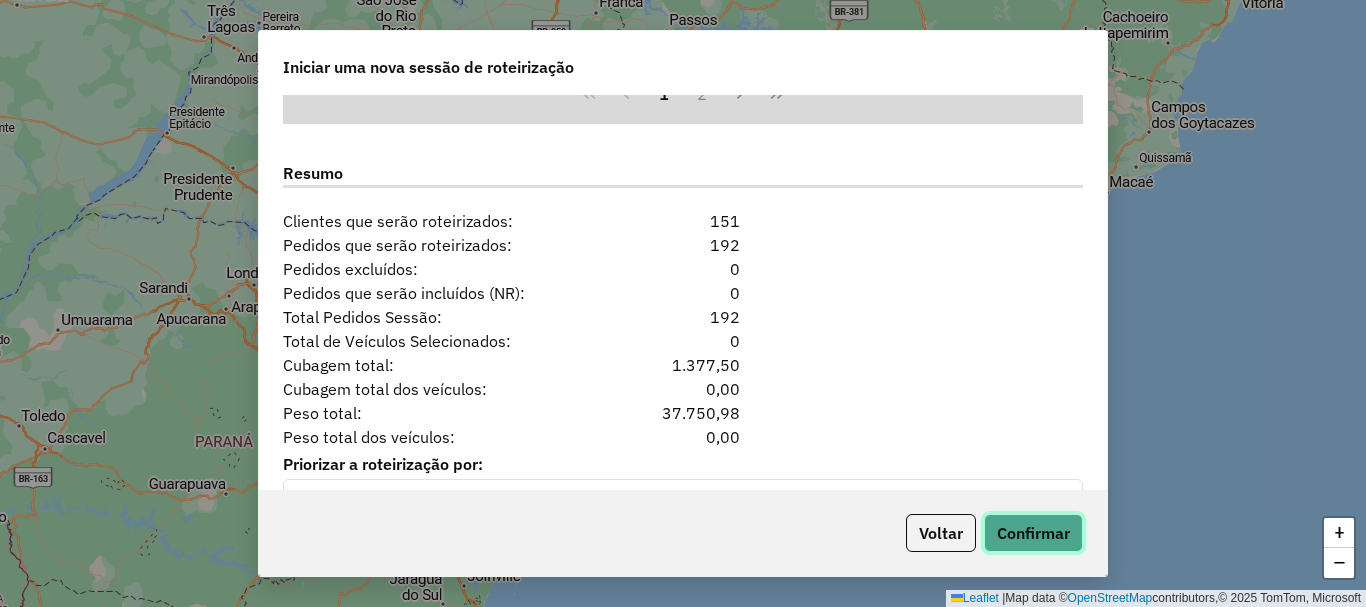 click on "Confirmar" 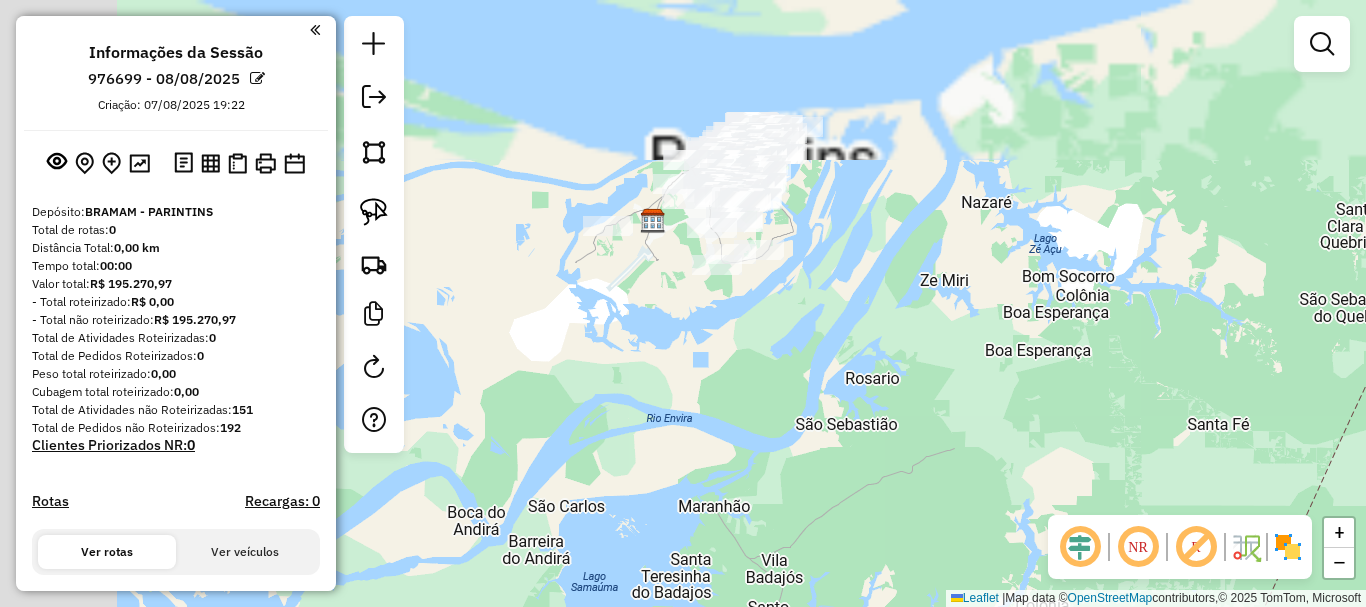 drag, startPoint x: 778, startPoint y: 296, endPoint x: 854, endPoint y: 373, distance: 108.18965 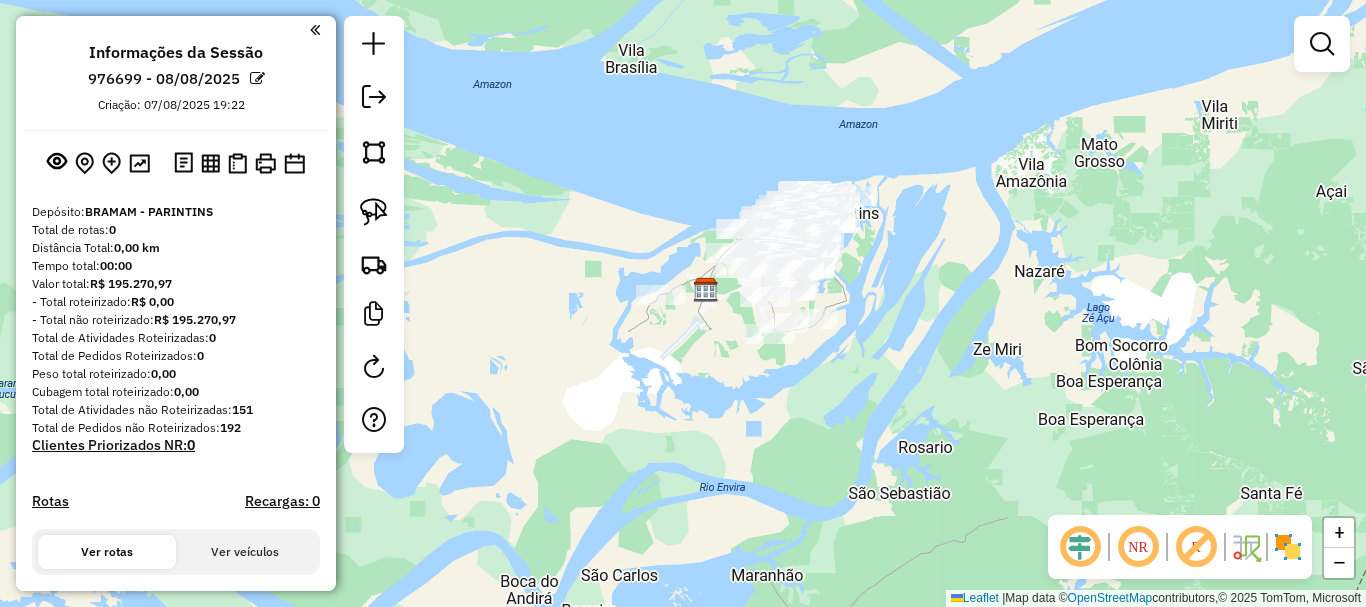 drag, startPoint x: 829, startPoint y: 261, endPoint x: 874, endPoint y: 338, distance: 89.1852 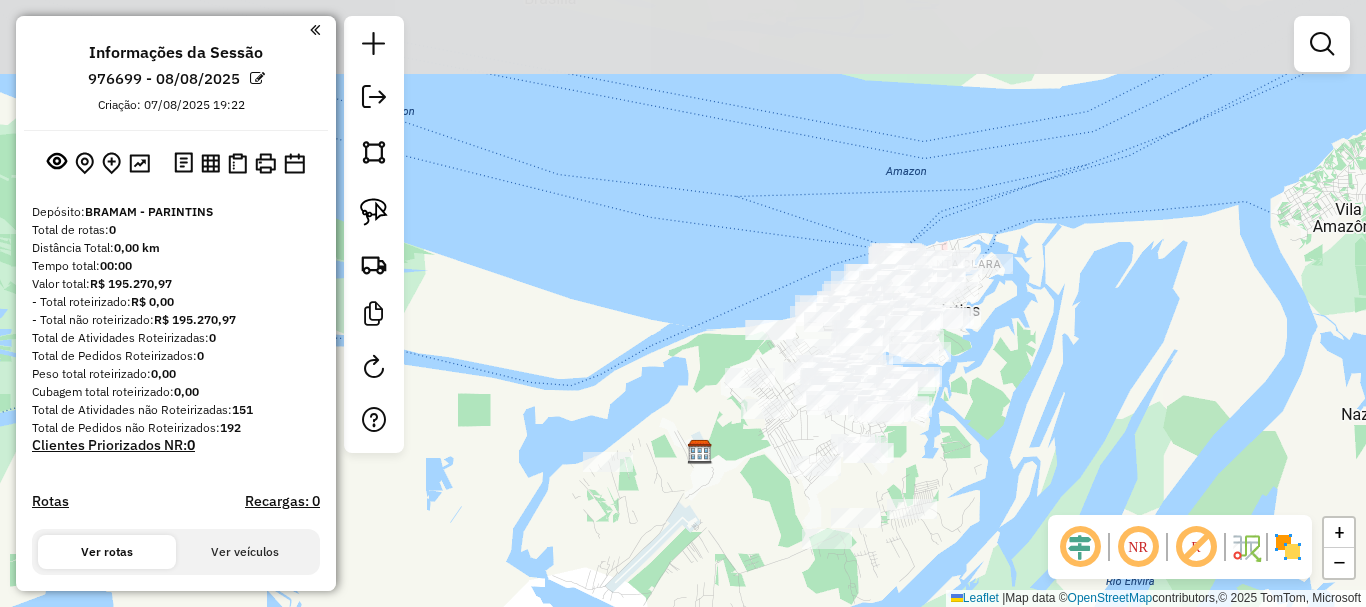 drag, startPoint x: 1017, startPoint y: 437, endPoint x: 1030, endPoint y: 441, distance: 13.601471 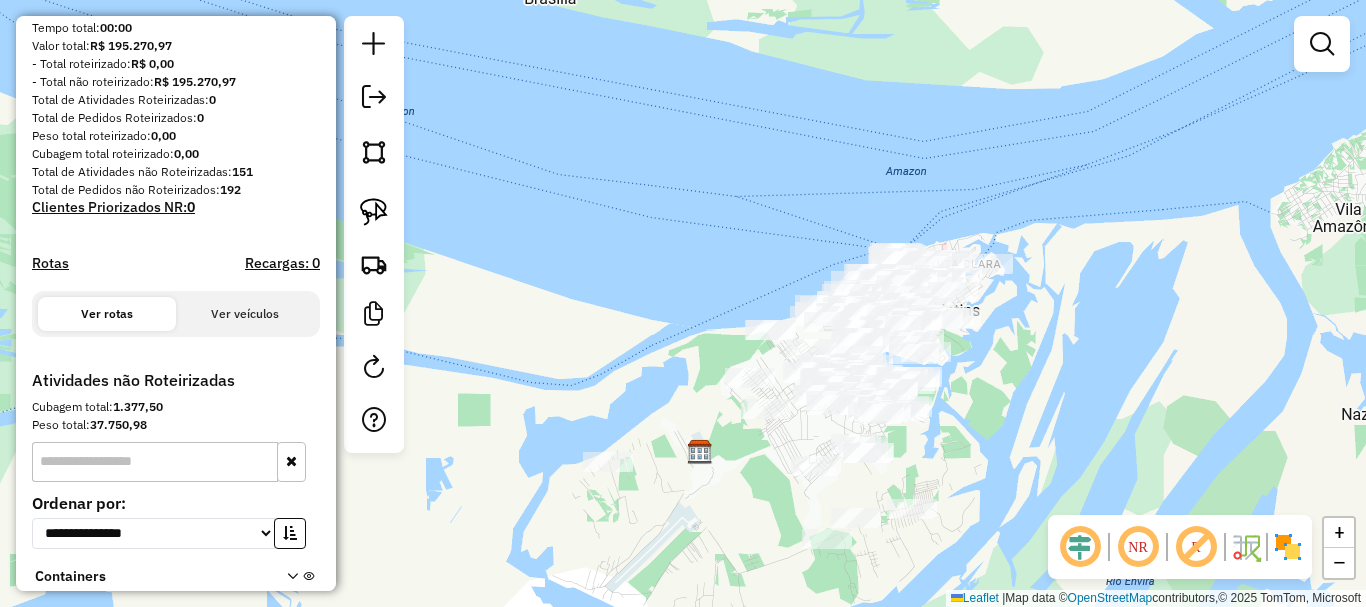 scroll, scrollTop: 300, scrollLeft: 0, axis: vertical 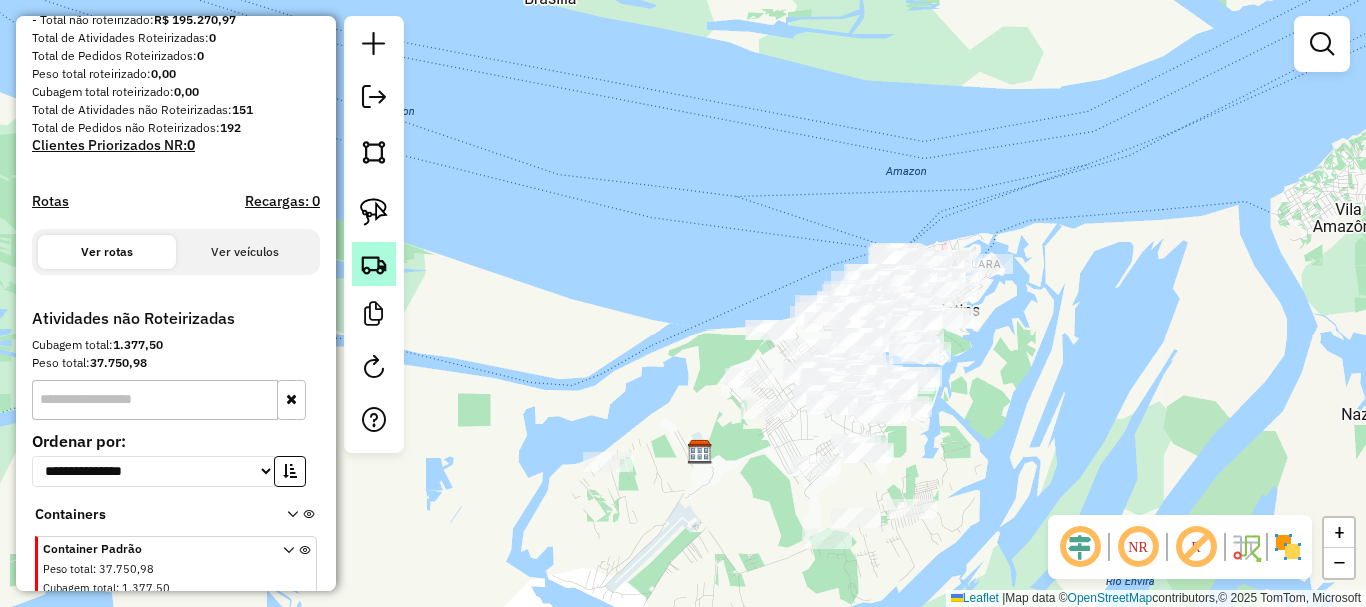 click 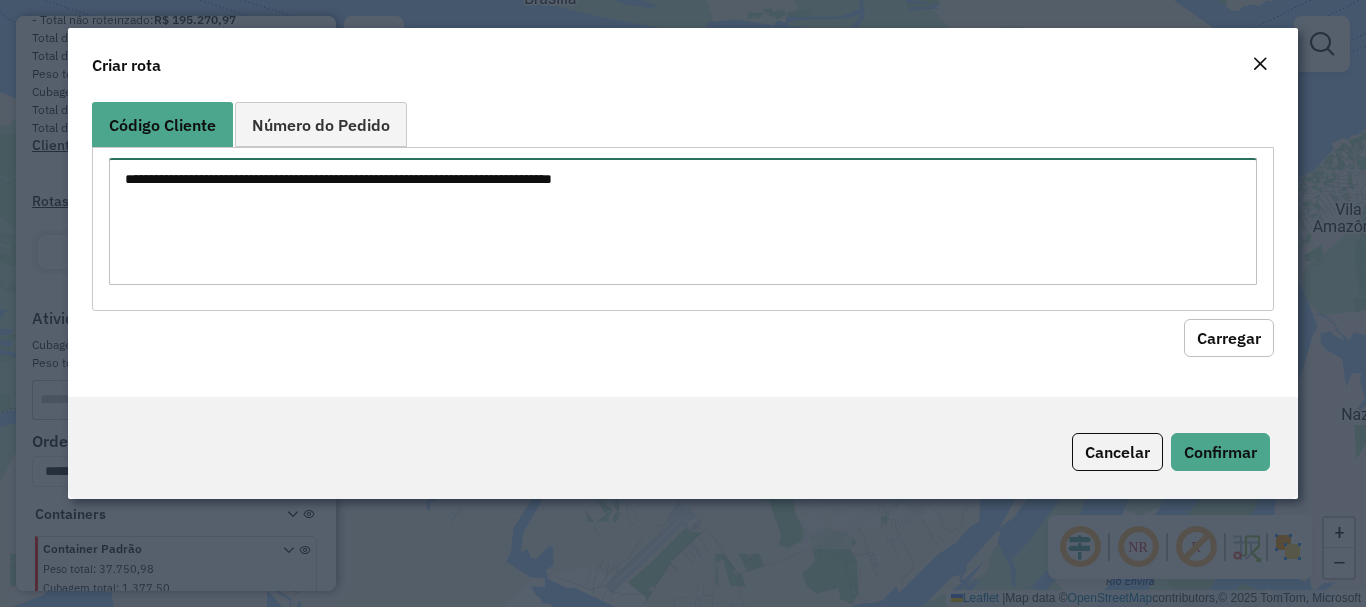 click at bounding box center [682, 221] 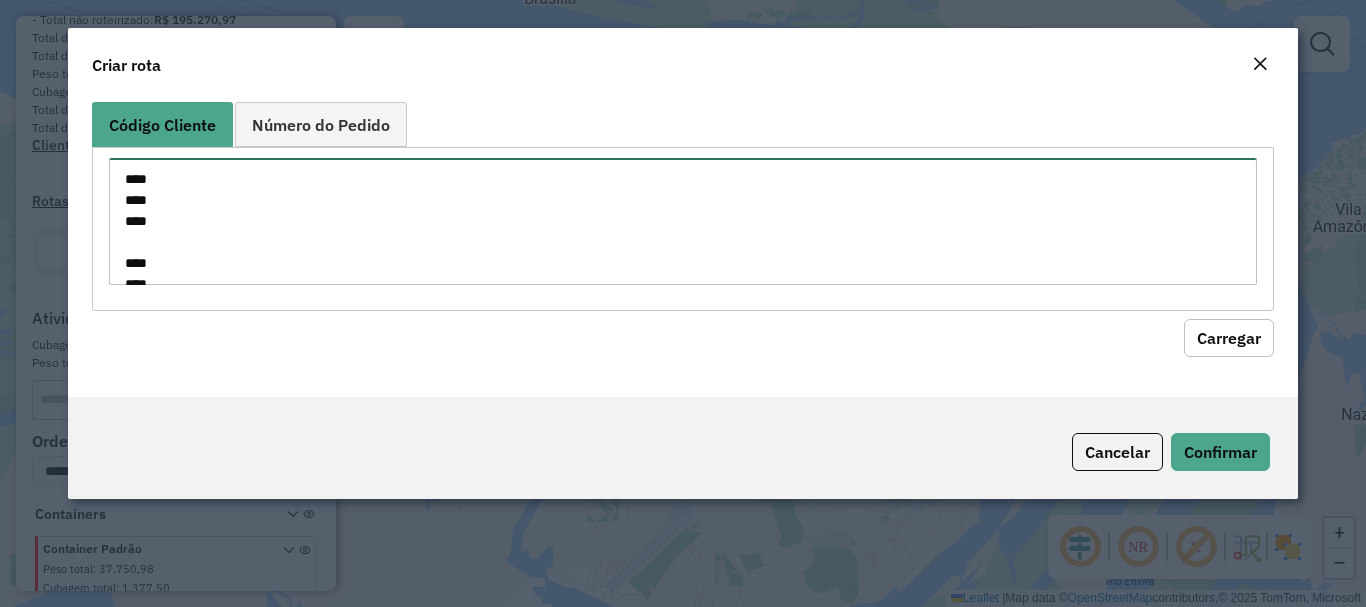 scroll, scrollTop: 155, scrollLeft: 0, axis: vertical 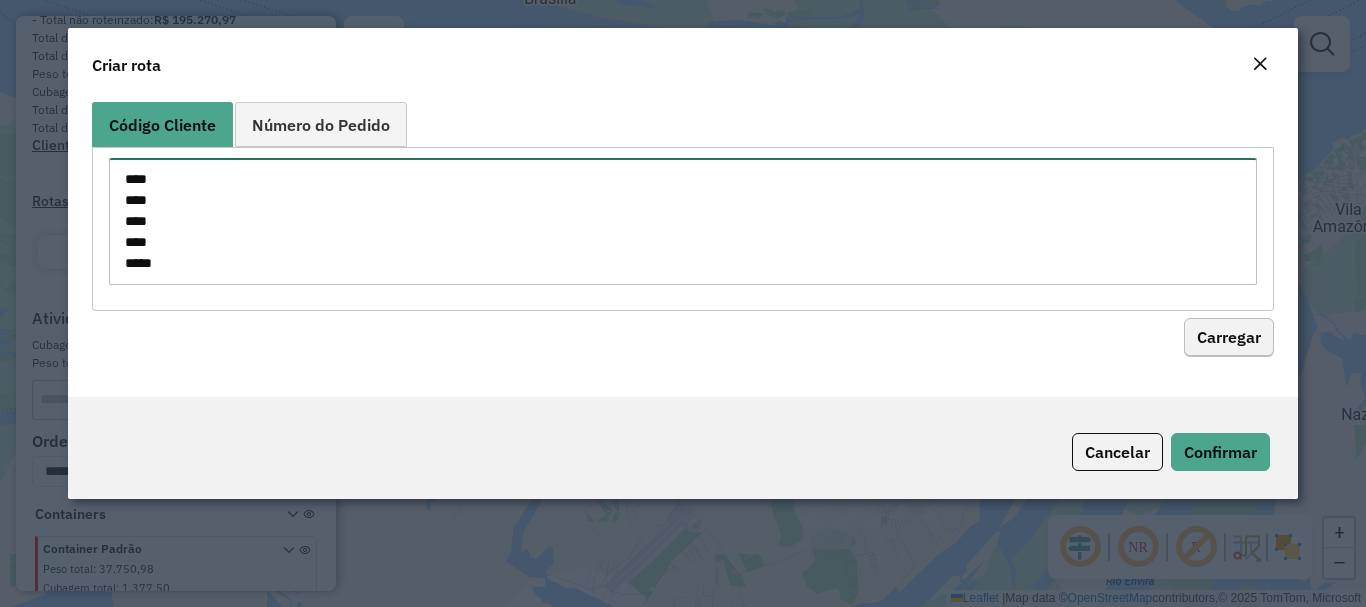 type on "****
****
****
****
****
****
****
****
****
****" 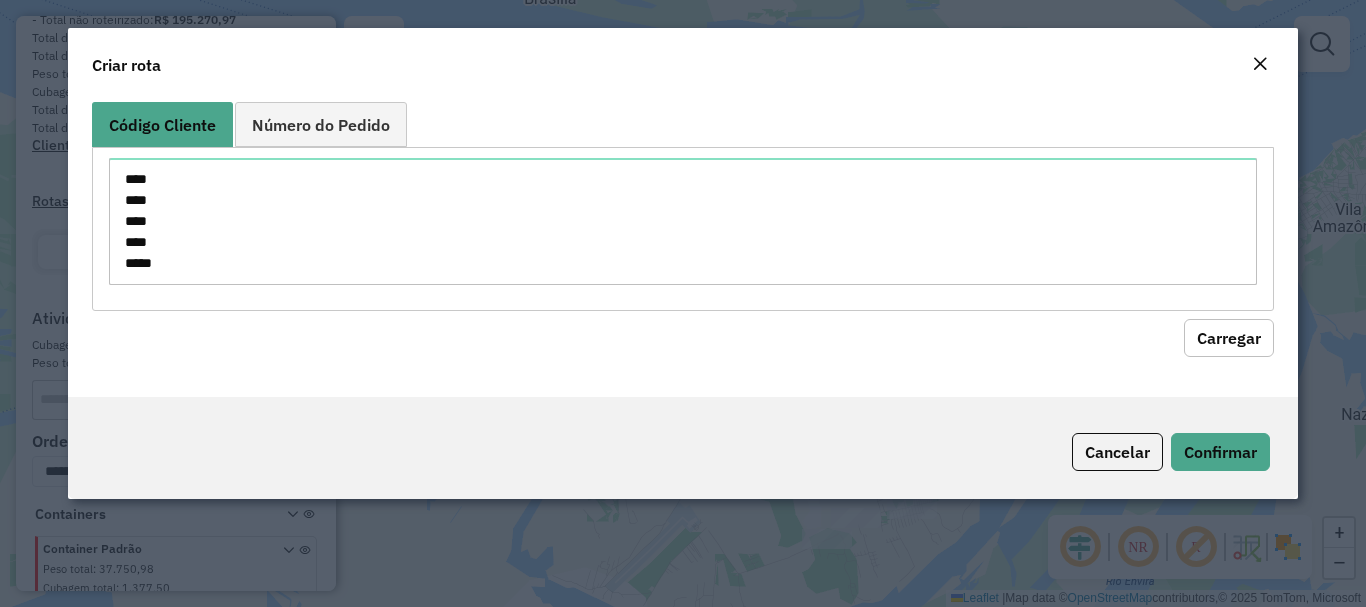 click on "Carregar" 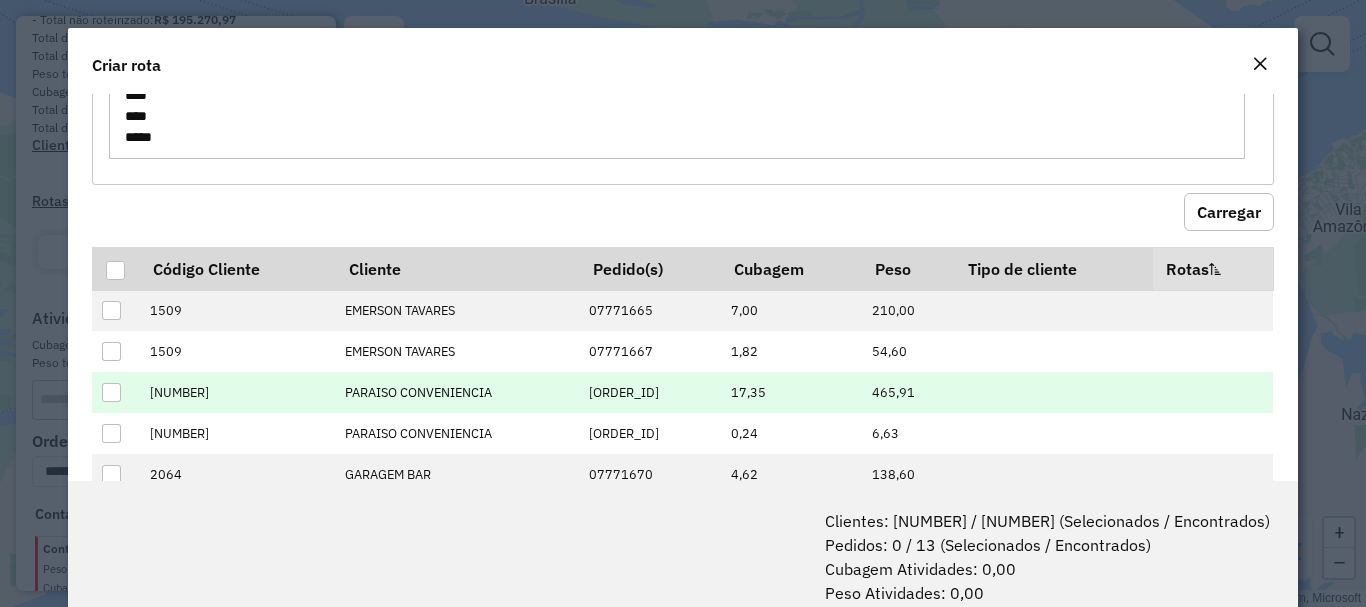 scroll, scrollTop: 200, scrollLeft: 0, axis: vertical 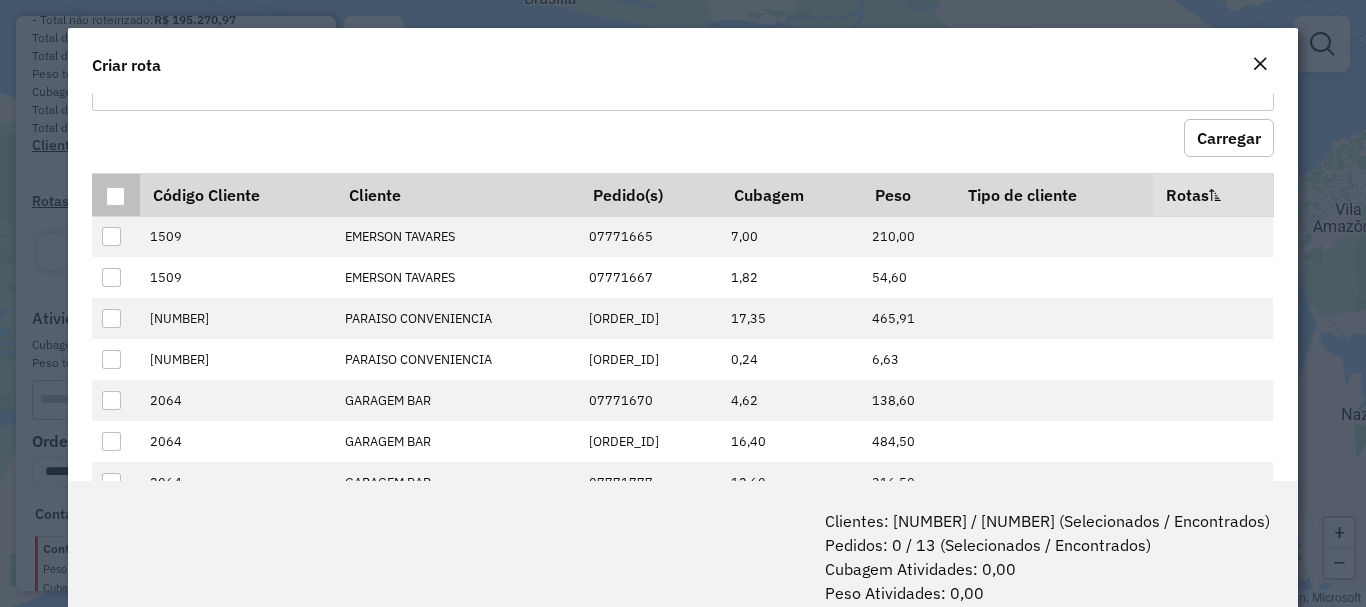 click at bounding box center [116, 197] 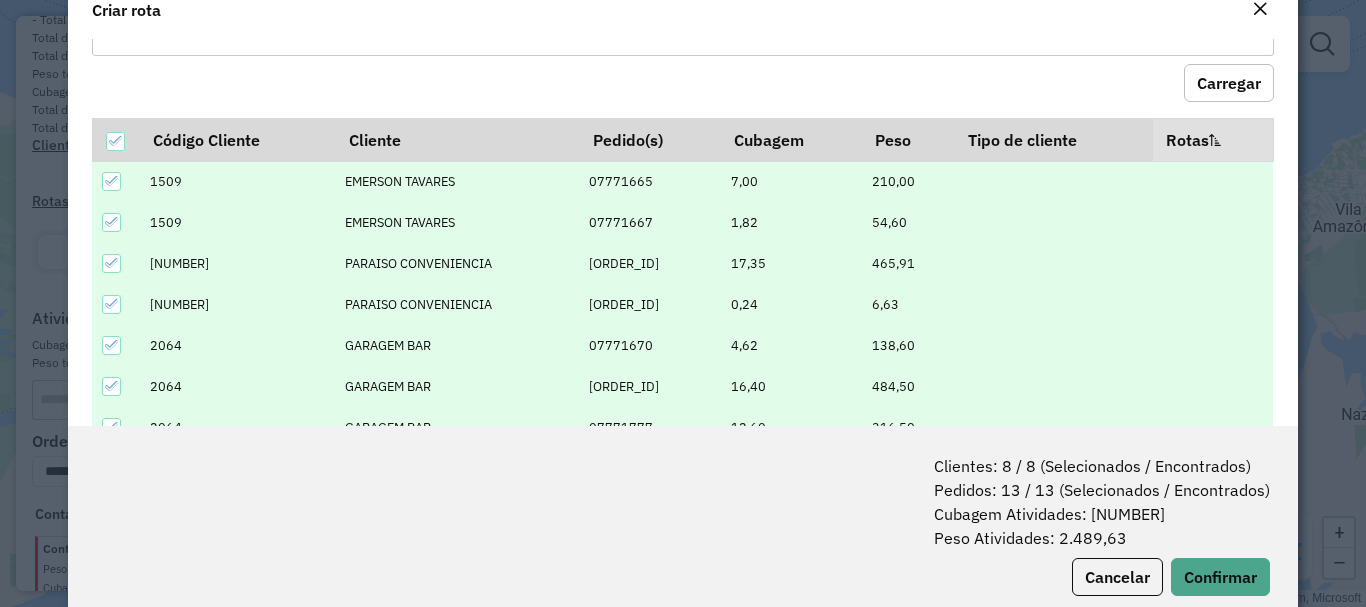 scroll, scrollTop: 100, scrollLeft: 0, axis: vertical 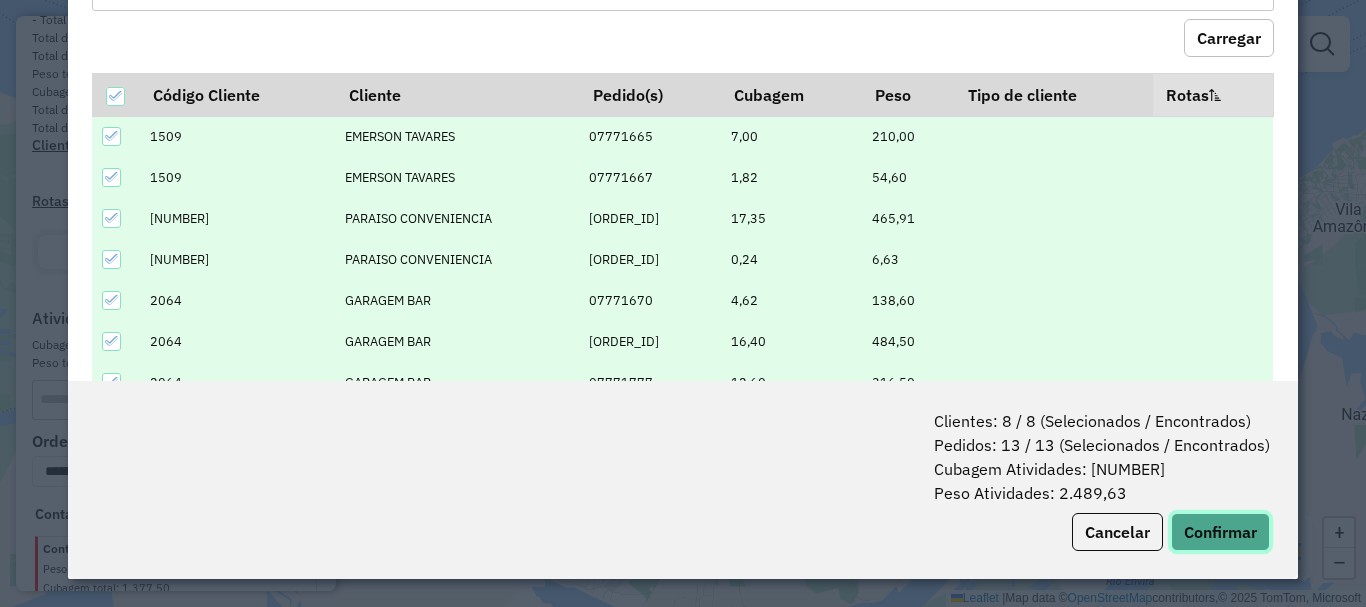 click on "Confirmar" 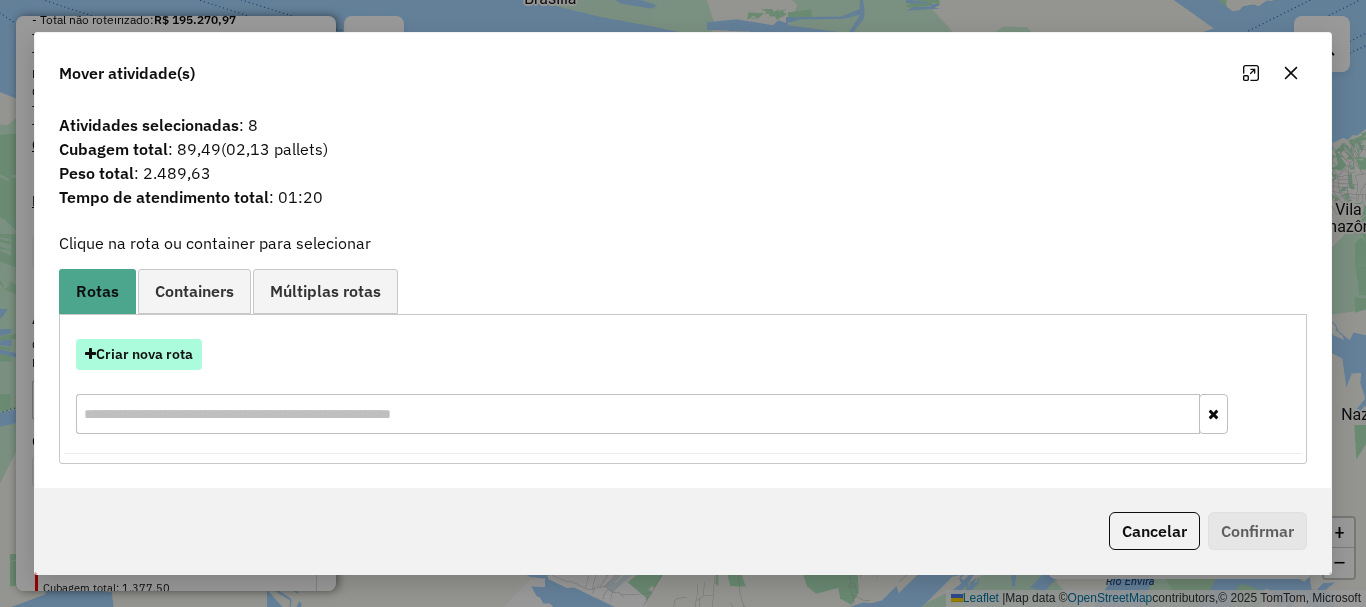 click on "Criar nova rota" at bounding box center (139, 354) 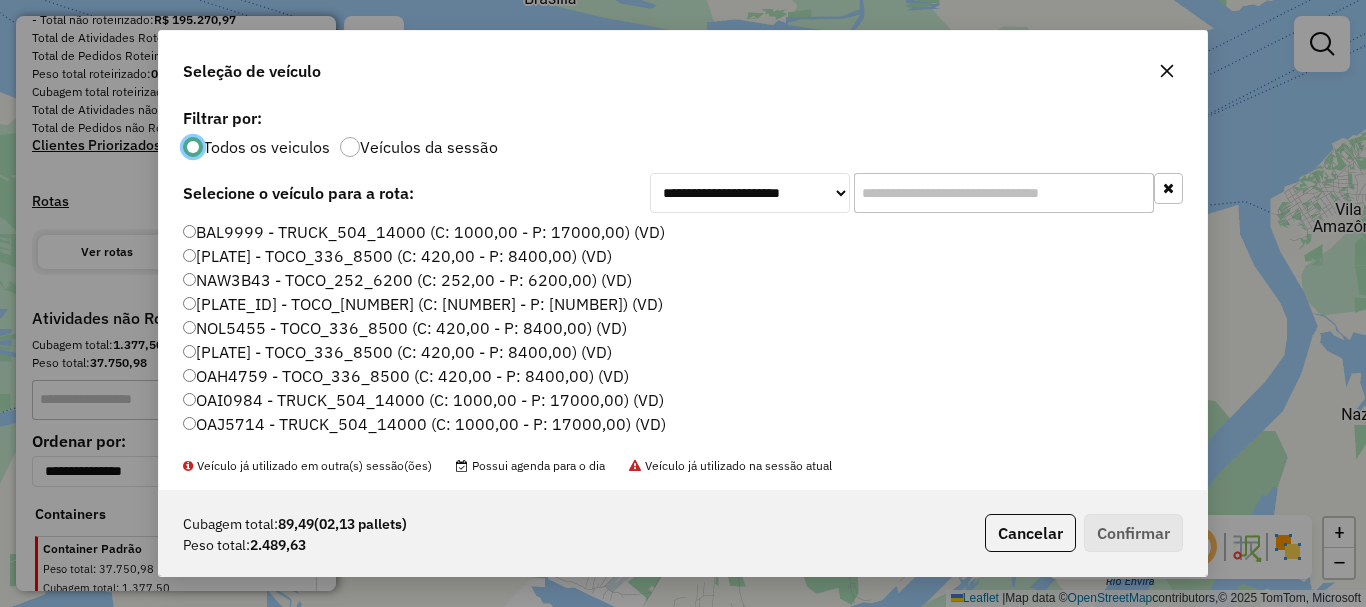 scroll, scrollTop: 11, scrollLeft: 6, axis: both 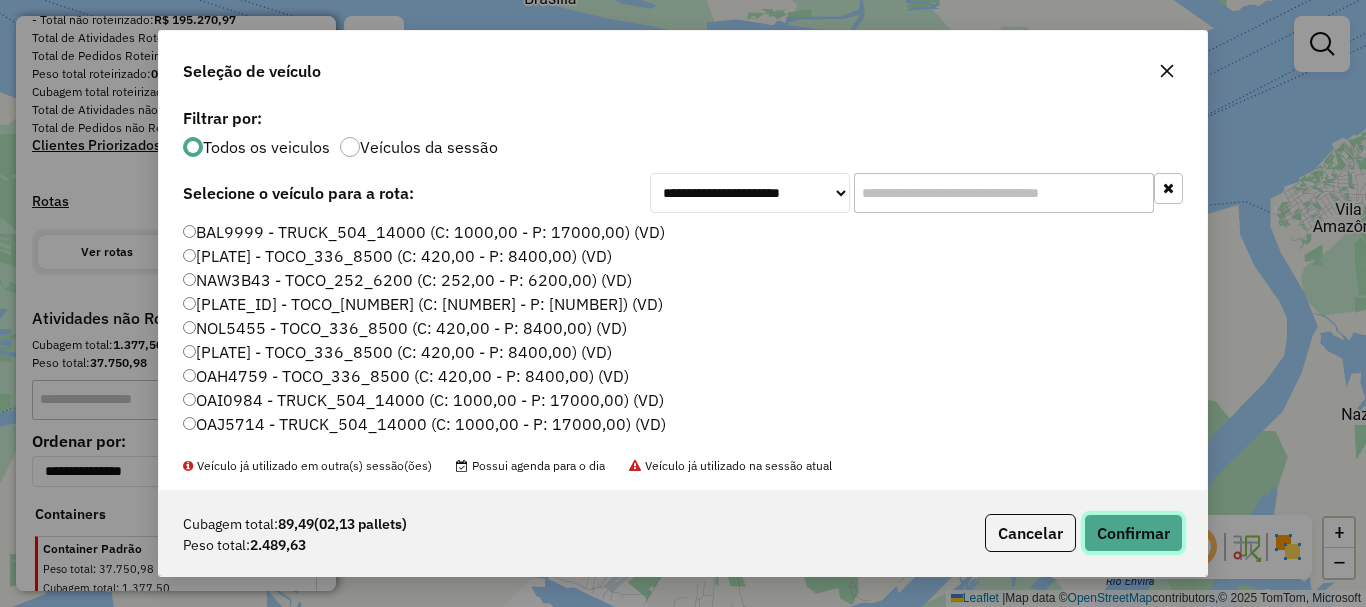 click on "Confirmar" 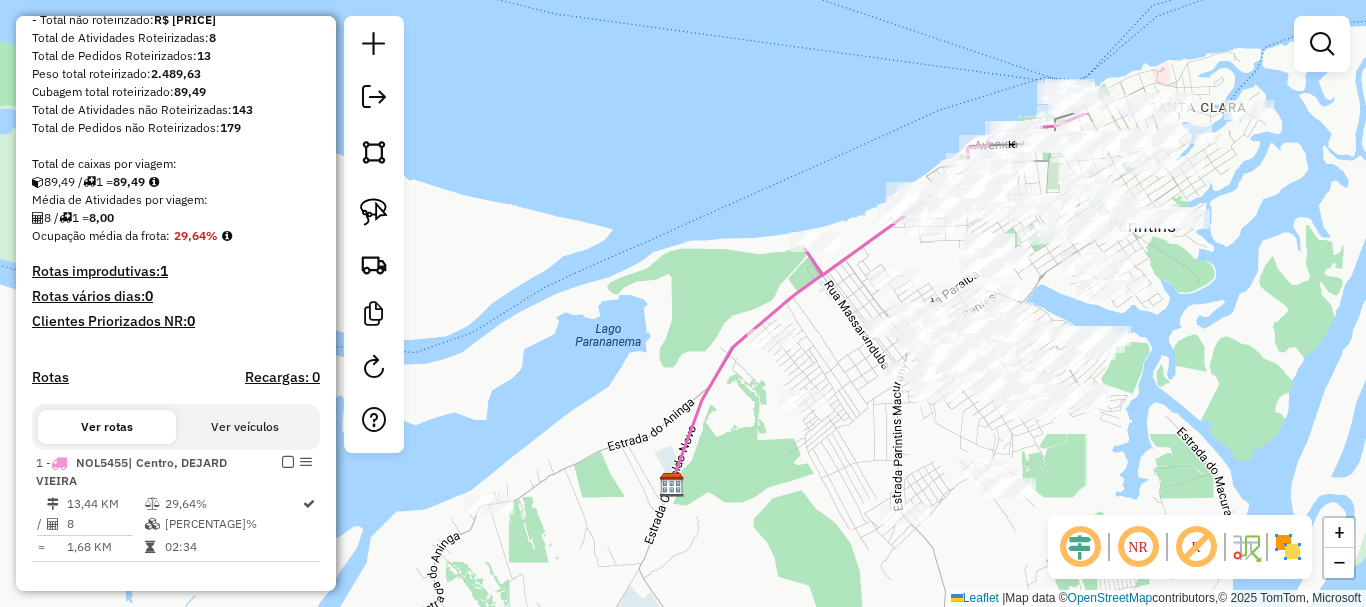 select on "**********" 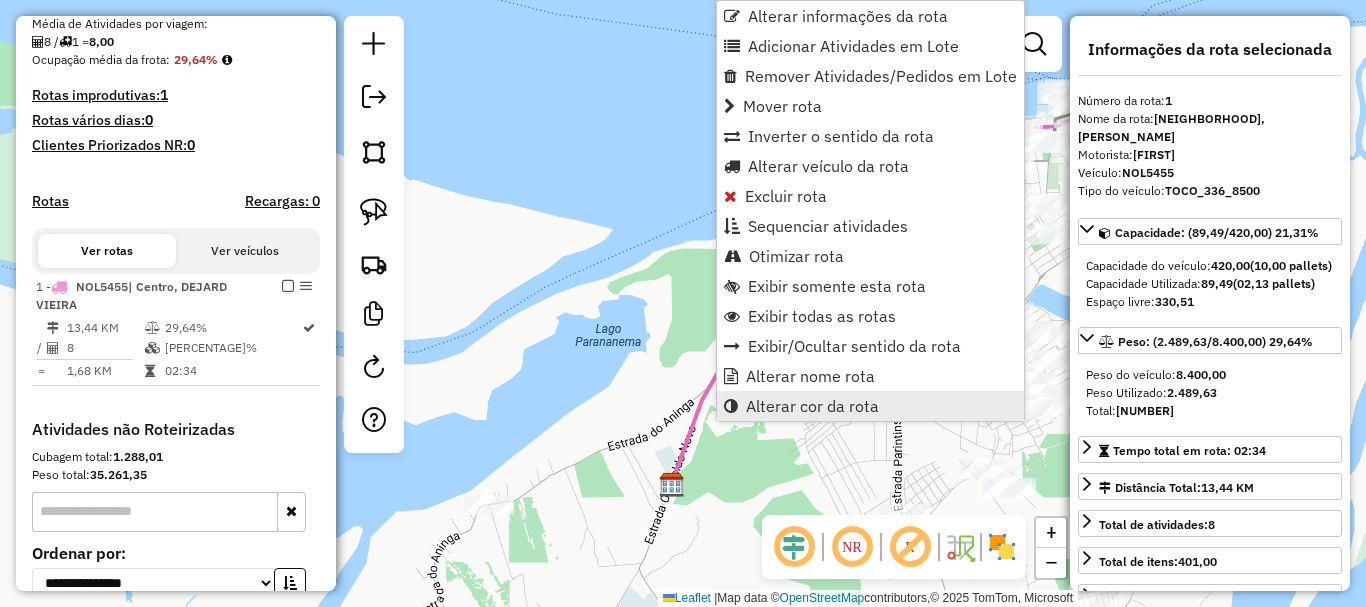 scroll, scrollTop: 665, scrollLeft: 0, axis: vertical 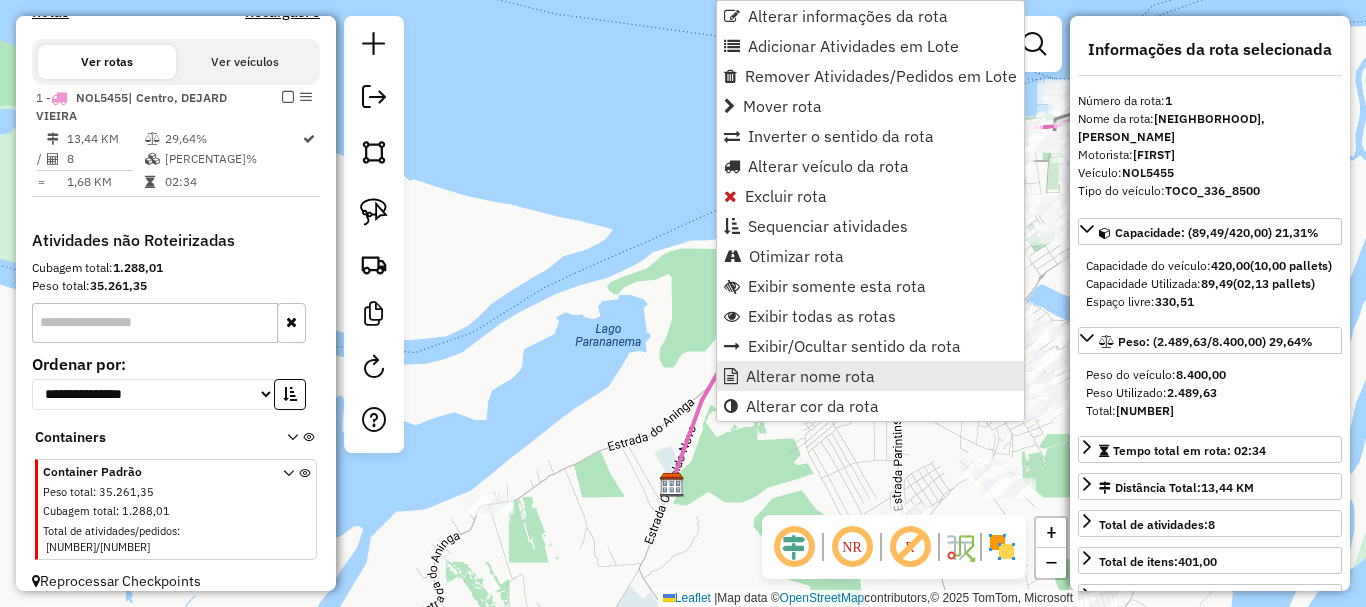 click on "Alterar nome rota" at bounding box center (810, 376) 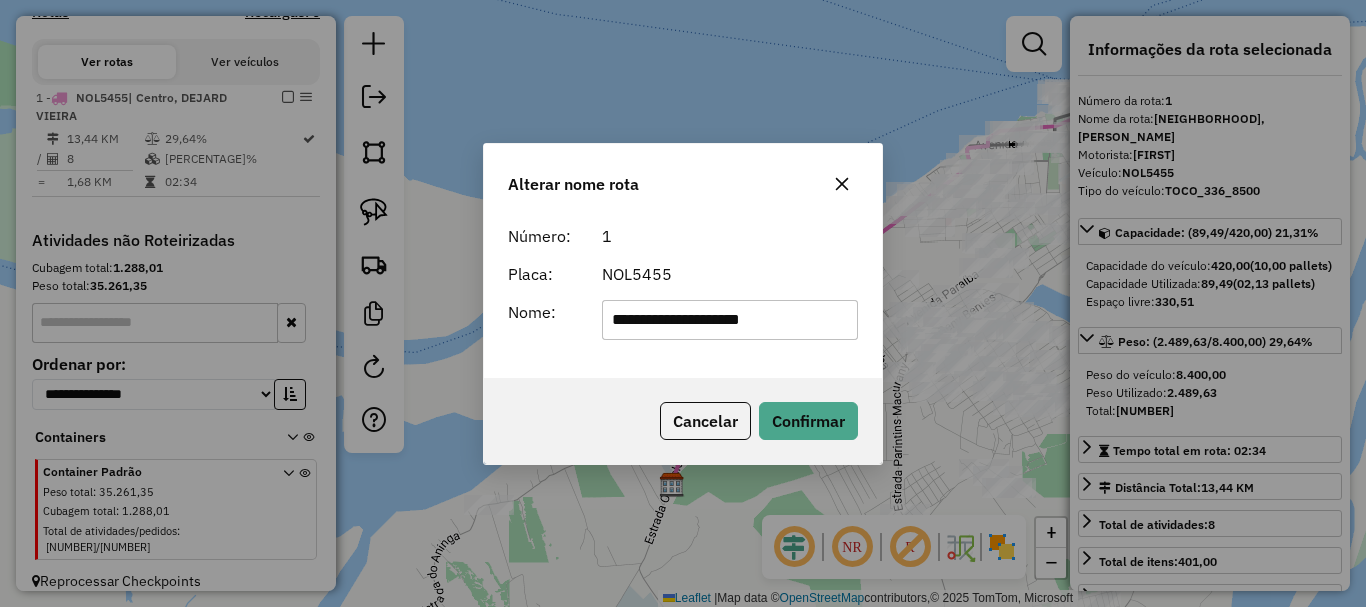 drag, startPoint x: 503, startPoint y: 329, endPoint x: 401, endPoint y: 328, distance: 102.0049 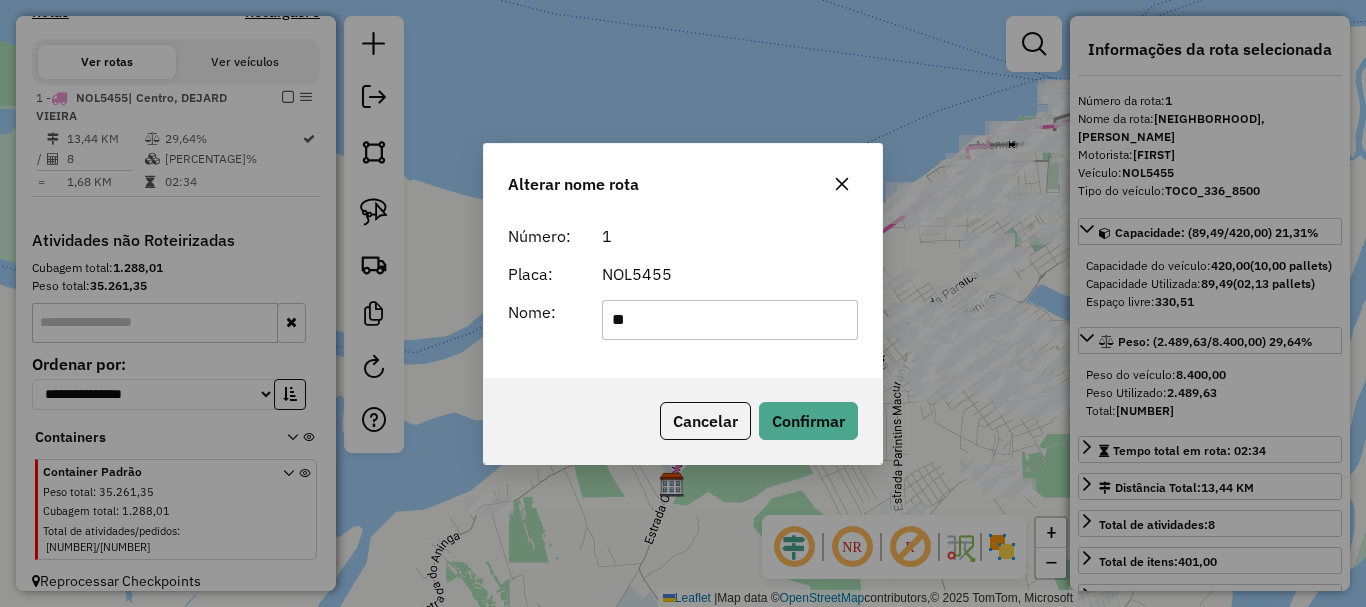type on "*" 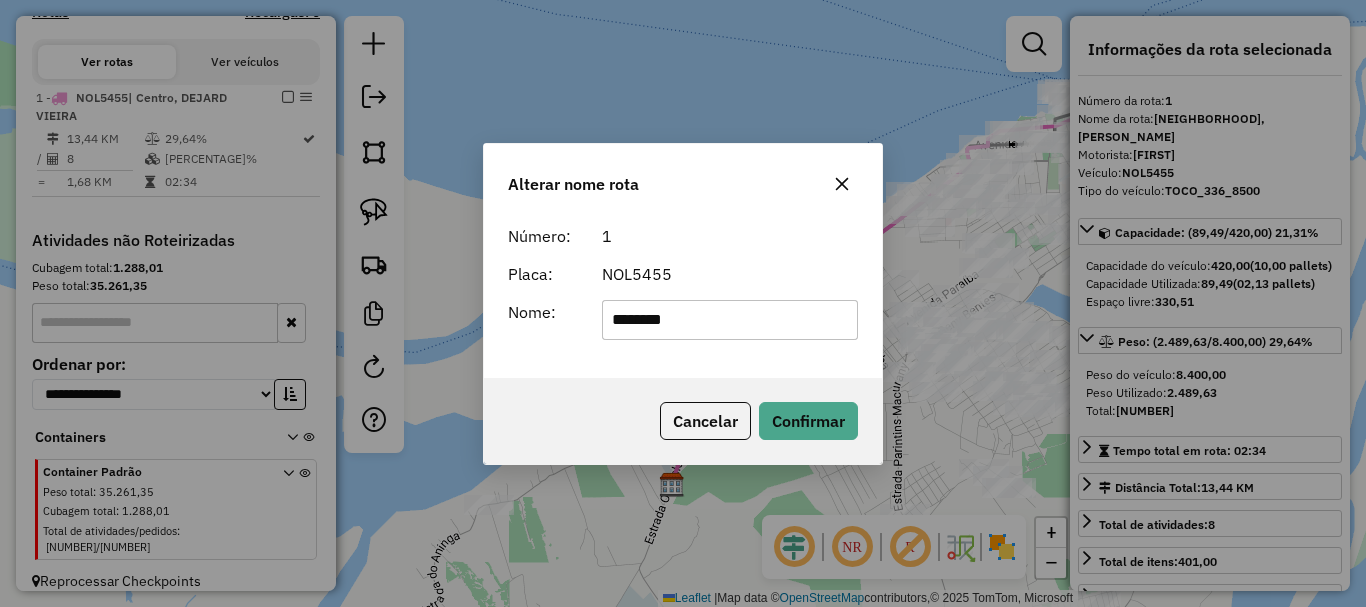 type on "********" 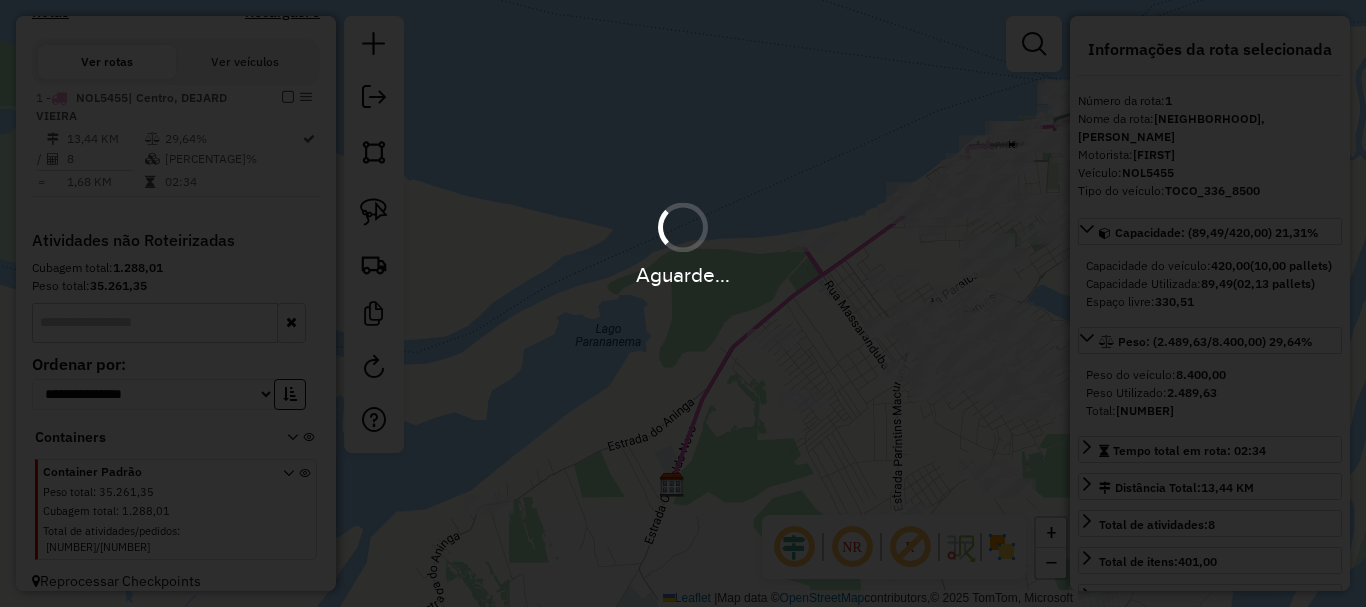 type 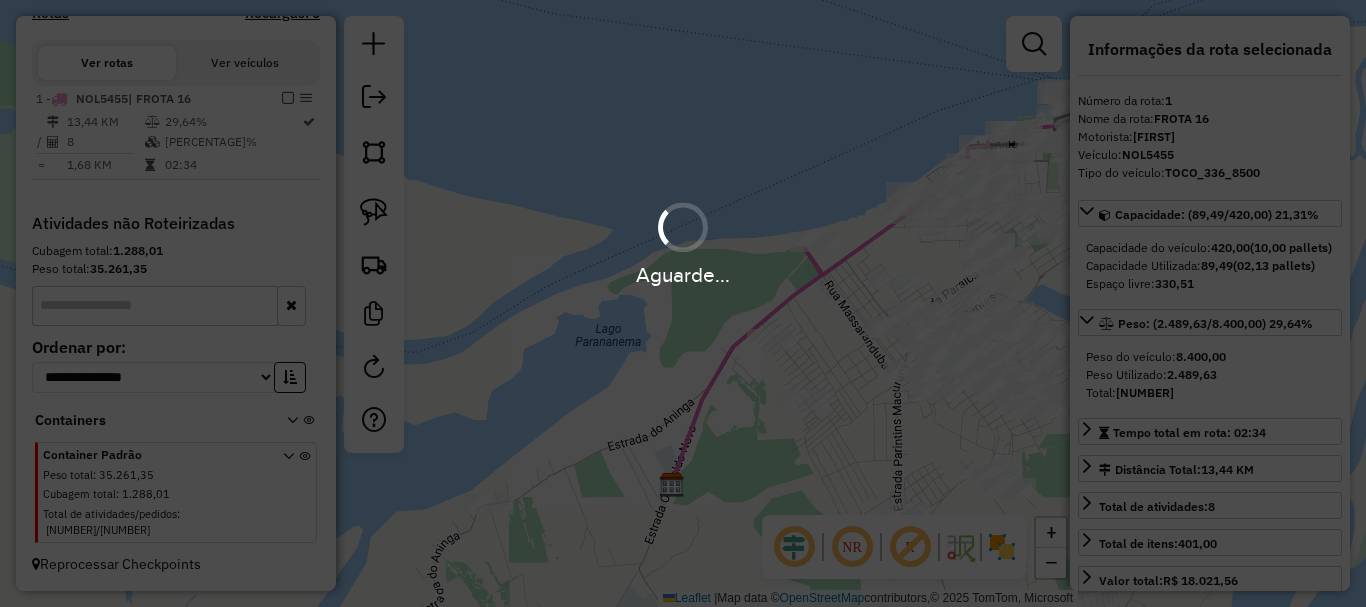 scroll, scrollTop: 647, scrollLeft: 0, axis: vertical 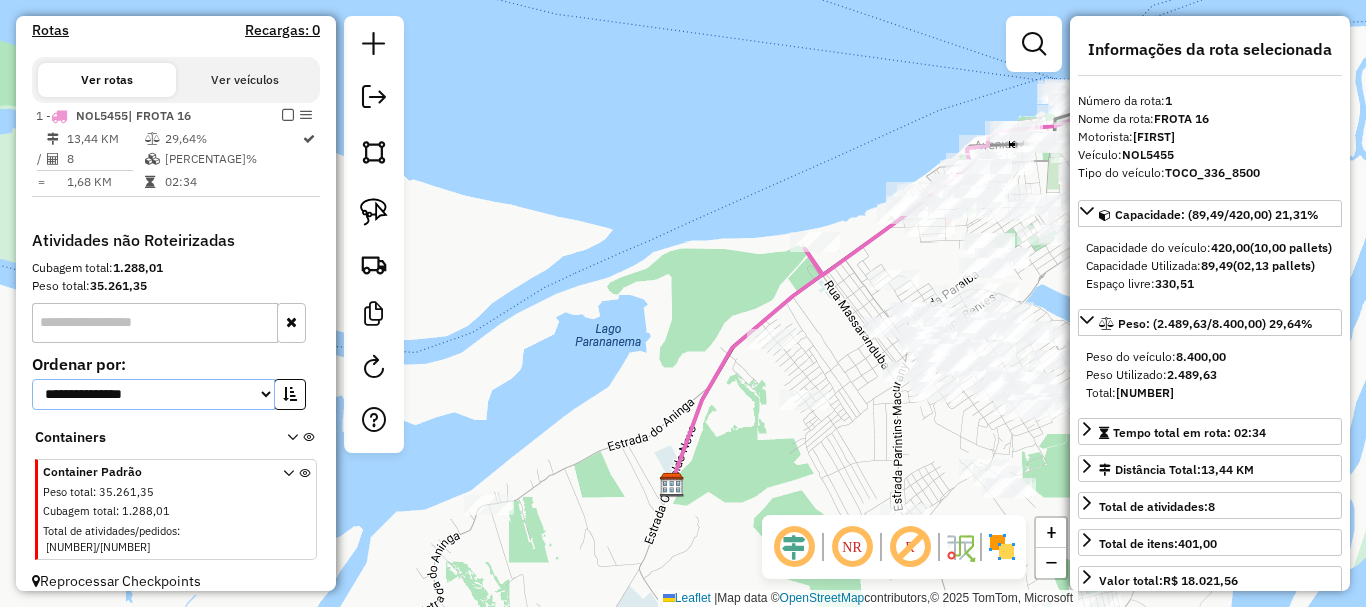 click on "**********" at bounding box center (153, 394) 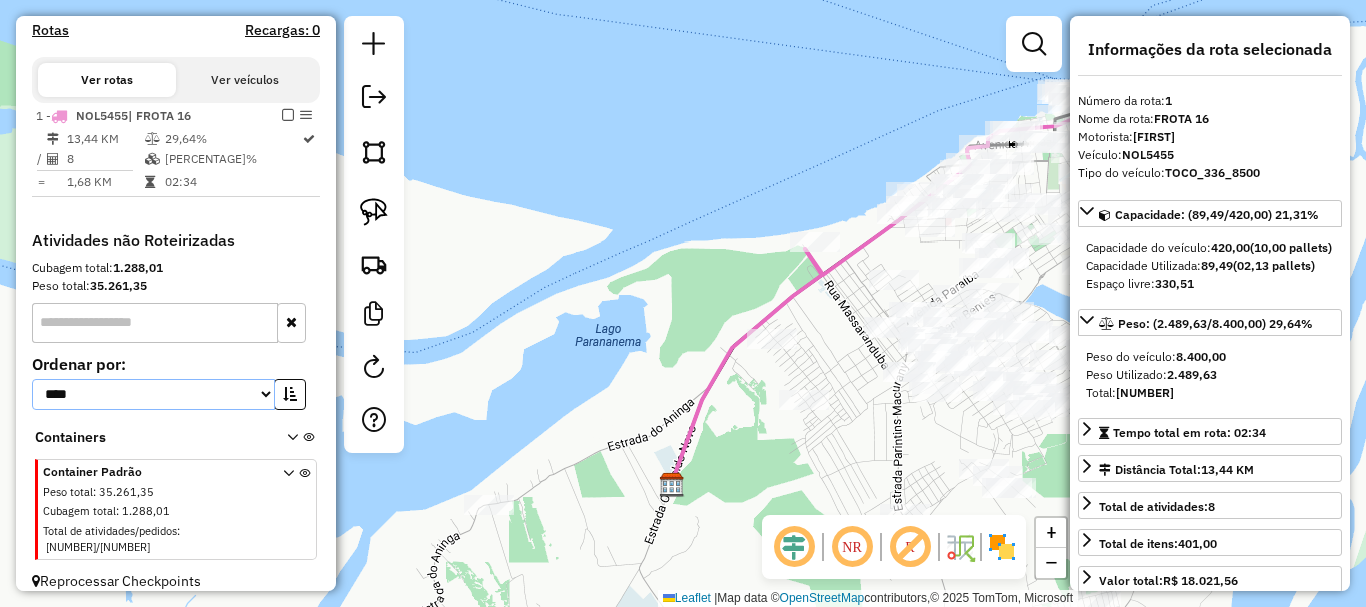 click on "**********" at bounding box center [153, 394] 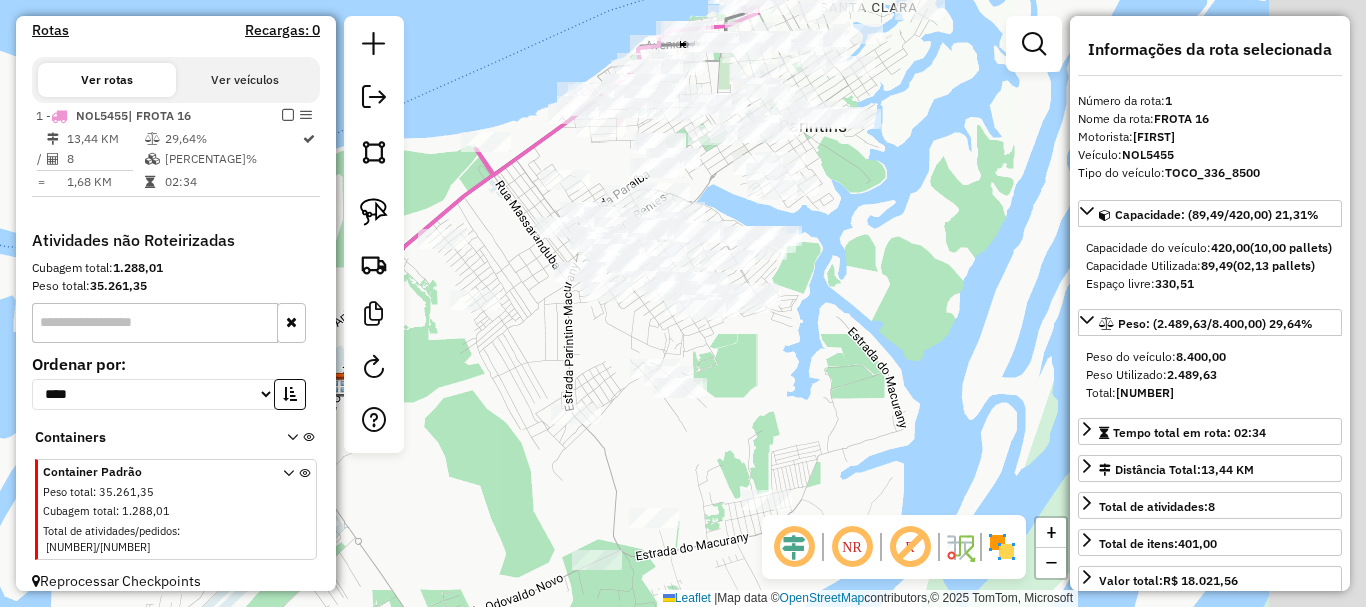 drag, startPoint x: 904, startPoint y: 437, endPoint x: 542, endPoint y: 327, distance: 378.34375 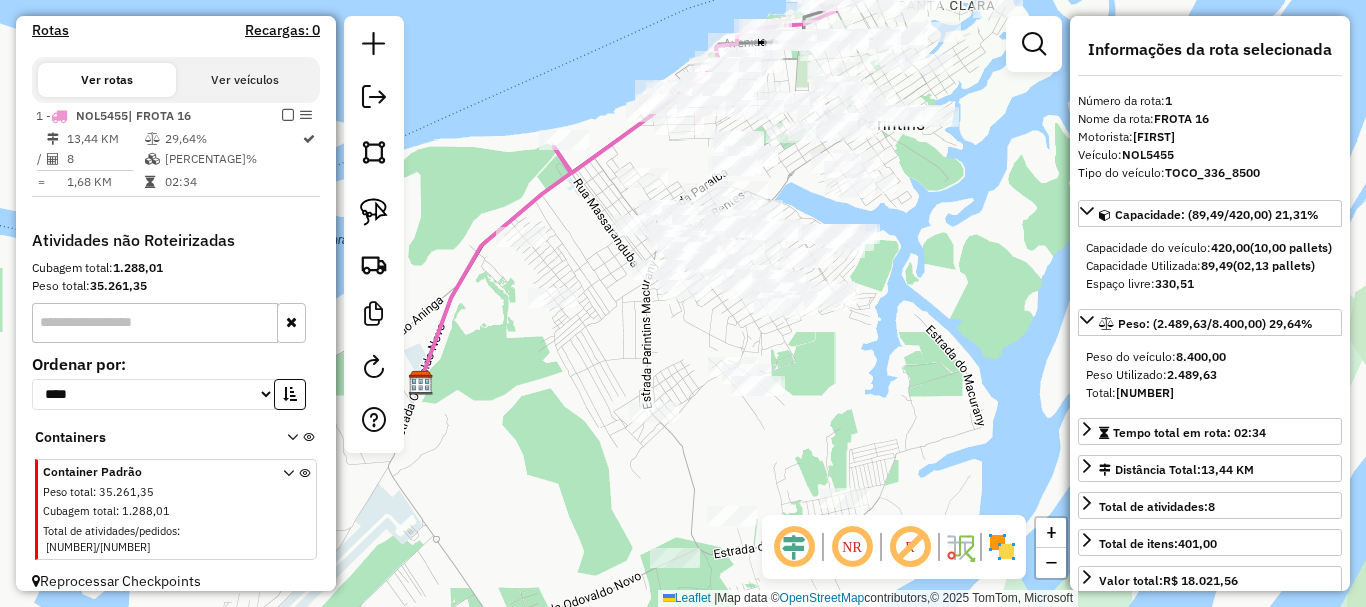 drag, startPoint x: 584, startPoint y: 336, endPoint x: 706, endPoint y: 342, distance: 122.14745 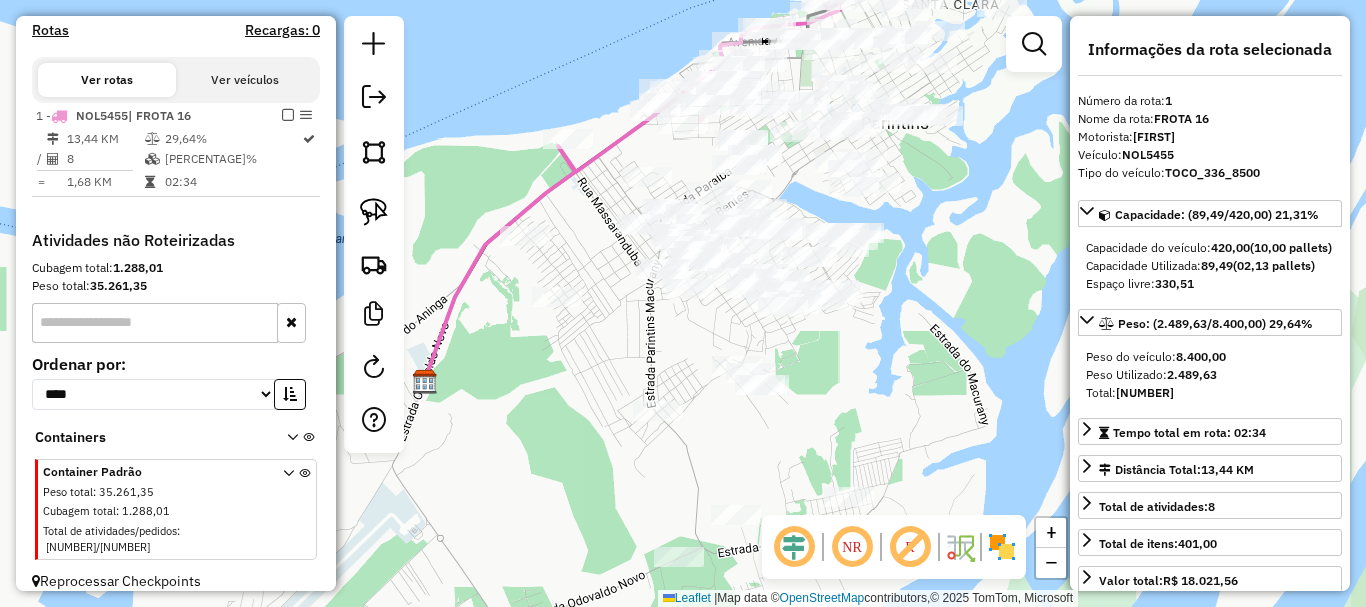 drag, startPoint x: 646, startPoint y: 326, endPoint x: 660, endPoint y: 357, distance: 34.0147 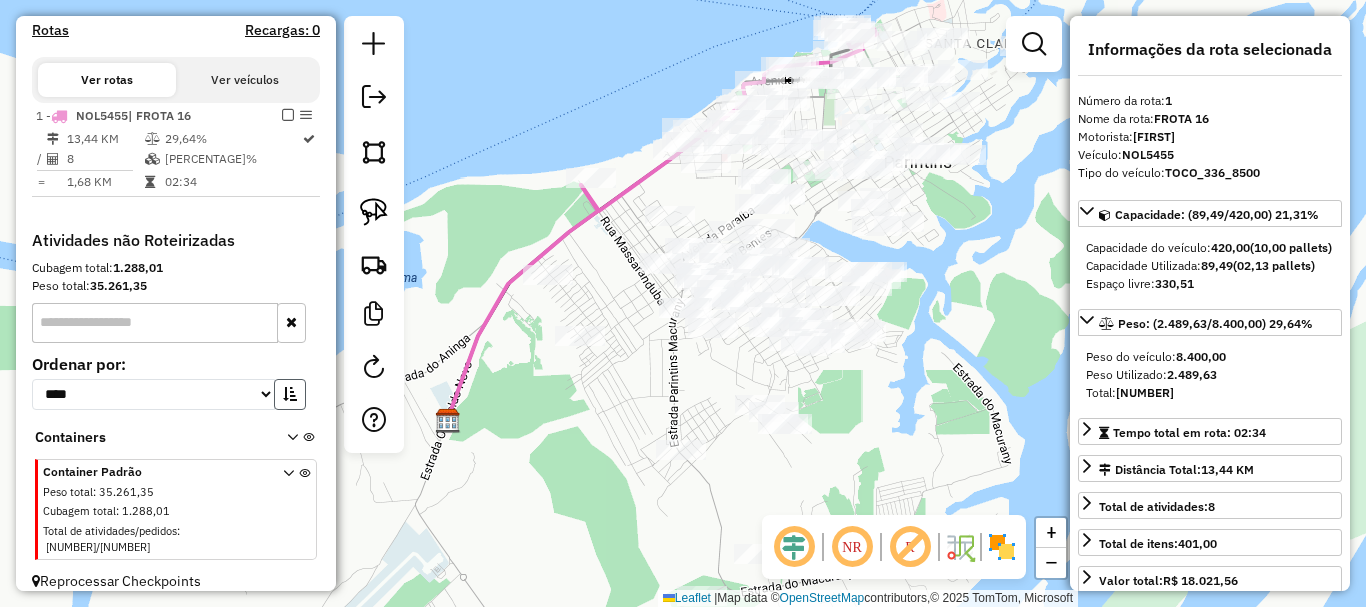 click at bounding box center [290, 394] 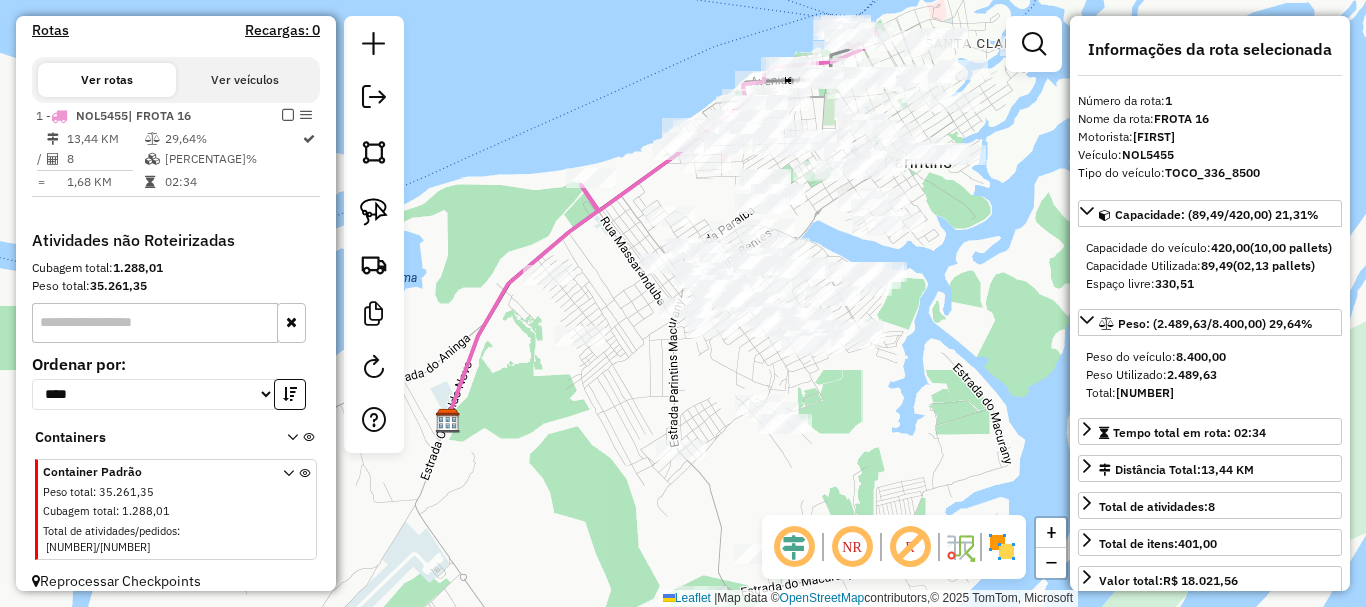 click at bounding box center [296, 511] 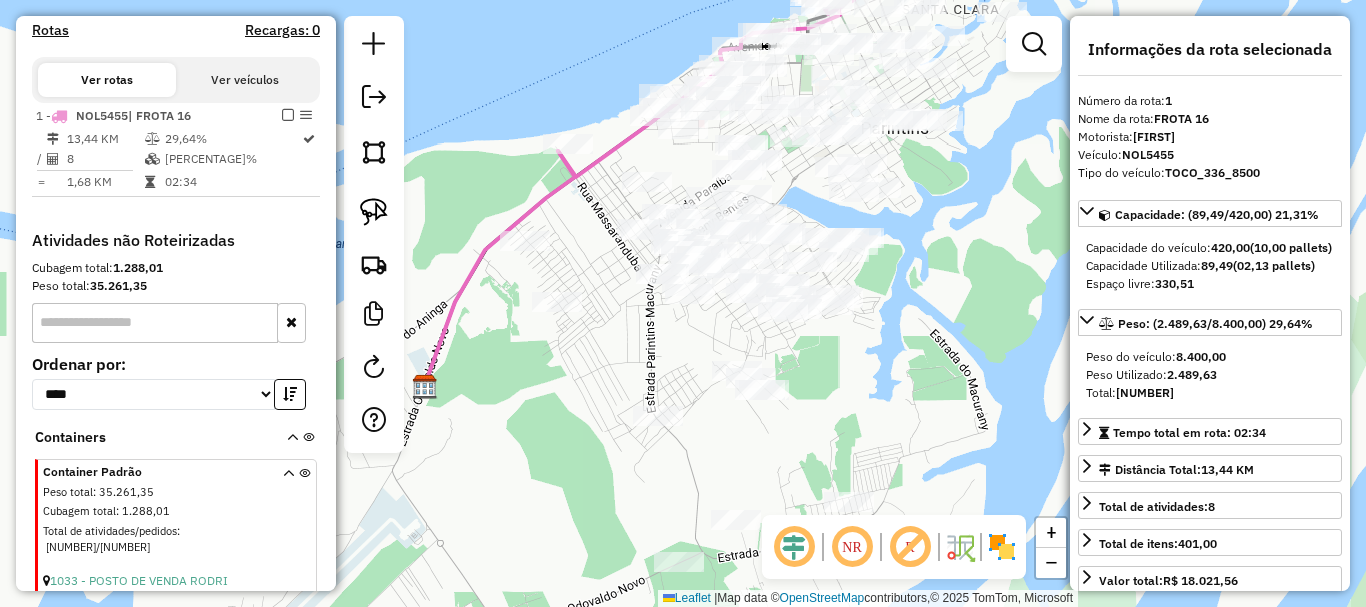 drag, startPoint x: 596, startPoint y: 454, endPoint x: 505, endPoint y: 379, distance: 117.923706 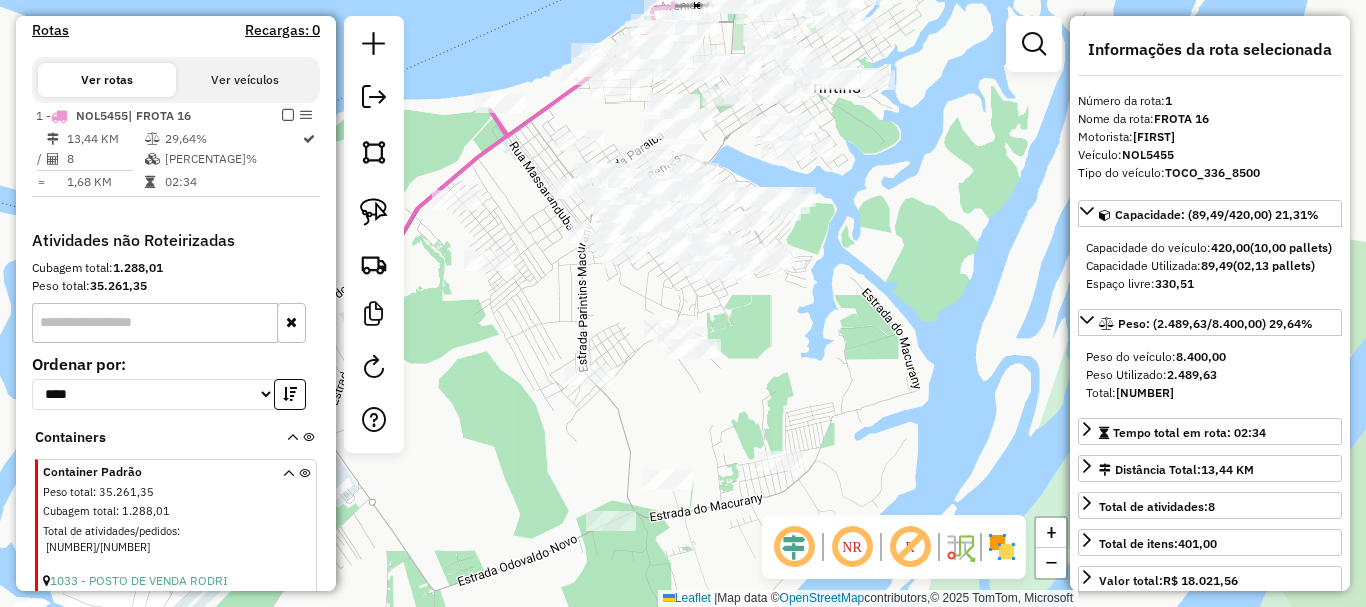 drag, startPoint x: 510, startPoint y: 377, endPoint x: 519, endPoint y: 422, distance: 45.891174 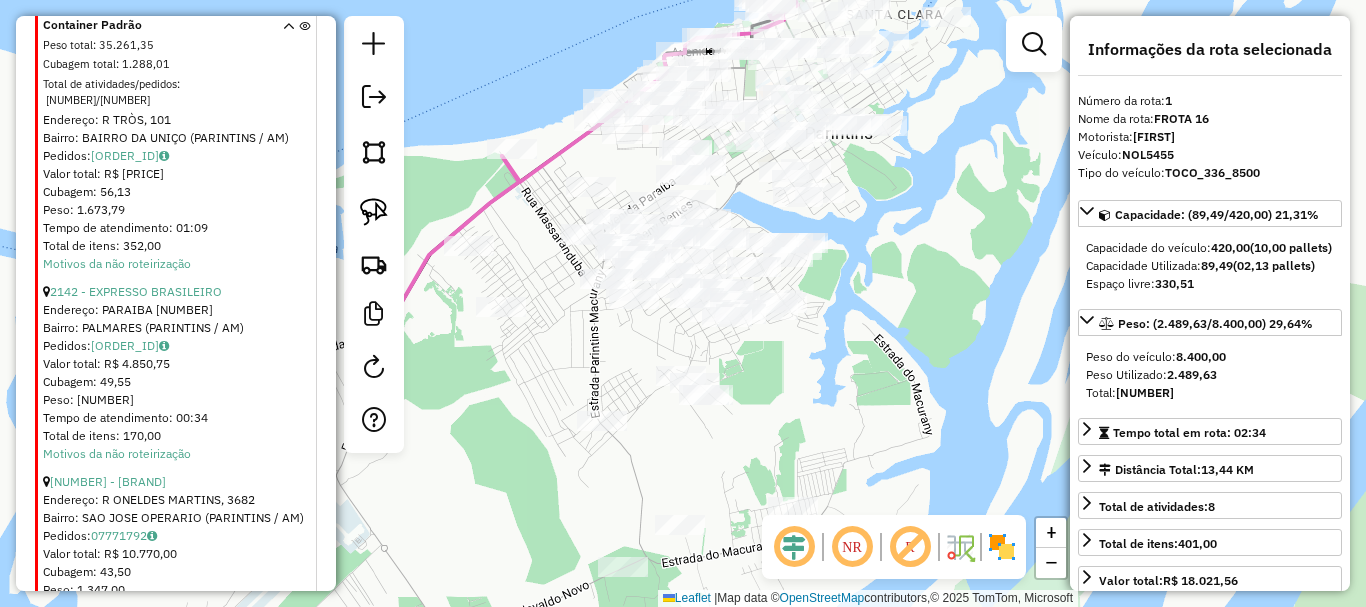 scroll, scrollTop: 1347, scrollLeft: 0, axis: vertical 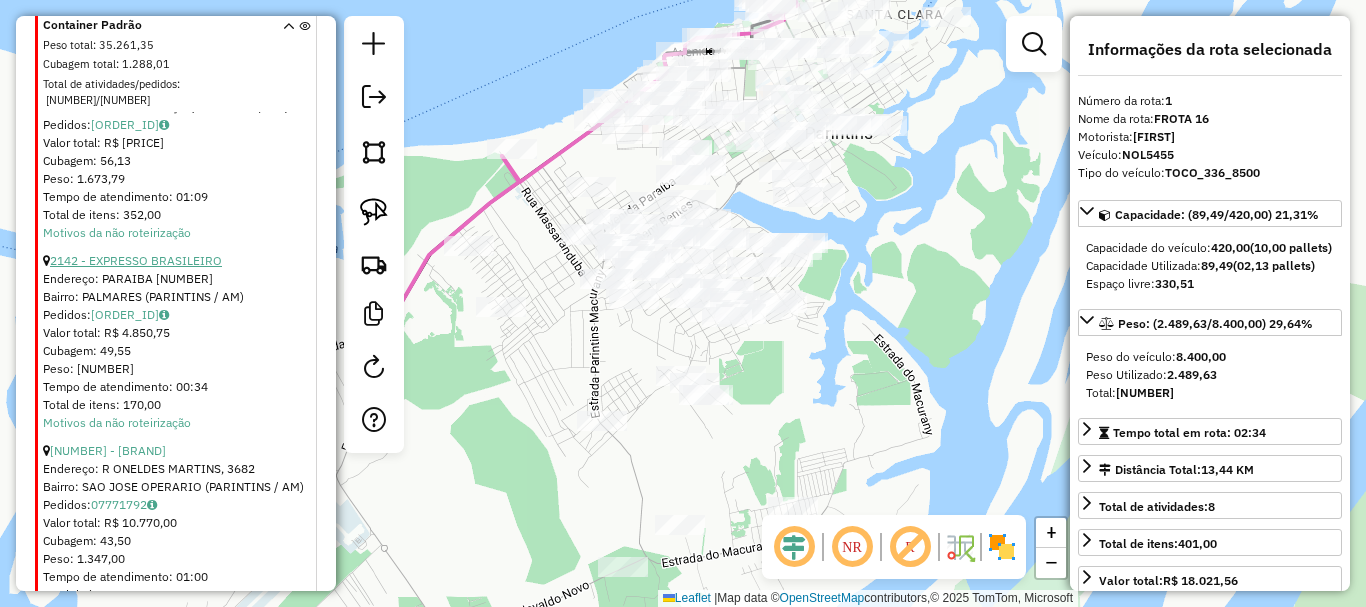click on "2142 - EXPRESSO BRASILEIRO" at bounding box center [136, 260] 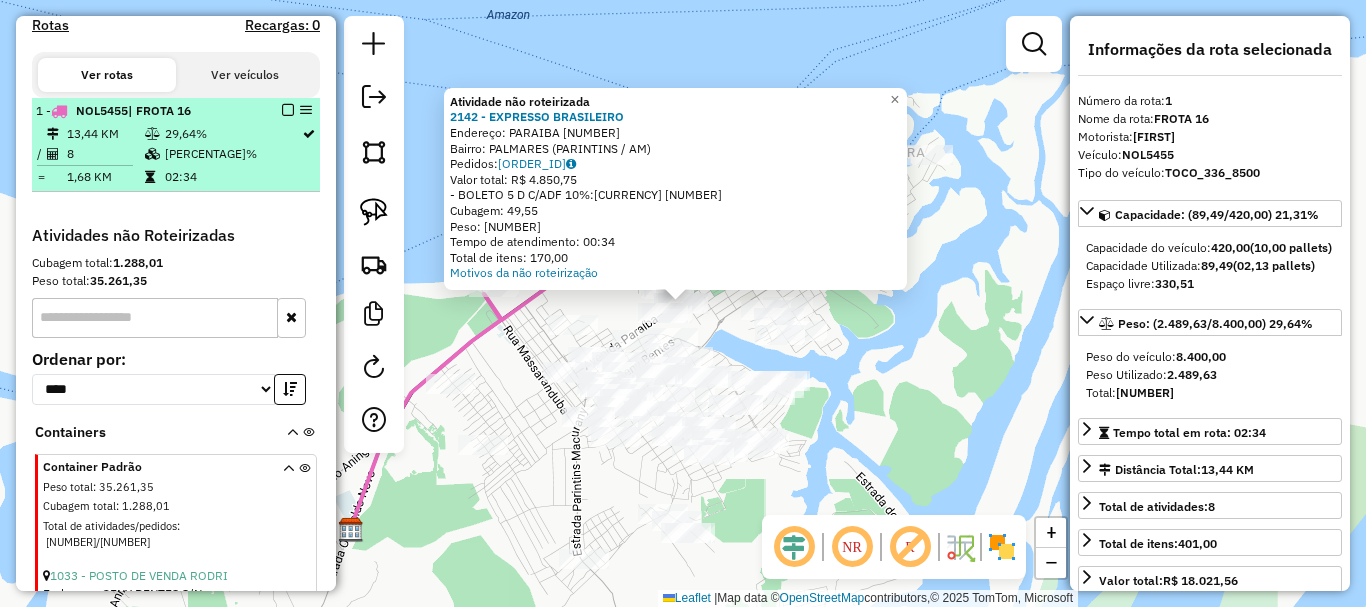 scroll, scrollTop: 547, scrollLeft: 0, axis: vertical 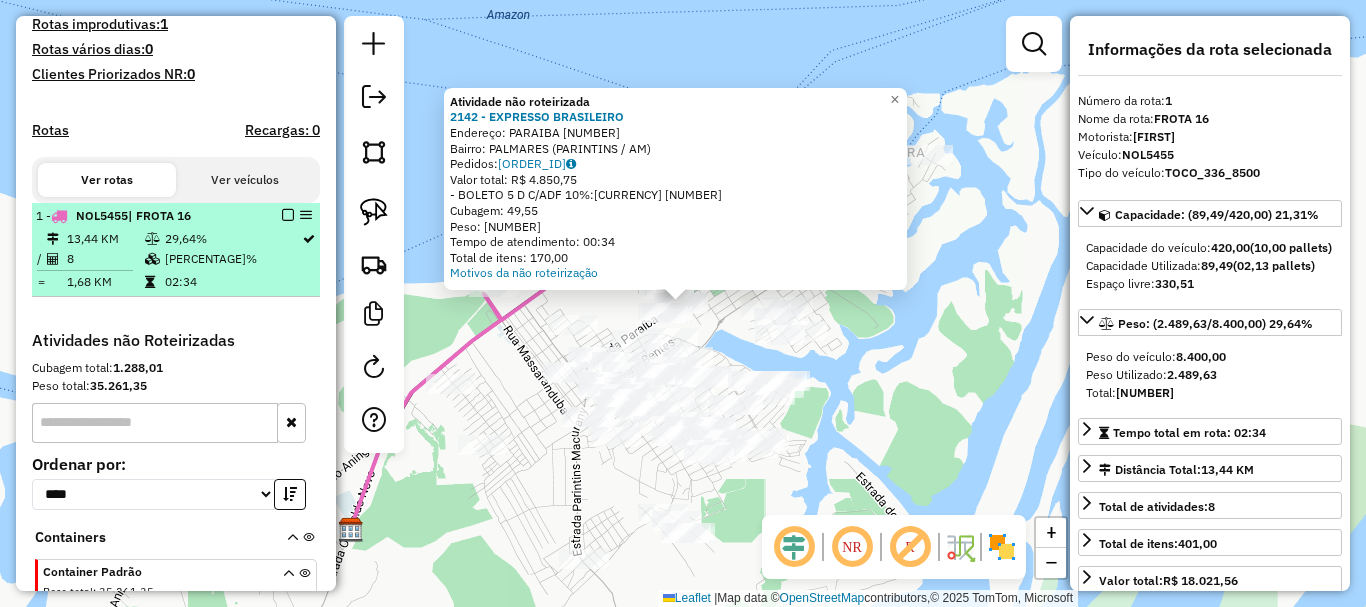 click on "1 - NOL5455 | FROTA 16 13,44 KM 29,64% / 8 21,31% = 1,68 KM 02:34" at bounding box center [176, 250] 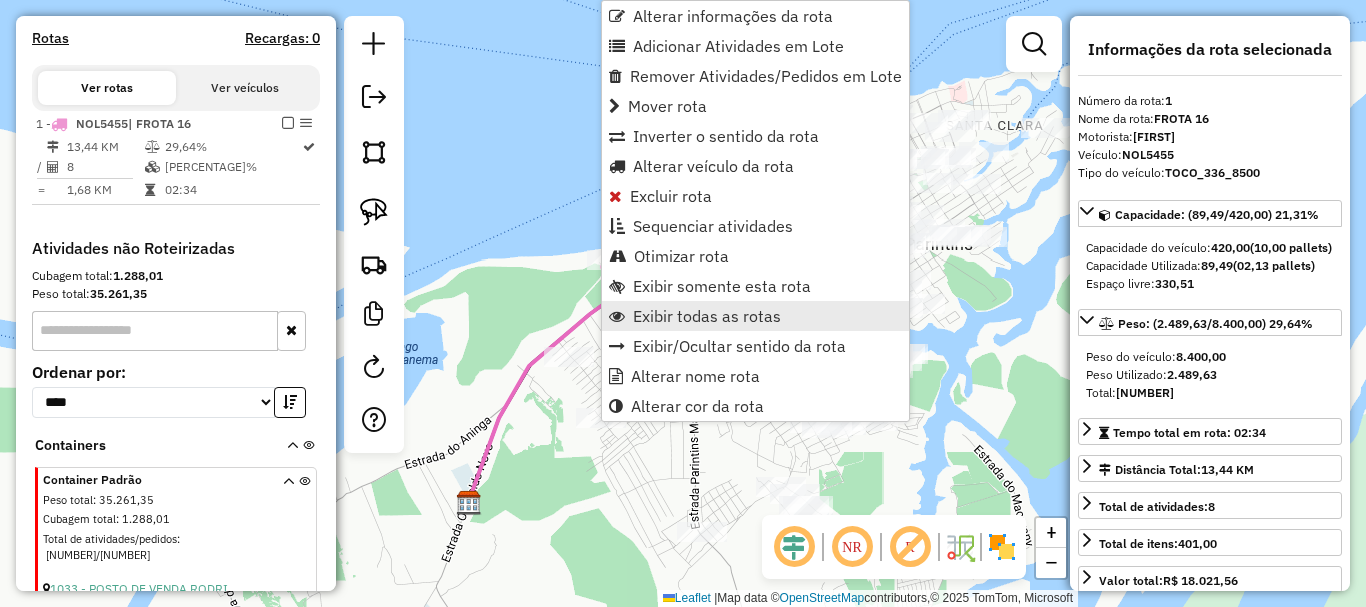 scroll, scrollTop: 734, scrollLeft: 0, axis: vertical 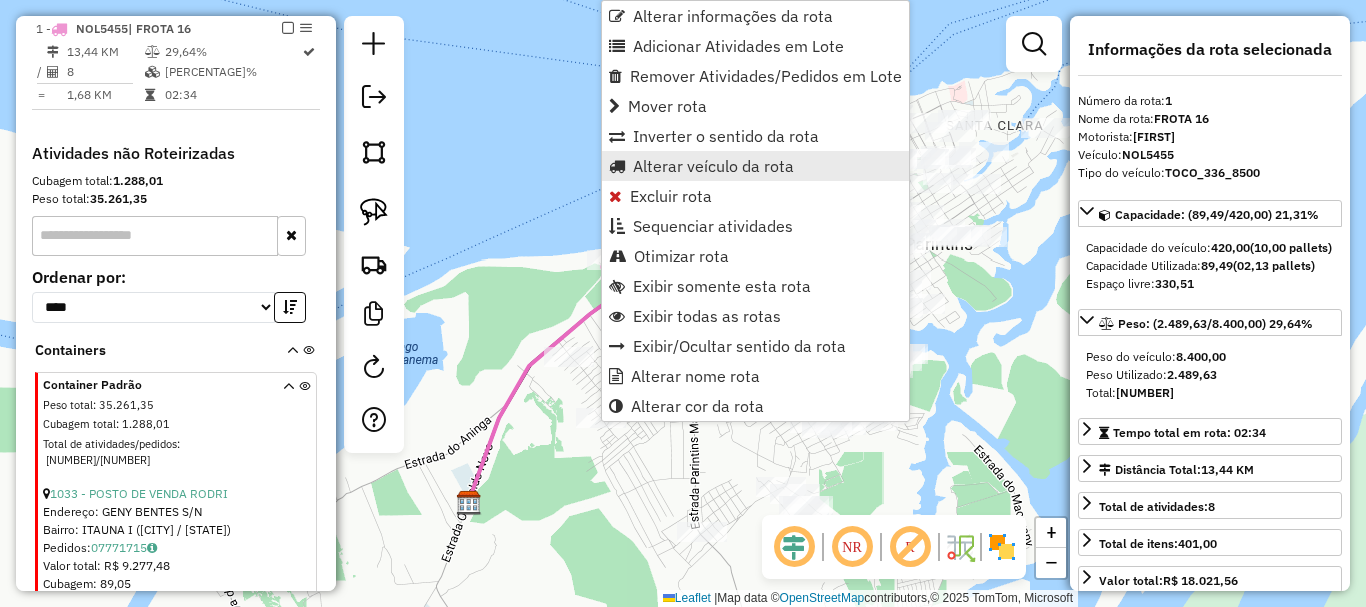 click on "Alterar veículo da rota" at bounding box center [713, 166] 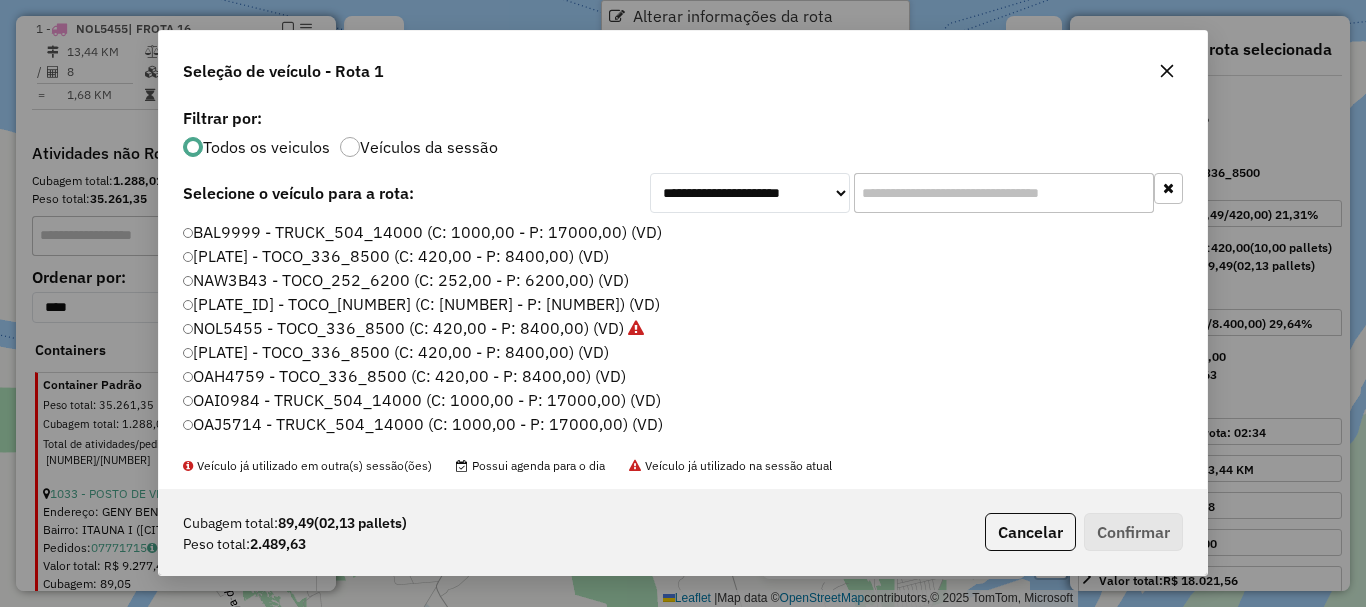 scroll, scrollTop: 11, scrollLeft: 6, axis: both 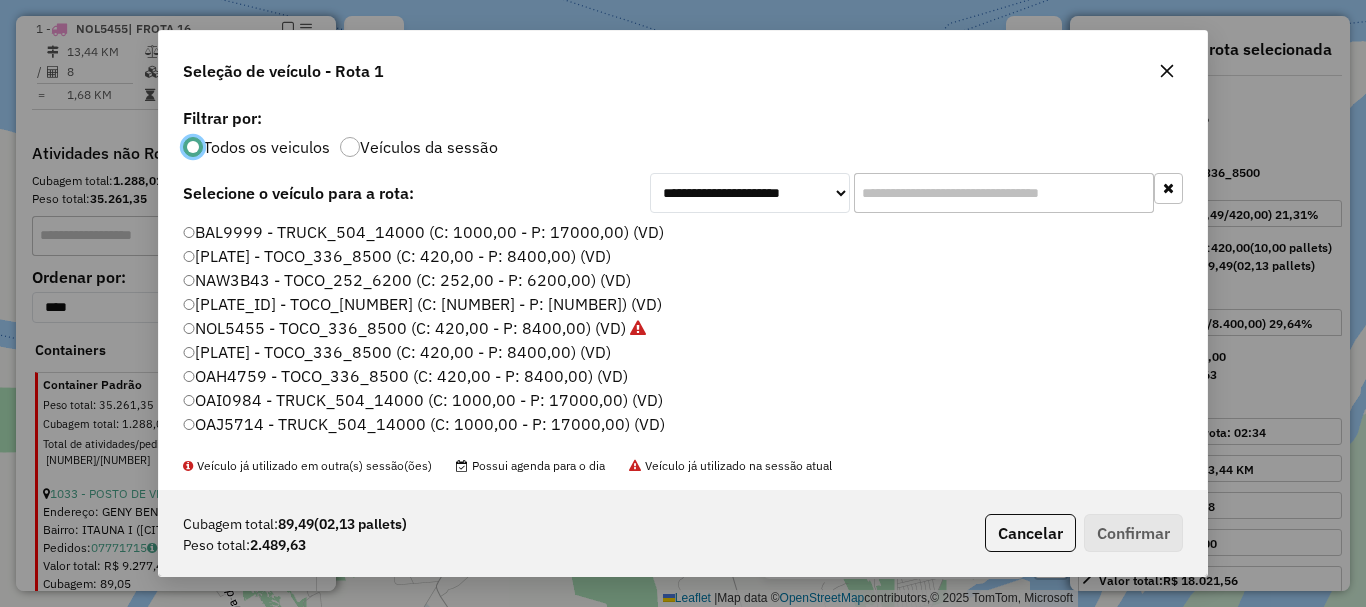 click 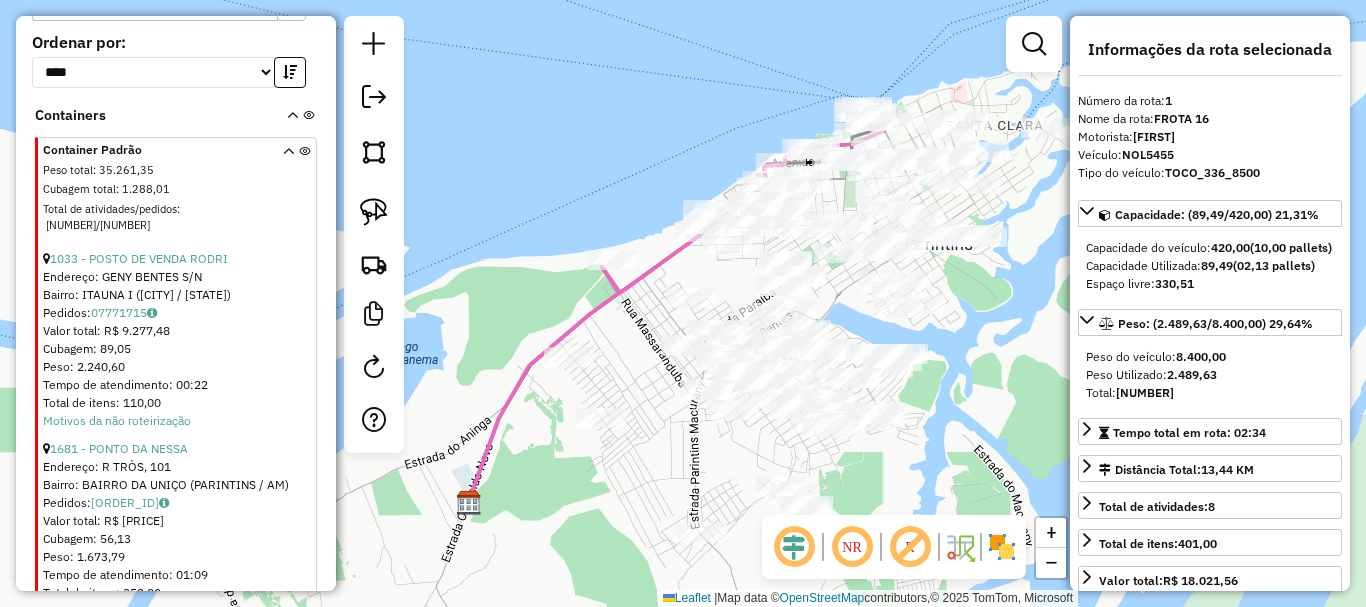 scroll, scrollTop: 934, scrollLeft: 0, axis: vertical 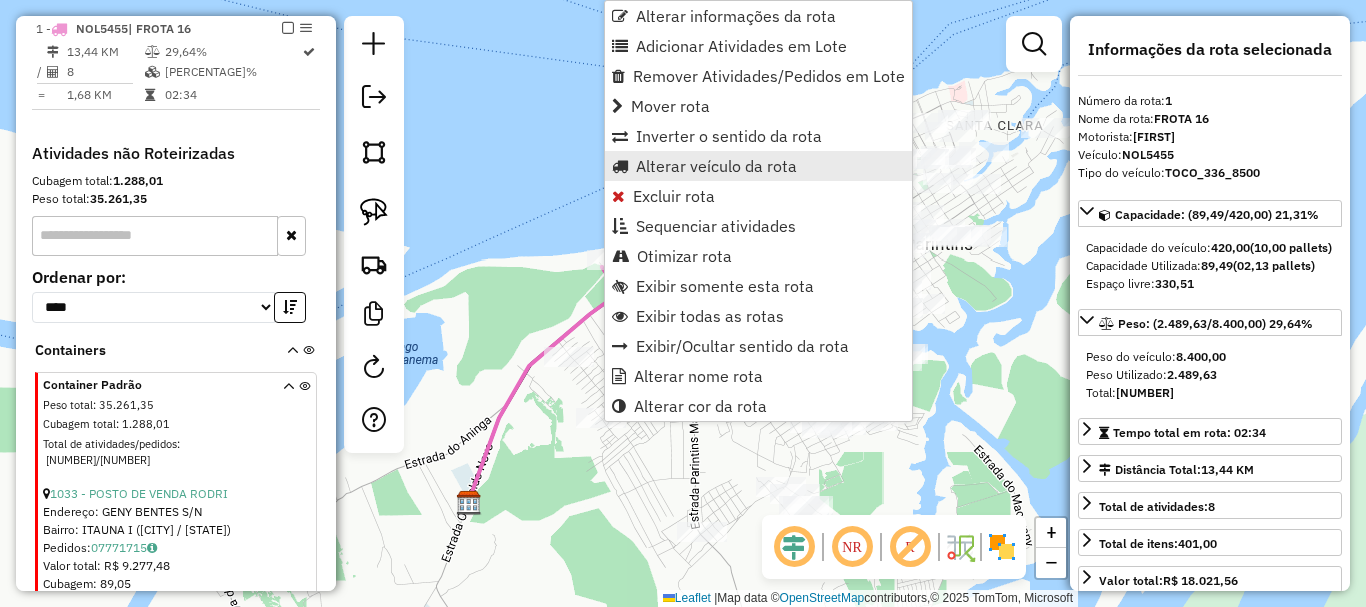 click on "Alterar veículo da rota" at bounding box center (716, 166) 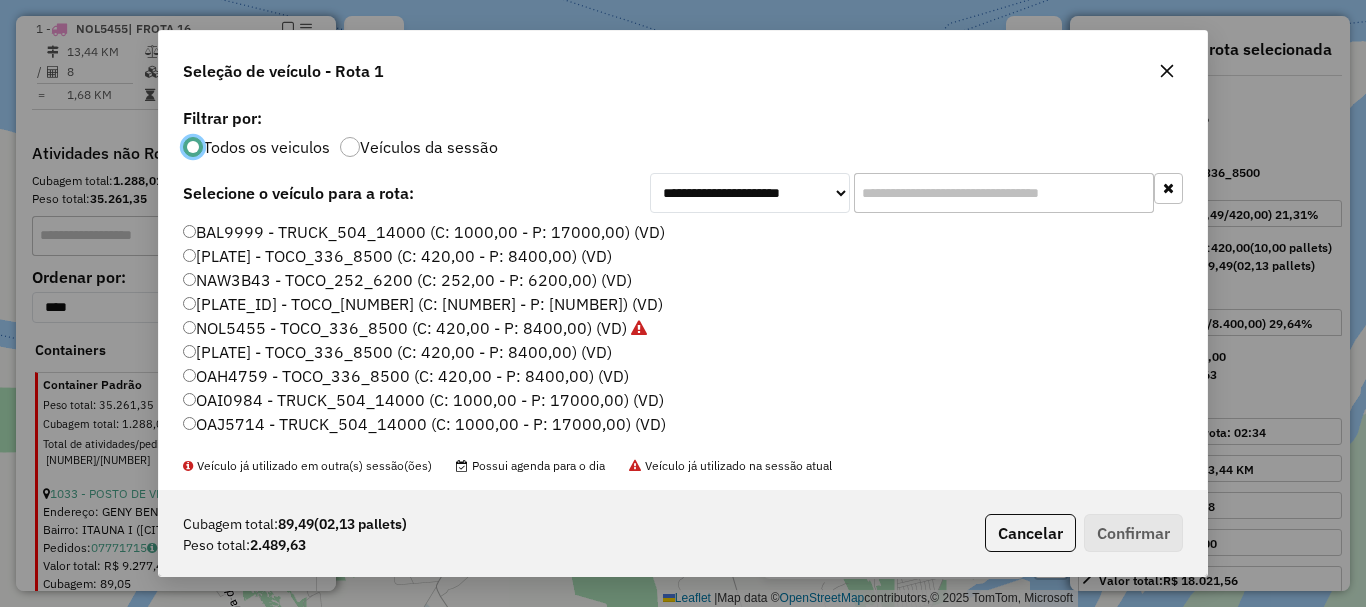 scroll, scrollTop: 11, scrollLeft: 6, axis: both 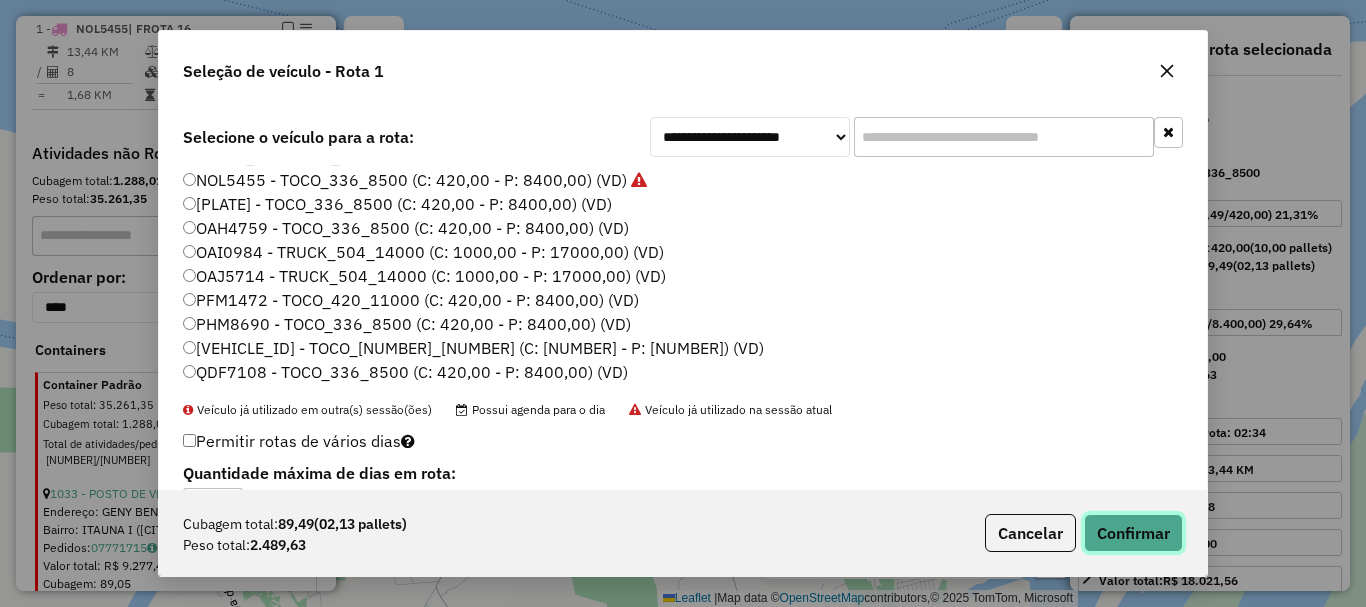 click on "Confirmar" 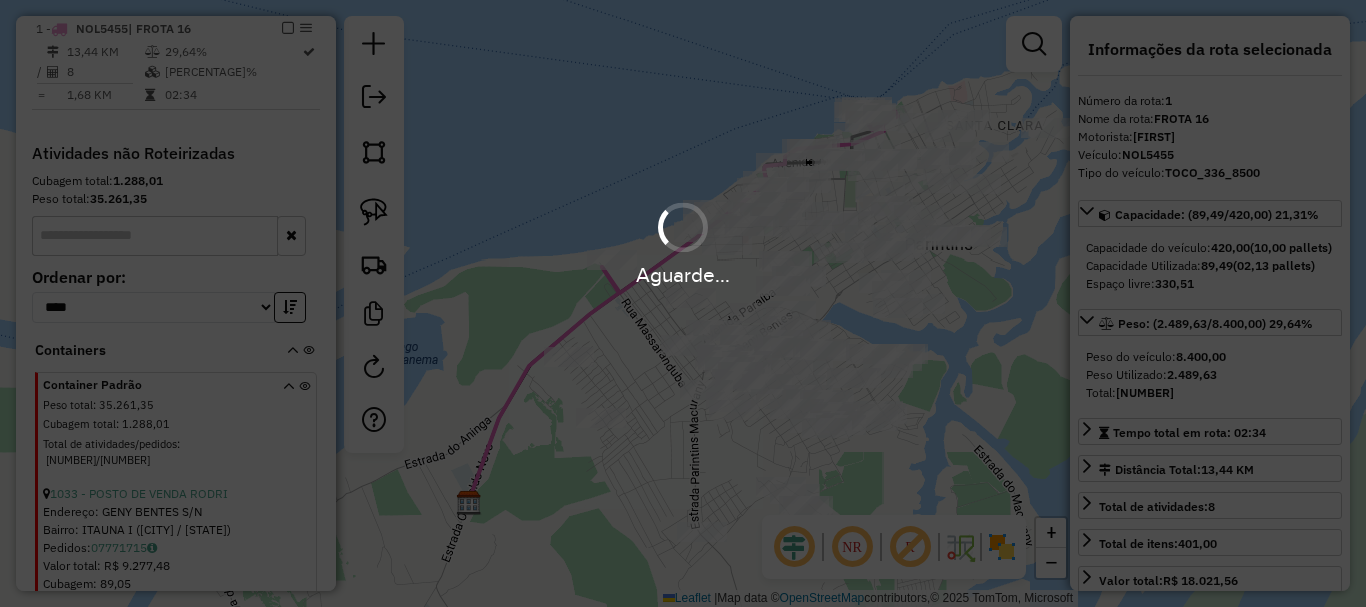scroll, scrollTop: 0, scrollLeft: 0, axis: both 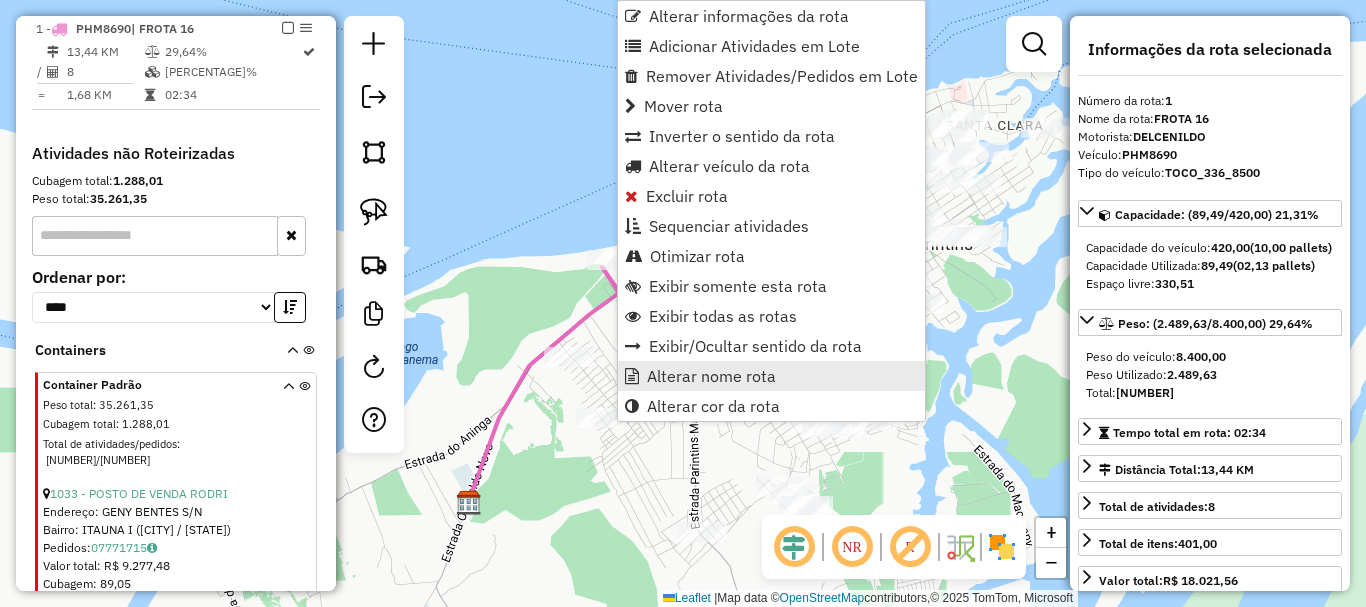 click on "Alterar nome rota" at bounding box center [711, 376] 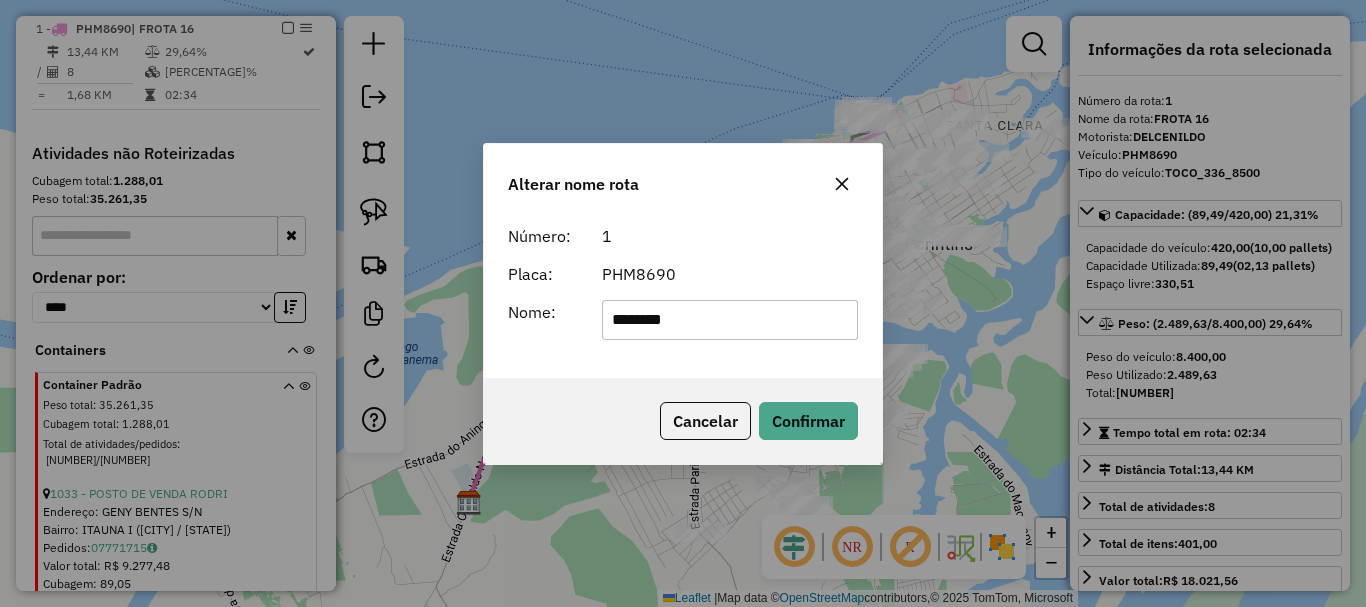 drag, startPoint x: 579, startPoint y: 297, endPoint x: 677, endPoint y: 330, distance: 103.40696 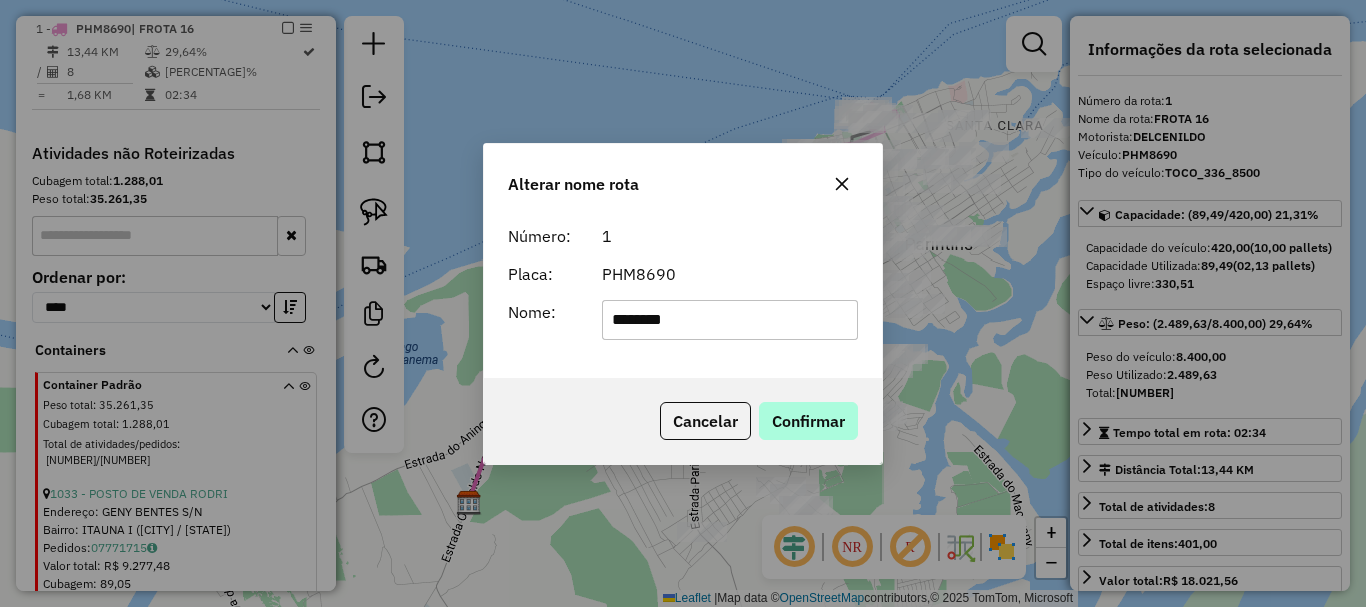 type on "********" 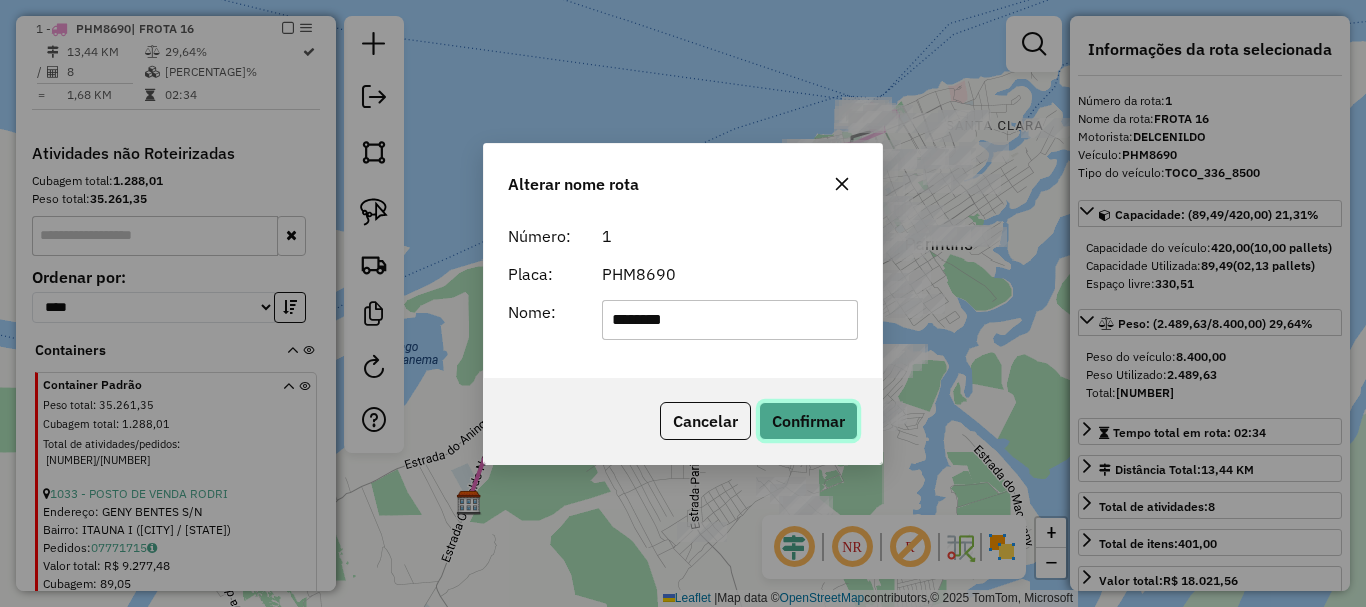 click on "Confirmar" 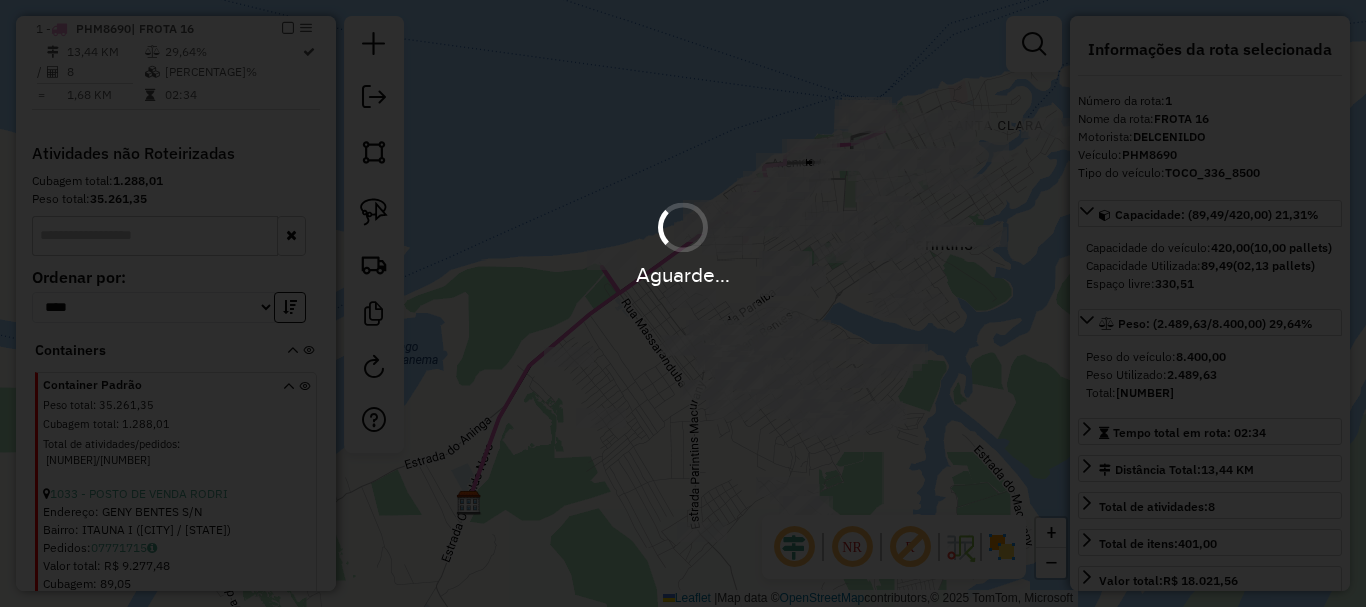 type 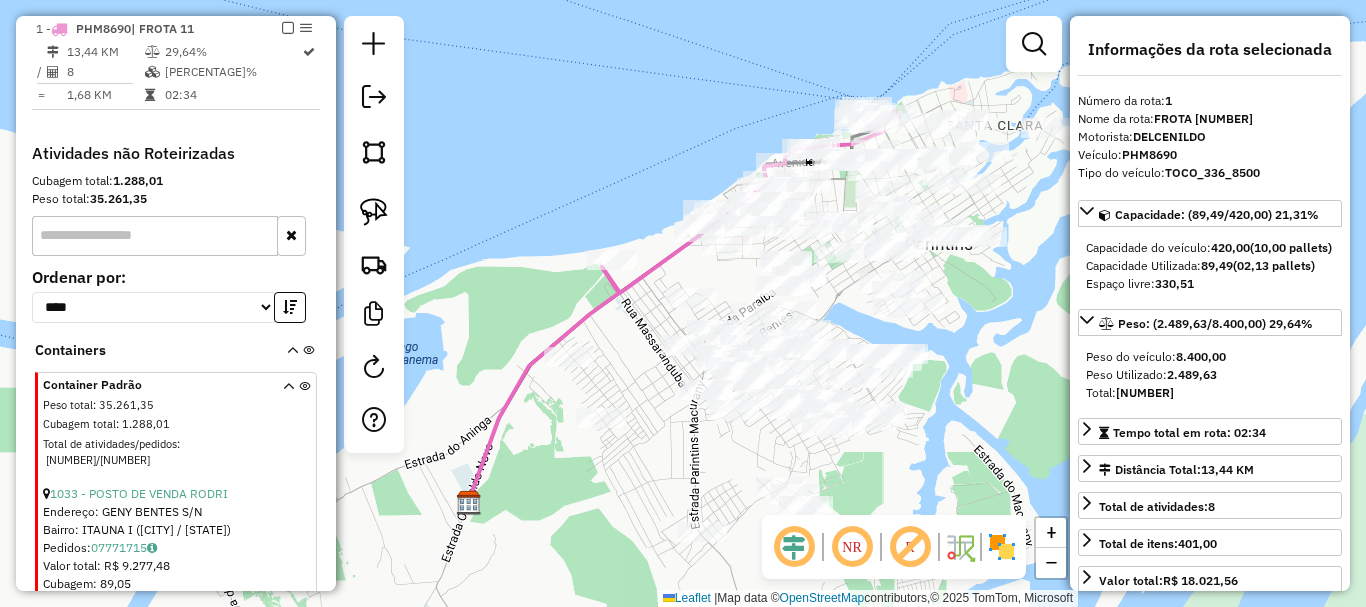 click 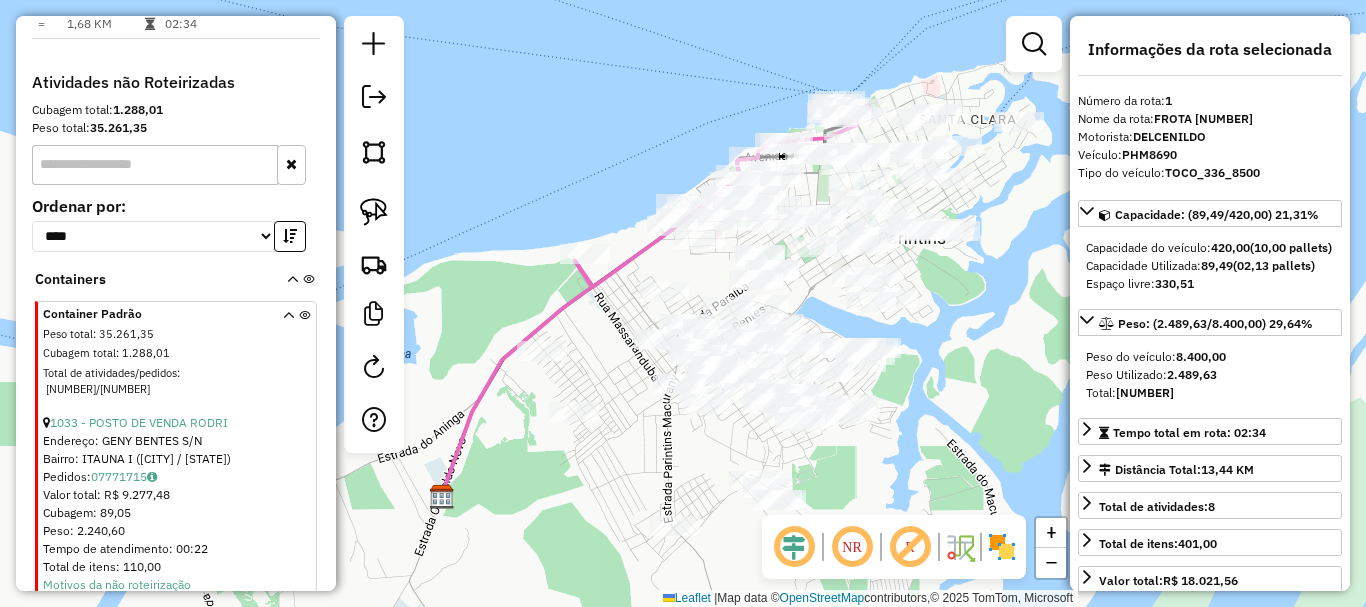 scroll, scrollTop: 834, scrollLeft: 0, axis: vertical 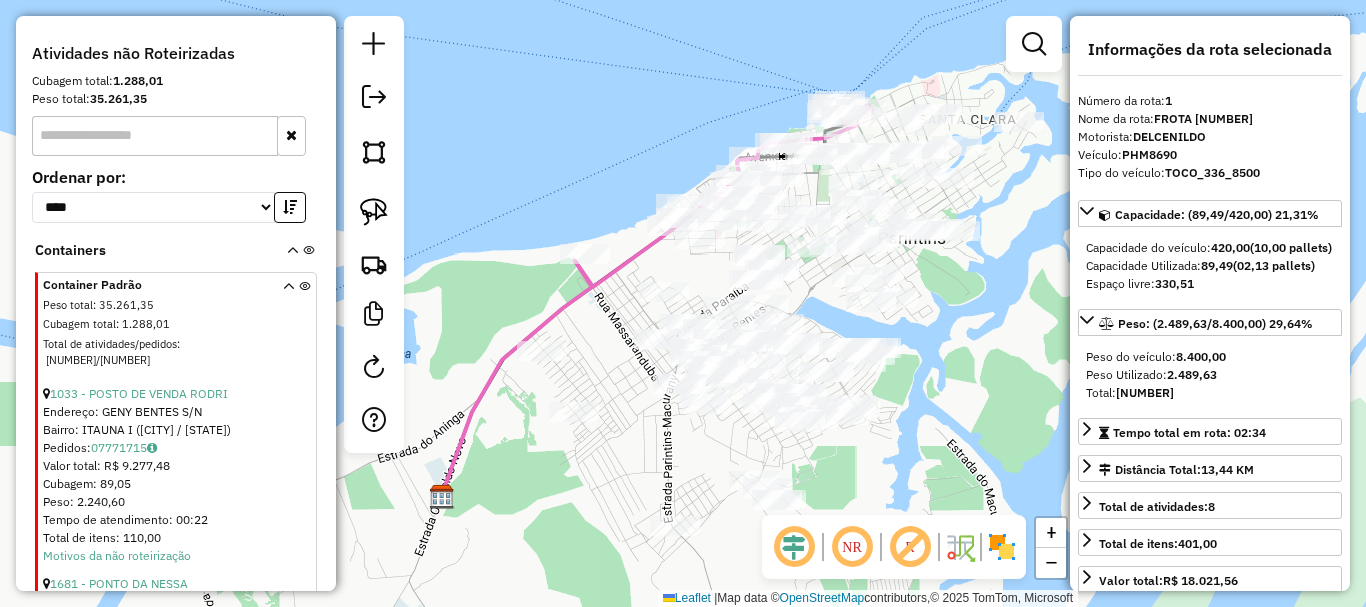 drag, startPoint x: 538, startPoint y: 465, endPoint x: 525, endPoint y: 455, distance: 16.40122 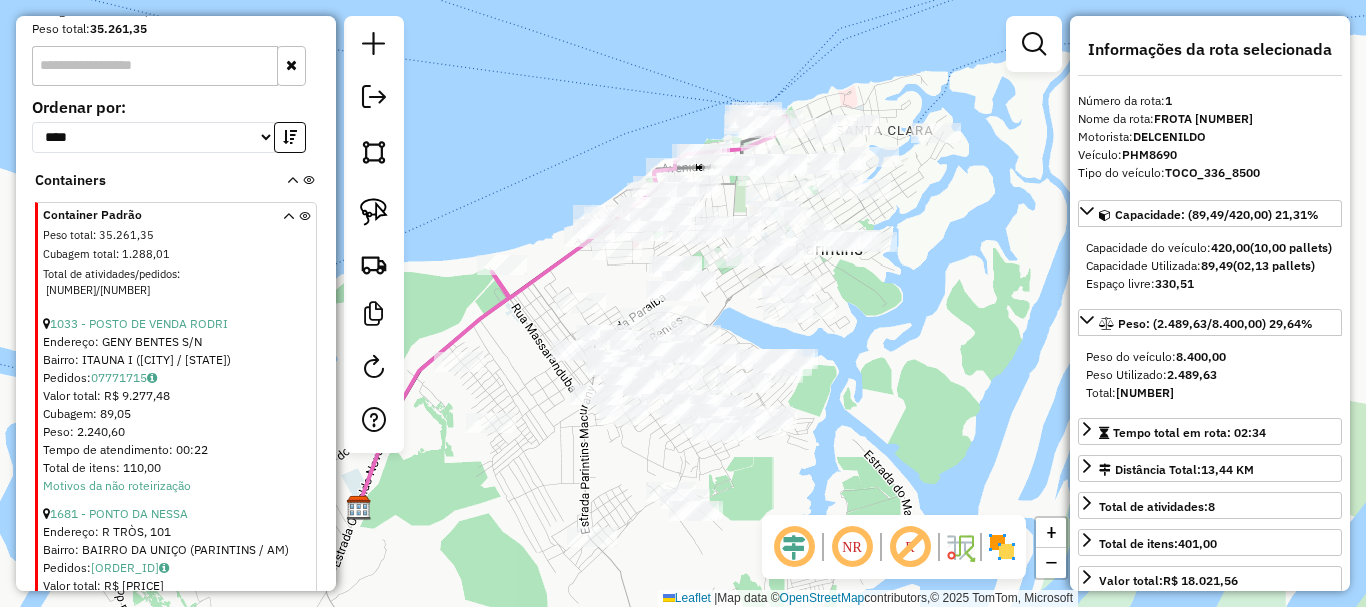 scroll, scrollTop: 934, scrollLeft: 0, axis: vertical 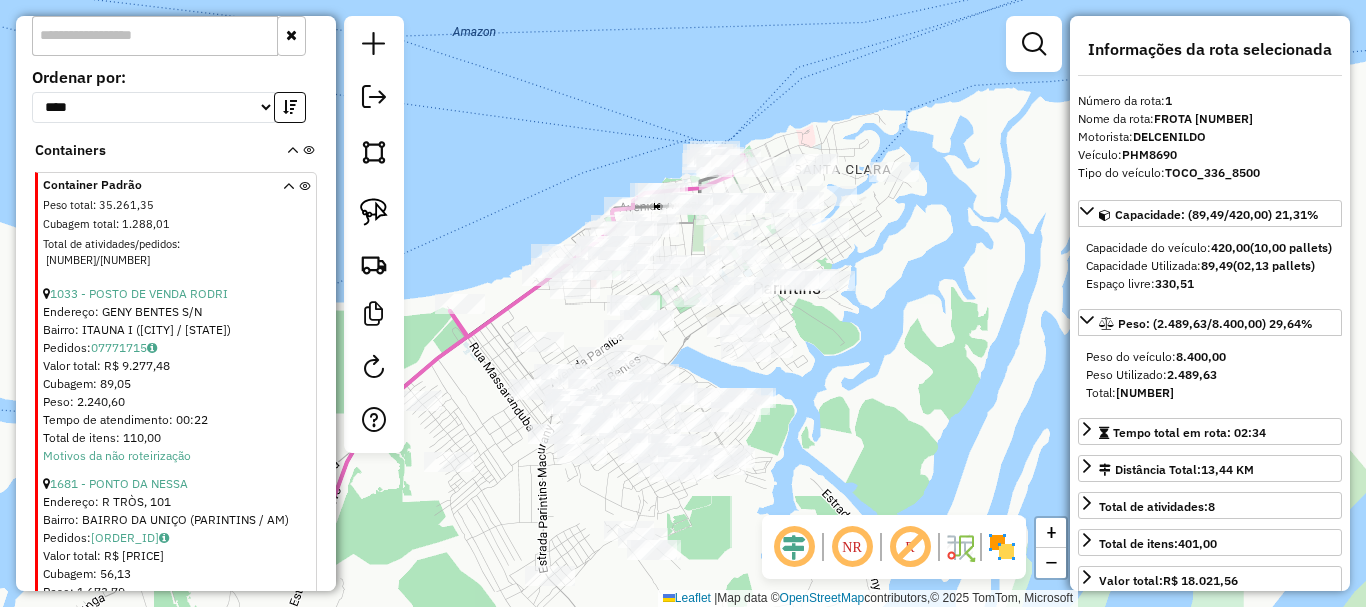 drag, startPoint x: 519, startPoint y: 380, endPoint x: 477, endPoint y: 419, distance: 57.31492 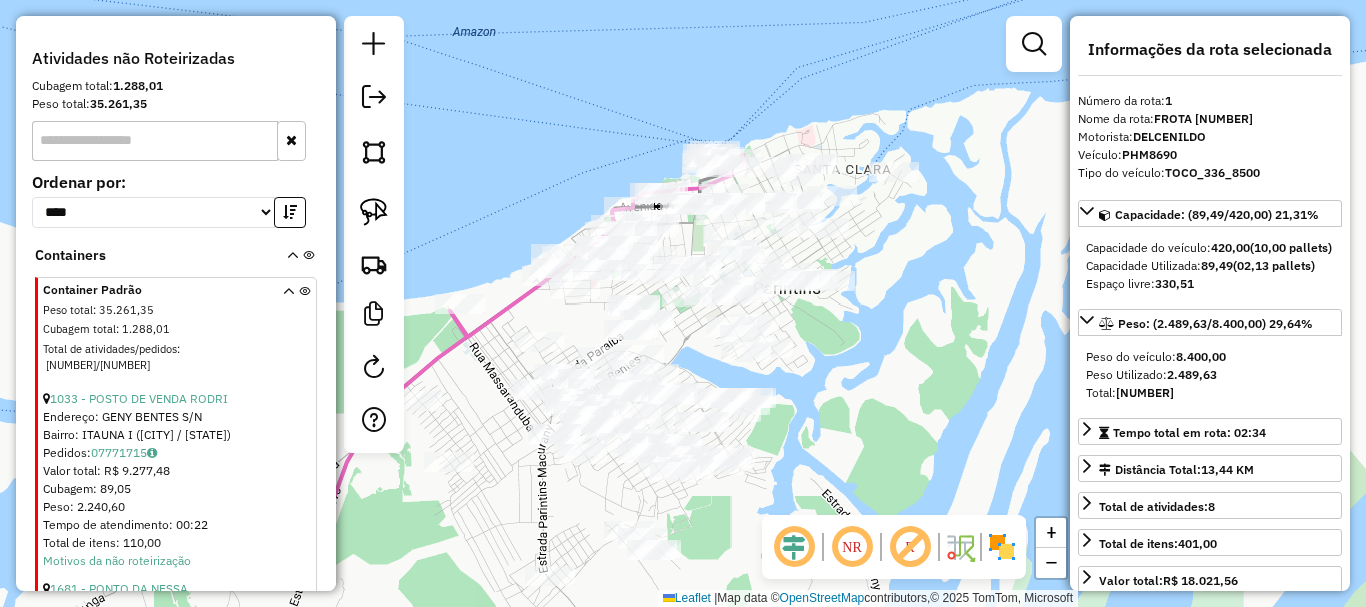 scroll, scrollTop: 734, scrollLeft: 0, axis: vertical 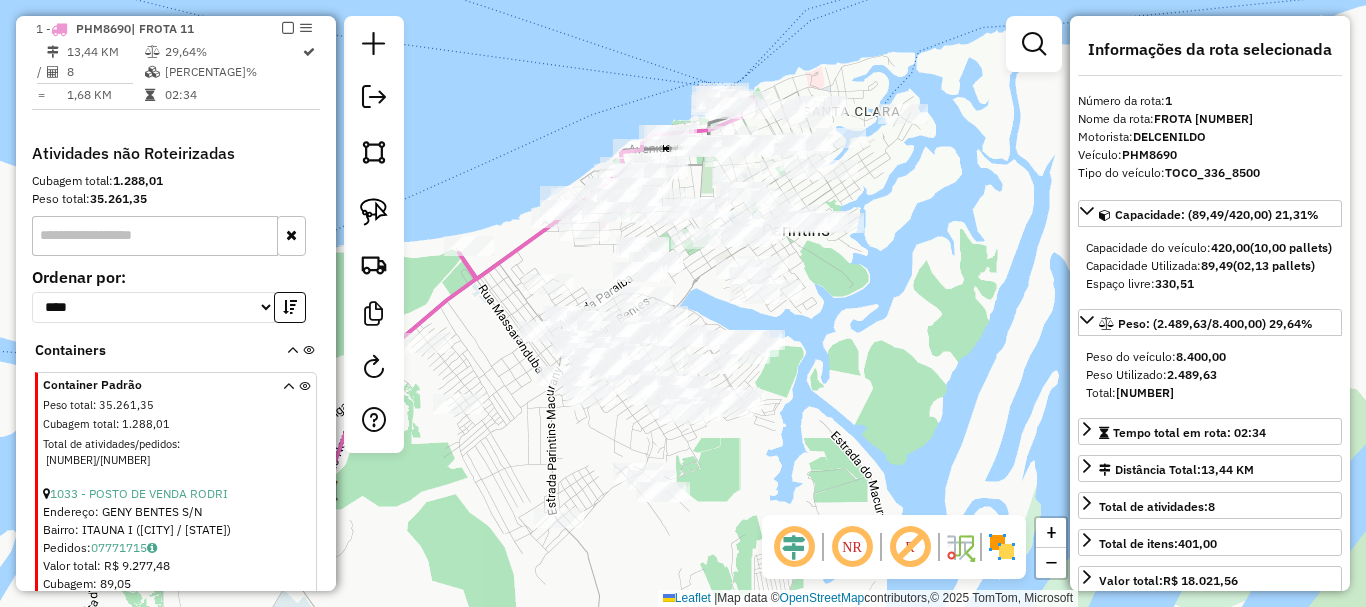 drag, startPoint x: 853, startPoint y: 455, endPoint x: 861, endPoint y: 395, distance: 60.530983 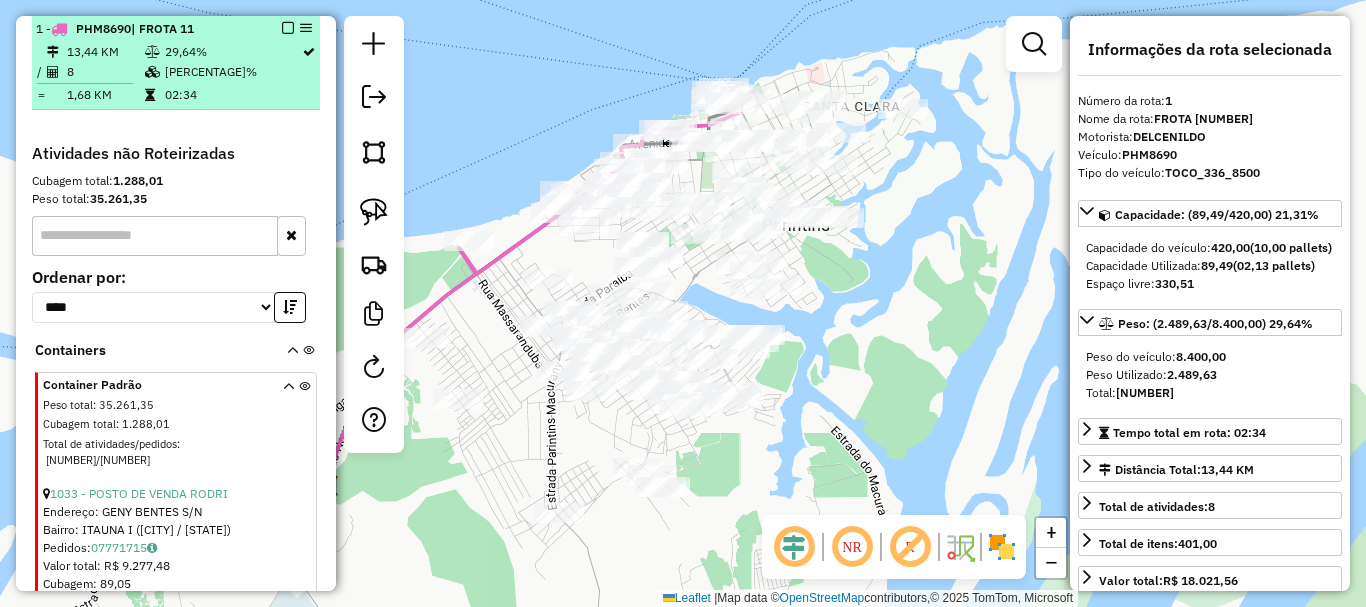click at bounding box center [288, 28] 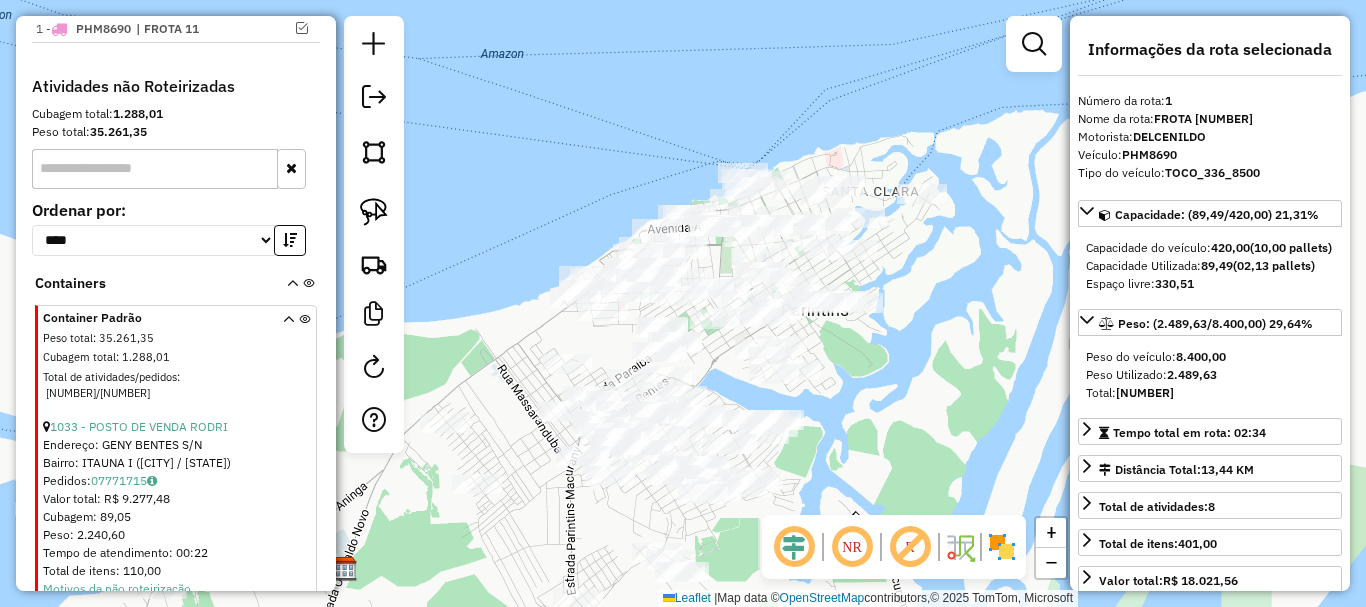 drag, startPoint x: 852, startPoint y: 327, endPoint x: 836, endPoint y: 370, distance: 45.88028 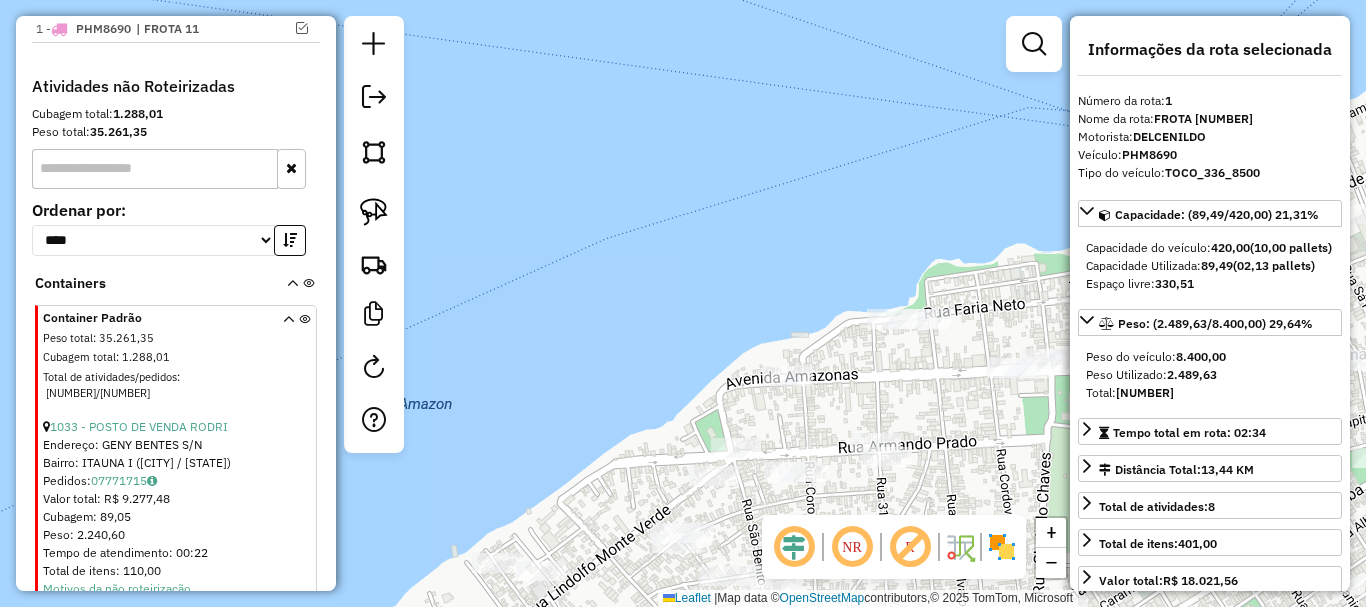 drag, startPoint x: 714, startPoint y: 238, endPoint x: 464, endPoint y: 134, distance: 270.7693 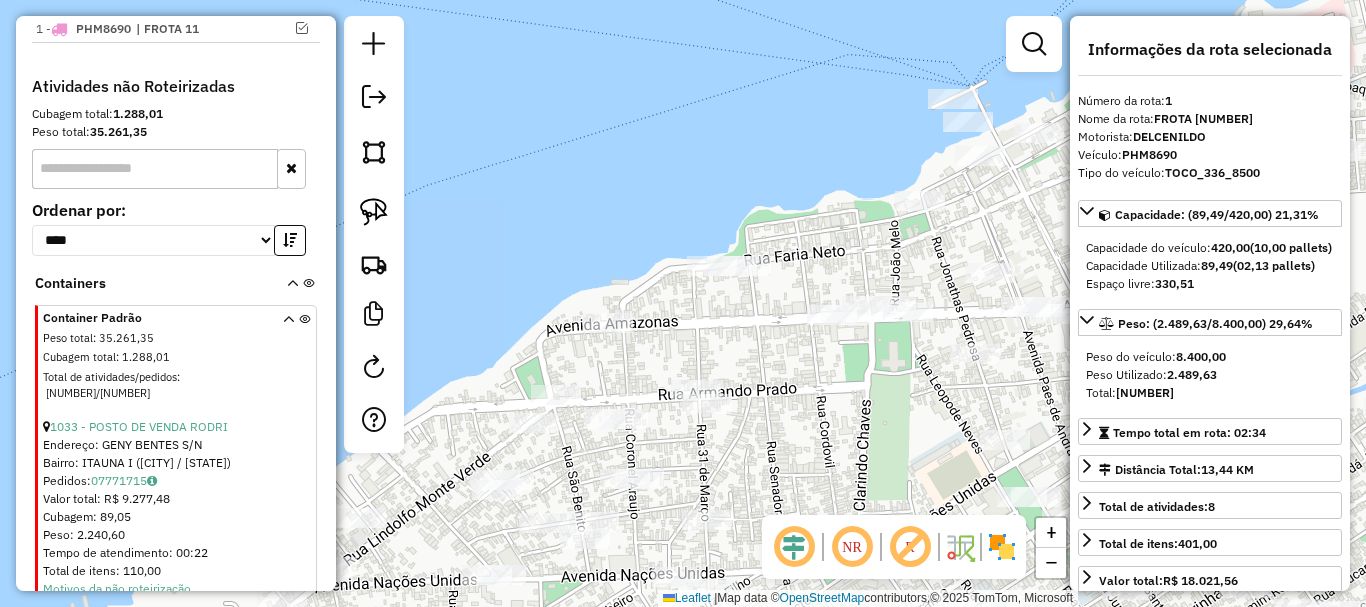 drag, startPoint x: 729, startPoint y: 212, endPoint x: 557, endPoint y: 160, distance: 179.68861 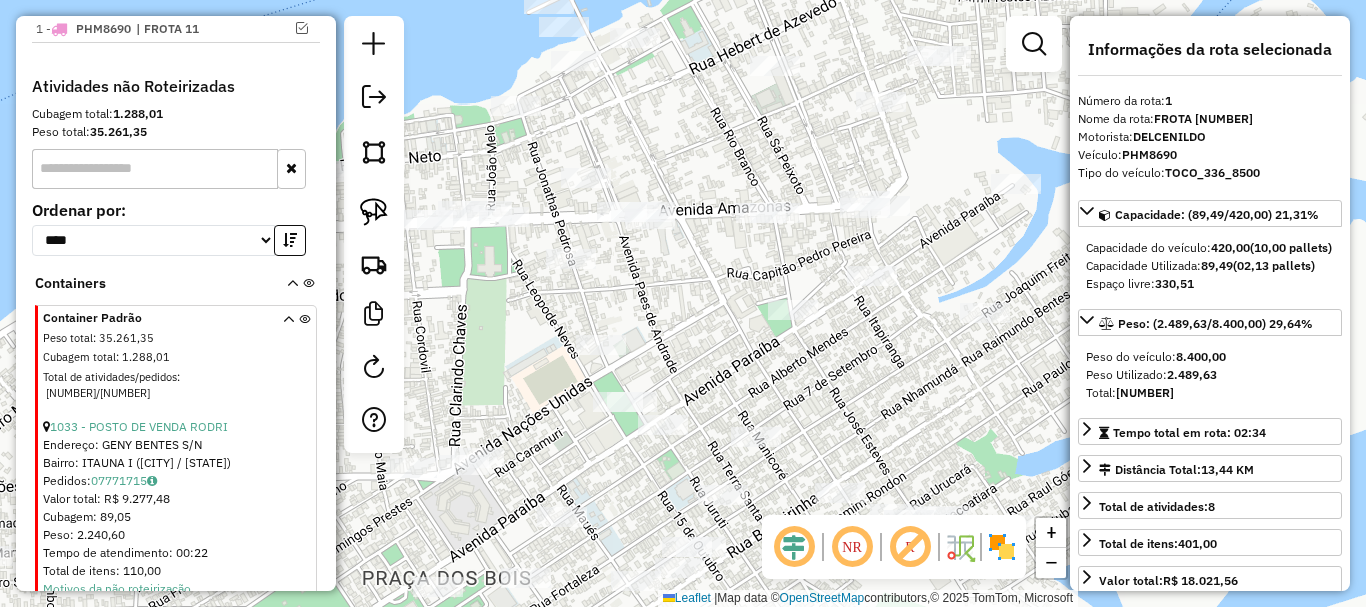drag, startPoint x: 826, startPoint y: 167, endPoint x: 653, endPoint y: 126, distance: 177.792 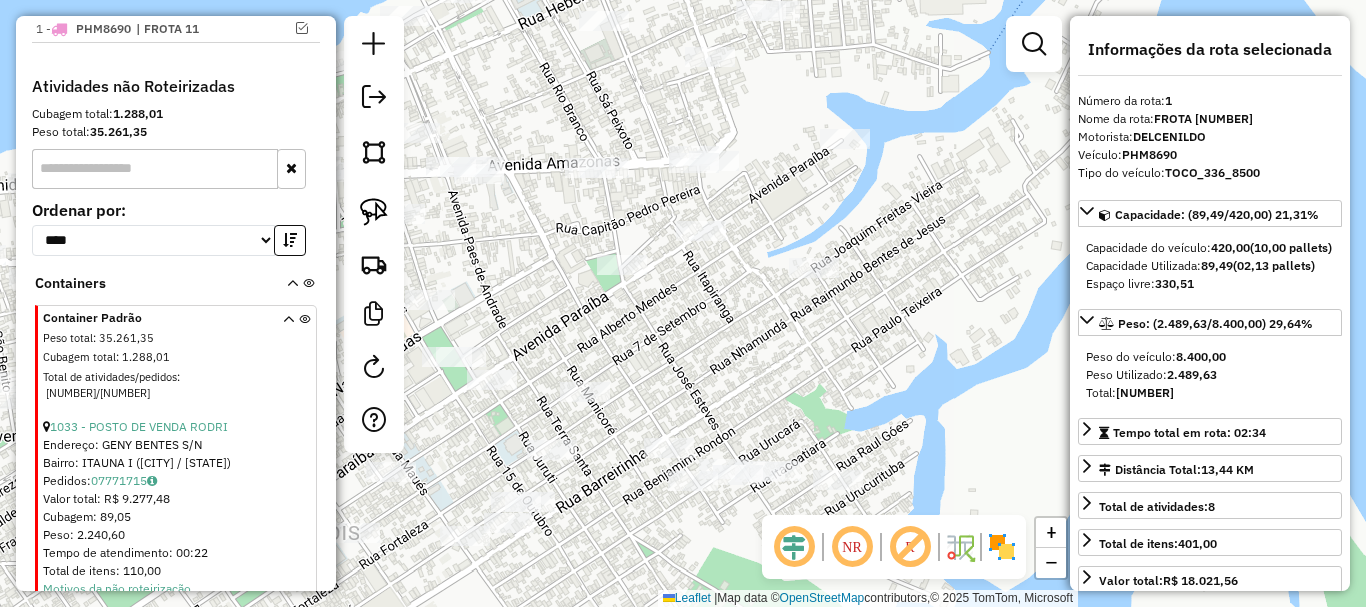 drag, startPoint x: 937, startPoint y: 369, endPoint x: 803, endPoint y: 336, distance: 138.00362 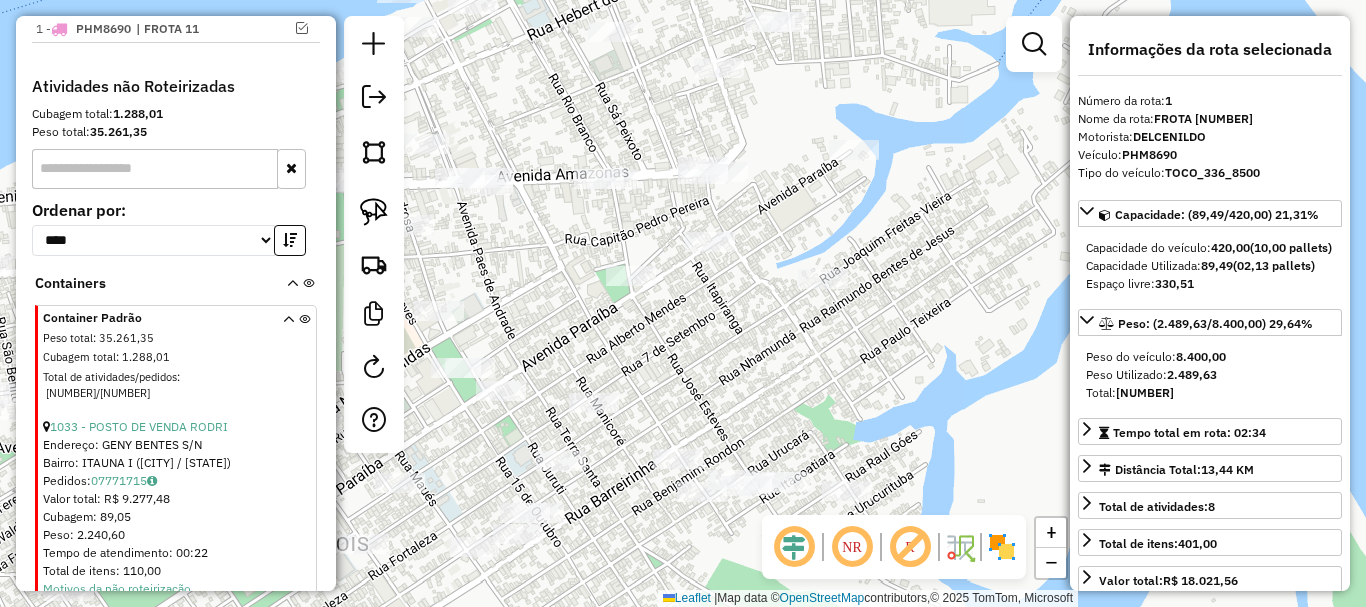 drag, startPoint x: 866, startPoint y: 356, endPoint x: 876, endPoint y: 347, distance: 13.453624 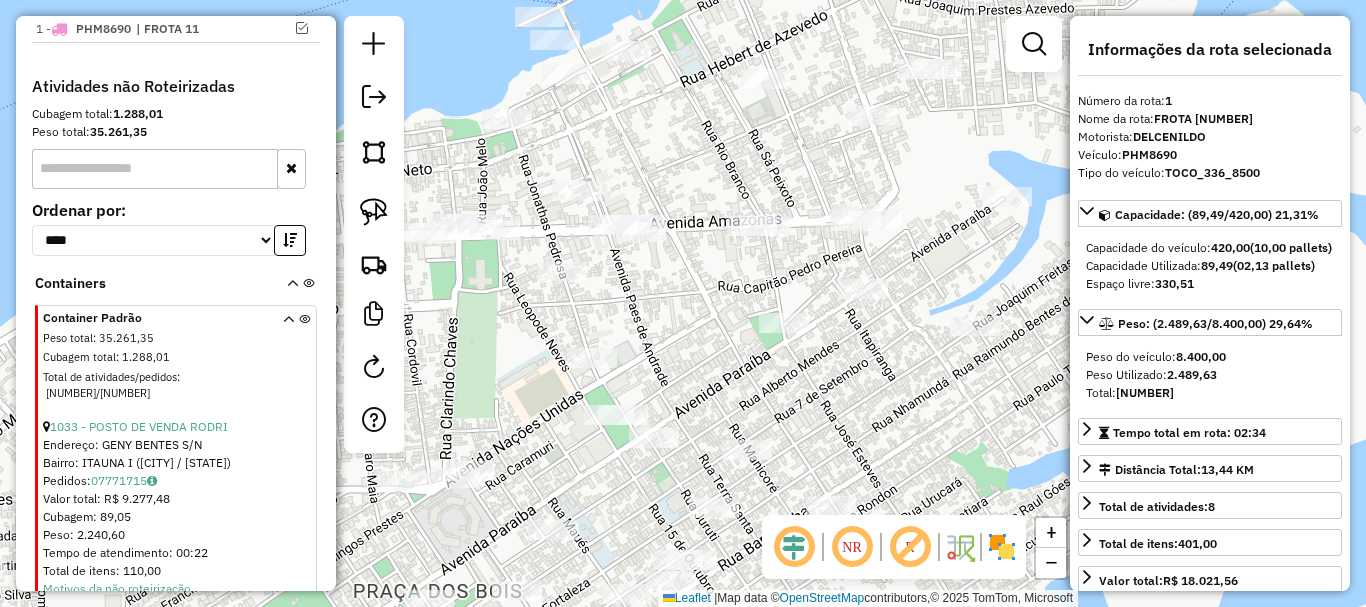 drag, startPoint x: 581, startPoint y: 273, endPoint x: 677, endPoint y: 311, distance: 103.24728 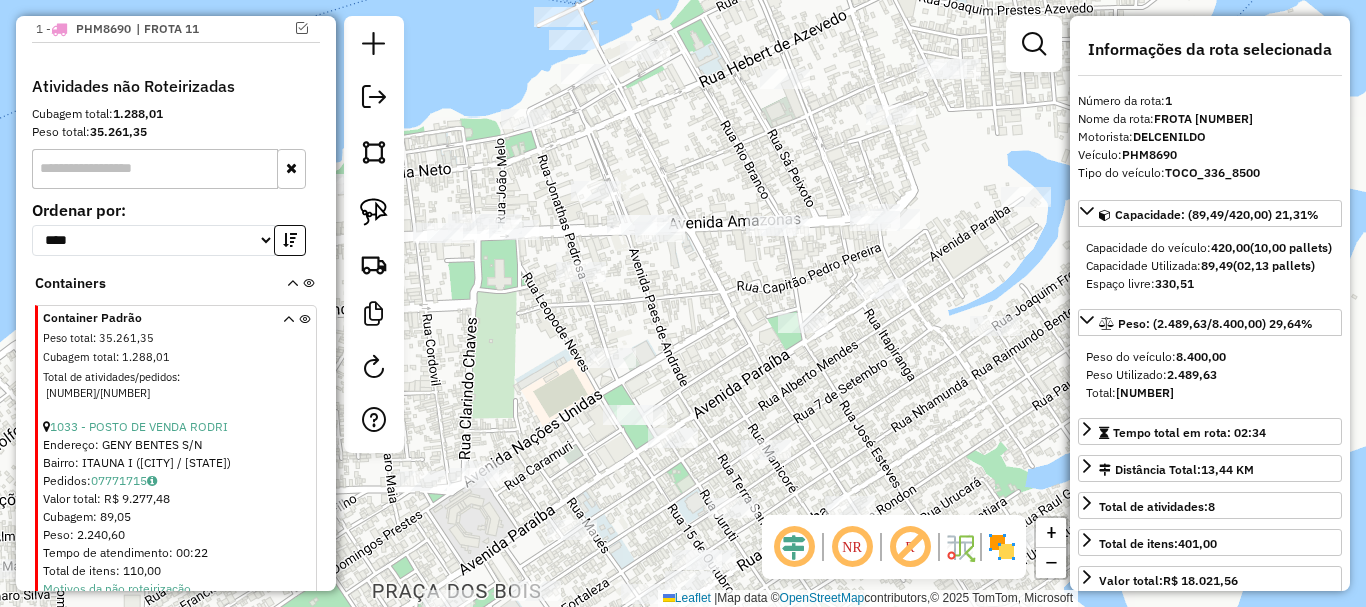 drag, startPoint x: 532, startPoint y: 316, endPoint x: 629, endPoint y: 310, distance: 97.18539 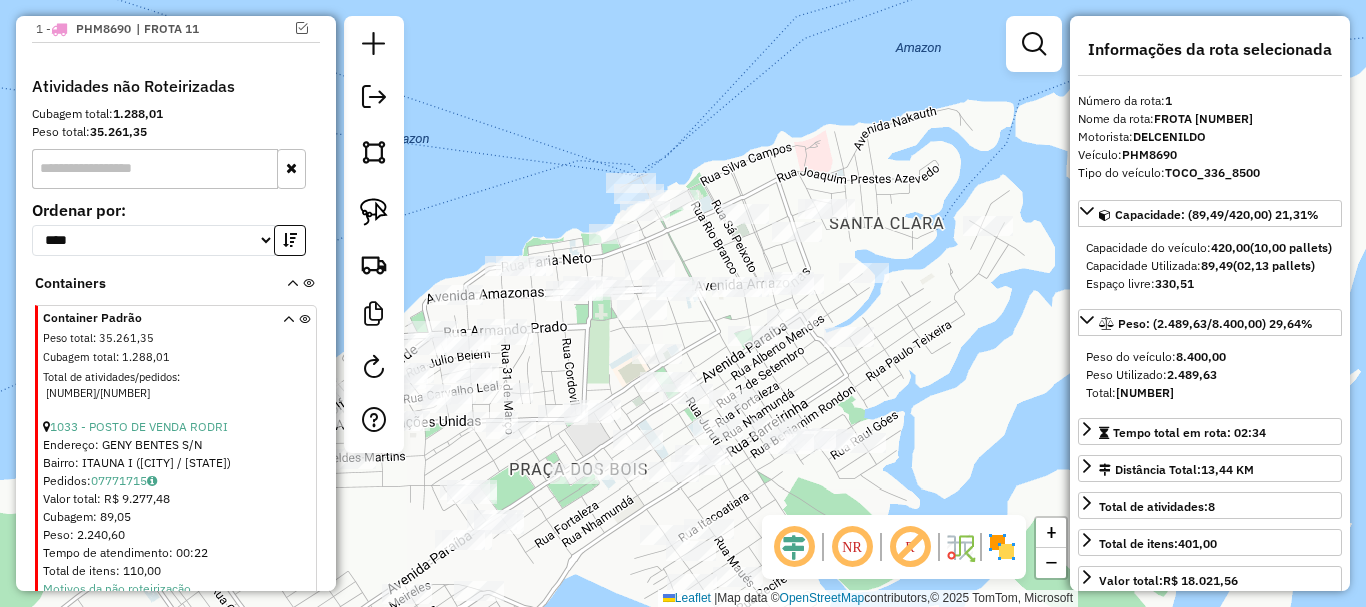 drag, startPoint x: 812, startPoint y: 345, endPoint x: 799, endPoint y: 371, distance: 29.068884 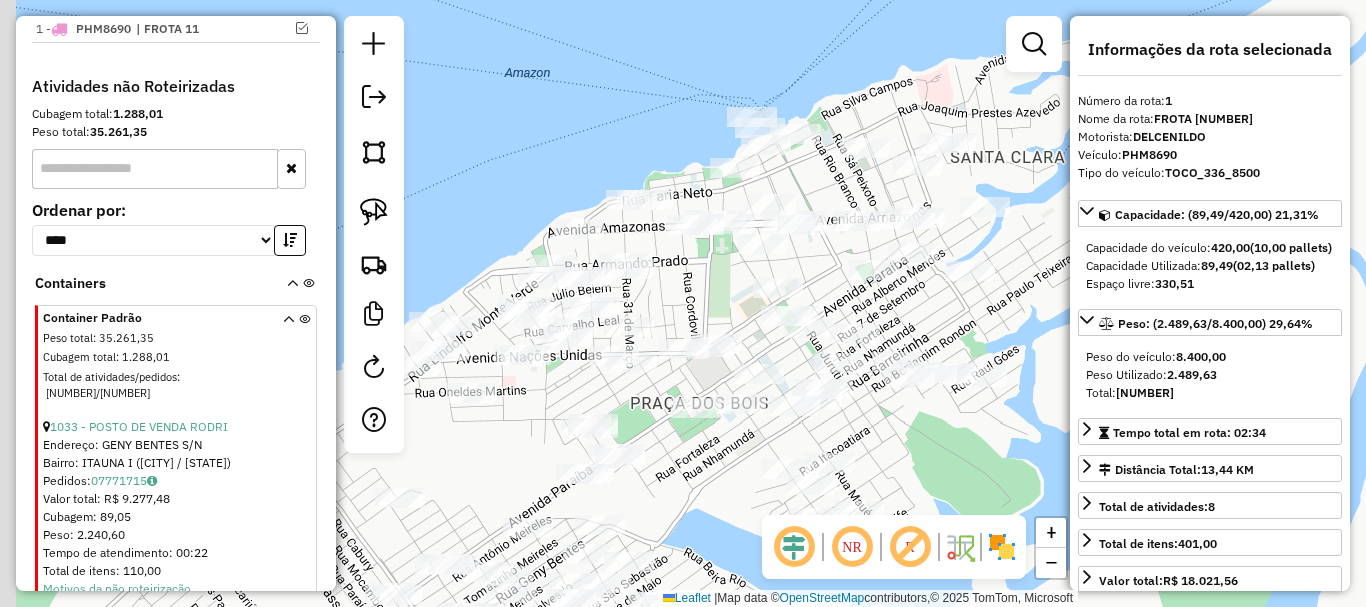 drag, startPoint x: 555, startPoint y: 146, endPoint x: 672, endPoint y: 81, distance: 133.84319 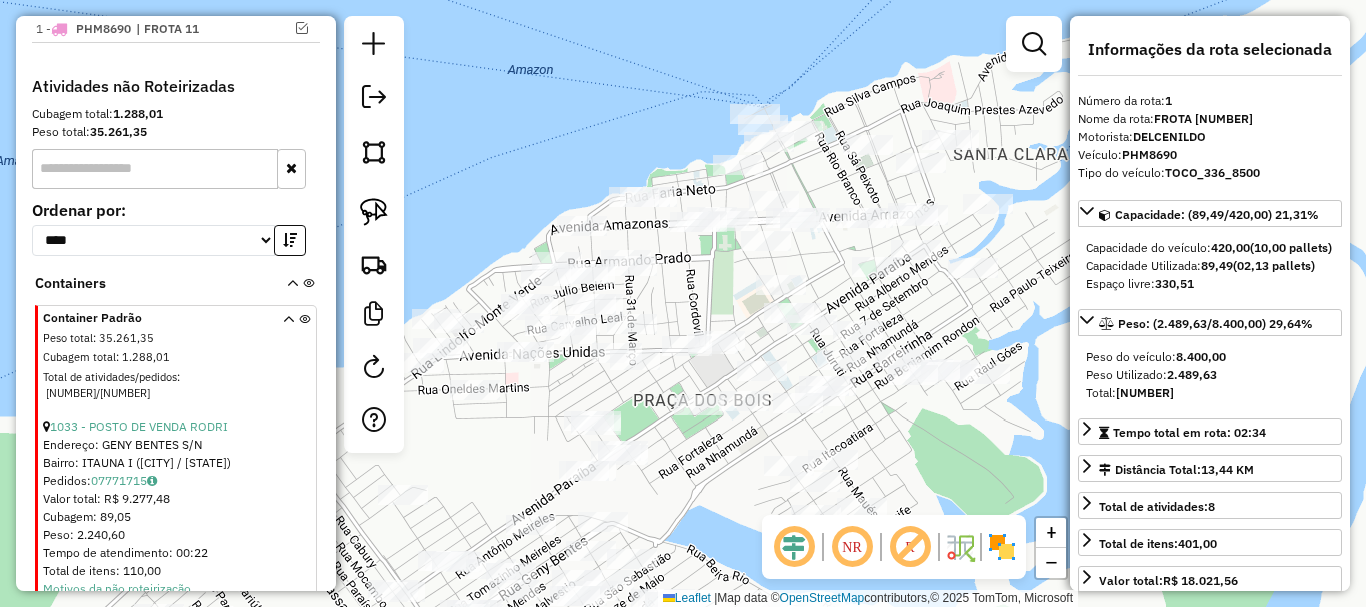 drag, startPoint x: 606, startPoint y: 128, endPoint x: 656, endPoint y: 81, distance: 68.622154 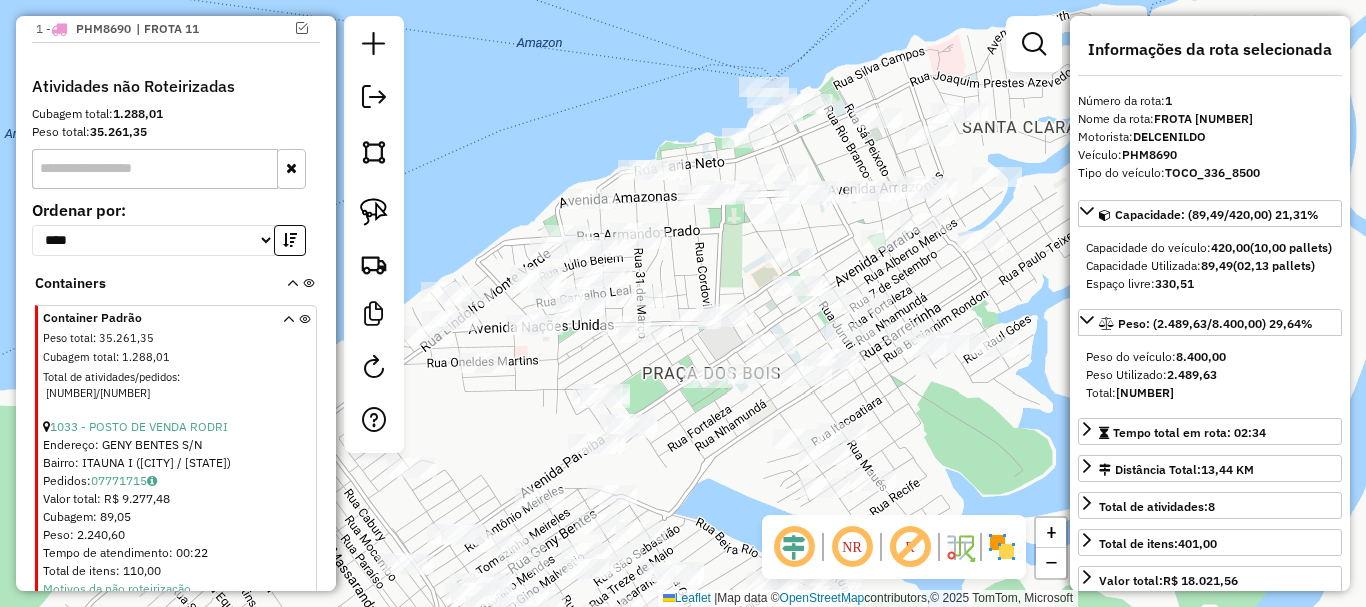drag, startPoint x: 649, startPoint y: 86, endPoint x: 606, endPoint y: 107, distance: 47.853943 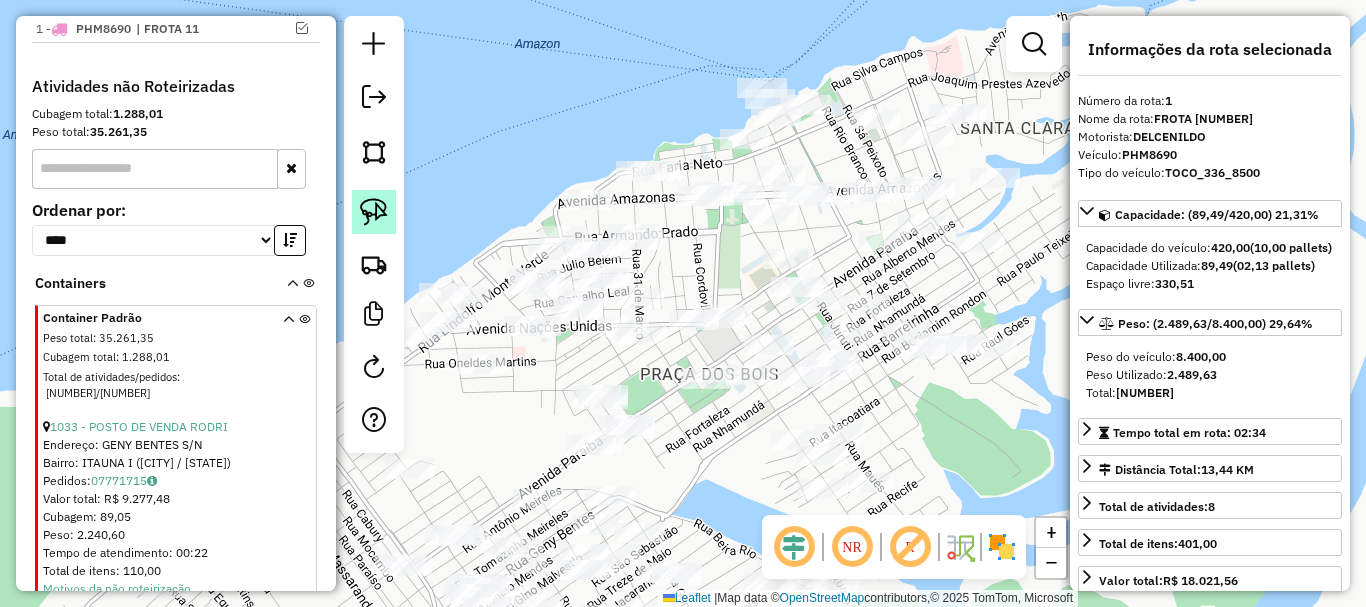 click 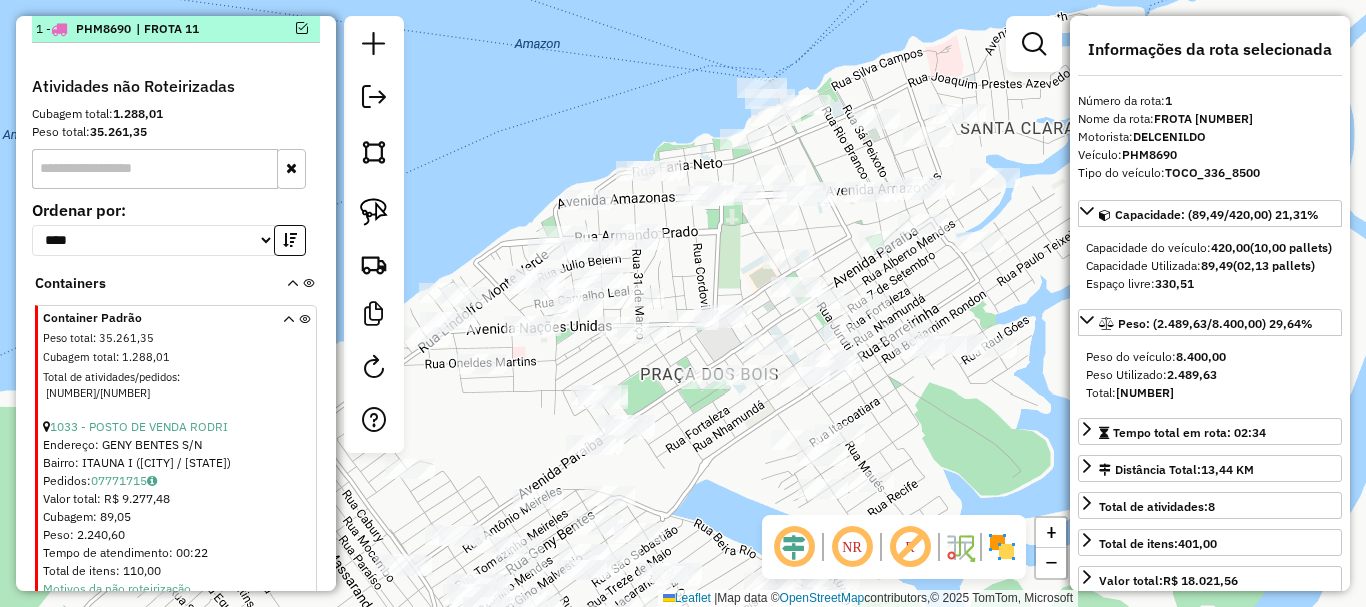 click at bounding box center [302, 28] 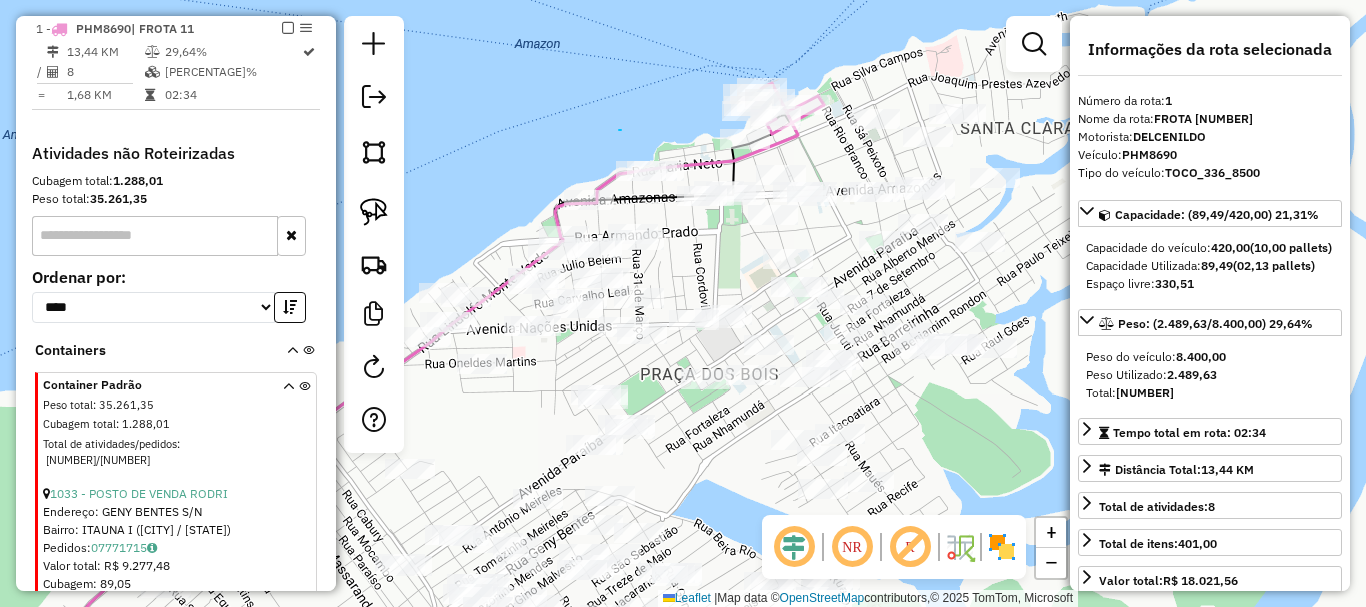drag, startPoint x: 619, startPoint y: 130, endPoint x: 425, endPoint y: 172, distance: 198.49434 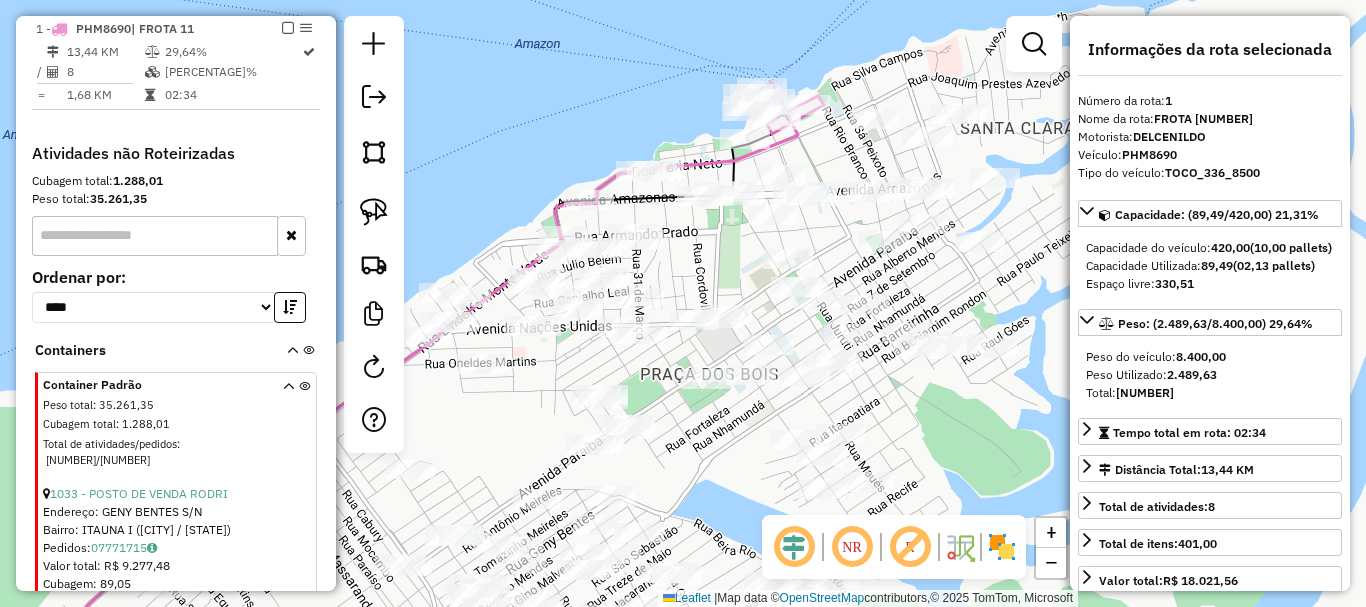 drag, startPoint x: 602, startPoint y: 137, endPoint x: 530, endPoint y: 167, distance: 78 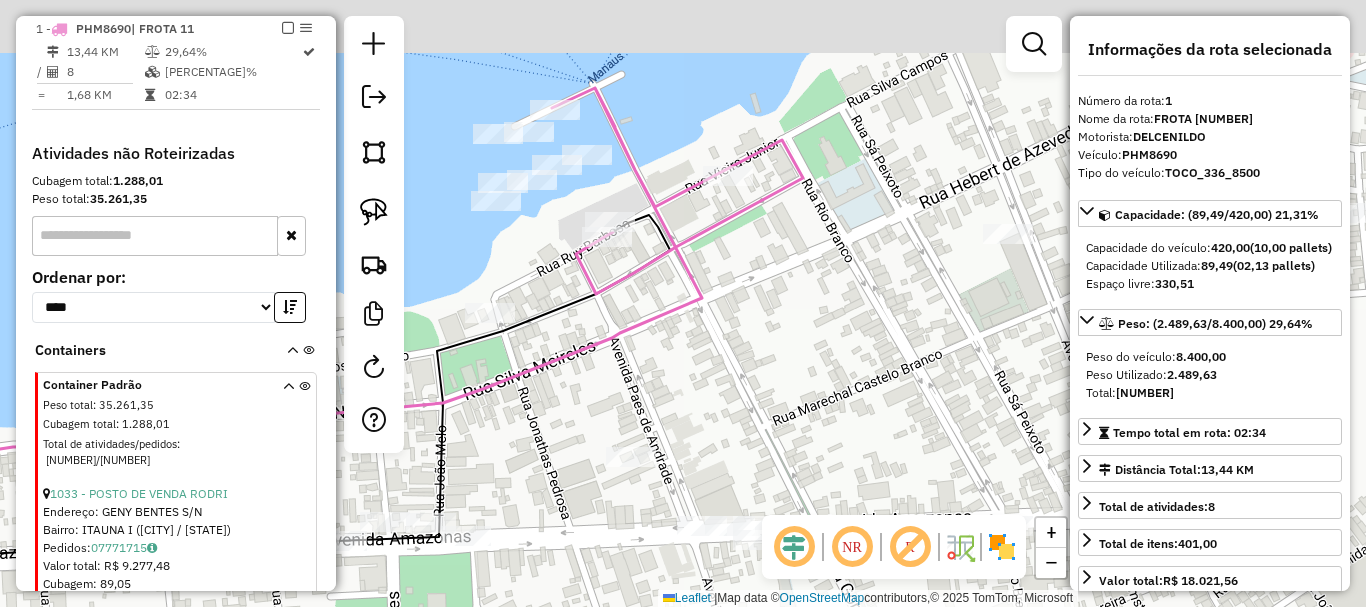 drag, startPoint x: 634, startPoint y: 90, endPoint x: 697, endPoint y: 154, distance: 89.80534 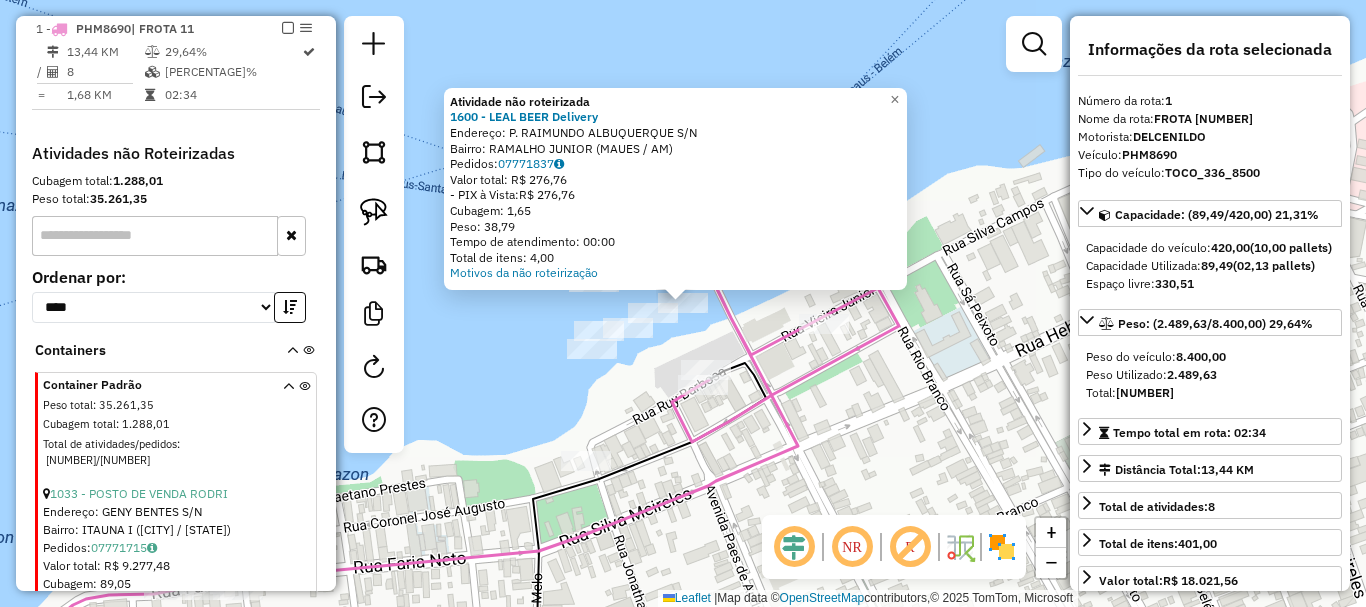 click on "Atividade não roteirizada 1600 - LEAL BEER Delivery  Endereço:  P. RAIMUNDO ALBUQUERQUE S/N   Bairro: RAMALHO JUNIOR ([CITY] / [STATE])   Pedidos:  07771837   Valor total: R$ 276,76   - PIX à Vista:  R$ 276,76   Cubagem: 1,65   Peso: 38,79   Tempo de atendimento: 00:00   Total de itens: 4,00  Motivos da não roteirização × Janela de atendimento Grade de atendimento Capacidade Transportadoras Veículos Cliente Pedidos  Rotas Selecione os dias de semana para filtrar as janelas de atendimento  Seg   Ter   Qua   Qui   Sex   Sáb   Dom  Informe o período da janela de atendimento: De: Até:  Filtrar exatamente a janela do cliente  Considerar janela de atendimento padrão  Selecione os dias de semana para filtrar as grades de atendimento  Seg   Ter   Qua   Qui   Sex   Sáb   Dom   Considerar clientes sem dia de atendimento cadastrado  Clientes fora do dia de atendimento selecionado Filtrar as atividades entre os valores definidos abaixo:  Peso mínimo:   Peso máximo:   Cubagem mínima:   Cubagem máxima:   De:  +" 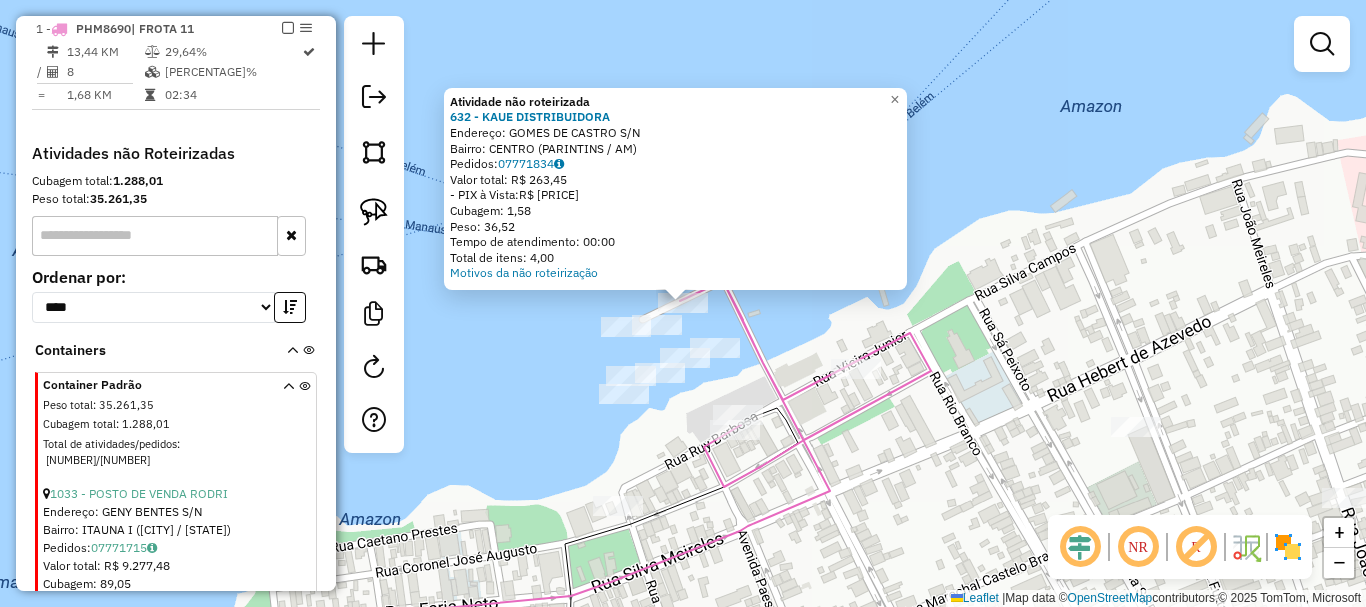 click on "Atividade não roteirizada 632 - KAUE DISTRIBUIDORA  Endereço:  GOMES DE CASTRO S/N   Bairro: CENTRO ([CITY] / [STATE])   Pedidos:  07771834   Valor total: R$ 263,45   - PIX à Vista:  R$ 263,45   Cubagem: 1,58   Peso: 36,52   Tempo de atendimento: 00:00   Total de itens: 4,00  Motivos da não roteirização × Janela de atendimento Grade de atendimento Capacidade Transportadoras Veículos Cliente Pedidos  Rotas Selecione os dias de semana para filtrar as janelas de atendimento  Seg   Ter   Qua   Qui   Sex   Sáb   Dom  Informe o período da janela de atendimento: De: Até:  Filtrar exatamente a janela do cliente  Considerar janela de atendimento padrão  Selecione os dias de semana para filtrar as grades de atendimento  Seg   Ter   Qua   Qui   Sex   Sáb   Dom   Considerar clientes sem dia de atendimento cadastrado  Clientes fora do dia de atendimento selecionado Filtrar as atividades entre os valores definidos abaixo:  Peso mínimo:   Peso máximo:   Cubagem mínima:   Cubagem máxima:   De:   Até:   De:  +" 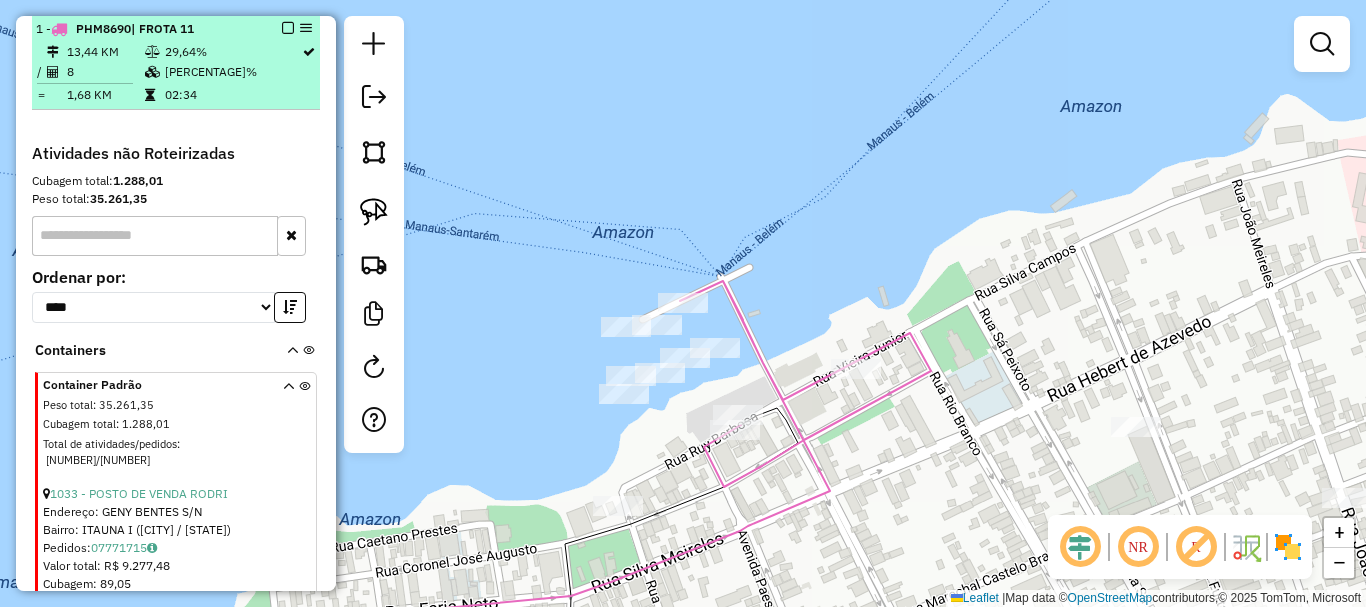 click on "[NUMBER] - [PLATE_ID] | FROTA [NUMBER]" at bounding box center (176, 29) 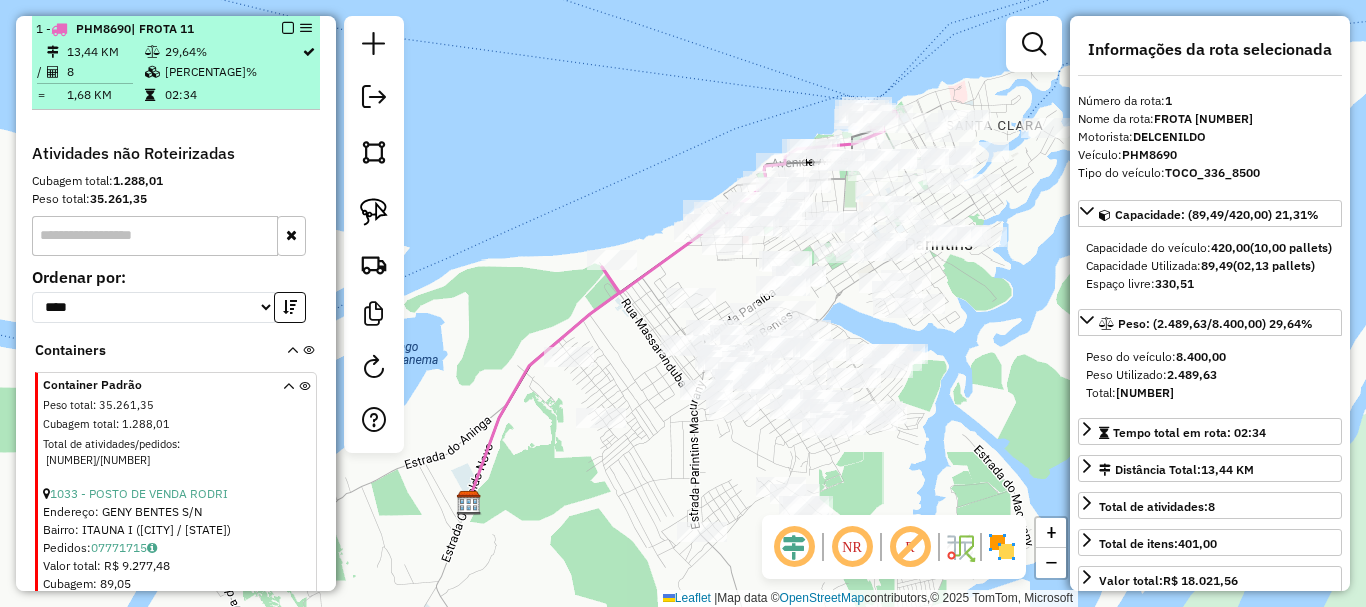 click at bounding box center (288, 28) 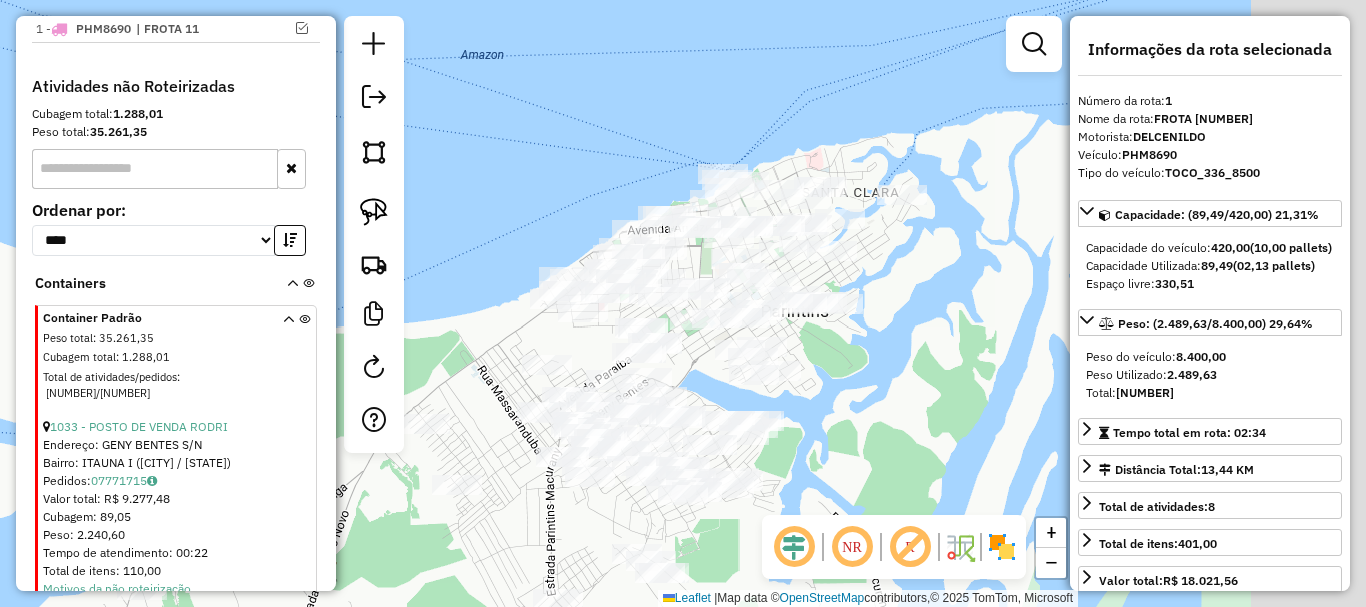 drag, startPoint x: 985, startPoint y: 334, endPoint x: 814, endPoint y: 334, distance: 171 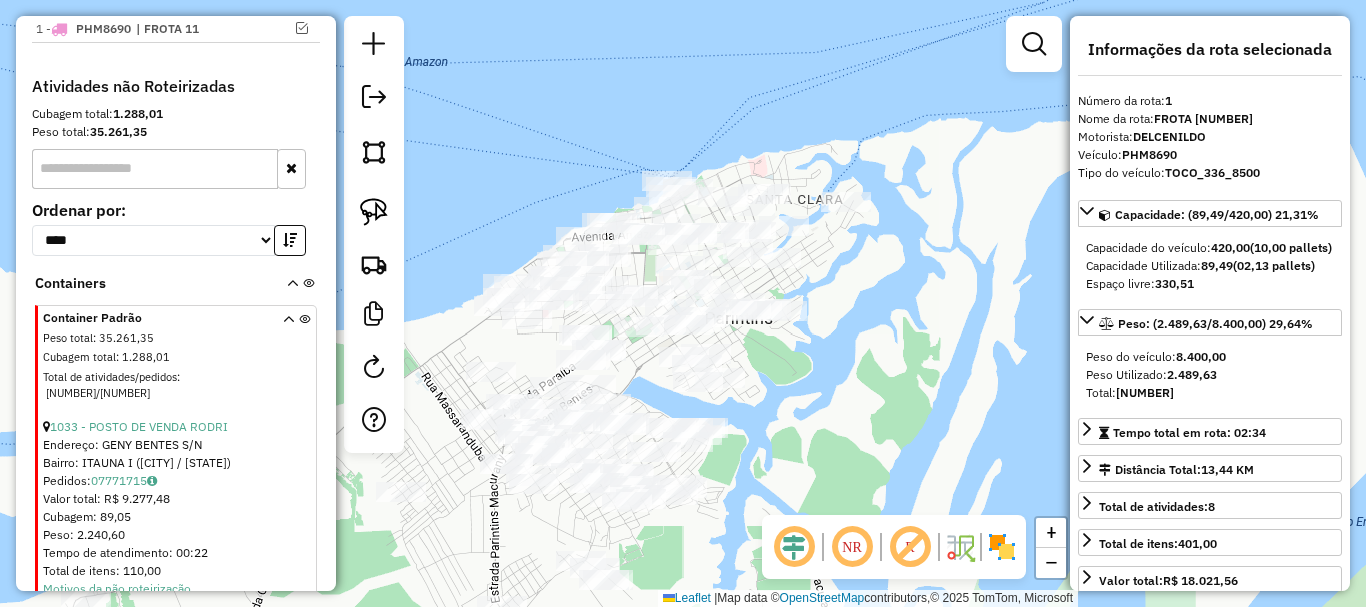drag, startPoint x: 832, startPoint y: 175, endPoint x: 765, endPoint y: 172, distance: 67.06713 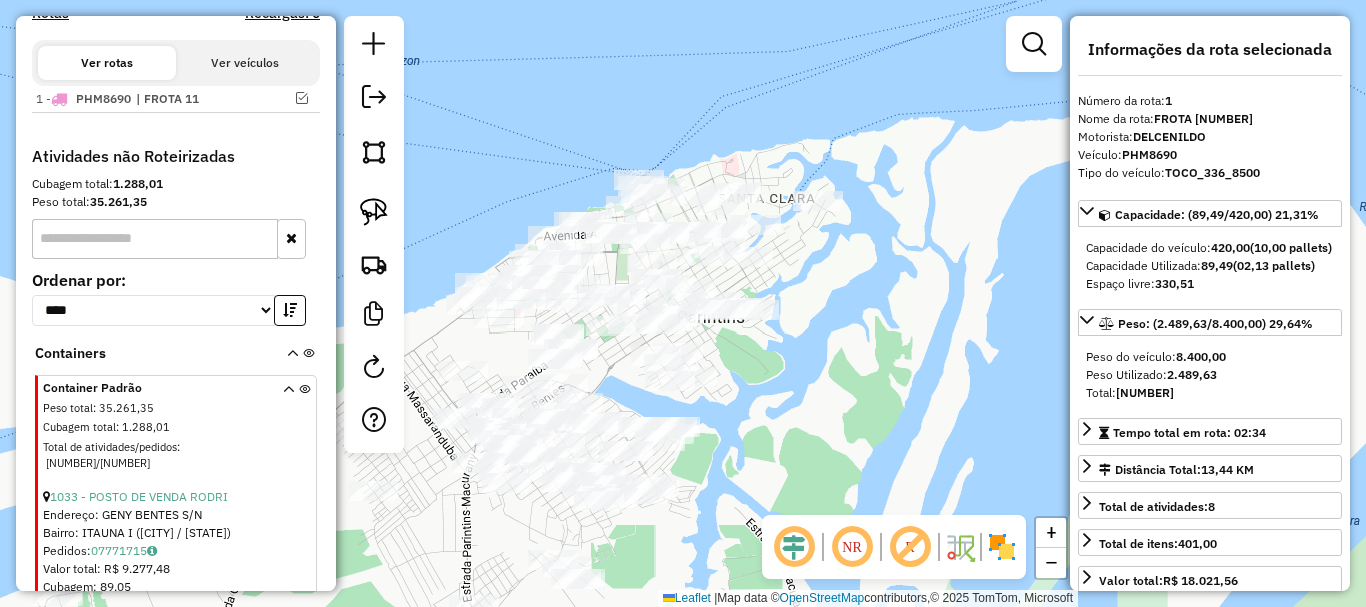 scroll, scrollTop: 634, scrollLeft: 0, axis: vertical 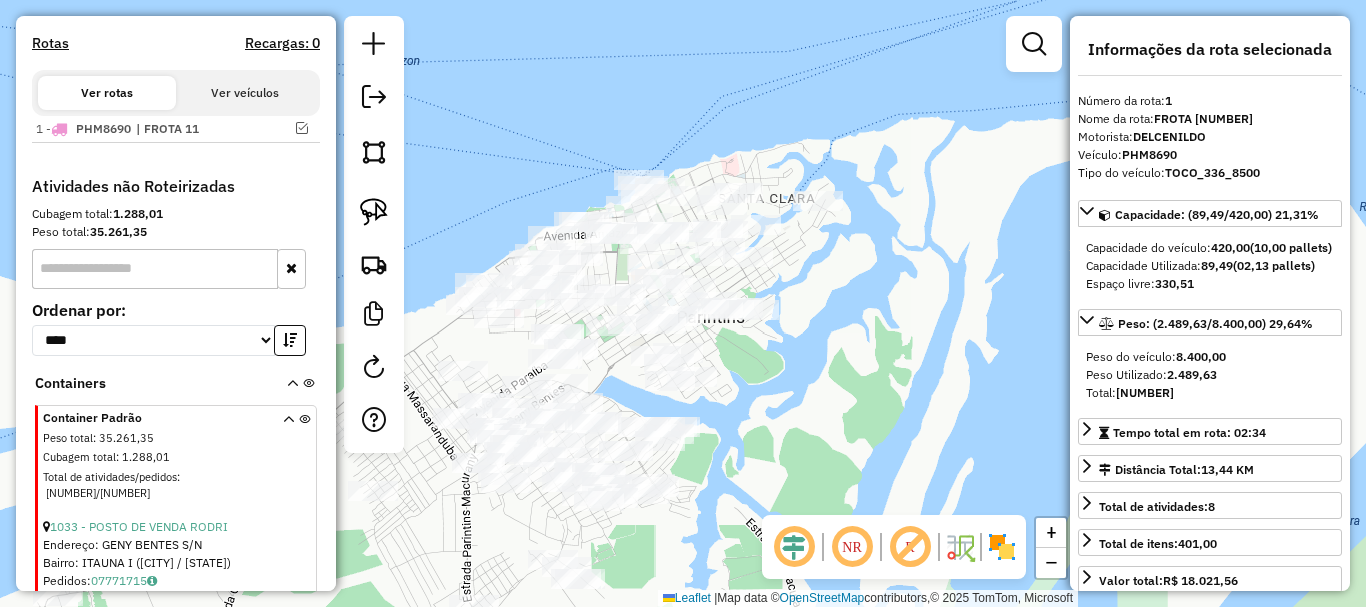 drag, startPoint x: 650, startPoint y: 139, endPoint x: 580, endPoint y: 141, distance: 70.028564 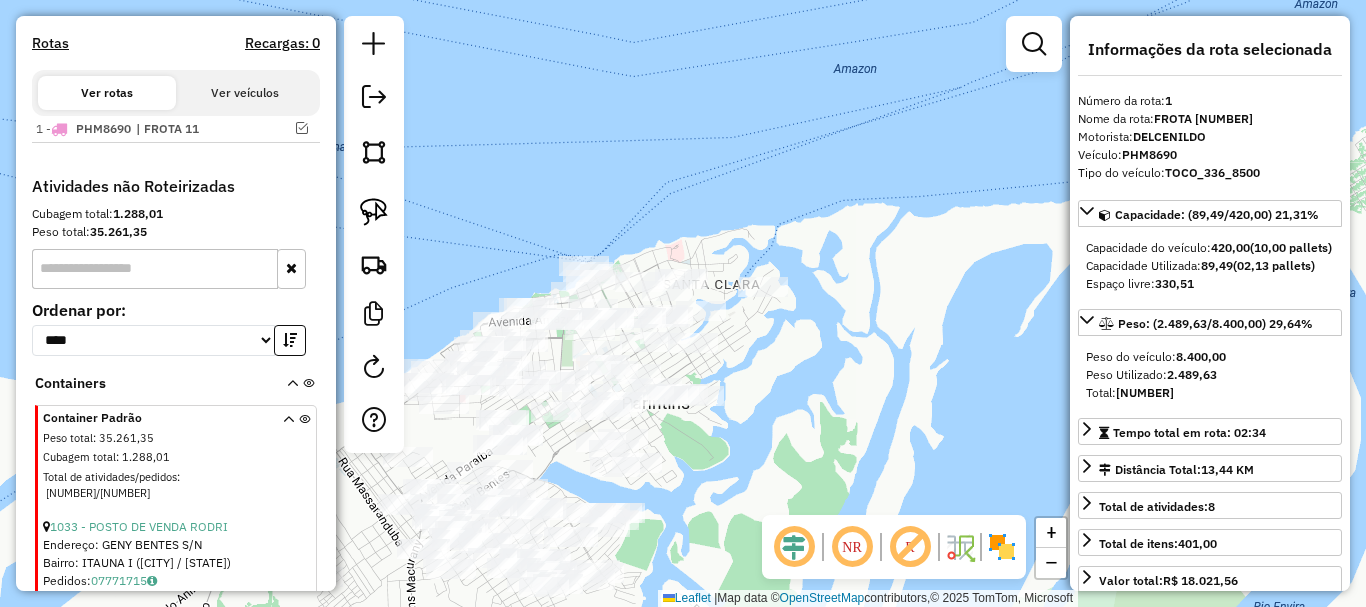 drag, startPoint x: 718, startPoint y: 343, endPoint x: 684, endPoint y: 351, distance: 34.928497 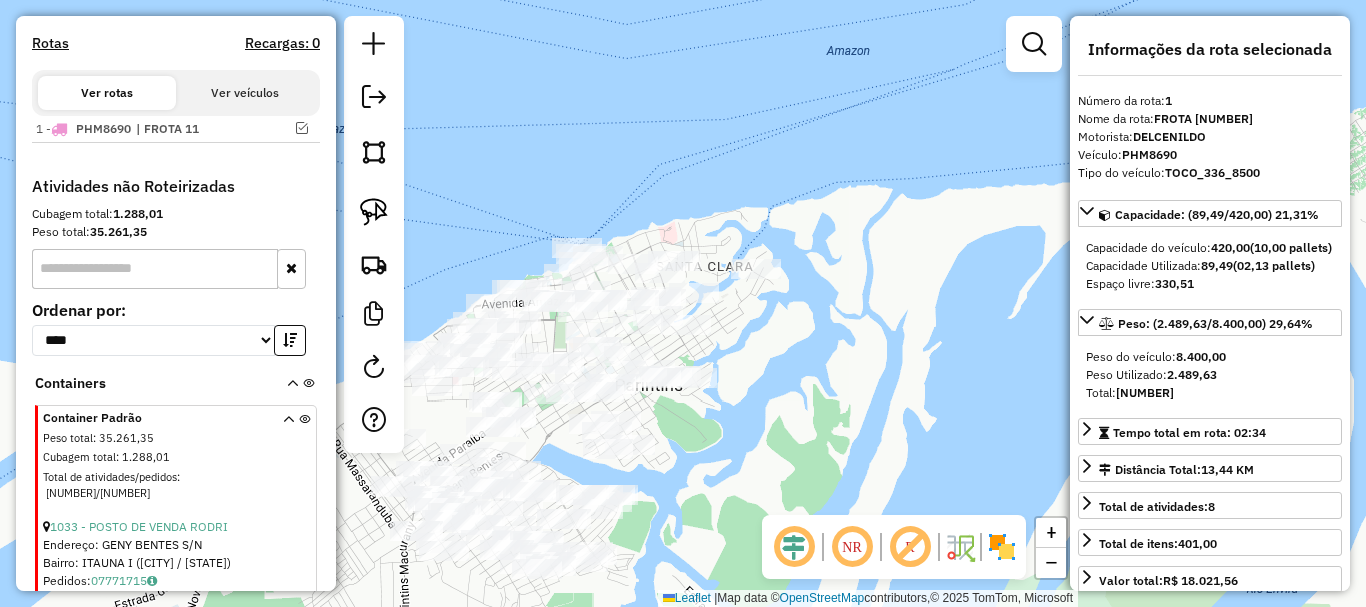 drag, startPoint x: 618, startPoint y: 167, endPoint x: 575, endPoint y: 177, distance: 44.14748 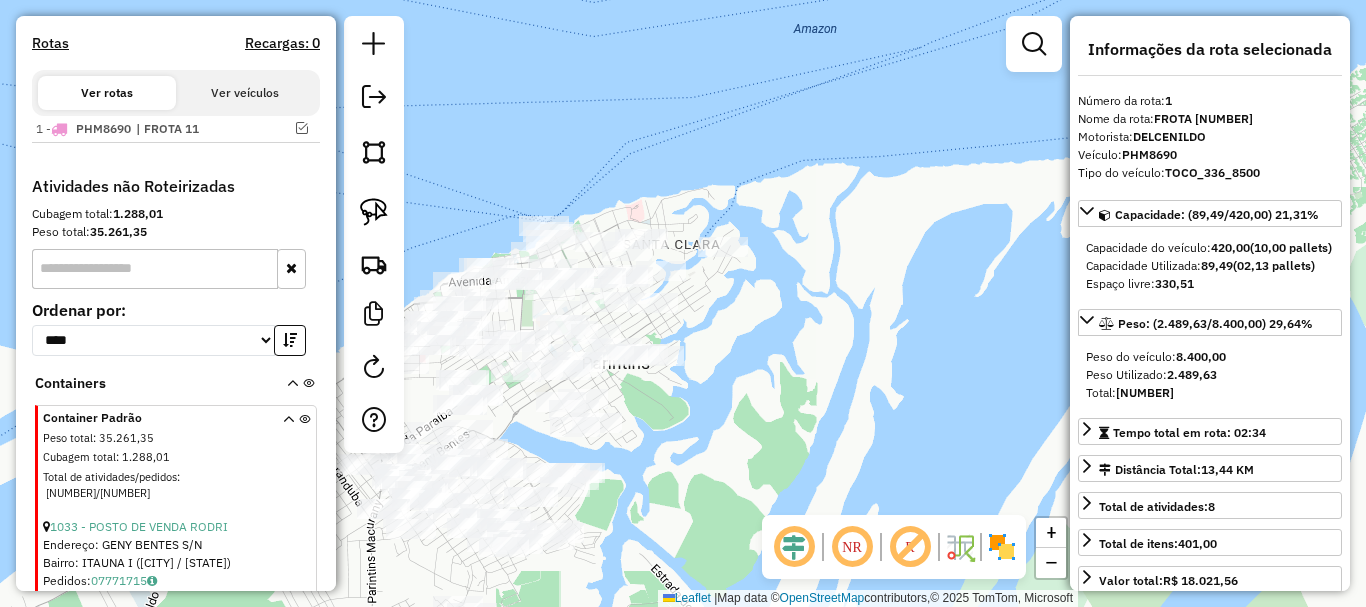 drag, startPoint x: 525, startPoint y: 228, endPoint x: 533, endPoint y: 185, distance: 43.737854 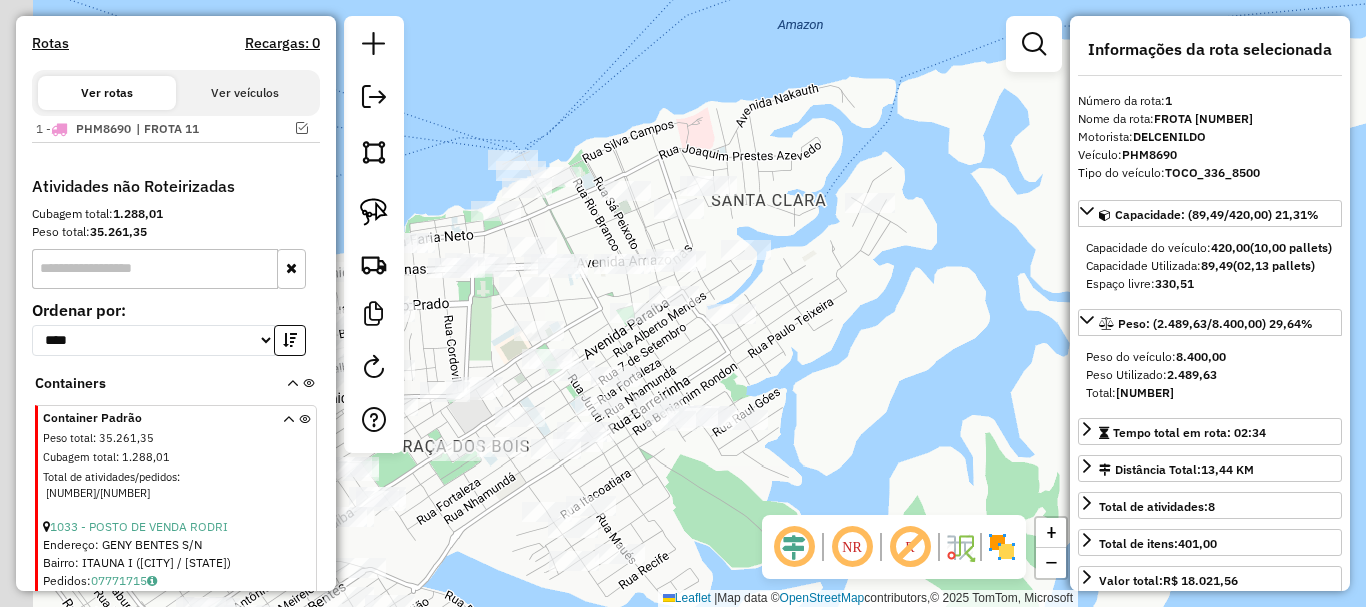 drag, startPoint x: 682, startPoint y: 136, endPoint x: 693, endPoint y: 120, distance: 19.416489 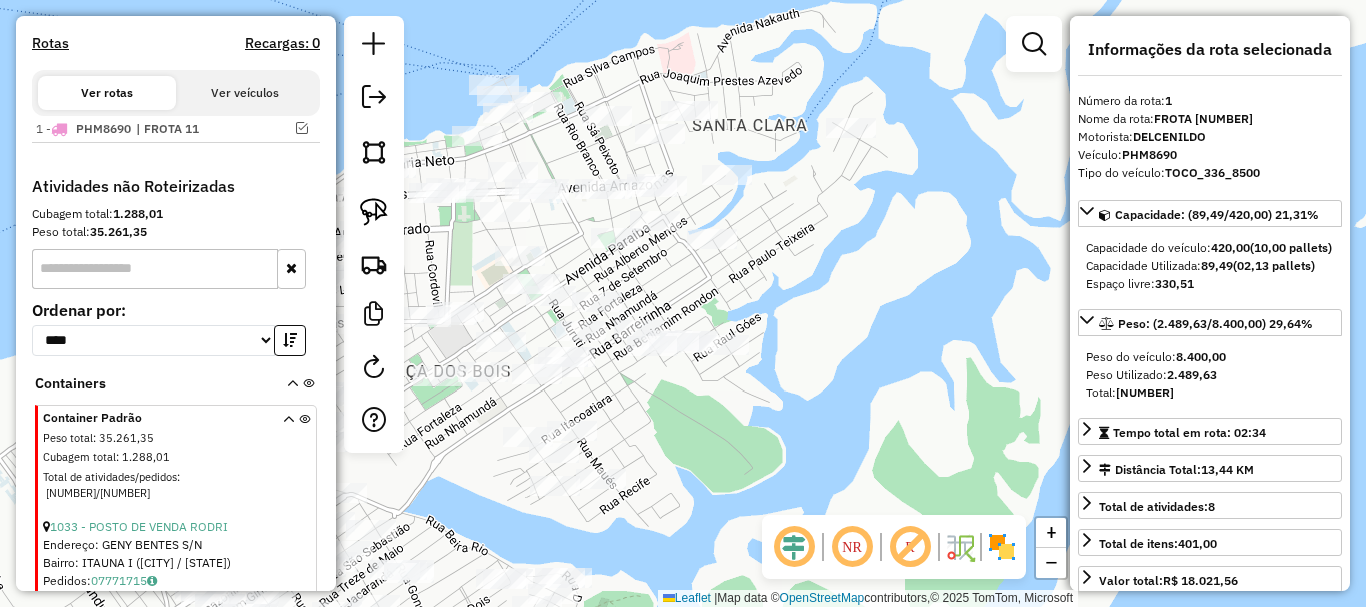drag, startPoint x: 692, startPoint y: 119, endPoint x: 660, endPoint y: 57, distance: 69.77106 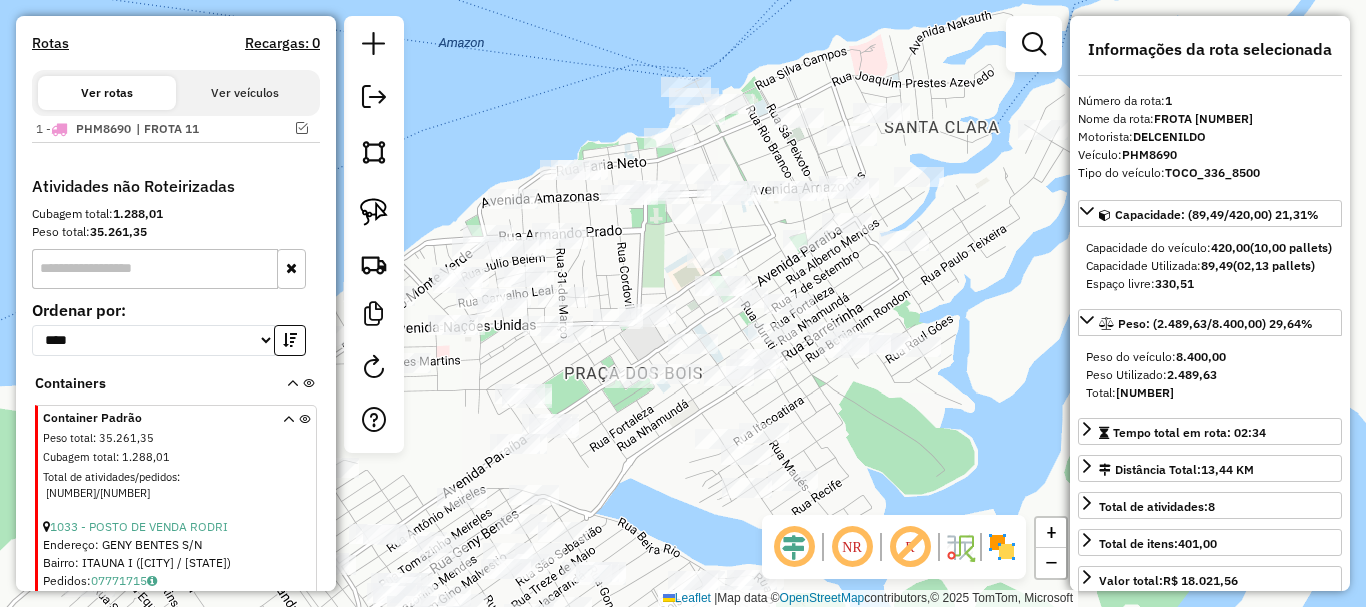 drag, startPoint x: 653, startPoint y: 83, endPoint x: 845, endPoint y: 91, distance: 192.1666 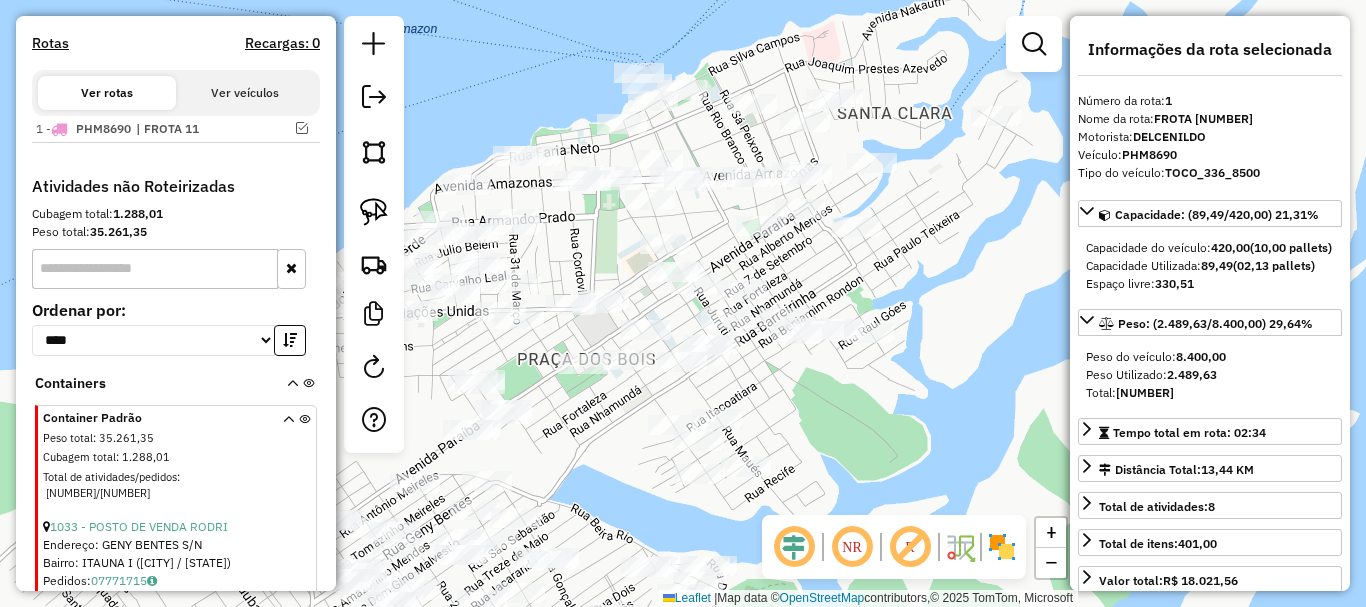 drag, startPoint x: 955, startPoint y: 326, endPoint x: 764, endPoint y: 274, distance: 197.95201 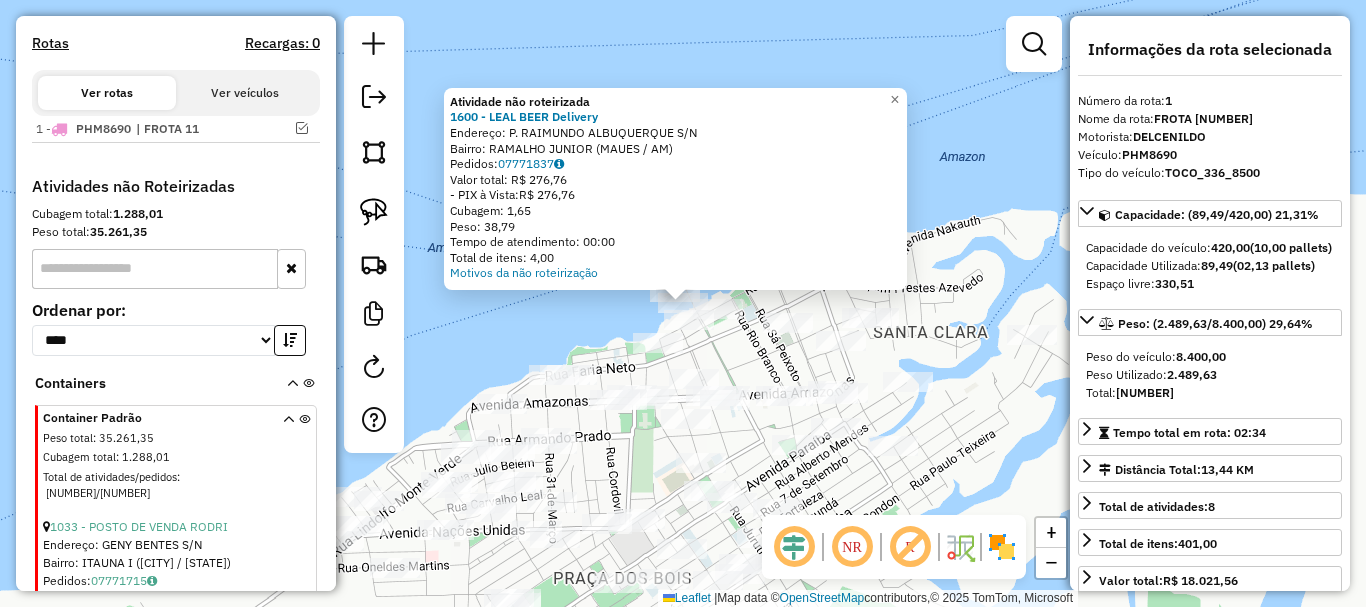 drag, startPoint x: 976, startPoint y: 287, endPoint x: 919, endPoint y: 223, distance: 85.70297 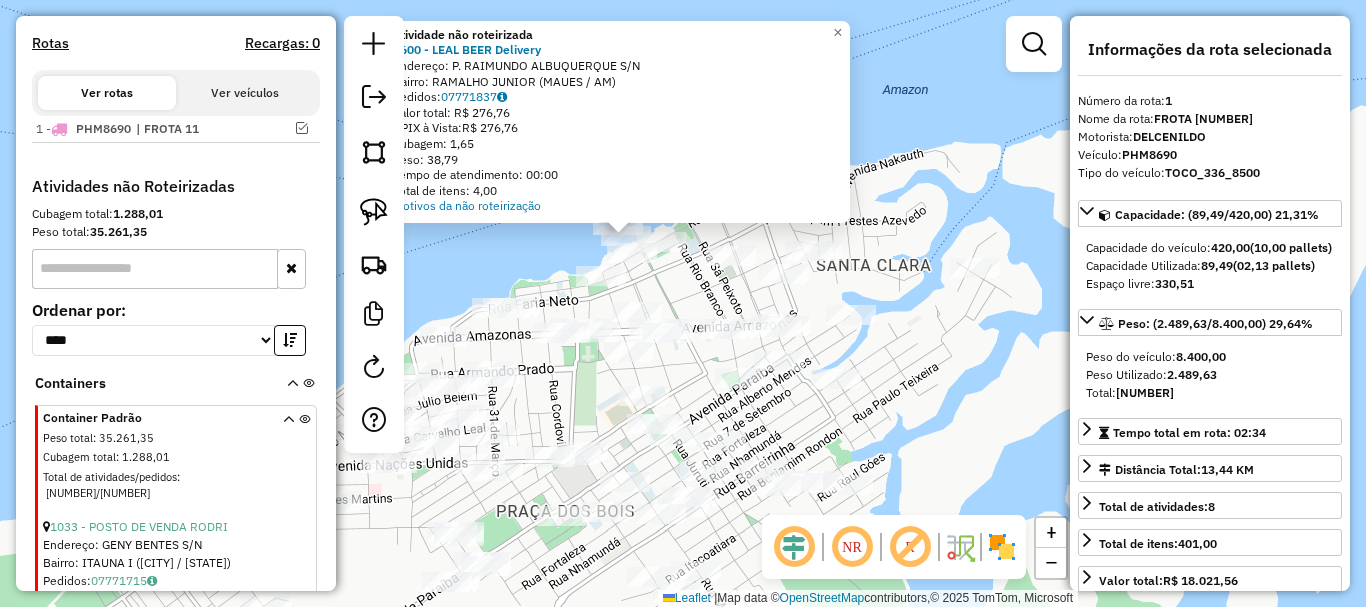 click on "Atividade não roteirizada 1600 - LEAL BEER Delivery  Endereço:  P. RAIMUNDO ALBUQUERQUE S/N   Bairro: RAMALHO JUNIOR ([CITY] / [STATE])   Pedidos:  07771837   Valor total: R$ 276,76   - PIX à Vista:  R$ 276,76   Cubagem: 1,65   Peso: 38,79   Tempo de atendimento: 00:00   Total de itens: 4,00  Motivos da não roteirização × Janela de atendimento Grade de atendimento Capacidade Transportadoras Veículos Cliente Pedidos  Rotas Selecione os dias de semana para filtrar as janelas de atendimento  Seg   Ter   Qua   Qui   Sex   Sáb   Dom  Informe o período da janela de atendimento: De: Até:  Filtrar exatamente a janela do cliente  Considerar janela de atendimento padrão  Selecione os dias de semana para filtrar as grades de atendimento  Seg   Ter   Qua   Qui   Sex   Sáb   Dom   Considerar clientes sem dia de atendimento cadastrado  Clientes fora do dia de atendimento selecionado Filtrar as atividades entre os valores definidos abaixo:  Peso mínimo:   Peso máximo:   Cubagem mínima:   Cubagem máxima:   De:  +" 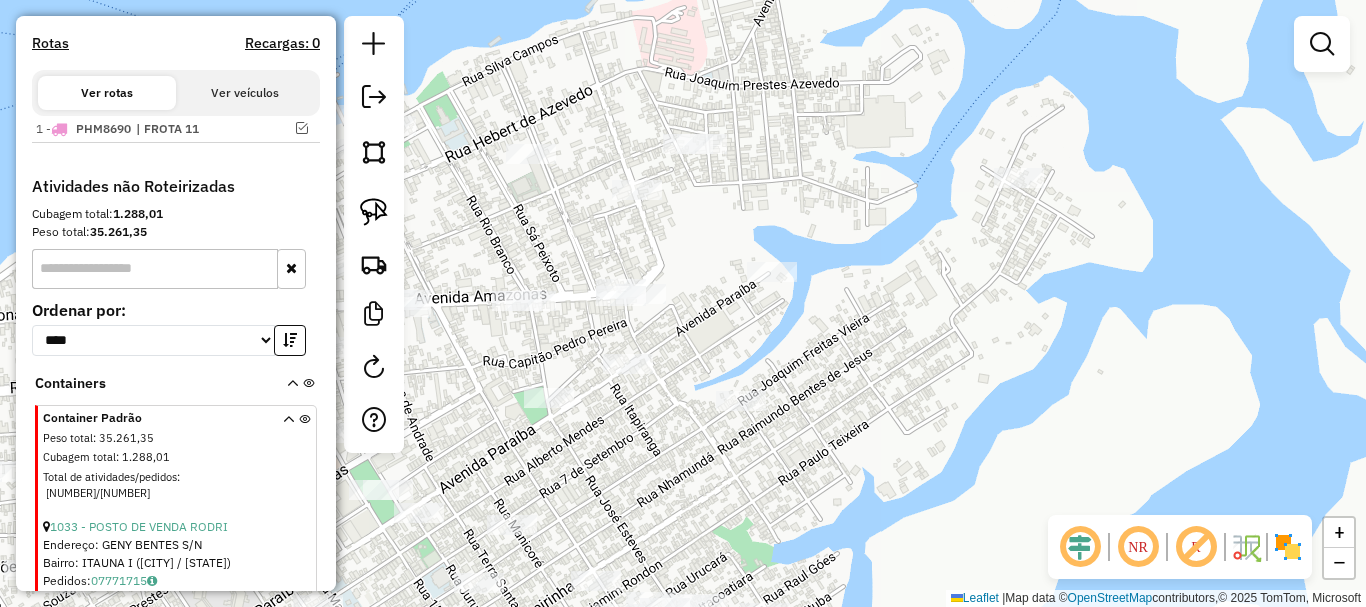 drag, startPoint x: 891, startPoint y: 353, endPoint x: 849, endPoint y: 425, distance: 83.35467 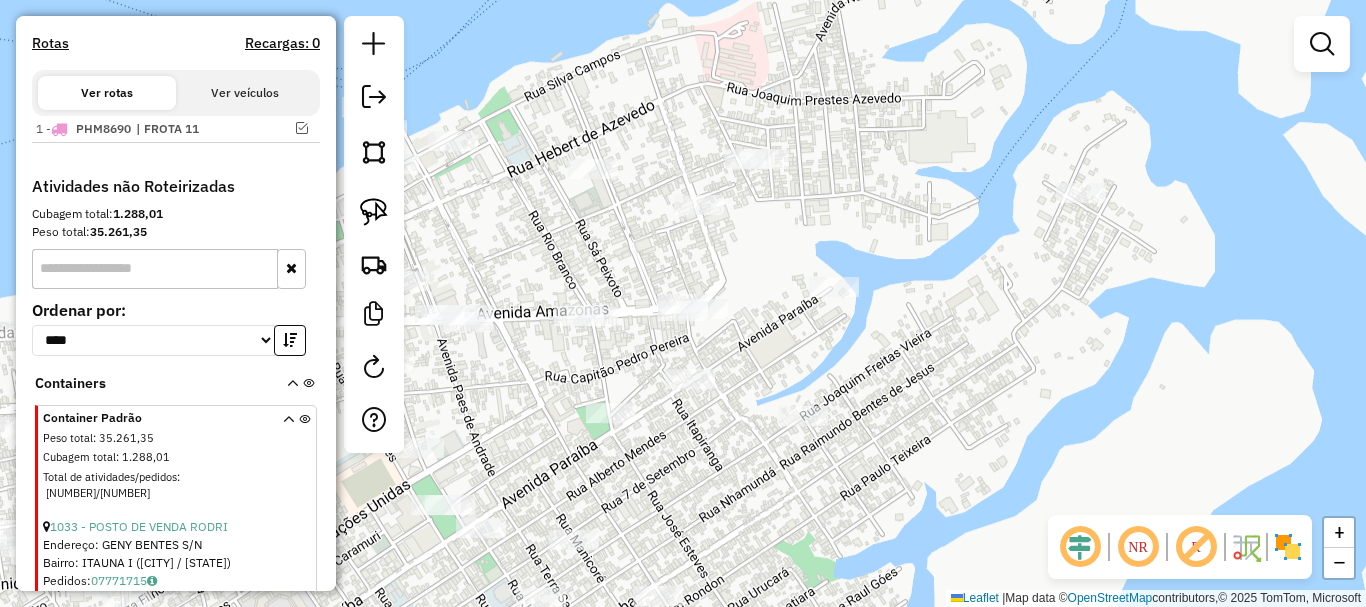 drag, startPoint x: 950, startPoint y: 384, endPoint x: 940, endPoint y: 388, distance: 10.770329 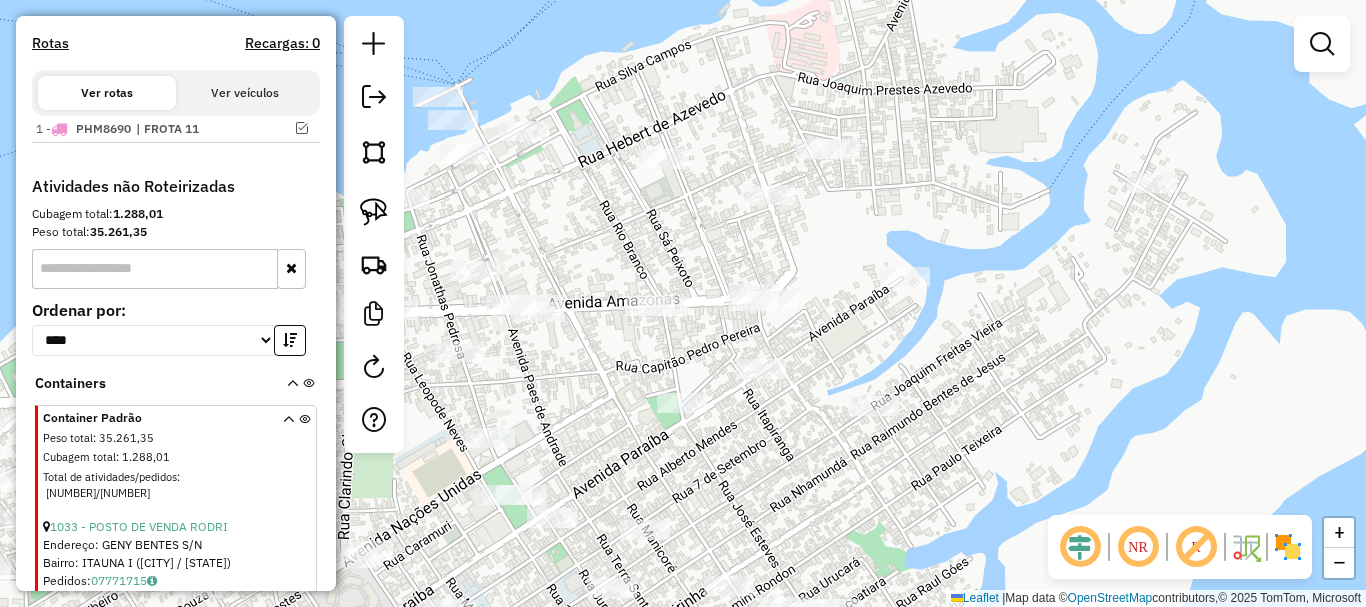 drag, startPoint x: 956, startPoint y: 332, endPoint x: 969, endPoint y: 321, distance: 17.029387 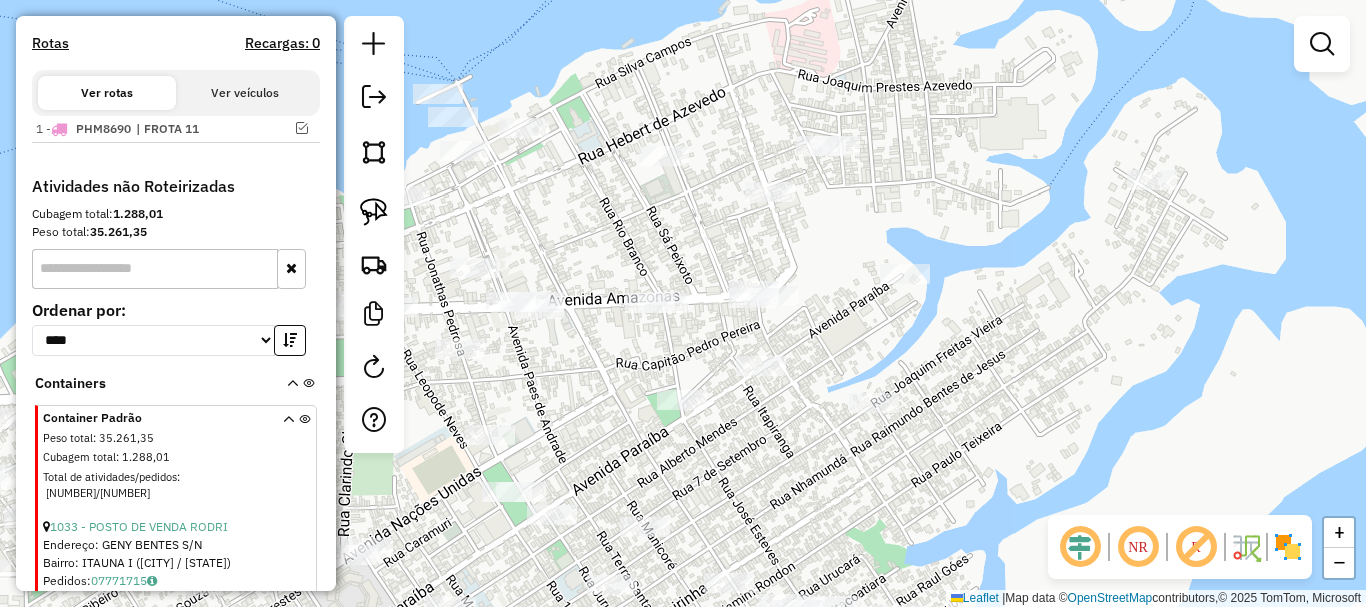 drag 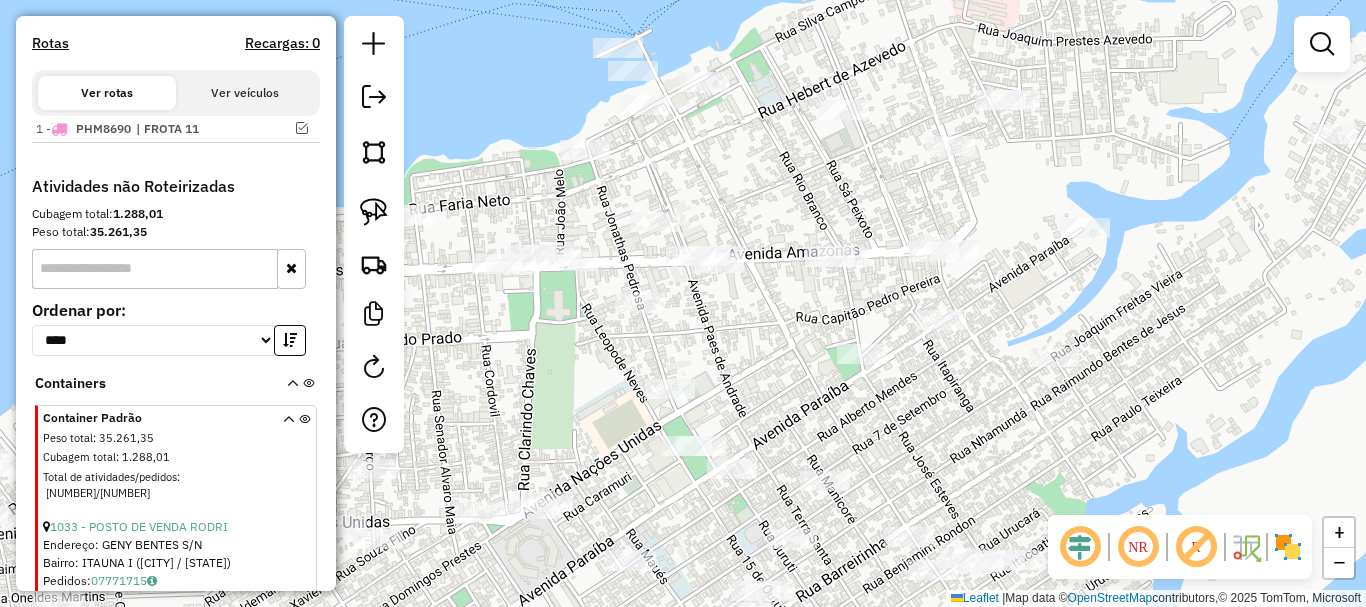 click on "Janela de atendimento Grade de atendimento Capacidade Transportadoras Veículos Cliente Pedidos  Rotas Selecione os dias de semana para filtrar as janelas de atendimento  Seg   Ter   Qua   Qui   Sex   Sáb   Dom  Informe o período da janela de atendimento: De: Até:  Filtrar exatamente a janela do cliente  Considerar janela de atendimento padrão  Selecione os dias de semana para filtrar as grades de atendimento  Seg   Ter   Qua   Qui   Sex   Sáb   Dom   Considerar clientes sem dia de atendimento cadastrado  Clientes fora do dia de atendimento selecionado Filtrar as atividades entre os valores definidos abaixo:  Peso mínimo:   Peso máximo:   Cubagem mínima:   Cubagem máxima:   De:   Até:  Filtrar as atividades entre o tempo de atendimento definido abaixo:  De:   Até:   Considerar capacidade total dos clientes não roteirizados Transportadora: Selecione um ou mais itens Tipo de veículo: Selecione um ou mais itens Veículo: Selecione um ou mais itens Motorista: Selecione um ou mais itens Nome: Rótulo:" 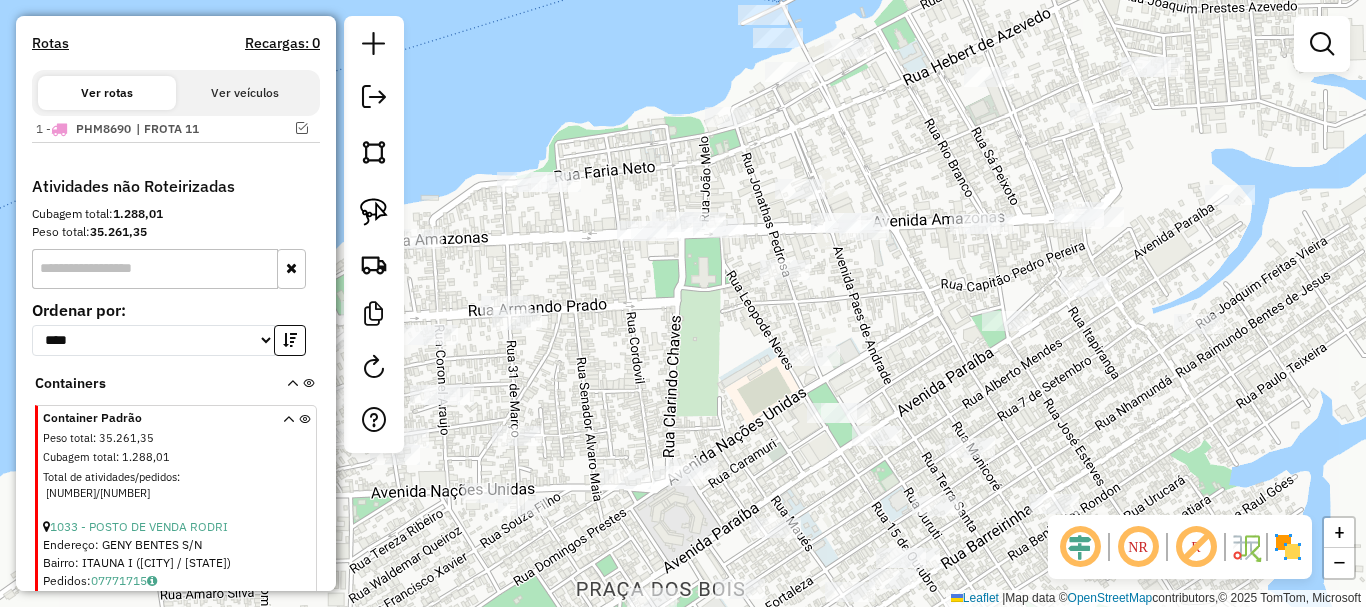 click on "Janela de atendimento Grade de atendimento Capacidade Transportadoras Veículos Cliente Pedidos  Rotas Selecione os dias de semana para filtrar as janelas de atendimento  Seg   Ter   Qua   Qui   Sex   Sáb   Dom  Informe o período da janela de atendimento: De: Até:  Filtrar exatamente a janela do cliente  Considerar janela de atendimento padrão  Selecione os dias de semana para filtrar as grades de atendimento  Seg   Ter   Qua   Qui   Sex   Sáb   Dom   Considerar clientes sem dia de atendimento cadastrado  Clientes fora do dia de atendimento selecionado Filtrar as atividades entre os valores definidos abaixo:  Peso mínimo:   Peso máximo:   Cubagem mínima:   Cubagem máxima:   De:   Até:  Filtrar as atividades entre o tempo de atendimento definido abaixo:  De:   Até:   Considerar capacidade total dos clientes não roteirizados Transportadora: Selecione um ou mais itens Tipo de veículo: Selecione um ou mais itens Veículo: Selecione um ou mais itens Motorista: Selecione um ou mais itens Nome: Rótulo:" 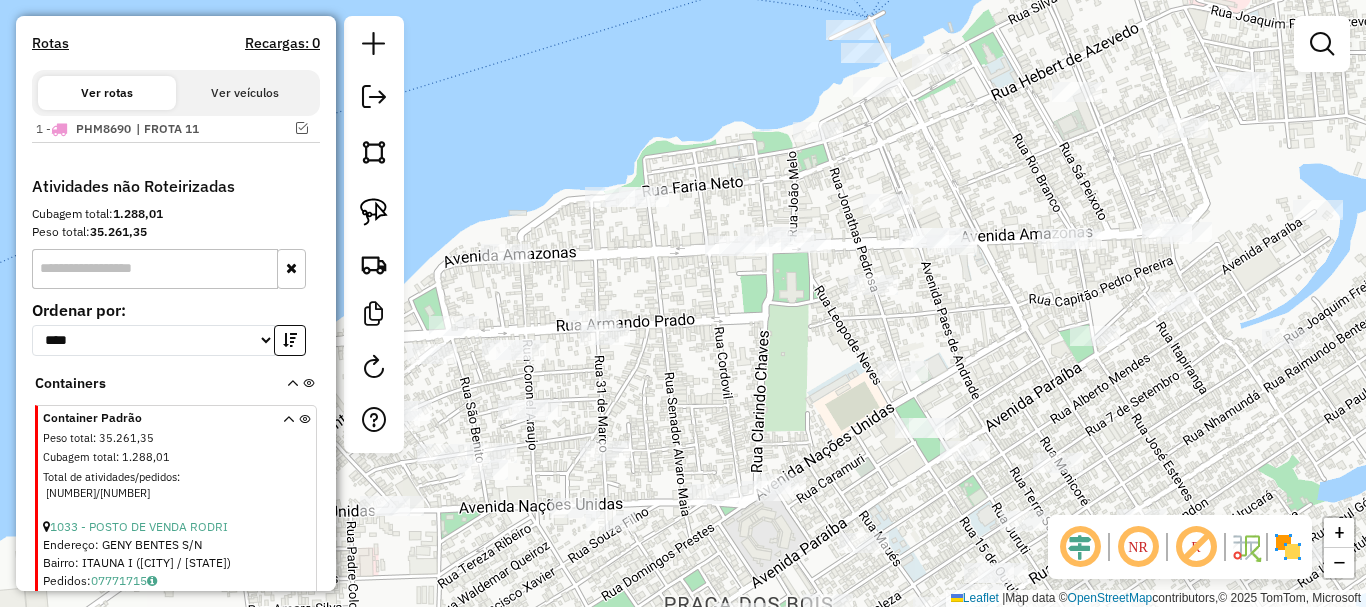 click on "Janela de atendimento Grade de atendimento Capacidade Transportadoras Veículos Cliente Pedidos  Rotas Selecione os dias de semana para filtrar as janelas de atendimento  Seg   Ter   Qua   Qui   Sex   Sáb   Dom  Informe o período da janela de atendimento: De: Até:  Filtrar exatamente a janela do cliente  Considerar janela de atendimento padrão  Selecione os dias de semana para filtrar as grades de atendimento  Seg   Ter   Qua   Qui   Sex   Sáb   Dom   Considerar clientes sem dia de atendimento cadastrado  Clientes fora do dia de atendimento selecionado Filtrar as atividades entre os valores definidos abaixo:  Peso mínimo:   Peso máximo:   Cubagem mínima:   Cubagem máxima:   De:   Até:  Filtrar as atividades entre o tempo de atendimento definido abaixo:  De:   Até:   Considerar capacidade total dos clientes não roteirizados Transportadora: Selecione um ou mais itens Tipo de veículo: Selecione um ou mais itens Veículo: Selecione um ou mais itens Motorista: Selecione um ou mais itens Nome: Rótulo:" 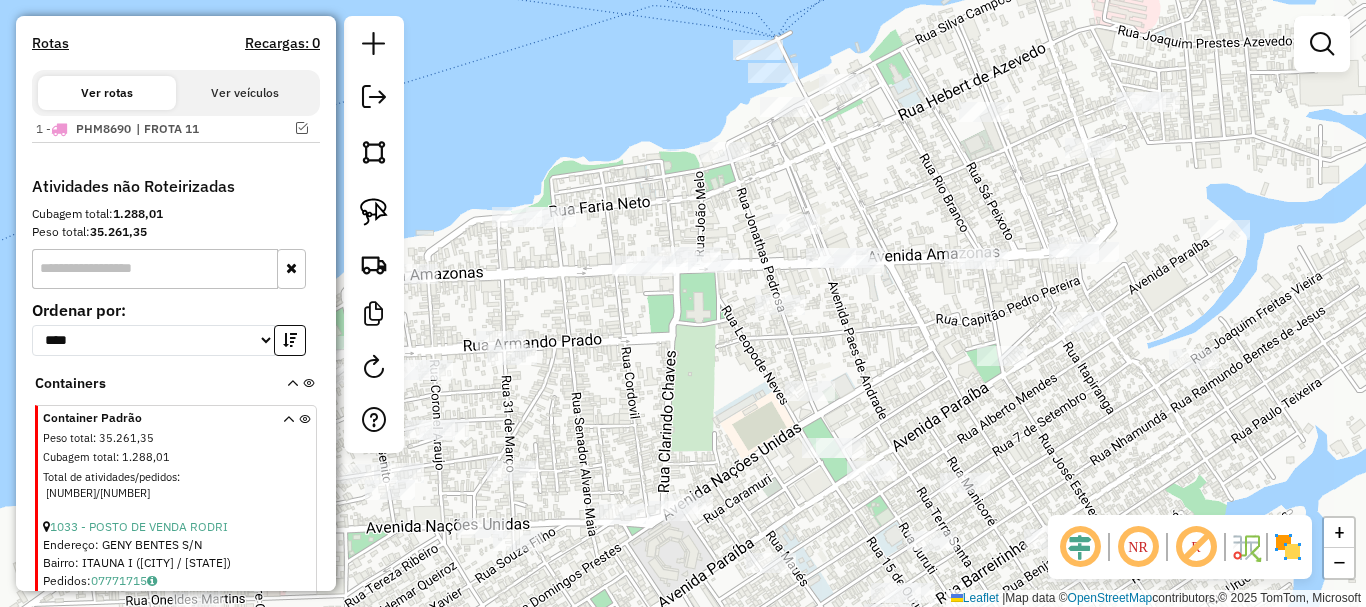click on "Janela de atendimento Grade de atendimento Capacidade Transportadoras Veículos Cliente Pedidos  Rotas Selecione os dias de semana para filtrar as janelas de atendimento  Seg   Ter   Qua   Qui   Sex   Sáb   Dom  Informe o período da janela de atendimento: De: Até:  Filtrar exatamente a janela do cliente  Considerar janela de atendimento padrão  Selecione os dias de semana para filtrar as grades de atendimento  Seg   Ter   Qua   Qui   Sex   Sáb   Dom   Considerar clientes sem dia de atendimento cadastrado  Clientes fora do dia de atendimento selecionado Filtrar as atividades entre os valores definidos abaixo:  Peso mínimo:   Peso máximo:   Cubagem mínima:   Cubagem máxima:   De:   Até:  Filtrar as atividades entre o tempo de atendimento definido abaixo:  De:   Até:   Considerar capacidade total dos clientes não roteirizados Transportadora: Selecione um ou mais itens Tipo de veículo: Selecione um ou mais itens Veículo: Selecione um ou mais itens Motorista: Selecione um ou mais itens Nome: Rótulo:" 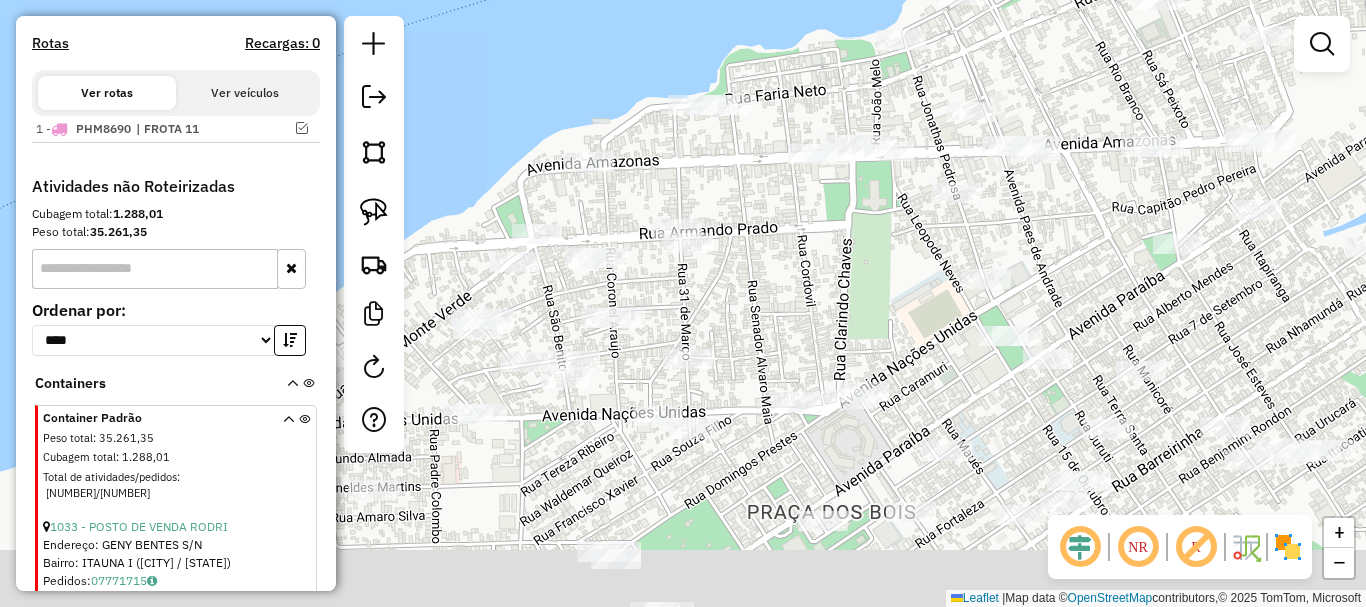 click on "Janela de atendimento Grade de atendimento Capacidade Transportadoras Veículos Cliente Pedidos  Rotas Selecione os dias de semana para filtrar as janelas de atendimento  Seg   Ter   Qua   Qui   Sex   Sáb   Dom  Informe o período da janela de atendimento: De: Até:  Filtrar exatamente a janela do cliente  Considerar janela de atendimento padrão  Selecione os dias de semana para filtrar as grades de atendimento  Seg   Ter   Qua   Qui   Sex   Sáb   Dom   Considerar clientes sem dia de atendimento cadastrado  Clientes fora do dia de atendimento selecionado Filtrar as atividades entre os valores definidos abaixo:  Peso mínimo:   Peso máximo:   Cubagem mínima:   Cubagem máxima:   De:   Até:  Filtrar as atividades entre o tempo de atendimento definido abaixo:  De:   Até:   Considerar capacidade total dos clientes não roteirizados Transportadora: Selecione um ou mais itens Tipo de veículo: Selecione um ou mais itens Veículo: Selecione um ou mais itens Motorista: Selecione um ou mais itens Nome: Rótulo:" 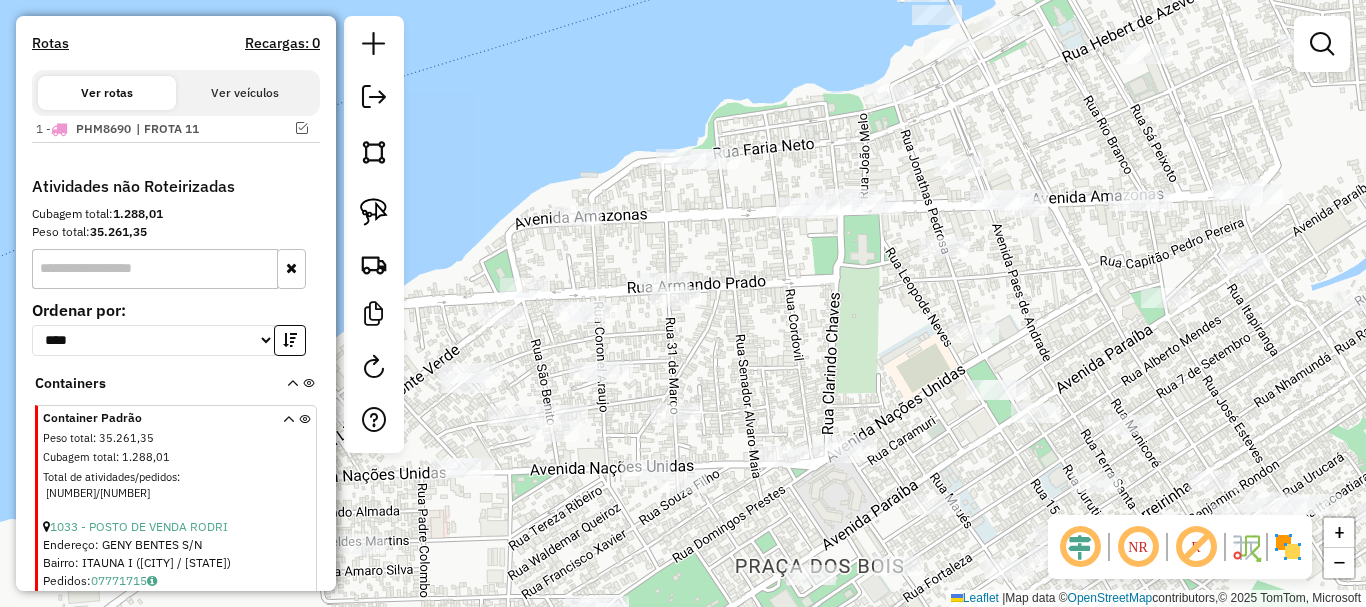 click on "Janela de atendimento Grade de atendimento Capacidade Transportadoras Veículos Cliente Pedidos  Rotas Selecione os dias de semana para filtrar as janelas de atendimento  Seg   Ter   Qua   Qui   Sex   Sáb   Dom  Informe o período da janela de atendimento: De: Até:  Filtrar exatamente a janela do cliente  Considerar janela de atendimento padrão  Selecione os dias de semana para filtrar as grades de atendimento  Seg   Ter   Qua   Qui   Sex   Sáb   Dom   Considerar clientes sem dia de atendimento cadastrado  Clientes fora do dia de atendimento selecionado Filtrar as atividades entre os valores definidos abaixo:  Peso mínimo:   Peso máximo:   Cubagem mínima:   Cubagem máxima:   De:   Até:  Filtrar as atividades entre o tempo de atendimento definido abaixo:  De:   Até:   Considerar capacidade total dos clientes não roteirizados Transportadora: Selecione um ou mais itens Tipo de veículo: Selecione um ou mais itens Veículo: Selecione um ou mais itens Motorista: Selecione um ou mais itens Nome: Rótulo:" 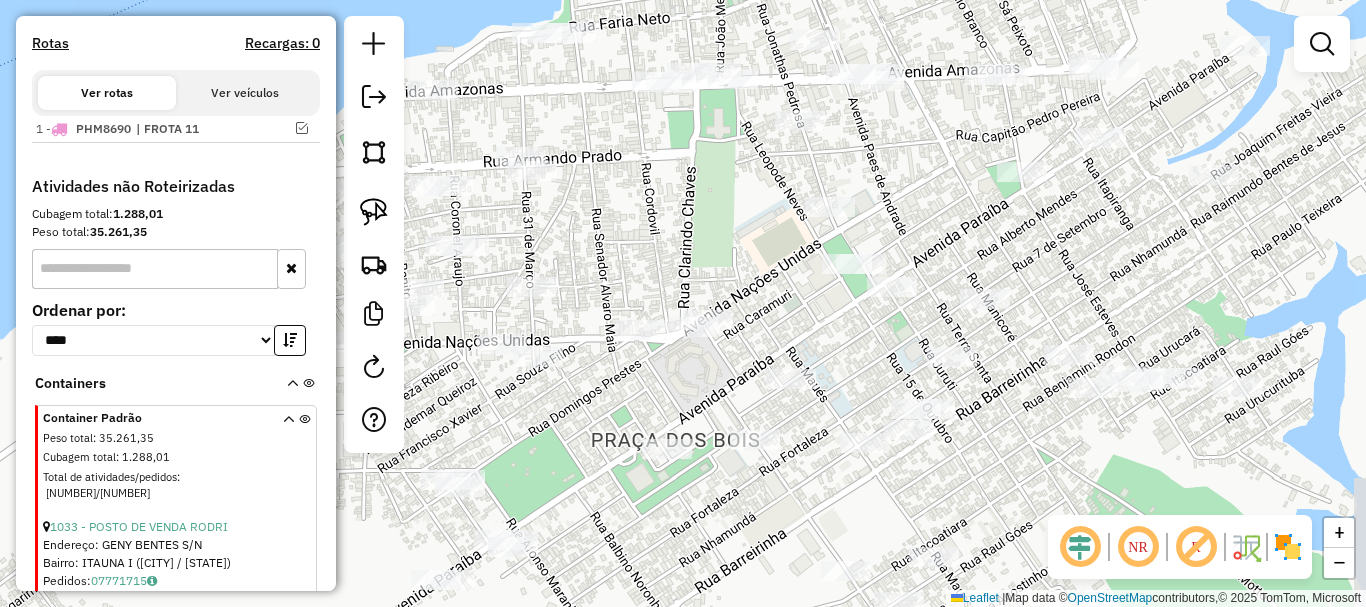 drag, startPoint x: 850, startPoint y: 338, endPoint x: 873, endPoint y: 306, distance: 39.40812 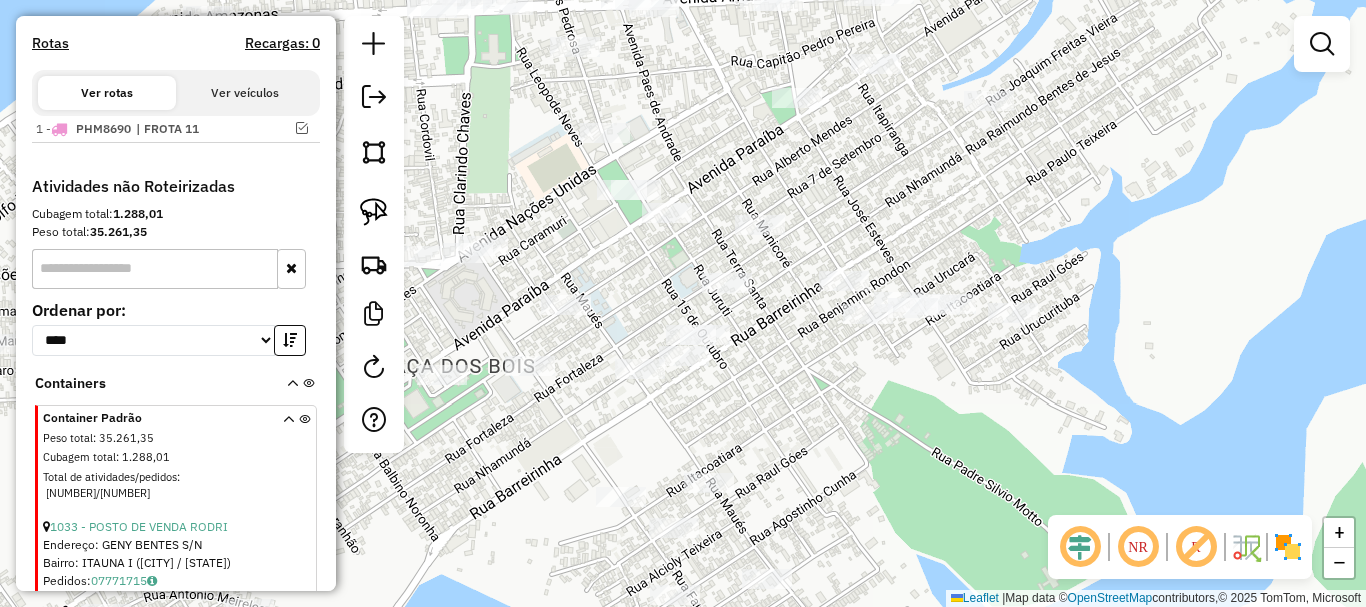 drag, startPoint x: 1148, startPoint y: 289, endPoint x: 939, endPoint y: 223, distance: 219.17345 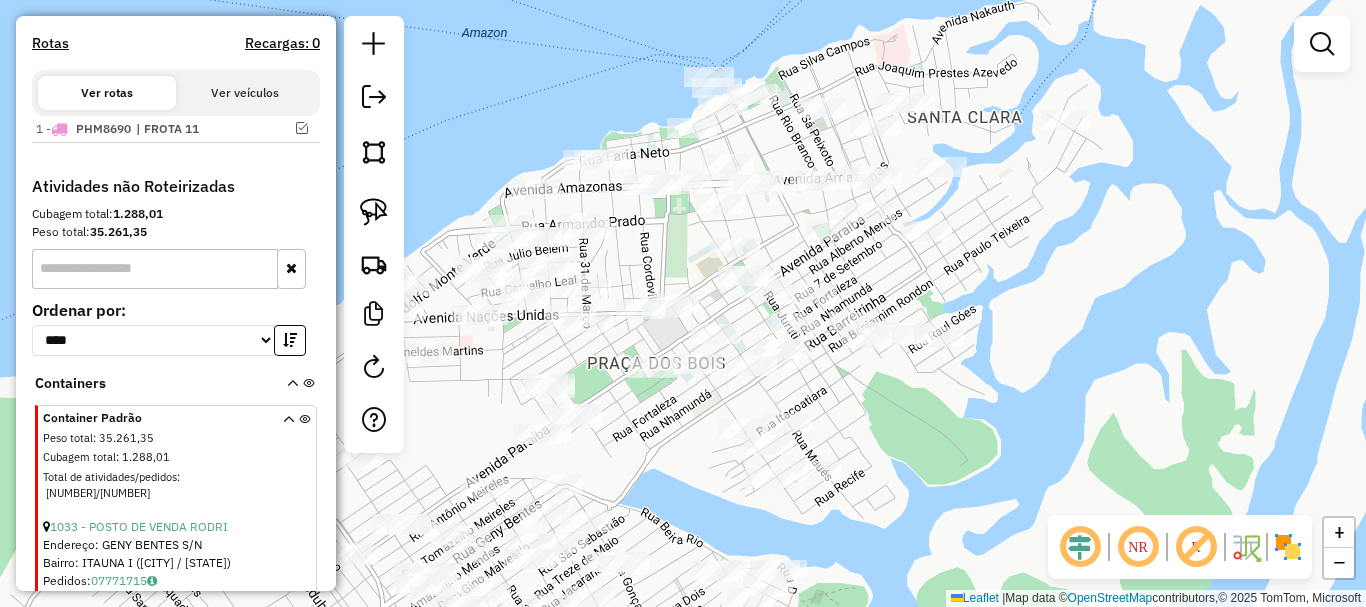 drag, startPoint x: 920, startPoint y: 423, endPoint x: 879, endPoint y: 415, distance: 41.773197 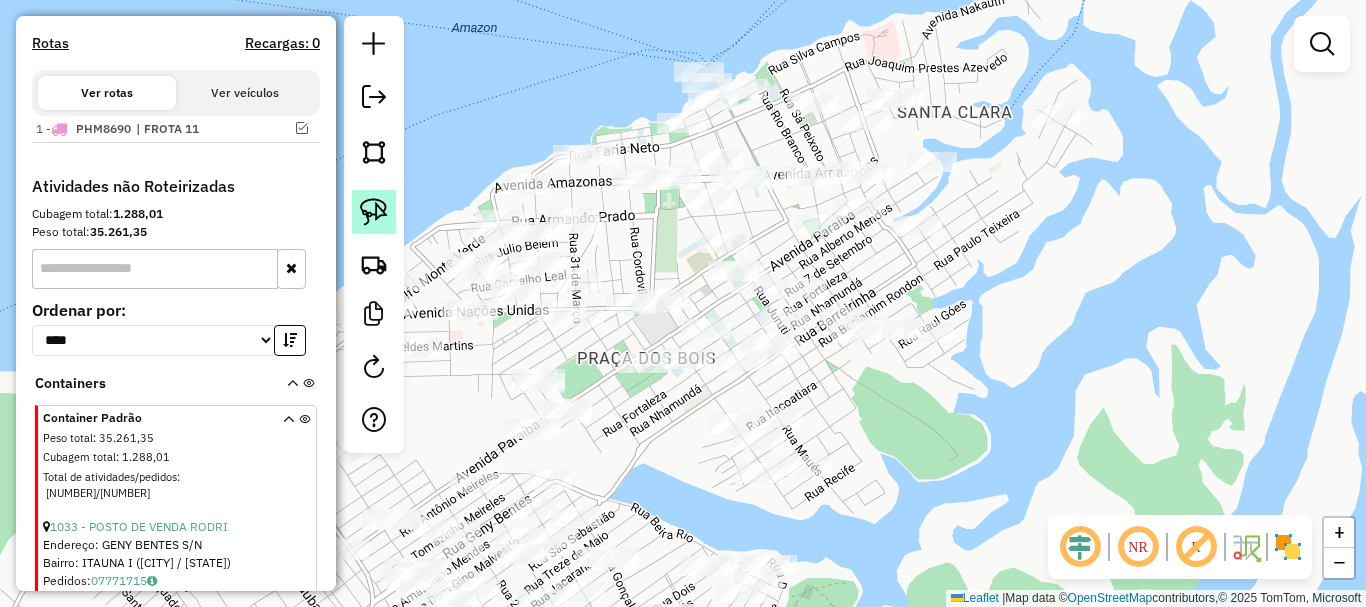 click 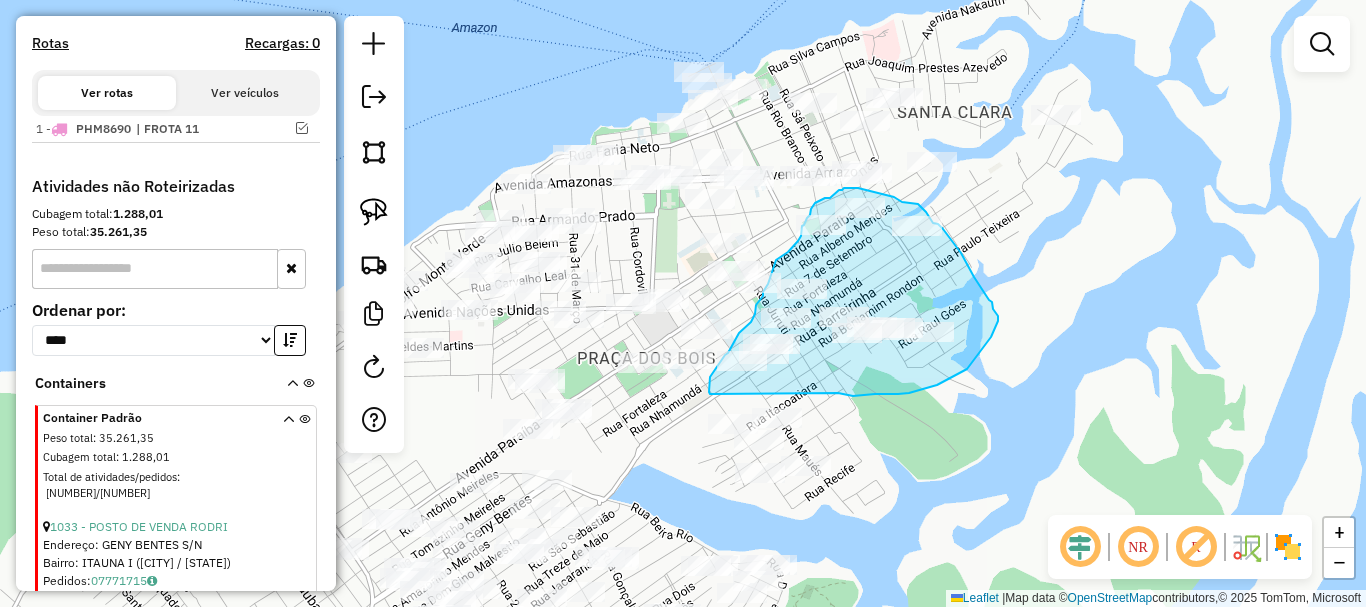 drag, startPoint x: 853, startPoint y: 396, endPoint x: 713, endPoint y: 393, distance: 140.03214 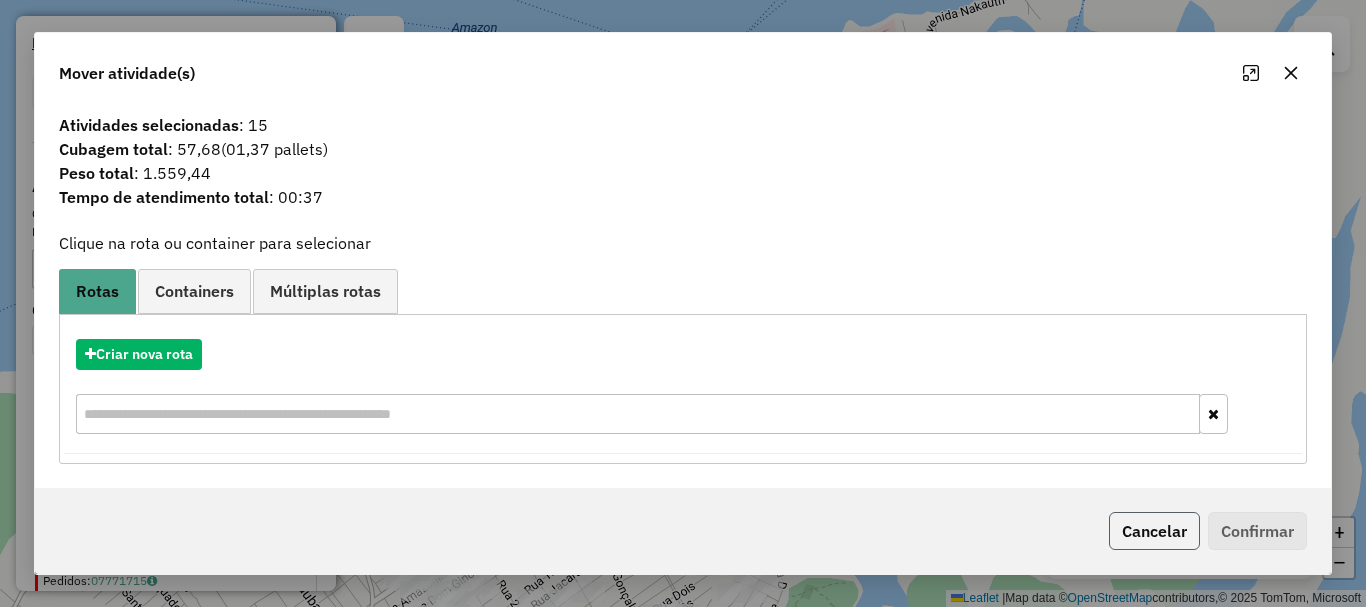 click on "Cancelar" 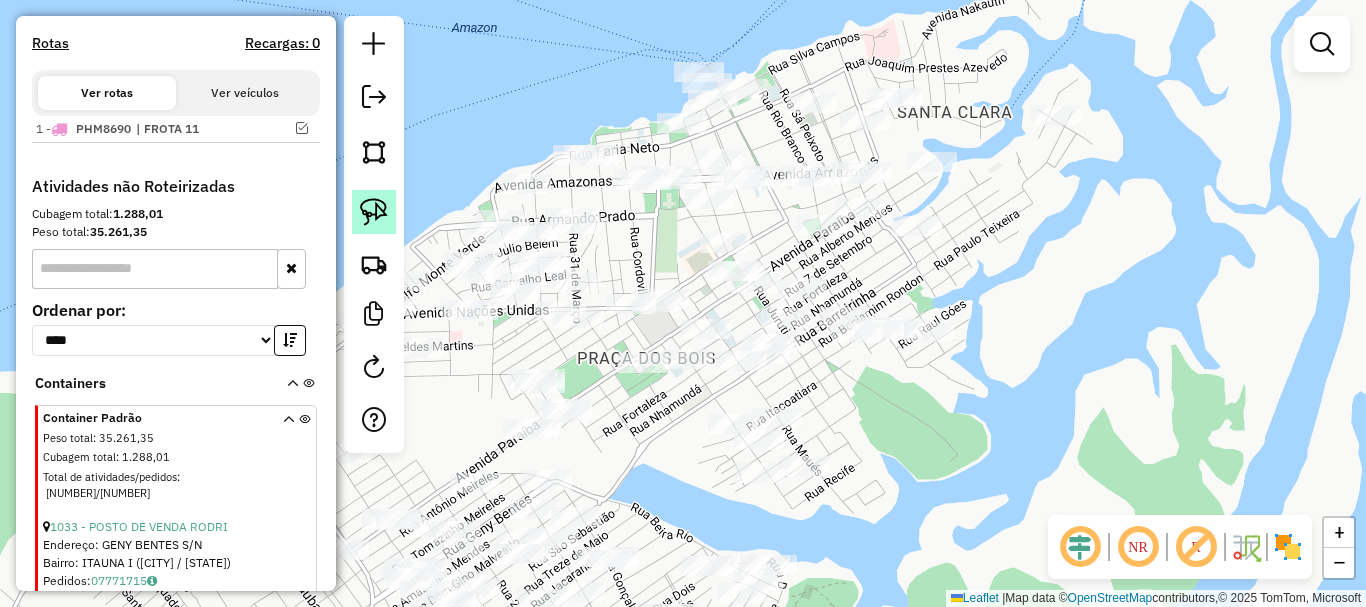 click 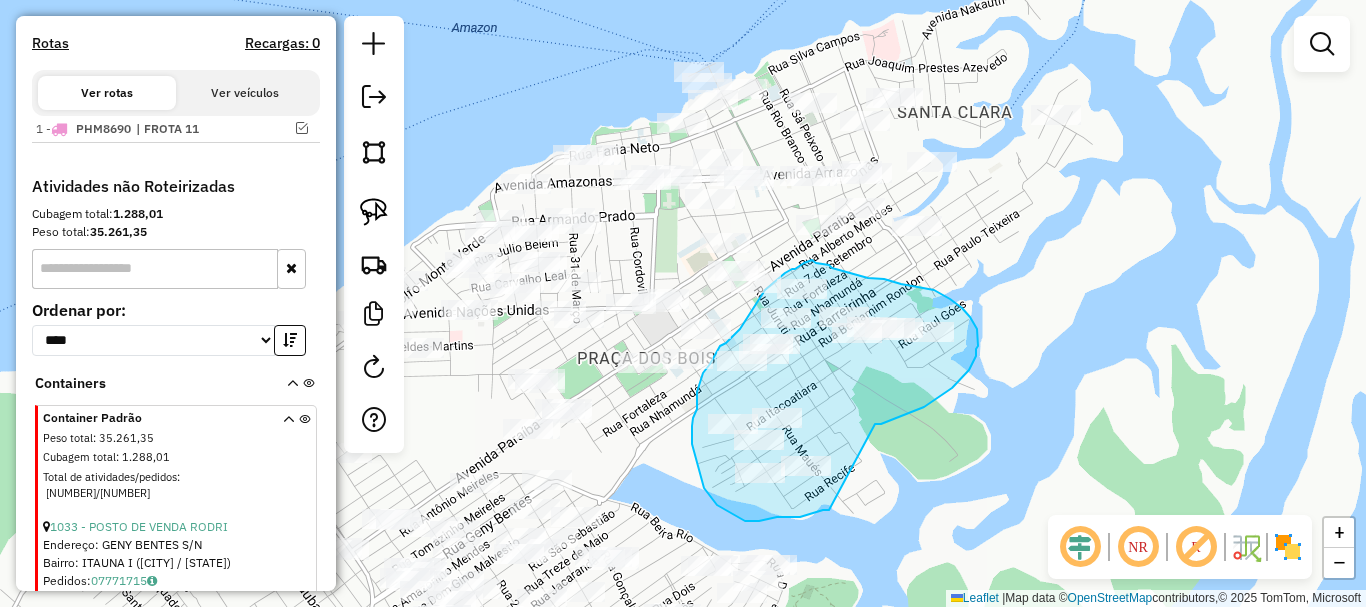 drag, startPoint x: 875, startPoint y: 424, endPoint x: 834, endPoint y: 504, distance: 89.89438 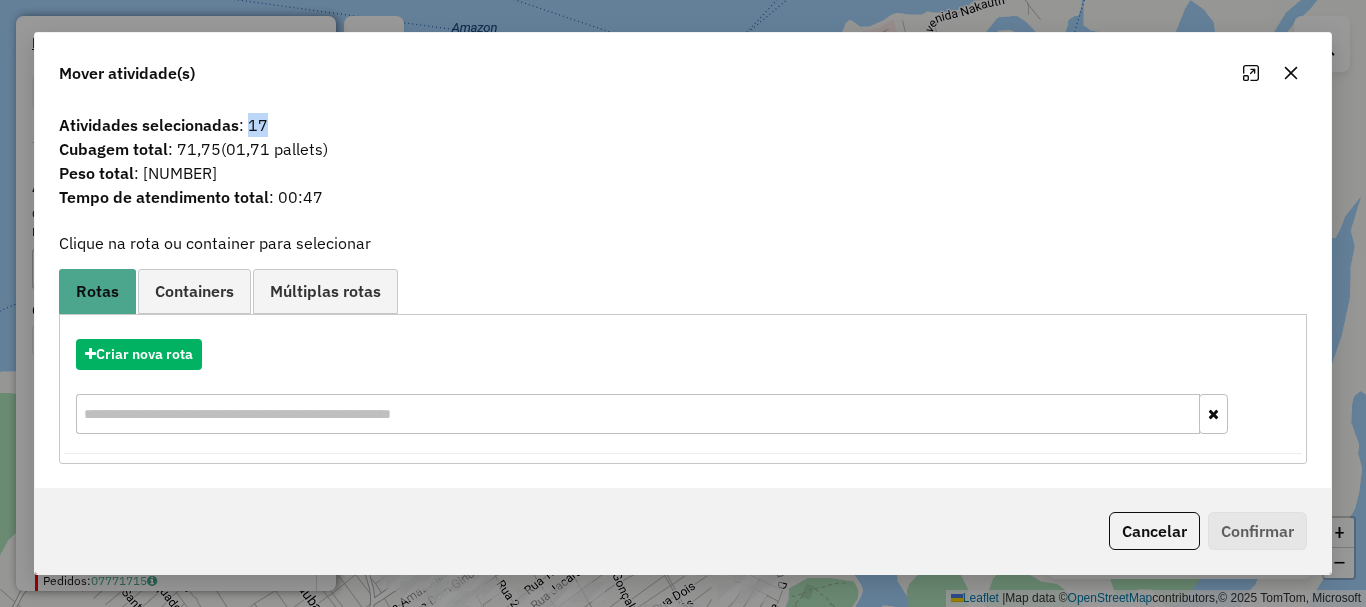 drag, startPoint x: 250, startPoint y: 129, endPoint x: 272, endPoint y: 125, distance: 22.36068 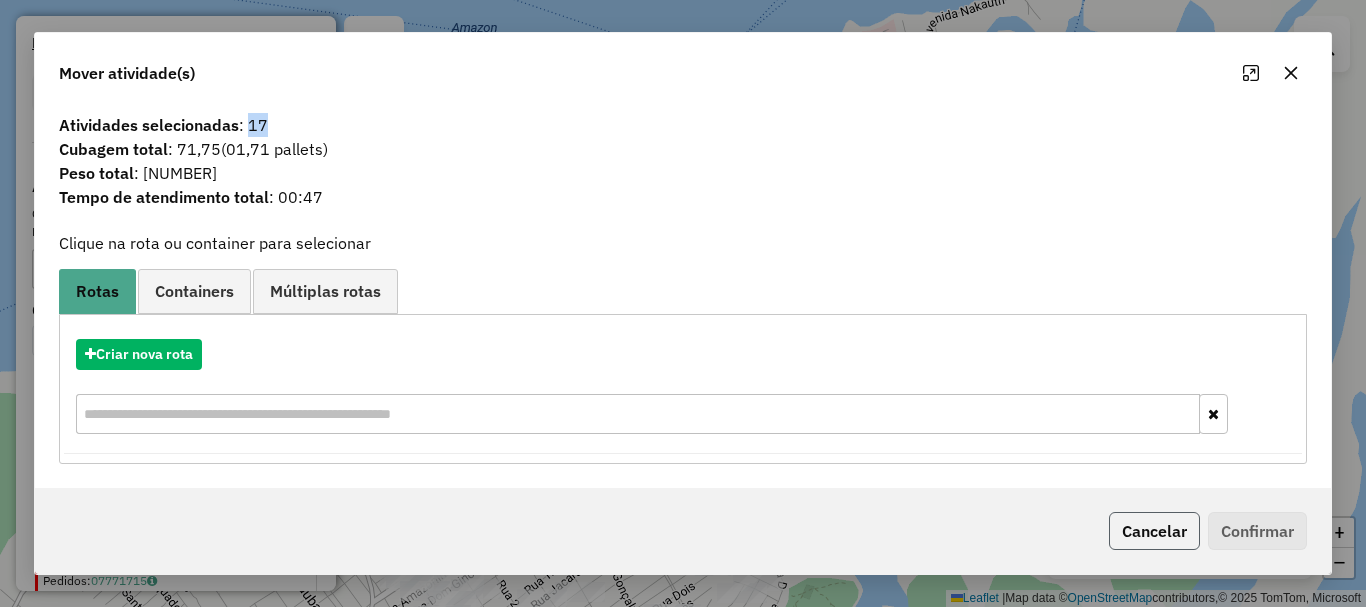 click on "Cancelar" 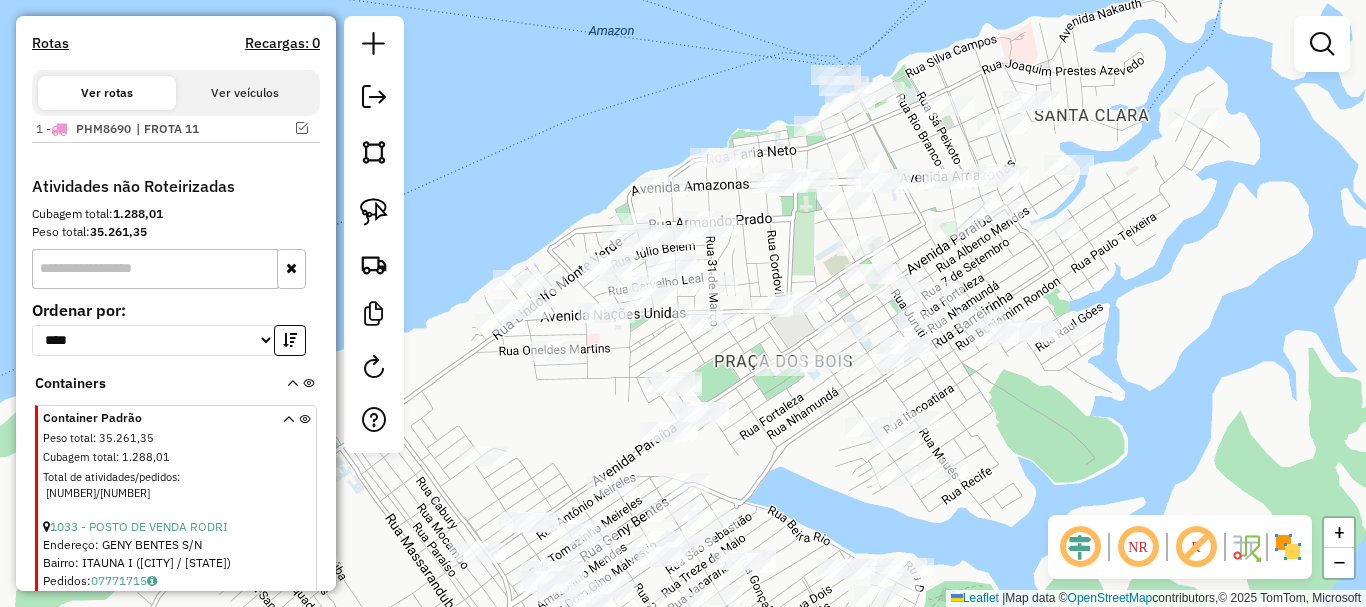 drag, startPoint x: 970, startPoint y: 504, endPoint x: 1028, endPoint y: 503, distance: 58.00862 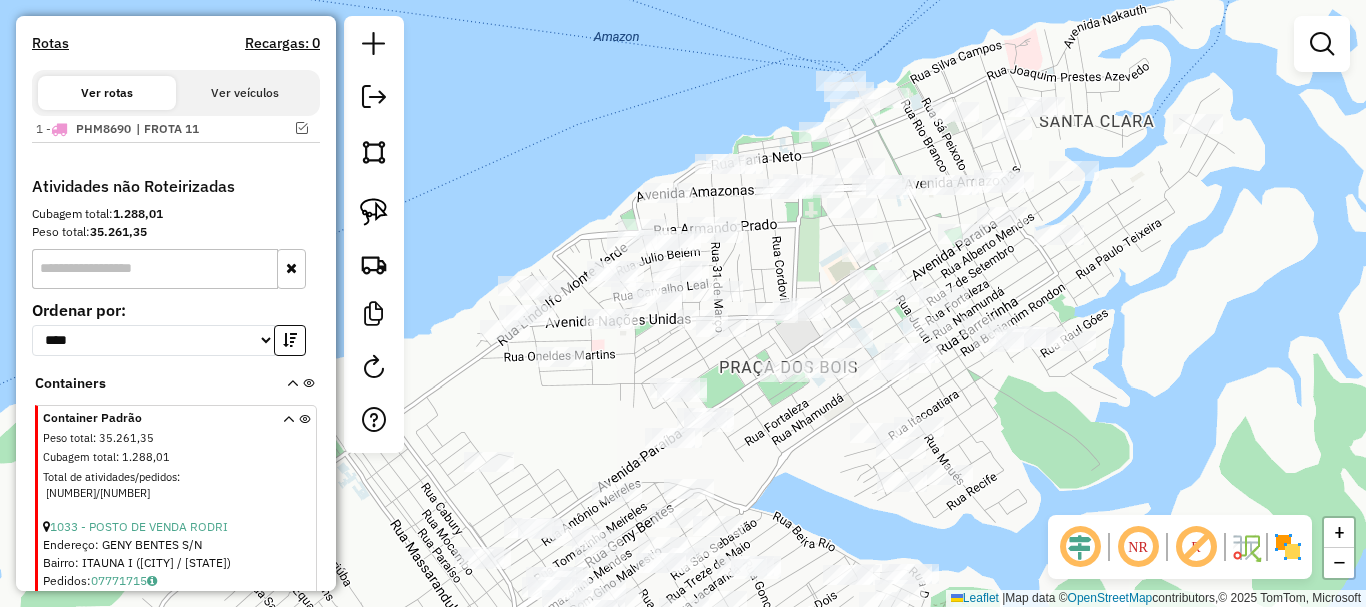 drag, startPoint x: 791, startPoint y: 428, endPoint x: 748, endPoint y: 446, distance: 46.615448 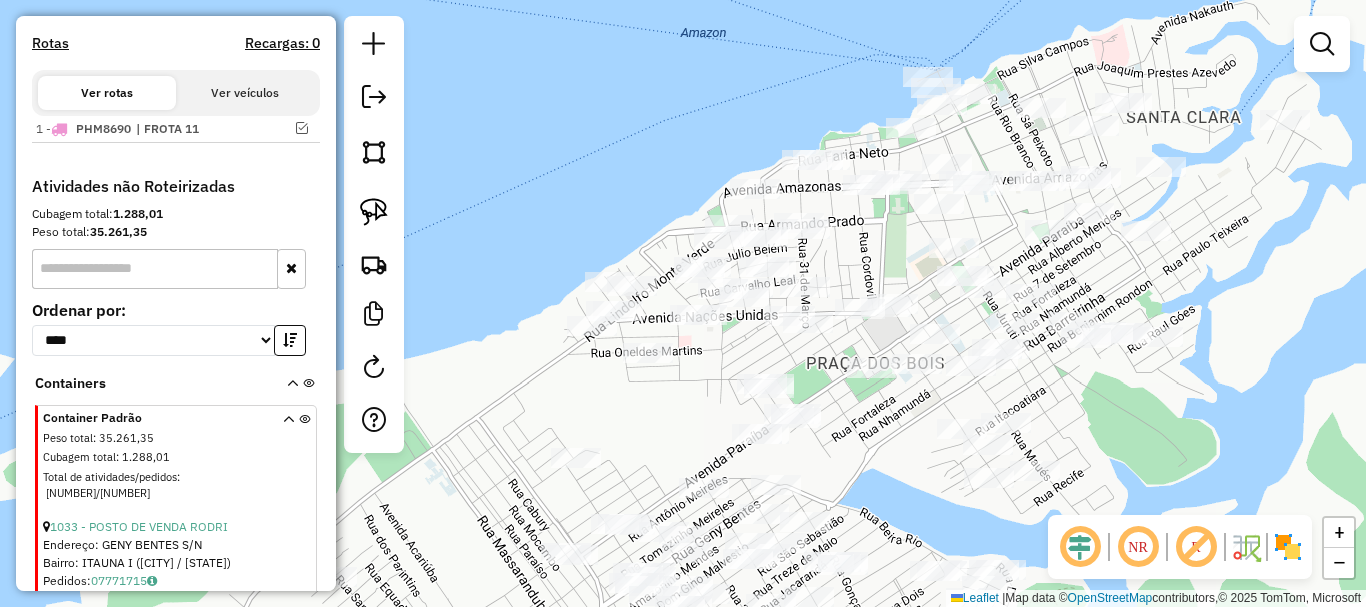 drag, startPoint x: 592, startPoint y: 375, endPoint x: 661, endPoint y: 368, distance: 69.354164 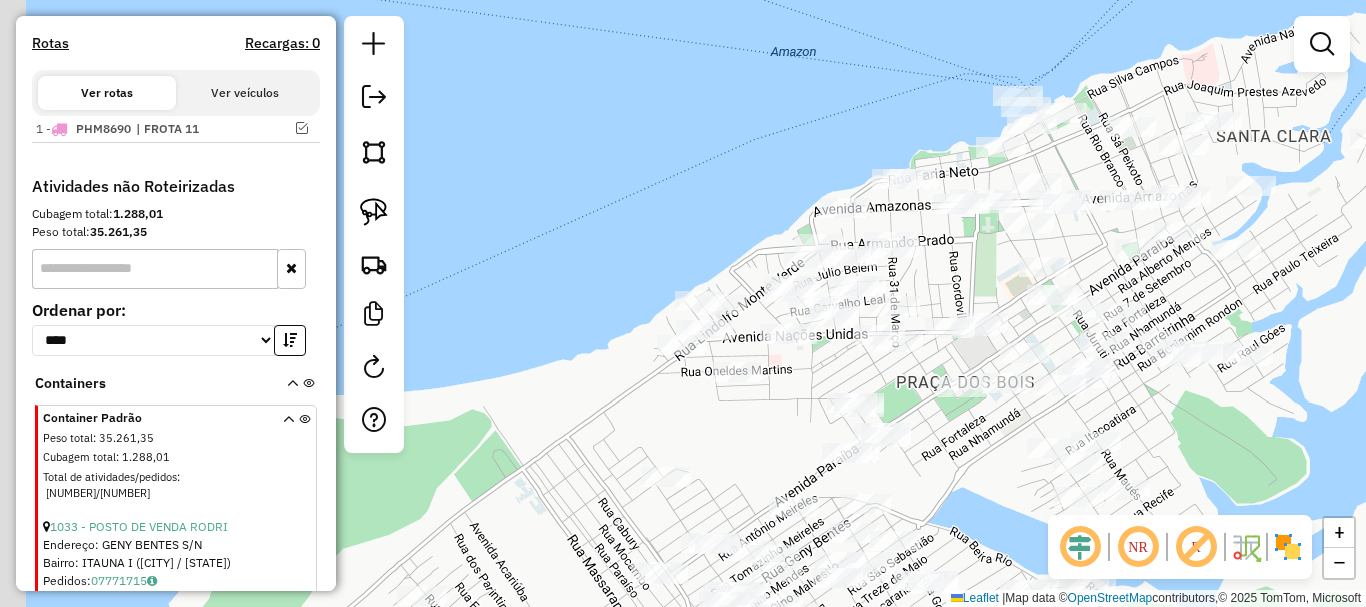 drag, startPoint x: 621, startPoint y: 433, endPoint x: 685, endPoint y: 444, distance: 64.93843 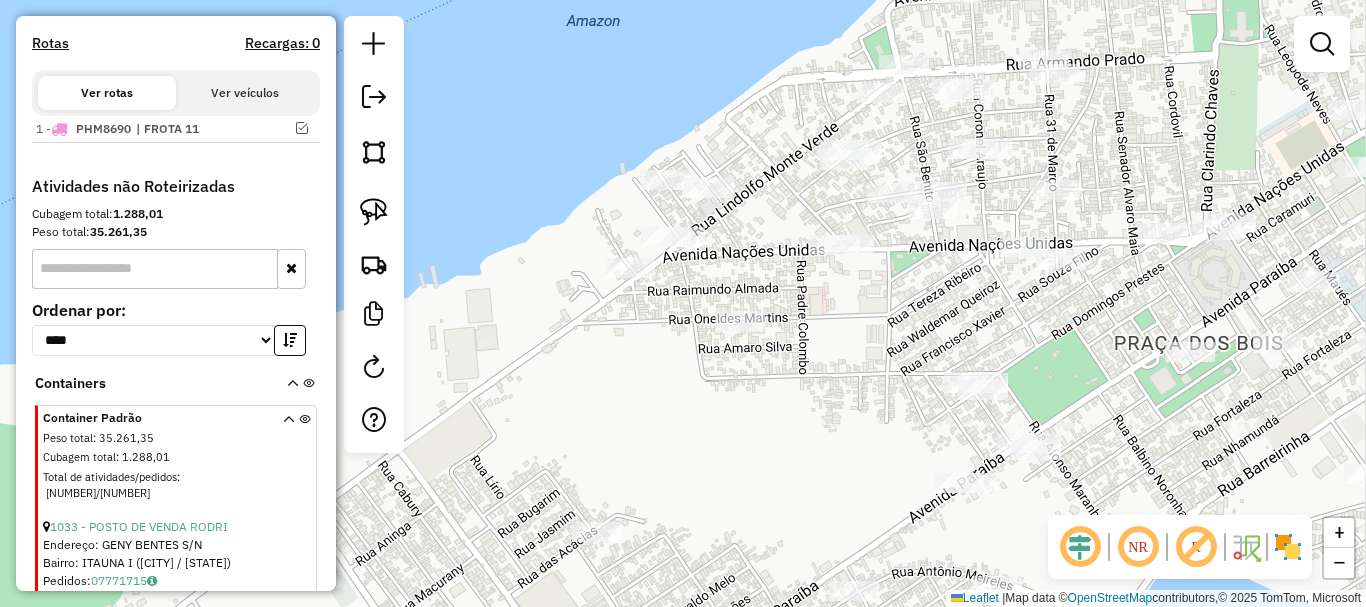 drag, startPoint x: 710, startPoint y: 427, endPoint x: 634, endPoint y: 477, distance: 90.97253 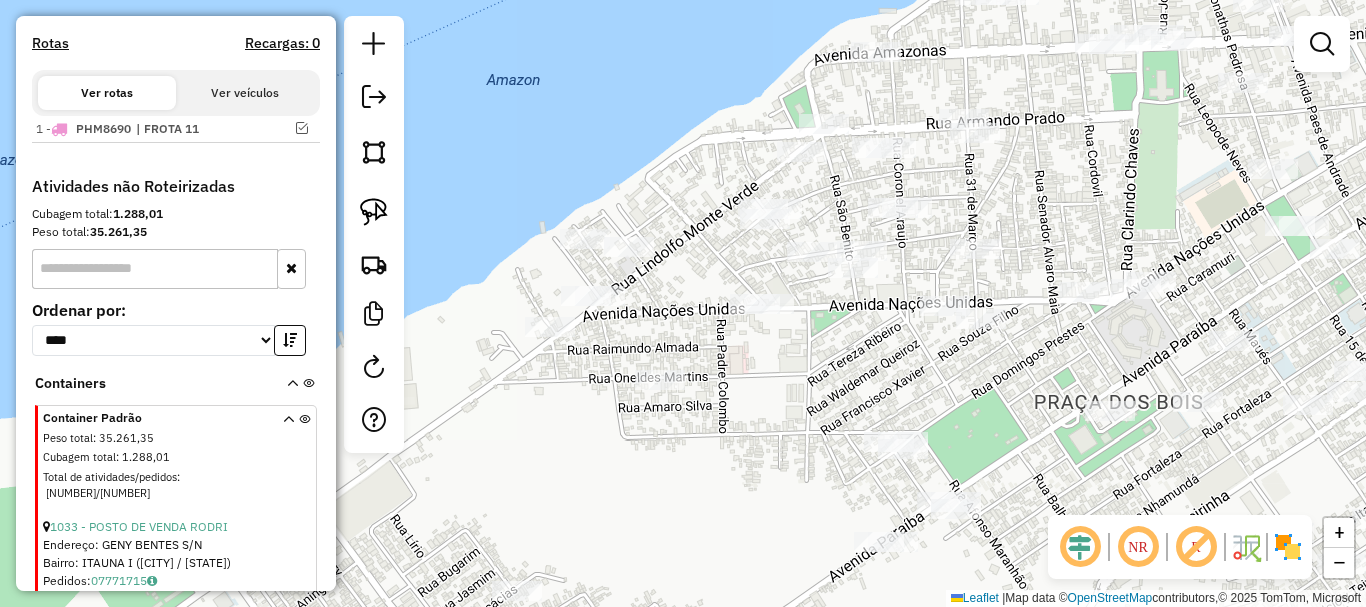 drag, startPoint x: 617, startPoint y: 404, endPoint x: 588, endPoint y: 428, distance: 37.64306 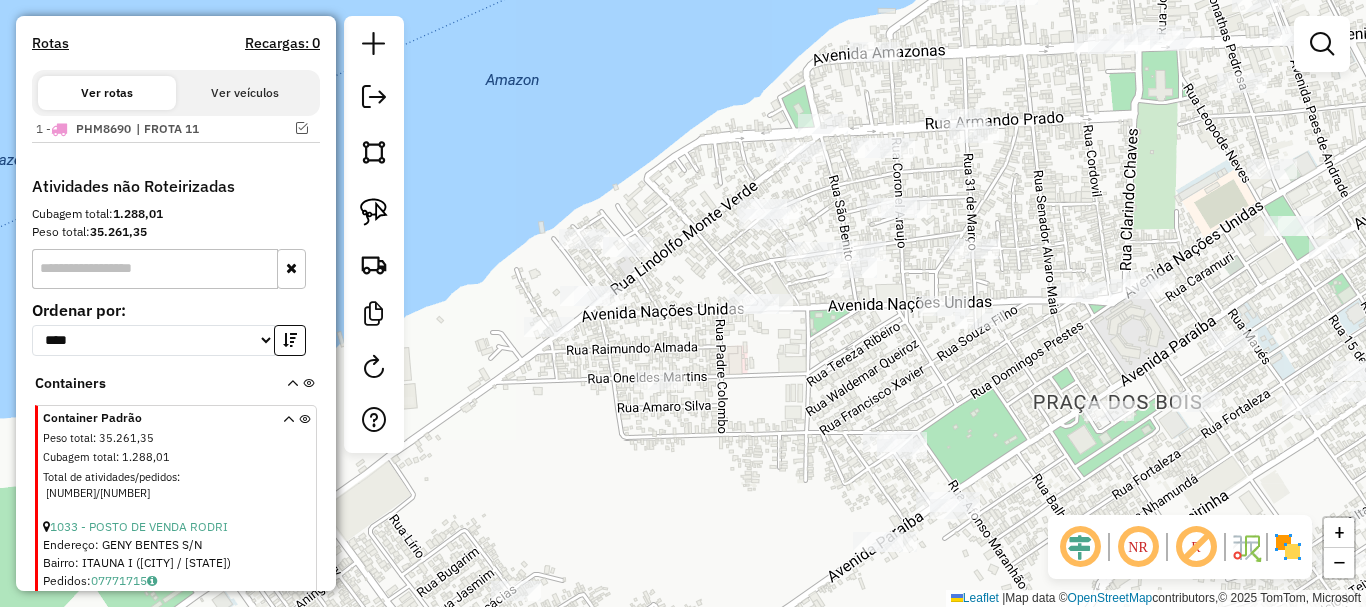 click on "Janela de atendimento Grade de atendimento Capacidade Transportadoras Veículos Cliente Pedidos  Rotas Selecione os dias de semana para filtrar as janelas de atendimento  Seg   Ter   Qua   Qui   Sex   Sáb   Dom  Informe o período da janela de atendimento: De: Até:  Filtrar exatamente a janela do cliente  Considerar janela de atendimento padrão  Selecione os dias de semana para filtrar as grades de atendimento  Seg   Ter   Qua   Qui   Sex   Sáb   Dom   Considerar clientes sem dia de atendimento cadastrado  Clientes fora do dia de atendimento selecionado Filtrar as atividades entre os valores definidos abaixo:  Peso mínimo:   Peso máximo:   Cubagem mínima:   Cubagem máxima:   De:   Até:  Filtrar as atividades entre o tempo de atendimento definido abaixo:  De:   Até:   Considerar capacidade total dos clientes não roteirizados Transportadora: Selecione um ou mais itens Tipo de veículo: Selecione um ou mais itens Veículo: Selecione um ou mais itens Motorista: Selecione um ou mais itens Nome: Rótulo:" 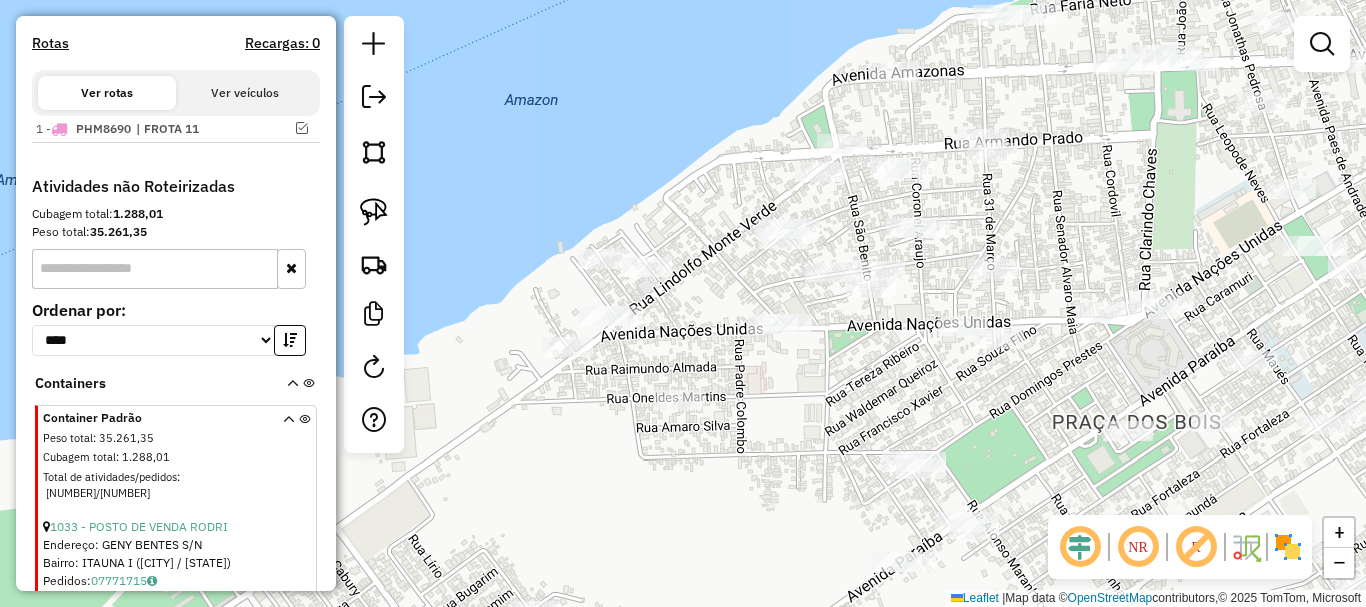 drag, startPoint x: 545, startPoint y: 441, endPoint x: 596, endPoint y: 430, distance: 52.17279 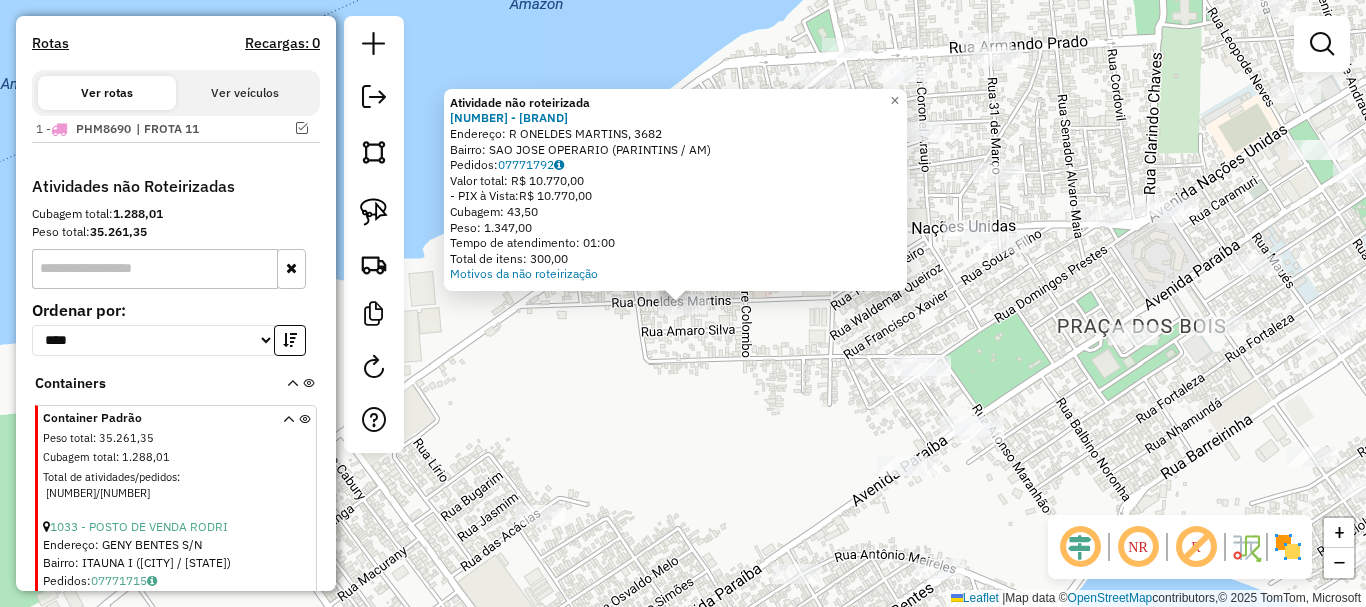 click on "Atividade não roteirizada 1381 - BOTECO DO BENTECO Endereço: R ONELDES MARTINS, 3682 Bairro: SAO JOSE OPERARIO ([CITY] / [STATE]) Pedidos: 07771792 Valor total: R$ 10.770,00 - PIX à Vista: R$ 10.770,00 Cubagem: 43,50 Peso: 1.347,00 Tempo de atendimento: 01:00 Total de itens: 300,00 Motivos da não roteirização × Janela de atendimento Grade de atendimento Capacidade Transportadoras Veículos Cliente Pedidos Rotas Selecione os dias de semana para filtrar as janelas de atendimento Seg Ter Qua Qui Sex Sáb Dom Informe o período da janela de atendimento: De: Até: Filtrar exatamente a janela do cliente Considerar janela de atendimento padrão Selecione os dias de semana para filtrar as grades de atendimento Seg Ter Qua Qui Sex Sáb Dom Considerar clientes sem dia de atendimento cadastrado Clientes fora do dia de atendimento selecionado Filtrar as atividades entre os valores definidos abaixo: Peso mínimo: Peso máximo: Cubagem mínima: De: Até:" 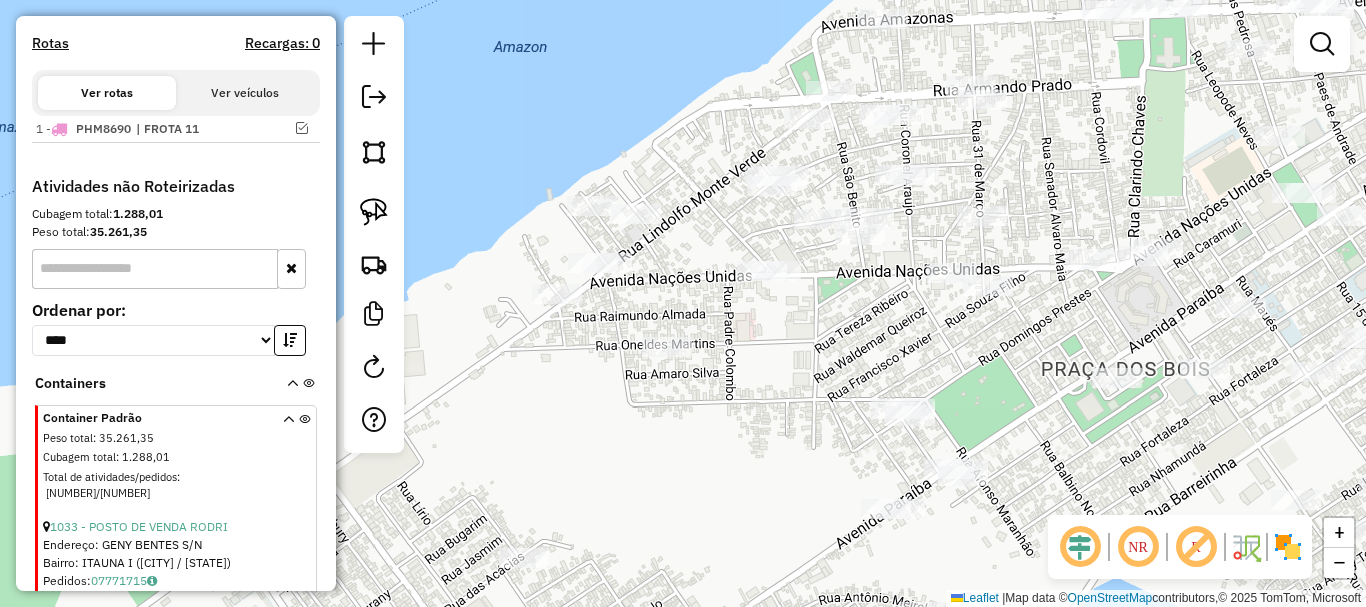 drag, startPoint x: 614, startPoint y: 372, endPoint x: 517, endPoint y: 350, distance: 99.46356 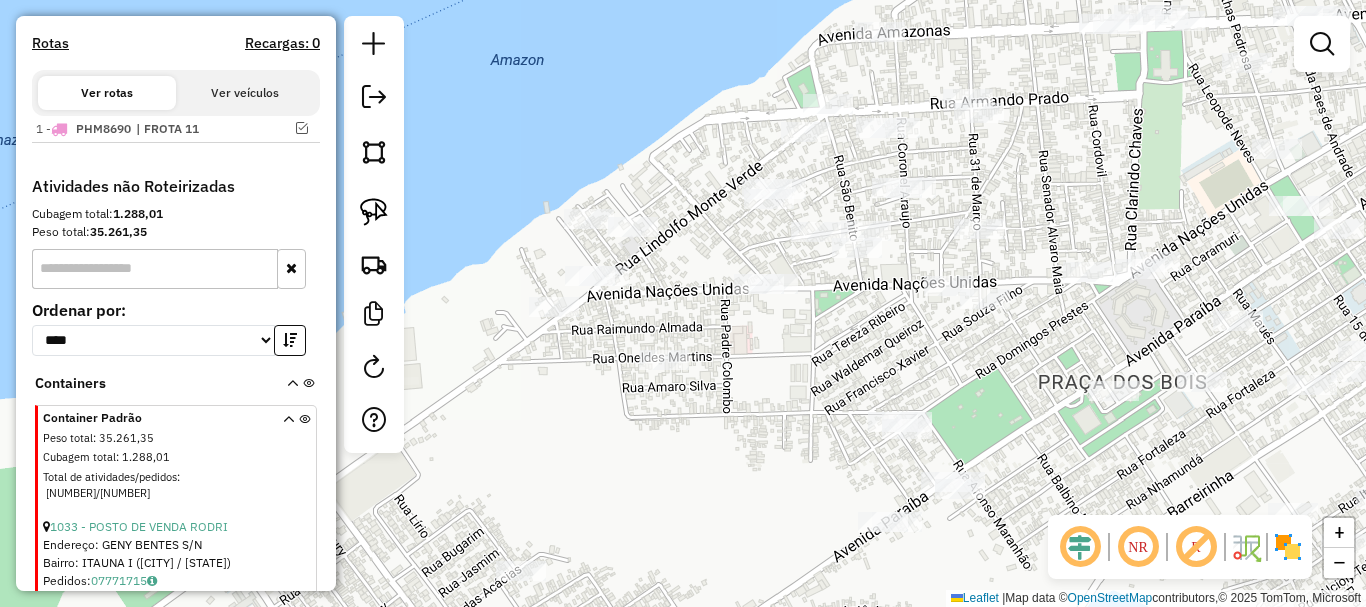 drag, startPoint x: 384, startPoint y: 219, endPoint x: 517, endPoint y: 276, distance: 144.69969 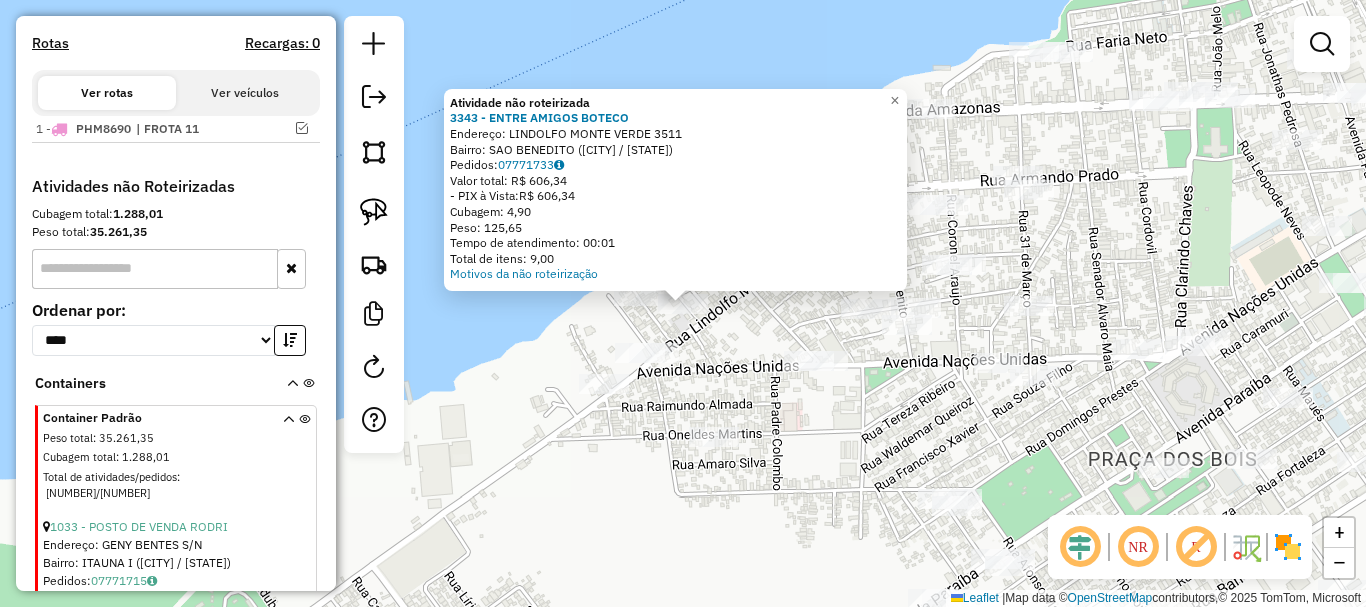 click on "Atividade não roteirizada 3343 - ENTRE AMIGOS BOTECO  Endereço:  LINDOLFO MONTE VERDE [NUMBER]   Bairro: SAO BENEDITO ([CITY] / [STATE])   Pedidos:  [ORDER_ID]   Valor total: R$ 606,34   - PIX à Vista:  R$ 606,34   Cubagem: 4,90   Peso: 125,65   Tempo de atendimento: 00:01   Total de itens: 9,00  Motivos da não roteirização × Janela de atendimento Grade de atendimento Capacidade Transportadoras Veículos Cliente Pedidos  Rotas Selecione os dias de semana para filtrar as janelas de atendimento  Seg   Ter   Qua   Qui   Sex   Sáb   Dom  Informe o período da janela de atendimento: De: Até:  Filtrar exatamente a janela do cliente  Considerar janela de atendimento padrão  Selecione os dias de semana para filtrar as grades de atendimento  Seg   Ter   Qua   Qui   Sex   Sáb   Dom   Considerar clientes sem dia de atendimento cadastrado  Clientes fora do dia de atendimento selecionado Filtrar as atividades entre os valores definidos abaixo:  Peso mínimo:   Peso máximo:   Cubagem mínima:   Cubagem máxima:   De:" 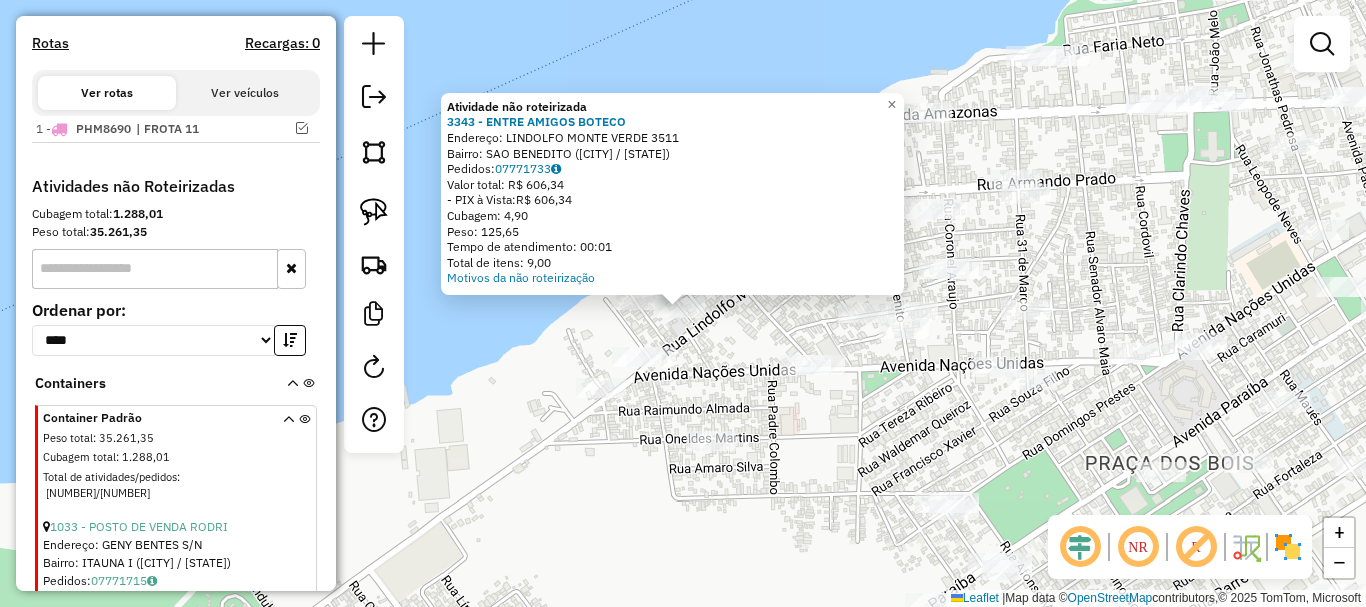 click on "Atividade não roteirizada 3343 - ENTRE AMIGOS BOTECO  Endereço:  LINDOLFO MONTE VERDE [NUMBER]   Bairro: SAO BENEDITO ([CITY] / [STATE])   Pedidos:  [ORDER_ID]   Valor total: R$ 606,34   - PIX à Vista:  R$ 606,34   Cubagem: 4,90   Peso: 125,65   Tempo de atendimento: 00:01   Total de itens: 9,00  Motivos da não roteirização × Janela de atendimento Grade de atendimento Capacidade Transportadoras Veículos Cliente Pedidos  Rotas Selecione os dias de semana para filtrar as janelas de atendimento  Seg   Ter   Qua   Qui   Sex   Sáb   Dom  Informe o período da janela de atendimento: De: Até:  Filtrar exatamente a janela do cliente  Considerar janela de atendimento padrão  Selecione os dias de semana para filtrar as grades de atendimento  Seg   Ter   Qua   Qui   Sex   Sáb   Dom   Considerar clientes sem dia de atendimento cadastrado  Clientes fora do dia de atendimento selecionado Filtrar as atividades entre os valores definidos abaixo:  Peso mínimo:   Peso máximo:   Cubagem mínima:   Cubagem máxima:   De:" 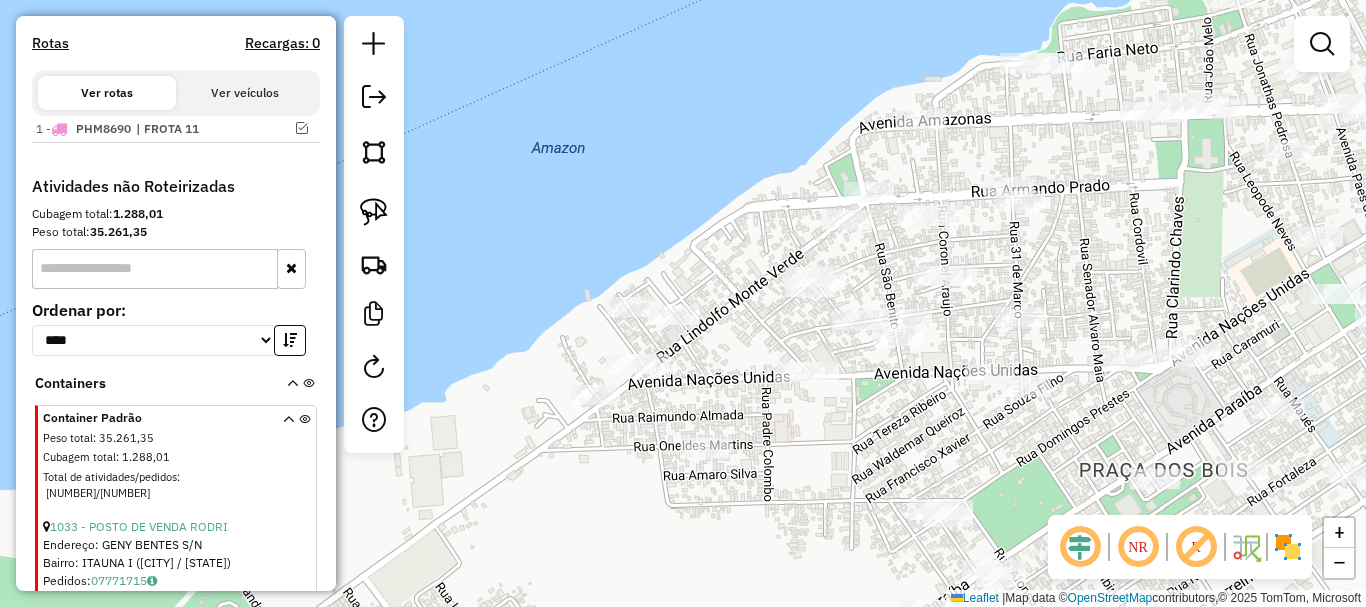 drag, startPoint x: 817, startPoint y: 452, endPoint x: 792, endPoint y: 473, distance: 32.649654 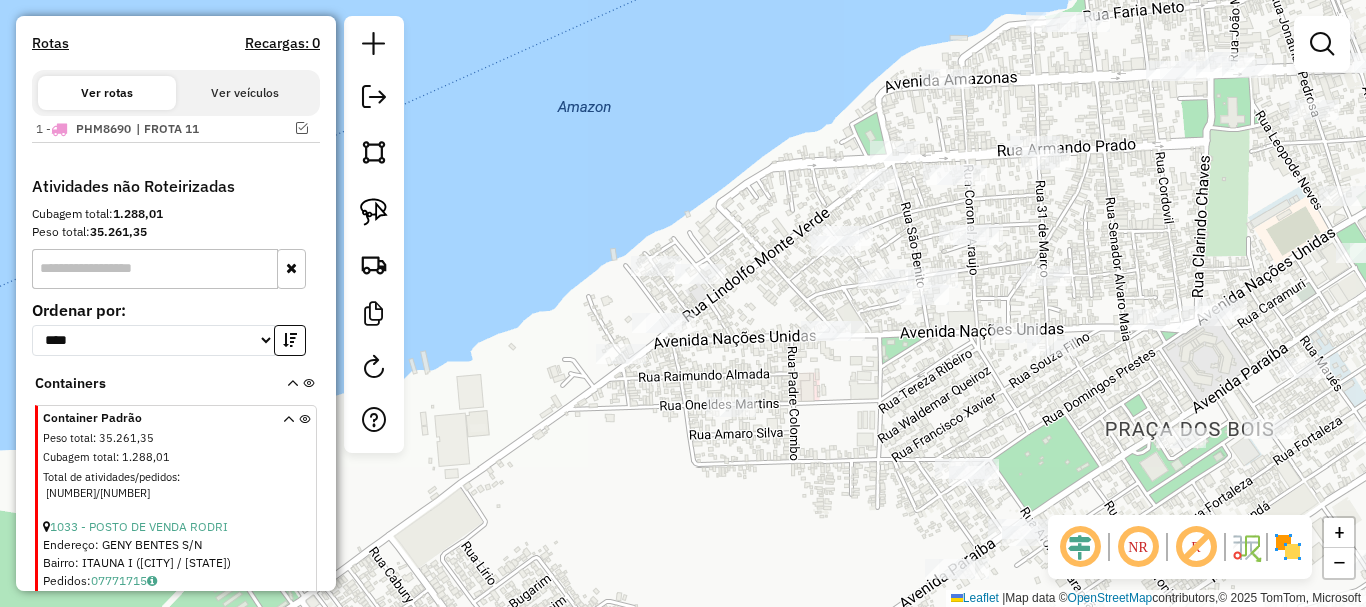 drag, startPoint x: 802, startPoint y: 437, endPoint x: 831, endPoint y: 406, distance: 42.44997 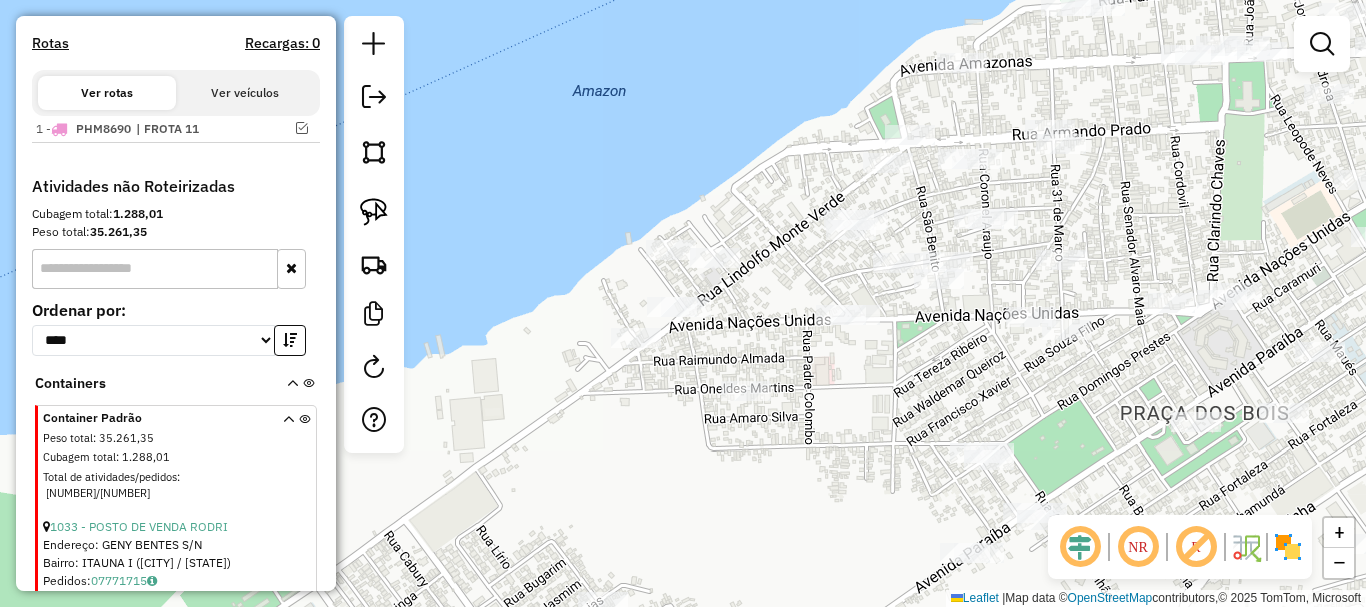 drag, startPoint x: 699, startPoint y: 403, endPoint x: 685, endPoint y: 373, distance: 33.105892 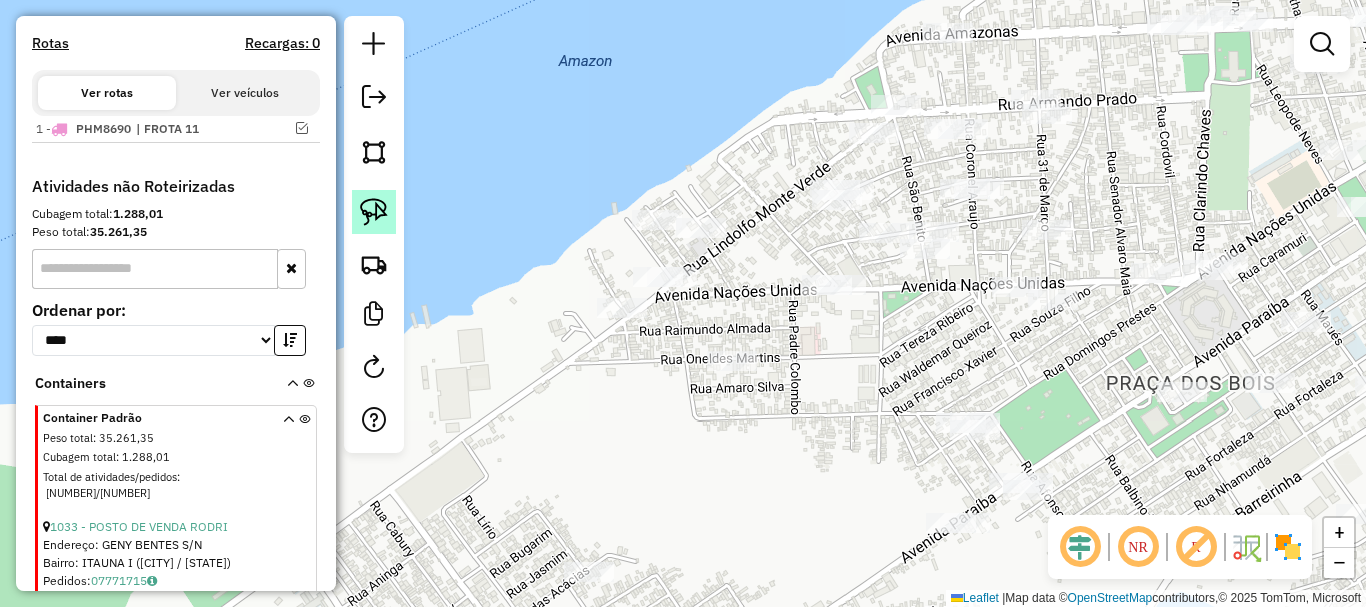 click 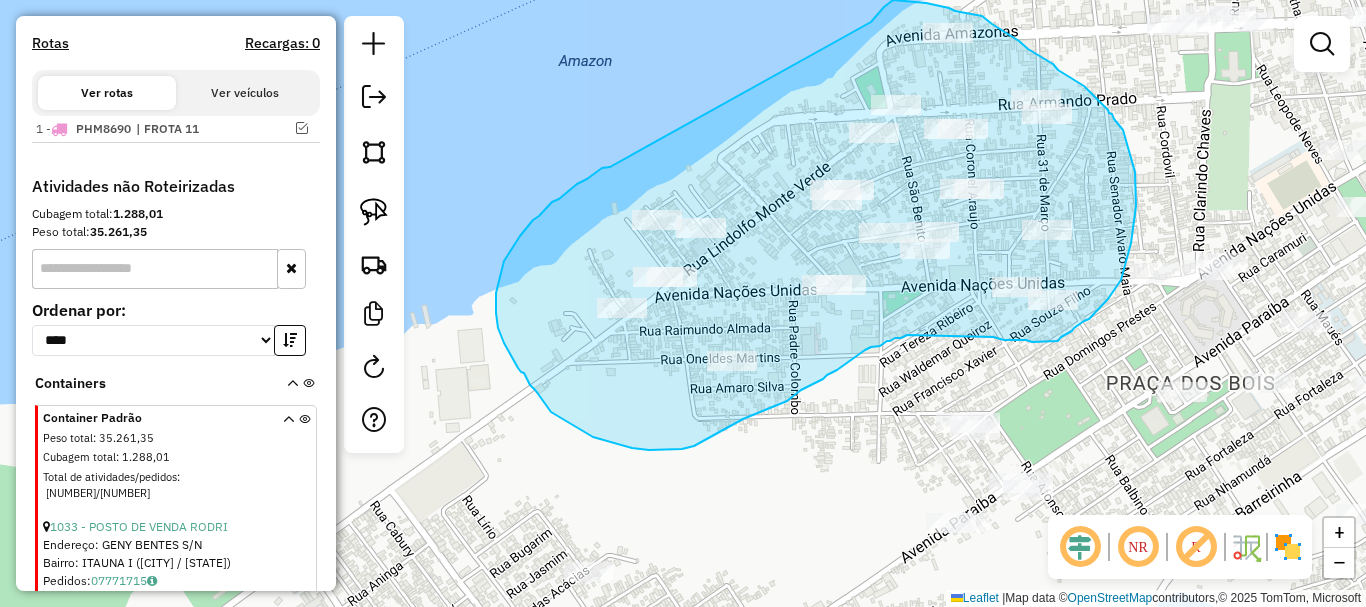 drag, startPoint x: 610, startPoint y: 167, endPoint x: 868, endPoint y: 24, distance: 294.97968 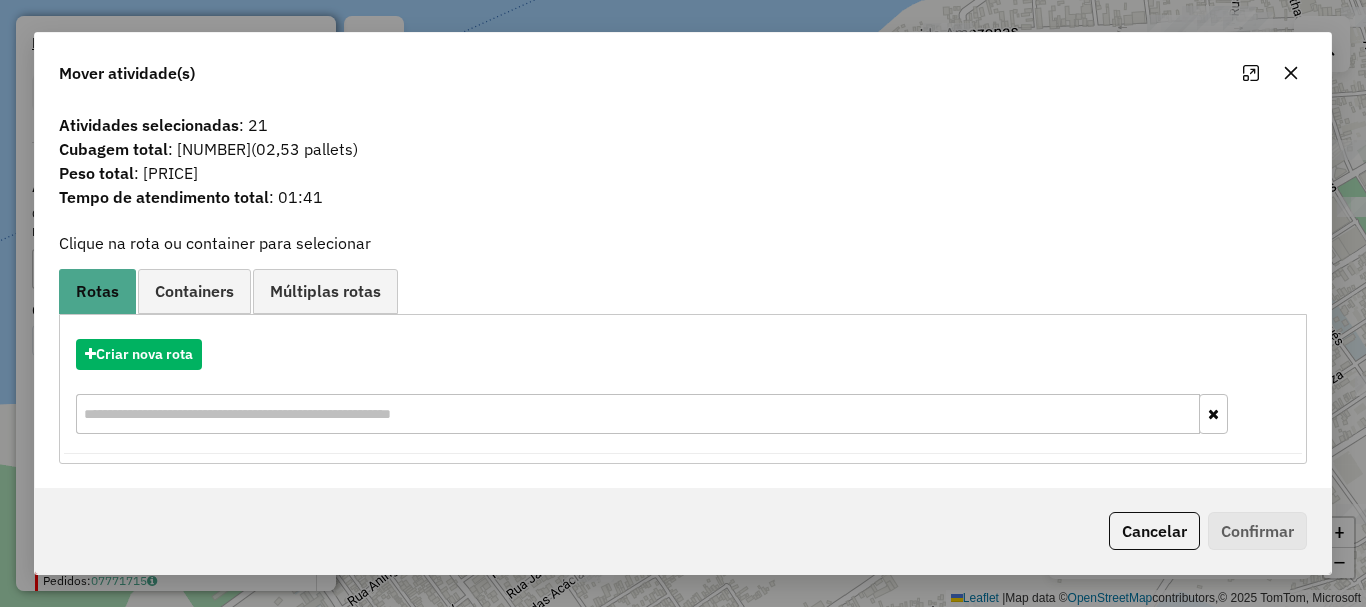 click on "Atividades selecionadas : 21" 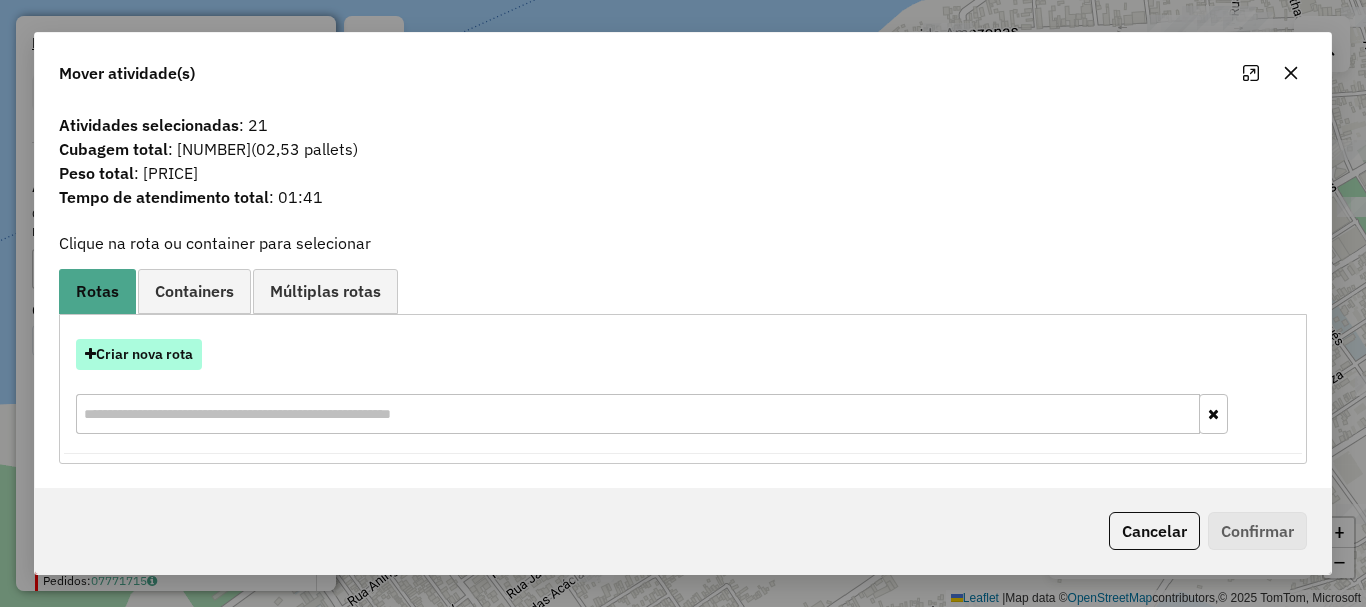 click on "Criar nova rota" at bounding box center (139, 354) 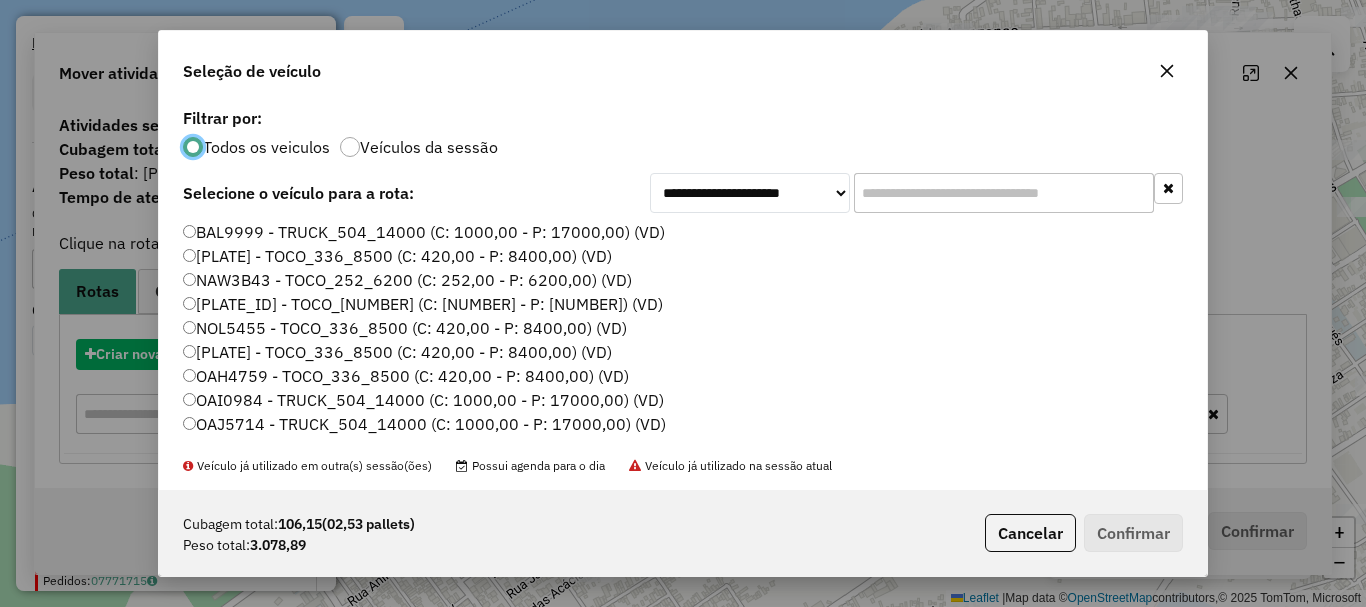 scroll, scrollTop: 11, scrollLeft: 6, axis: both 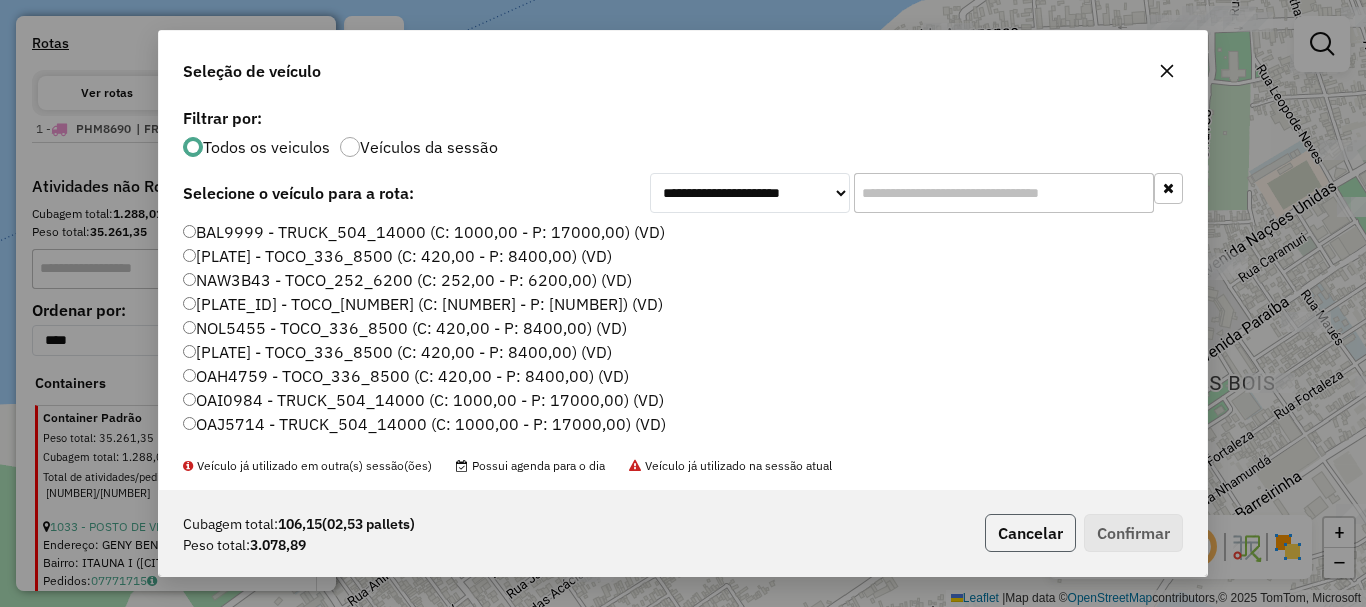 click on "Cancelar" 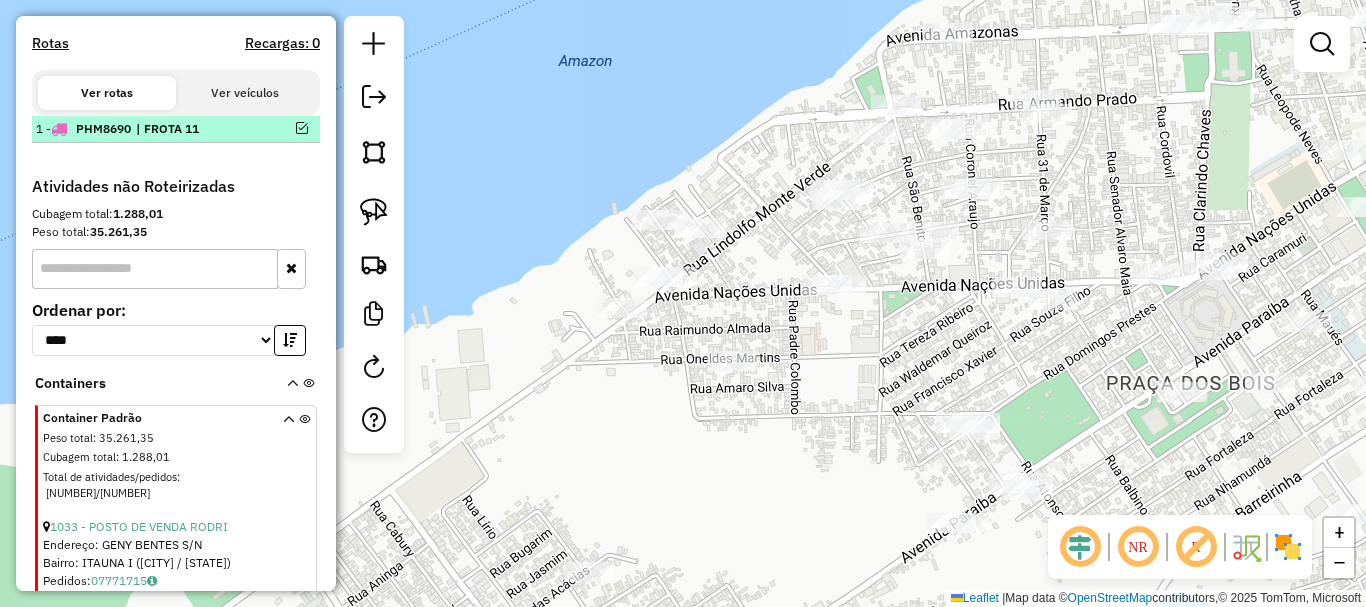 click at bounding box center (282, 128) 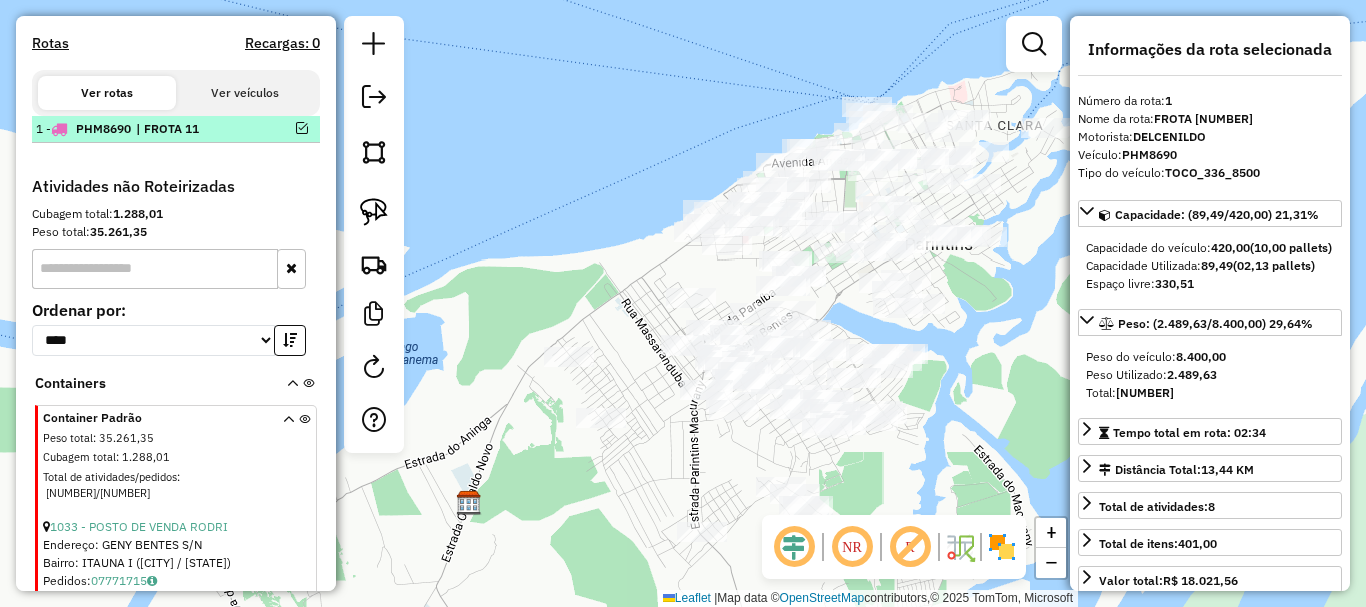 click at bounding box center (302, 128) 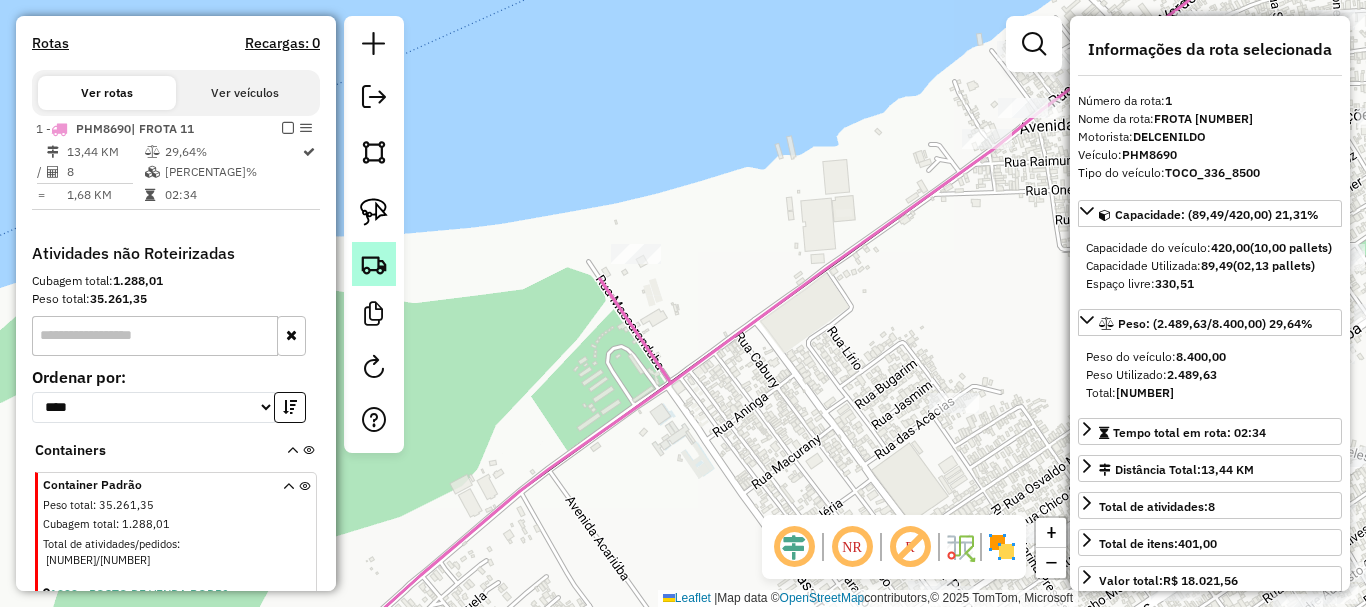 drag, startPoint x: 785, startPoint y: 262, endPoint x: 362, endPoint y: 280, distance: 423.3828 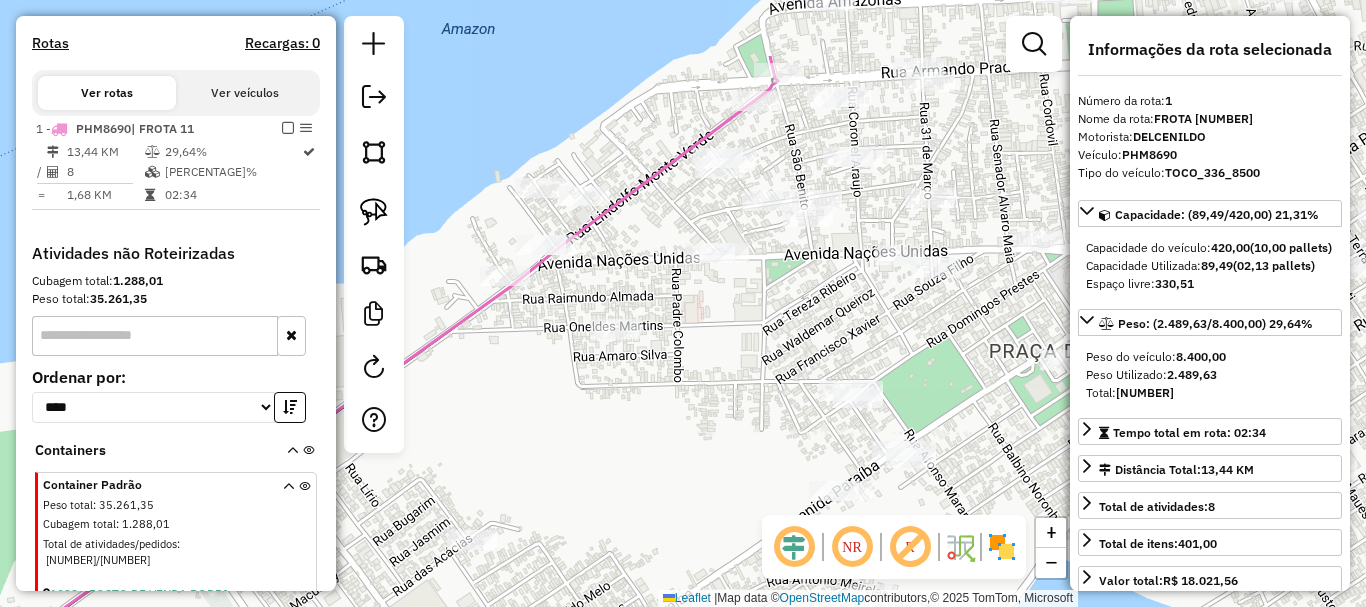 drag, startPoint x: 503, startPoint y: 251, endPoint x: 432, endPoint y: 364, distance: 133.45412 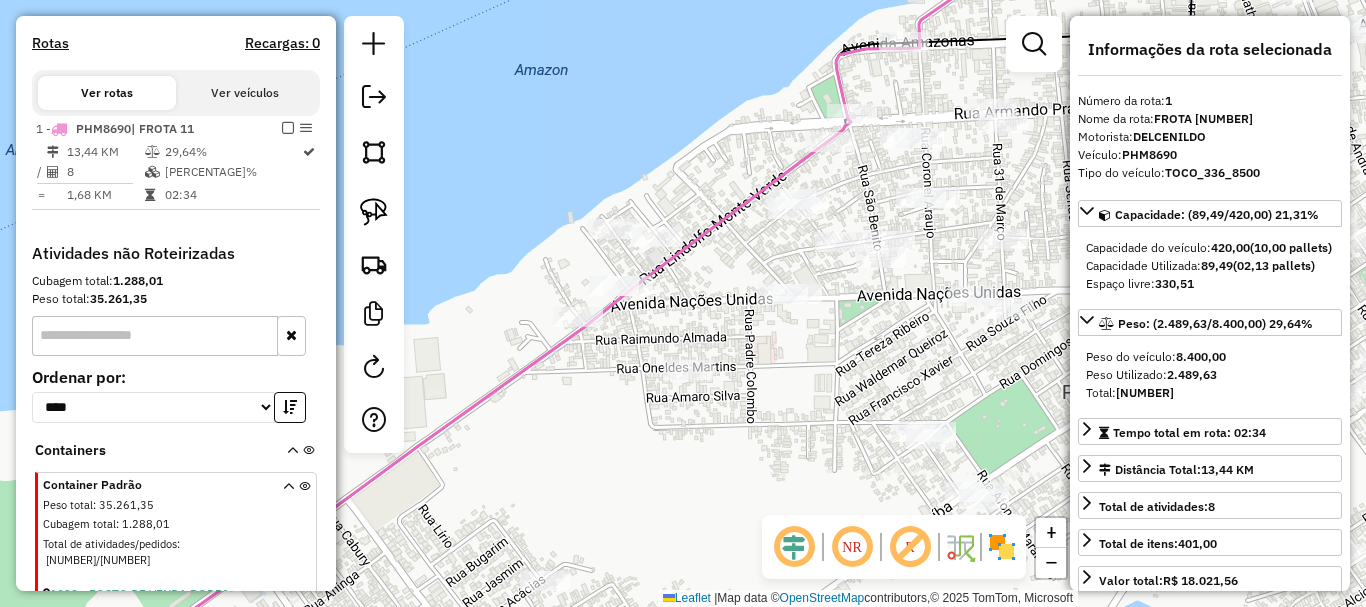 drag, startPoint x: 474, startPoint y: 370, endPoint x: 514, endPoint y: 372, distance: 40.04997 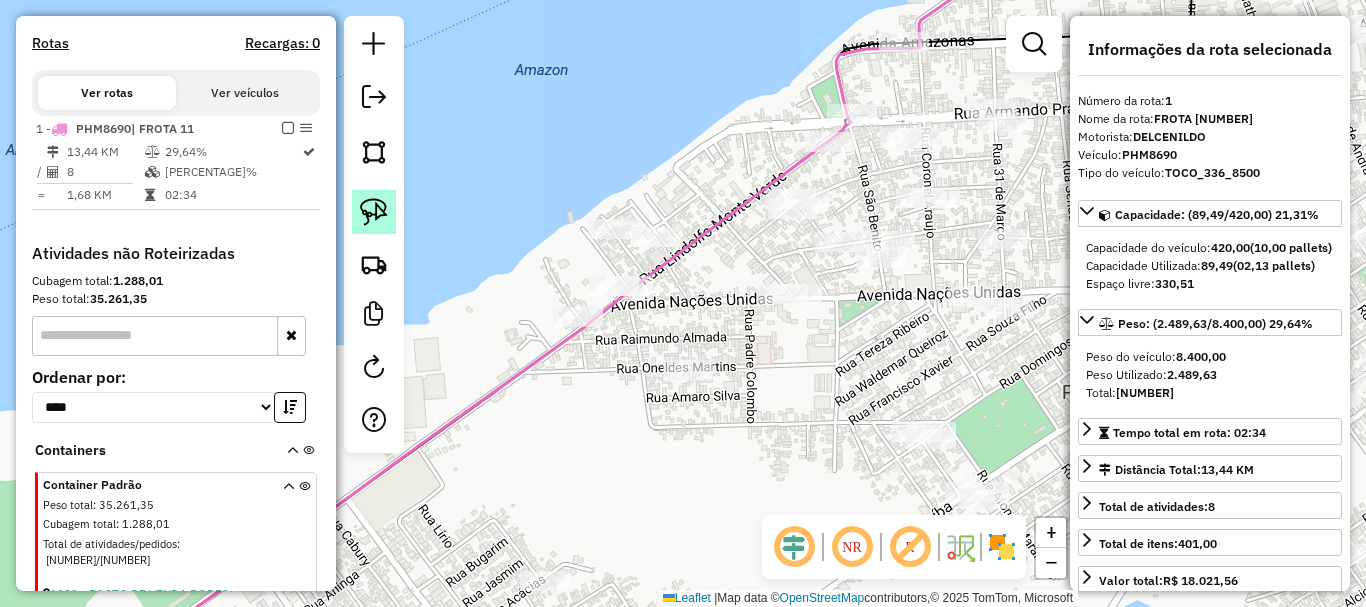 click 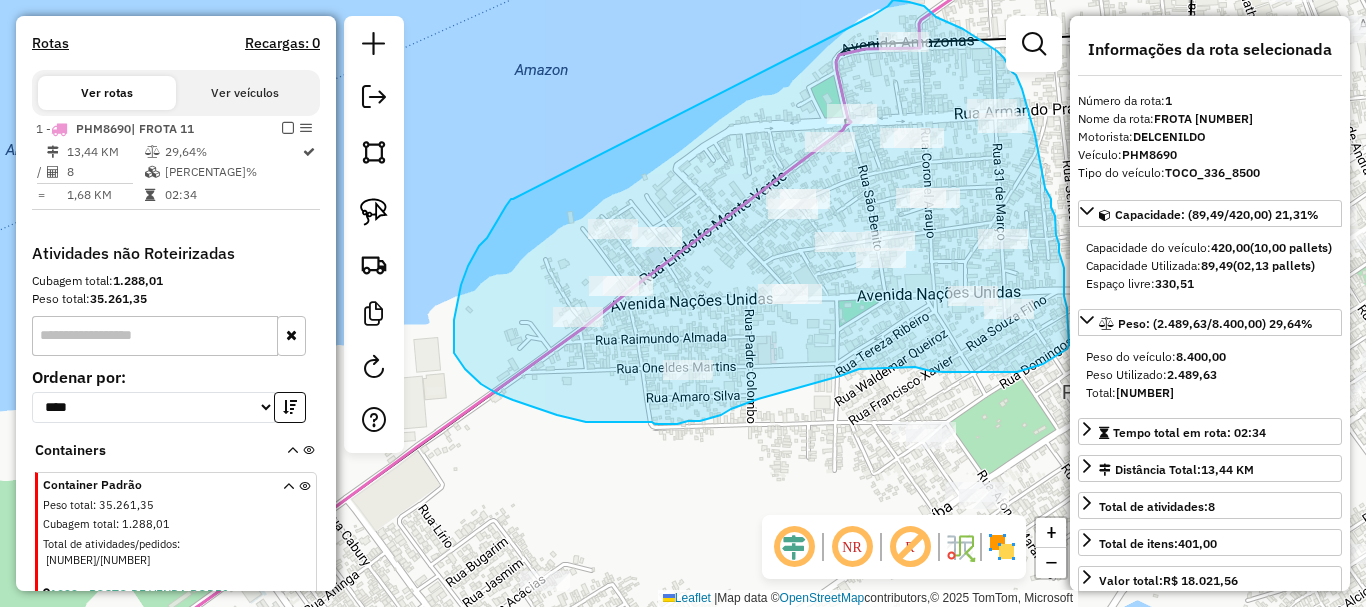 drag, startPoint x: 513, startPoint y: 199, endPoint x: 845, endPoint y: 31, distance: 372.086 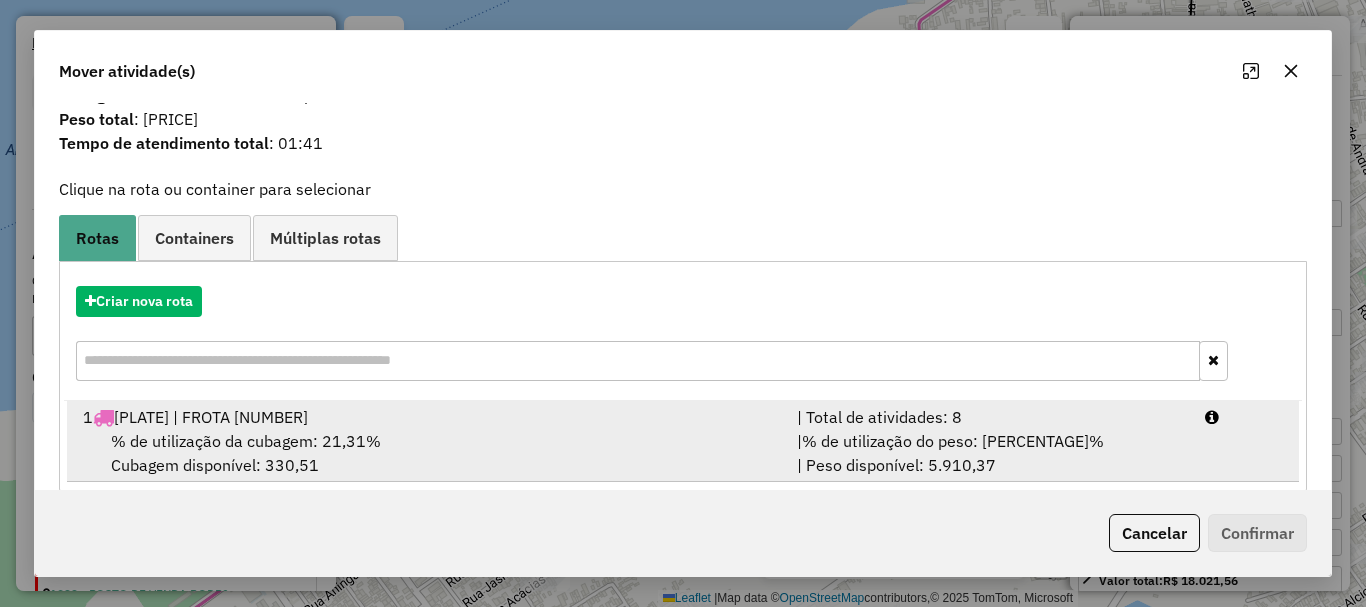 scroll, scrollTop: 78, scrollLeft: 0, axis: vertical 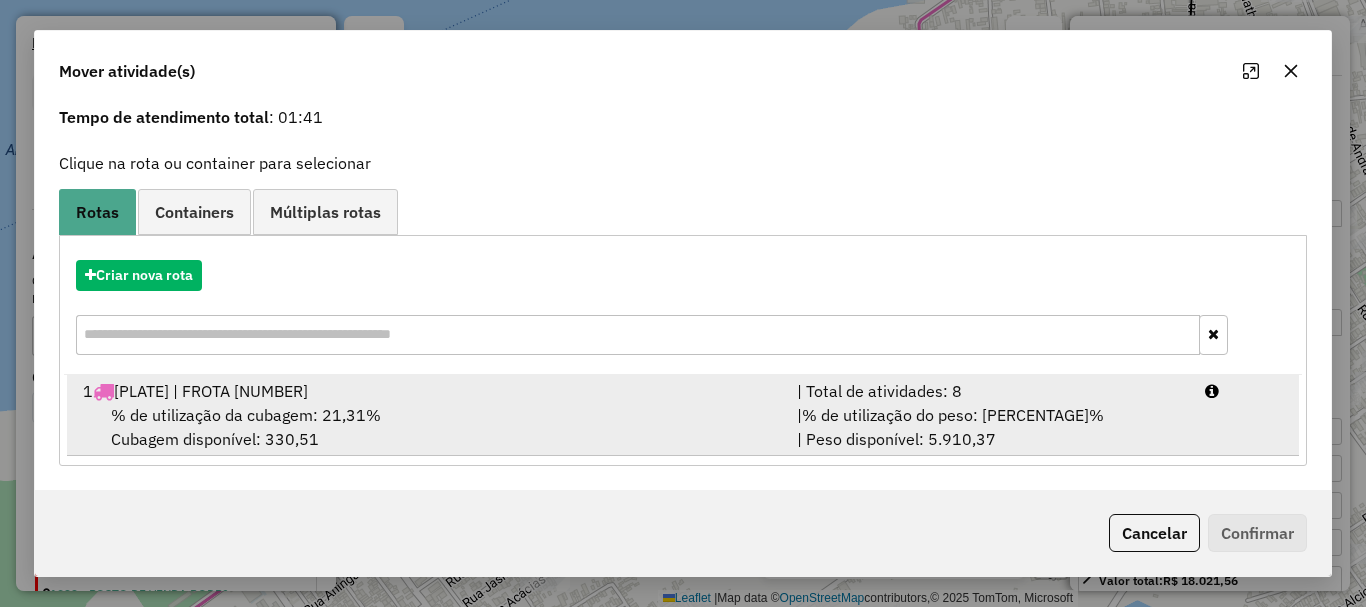 click on "% de utilização da cubagem: 21,31%  Cubagem disponível: 330,51" at bounding box center (428, 427) 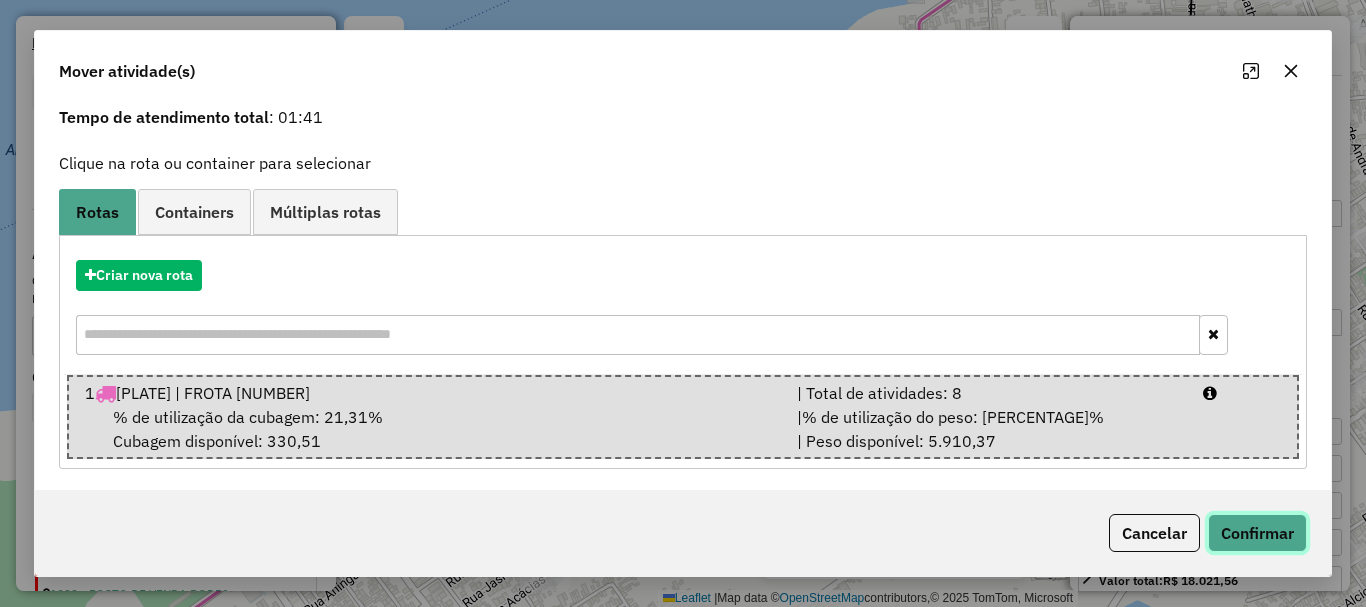 click on "Confirmar" 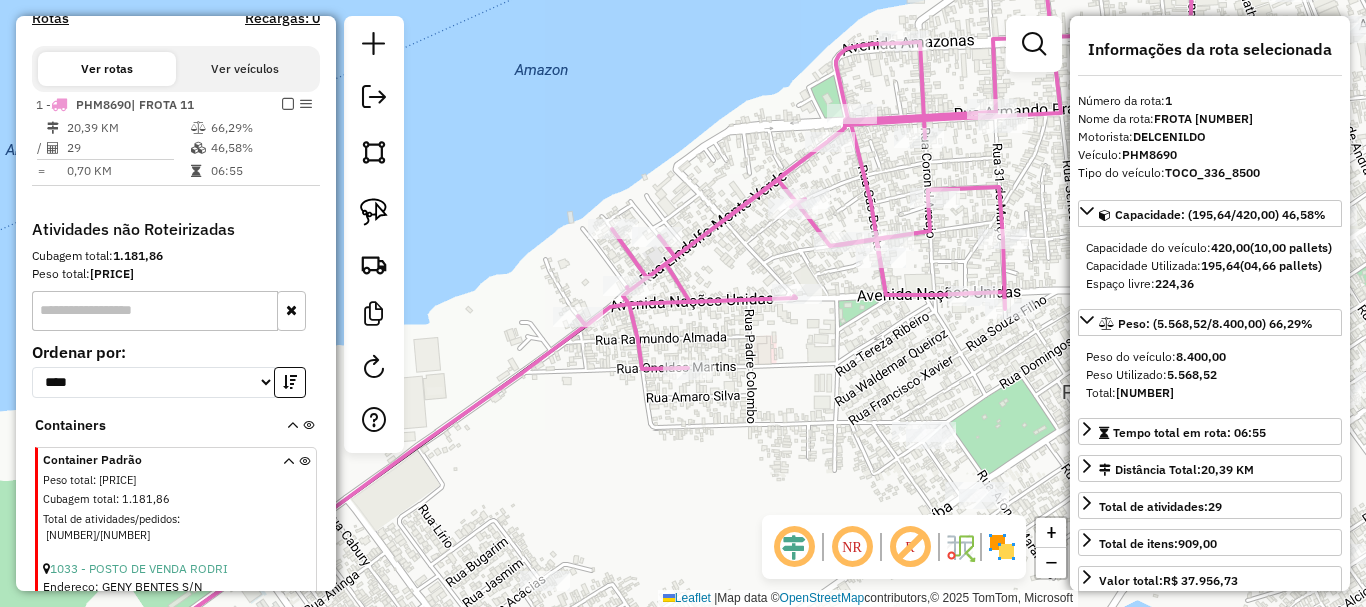 scroll, scrollTop: 0, scrollLeft: 0, axis: both 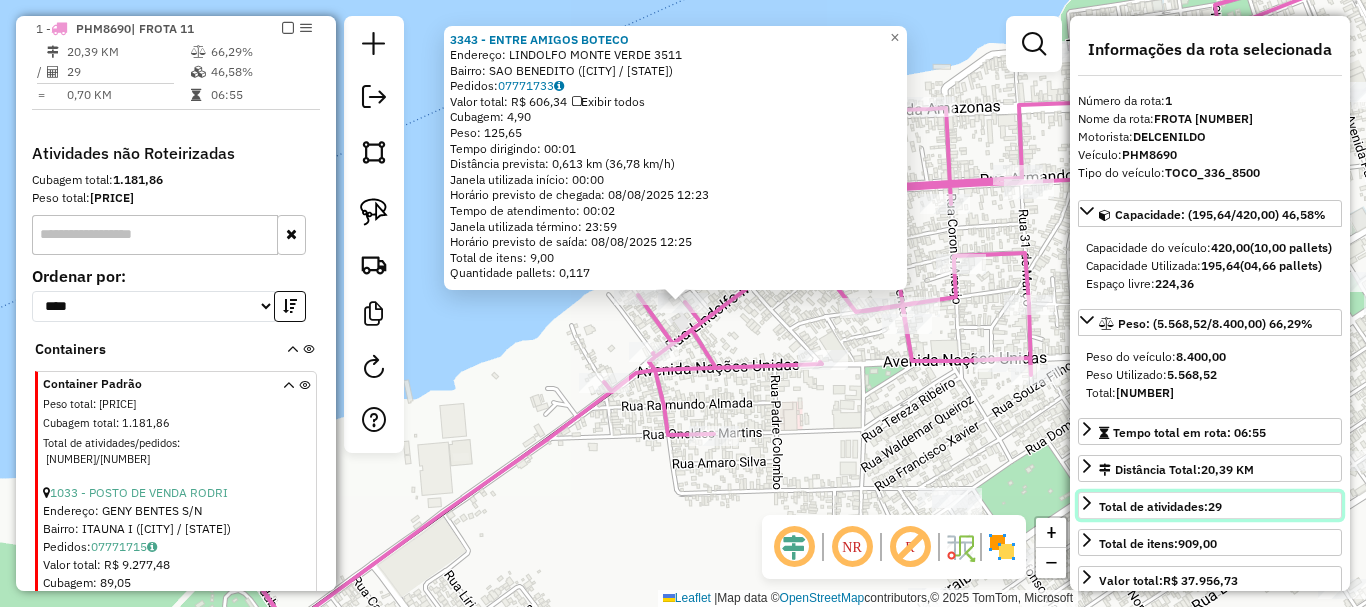click on "Total de atividades: [NUMBER]" at bounding box center (1210, 505) 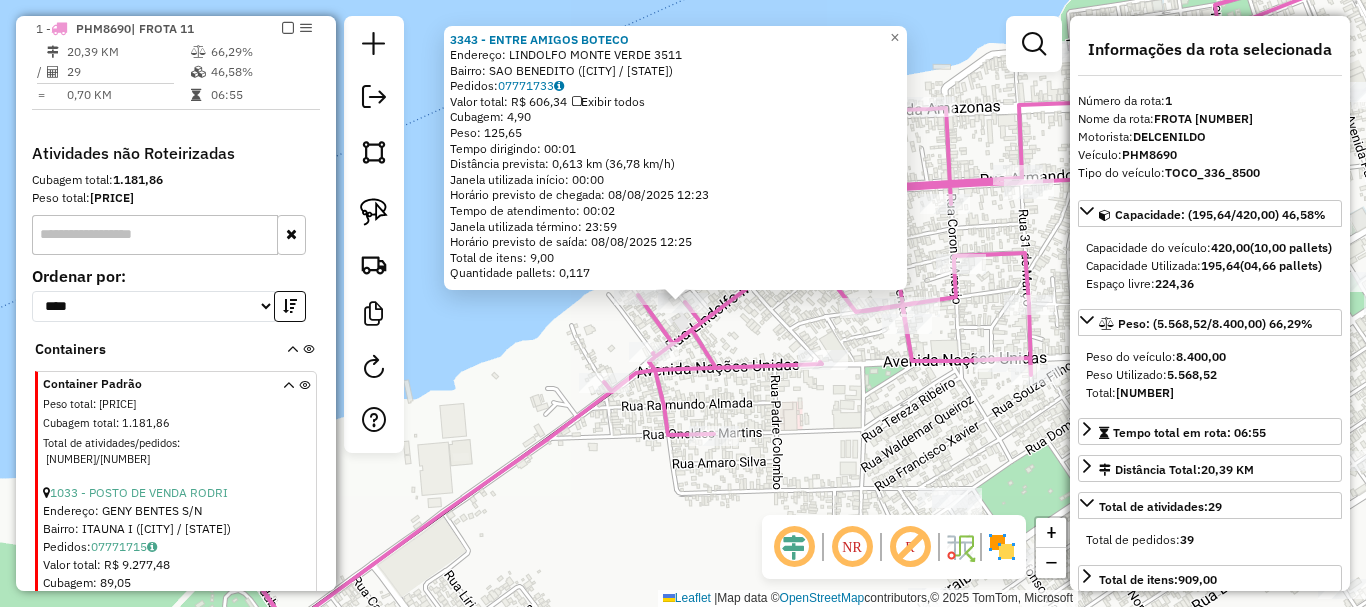 click on "3343 - ENTRE AMIGOS BOTECO  Endereço:  LINDOLFO MONTE VERDE [NUMBER]   Bairro: SAO BENEDITO ([CITY] / [STATE])   Pedidos:  [ORDER_ID]   Valor total: R$ 606,34   Exibir todos   Cubagem: 4,90  Peso: 125,65  Tempo dirigindo: 00:01   Distância prevista: 0,613 km (36,78 km/h)   Janela utilizada início: 00:00   Horário previsto de chegada: 08/08/2025 12:23   Tempo de atendimento: 00:02   Janela utilizada término: 23:59   Horário previsto de saída: 08/08/2025 12:25   Total de itens: 9,00   Quantidade pallets: 0,117  × Janela de atendimento Grade de atendimento Capacidade Transportadoras Veículos Cliente Pedidos  Rotas Selecione os dias de semana para filtrar as janelas de atendimento  Seg   Ter   Qua   Qui   Sex   Sáb   Dom  Informe o período da janela de atendimento: De: Até:  Filtrar exatamente a janela do cliente  Considerar janela de atendimento padrão  Selecione os dias de semana para filtrar as grades de atendimento  Seg   Ter   Qua   Qui   Sex   Sáb   Dom   Peso mínimo:   Peso máximo:   De:   Até:" 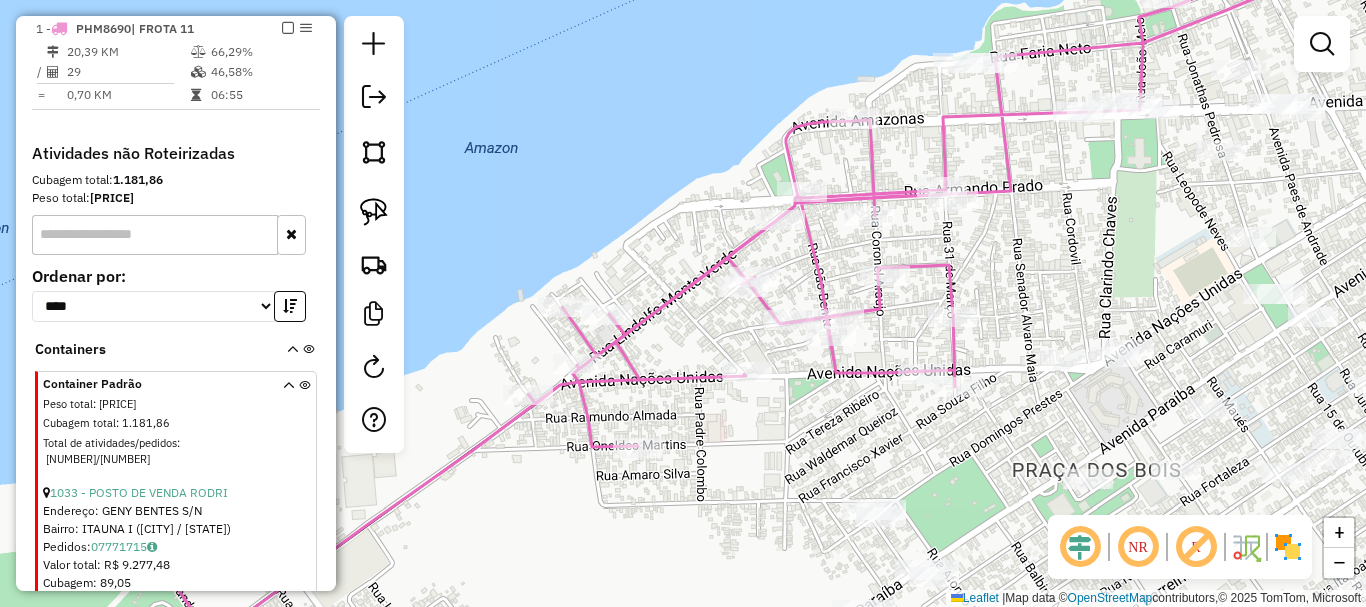 drag, startPoint x: 852, startPoint y: 427, endPoint x: 776, endPoint y: 439, distance: 76.941536 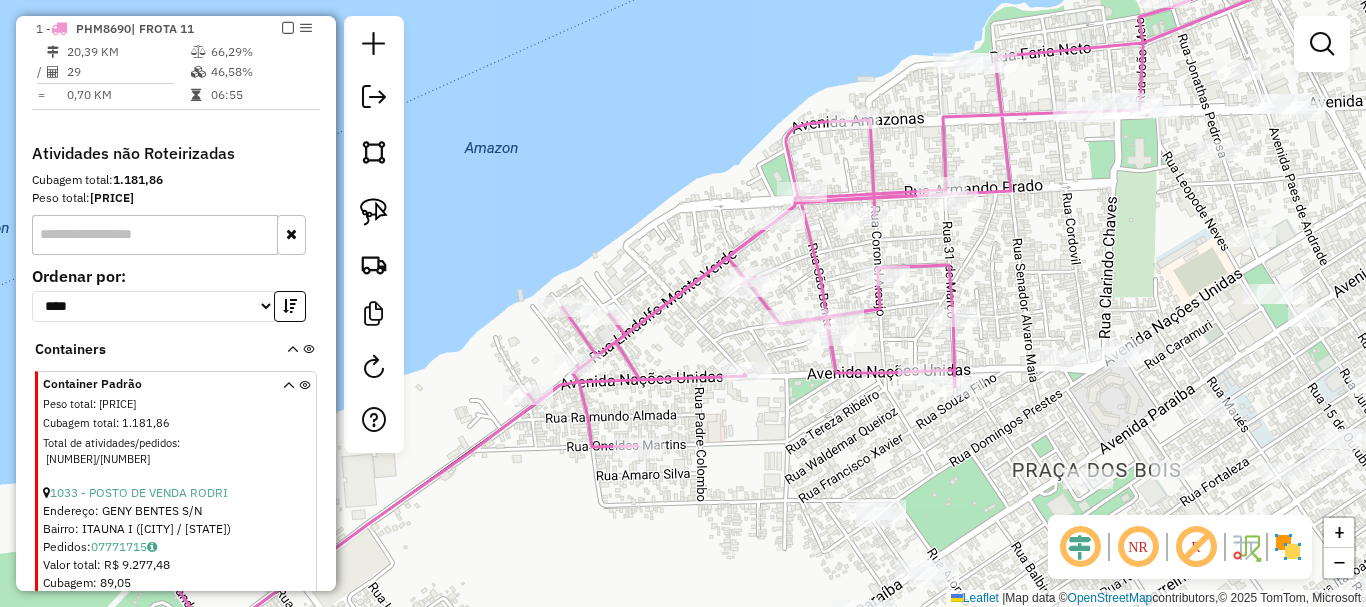 drag, startPoint x: 858, startPoint y: 456, endPoint x: 770, endPoint y: 464, distance: 88.362885 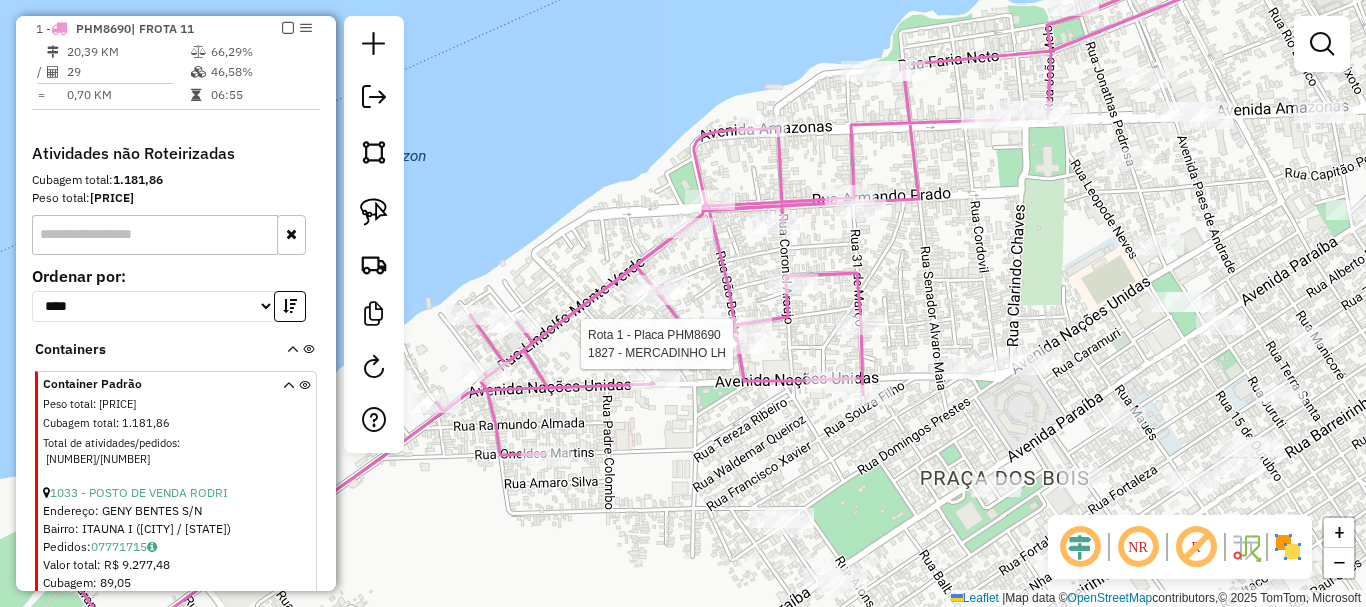 select on "**********" 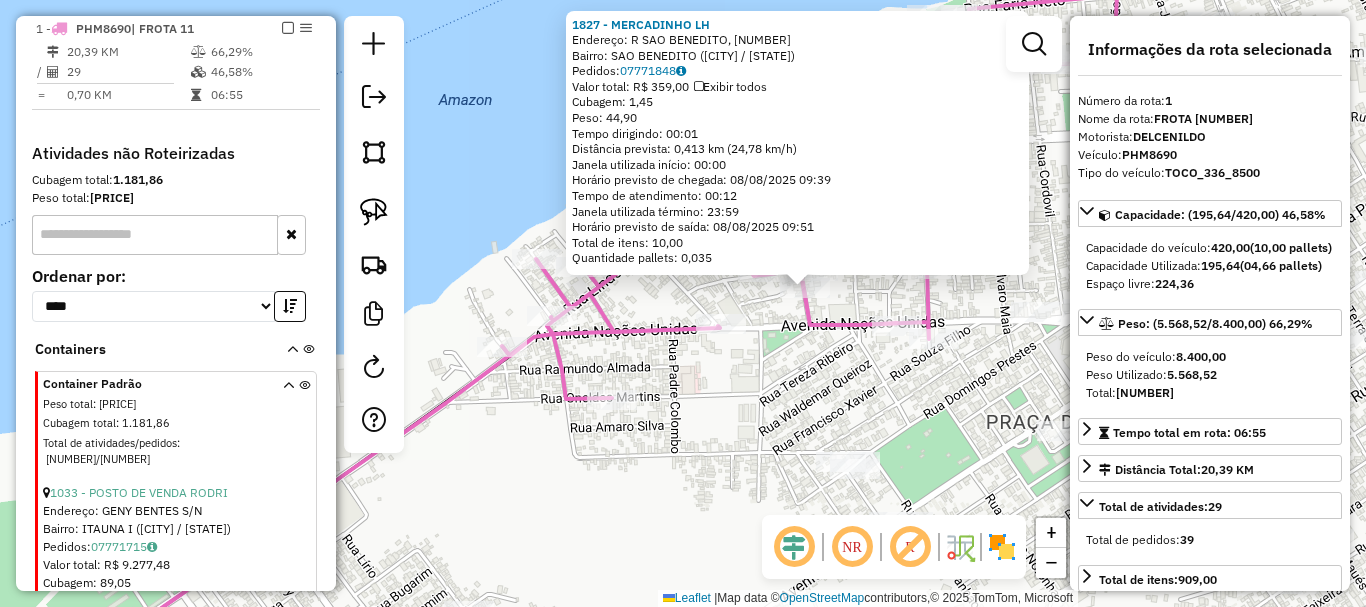 drag, startPoint x: 427, startPoint y: 477, endPoint x: 546, endPoint y: 447, distance: 122.72327 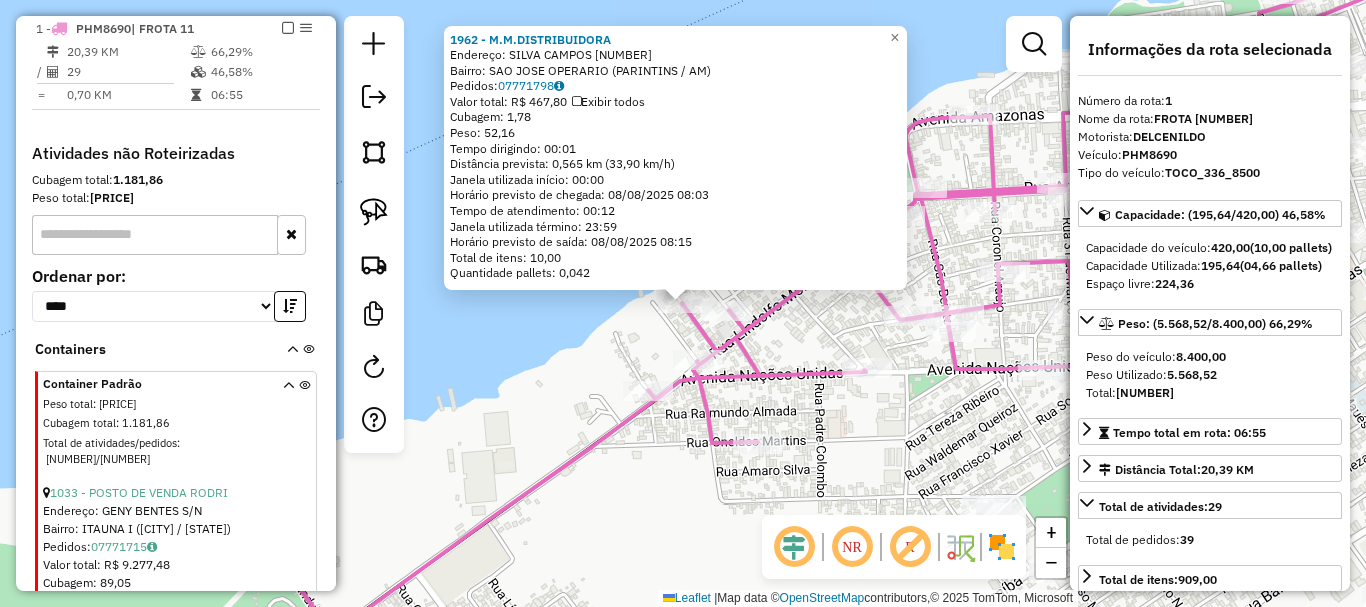 click on "1962 - [BUSINESS_NAME]  Endereço:  [STREET] [NUMBER]   Bairro: [CITY] ([CITY] / [STATE])   Pedidos:  [ORDER_ID]   Valor total: R$ [PRICE]   Exibir todos   Cubagem: [CUBAGE]  Peso: [WEIGHT]  Tempo dirigindo: 00:01   Distância prevista: 0,565 km (33,90 km/h)   Janela utilizada início: 00:00   Horário previsto de chegada: 08/08/2025 08:03   Tempo de atendimento: 00:12   Janela utilizada término: 23:59   Horário previsto de saída: 08/08/2025 08:15   Total de itens: [ITEMS]   Quantidade pallets: 0,042  × Janela de atendimento Grade de atendimento Capacidade Transportadoras Veículos Cliente Pedidos  Rotas Selecione os dias de semana para filtrar as janelas de atendimento  Seg   Ter   Qua   Qui   Sex   Sáb   Dom  Informe o período da janela de atendimento: De: Até:  Filtrar exatamente a janela do cliente  Considerar janela de atendimento padrão  Selecione os dias de semana para filtrar as grades de atendimento  Seg   Ter   Qua   Qui   Sex   Sáb   Dom   Considerar clientes sem dia de atendimento cadastrado" 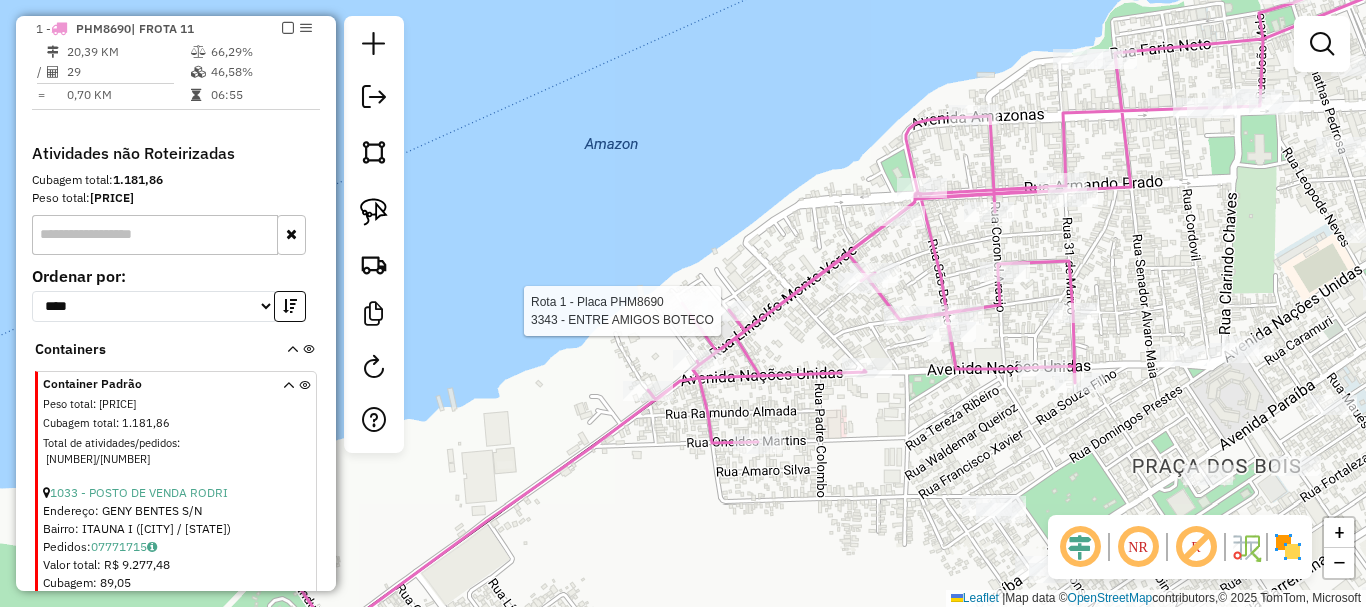 select on "**********" 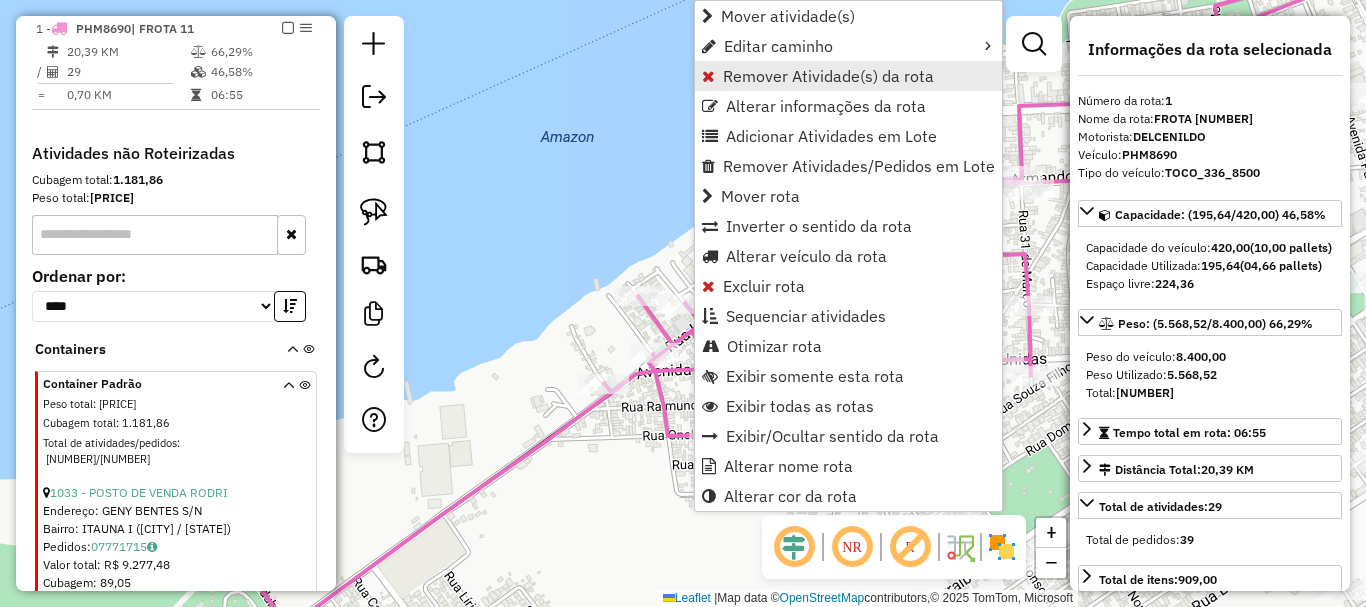 click on "Remover Atividade(s) da rota" at bounding box center [828, 76] 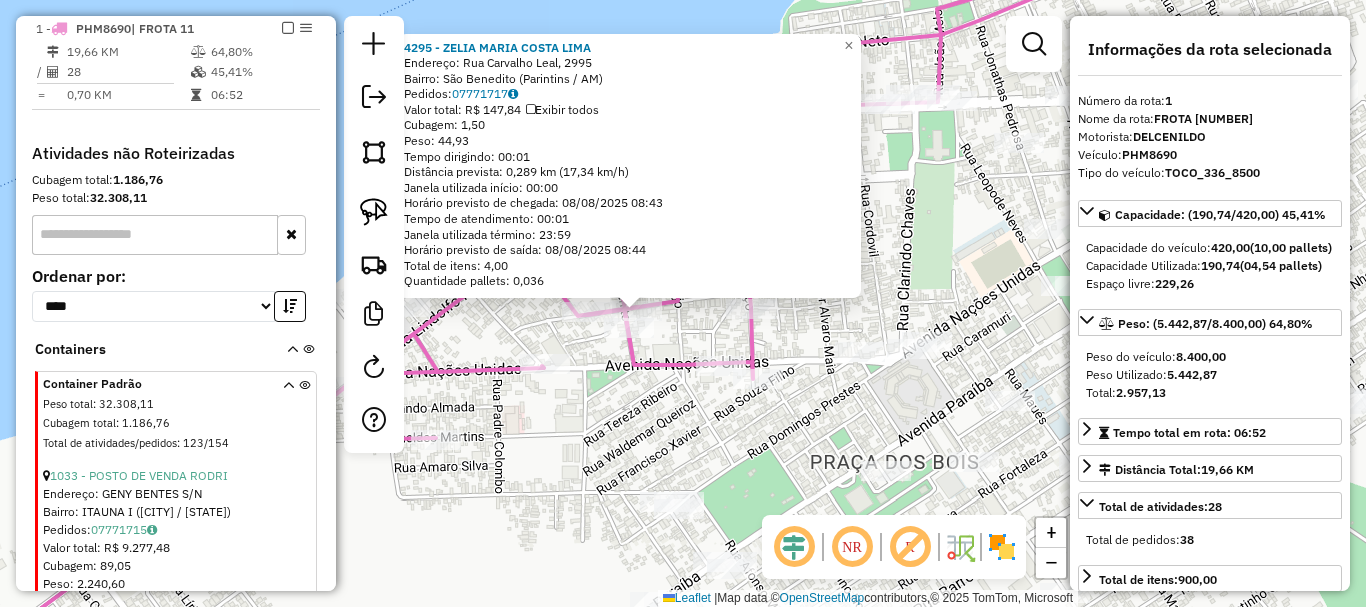 drag, startPoint x: 991, startPoint y: 263, endPoint x: 944, endPoint y: 270, distance: 47.518417 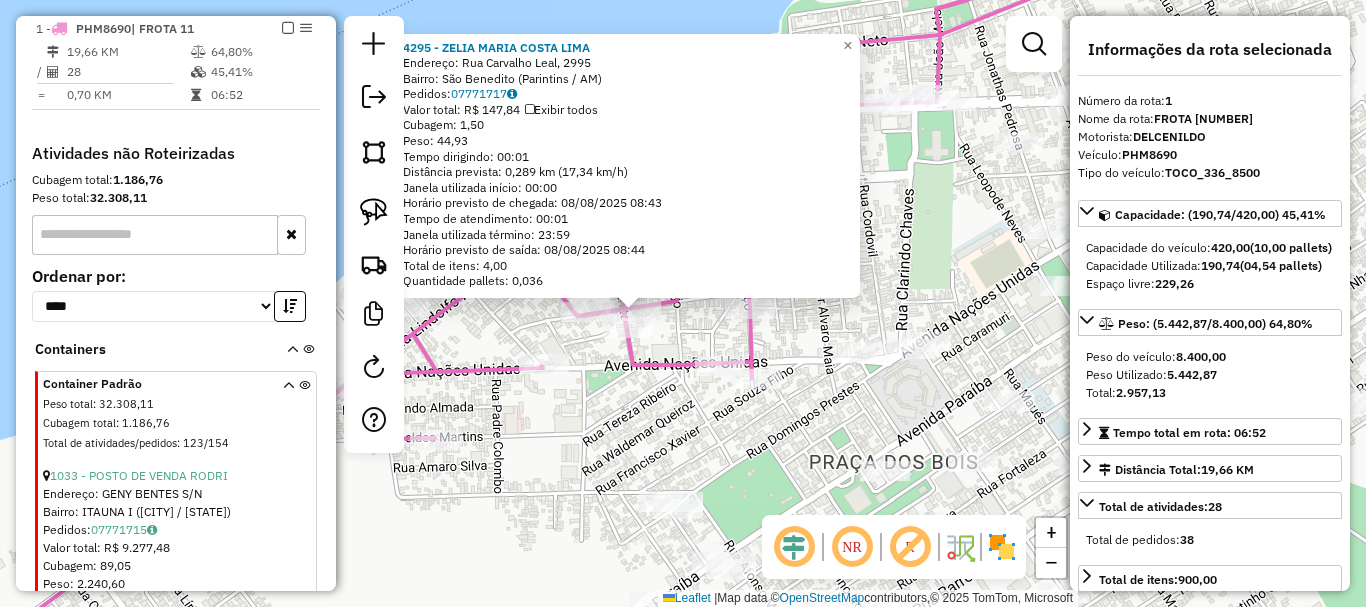 click on "[NUMBER] - [BRAND]  Endereço: Rua Carvalho Leal, [NUMBER]   Bairro: São Benedito ([CITY] / [STATE])   Pedidos:  [ORDER_ID]   Valor total: R$ [PRICE]   Exibir todos   Cubagem: [NUMBER]  Peso: [NUMBER]  Tempo dirigindo: [TIME]   Distância prevista: [DISTANCE] km ([SPEED] km/h)   Janela utilizada início: [TIME]   Horário previsto de chegada: [DATE] [TIME]   Tempo de atendimento: [TIME]   Janela utilizada término: [TIME]   Horário previsto de saída: [DATE] [TIME]   Total de itens: [NUMBER]   Quantidade pallets: [NUMBER]  × Janela de atendimento Grade de atendimento Capacidade Transportadoras Veículos Cliente Pedidos  Rotas Selecione os dias de semana para filtrar as janelas de atendimento  Seg   Ter   Qua   Qui   Sex   Sáb   Dom  Informe o período da janela de atendimento: De: [DATE] Até: [DATE]  Filtrar exatamente a janela do cliente  Considerar janela de atendimento padrão  Selecione os dias de semana para filtrar as grades de atendimento  Seg   Ter   Qua   Qui   Sex   Sáb   Dom   Peso mínimo:   Peso máximo:   De: [NUMBER]   Até: [NUMBER]  +" 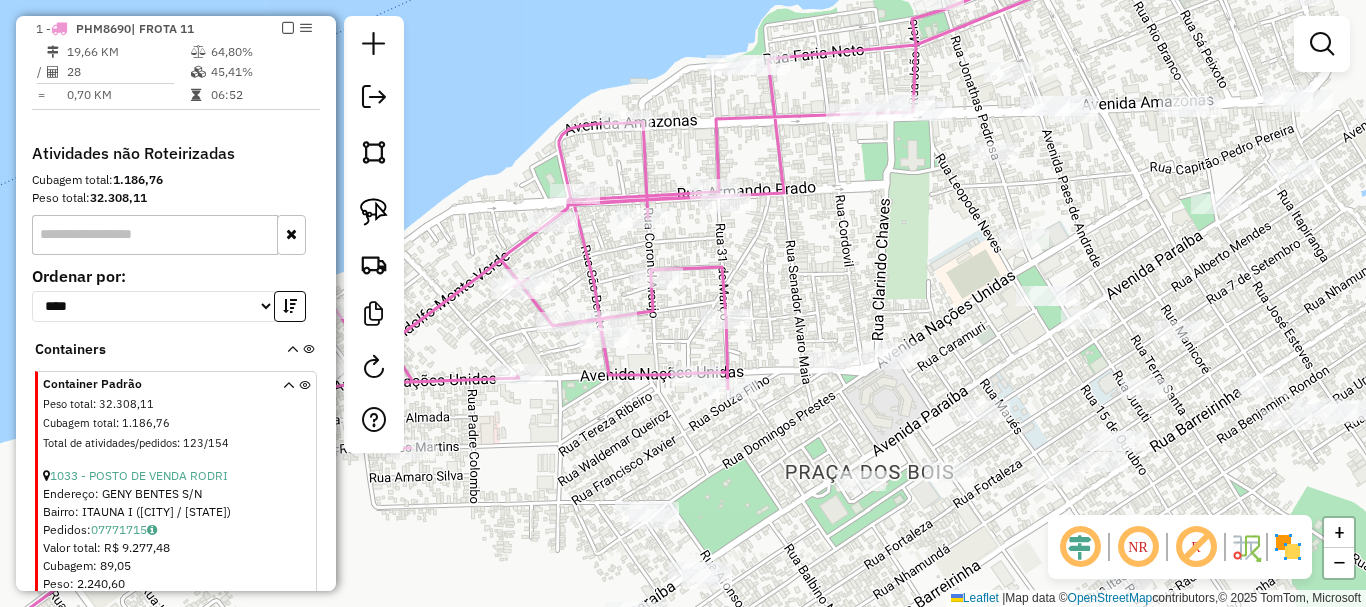 drag, startPoint x: 953, startPoint y: 282, endPoint x: 824, endPoint y: 262, distance: 130.54118 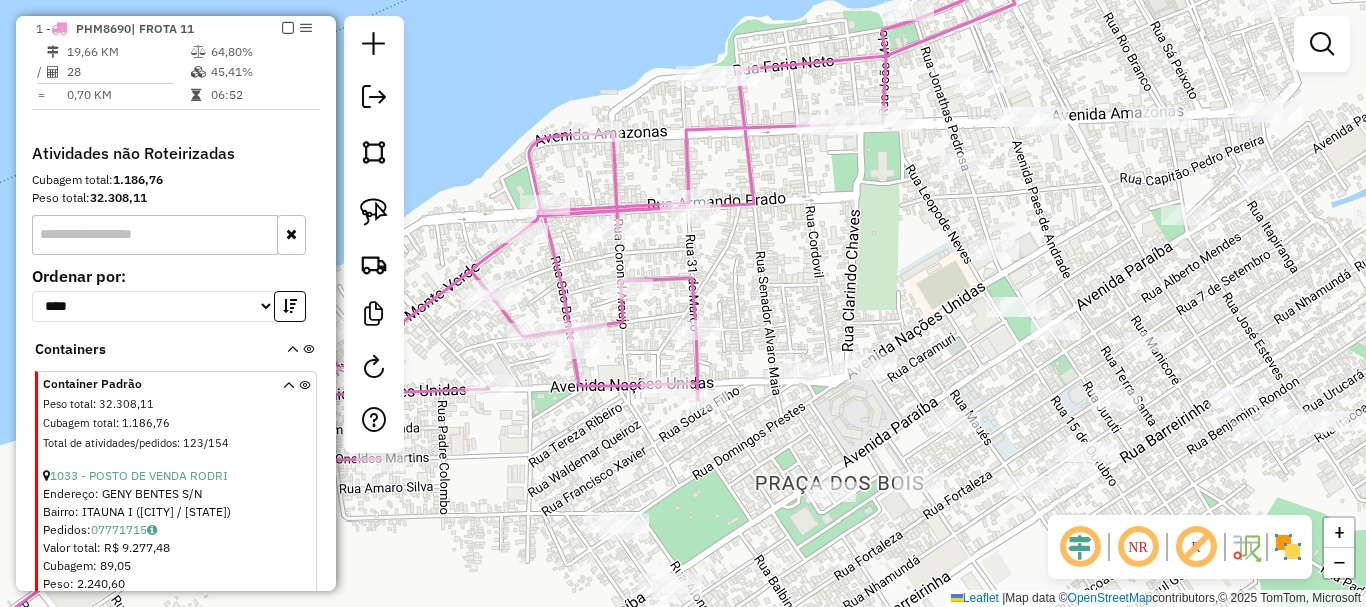 drag, startPoint x: 810, startPoint y: 254, endPoint x: 965, endPoint y: 240, distance: 155.63097 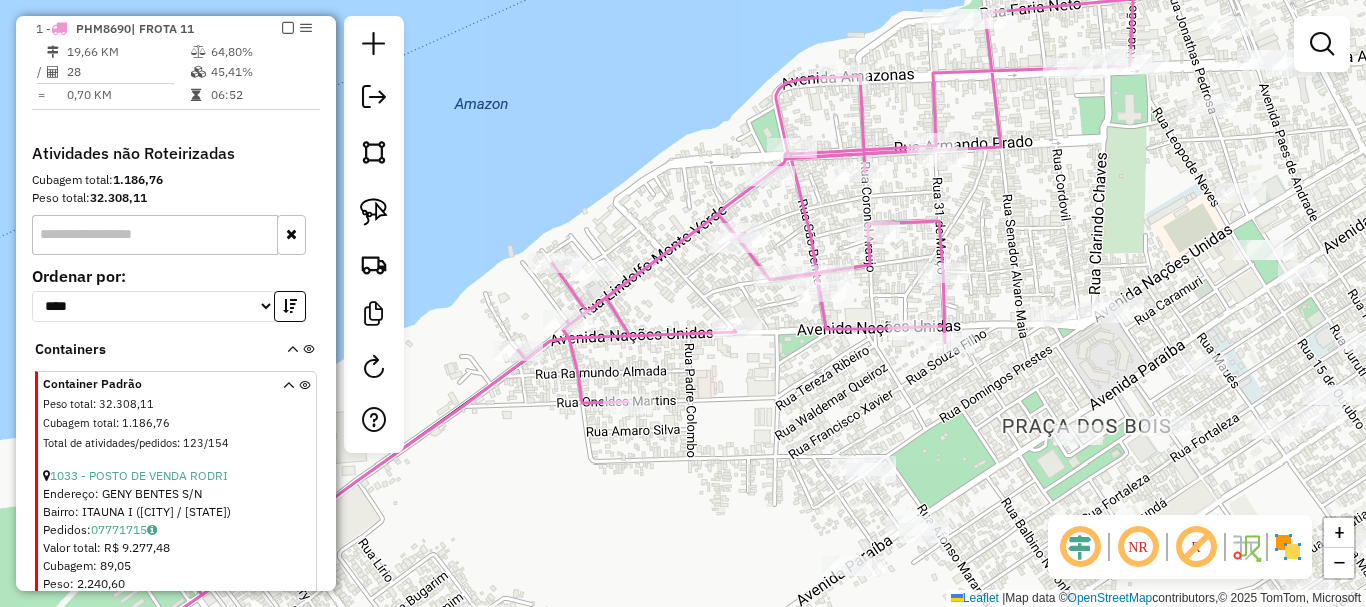 drag, startPoint x: 496, startPoint y: 230, endPoint x: 573, endPoint y: 217, distance: 78.08969 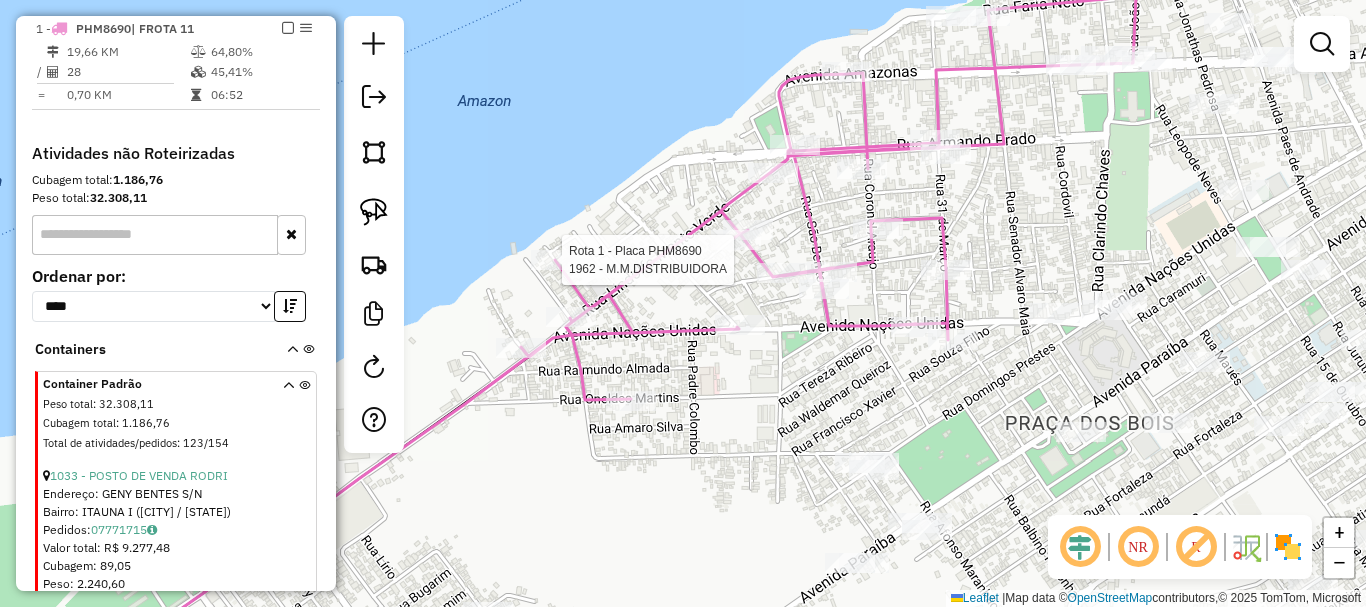 select on "**********" 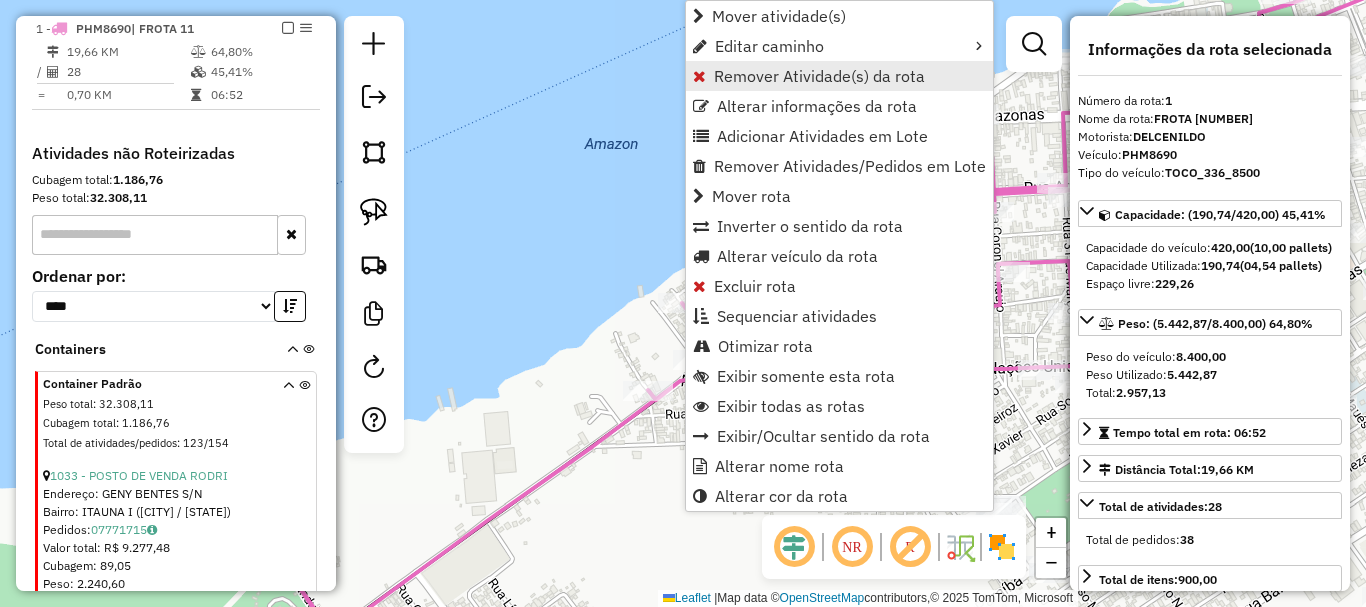 click on "Remover Atividade(s) da rota" at bounding box center [819, 76] 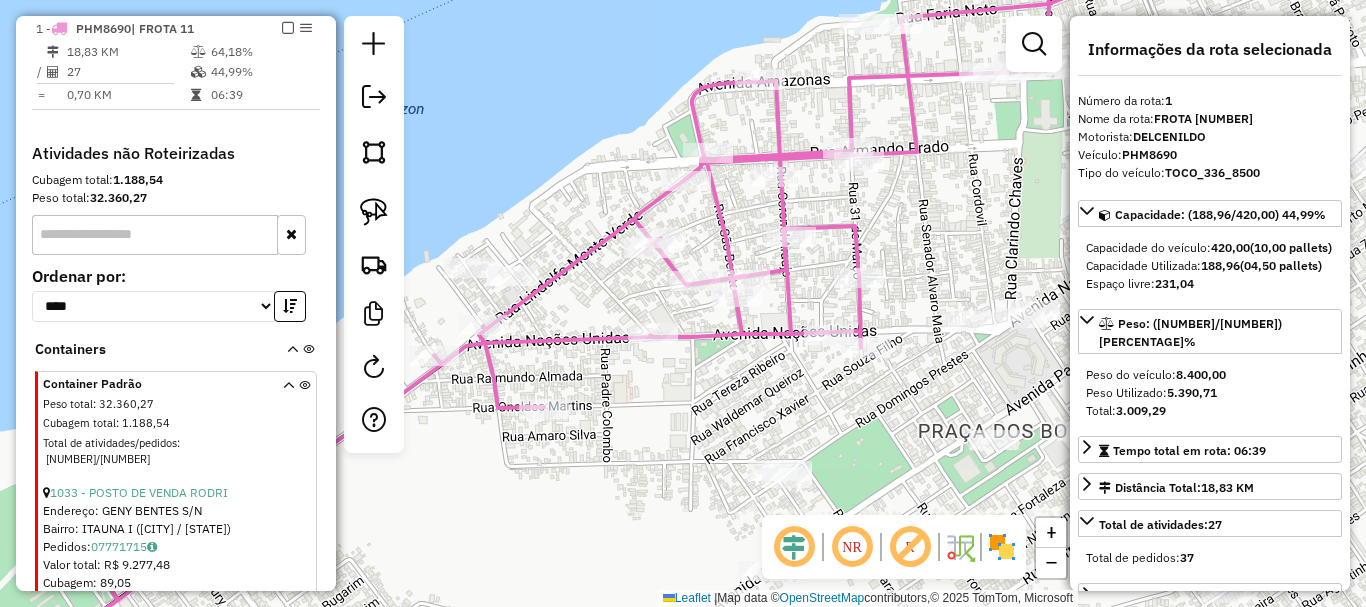 drag, startPoint x: 970, startPoint y: 434, endPoint x: 620, endPoint y: 425, distance: 350.1157 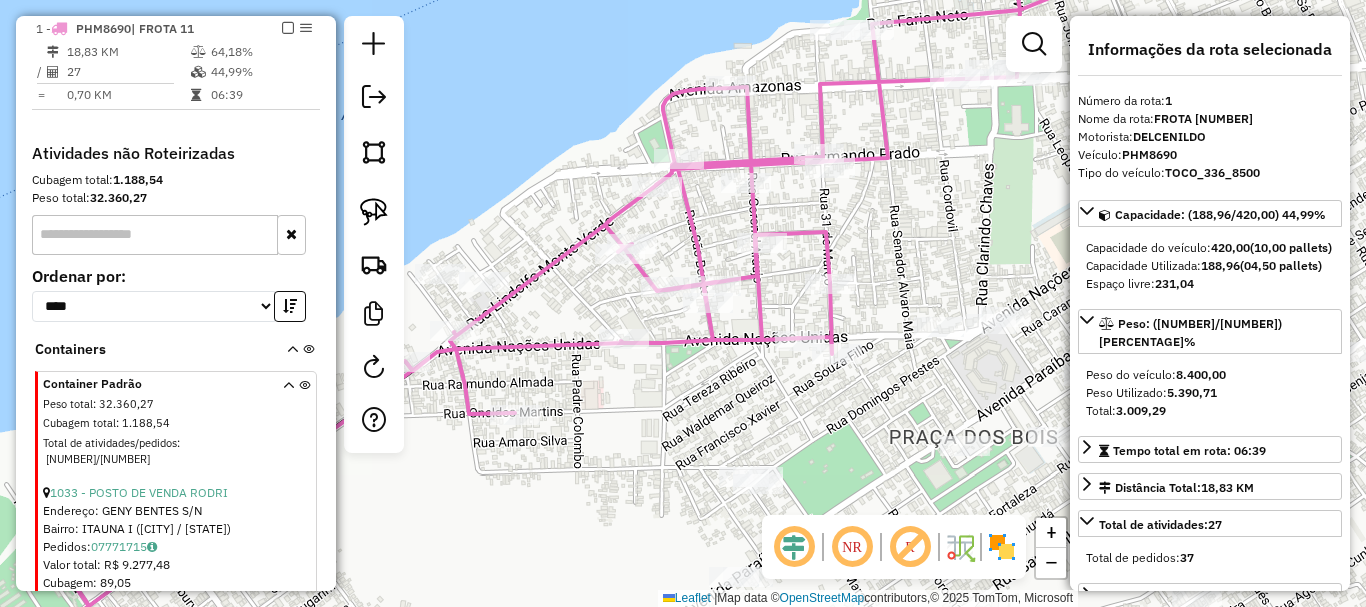 drag, startPoint x: 720, startPoint y: 413, endPoint x: 692, endPoint y: 421, distance: 29.12044 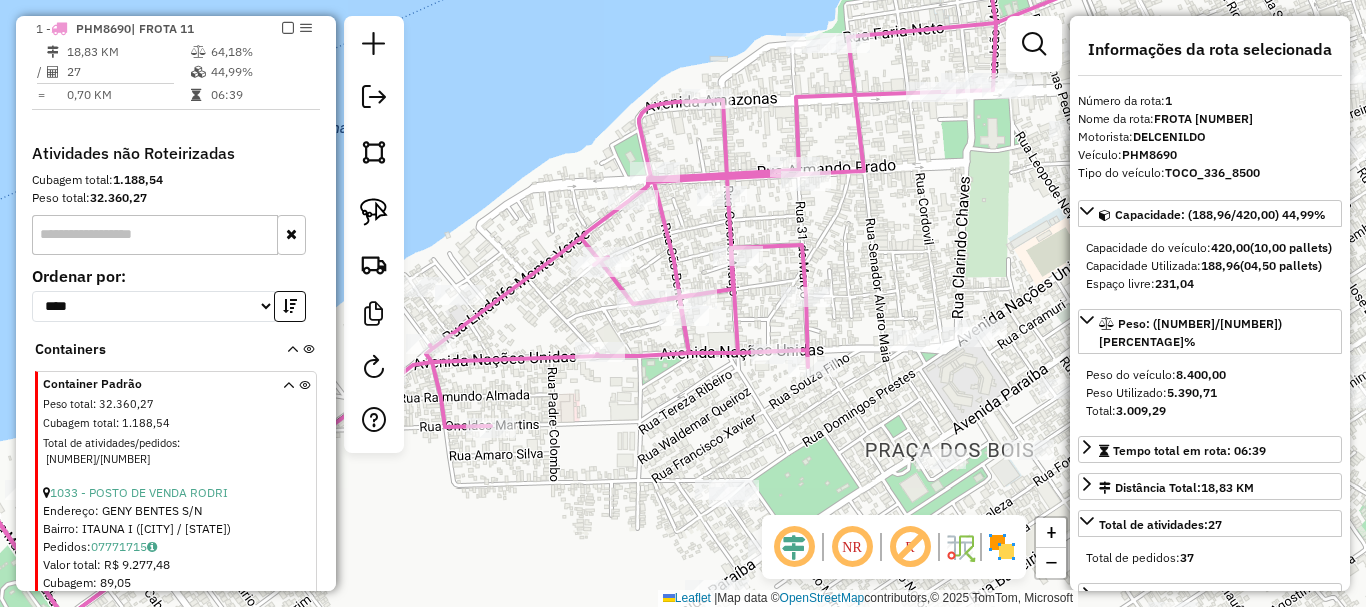 drag, startPoint x: 742, startPoint y: 398, endPoint x: 706, endPoint y: 419, distance: 41.677334 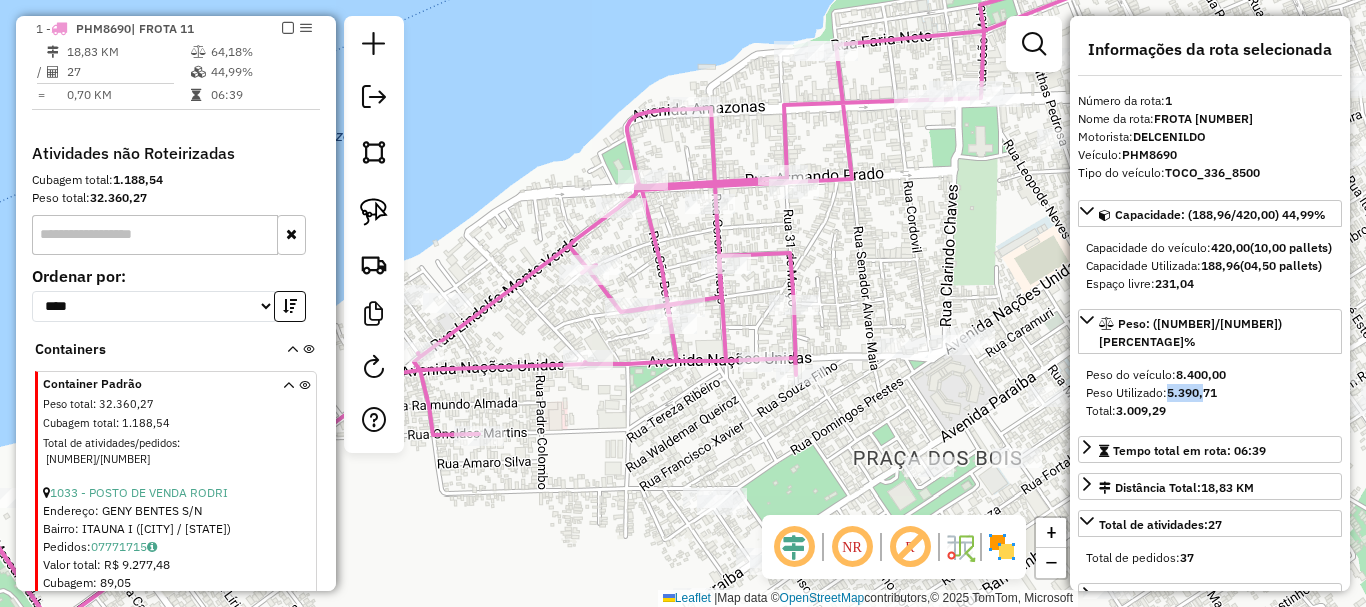 drag, startPoint x: 1172, startPoint y: 408, endPoint x: 1206, endPoint y: 406, distance: 34.058773 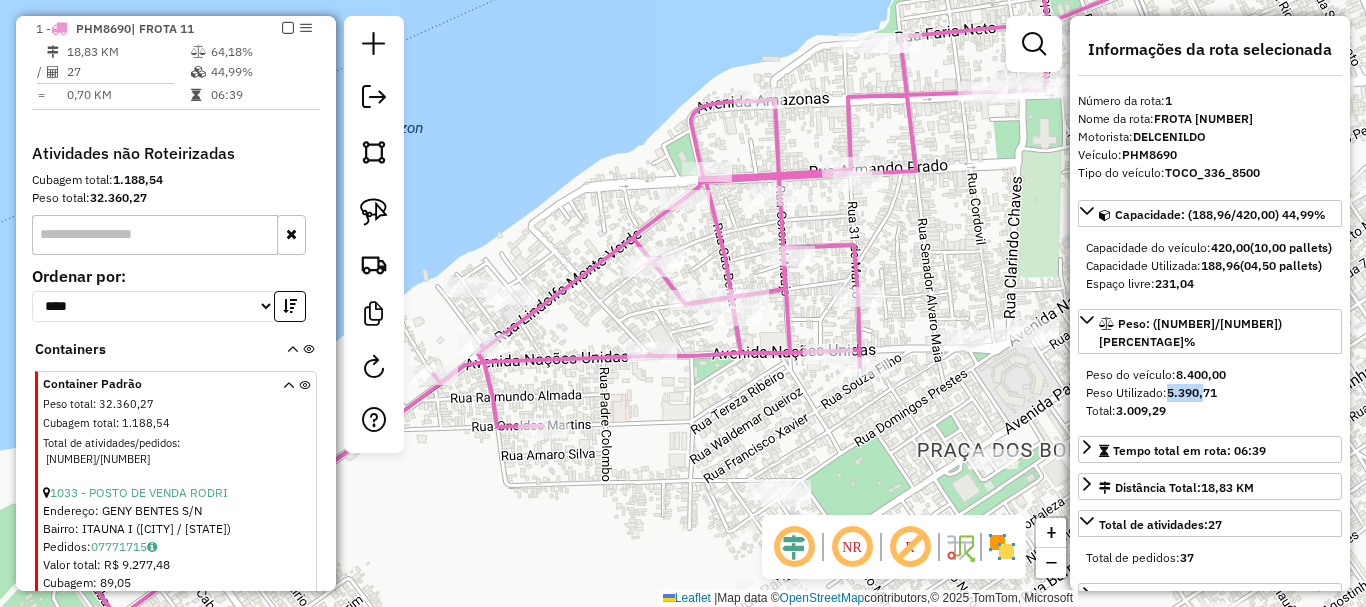drag, startPoint x: 918, startPoint y: 257, endPoint x: 885, endPoint y: 236, distance: 39.115215 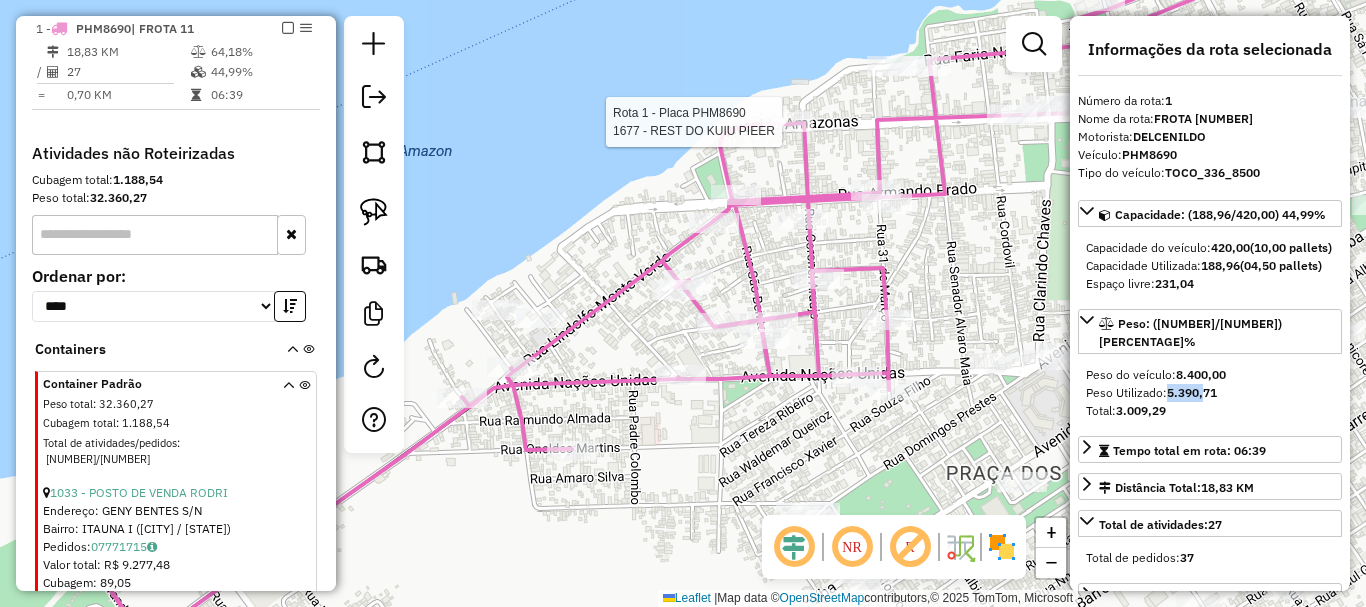 click 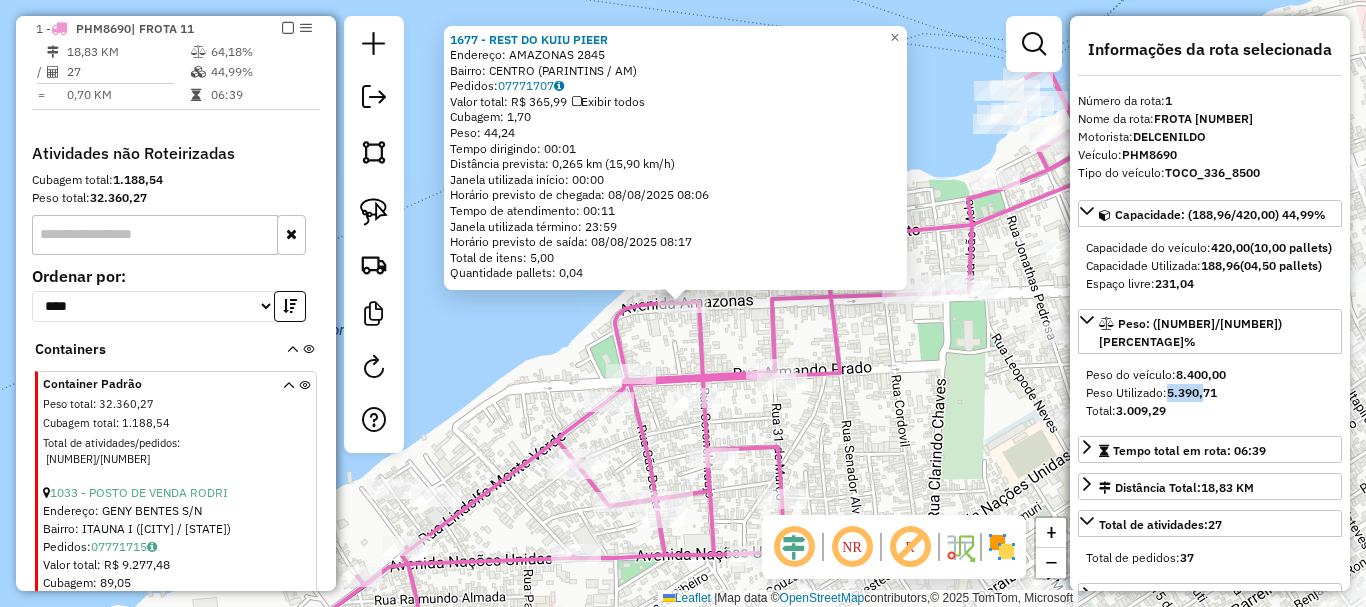 drag, startPoint x: 953, startPoint y: 421, endPoint x: 927, endPoint y: 417, distance: 26.305893 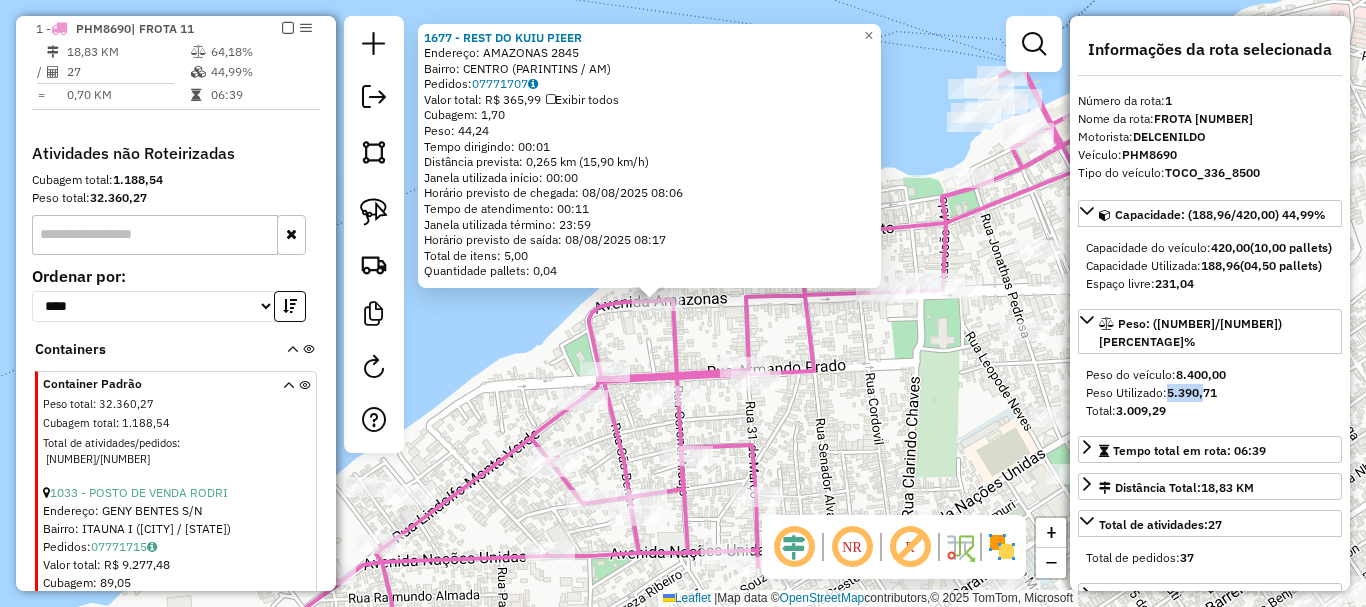 click on "[NUMBER] - REST DO KUIU PIEER Endereço: [STATE] [NUMBER] Bairro: CENTRO ([CITY] / [STATE]) Pedidos: [ORDER_ID] Valor total: R$ [PRICE] Exibir todos Cubagem: [CUBAGE] Peso: [WEIGHT] Tempo dirigindo: [TIME] Distância prevista: [DISTANCE] km ([SPEED] km/h) Janela utilizada início: [TIME] Horário previsto de chegada: [DATE] [TIME] Tempo de atendimento: [TIME] Janela utilizada término: [TIME] Horário previsto de saída: [DATE] [TIME] Total de itens: [ITEMS] Quantidade pallets: [PALLETS] × Janela de atendimento Grade de atendimento Capacidade Transportadoras Veículos Cliente Pedidos Rotas Selecione os dias de semana para filtrar as janelas de atendimento Seg Ter Qua Qui Sex Sáb Dom Informe o período da janela de atendimento: De: Até: Filtrar exatamente a janela do cliente Considerar janela de atendimento padrão Selecione os dias de semana para filtrar as grades de atendimento Seg Ter Qua Qui Sex Sáb Dom Considerar clientes sem dia de atendimento cadastrado De: Até:" 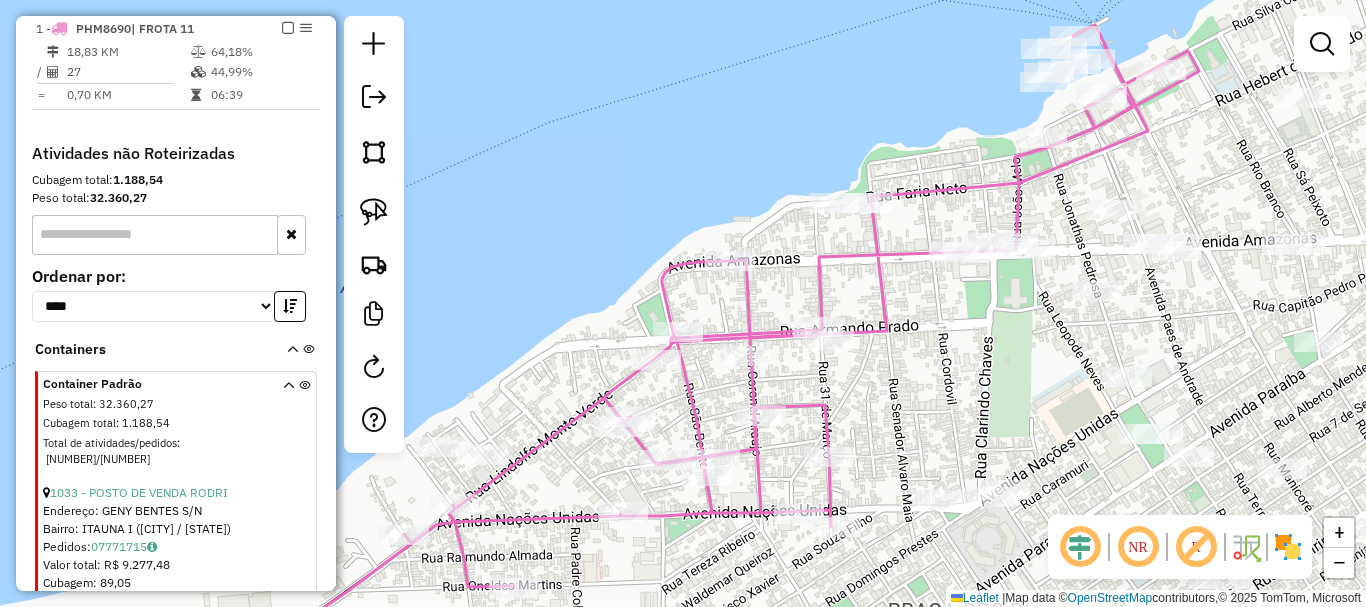 drag, startPoint x: 745, startPoint y: 479, endPoint x: 828, endPoint y: 428, distance: 97.41663 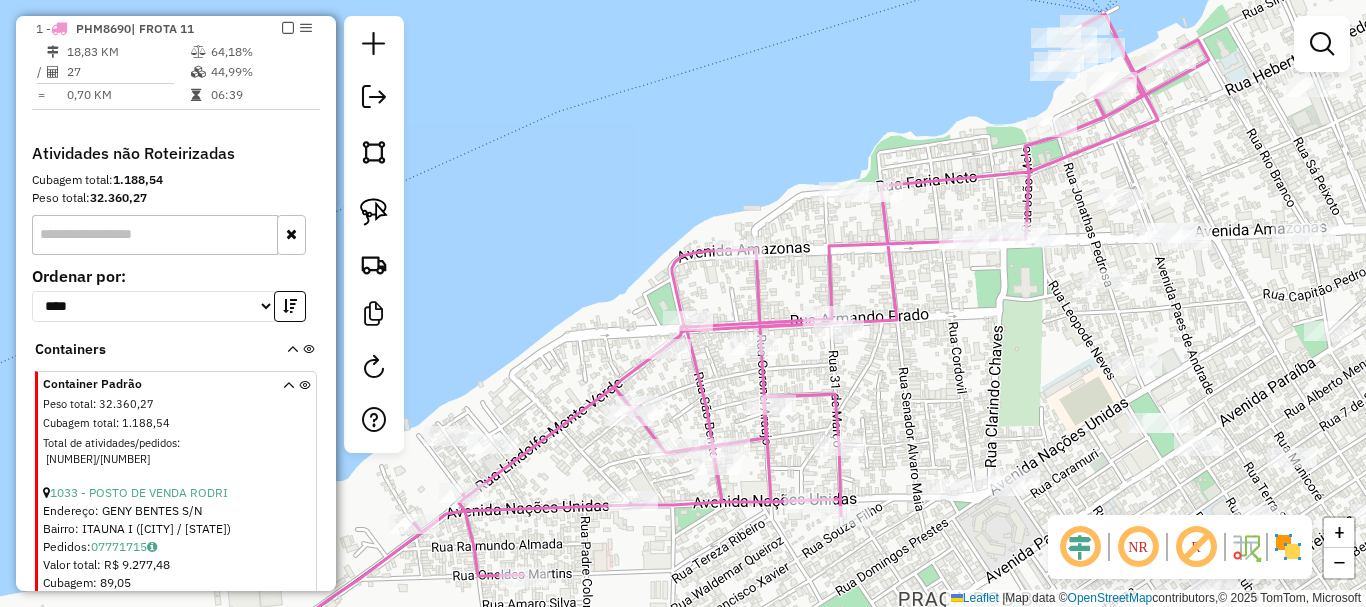 click 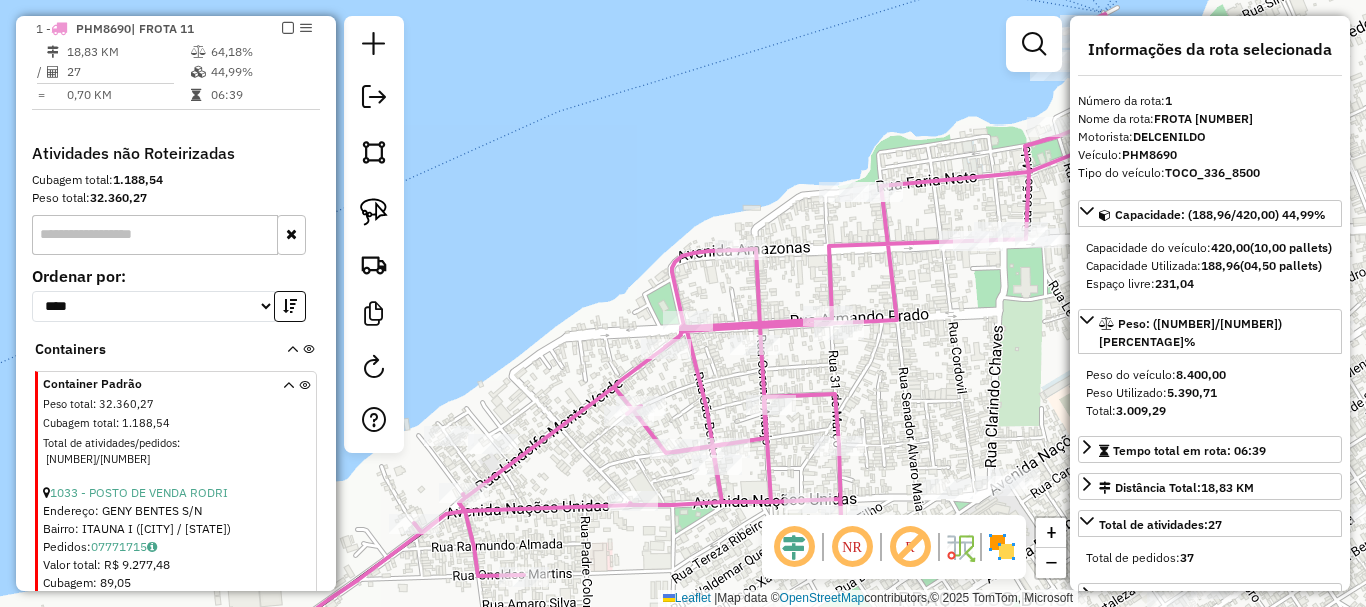 click 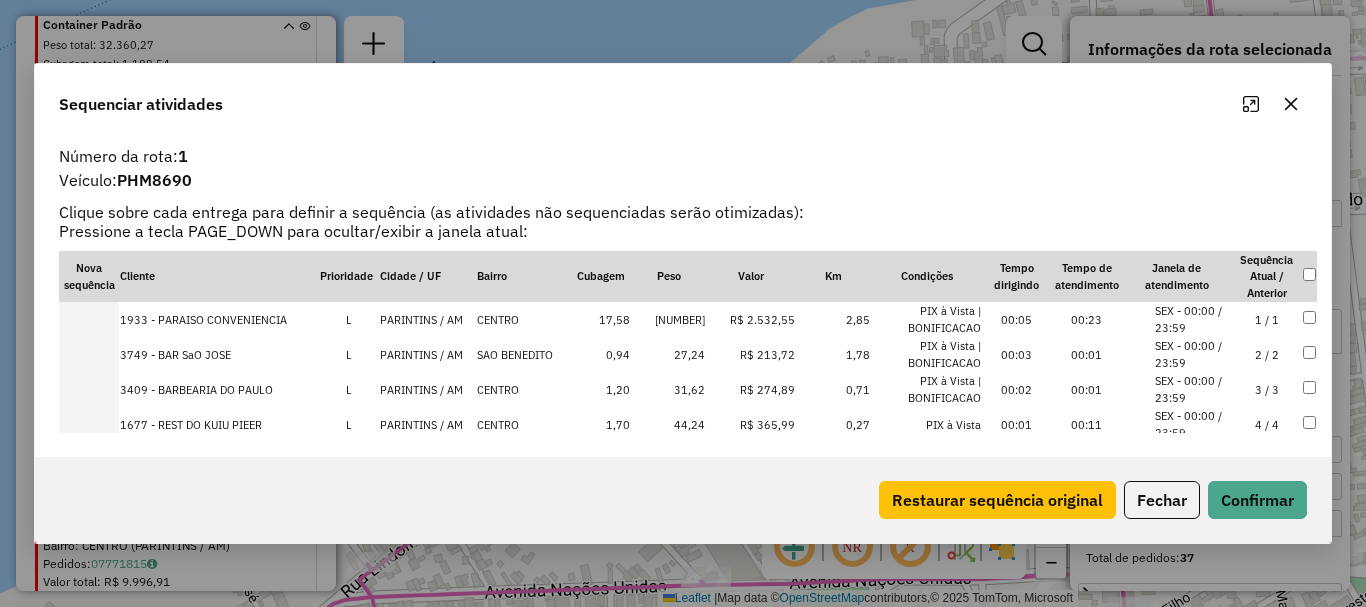 scroll, scrollTop: 24035, scrollLeft: 0, axis: vertical 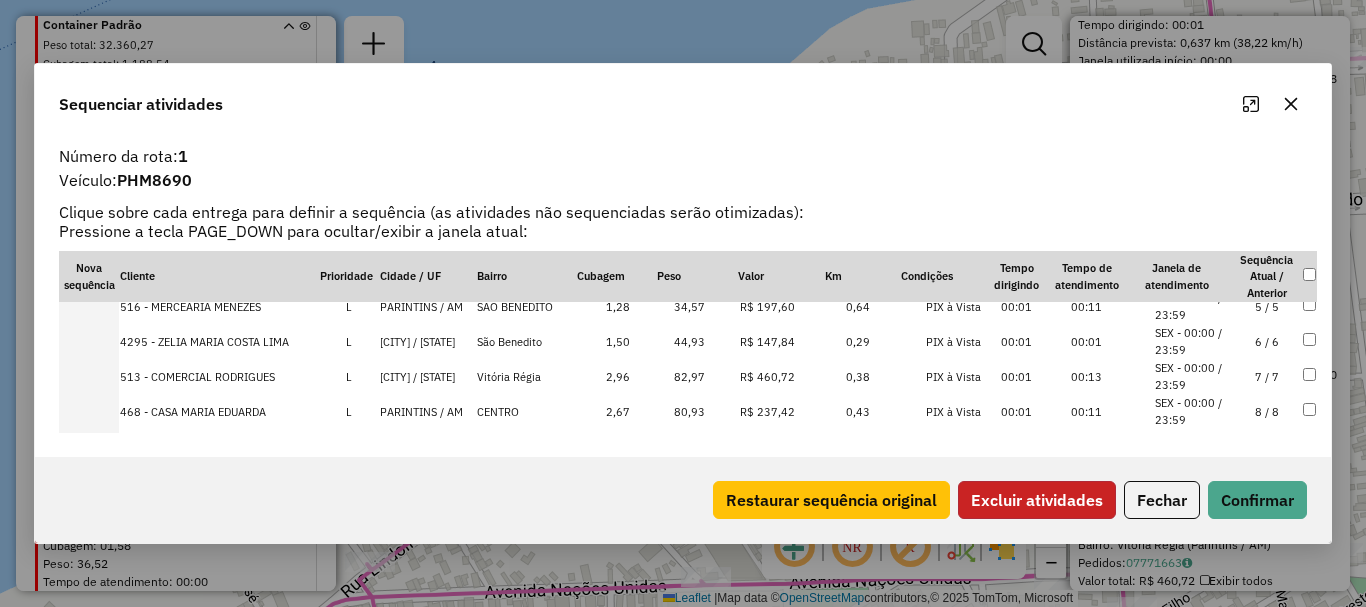 click on "Excluir atividades" 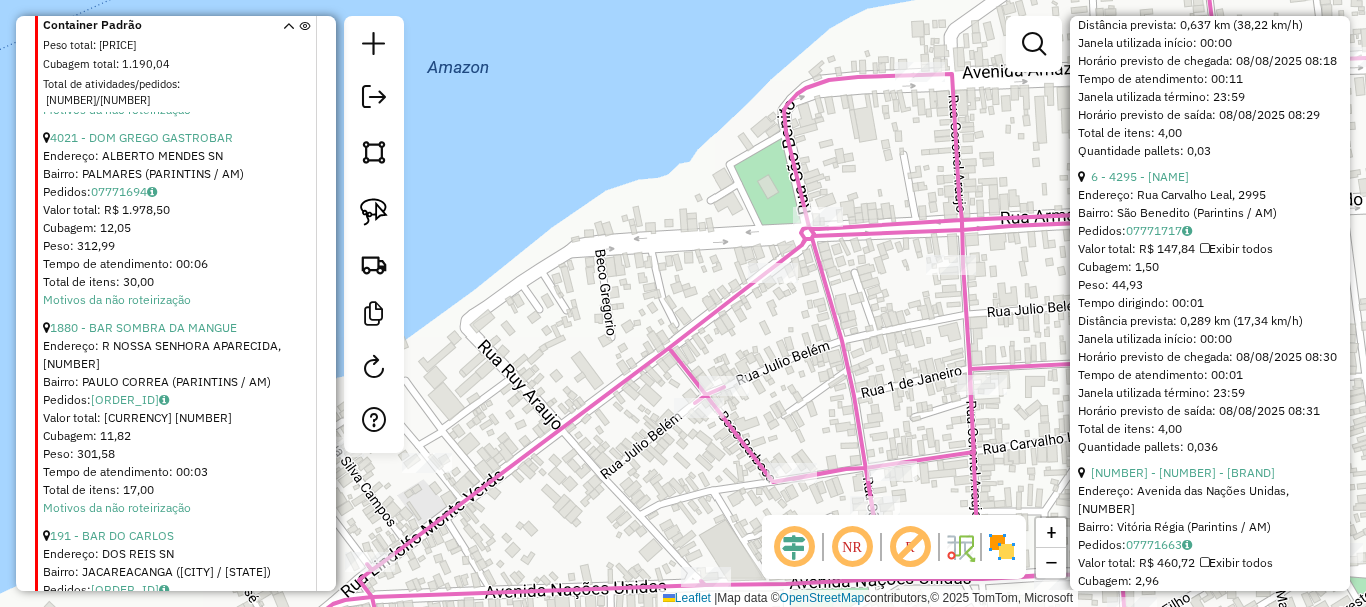scroll, scrollTop: 710, scrollLeft: 0, axis: vertical 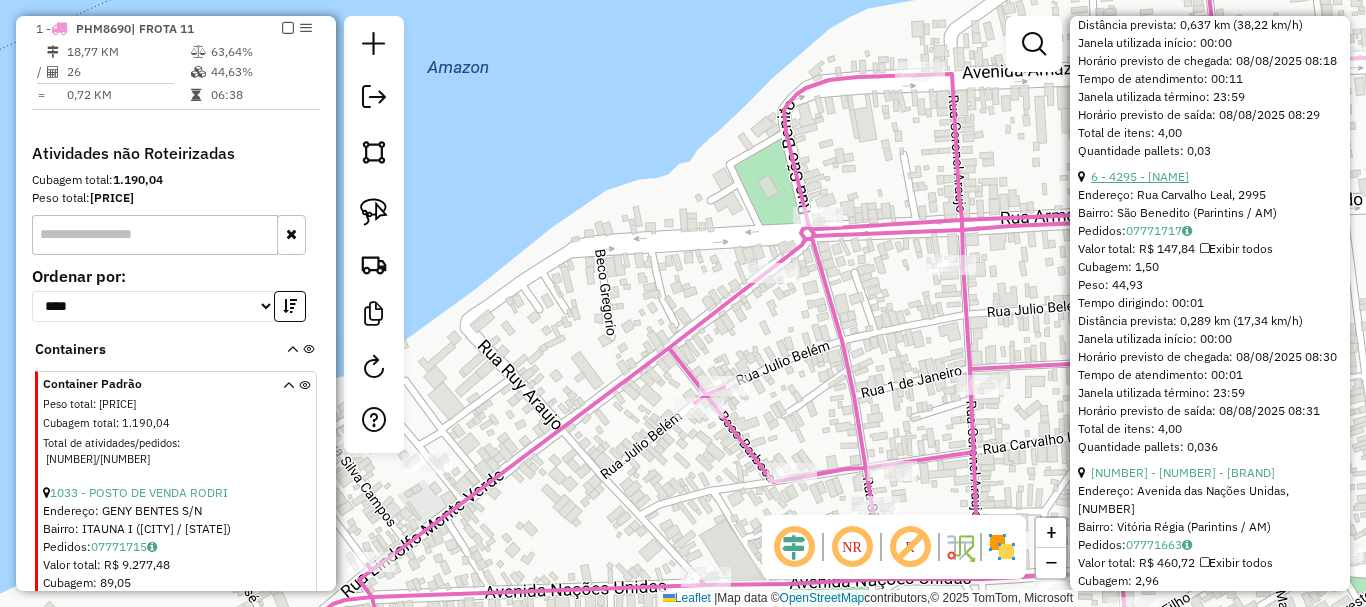 click on "6 - 4295 - [NAME]" at bounding box center (1140, 176) 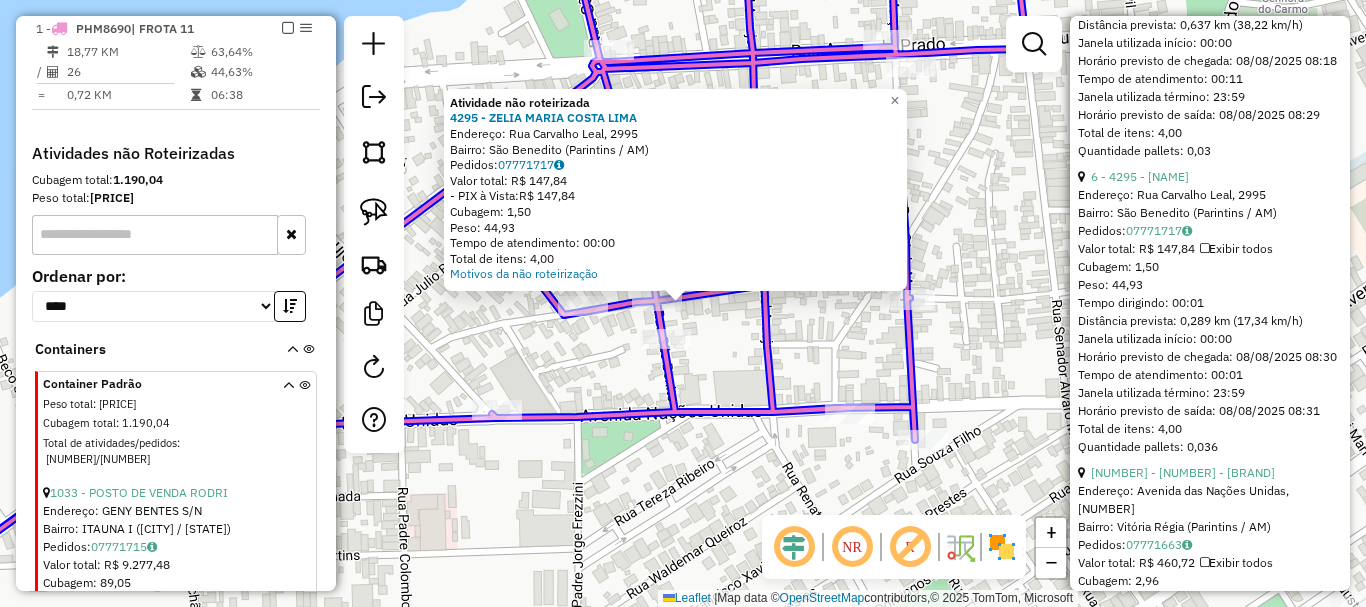 click on "Atividade não roteirizada [NUMBER] - ZELIA MARIA COSTA LIMA Endereço: Rua Carvalho Leal, [NUMBER] Bairro: São Benedito ([CITY] / [STATE]) Pedidos: [ORDER_ID] Valor total: R$ [PRICE] - PIX à Vista: R$ [PRICE] Cubagem: [CUBAGE] Peso: [WEIGHT] Tempo de atendimento: [TIME] Total de itens: [ITEMS] Motivos da não roteirização ×" 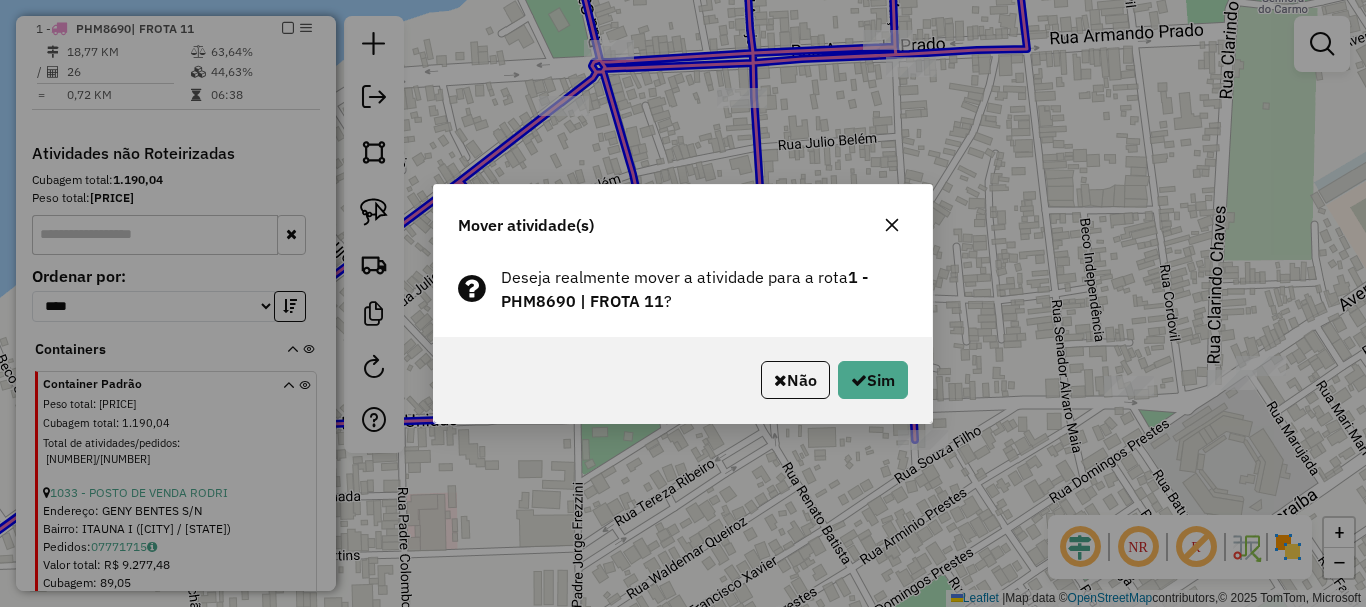 click on "Não   Sim" 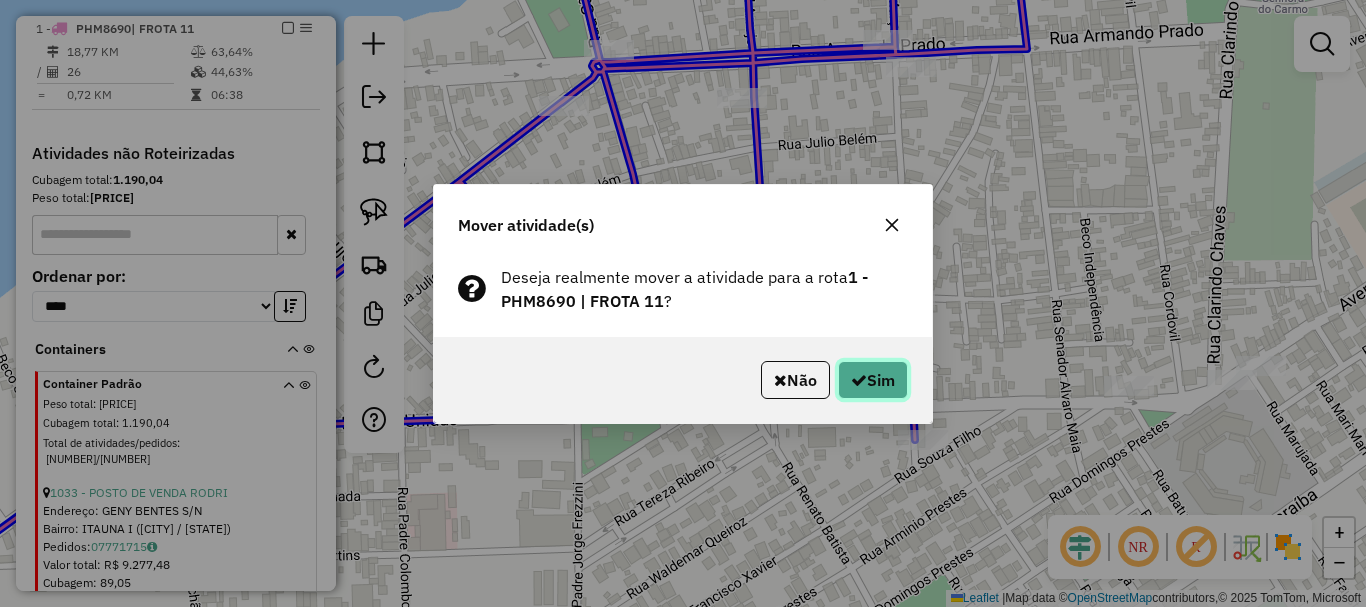 click on "Sim" 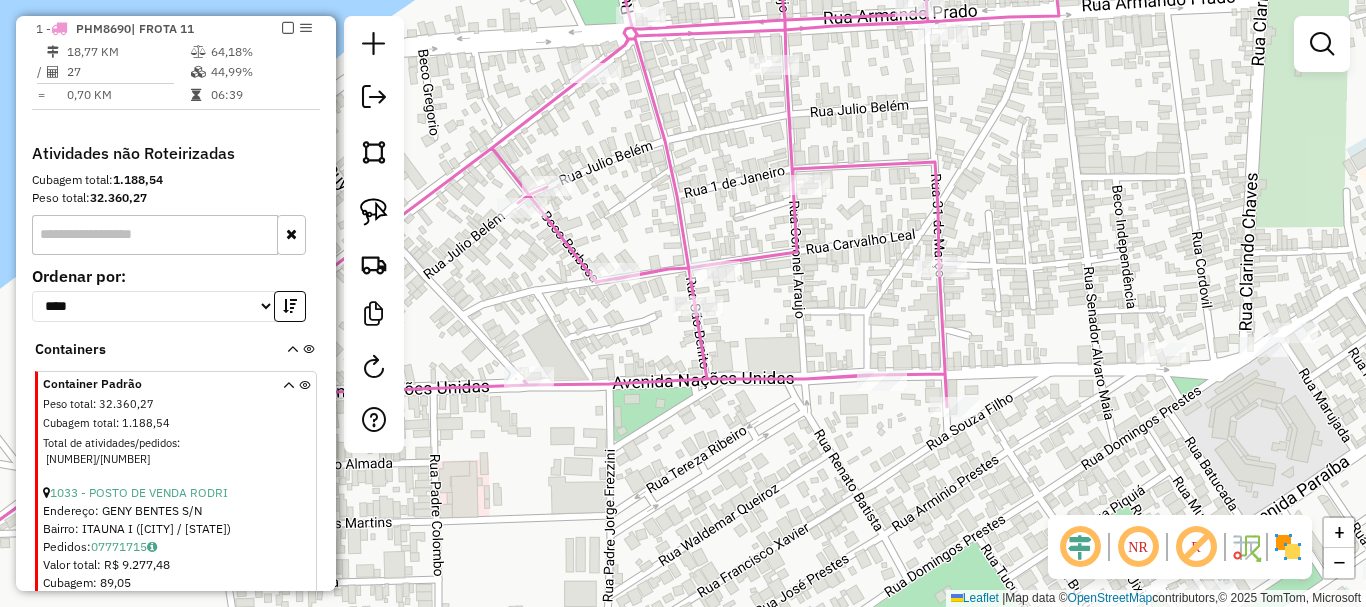 click on "Janela de atendimento Grade de atendimento Capacidade Transportadoras Veículos Cliente Pedidos  Rotas Selecione os dias de semana para filtrar as janelas de atendimento  Seg   Ter   Qua   Qui   Sex   Sáb   Dom  Informe o período da janela de atendimento: De: Até:  Filtrar exatamente a janela do cliente  Considerar janela de atendimento padrão  Selecione os dias de semana para filtrar as grades de atendimento  Seg   Ter   Qua   Qui   Sex   Sáb   Dom   Considerar clientes sem dia de atendimento cadastrado  Clientes fora do dia de atendimento selecionado Filtrar as atividades entre os valores definidos abaixo:  Peso mínimo:   Peso máximo:   Cubagem mínima:   Cubagem máxima:   De:   Até:  Filtrar as atividades entre o tempo de atendimento definido abaixo:  De:   Até:   Considerar capacidade total dos clientes não roteirizados Transportadora: Selecione um ou mais itens Tipo de veículo: Selecione um ou mais itens Veículo: Selecione um ou mais itens Motorista: Selecione um ou mais itens Nome: Rótulo:" 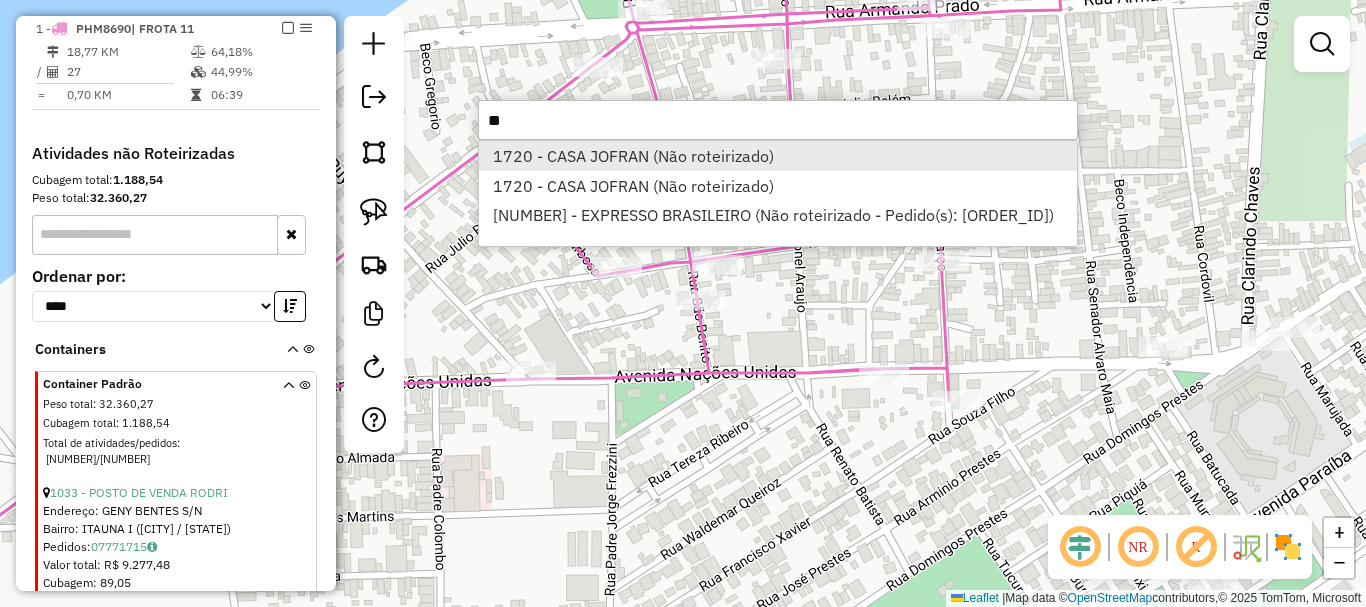 type on "*" 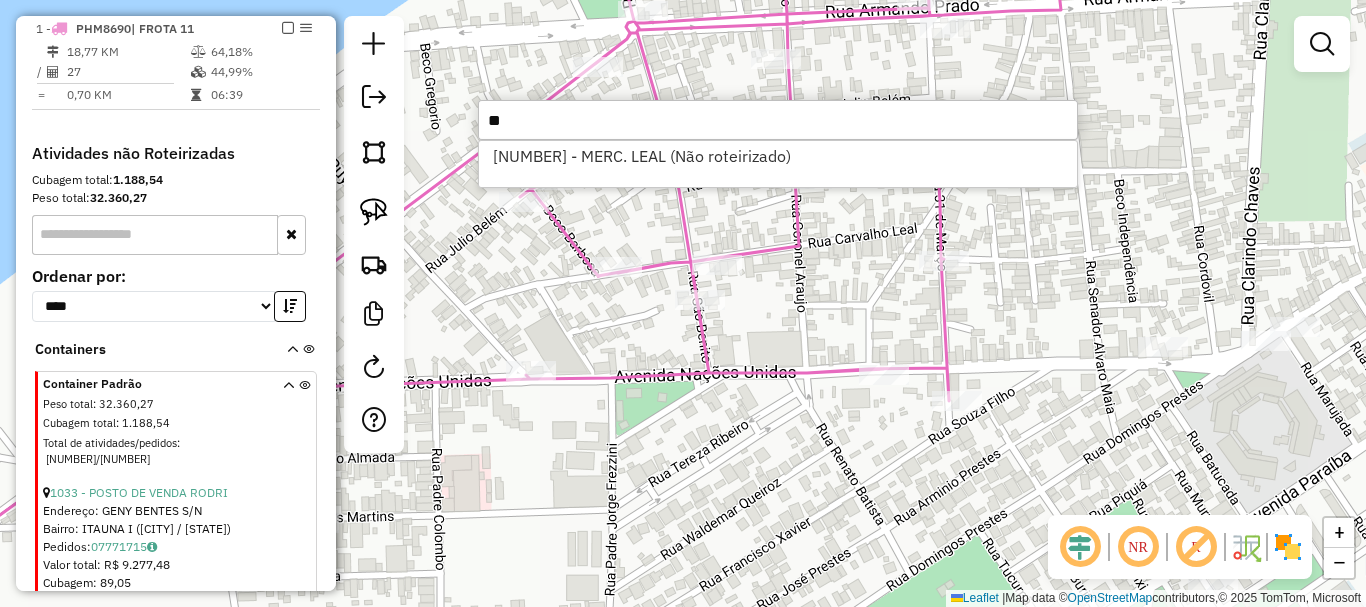 type on "*" 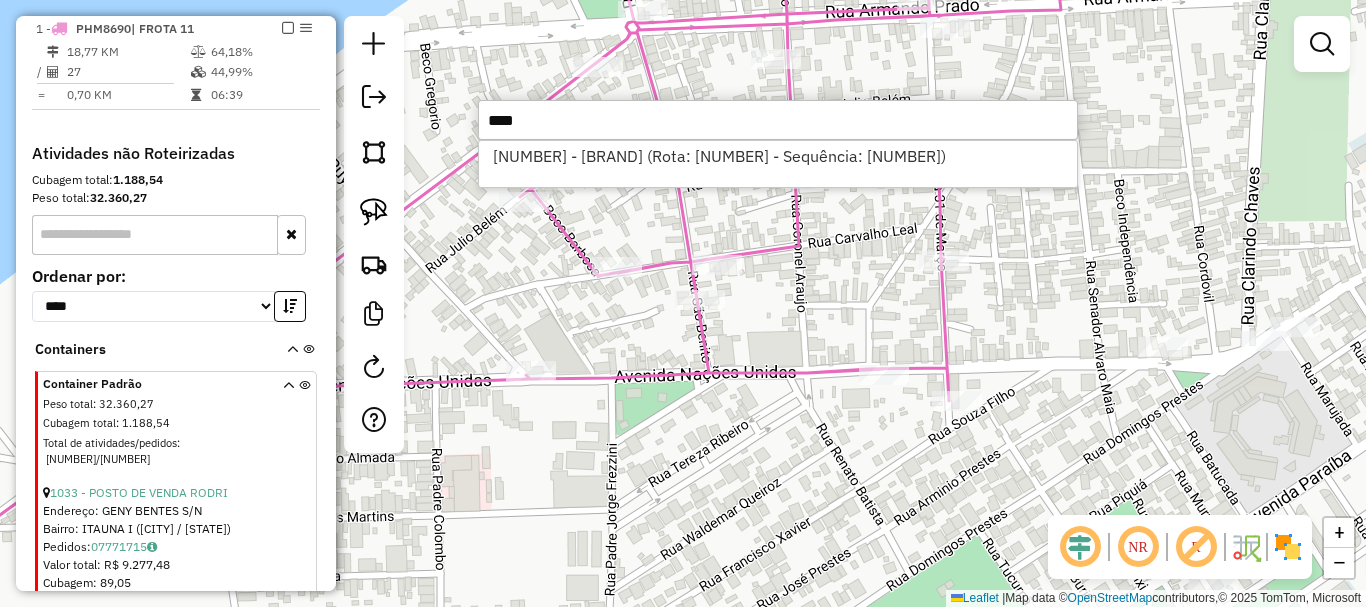 type on "****" 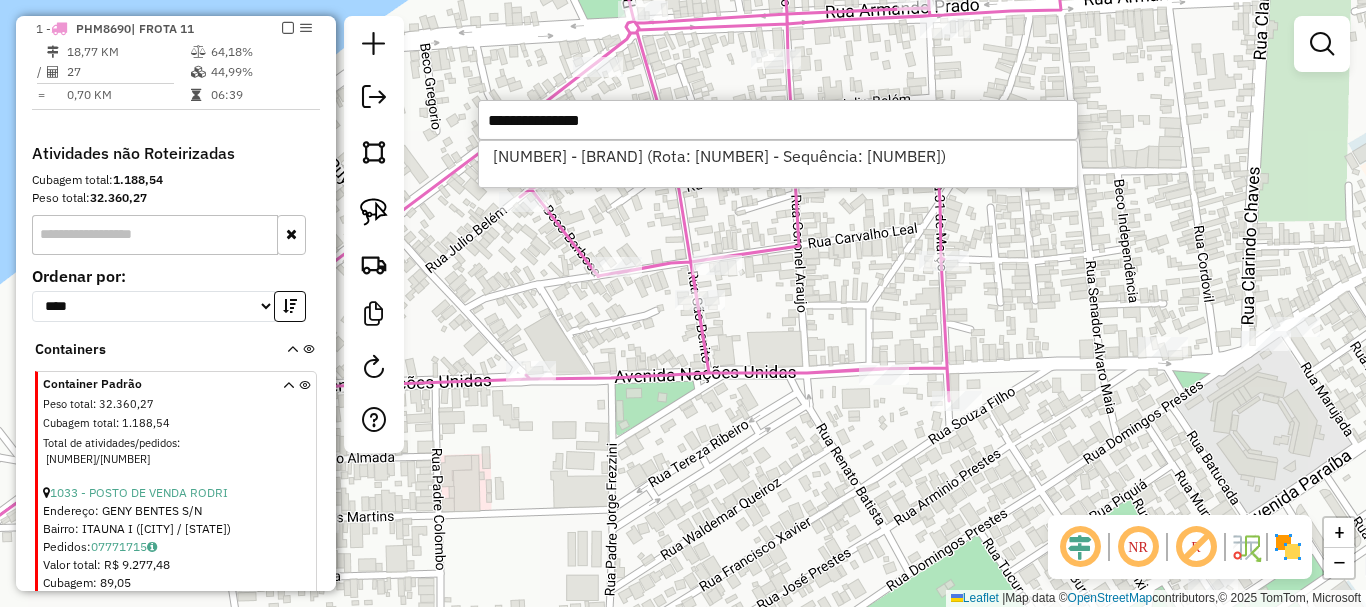 select on "**********" 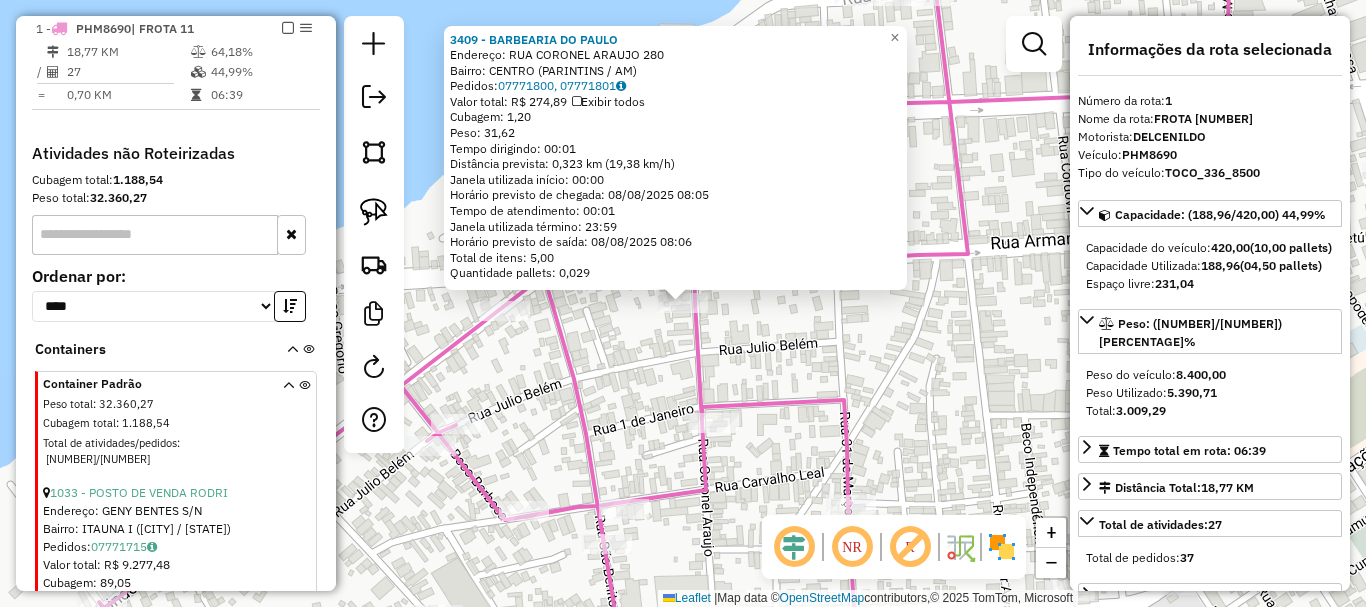 click on "3409 - BARBEARIA DO PAULO Endereço: RUA CORONEL ARAUJO [NUMBER] Bairro: CENTRO ([CITY] / [STATE]) Pedidos: 07771800, 07771801 Valor total: R$ 274,89 Exibir todos Cubagem: 1,20 Peso: 31,62 Tempo dirigindo: 00:01 Distância prevista: 0,323 km (19,38 km/h) Janela utilizada início: 00:00 Horário previsto de chegada: 08/08/2025 08:05 Tempo de atendimento: 00:01 Janela utilizada término: 23:59 Horário previsto de saída: 08/08/2025 08:06 Total de itens: 5,00 Quantidade pallets: 0,029 × Janela de atendimento Grade de atendimento Capacidade Transportadoras Veículos Cliente Pedidos Rotas Selecione os dias de semana para filtrar as janelas de atendimento Seg Ter Qua Qui Sex Sáb Dom Informe o período da janela de atendimento: De: Até: Filtrar exatamente a janela do cliente Considerar janela de atendimento padrão Selecione os dias de semana para filtrar as grades de atendimento Seg Ter Qua Qui Sex Sáb Dom Clientes fora do dia de atendimento selecionado" 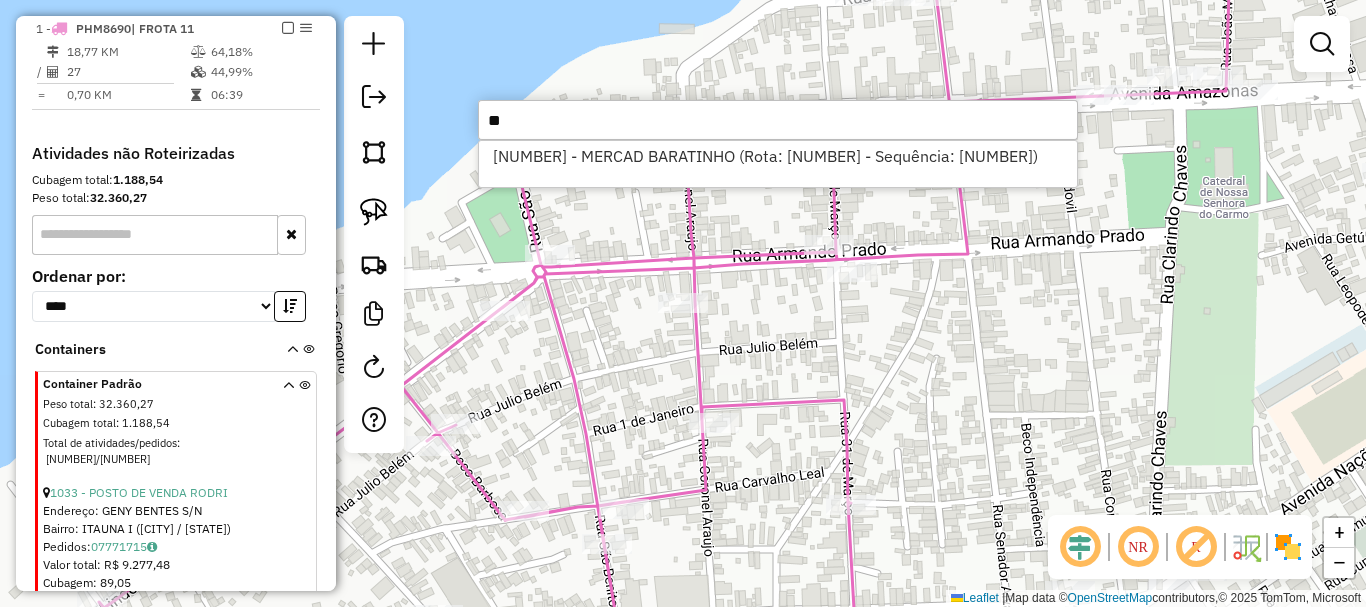 type on "*" 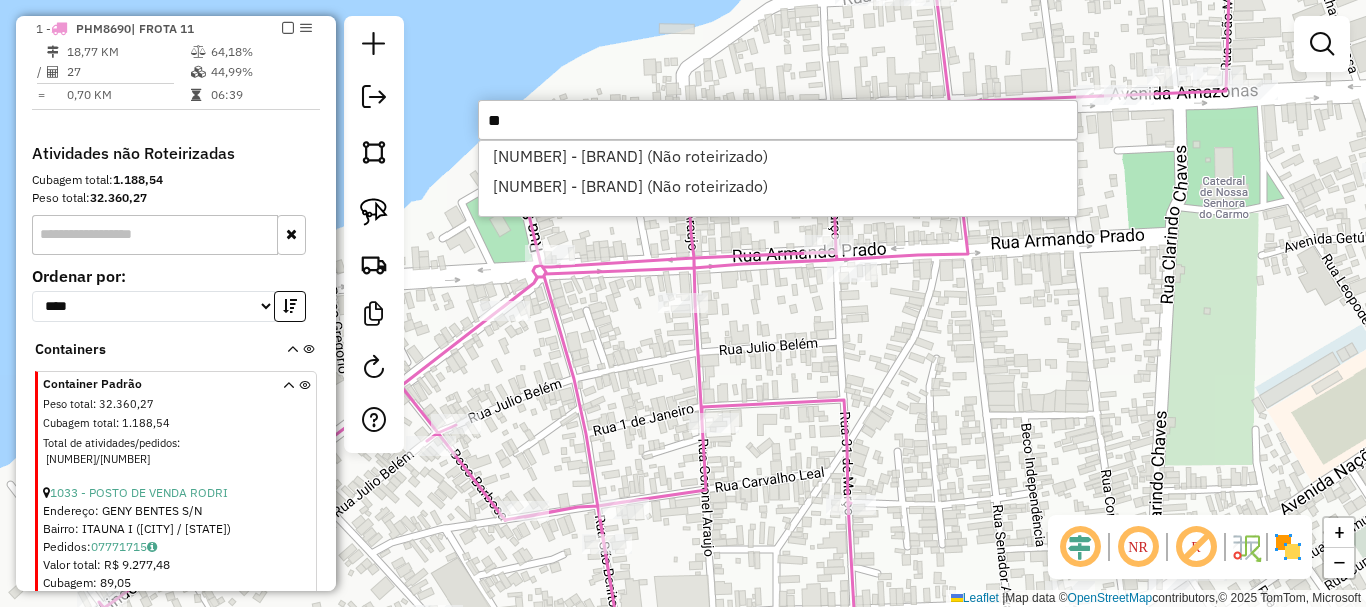 type on "*" 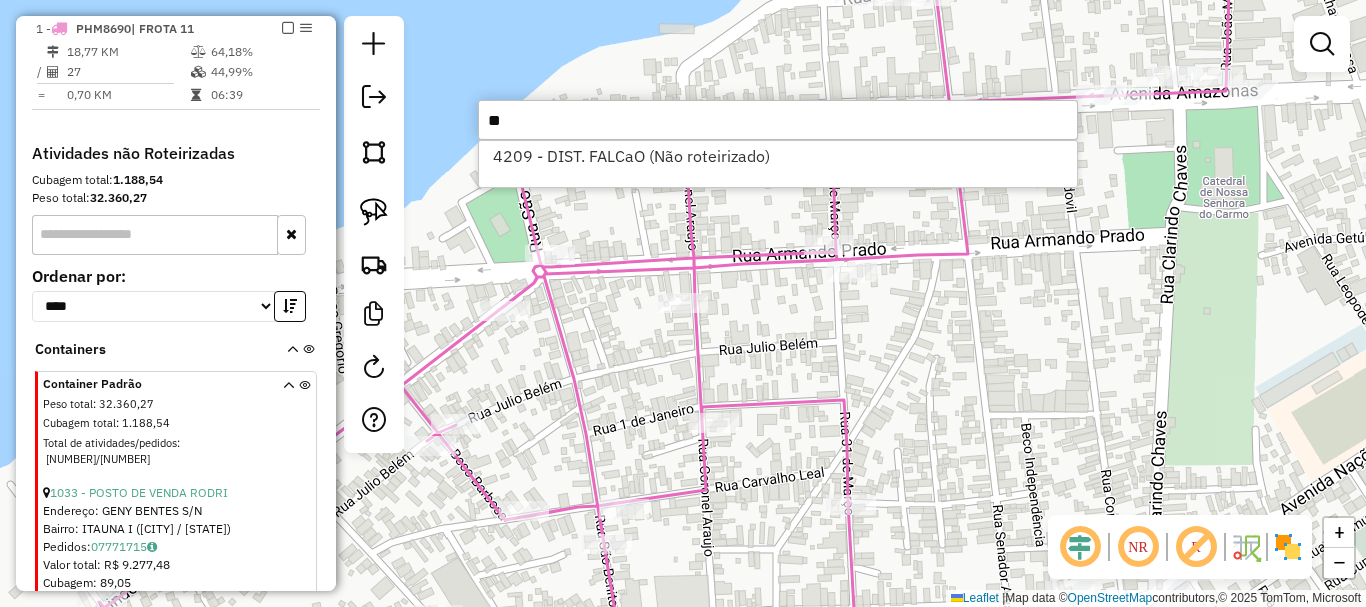 type on "*" 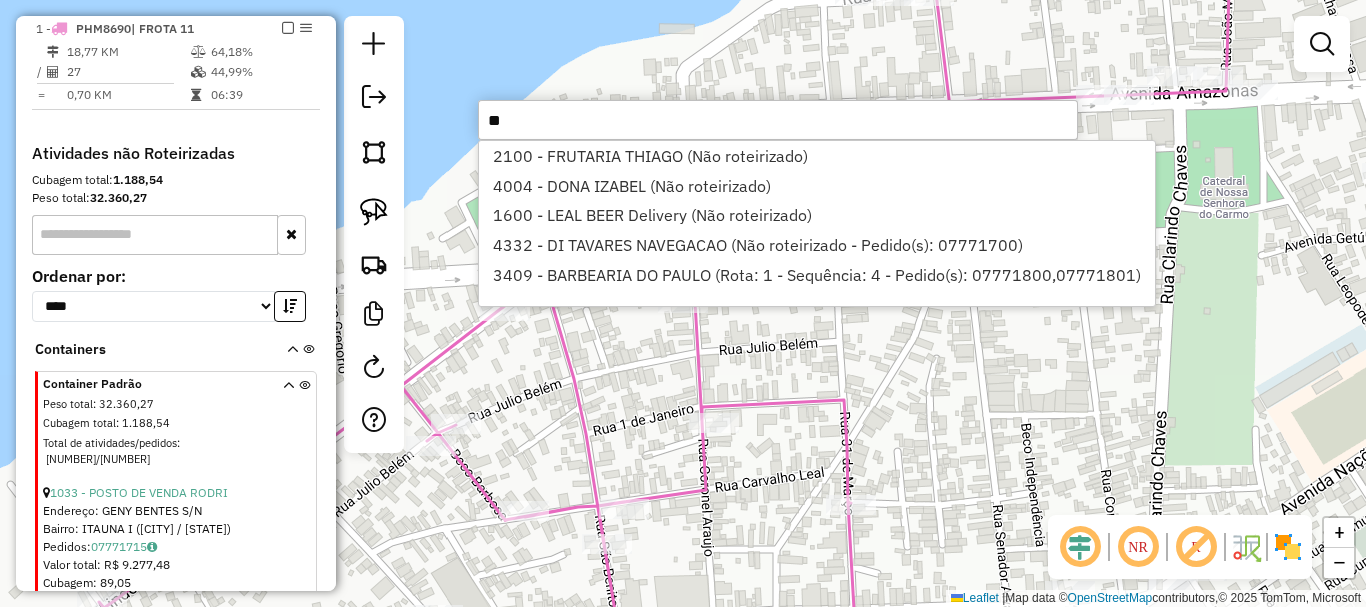 type on "*" 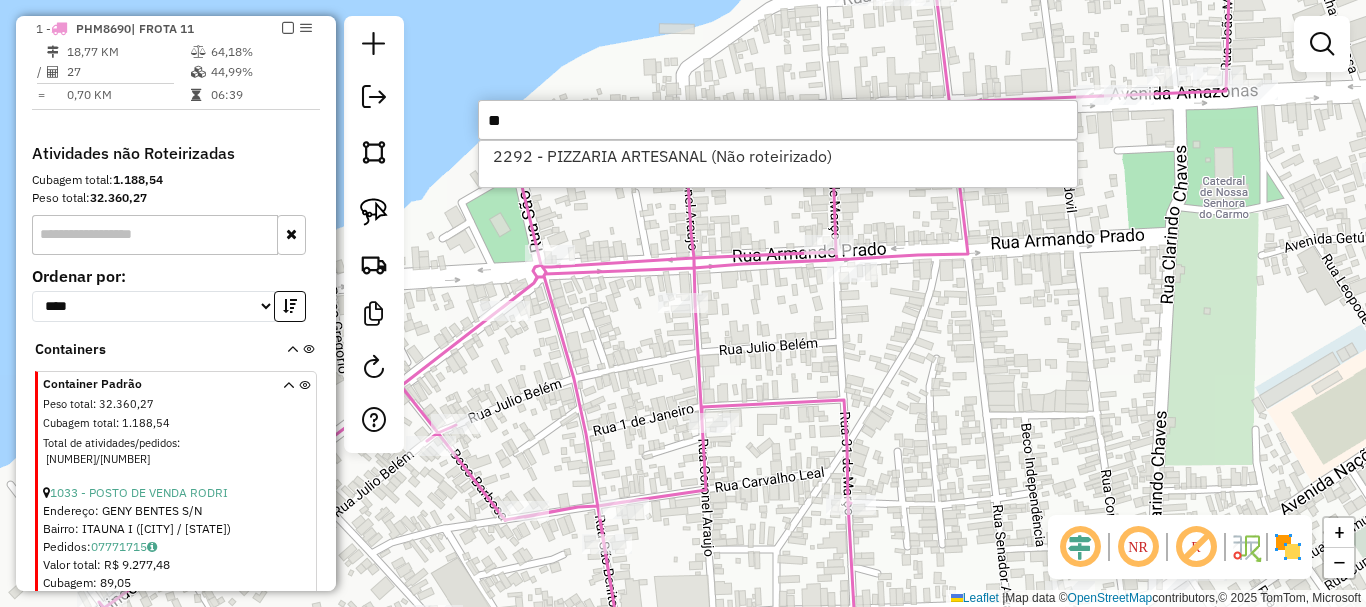 type on "*" 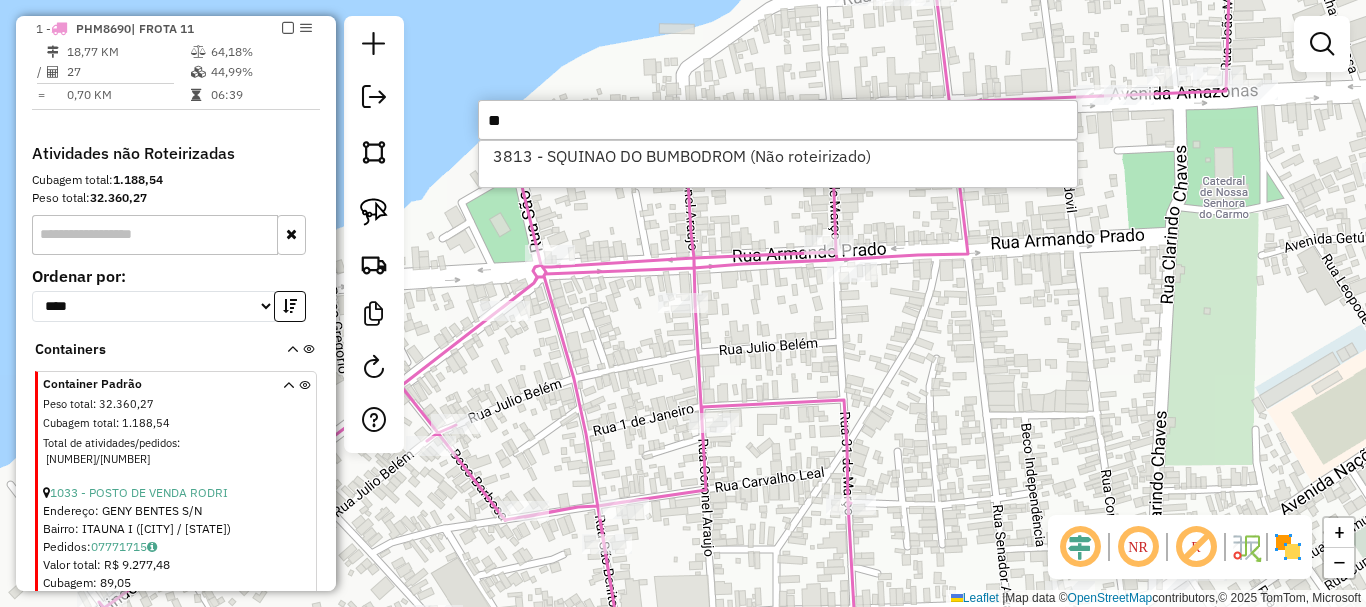type on "*" 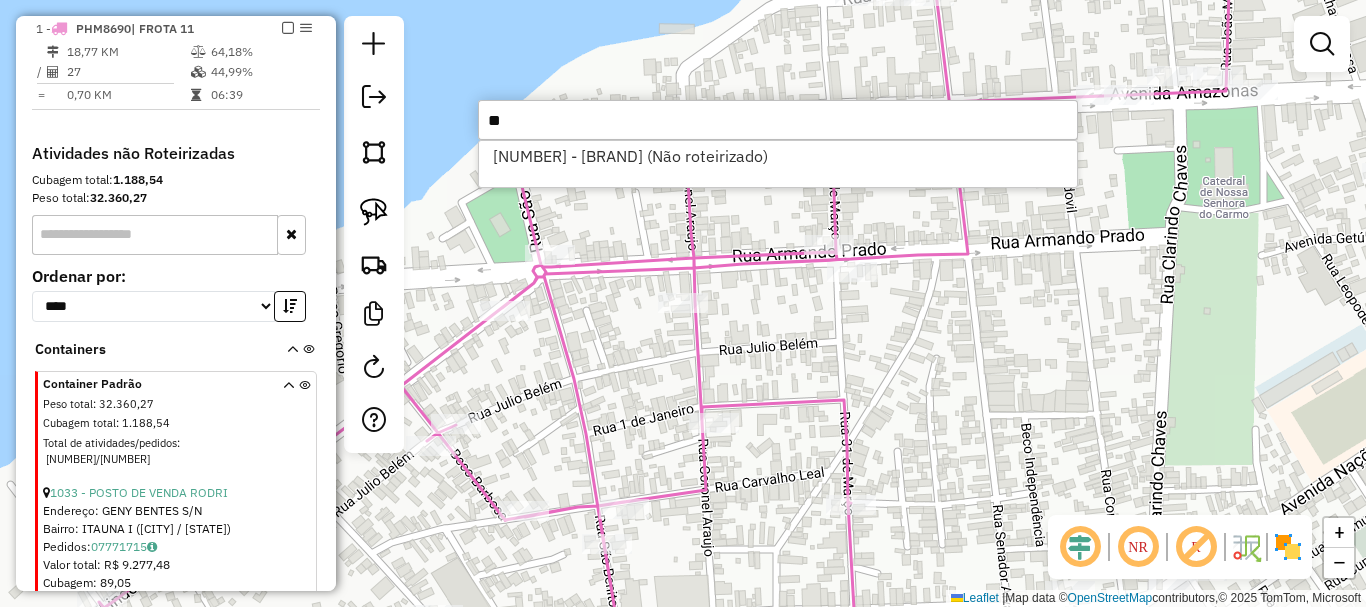 type on "*" 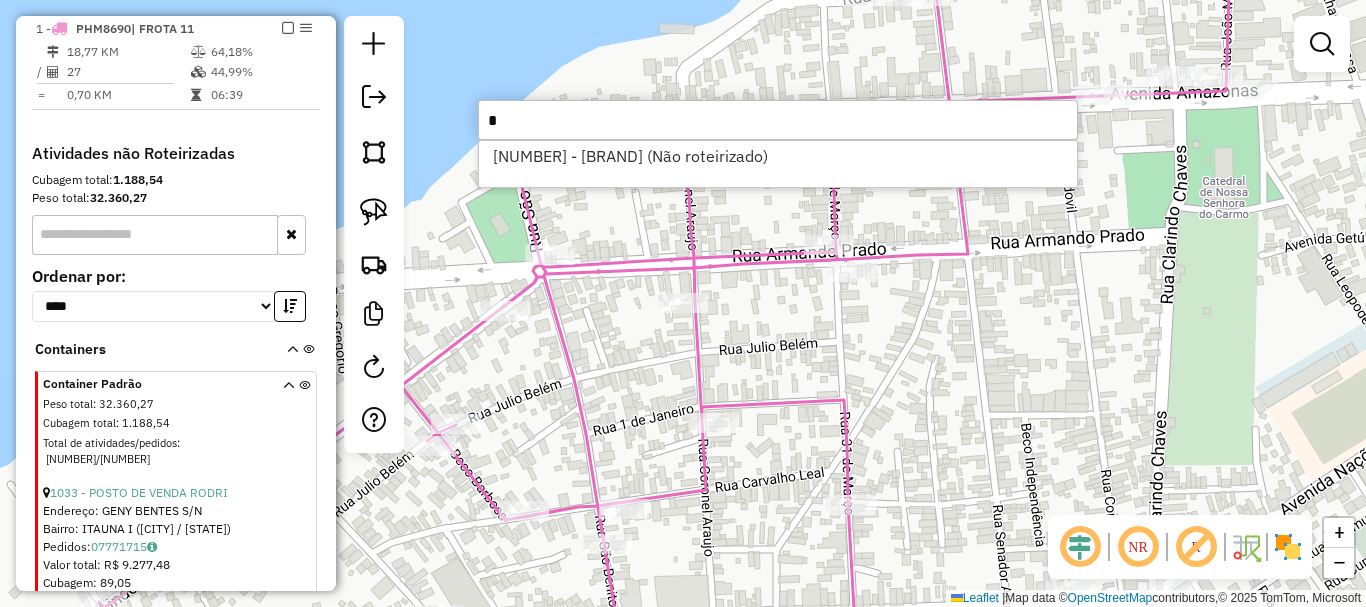 type 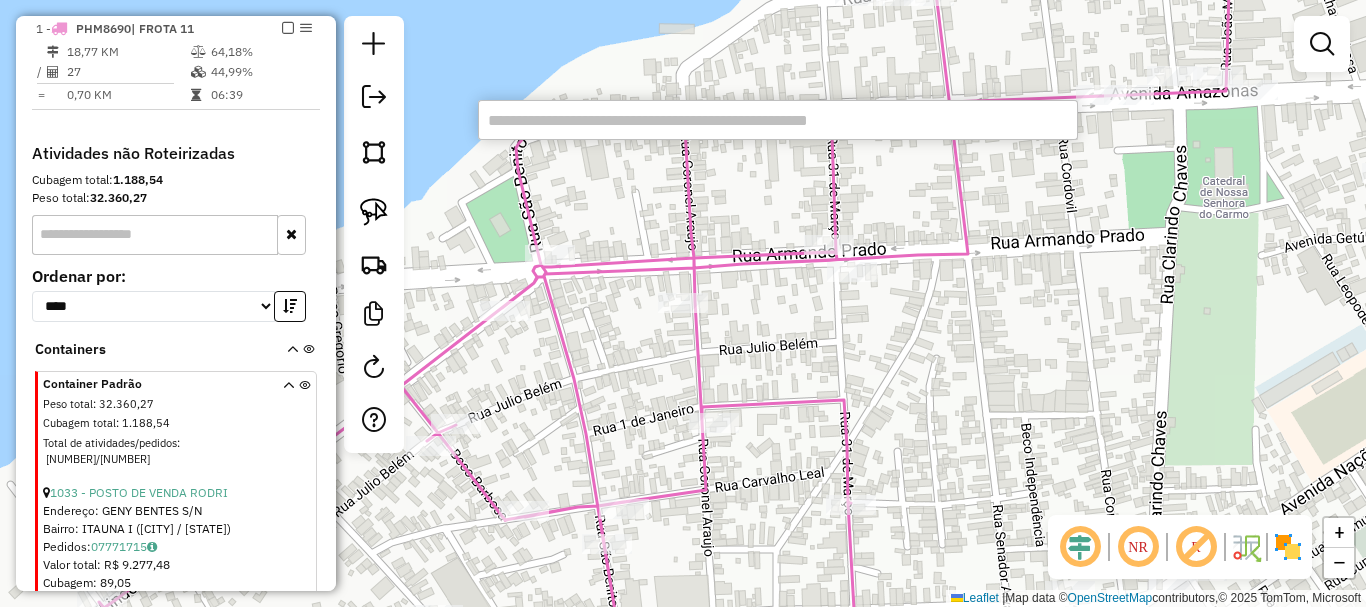 click on "Janela de atendimento Grade de atendimento Capacidade Transportadoras Veículos Cliente Pedidos  Rotas Selecione os dias de semana para filtrar as janelas de atendimento  Seg   Ter   Qua   Qui   Sex   Sáb   Dom  Informe o período da janela de atendimento: De: Até:  Filtrar exatamente a janela do cliente  Considerar janela de atendimento padrão  Selecione os dias de semana para filtrar as grades de atendimento  Seg   Ter   Qua   Qui   Sex   Sáb   Dom   Considerar clientes sem dia de atendimento cadastrado  Clientes fora do dia de atendimento selecionado Filtrar as atividades entre os valores definidos abaixo:  Peso mínimo:   Peso máximo:   Cubagem mínima:   Cubagem máxima:   De:   Até:  Filtrar as atividades entre o tempo de atendimento definido abaixo:  De:   Até:   Considerar capacidade total dos clientes não roteirizados Transportadora: Selecione um ou mais itens Tipo de veículo: Selecione um ou mais itens Veículo: Selecione um ou mais itens Motorista: Selecione um ou mais itens Nome: Rótulo:" 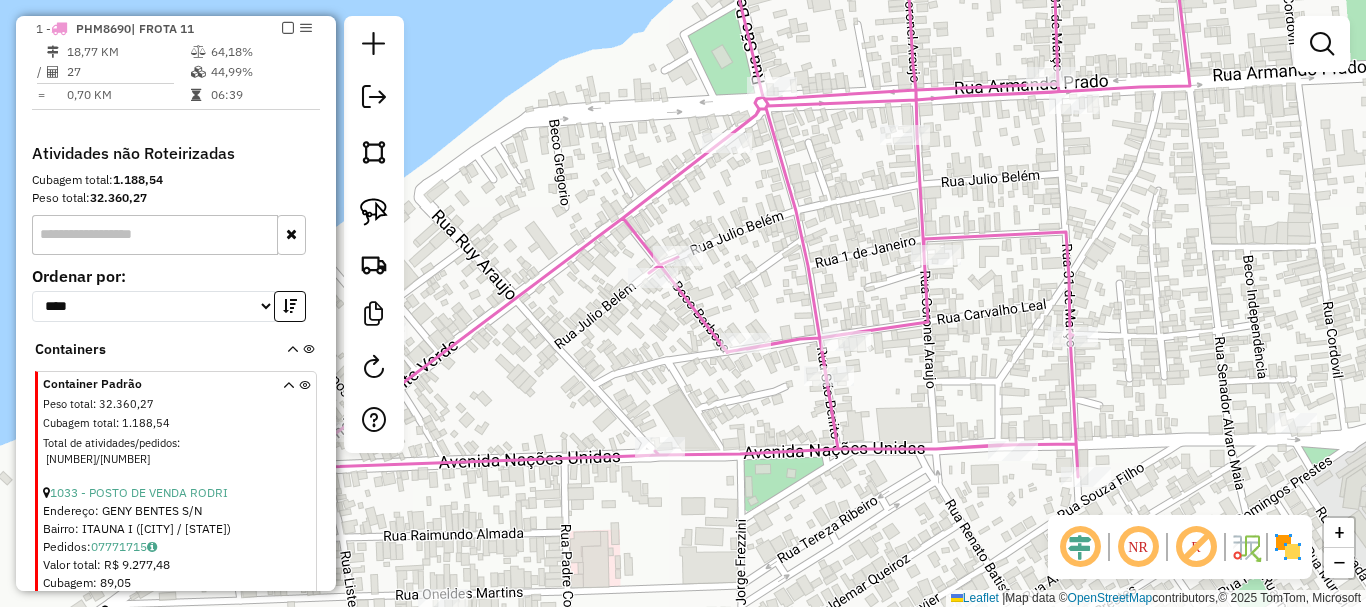 drag, startPoint x: 930, startPoint y: 360, endPoint x: 1099, endPoint y: 227, distance: 215.05814 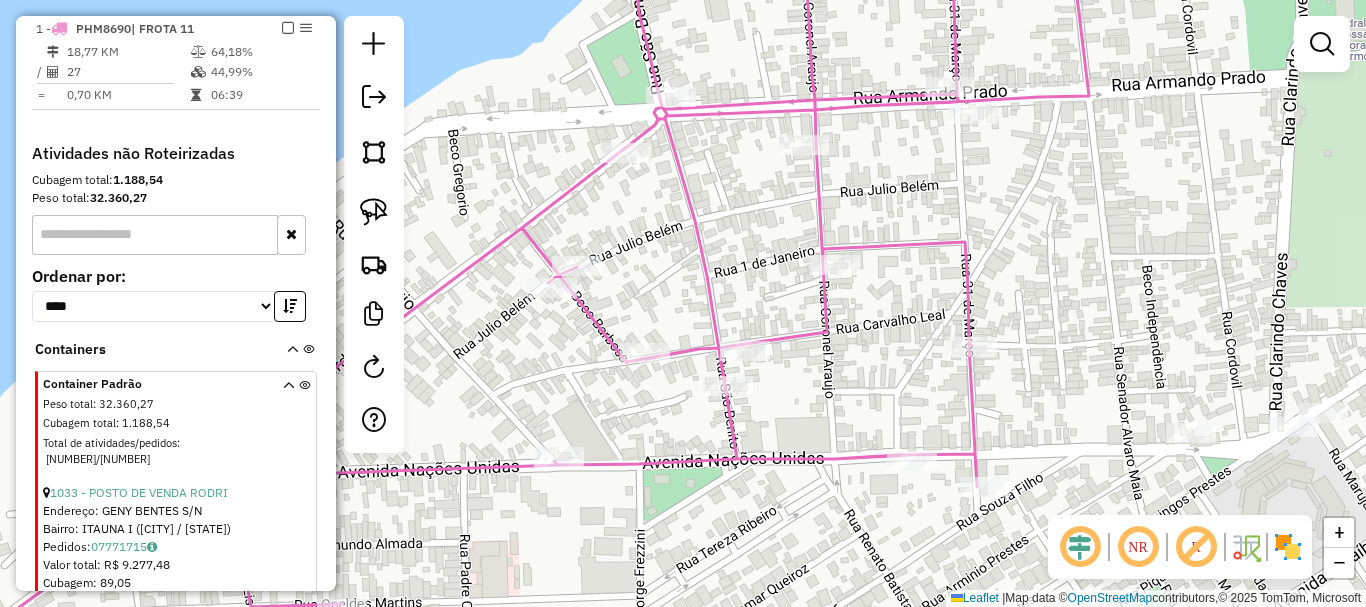 click on "Janela de atendimento Grade de atendimento Capacidade Transportadoras Veículos Cliente Pedidos  Rotas Selecione os dias de semana para filtrar as janelas de atendimento  Seg   Ter   Qua   Qui   Sex   Sáb   Dom  Informe o período da janela de atendimento: De: Até:  Filtrar exatamente a janela do cliente  Considerar janela de atendimento padrão  Selecione os dias de semana para filtrar as grades de atendimento  Seg   Ter   Qua   Qui   Sex   Sáb   Dom   Considerar clientes sem dia de atendimento cadastrado  Clientes fora do dia de atendimento selecionado Filtrar as atividades entre os valores definidos abaixo:  Peso mínimo:   Peso máximo:   Cubagem mínima:   Cubagem máxima:   De:   Até:  Filtrar as atividades entre o tempo de atendimento definido abaixo:  De:   Até:   Considerar capacidade total dos clientes não roteirizados Transportadora: Selecione um ou mais itens Tipo de veículo: Selecione um ou mais itens Veículo: Selecione um ou mais itens Motorista: Selecione um ou mais itens Nome: Rótulo:" 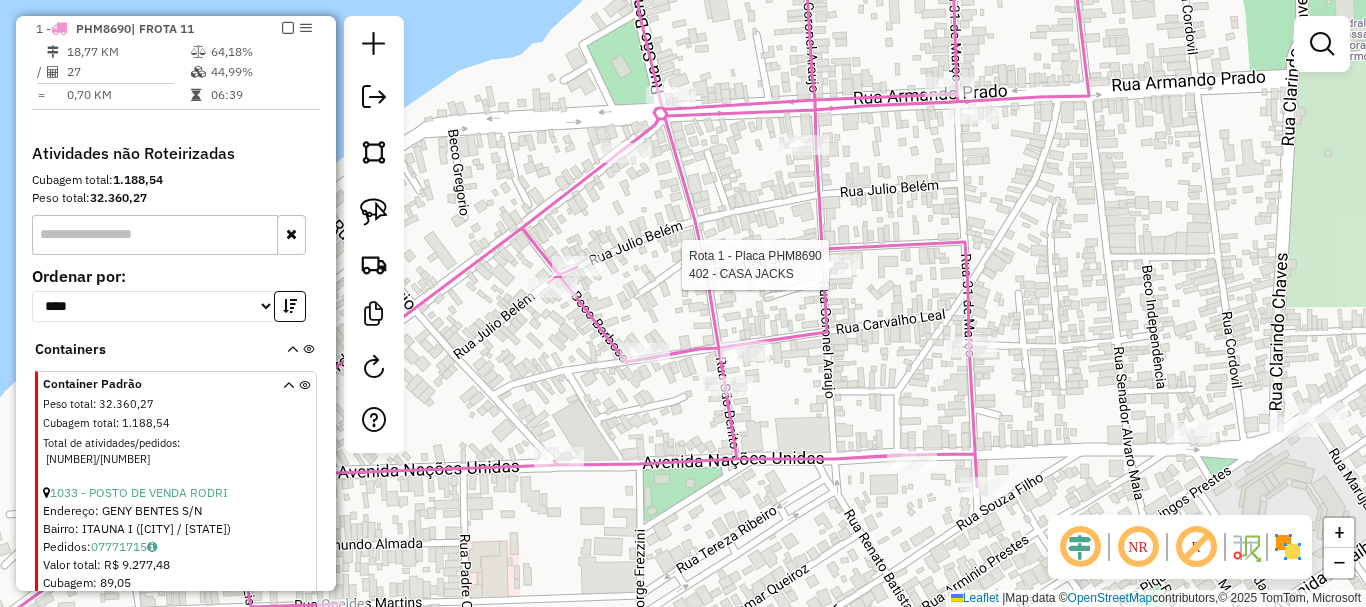 click 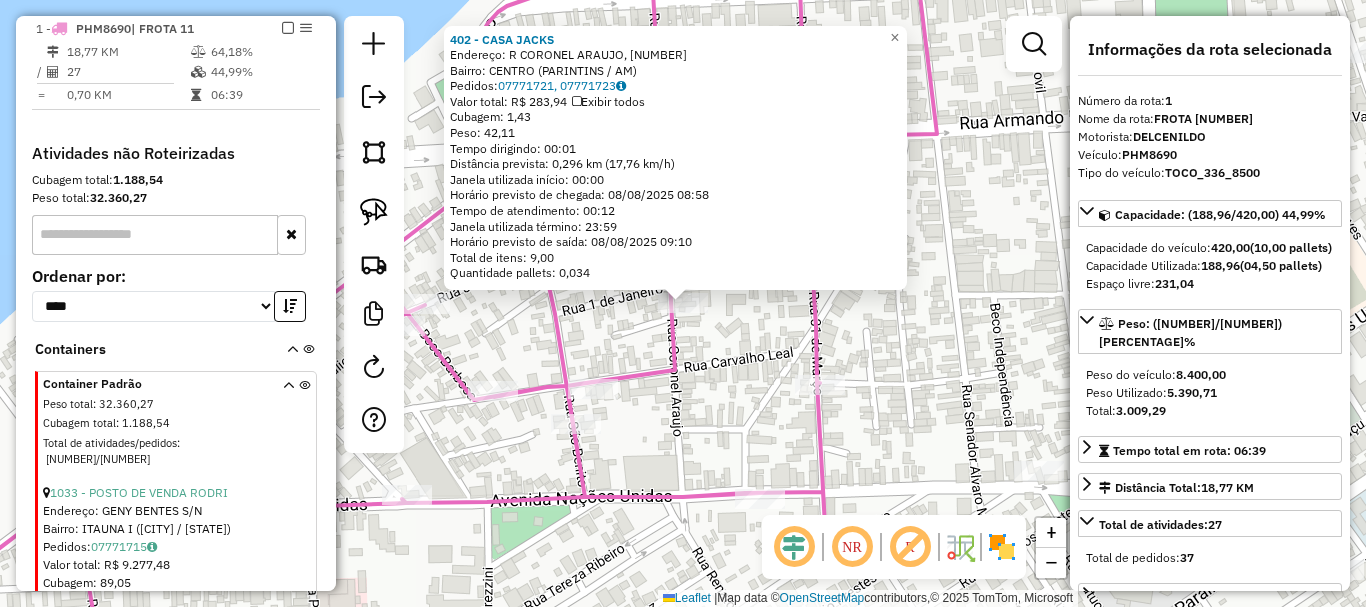 click on "402 - CASA JACKS  Endereço: R CORONEL ARAUJO, 439   Bairro: CENTRO ([CITY] / [STATE])   Pedidos:  [ORDER_ID], [ORDER_ID]   Valor total: R$ 283,94   Exibir todos   Cubagem: 1,43  Peso: 42,11  Tempo dirigindo: 00:01   Distância prevista: 0,296 km (17,76 km/h)   Janela utilizada início: 00:00   Horário previsto de chegada: 08/08/2025 08:58   Tempo de atendimento: 00:12   Janela utilizada término: 23:59   Horário previsto de saída: 08/08/2025 09:10   Total de itens: 9,00   Quantidade pallets: 0,034  × Janela de atendimento Grade de atendimento Capacidade Transportadoras Veículos Cliente Pedidos  Rotas Selecione os dias de semana para filtrar as janelas de atendimento  Seg   Ter   Qua   Qui   Sex   Sáb   Dom  Informe o período da janela de atendimento: De: Até:  Filtrar exatamente a janela do cliente  Considerar janela de atendimento padrão  Selecione os dias de semana para filtrar as grades de atendimento  Seg   Ter   Qua   Qui   Sex   Sáb   Dom   Considerar clientes sem dia de atendimento cadastrado De:" 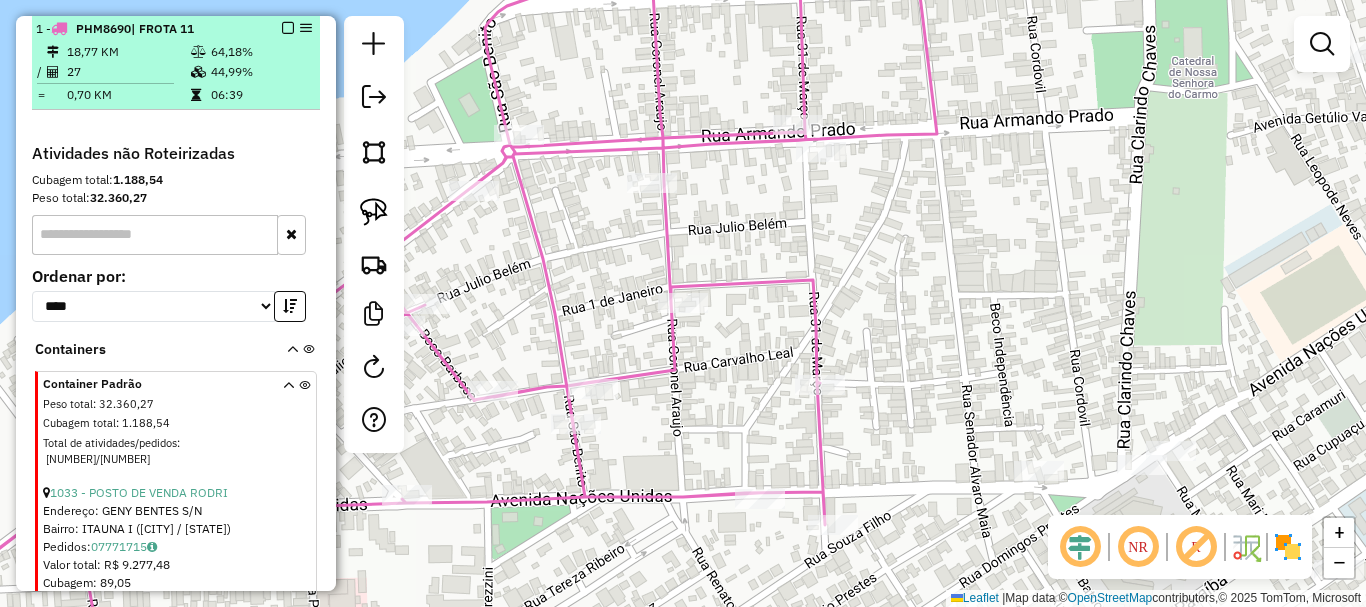 click on "[NUMBER] - [PLATE_ID] | FROTA [NUMBER]" at bounding box center [176, 29] 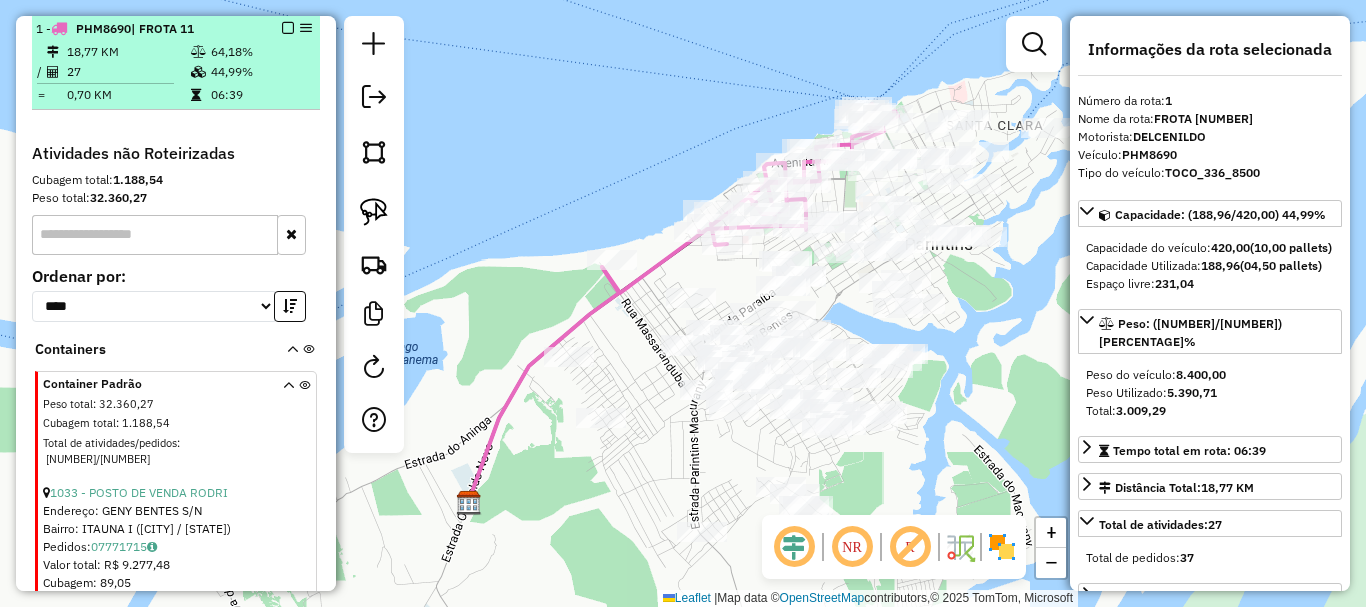 click at bounding box center (288, 28) 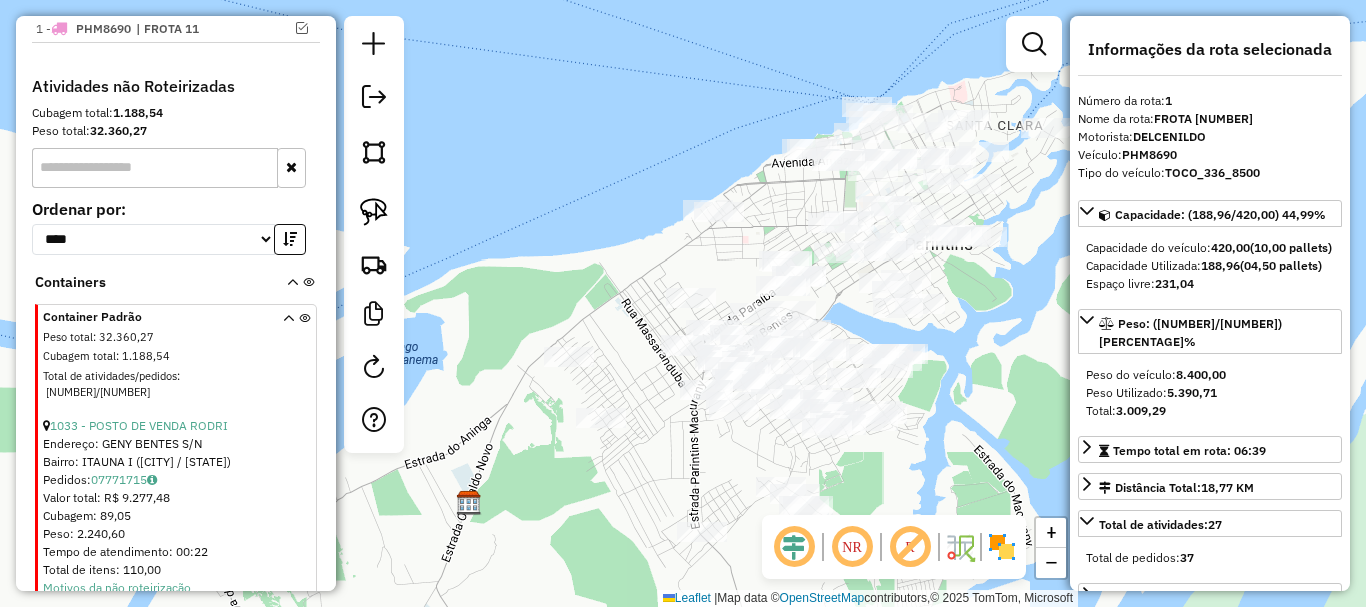 drag, startPoint x: 988, startPoint y: 402, endPoint x: 935, endPoint y: 359, distance: 68.24954 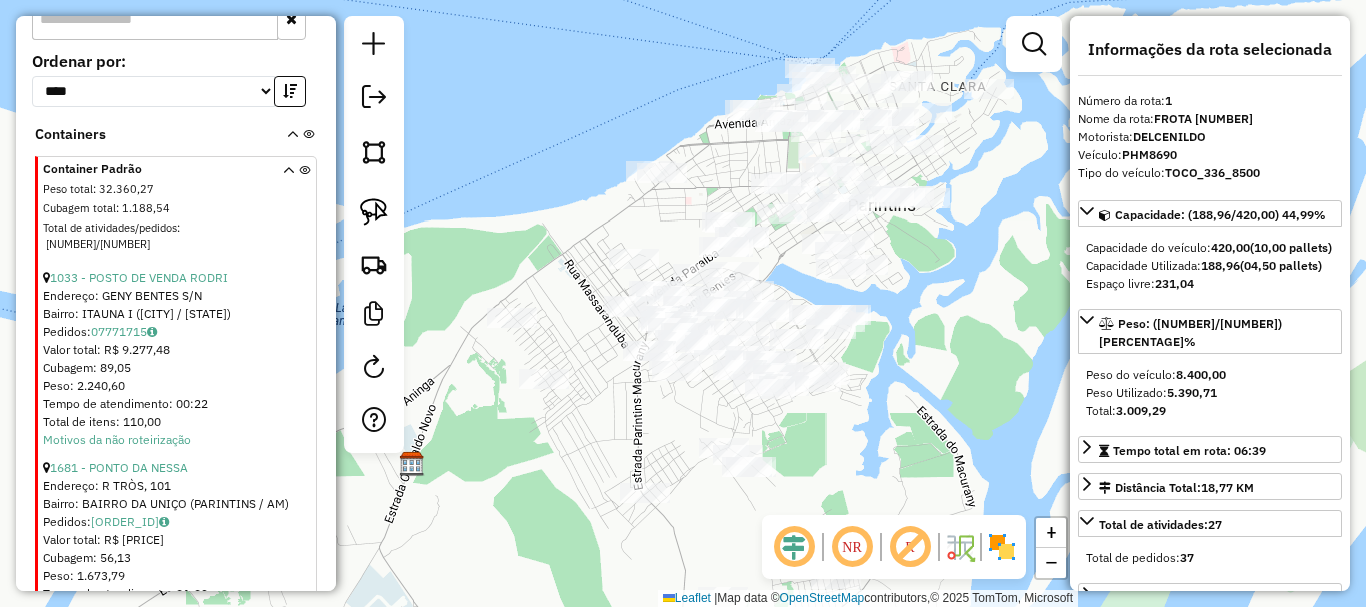 scroll, scrollTop: 810, scrollLeft: 0, axis: vertical 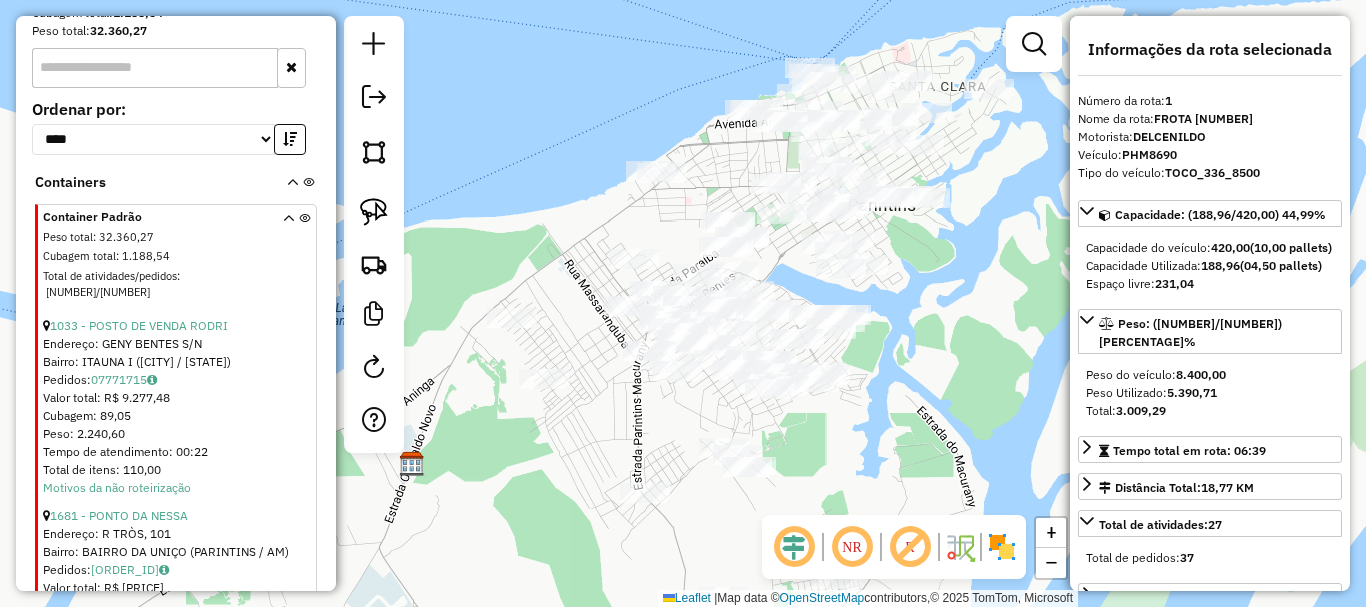 drag, startPoint x: 871, startPoint y: 390, endPoint x: 792, endPoint y: 430, distance: 88.54942 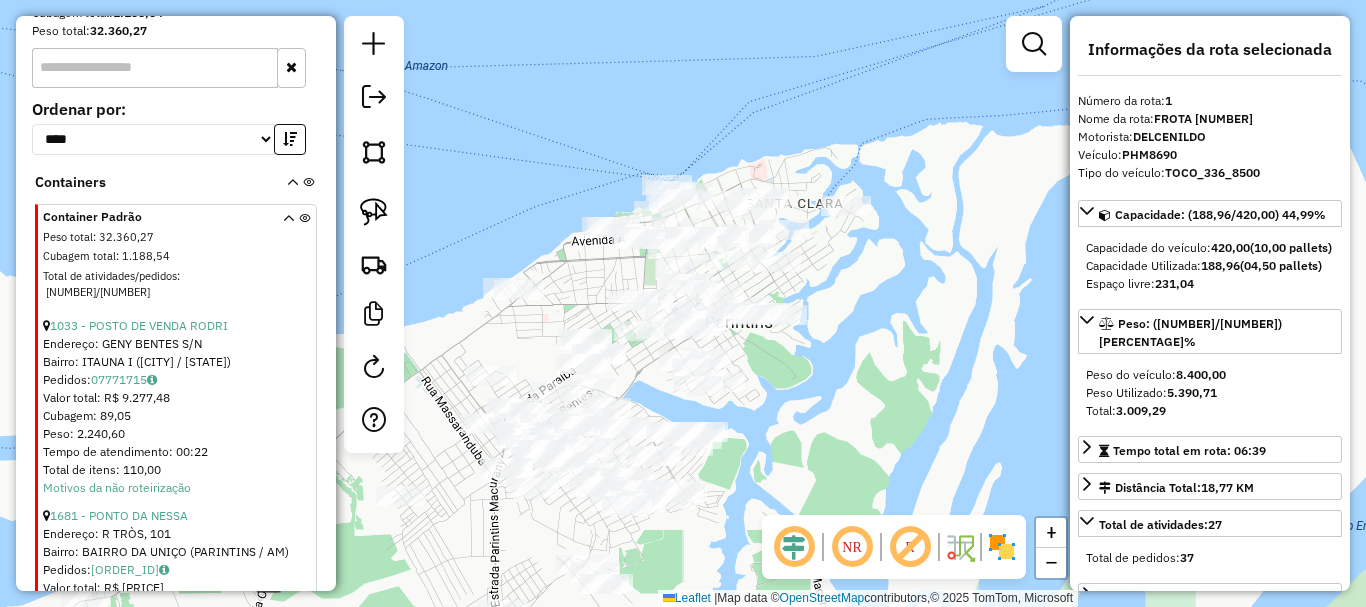 drag, startPoint x: 977, startPoint y: 268, endPoint x: 919, endPoint y: 333, distance: 87.11487 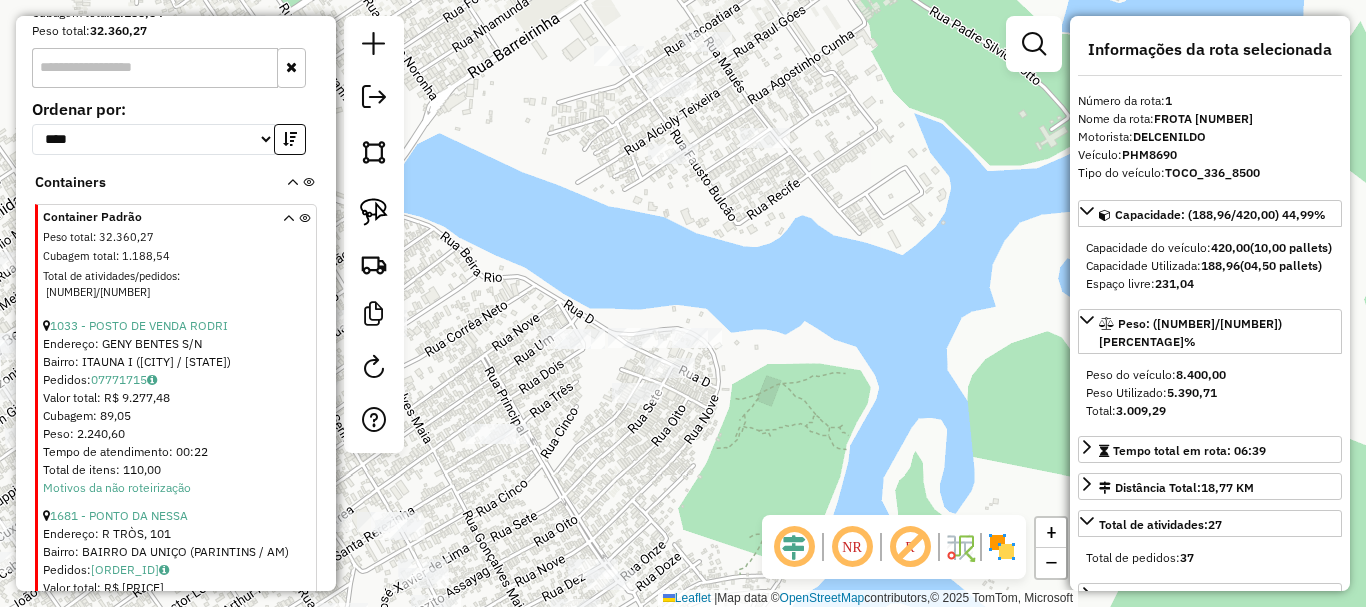 drag, startPoint x: 913, startPoint y: 141, endPoint x: 815, endPoint y: 206, distance: 117.59677 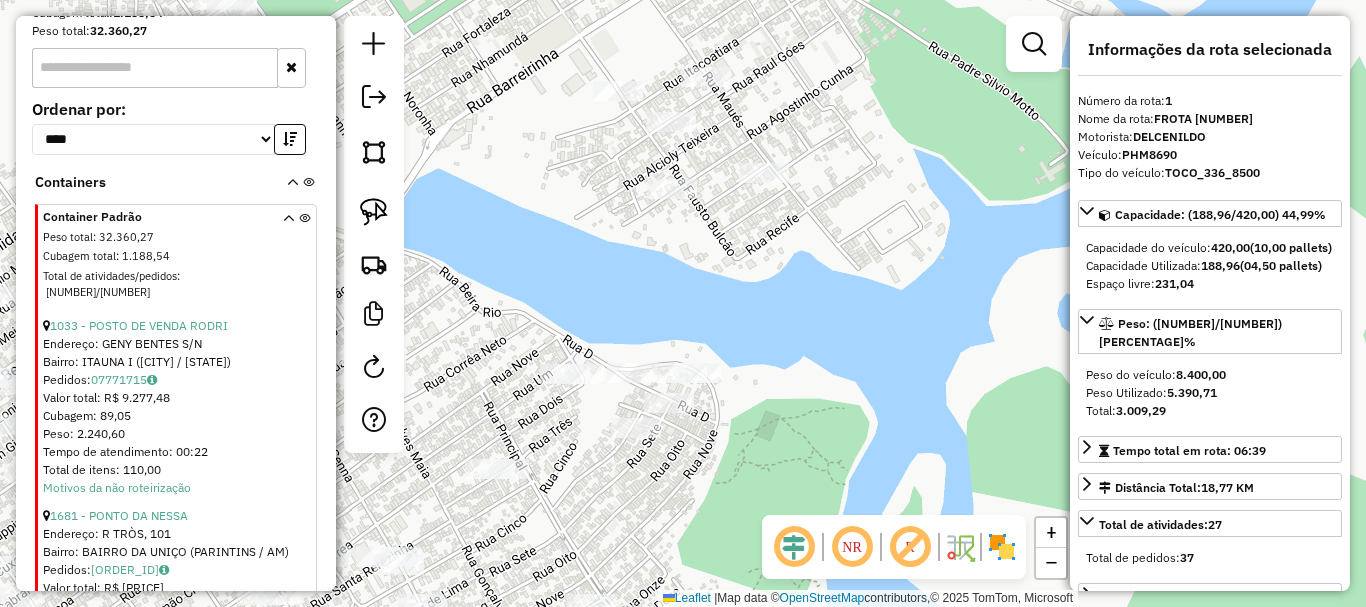 drag, startPoint x: 921, startPoint y: 357, endPoint x: 968, endPoint y: 429, distance: 85.98256 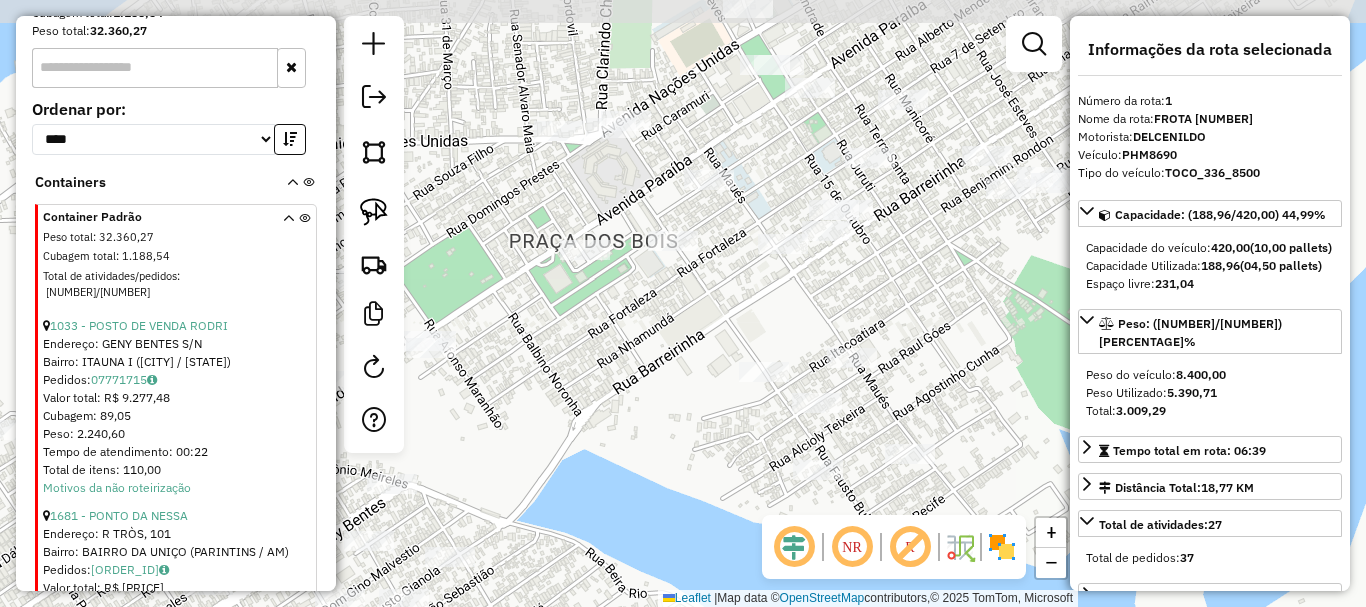 drag, startPoint x: 684, startPoint y: 301, endPoint x: 670, endPoint y: 341, distance: 42.379242 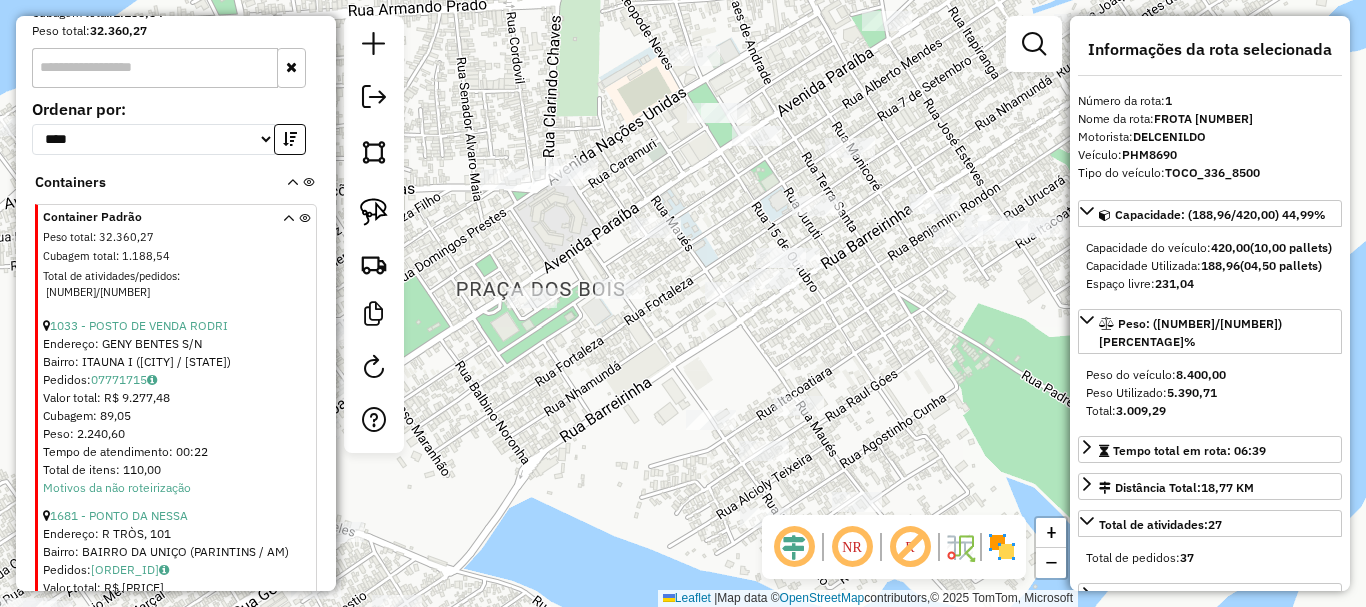 drag, startPoint x: 940, startPoint y: 346, endPoint x: 887, endPoint y: 394, distance: 71.50524 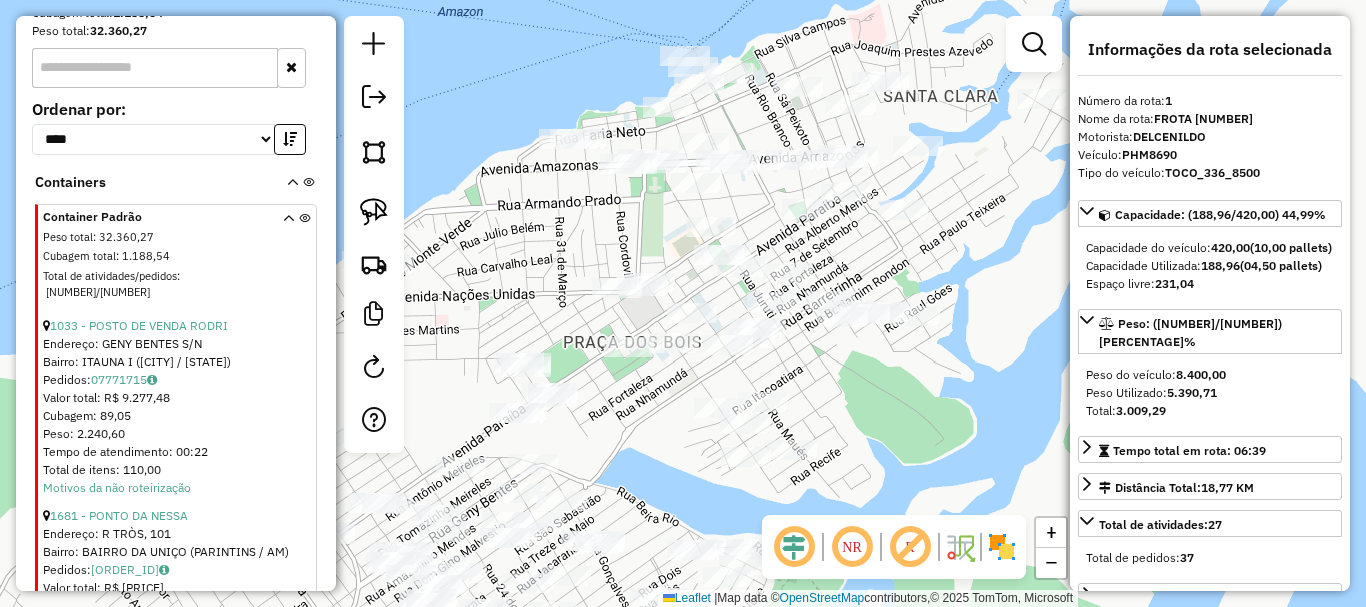 drag, startPoint x: 903, startPoint y: 374, endPoint x: 847, endPoint y: 401, distance: 62.169125 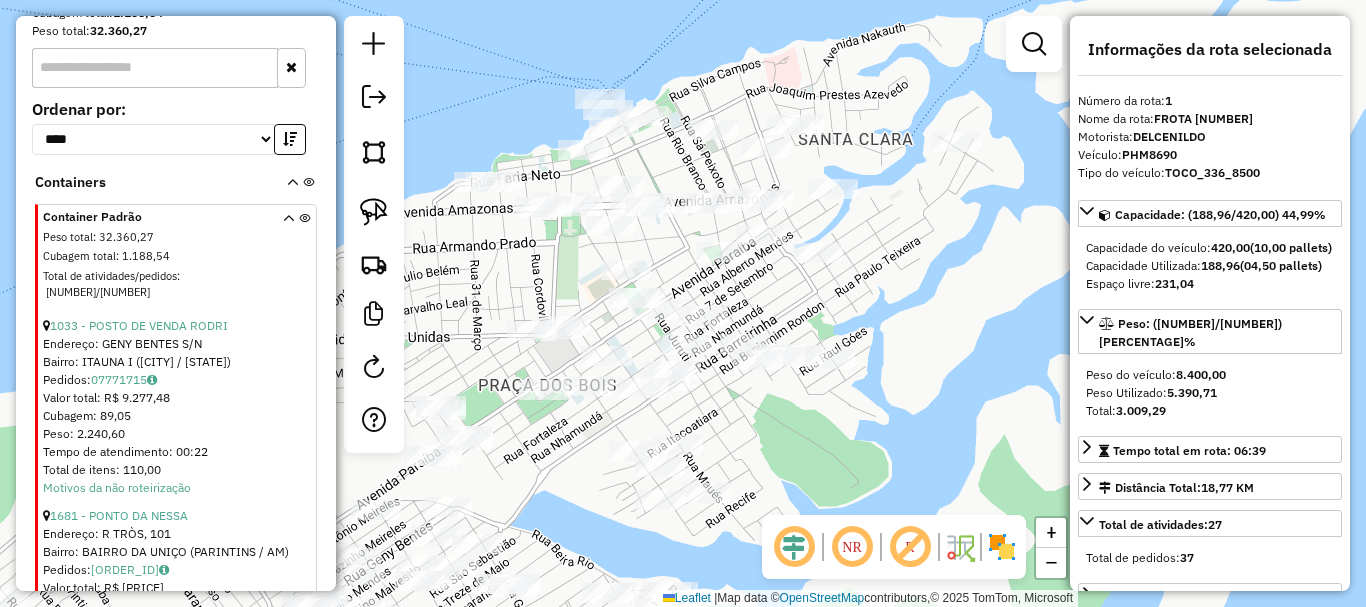 drag, startPoint x: 889, startPoint y: 306, endPoint x: 780, endPoint y: 335, distance: 112.79185 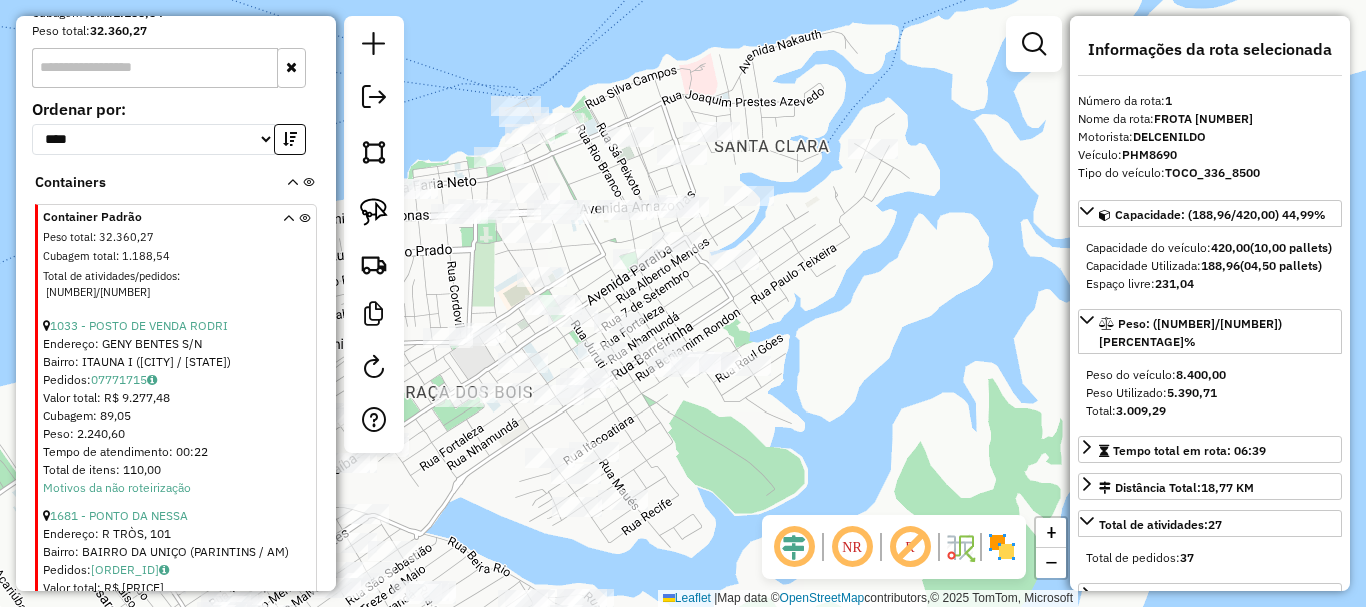 click on "Janela de atendimento Grade de atendimento Capacidade Transportadoras Veículos Cliente Pedidos  Rotas Selecione os dias de semana para filtrar as janelas de atendimento  Seg   Ter   Qua   Qui   Sex   Sáb   Dom  Informe o período da janela de atendimento: De: Até:  Filtrar exatamente a janela do cliente  Considerar janela de atendimento padrão  Selecione os dias de semana para filtrar as grades de atendimento  Seg   Ter   Qua   Qui   Sex   Sáb   Dom   Considerar clientes sem dia de atendimento cadastrado  Clientes fora do dia de atendimento selecionado Filtrar as atividades entre os valores definidos abaixo:  Peso mínimo:   Peso máximo:   Cubagem mínima:   Cubagem máxima:   De:   Até:  Filtrar as atividades entre o tempo de atendimento definido abaixo:  De:   Até:   Considerar capacidade total dos clientes não roteirizados Transportadora: Selecione um ou mais itens Tipo de veículo: Selecione um ou mais itens Veículo: Selecione um ou mais itens Motorista: Selecione um ou mais itens Nome: Rótulo:" 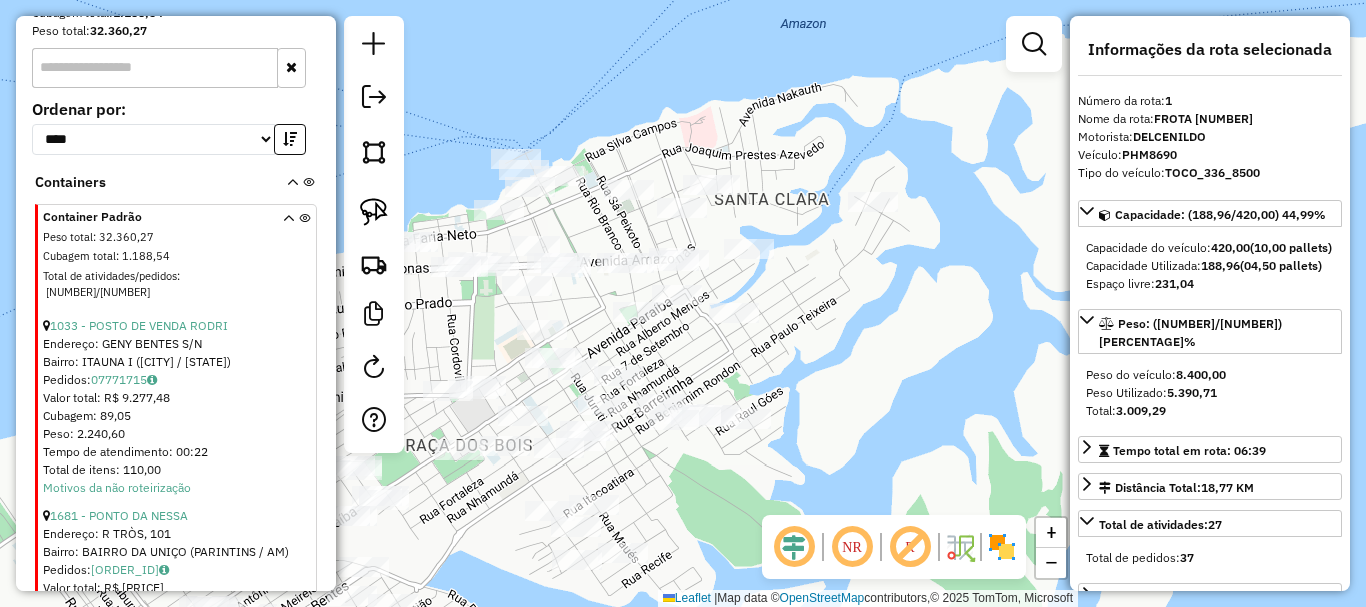 drag, startPoint x: 843, startPoint y: 326, endPoint x: 861, endPoint y: 319, distance: 19.313208 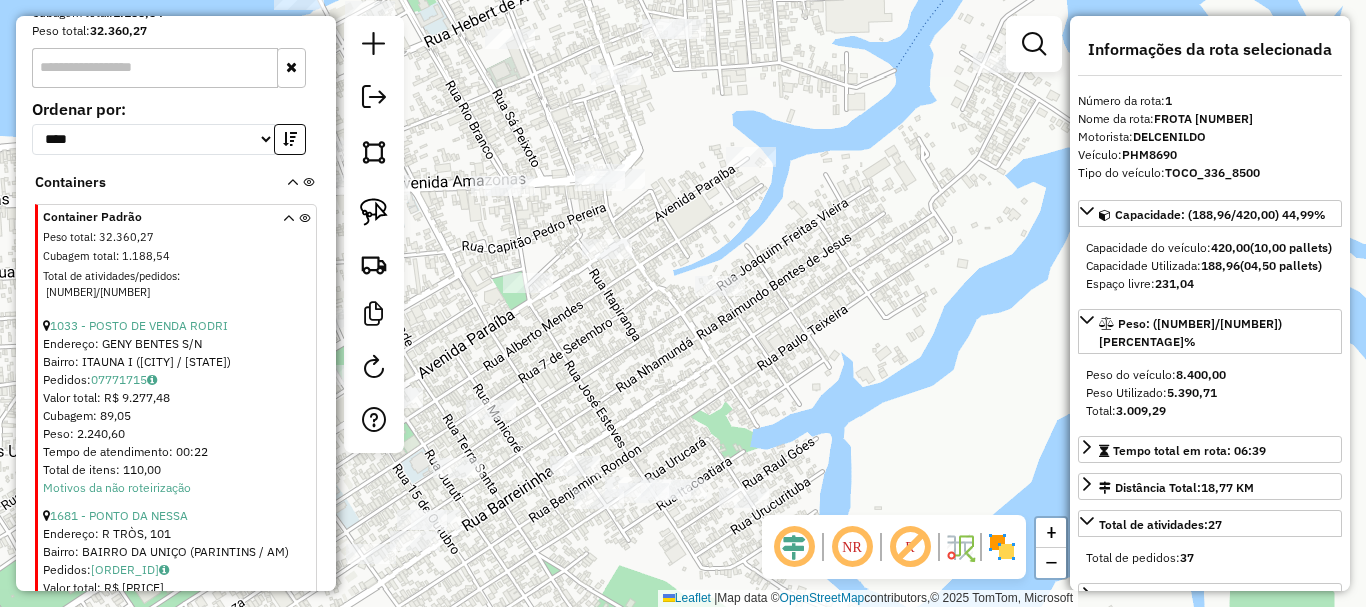 drag, startPoint x: 843, startPoint y: 329, endPoint x: 751, endPoint y: 456, distance: 156.82155 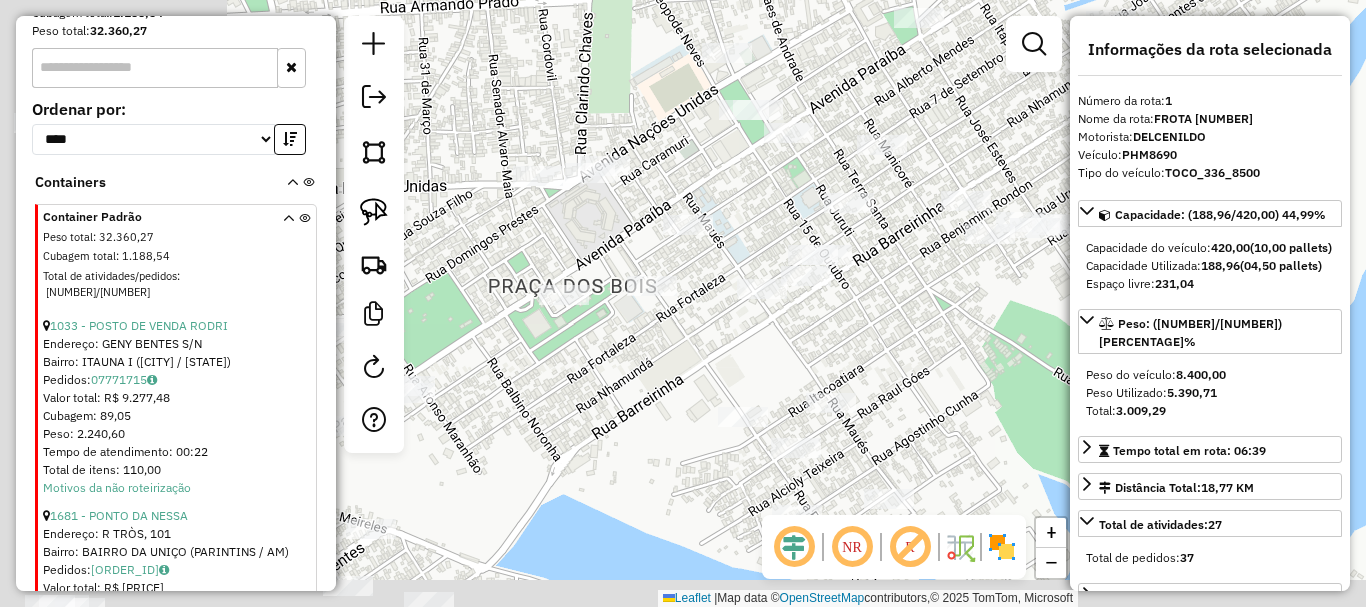 drag, startPoint x: 667, startPoint y: 520, endPoint x: 1150, endPoint y: 163, distance: 600.6147 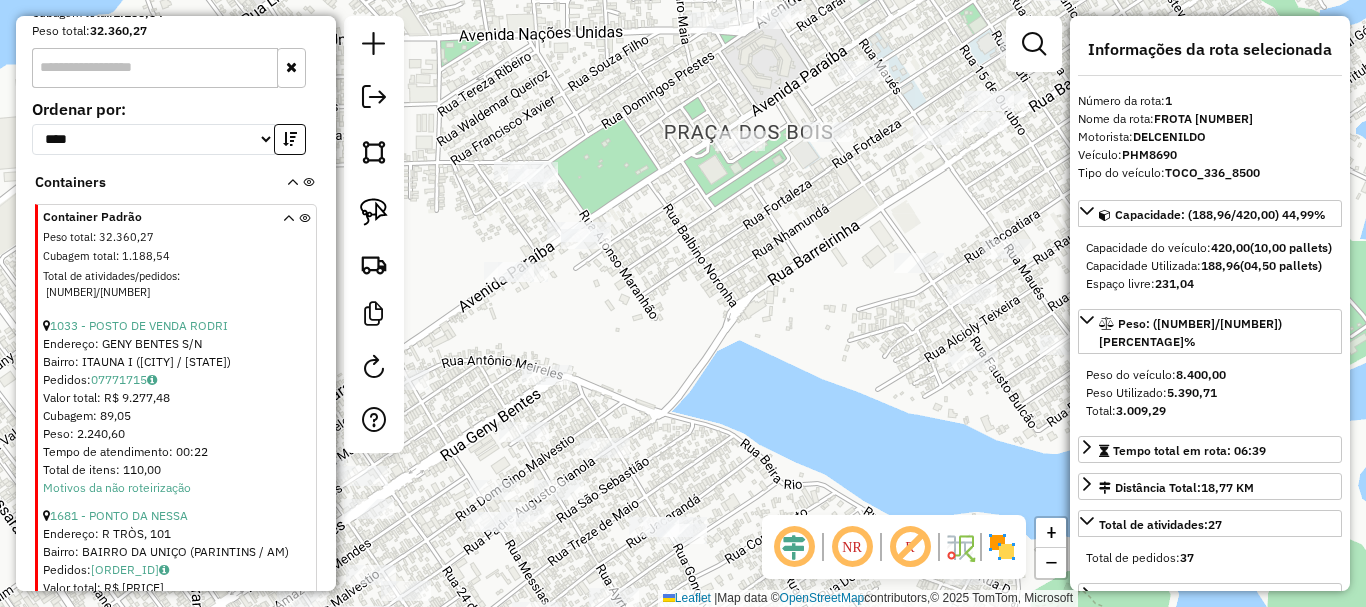 drag, startPoint x: 710, startPoint y: 388, endPoint x: 900, endPoint y: 112, distance: 335.0761 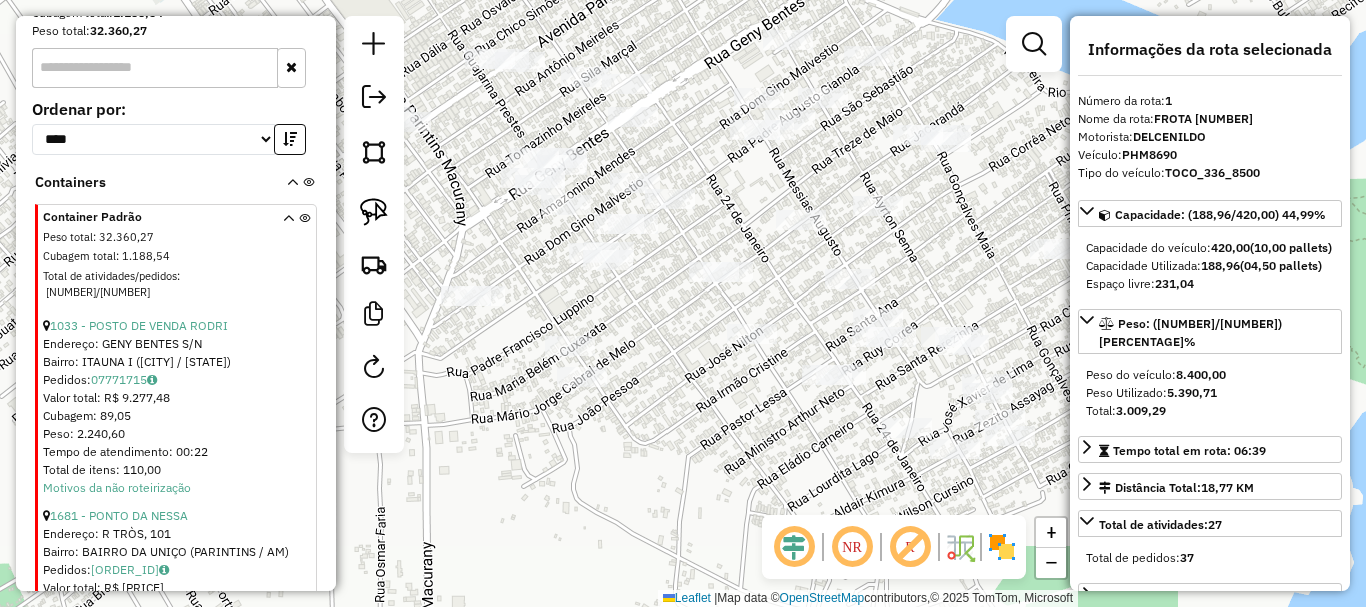 drag, startPoint x: 704, startPoint y: 481, endPoint x: 647, endPoint y: 337, distance: 154.87091 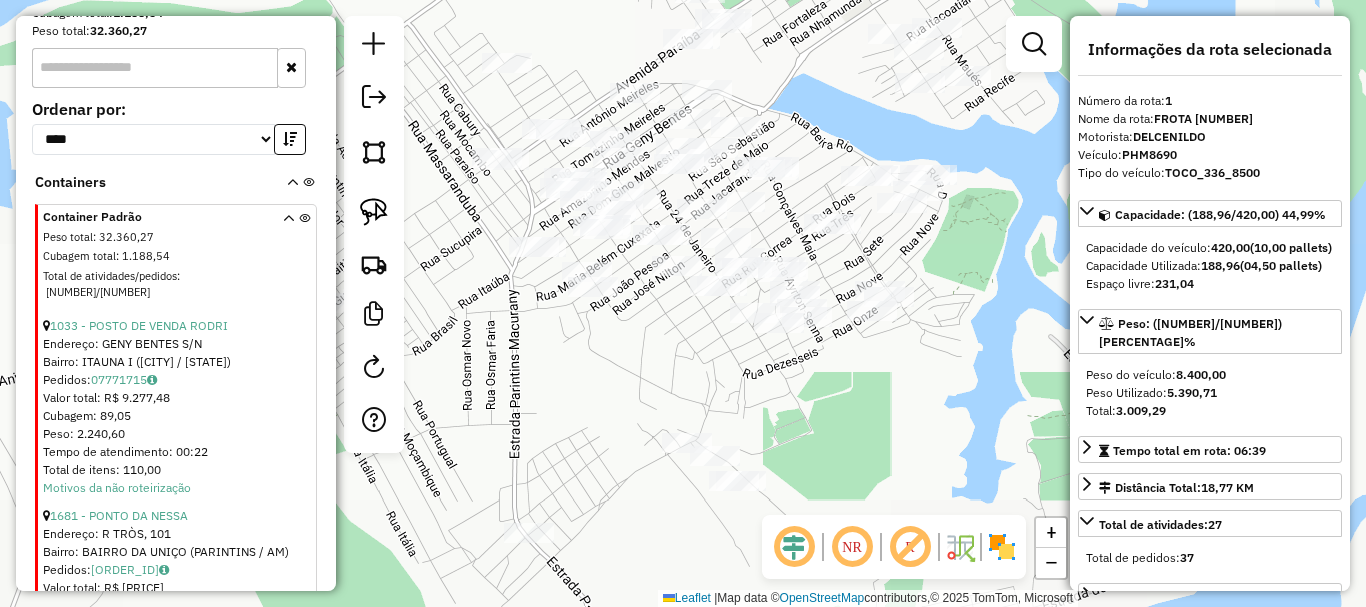 drag, startPoint x: 702, startPoint y: 405, endPoint x: 672, endPoint y: 354, distance: 59.16925 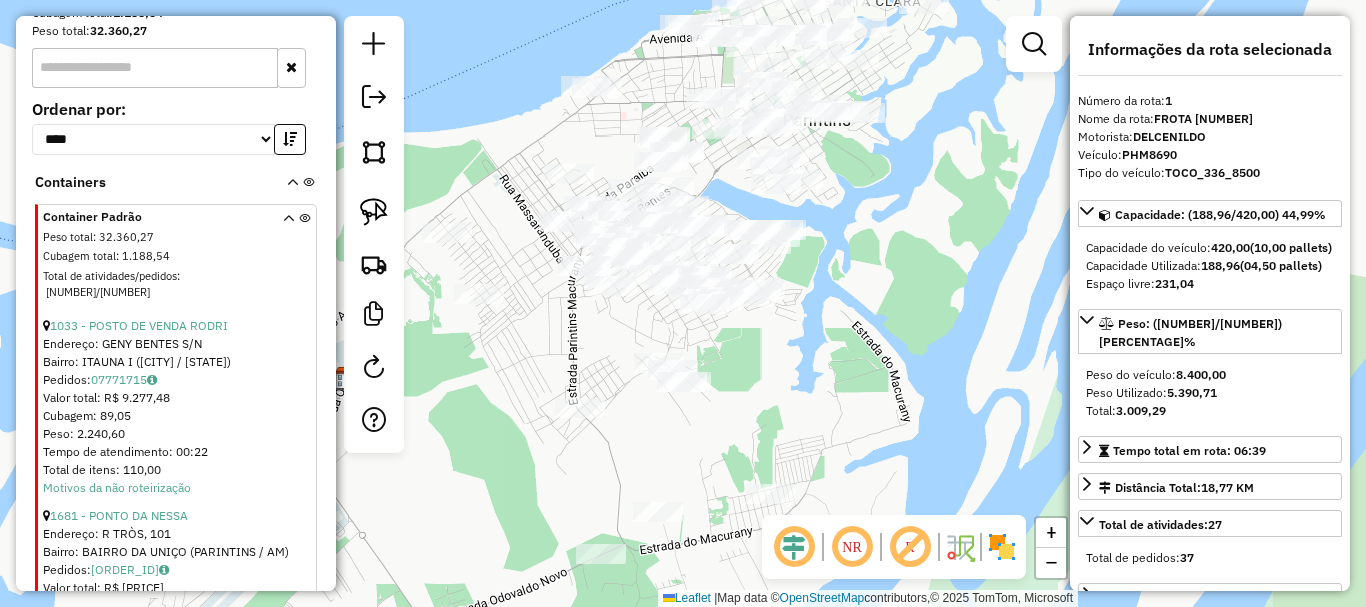 drag, startPoint x: 731, startPoint y: 370, endPoint x: 781, endPoint y: 404, distance: 60.464867 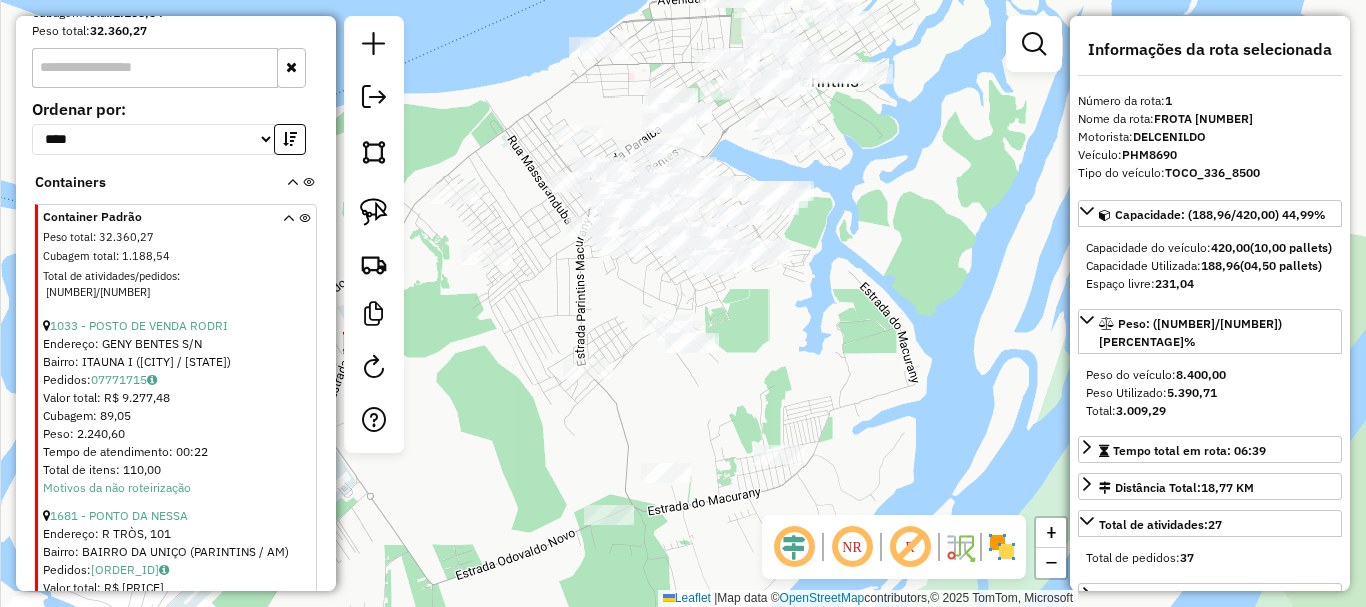 drag, startPoint x: 783, startPoint y: 402, endPoint x: 814, endPoint y: 341, distance: 68.42514 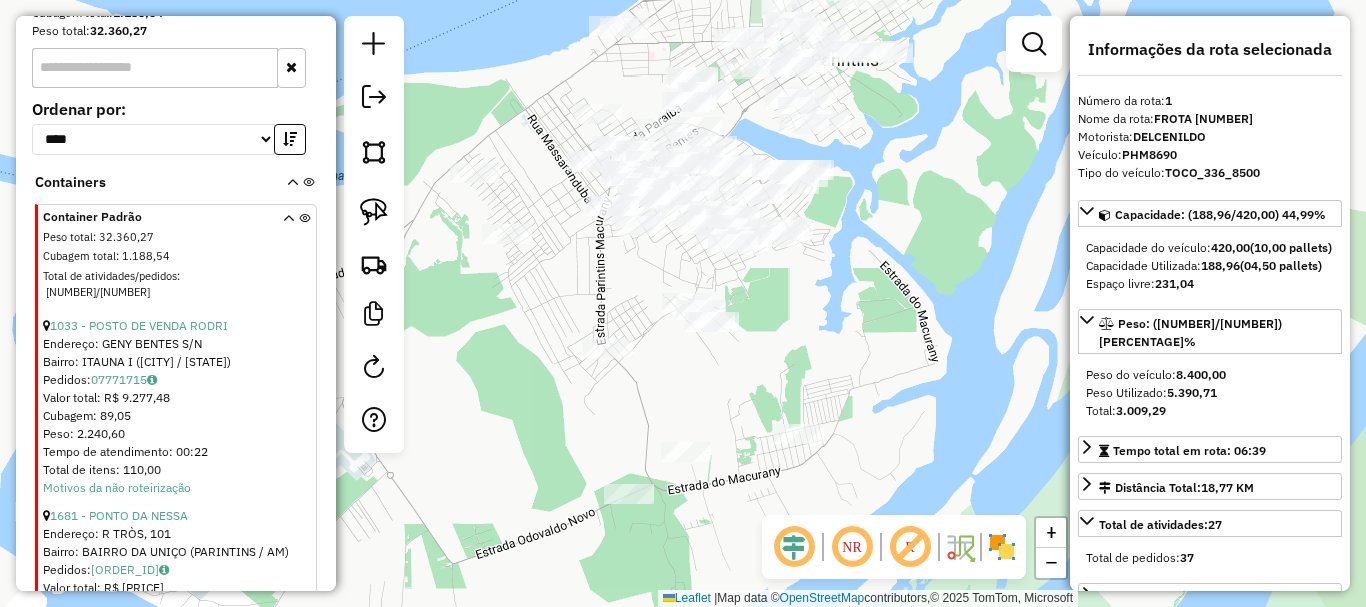 drag, startPoint x: 816, startPoint y: 346, endPoint x: 808, endPoint y: 372, distance: 27.202942 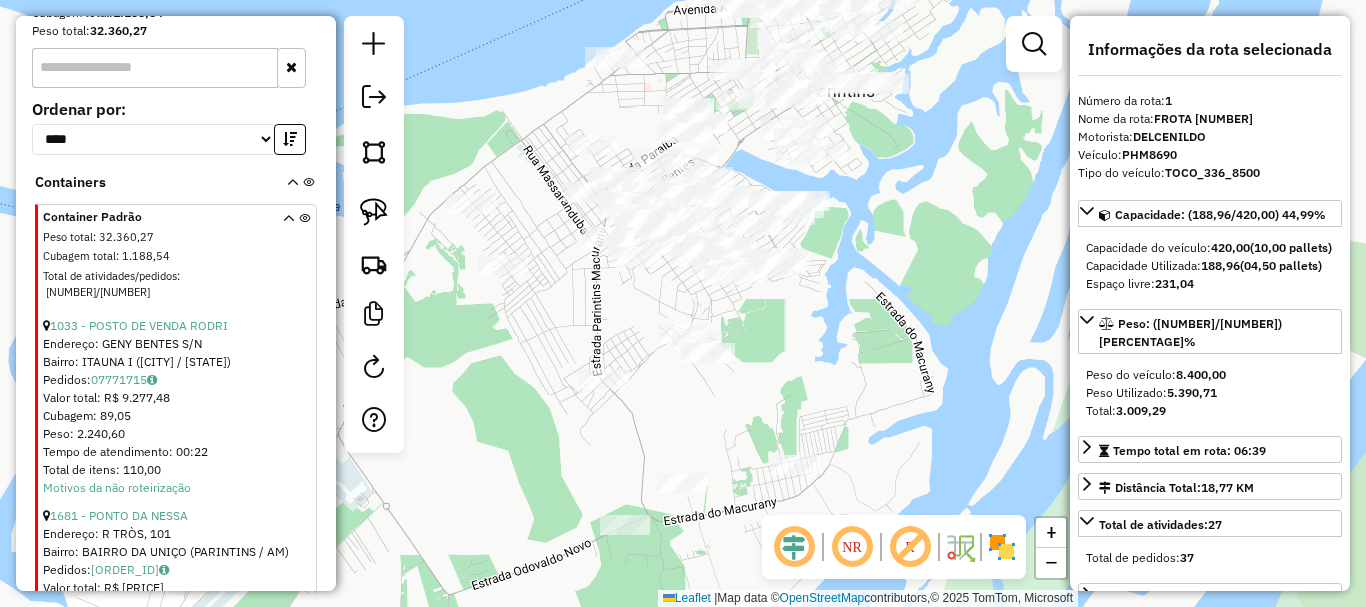 click on "Janela de atendimento Grade de atendimento Capacidade Transportadoras Veículos Cliente Pedidos  Rotas Selecione os dias de semana para filtrar as janelas de atendimento  Seg   Ter   Qua   Qui   Sex   Sáb   Dom  Informe o período da janela de atendimento: De: Até:  Filtrar exatamente a janela do cliente  Considerar janela de atendimento padrão  Selecione os dias de semana para filtrar as grades de atendimento  Seg   Ter   Qua   Qui   Sex   Sáb   Dom   Considerar clientes sem dia de atendimento cadastrado  Clientes fora do dia de atendimento selecionado Filtrar as atividades entre os valores definidos abaixo:  Peso mínimo:   Peso máximo:   Cubagem mínima:   Cubagem máxima:   De:   Até:  Filtrar as atividades entre o tempo de atendimento definido abaixo:  De:   Até:   Considerar capacidade total dos clientes não roteirizados Transportadora: Selecione um ou mais itens Tipo de veículo: Selecione um ou mais itens Veículo: Selecione um ou mais itens Motorista: Selecione um ou mais itens Nome: Rótulo:" 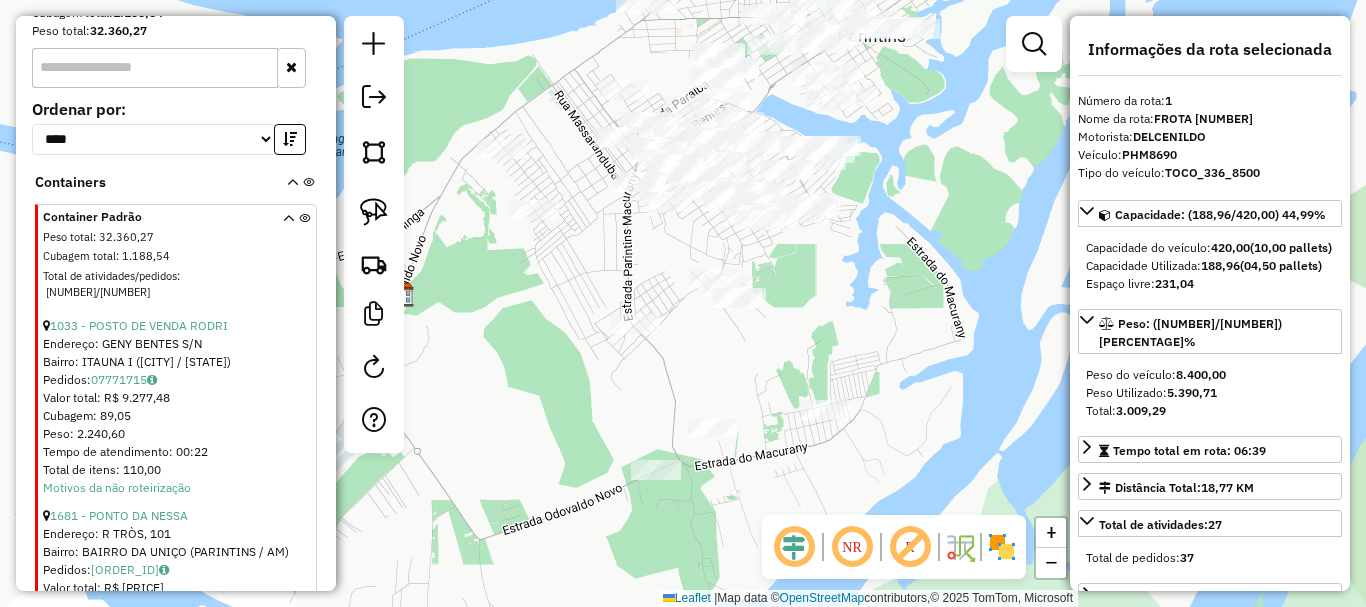 drag, startPoint x: 801, startPoint y: 424, endPoint x: 831, endPoint y: 361, distance: 69.77822 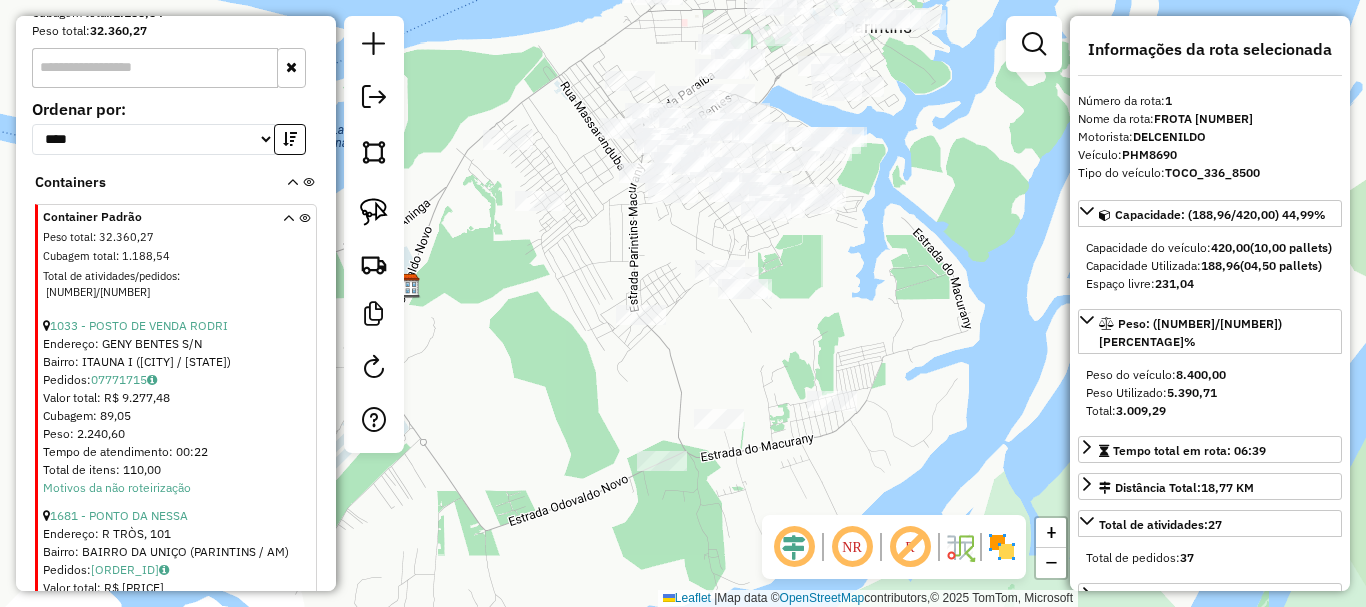 drag, startPoint x: 829, startPoint y: 372, endPoint x: 845, endPoint y: 362, distance: 18.867962 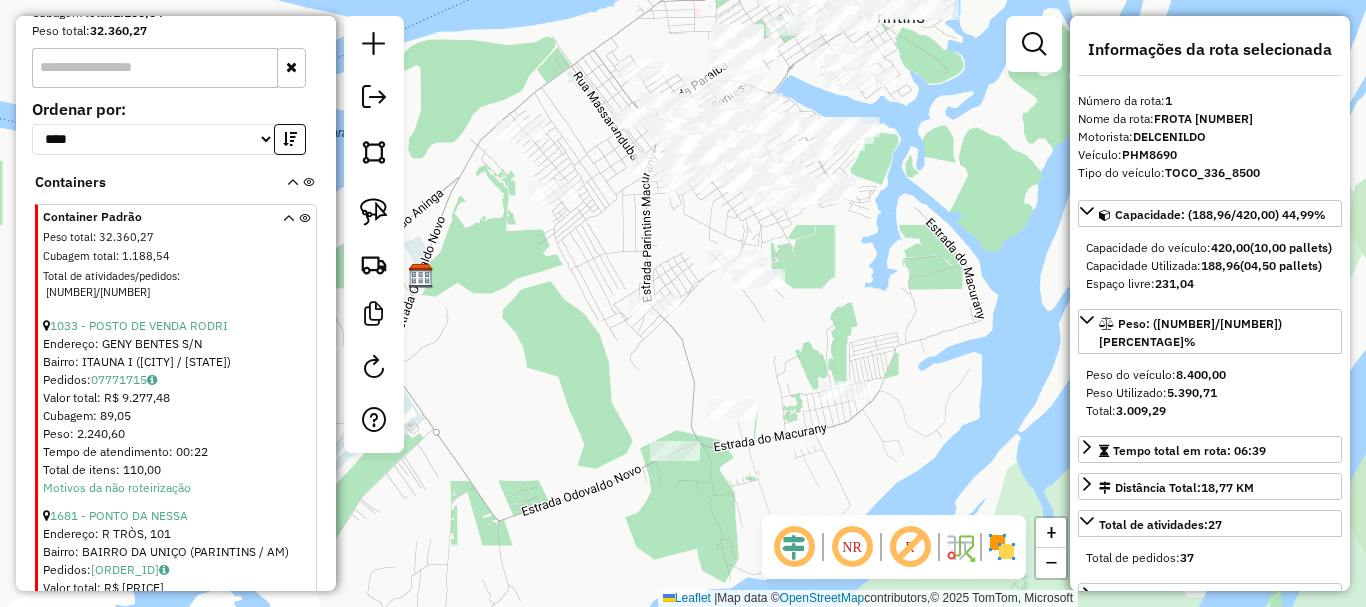 drag, startPoint x: 815, startPoint y: 354, endPoint x: 846, endPoint y: 307, distance: 56.302753 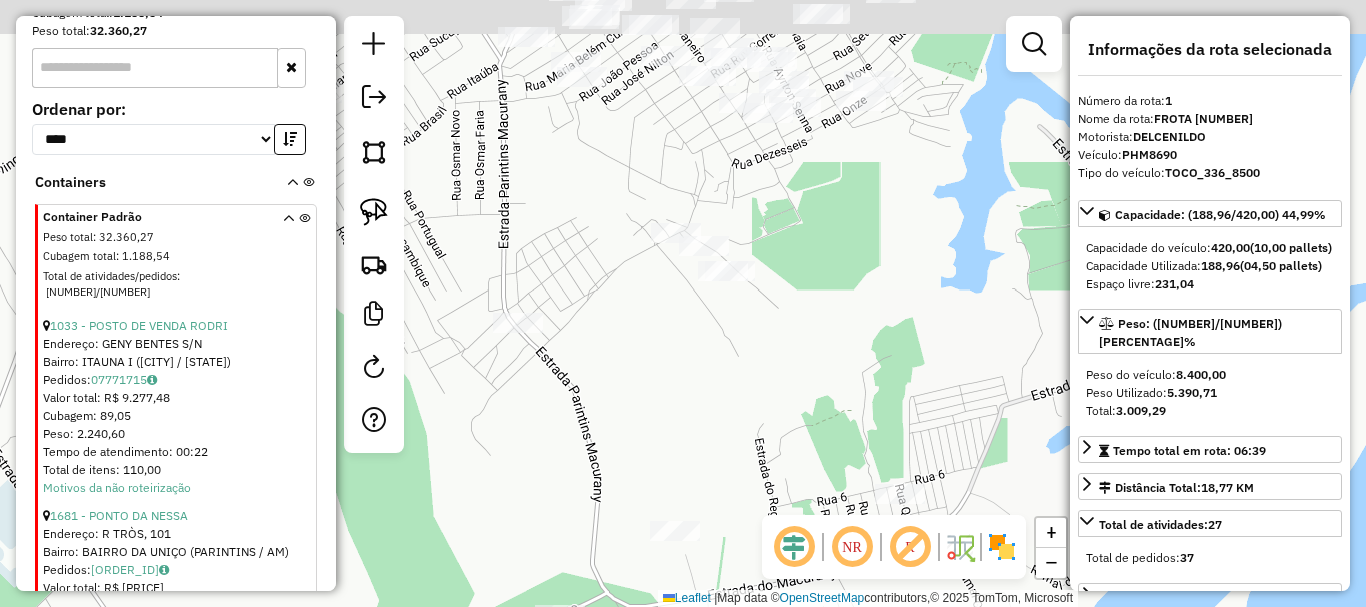 drag, startPoint x: 894, startPoint y: 207, endPoint x: 871, endPoint y: 337, distance: 132.01894 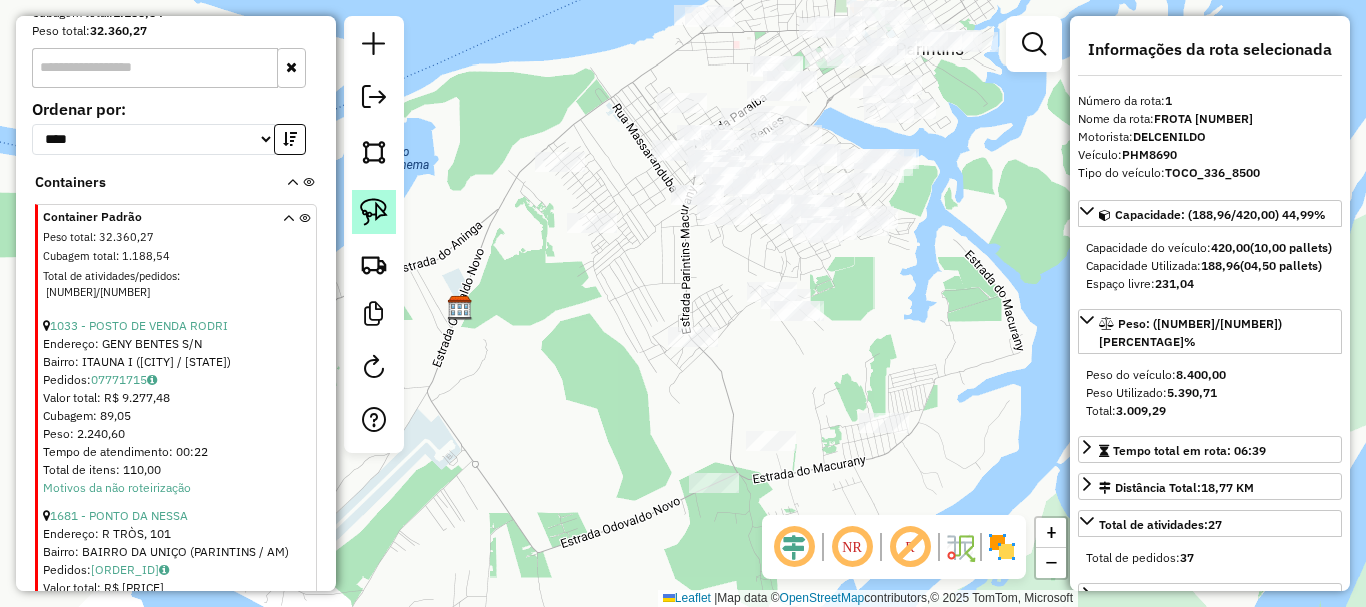 click 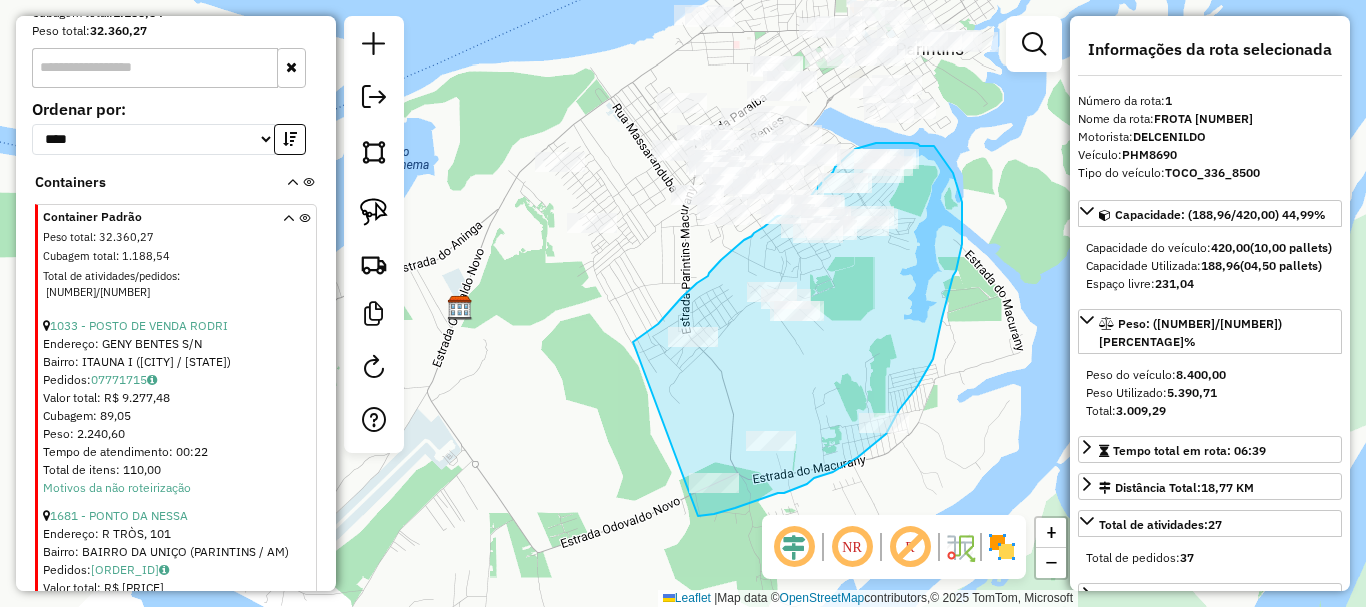 drag, startPoint x: 735, startPoint y: 508, endPoint x: 632, endPoint y: 342, distance: 195.35864 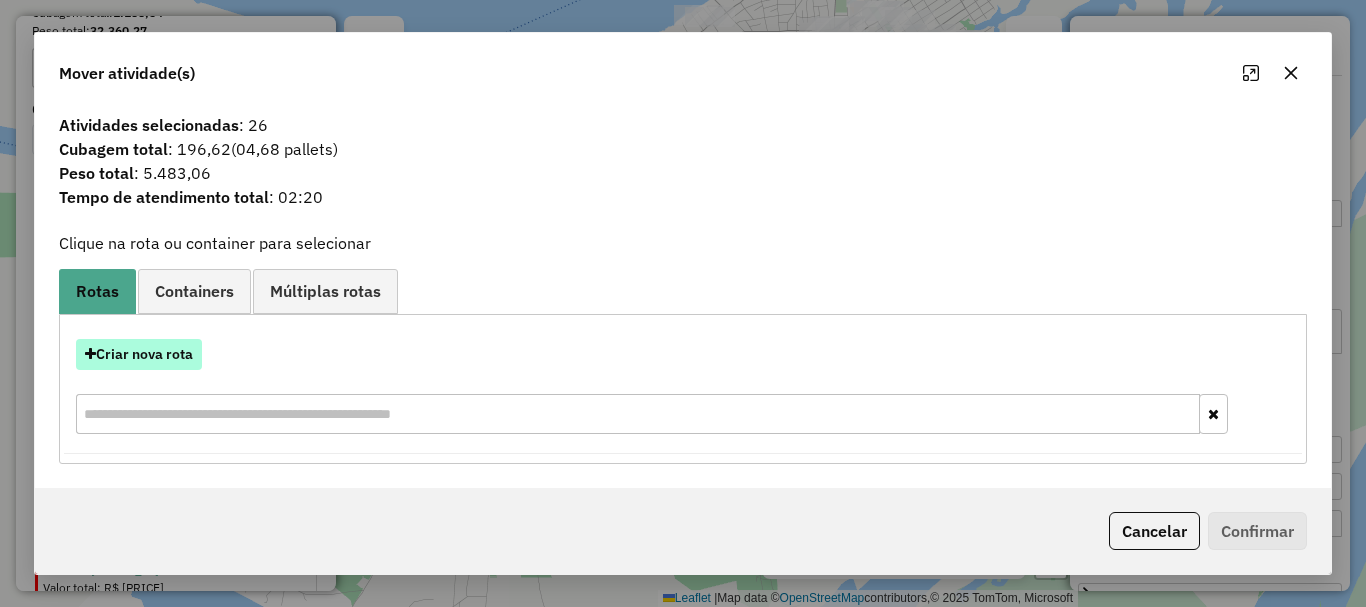 click on "Criar nova rota" at bounding box center [139, 354] 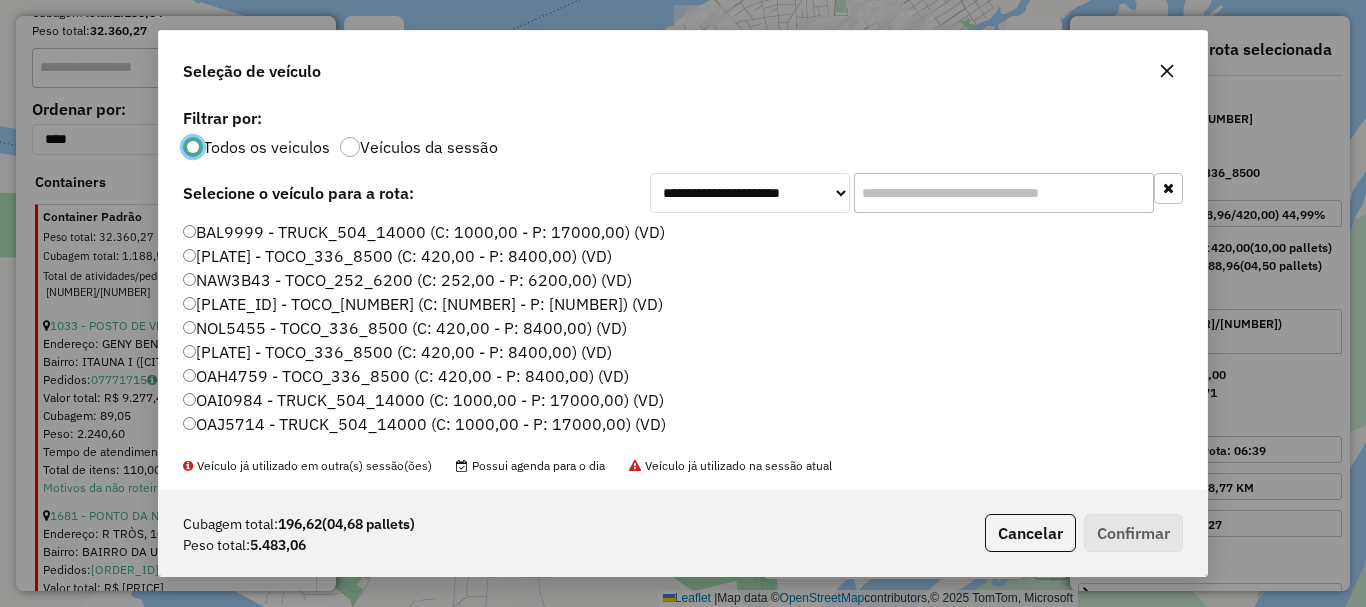 scroll, scrollTop: 11, scrollLeft: 6, axis: both 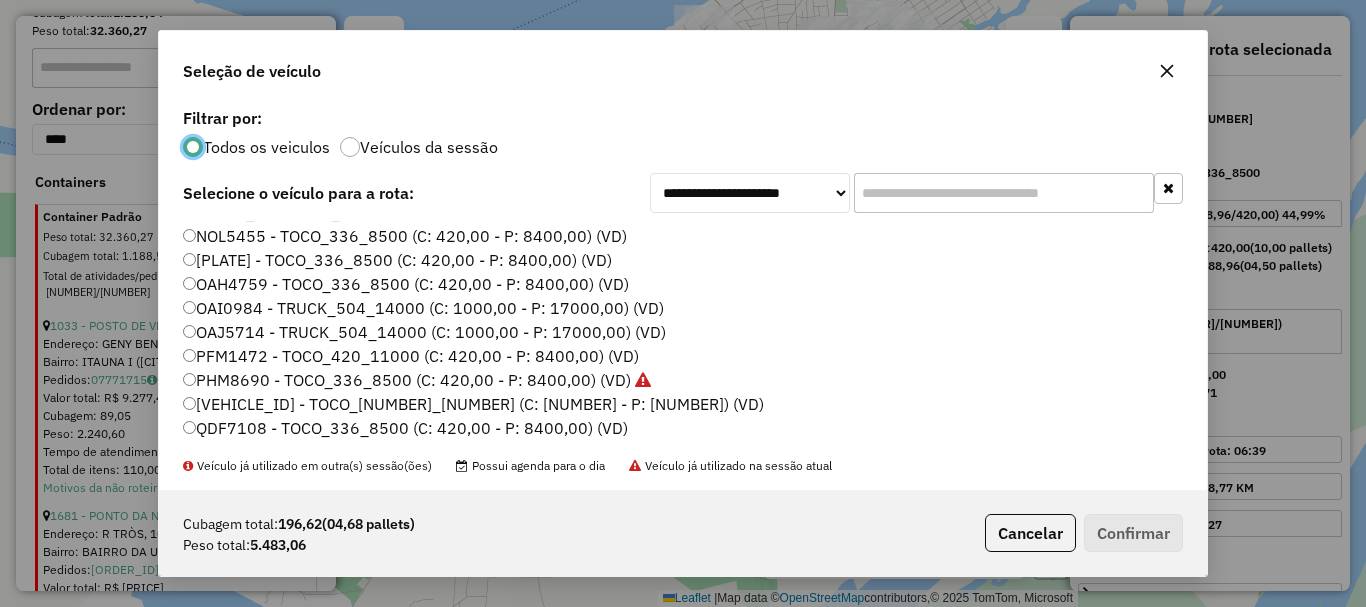 click on "[VEHICLE_ID] - TOCO_[NUMBER]_[NUMBER] (C: [NUMBER] - P: [NUMBER]) (VD)" 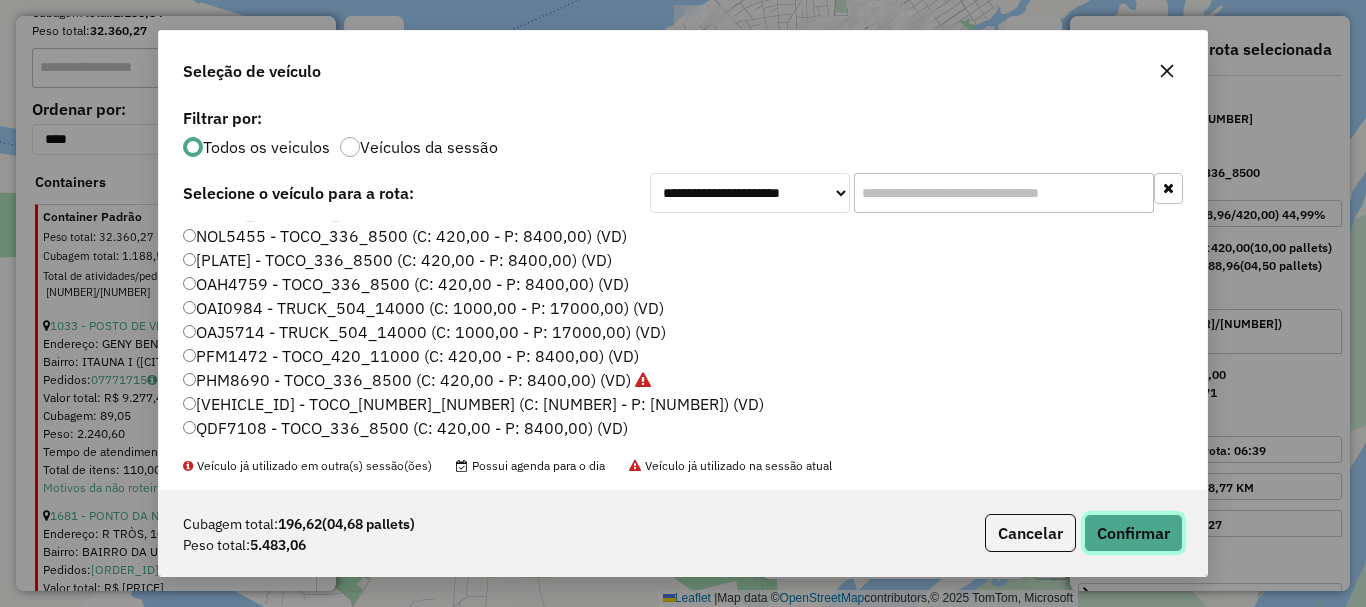 click on "Confirmar" 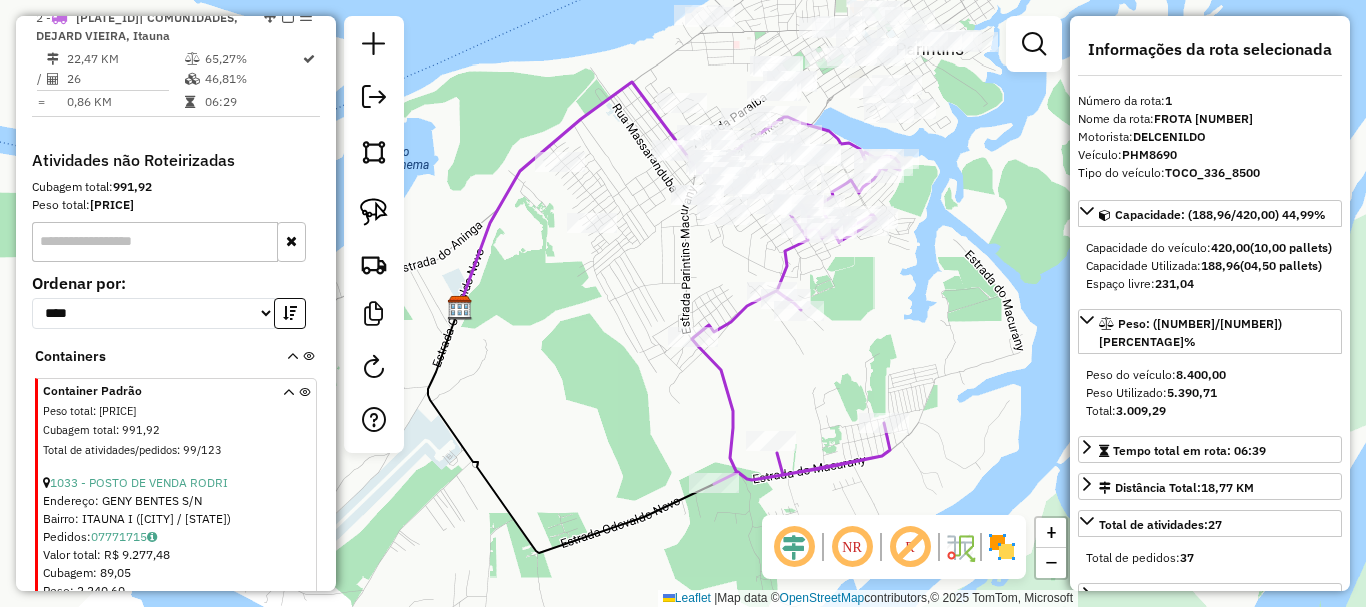 scroll, scrollTop: 710, scrollLeft: 0, axis: vertical 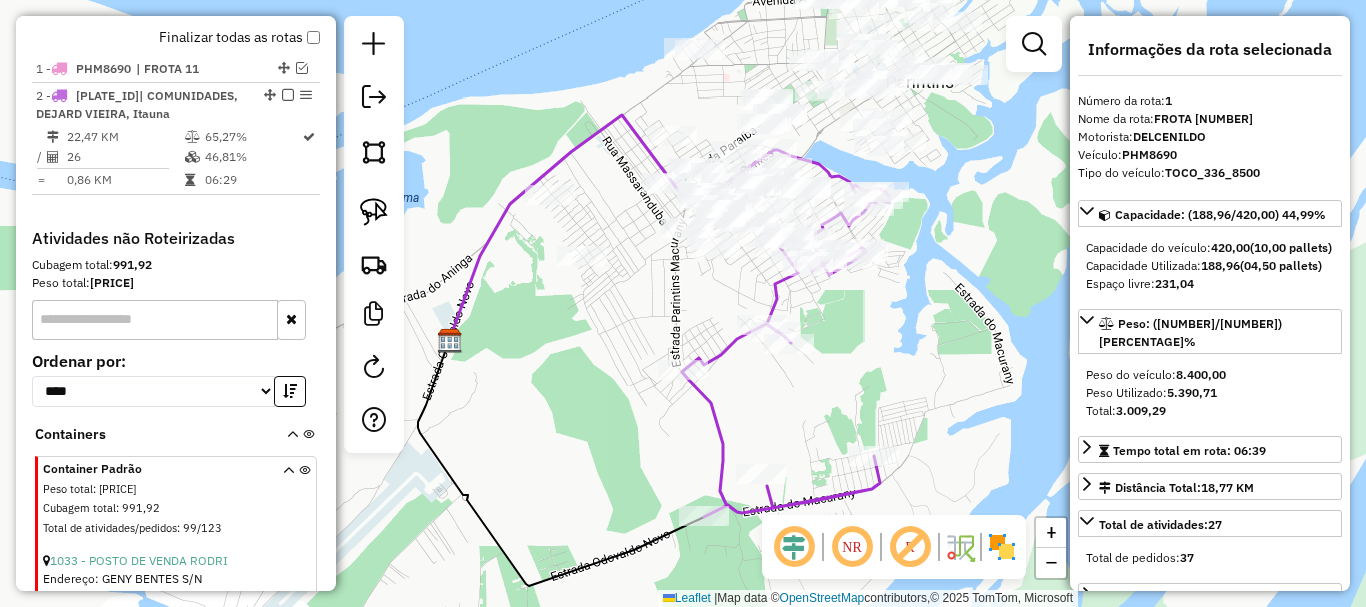 drag, startPoint x: 898, startPoint y: 348, endPoint x: 872, endPoint y: 405, distance: 62.649822 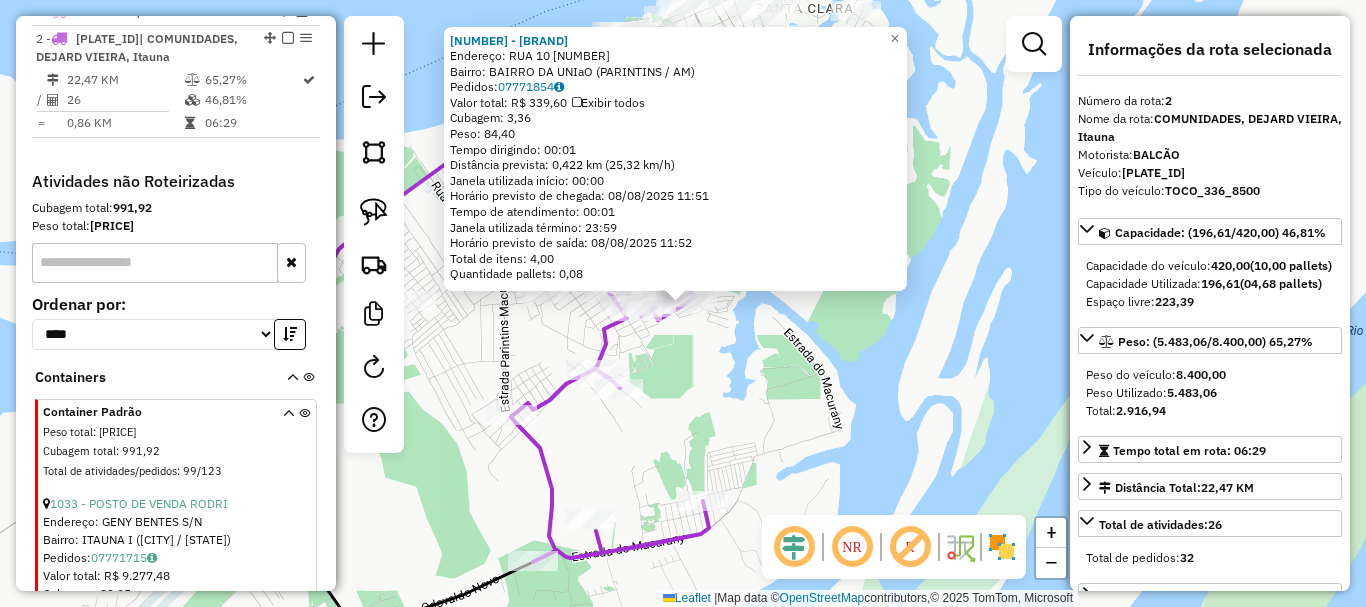 scroll, scrollTop: 777, scrollLeft: 0, axis: vertical 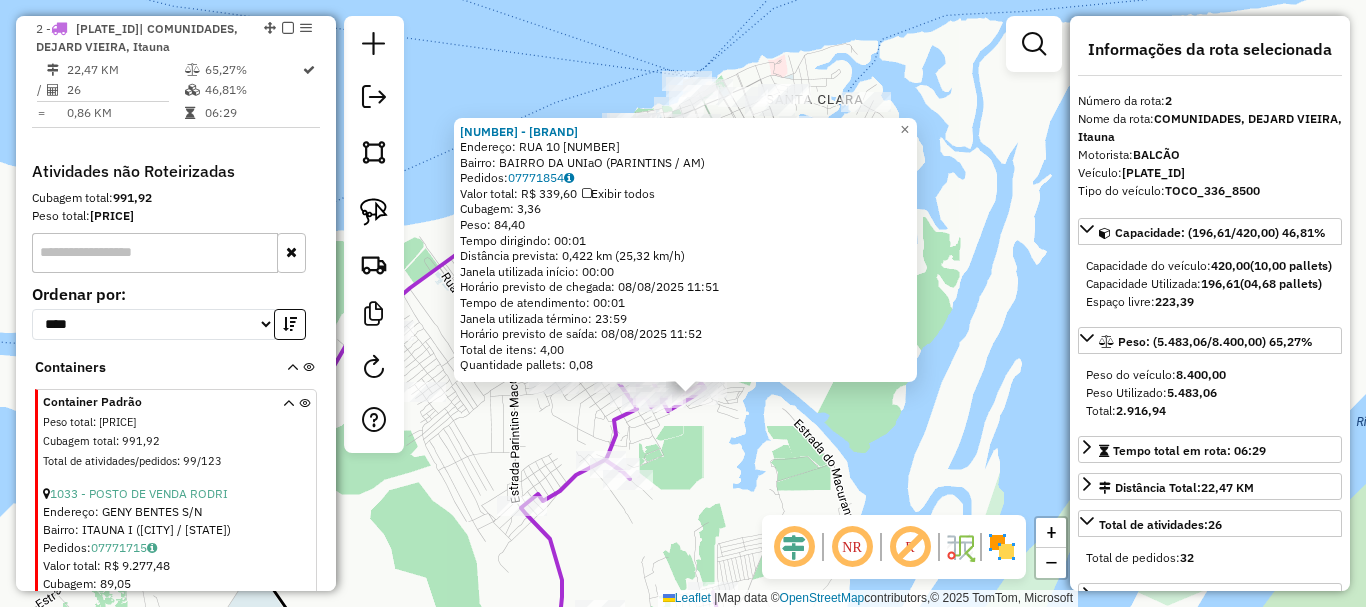 click on "3387 - [BUSINESS_NAME]  Endereço:  [STREET] [NUMBER]   Bairro: [CITY] ([CITY] / [STATE])   Pedidos:  [ORDER_ID]   Valor total: R$ [PRICE]   Exibir todos   Cubagem: [CUBAGE]  Peso: [WEIGHT]  Tempo dirigindo: 00:01   Distância prevista: 0,422 km (25,32 km/h)   Janela utilizada início: 00:00   Horário previsto de chegada: 08/08/2025 11:51   Tempo de atendimento: 00:01   Janela utilizada término: 23:59   Horário previsto de saída: 08/08/2025 11:52   Total de itens: [ITEMS]   Quantidade pallets: 0,08  × Janela de atendimento Grade de atendimento Capacidade Transportadoras Veículos Cliente Pedidos  Rotas Selecione os dias de semana para filtrar as janelas de atendimento  Seg   Ter   Qua   Qui   Sex   Sáb   Dom  Informe o período da janela de atendimento: De: Até:  Filtrar exatamente a janela do cliente  Considerar janela de atendimento padrão  Selecione os dias de semana para filtrar as grades de atendimento  Seg   Ter   Qua   Qui   Sex   Sáb   Dom   Considerar clientes sem dia de atendimento cadastrado  De:" 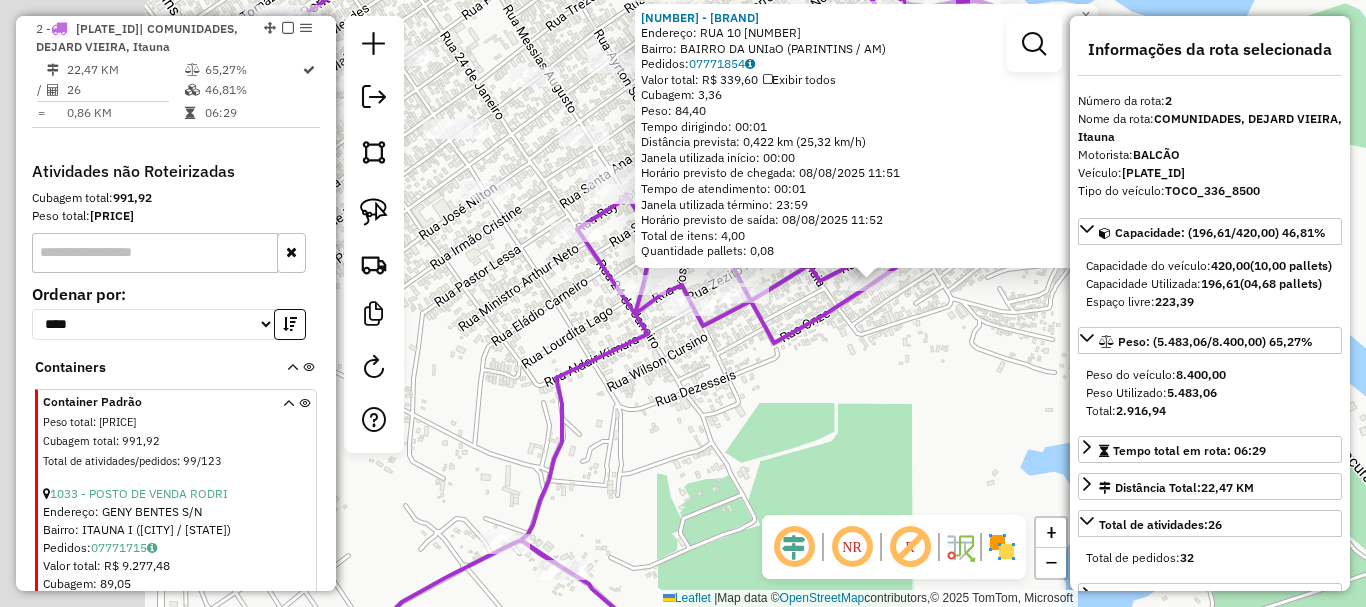 drag, startPoint x: 556, startPoint y: 434, endPoint x: 804, endPoint y: 441, distance: 248.09877 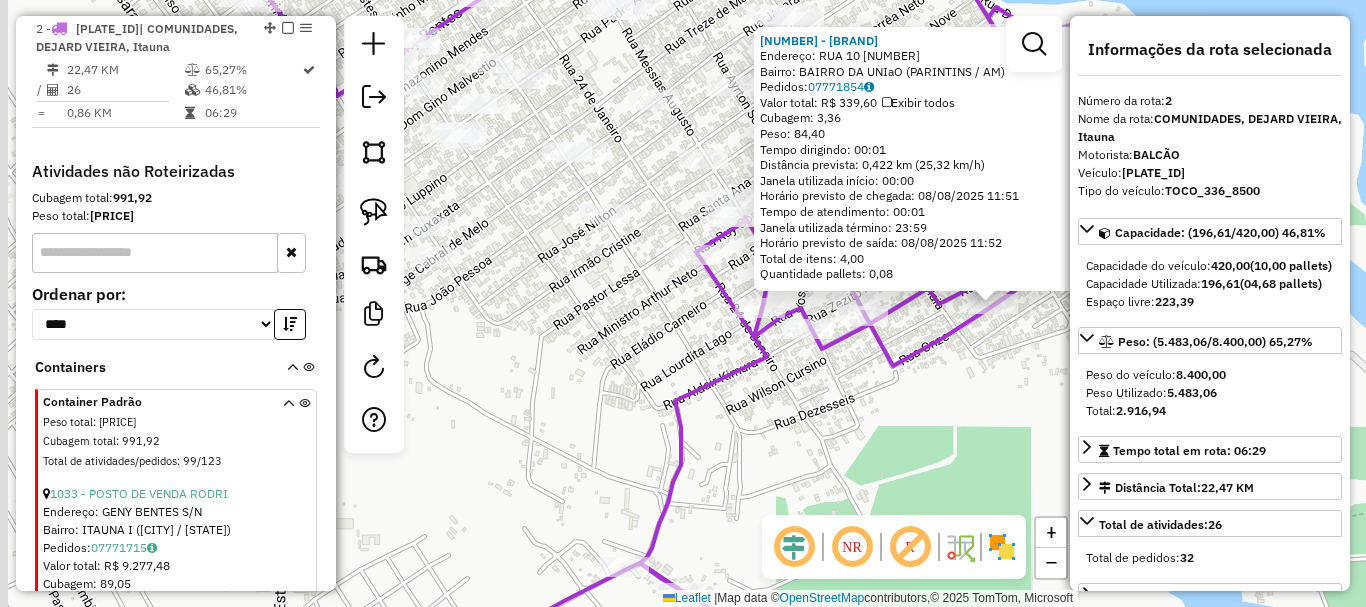 drag, startPoint x: 752, startPoint y: 437, endPoint x: 859, endPoint y: 459, distance: 109.23827 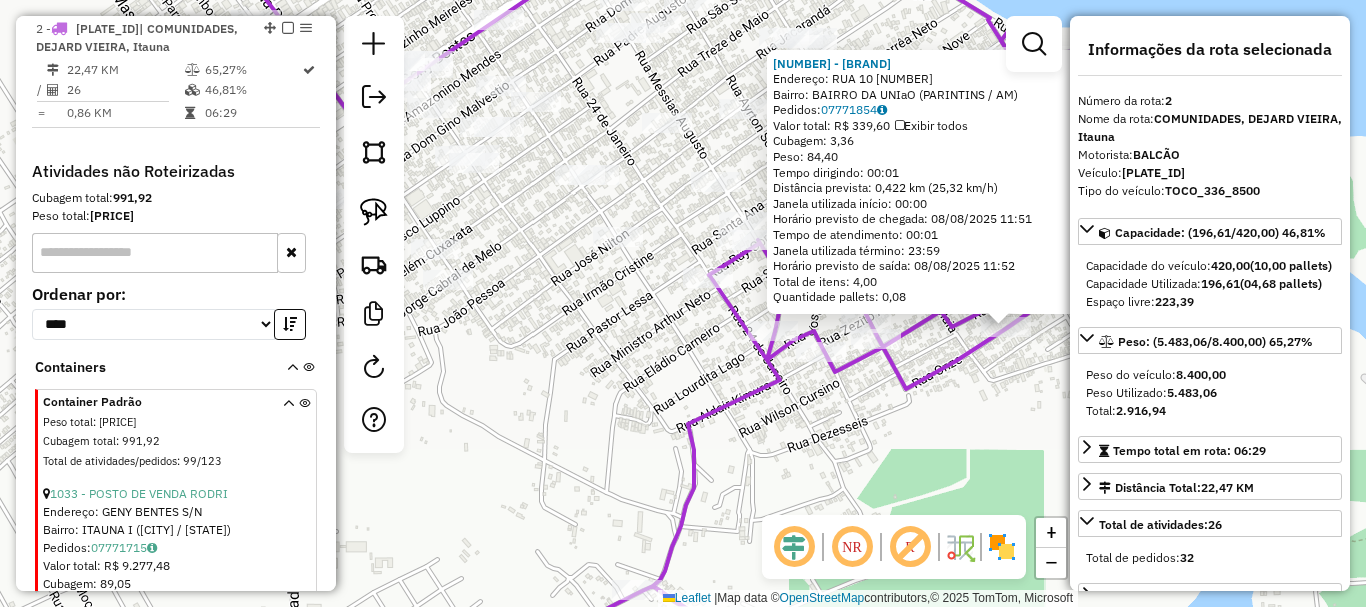 drag, startPoint x: 664, startPoint y: 359, endPoint x: 647, endPoint y: 400, distance: 44.38468 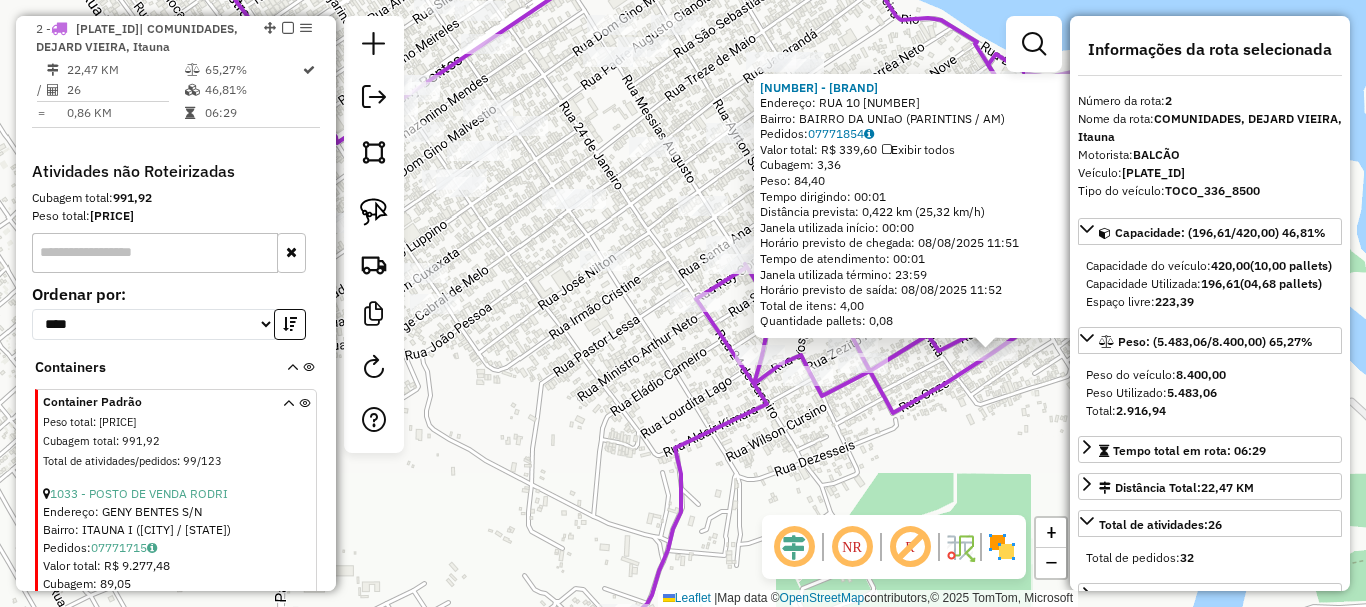 click on "3387 - [BUSINESS_NAME]  Endereço:  [STREET] [NUMBER]   Bairro: [CITY] ([CITY] / [STATE])   Pedidos:  [ORDER_ID]   Valor total: R$ [PRICE]   Exibir todos   Cubagem: [CUBAGE]  Peso: [WEIGHT]  Tempo dirigindo: 00:01   Distância prevista: 0,422 km (25,32 km/h)   Janela utilizada início: 00:00   Horário previsto de chegada: 08/08/2025 11:51   Tempo de atendimento: 00:01   Janela utilizada término: 23:59   Horário previsto de saída: 08/08/2025 11:52   Total de itens: [ITEMS]   Quantidade pallets: 0,08  × Janela de atendimento Grade de atendimento Capacidade Transportadoras Veículos Cliente Pedidos  Rotas Selecione os dias de semana para filtrar as janelas de atendimento  Seg   Ter   Qua   Qui   Sex   Sáb   Dom  Informe o período da janela de atendimento: De: Até:  Filtrar exatamente a janela do cliente  Considerar janela de atendimento padrão  Selecione os dias de semana para filtrar as grades de atendimento  Seg   Ter   Qua   Qui   Sex   Sáb   Dom   Considerar clientes sem dia de atendimento cadastrado  De:" 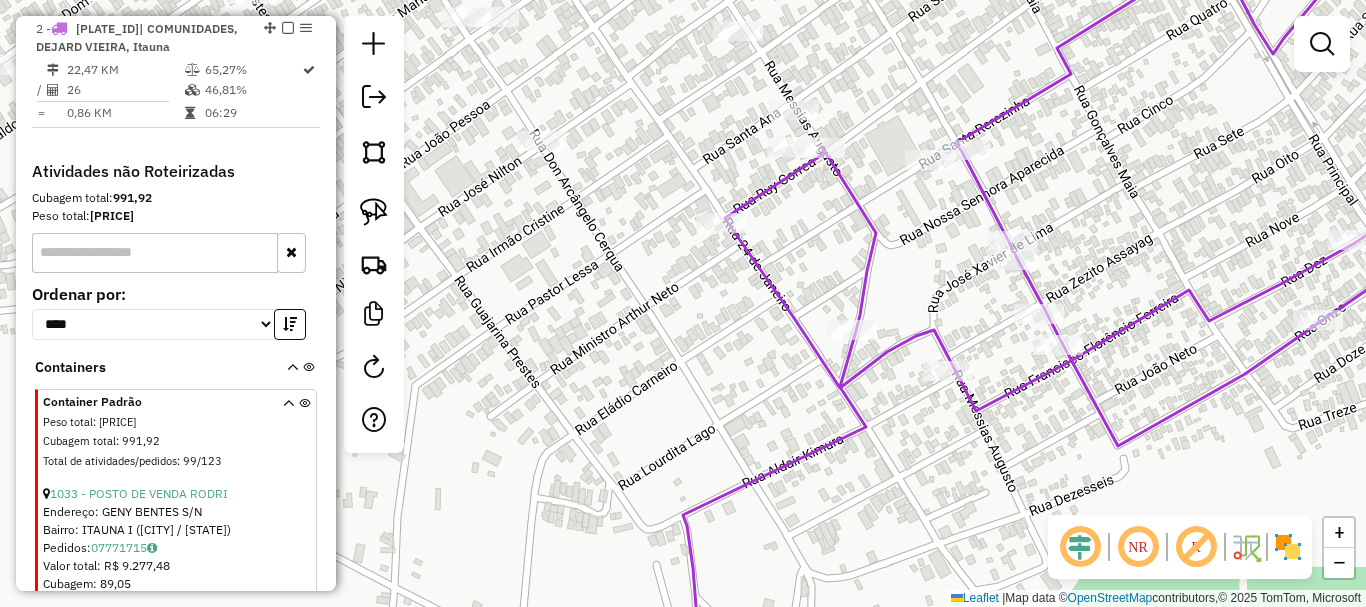 drag, startPoint x: 705, startPoint y: 327, endPoint x: 691, endPoint y: 409, distance: 83.18654 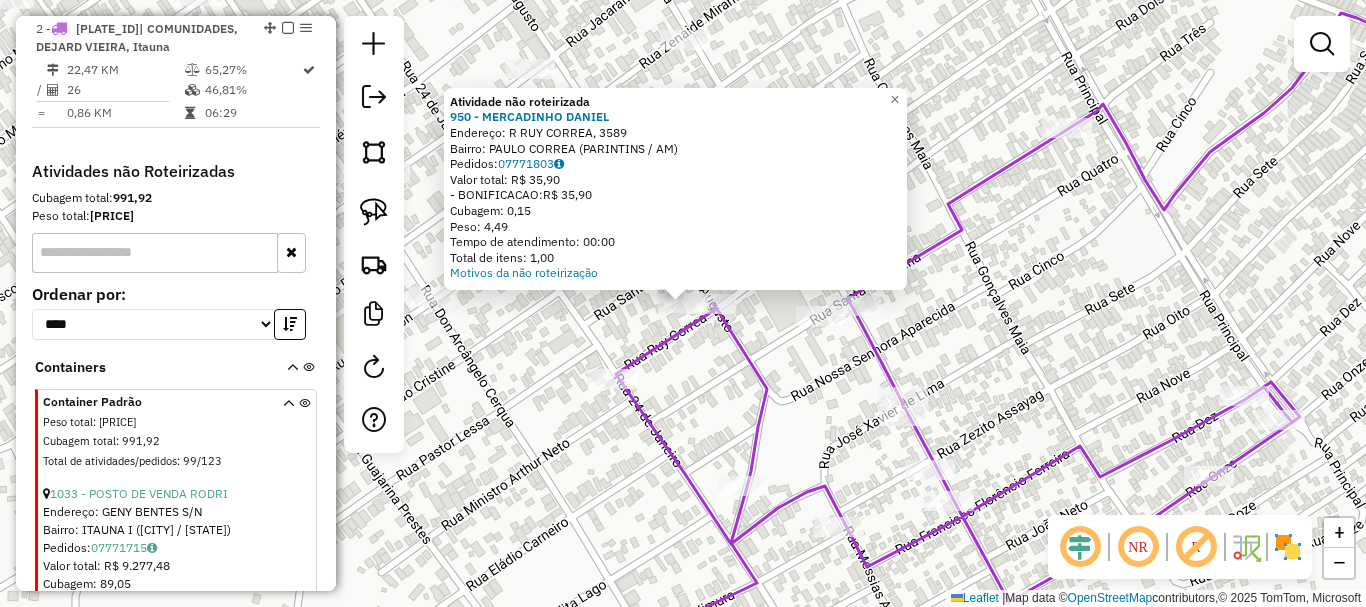 click on "Atividade não roteirizada [NUMBER] - [BRAND]  Endereço: R RUY CORREA, [NUMBER]   Bairro: PAULO CORREA ([CITY] / [STATE])   Pedidos:  [ORDER_ID]   Valor total: R$ [PRICE]   -BONIFICACAO:  R$ [PRICE]   Cubagem: [NUMBER]  Peso: [NUMBER]  Tempo de atendimento: [TIME]   Total de itens: [NUMBER]  Motivos da não roteirização × Janela de atendimento Grade de atendimento Capacidade Transportadoras Veículos Cliente Pedidos  Rotas Selecione os dias de semana para filtrar as janelas de atendimento  Seg   Ter   Qua   Qui   Sex   Sáb   Dom  Informe o período da janela de atendimento: De: [DATE] Até: [DATE]  Filtrar exatamente a janela do cliente  Considerar janela de atendimento padrão  Selecione os dias de semana para filtrar as grades de atendimento  Seg   Ter   Qua   Qui   Sex   Sáb   Dom   Considerar clientes sem dia de atendimento cadastrado  Clientes fora do dia de atendimento selecionado Filtrar as atividades entre os valores definidos abaixo:  Peso mínimo:   Peso máximo:   Cubagem mínima:   Cubagem máxima:   De: [NUMBER]   Até: [NUMBER]  +" 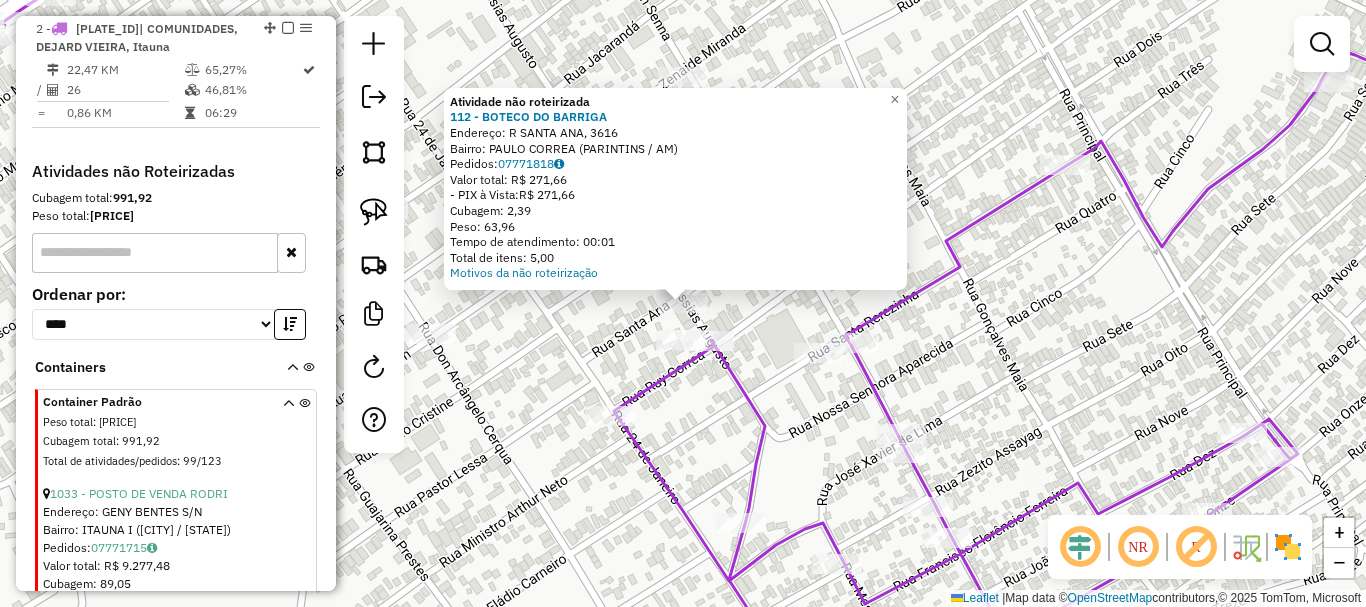 click on "Atividade não roteirizada 112 - BOTECO DO BARRIGA  Endereço: R SANTA ANA, [NUMBER]   Bairro: PAULO CORREA ([CITY] / [STATE])   Pedidos:  [ORDER_ID]   Valor total: R$ 271,66   - PIX à Vista:  R$ 271,66   Cubagem: 2,39   Peso: 63,96   Tempo de atendimento: 00:01   Total de itens: 5,00  Motivos da não roteirização × Janela de atendimento Grade de atendimento Capacidade Transportadoras Veículos Cliente Pedidos  Rotas Selecione os dias de semana para filtrar as janelas de atendimento  Seg   Ter   Qua   Qui   Sex   Sáb   Dom  Informe o período da janela de atendimento: De: Até:  Filtrar exatamente a janela do cliente  Considerar janela de atendimento padrão  Selecione os dias de semana para filtrar as grades de atendimento  Seg   Ter   Qua   Qui   Sex   Sáb   Dom   Considerar clientes sem dia de atendimento cadastrado  Clientes fora do dia de atendimento selecionado Filtrar as atividades entre os valores definidos abaixo:  Peso mínimo:   Peso máximo:   Cubagem mínima:   Cubagem máxima:   De:   Até:" 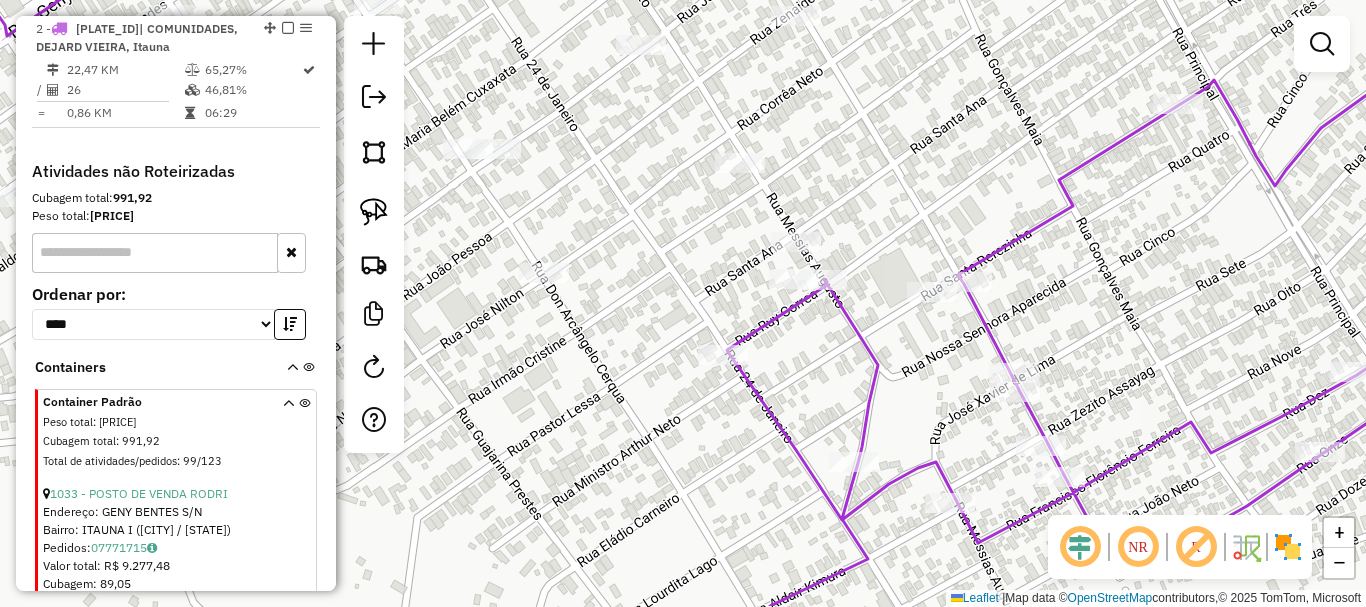 click on "Janela de atendimento Grade de atendimento Capacidade Transportadoras Veículos Cliente Pedidos  Rotas Selecione os dias de semana para filtrar as janelas de atendimento  Seg   Ter   Qua   Qui   Sex   Sáb   Dom  Informe o período da janela de atendimento: De: Até:  Filtrar exatamente a janela do cliente  Considerar janela de atendimento padrão  Selecione os dias de semana para filtrar as grades de atendimento  Seg   Ter   Qua   Qui   Sex   Sáb   Dom   Considerar clientes sem dia de atendimento cadastrado  Clientes fora do dia de atendimento selecionado Filtrar as atividades entre os valores definidos abaixo:  Peso mínimo:   Peso máximo:   Cubagem mínima:   Cubagem máxima:   De:   Até:  Filtrar as atividades entre o tempo de atendimento definido abaixo:  De:   Até:   Considerar capacidade total dos clientes não roteirizados Transportadora: Selecione um ou mais itens Tipo de veículo: Selecione um ou mais itens Veículo: Selecione um ou mais itens Motorista: Selecione um ou mais itens Nome: Rótulo:" 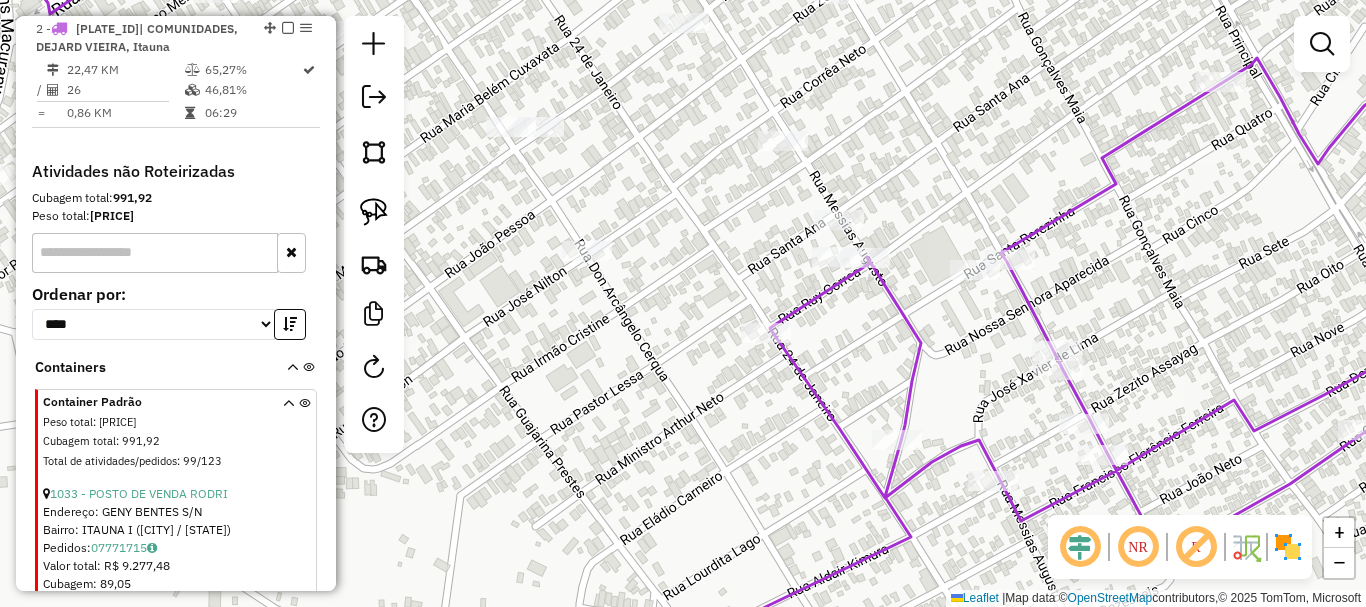 click on "Janela de atendimento Grade de atendimento Capacidade Transportadoras Veículos Cliente Pedidos  Rotas Selecione os dias de semana para filtrar as janelas de atendimento  Seg   Ter   Qua   Qui   Sex   Sáb   Dom  Informe o período da janela de atendimento: De: Até:  Filtrar exatamente a janela do cliente  Considerar janela de atendimento padrão  Selecione os dias de semana para filtrar as grades de atendimento  Seg   Ter   Qua   Qui   Sex   Sáb   Dom   Considerar clientes sem dia de atendimento cadastrado  Clientes fora do dia de atendimento selecionado Filtrar as atividades entre os valores definidos abaixo:  Peso mínimo:   Peso máximo:   Cubagem mínima:   Cubagem máxima:   De:   Até:  Filtrar as atividades entre o tempo de atendimento definido abaixo:  De:   Até:   Considerar capacidade total dos clientes não roteirizados Transportadora: Selecione um ou mais itens Tipo de veículo: Selecione um ou mais itens Veículo: Selecione um ou mais itens Motorista: Selecione um ou mais itens Nome: Rótulo:" 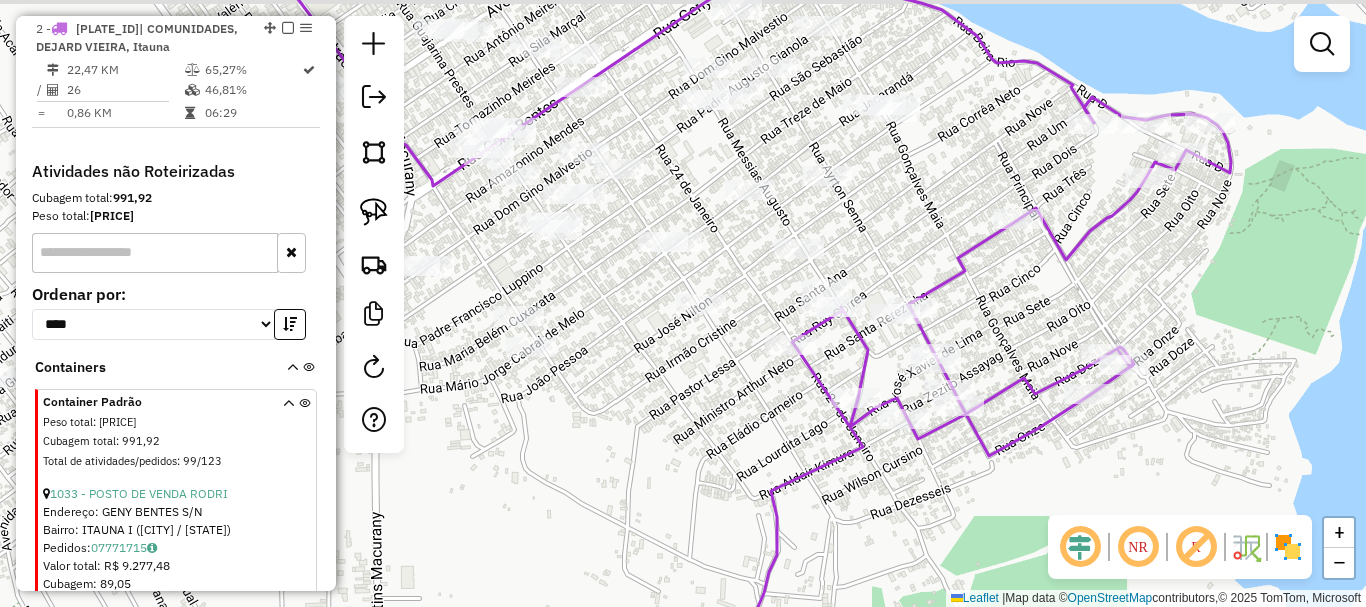 drag, startPoint x: 657, startPoint y: 341, endPoint x: 791, endPoint y: 353, distance: 134.53624 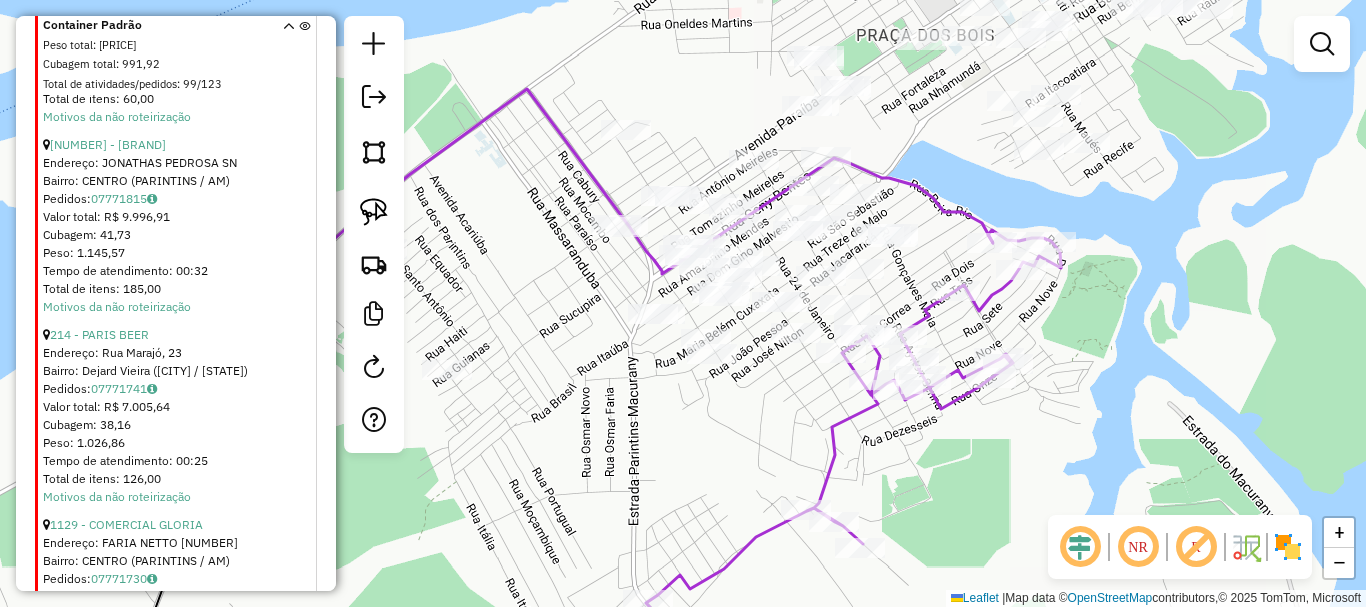 scroll, scrollTop: 1977, scrollLeft: 0, axis: vertical 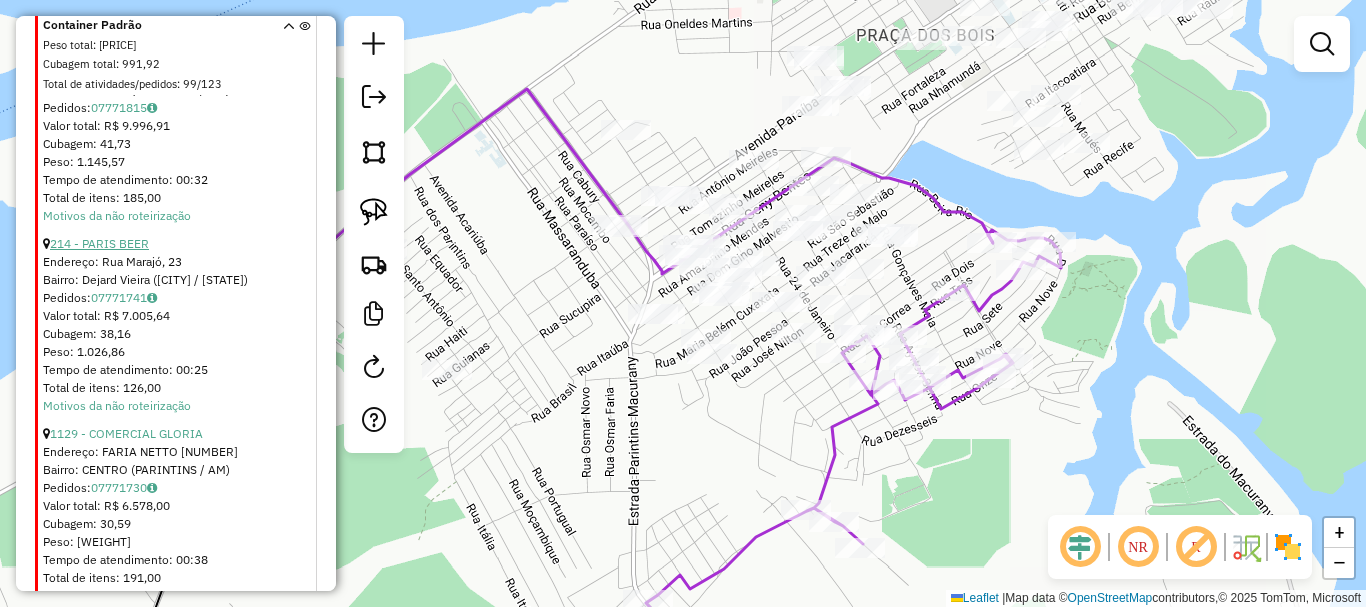 click on "214 - PARIS BEER" at bounding box center [99, 243] 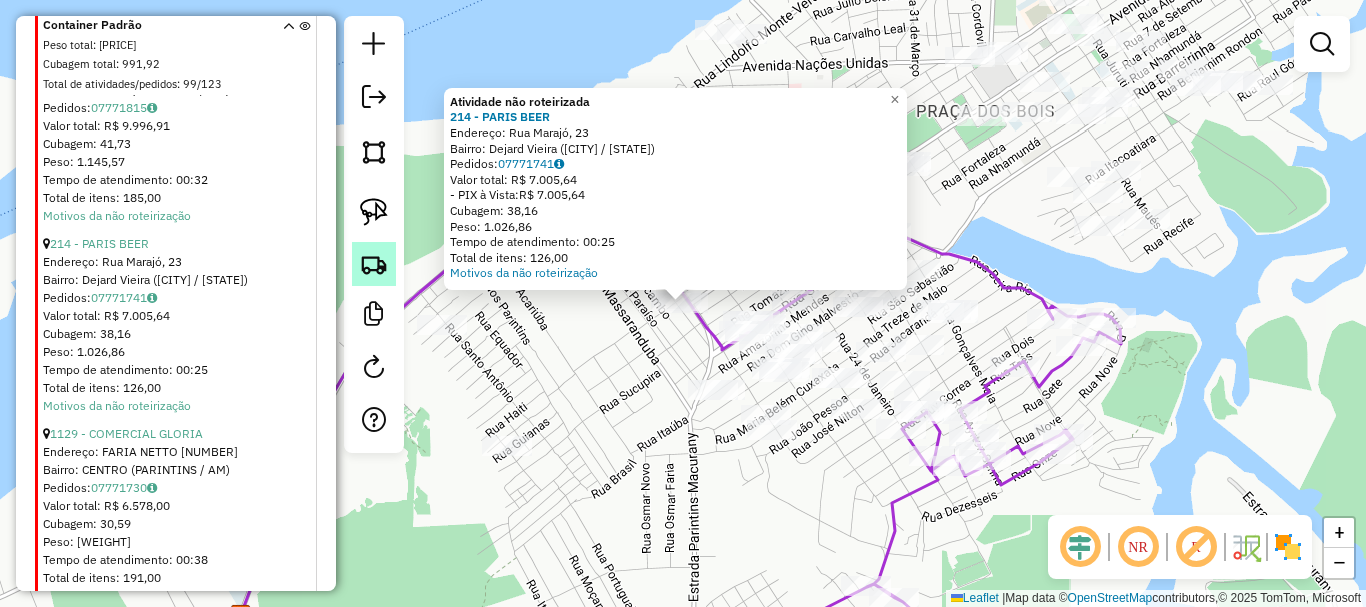 click 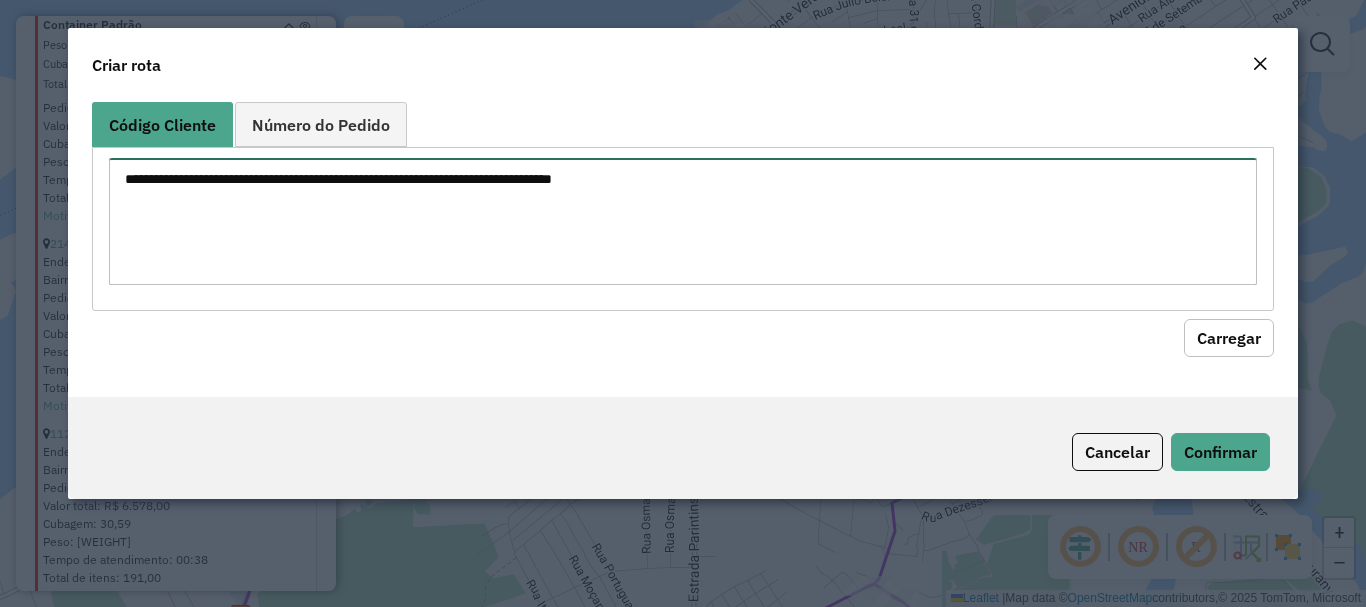 click at bounding box center (682, 221) 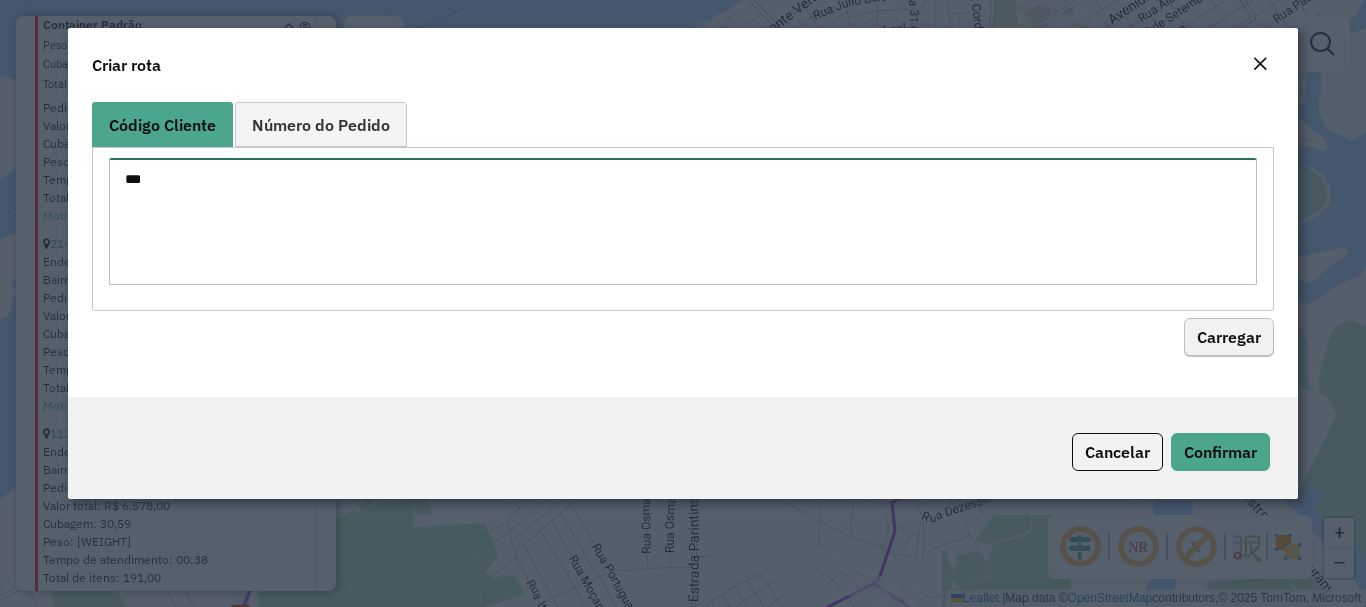 type on "***" 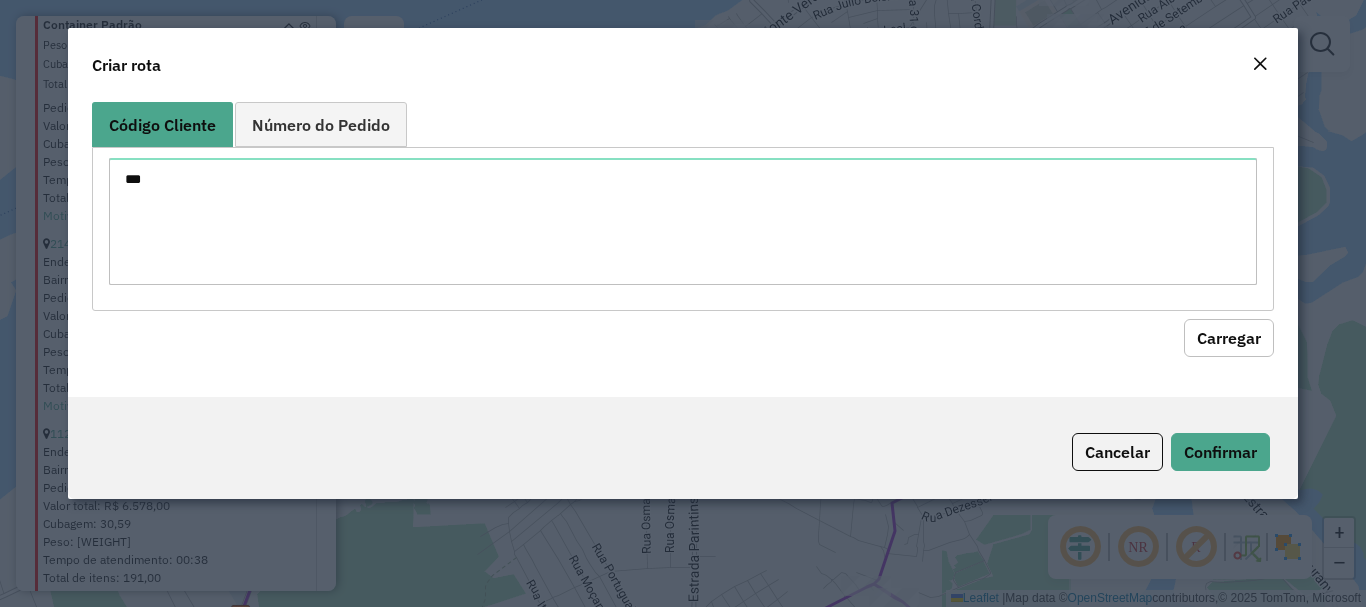click on "Carregar" 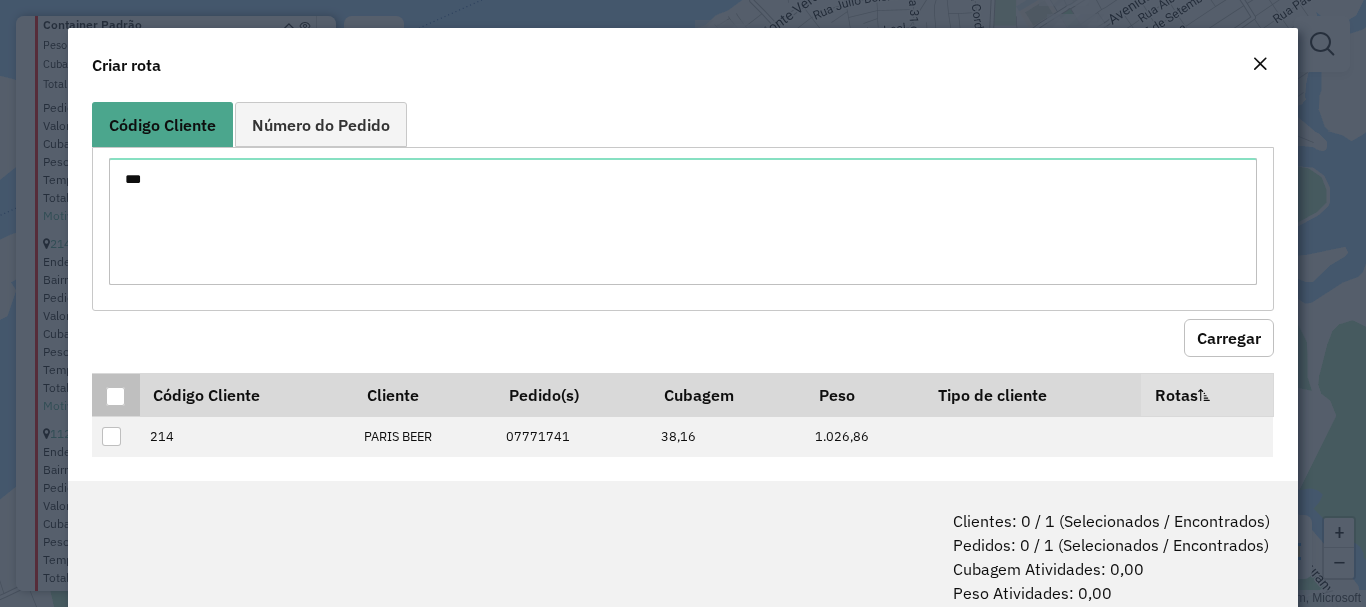 drag, startPoint x: 127, startPoint y: 396, endPoint x: 116, endPoint y: 393, distance: 11.401754 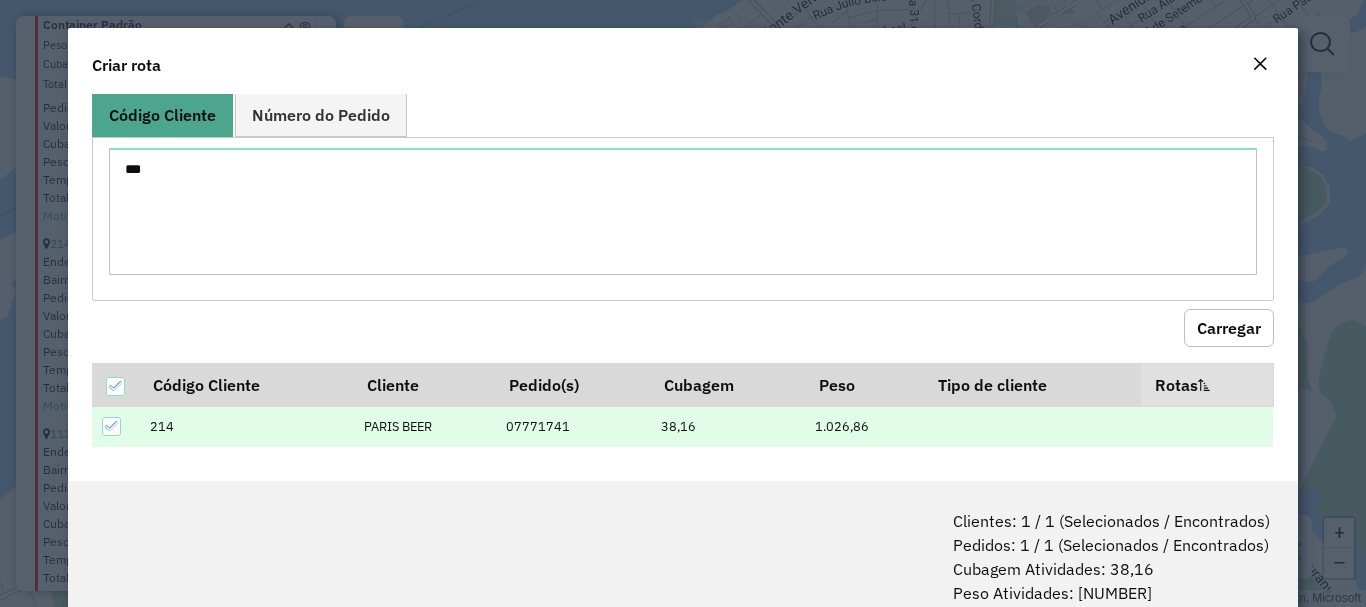scroll, scrollTop: 15, scrollLeft: 0, axis: vertical 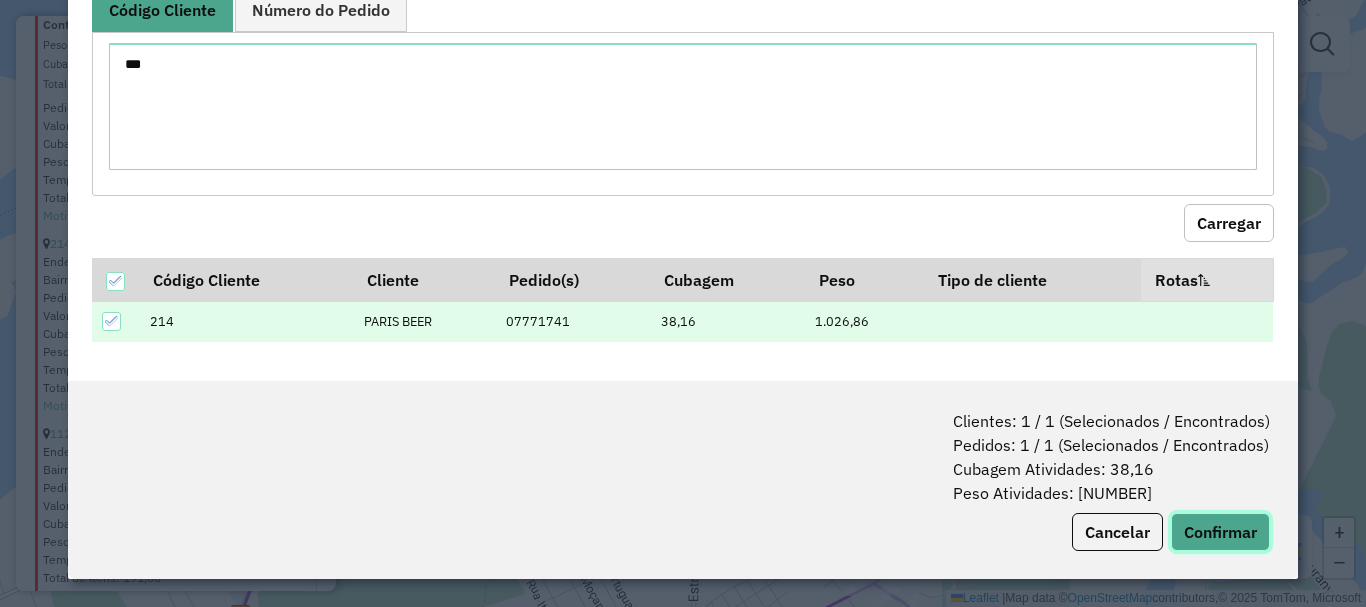 click on "Confirmar" 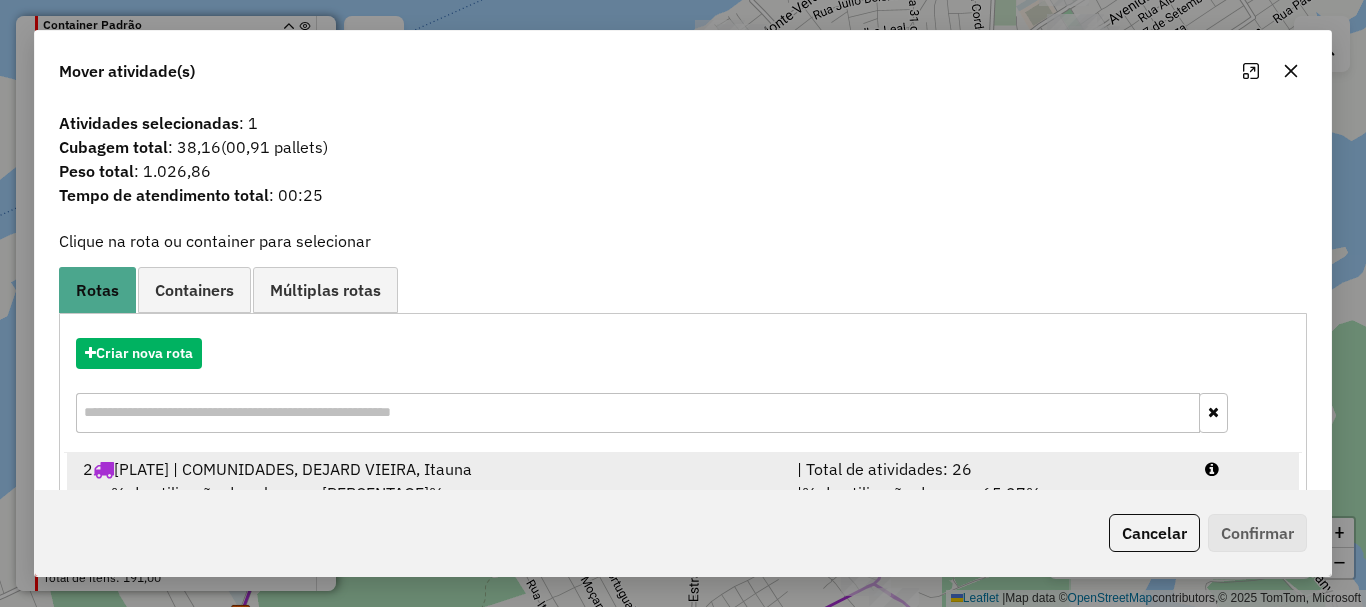 click on "[NUMBER] QDF[NUMBER] | COMUNIDADES, DEJARD VIEIRA, [CITY]" at bounding box center (428, 469) 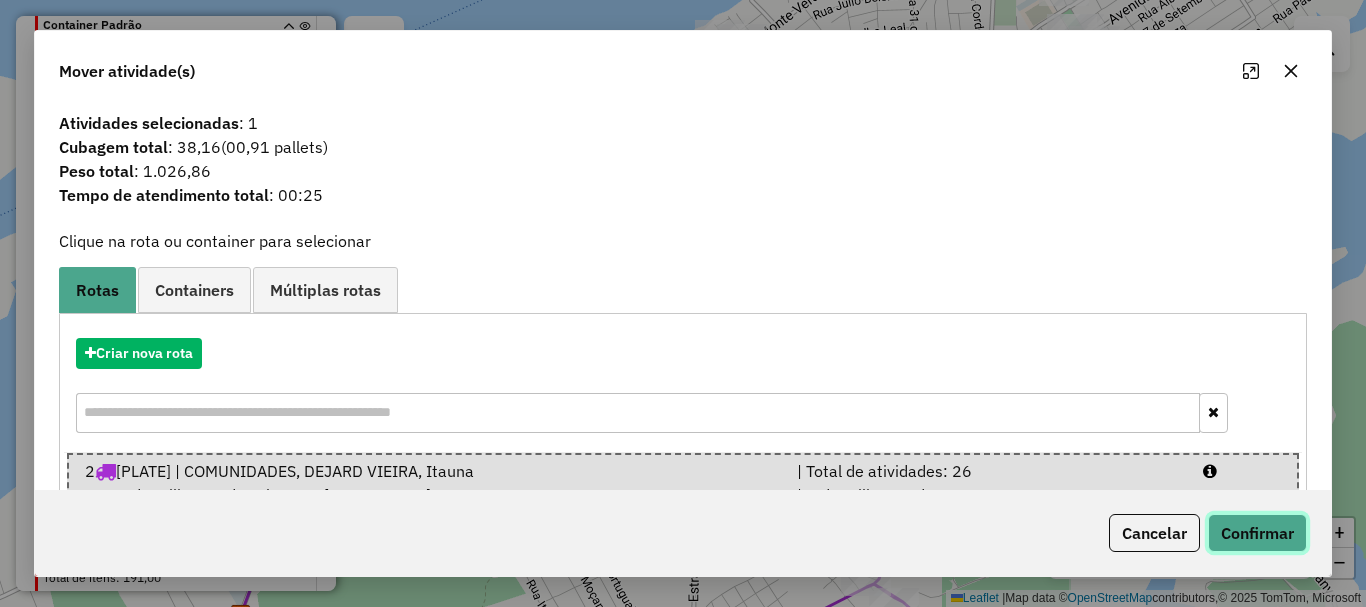 click on "Confirmar" 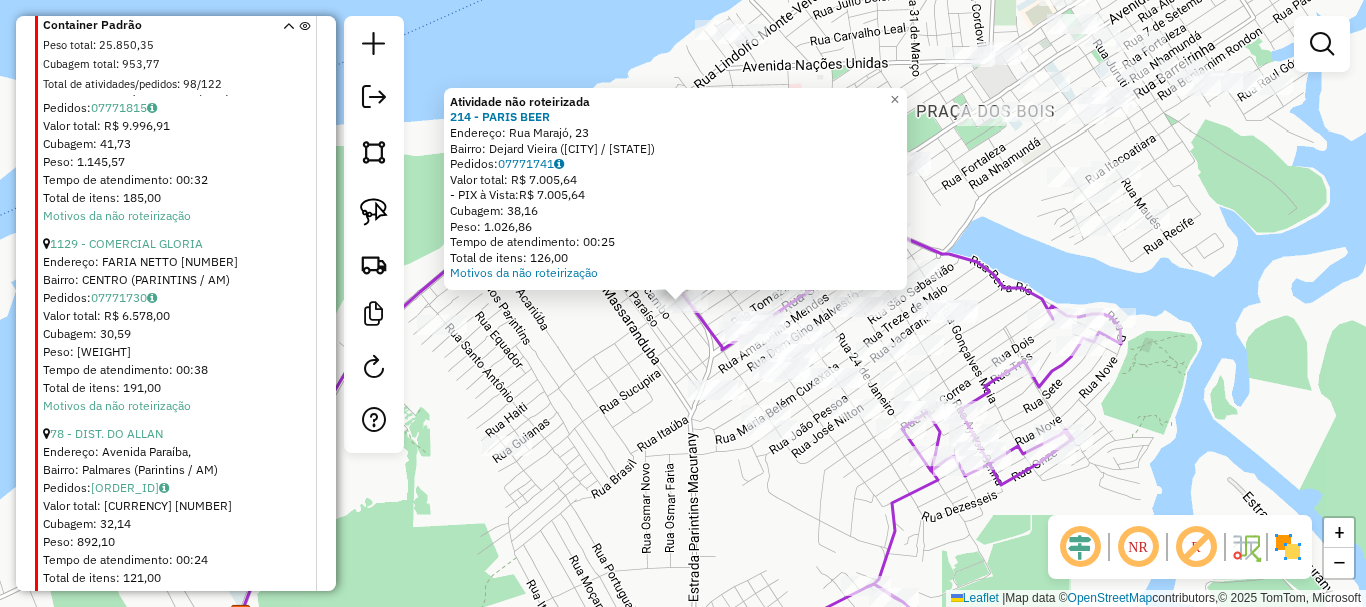 drag, startPoint x: 795, startPoint y: 524, endPoint x: 649, endPoint y: 485, distance: 151.11916 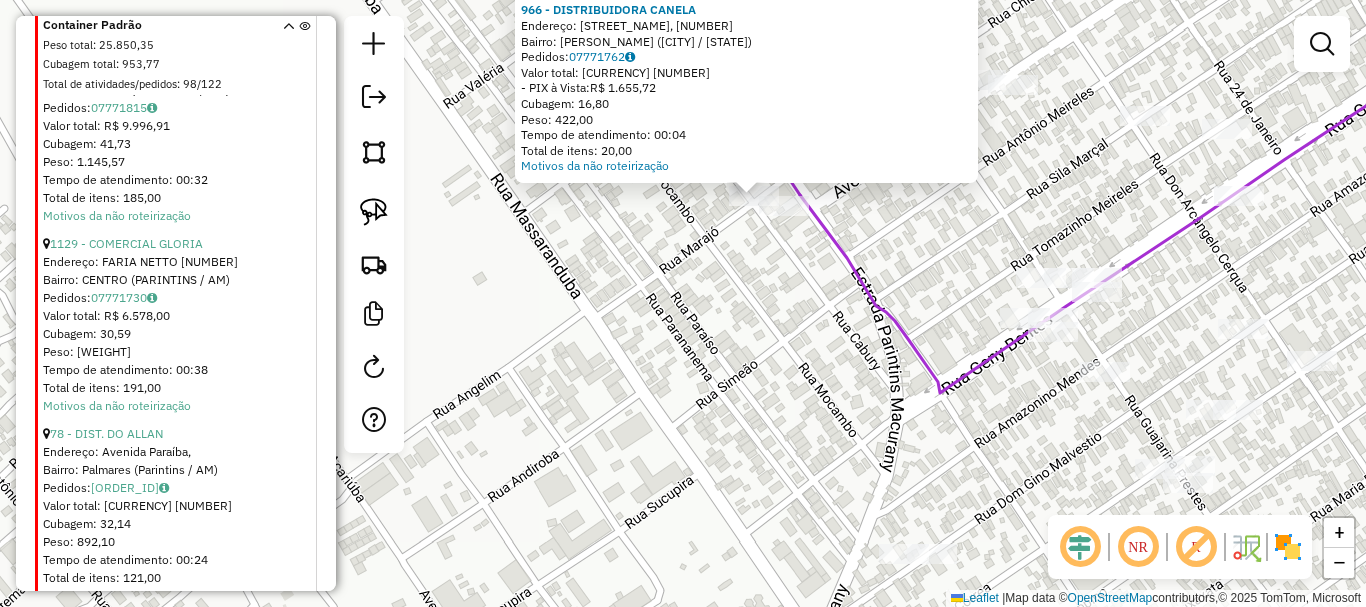 drag, startPoint x: 699, startPoint y: 318, endPoint x: 677, endPoint y: 353, distance: 41.340054 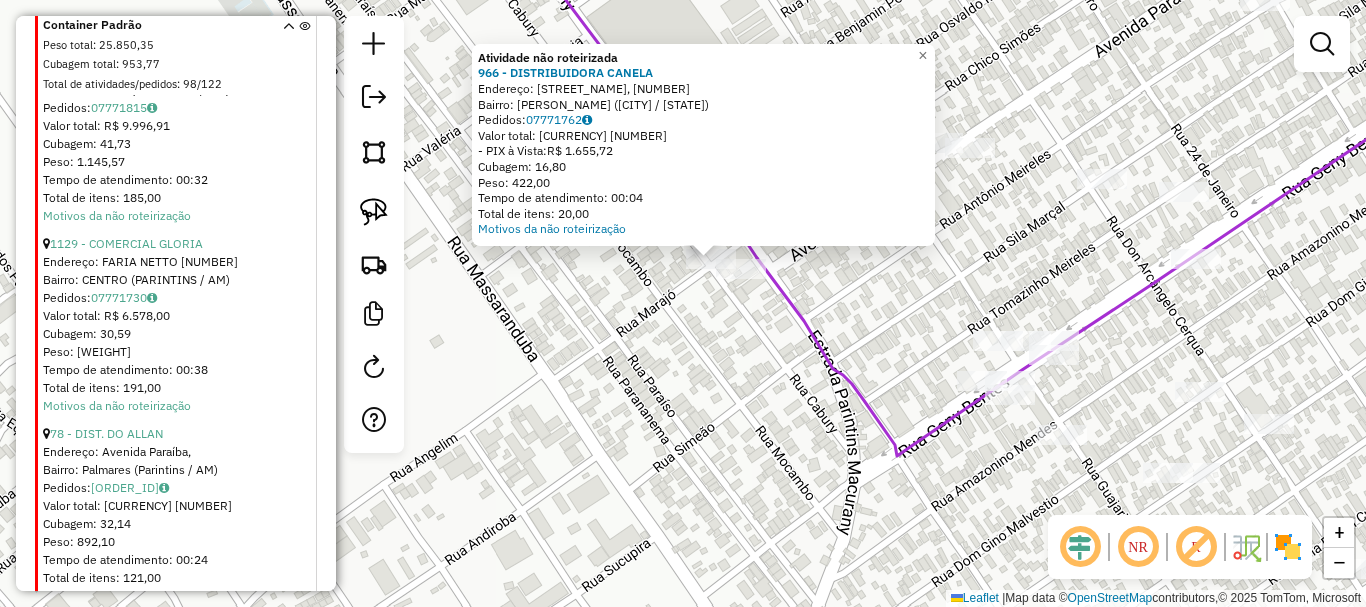 drag, startPoint x: 705, startPoint y: 327, endPoint x: 687, endPoint y: 351, distance: 30 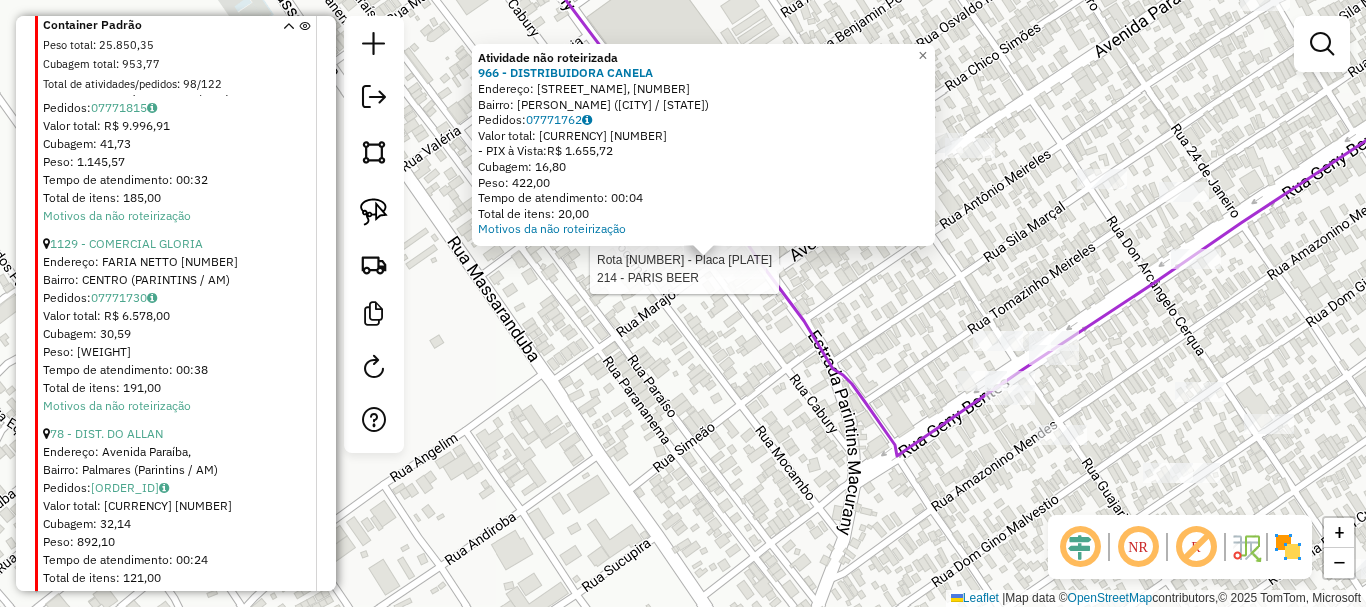 select on "**********" 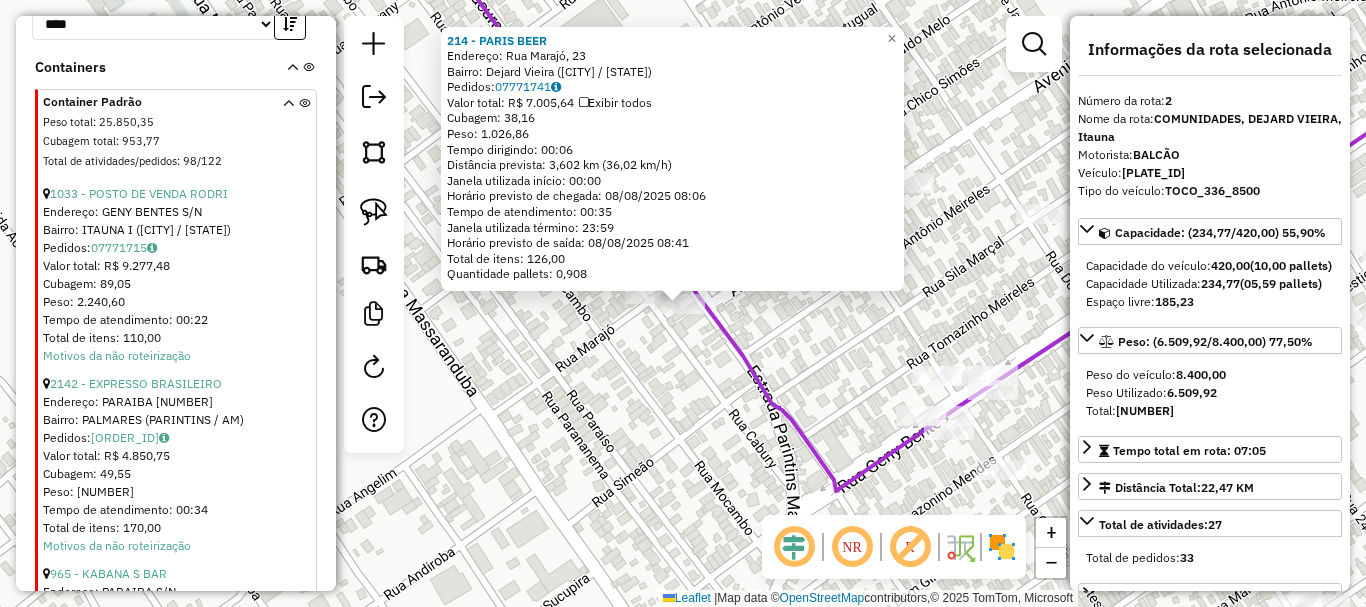 scroll, scrollTop: 777, scrollLeft: 0, axis: vertical 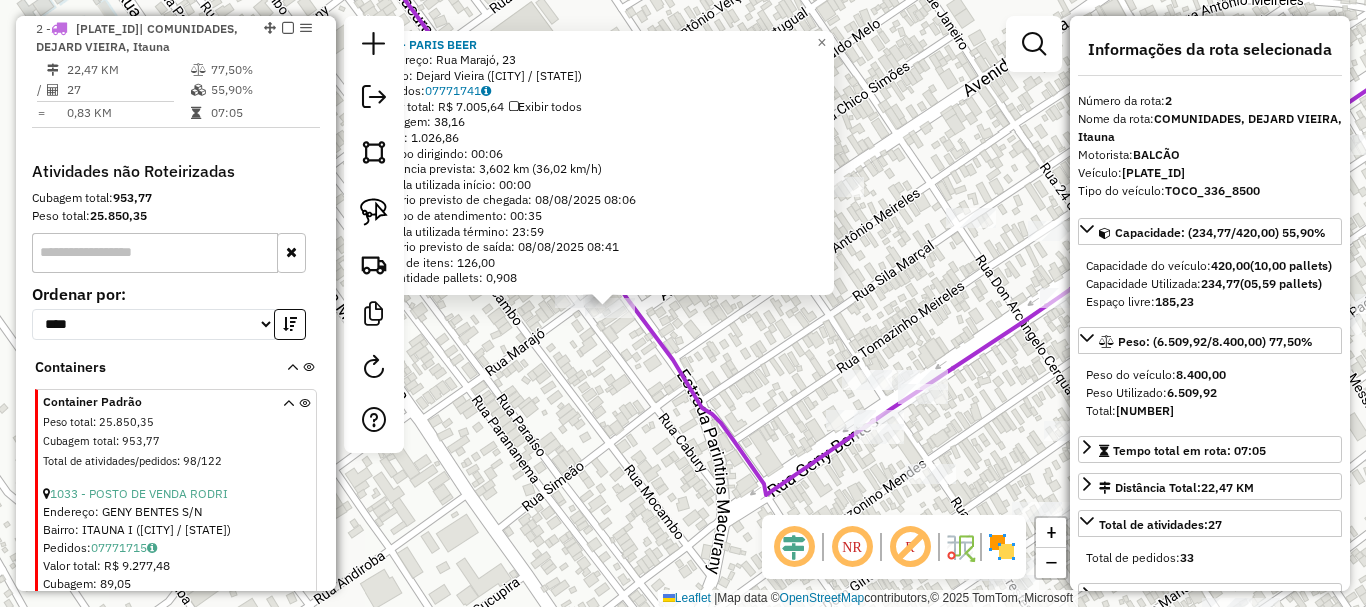 drag, startPoint x: 761, startPoint y: 449, endPoint x: 558, endPoint y: 439, distance: 203.24615 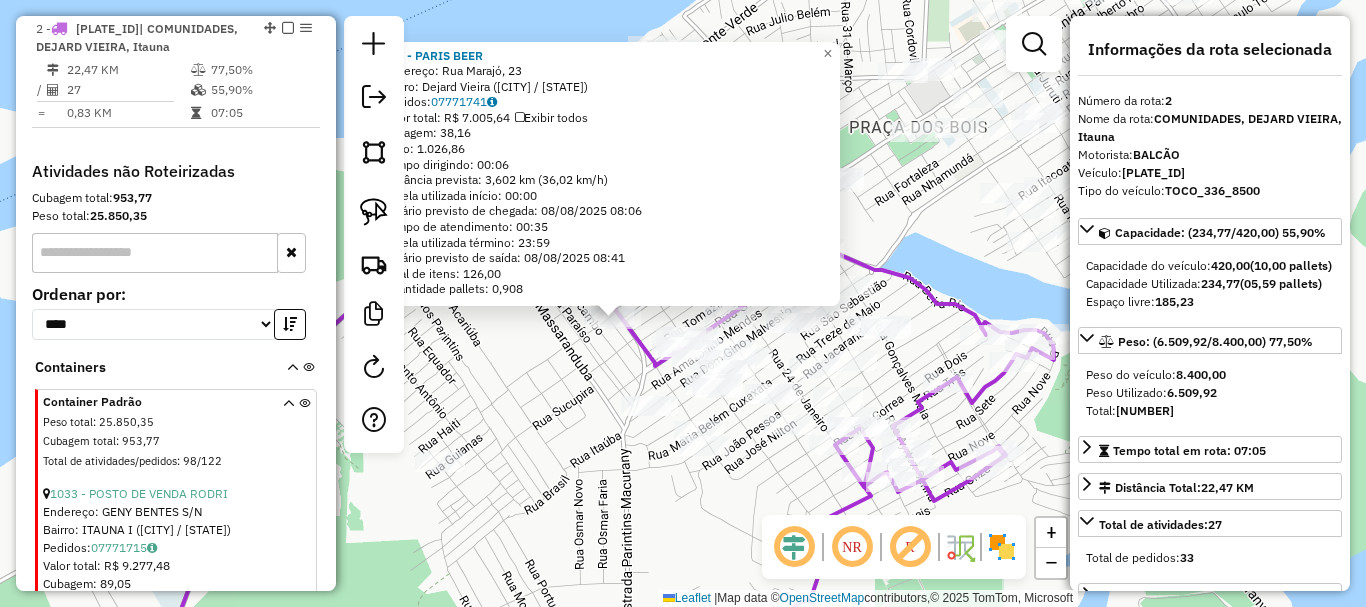 drag, startPoint x: 679, startPoint y: 480, endPoint x: 571, endPoint y: 404, distance: 132.0606 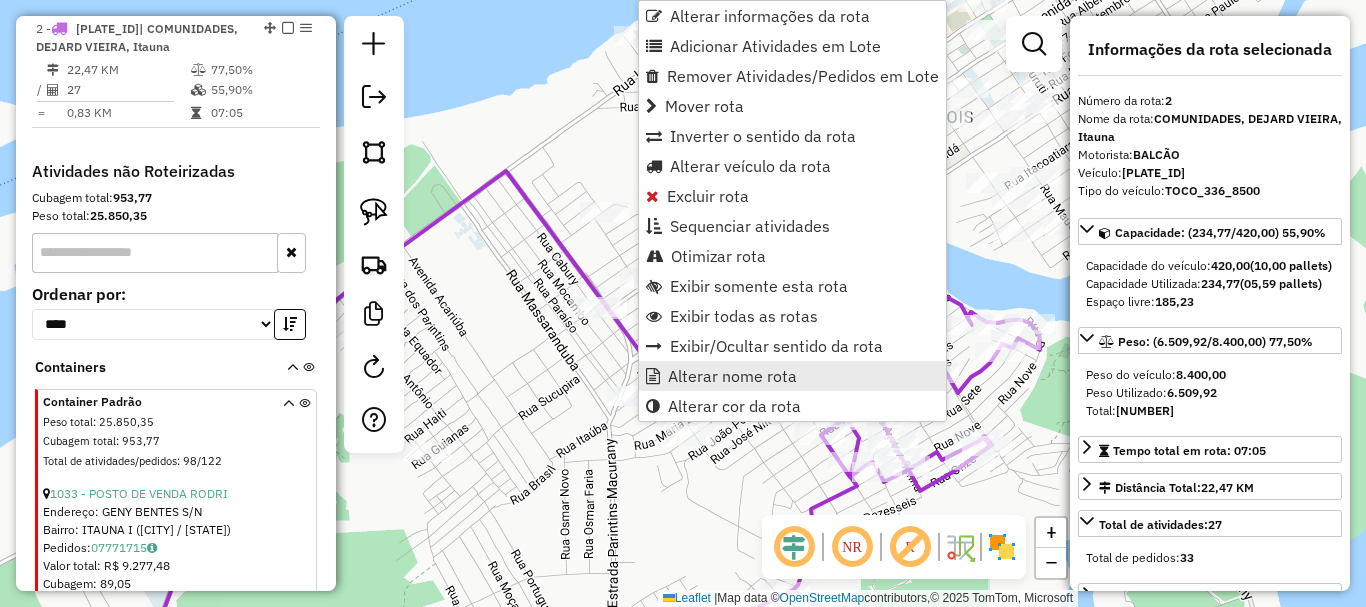 click on "Alterar nome rota" at bounding box center [792, 376] 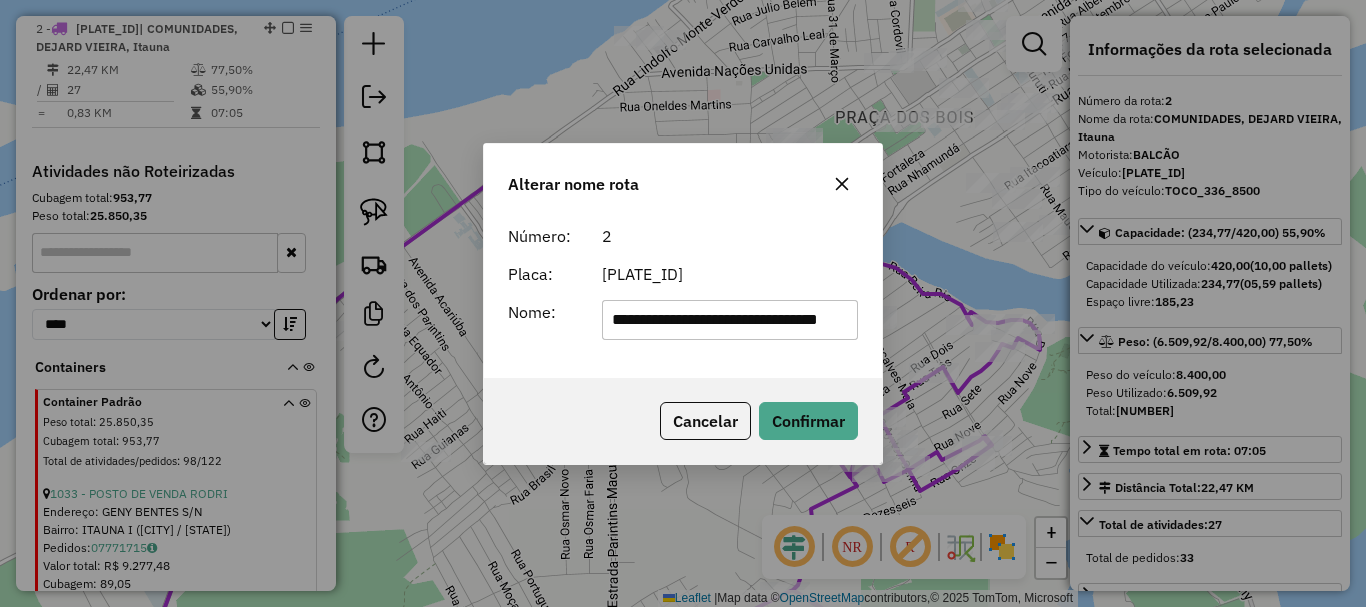 scroll, scrollTop: 0, scrollLeft: 0, axis: both 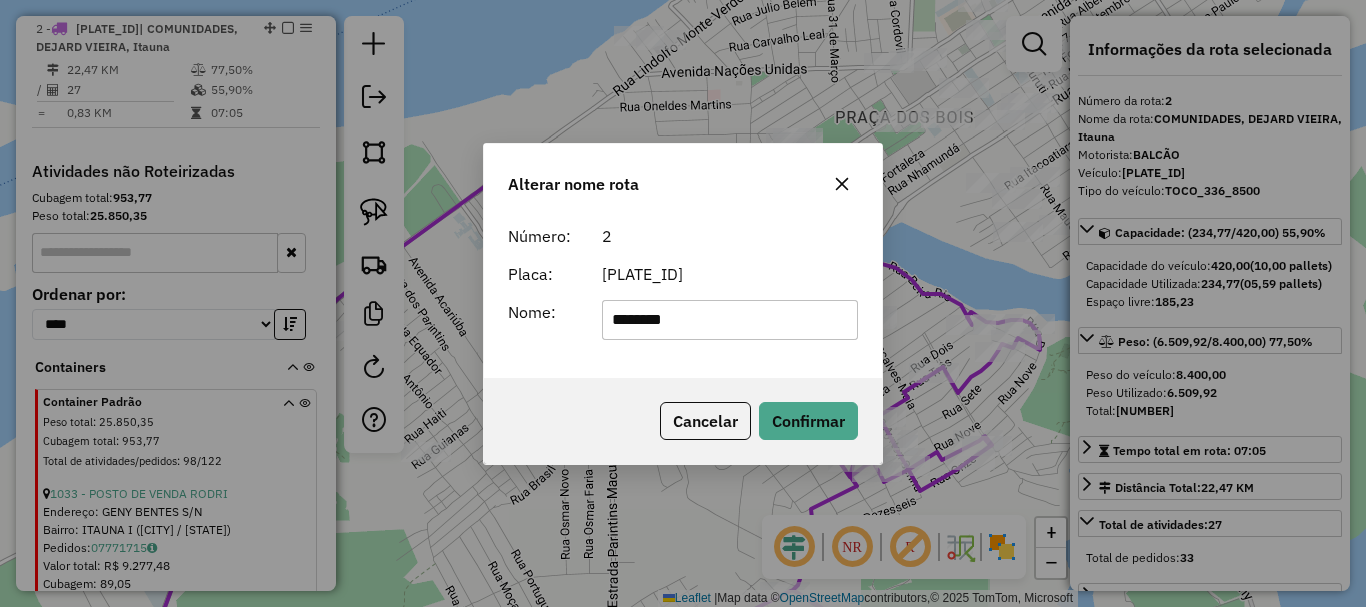 type on "********" 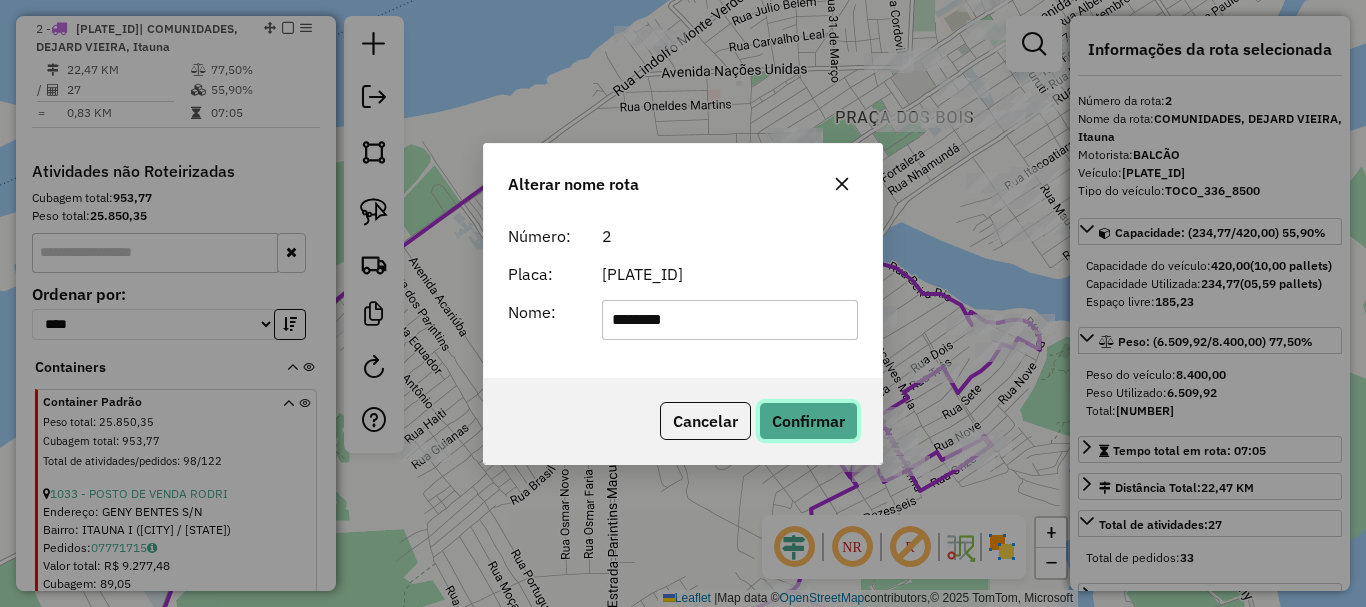 type 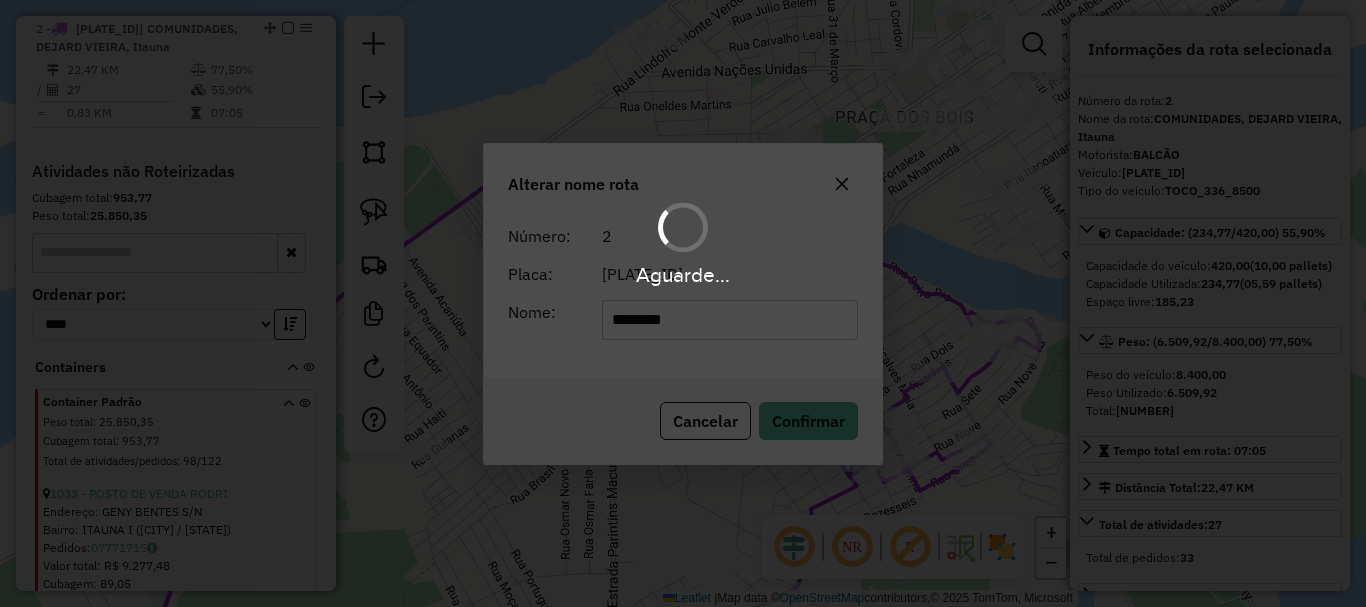 type 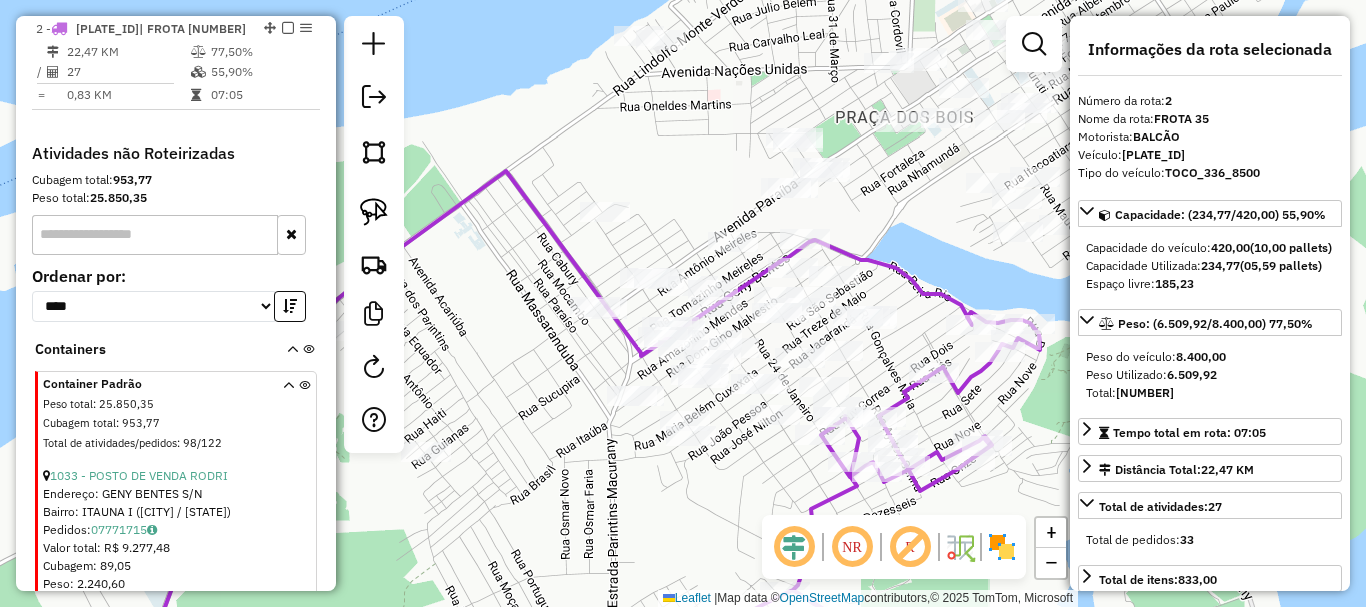 scroll, scrollTop: 677, scrollLeft: 0, axis: vertical 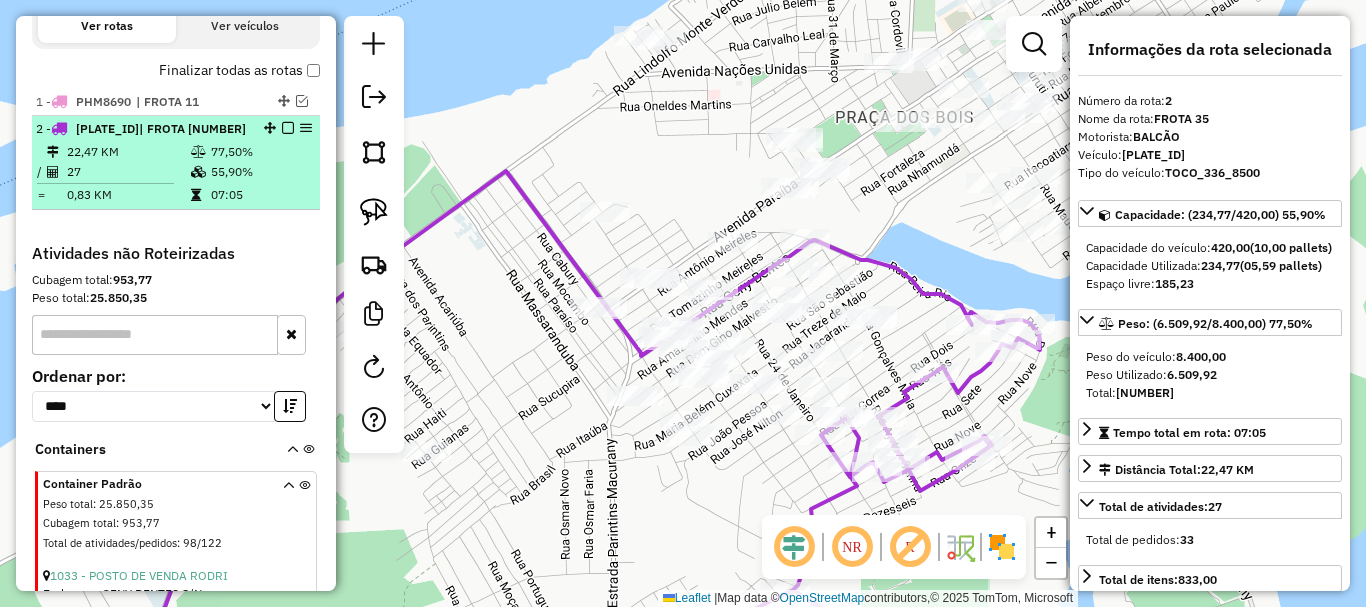 click on "[NUMBER]  QDF[NUMBER]   | FROTA [NUMBER]" at bounding box center [142, 129] 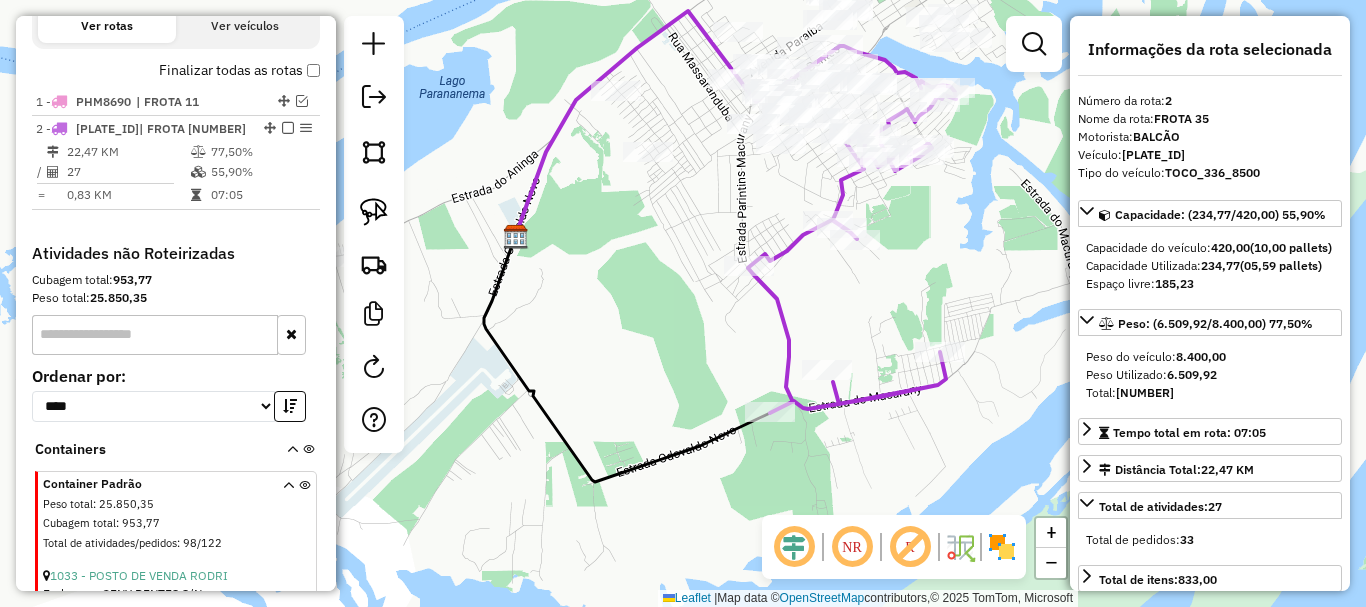 drag, startPoint x: 812, startPoint y: 335, endPoint x: 826, endPoint y: 313, distance: 26.076809 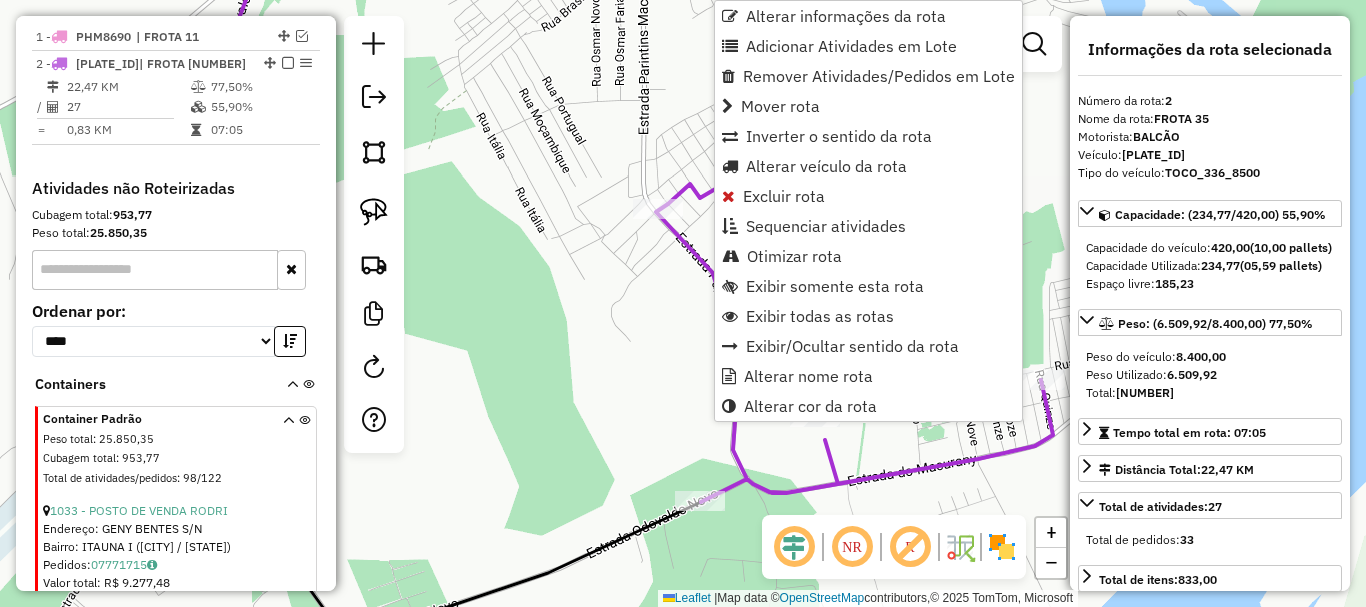 scroll, scrollTop: 777, scrollLeft: 0, axis: vertical 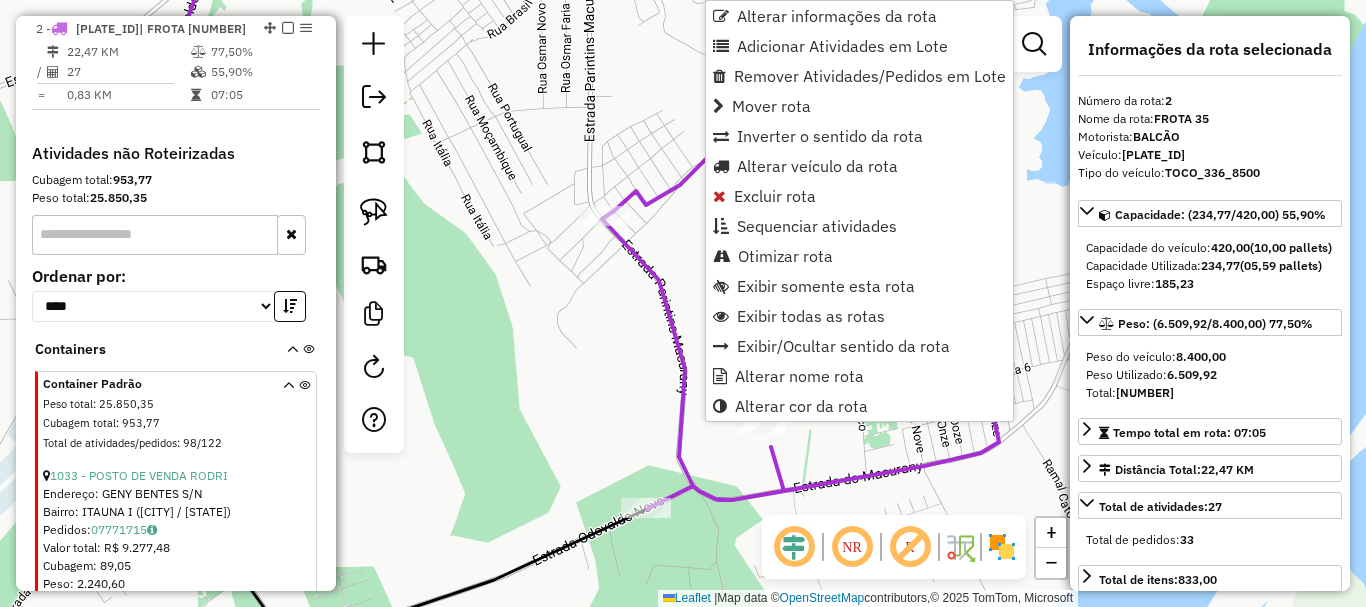 drag, startPoint x: 589, startPoint y: 300, endPoint x: 601, endPoint y: 301, distance: 12.0415945 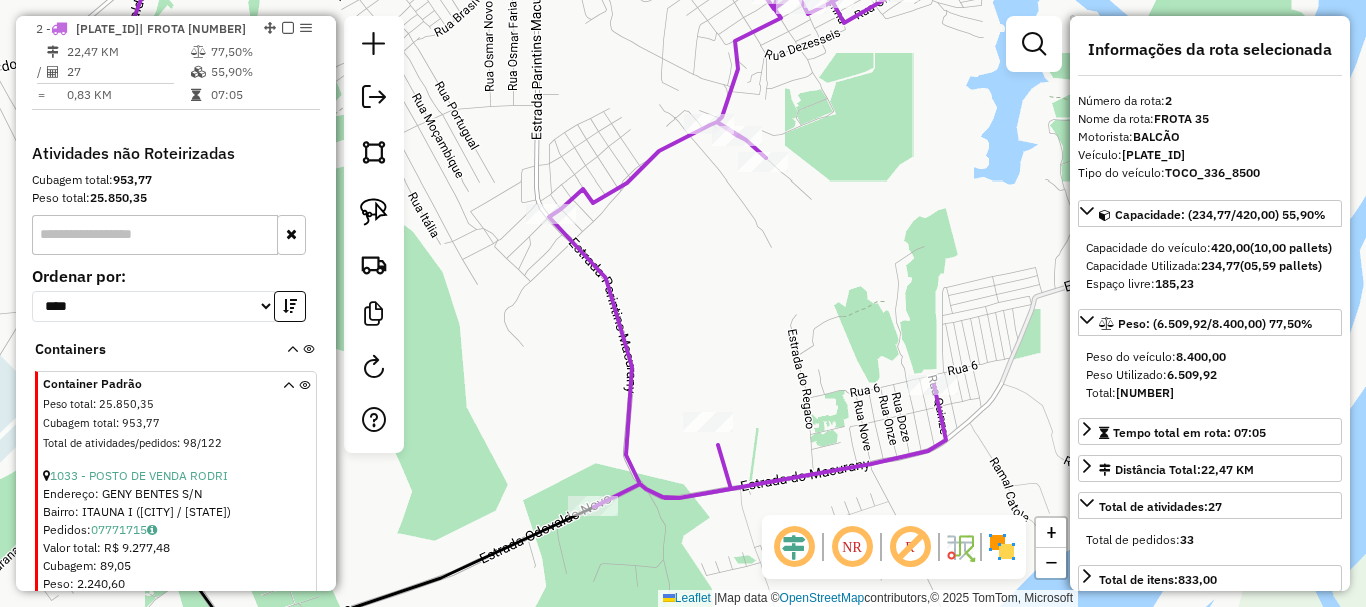 click on "Janela de atendimento Grade de atendimento Capacidade Transportadoras Veículos Cliente Pedidos  Rotas Selecione os dias de semana para filtrar as janelas de atendimento  Seg   Ter   Qua   Qui   Sex   Sáb   Dom  Informe o período da janela de atendimento: De: Até:  Filtrar exatamente a janela do cliente  Considerar janela de atendimento padrão  Selecione os dias de semana para filtrar as grades de atendimento  Seg   Ter   Qua   Qui   Sex   Sáb   Dom   Considerar clientes sem dia de atendimento cadastrado  Clientes fora do dia de atendimento selecionado Filtrar as atividades entre os valores definidos abaixo:  Peso mínimo:   Peso máximo:   Cubagem mínima:   Cubagem máxima:   De:   Até:  Filtrar as atividades entre o tempo de atendimento definido abaixo:  De:   Até:   Considerar capacidade total dos clientes não roteirizados Transportadora: Selecione um ou mais itens Tipo de veículo: Selecione um ou mais itens Veículo: Selecione um ou mais itens Motorista: Selecione um ou mais itens Nome: Rótulo:" 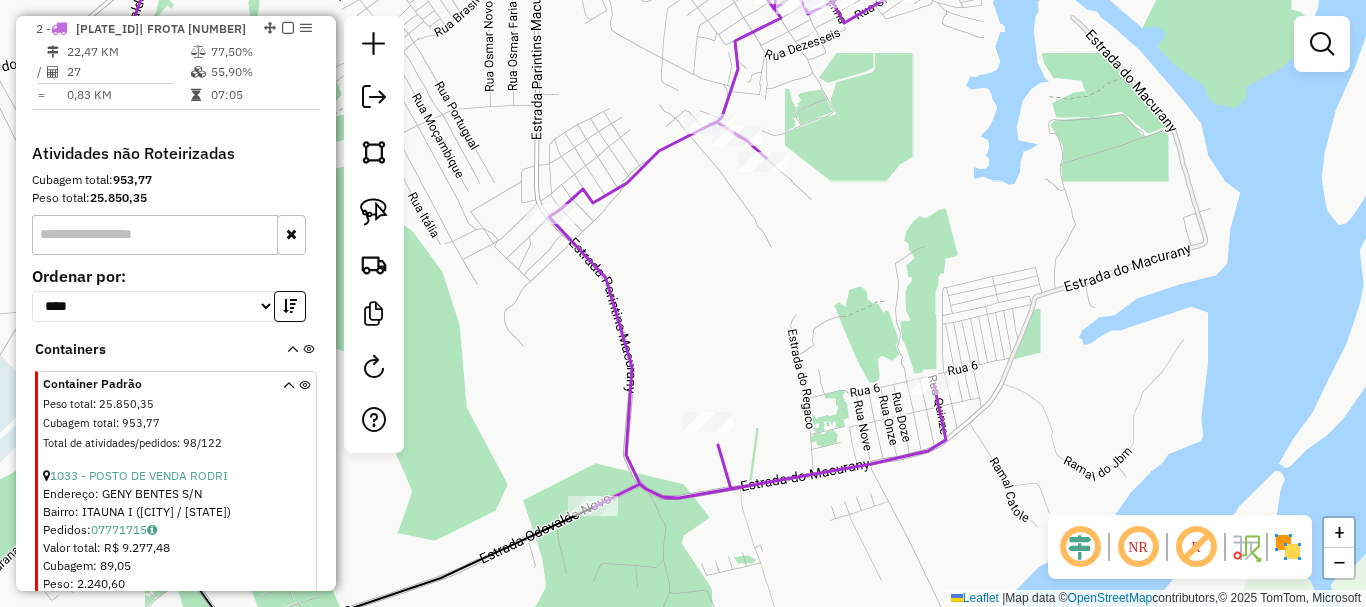 drag, startPoint x: 729, startPoint y: 376, endPoint x: 754, endPoint y: 364, distance: 27.730848 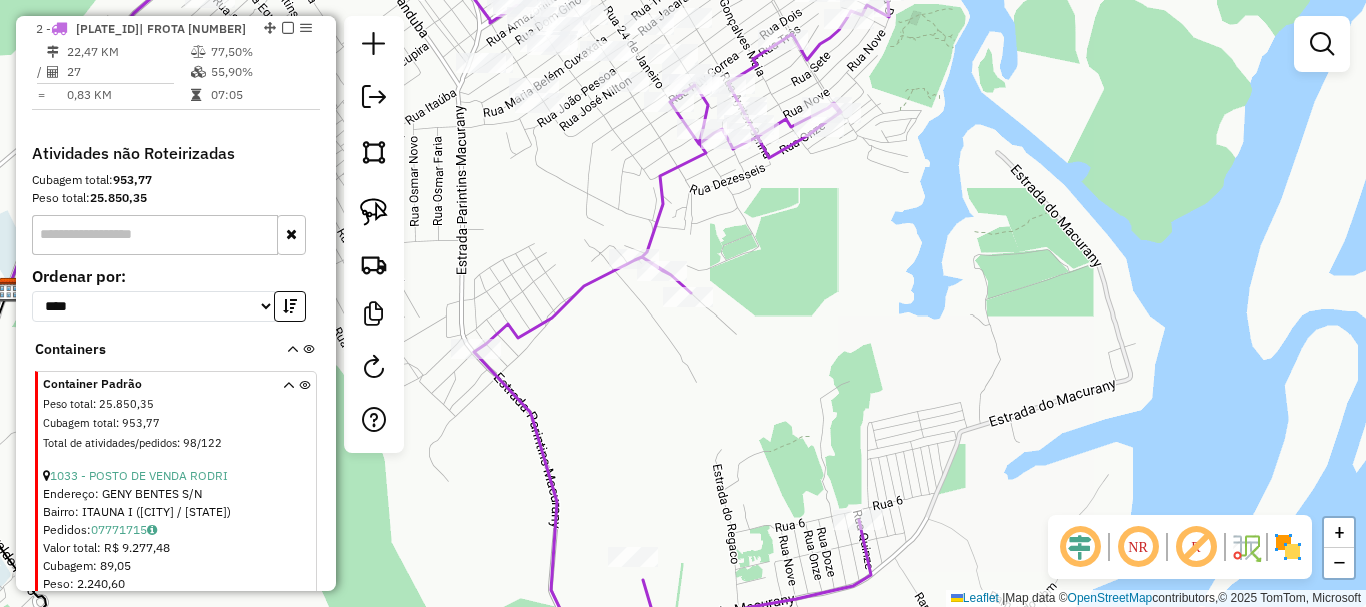 click 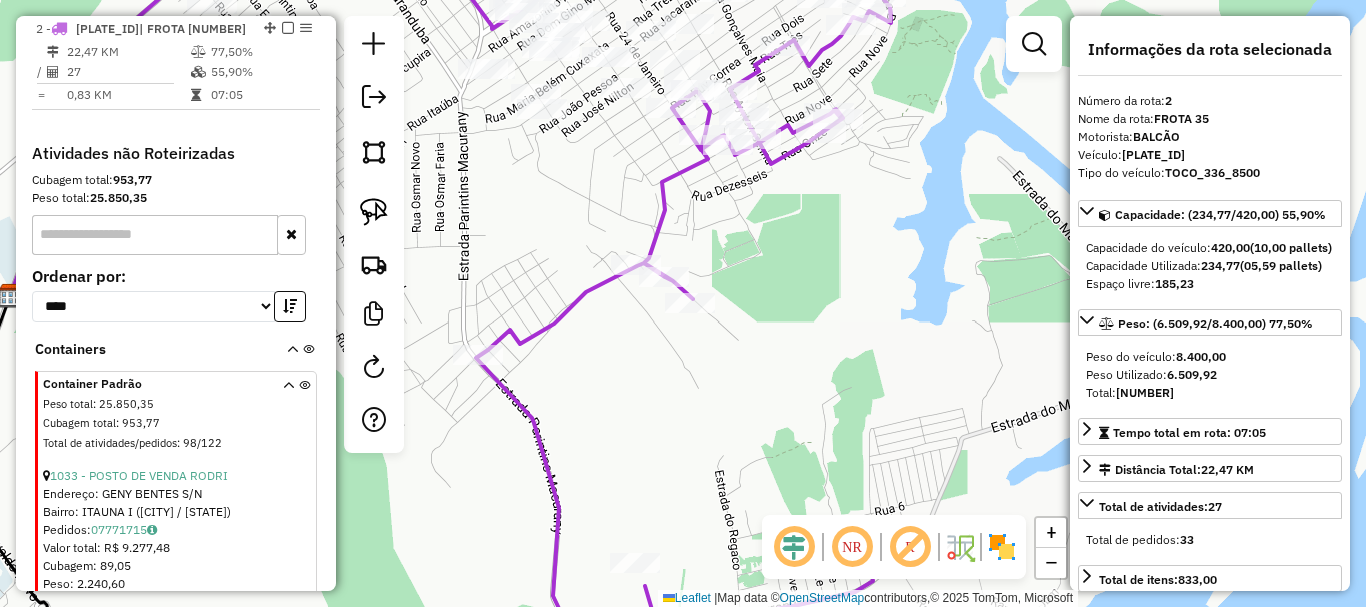 drag, startPoint x: 690, startPoint y: 357, endPoint x: 701, endPoint y: 396, distance: 40.5216 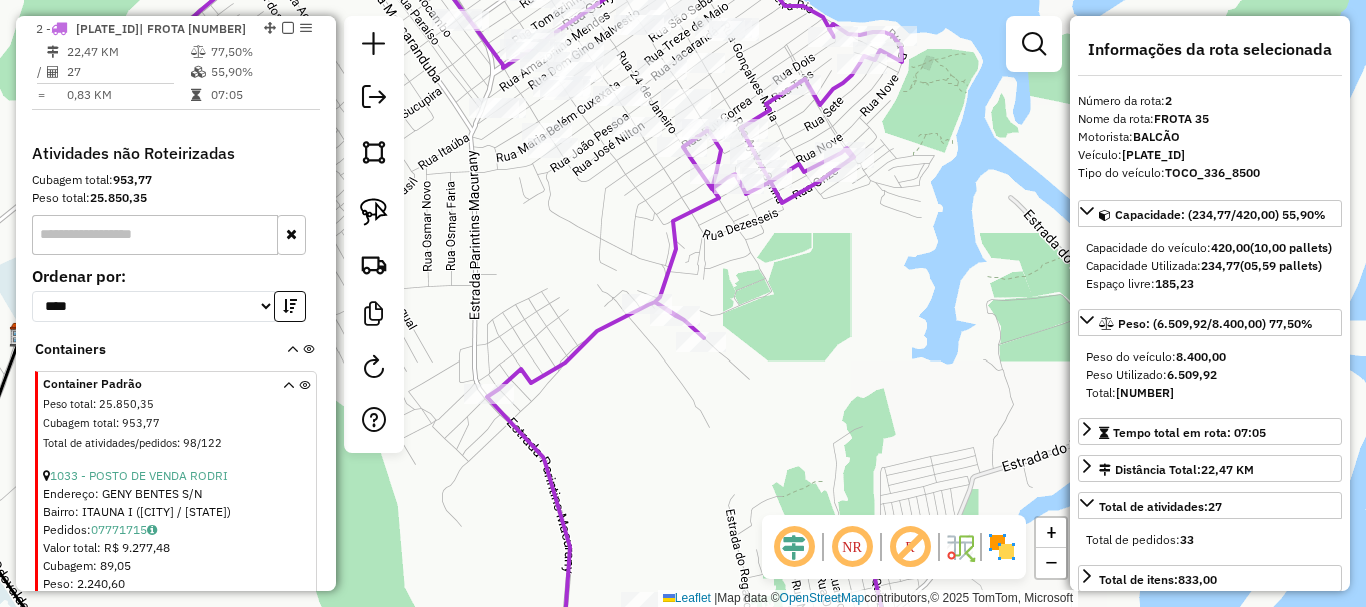 drag, startPoint x: 280, startPoint y: 28, endPoint x: 311, endPoint y: 77, distance: 57.982758 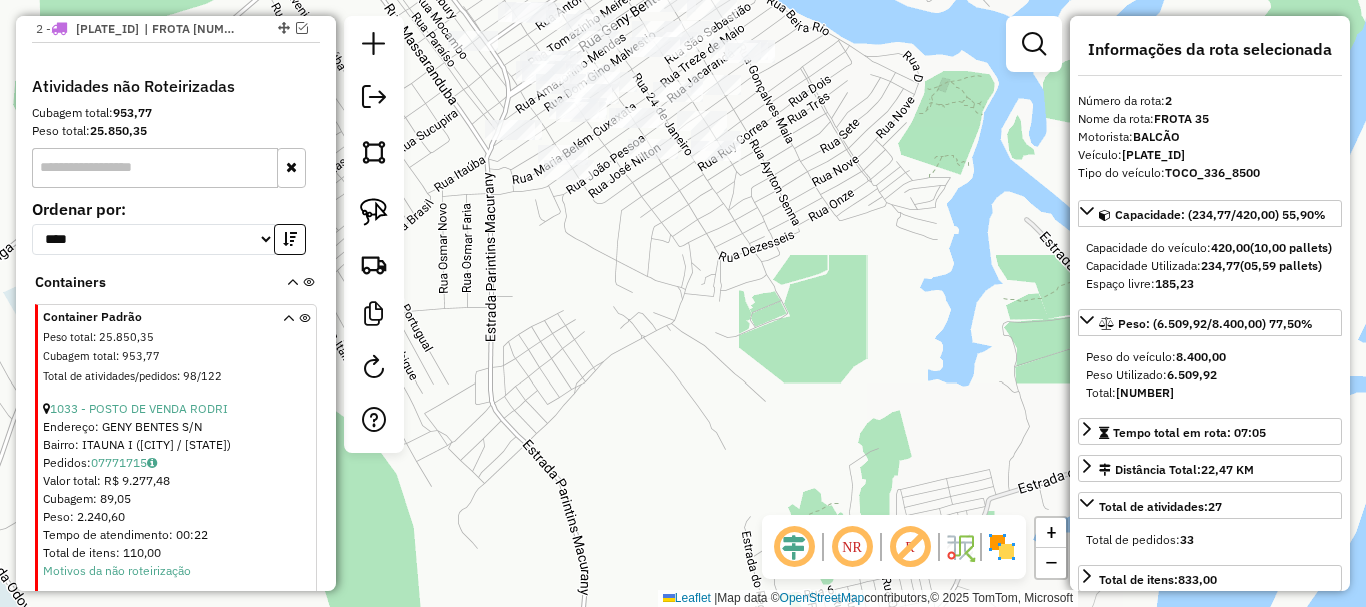 drag, startPoint x: 677, startPoint y: 373, endPoint x: 738, endPoint y: 426, distance: 80.80842 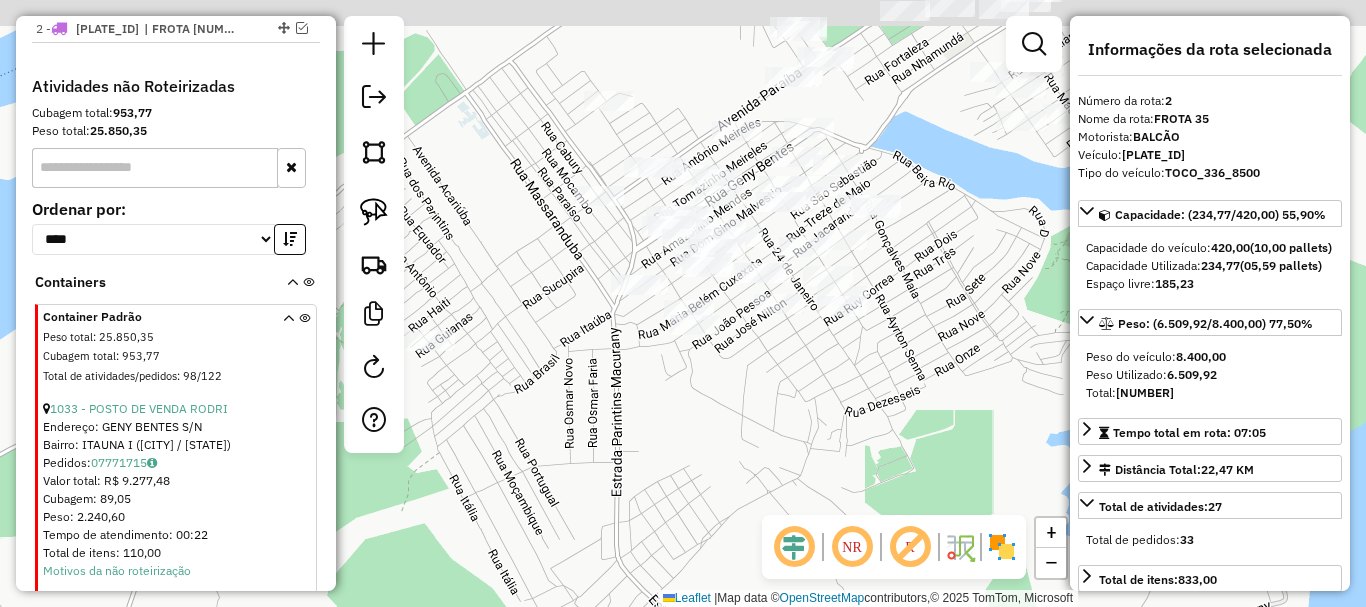 drag, startPoint x: 600, startPoint y: 319, endPoint x: 648, endPoint y: 413, distance: 105.546196 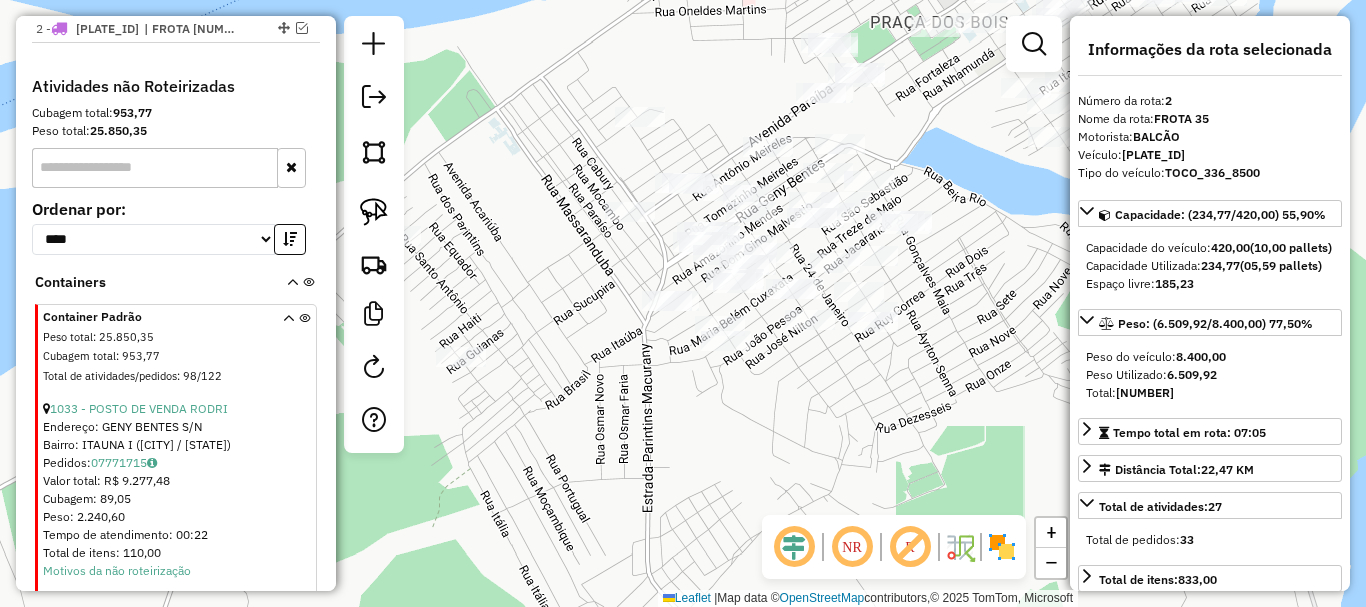drag, startPoint x: 686, startPoint y: 443, endPoint x: 698, endPoint y: 446, distance: 12.369317 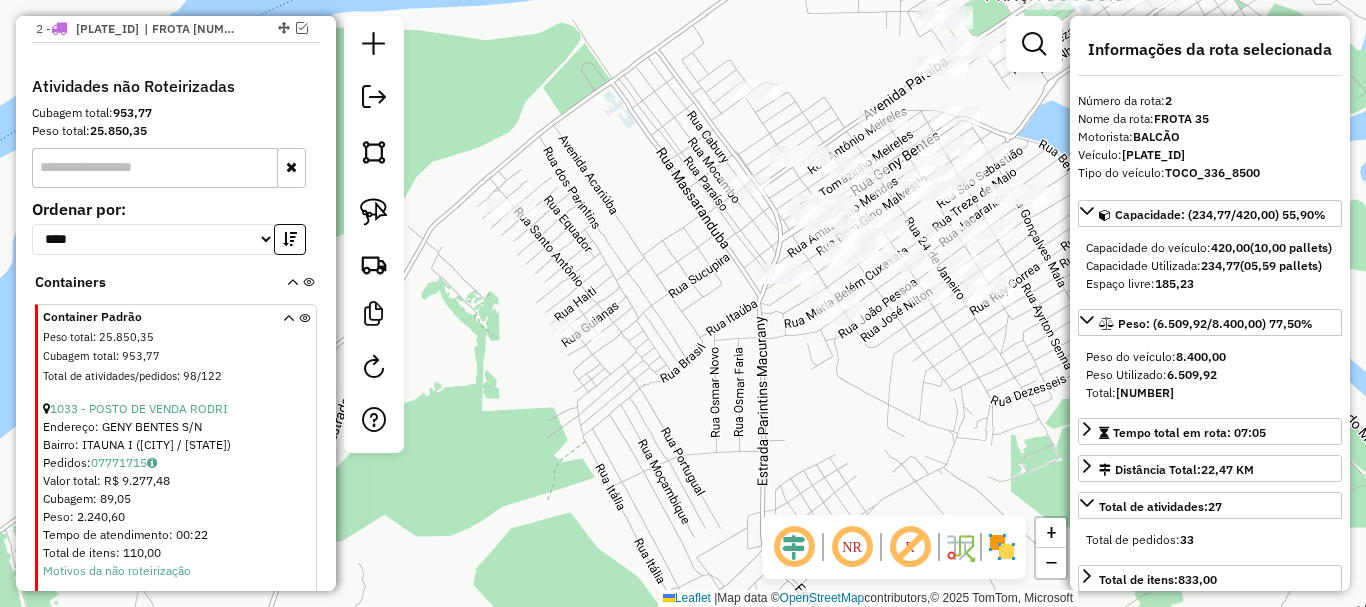 drag, startPoint x: 683, startPoint y: 423, endPoint x: 710, endPoint y: 415, distance: 28.160255 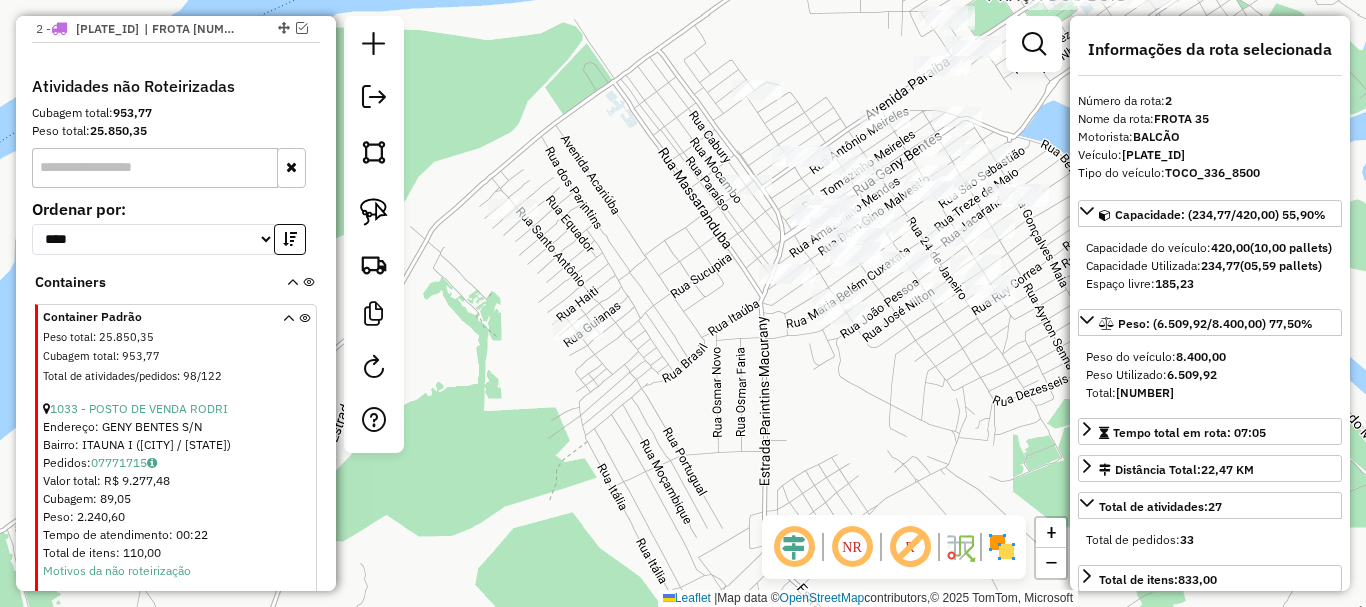 click on "Janela de atendimento Grade de atendimento Capacidade Transportadoras Veículos Cliente Pedidos  Rotas Selecione os dias de semana para filtrar as janelas de atendimento  Seg   Ter   Qua   Qui   Sex   Sáb   Dom  Informe o período da janela de atendimento: De: Até:  Filtrar exatamente a janela do cliente  Considerar janela de atendimento padrão  Selecione os dias de semana para filtrar as grades de atendimento  Seg   Ter   Qua   Qui   Sex   Sáb   Dom   Considerar clientes sem dia de atendimento cadastrado  Clientes fora do dia de atendimento selecionado Filtrar as atividades entre os valores definidos abaixo:  Peso mínimo:   Peso máximo:   Cubagem mínima:   Cubagem máxima:   De:   Até:  Filtrar as atividades entre o tempo de atendimento definido abaixo:  De:   Até:   Considerar capacidade total dos clientes não roteirizados Transportadora: Selecione um ou mais itens Tipo de veículo: Selecione um ou mais itens Veículo: Selecione um ou mais itens Motorista: Selecione um ou mais itens Nome: Rótulo:" 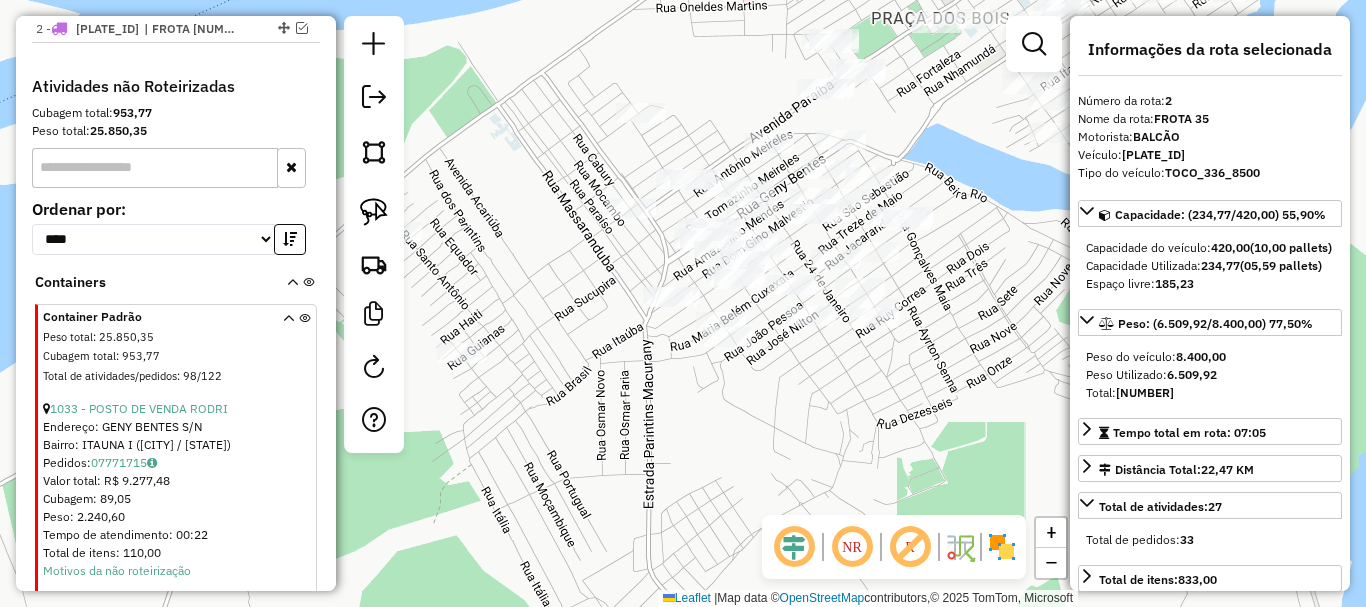drag, startPoint x: 730, startPoint y: 396, endPoint x: 645, endPoint y: 417, distance: 87.555695 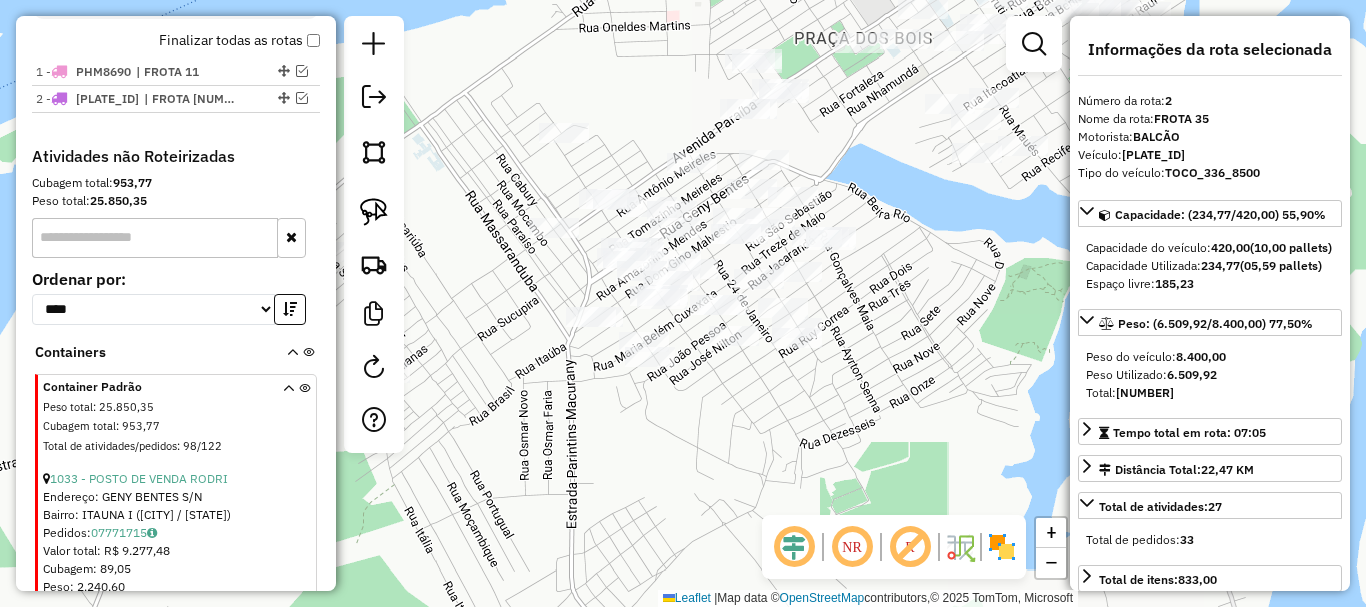 scroll, scrollTop: 677, scrollLeft: 0, axis: vertical 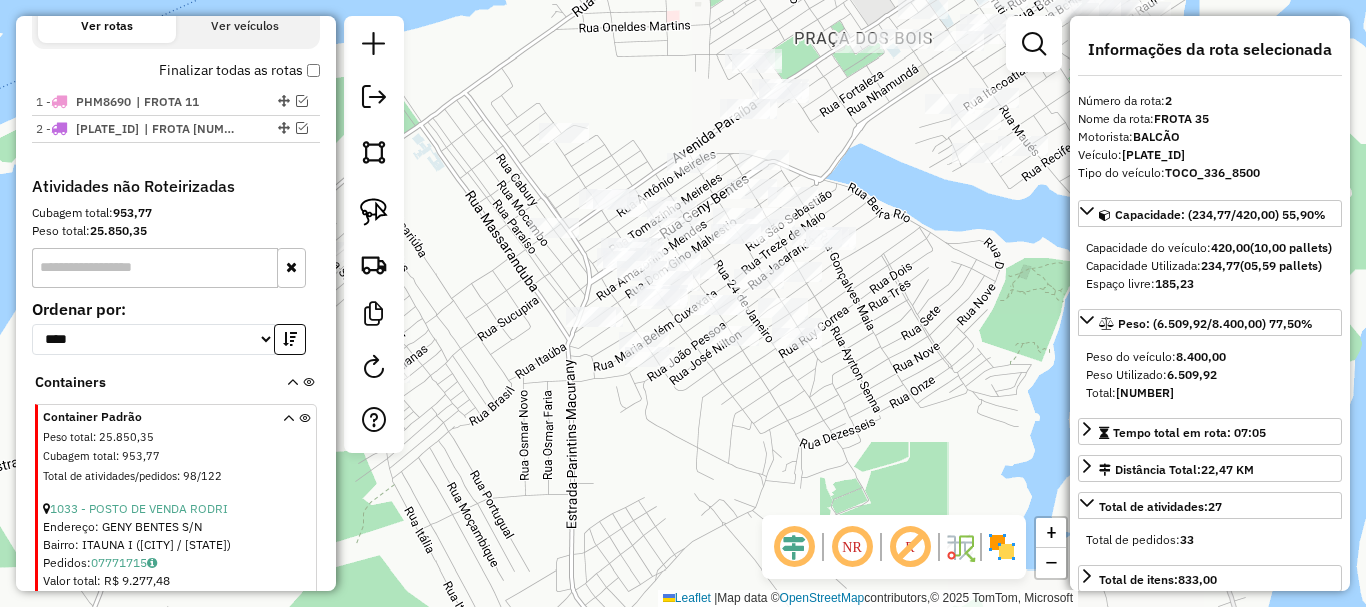 drag, startPoint x: 634, startPoint y: 478, endPoint x: 638, endPoint y: 333, distance: 145.05516 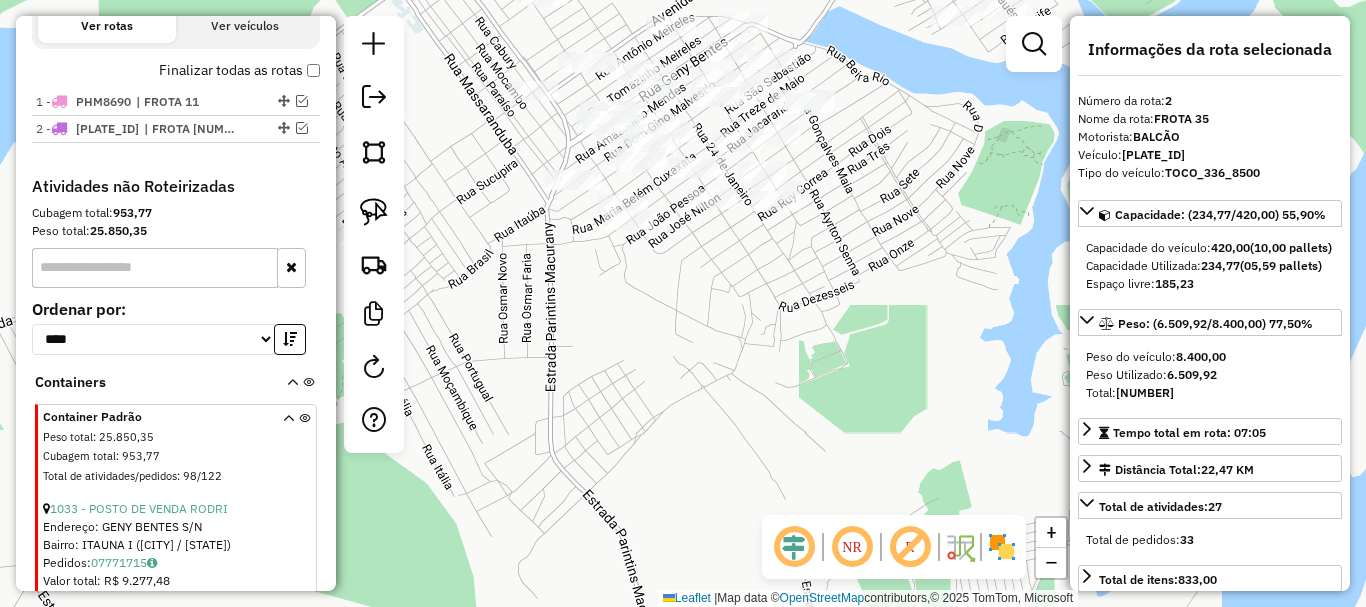 drag, startPoint x: 613, startPoint y: 268, endPoint x: 550, endPoint y: 297, distance: 69.354164 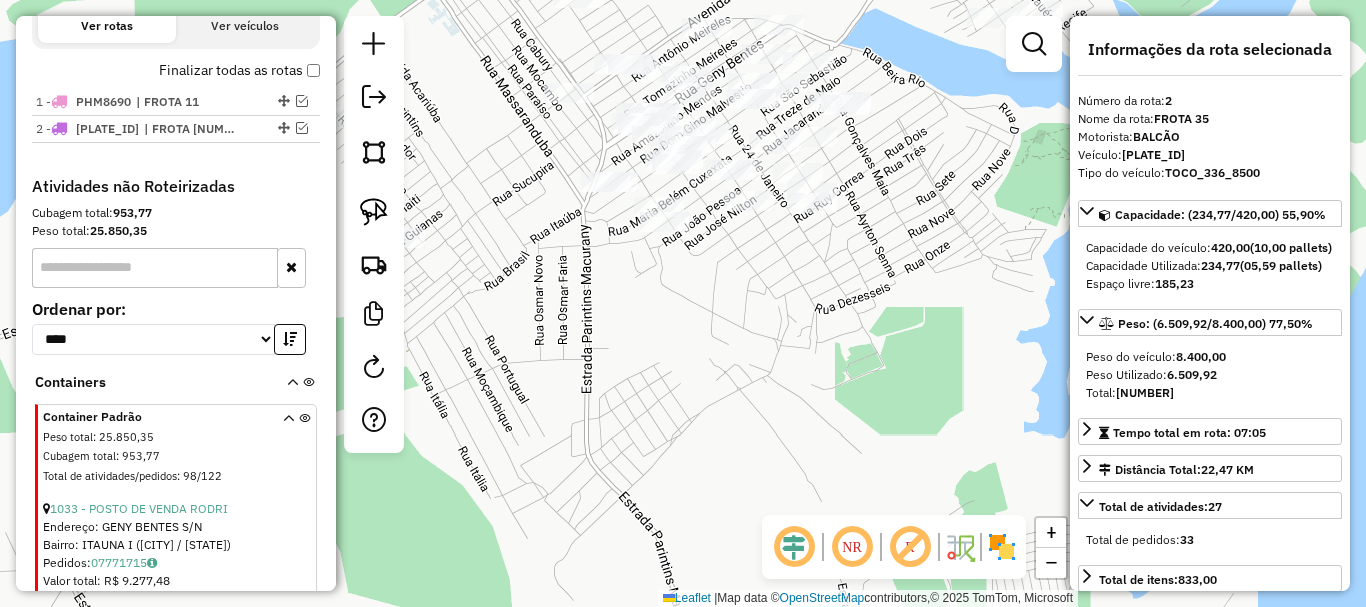drag, startPoint x: 638, startPoint y: 303, endPoint x: 710, endPoint y: 291, distance: 72.99315 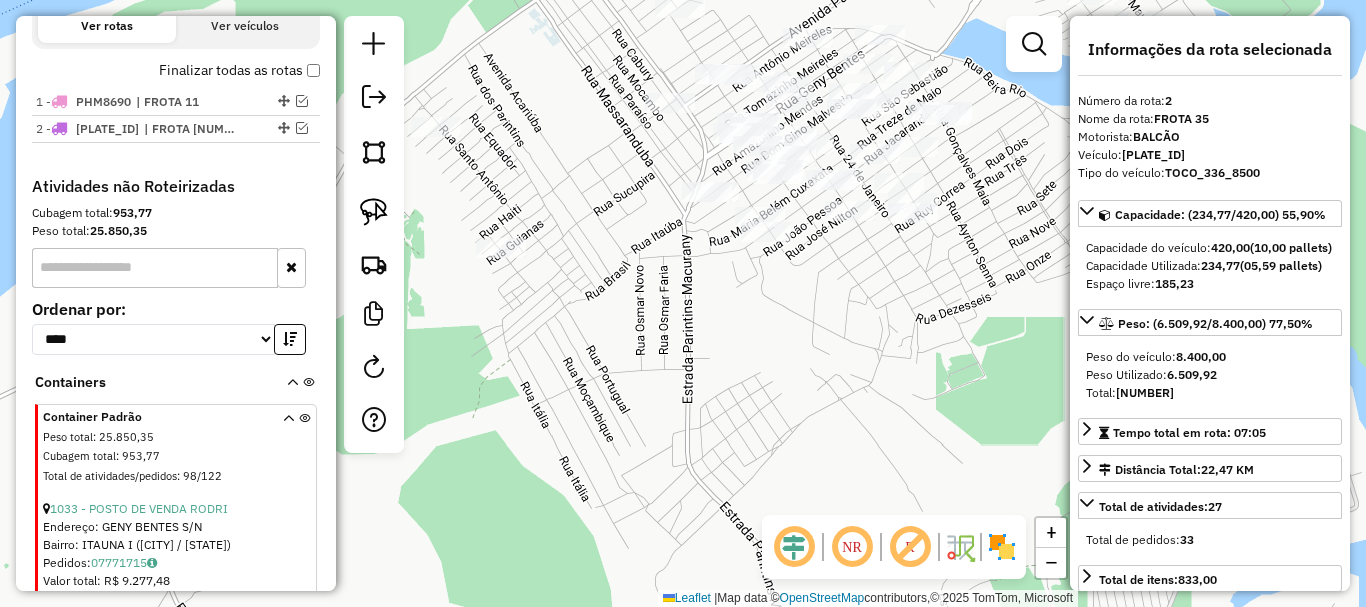 drag, startPoint x: 736, startPoint y: 268, endPoint x: 842, endPoint y: 274, distance: 106.16968 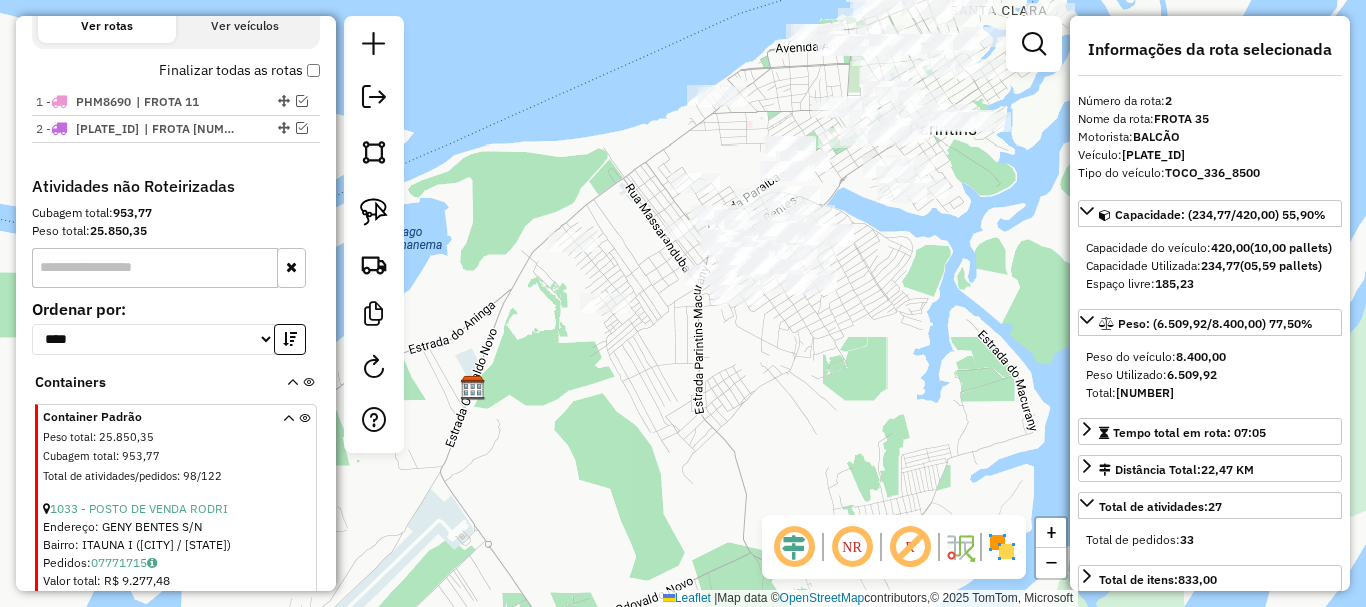 drag, startPoint x: 757, startPoint y: 338, endPoint x: 665, endPoint y: 386, distance: 103.768974 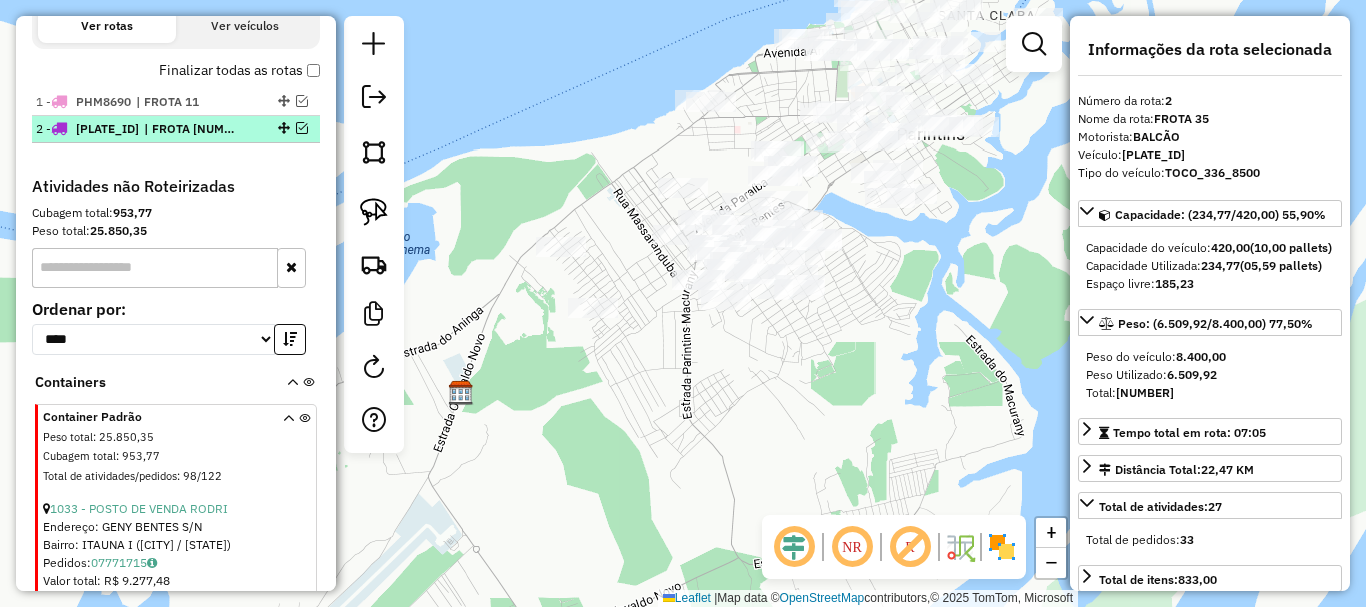 click on "| FROTA [NUMBER]" at bounding box center [190, 129] 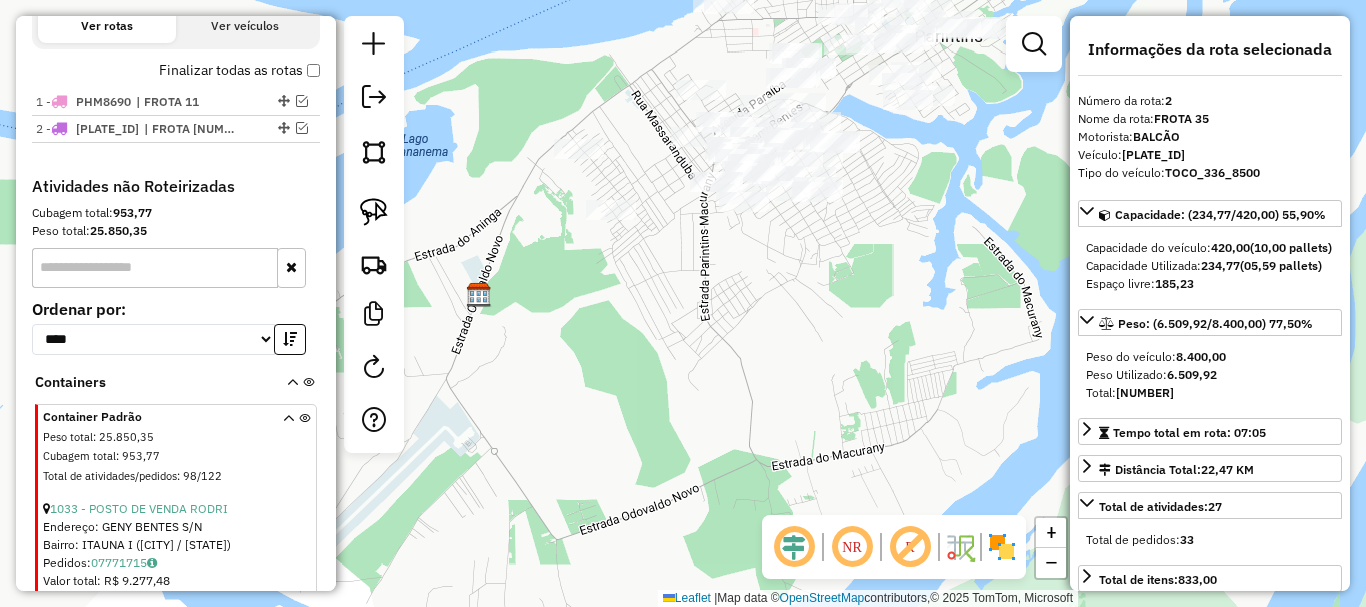 click on "Janela de atendimento Grade de atendimento Capacidade Transportadoras Veículos Cliente Pedidos  Rotas Selecione os dias de semana para filtrar as janelas de atendimento  Seg   Ter   Qua   Qui   Sex   Sáb   Dom  Informe o período da janela de atendimento: De: Até:  Filtrar exatamente a janela do cliente  Considerar janela de atendimento padrão  Selecione os dias de semana para filtrar as grades de atendimento  Seg   Ter   Qua   Qui   Sex   Sáb   Dom   Considerar clientes sem dia de atendimento cadastrado  Clientes fora do dia de atendimento selecionado Filtrar as atividades entre os valores definidos abaixo:  Peso mínimo:   Peso máximo:   Cubagem mínima:   Cubagem máxima:   De:   Até:  Filtrar as atividades entre o tempo de atendimento definido abaixo:  De:   Até:   Considerar capacidade total dos clientes não roteirizados Transportadora: Selecione um ou mais itens Tipo de veículo: Selecione um ou mais itens Veículo: Selecione um ou mais itens Motorista: Selecione um ou mais itens Nome: Rótulo:" 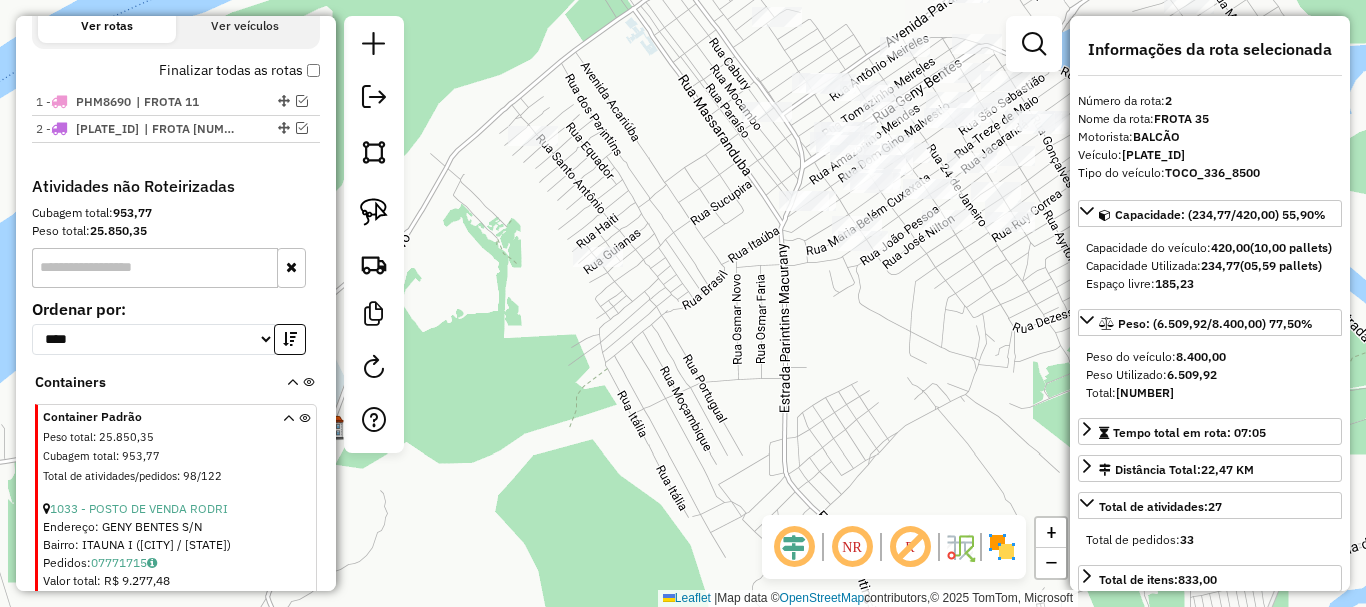 drag, startPoint x: 610, startPoint y: 314, endPoint x: 729, endPoint y: 375, distance: 133.7236 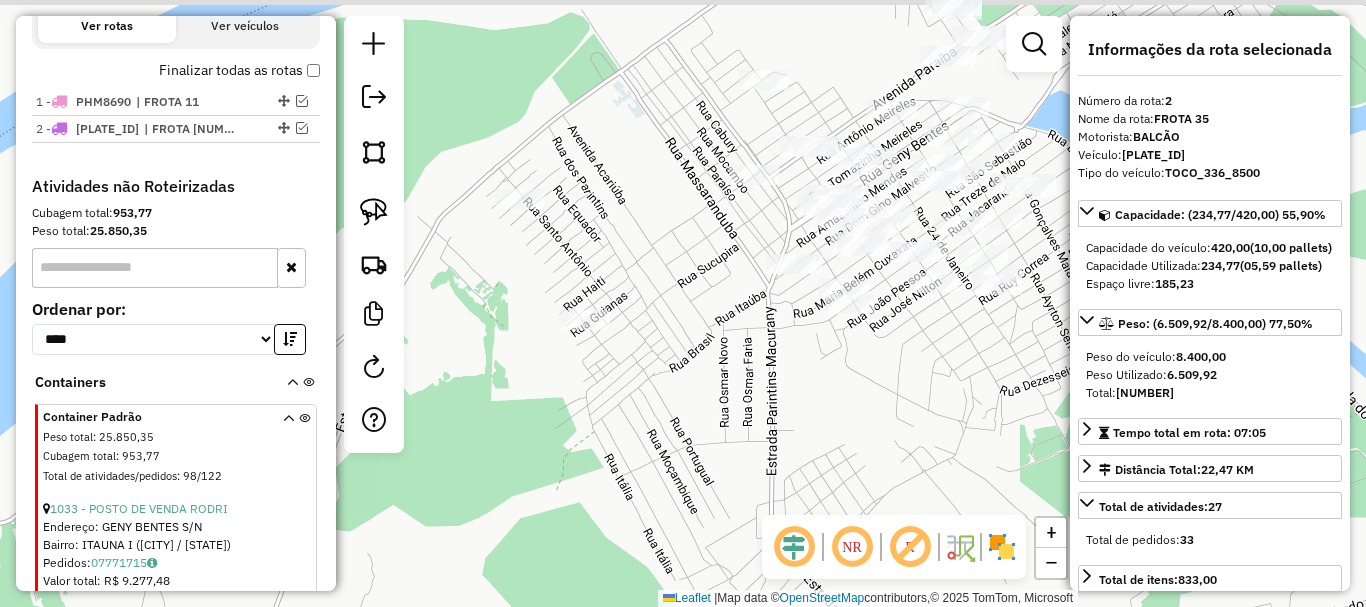 drag, startPoint x: 690, startPoint y: 321, endPoint x: 677, endPoint y: 385, distance: 65.30697 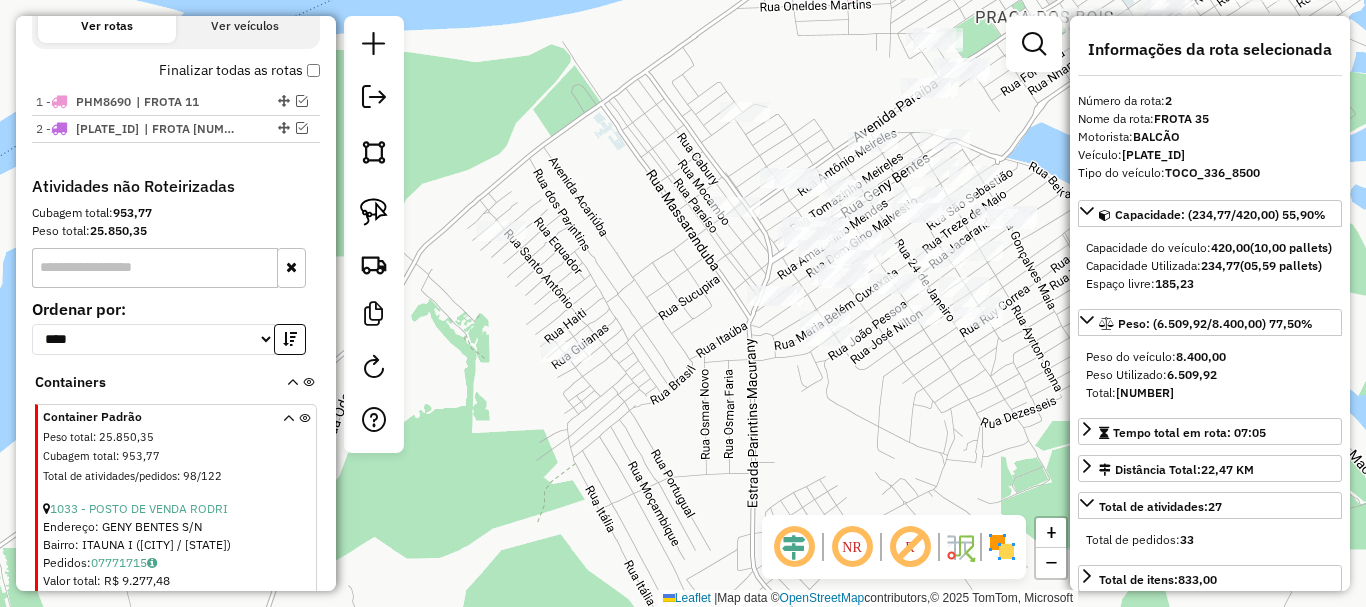 drag, startPoint x: 694, startPoint y: 359, endPoint x: 668, endPoint y: 397, distance: 46.043457 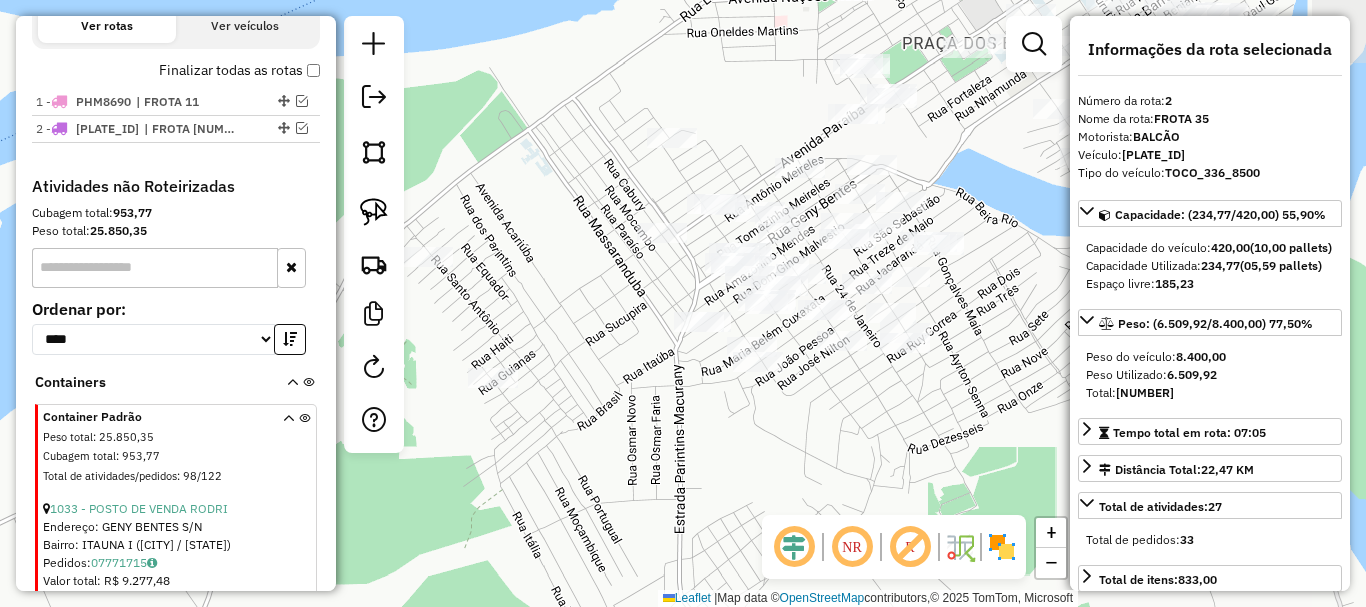 drag, startPoint x: 791, startPoint y: 402, endPoint x: 725, endPoint y: 421, distance: 68.68042 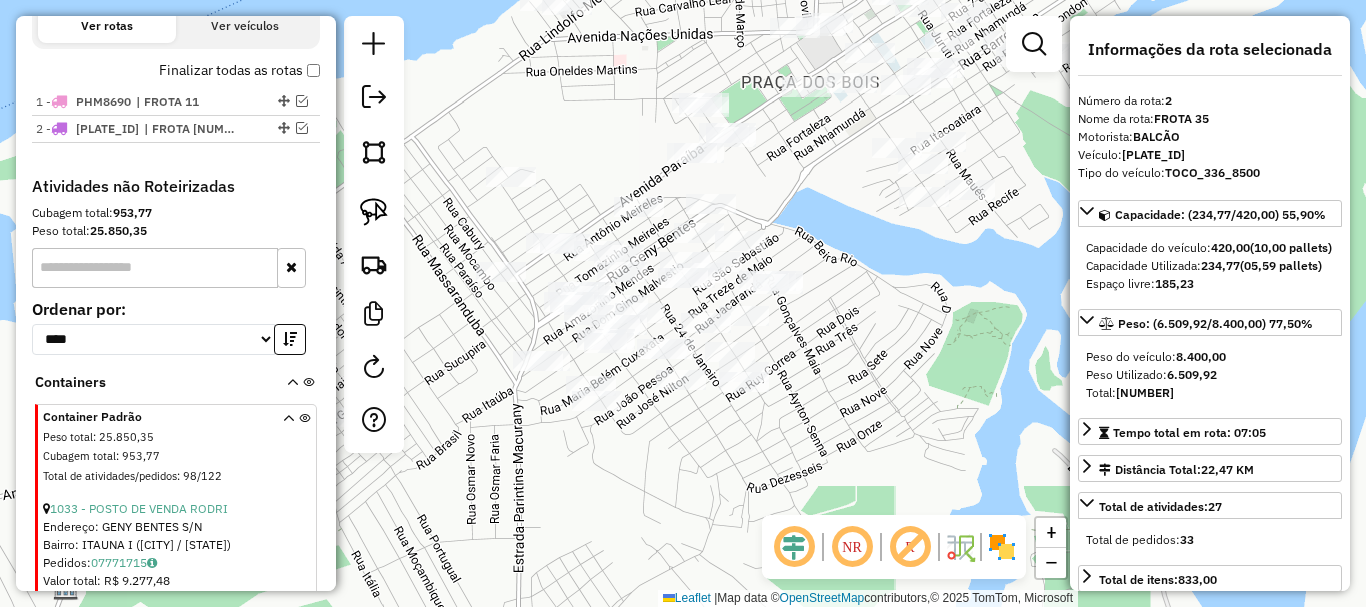drag, startPoint x: 810, startPoint y: 401, endPoint x: 647, endPoint y: 441, distance: 167.83623 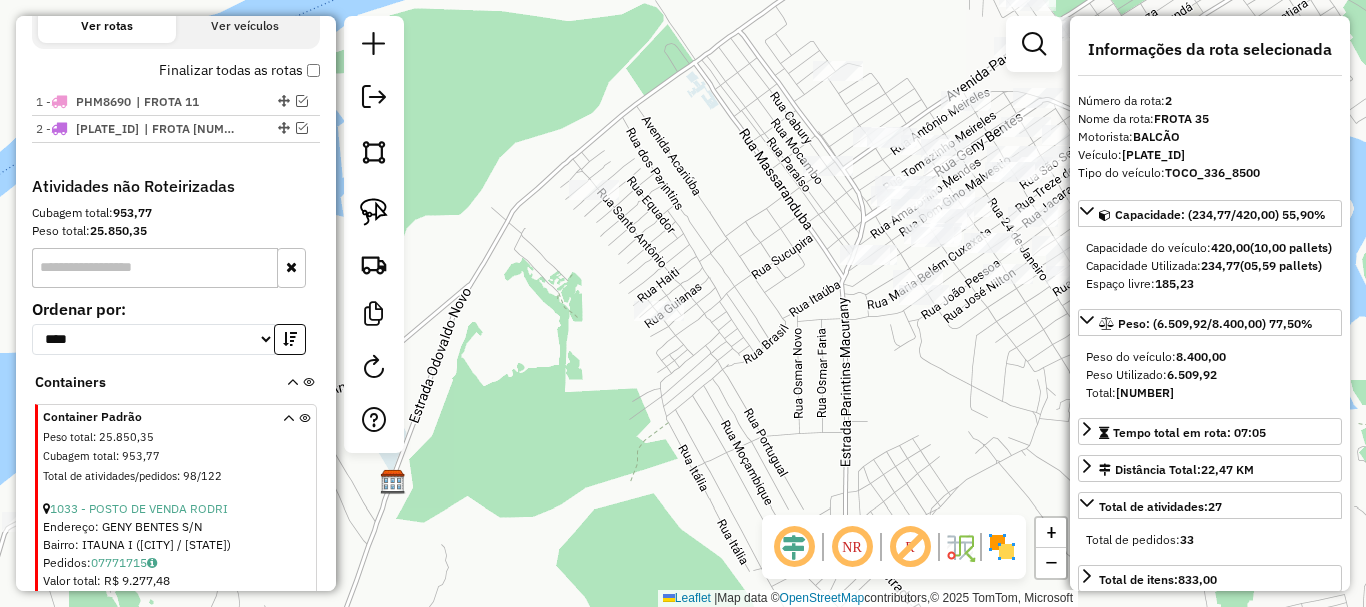 drag, startPoint x: 684, startPoint y: 367, endPoint x: 1193, endPoint y: 184, distance: 540.8974 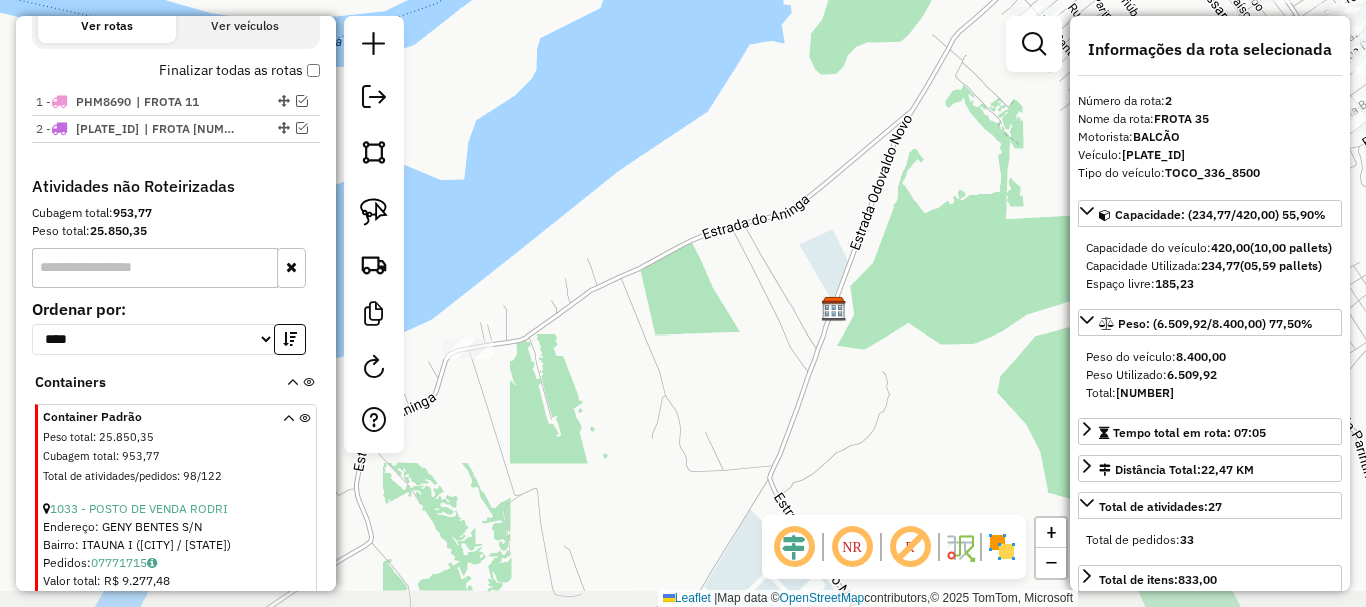 drag, startPoint x: 781, startPoint y: 431, endPoint x: 932, endPoint y: 342, distance: 175.27692 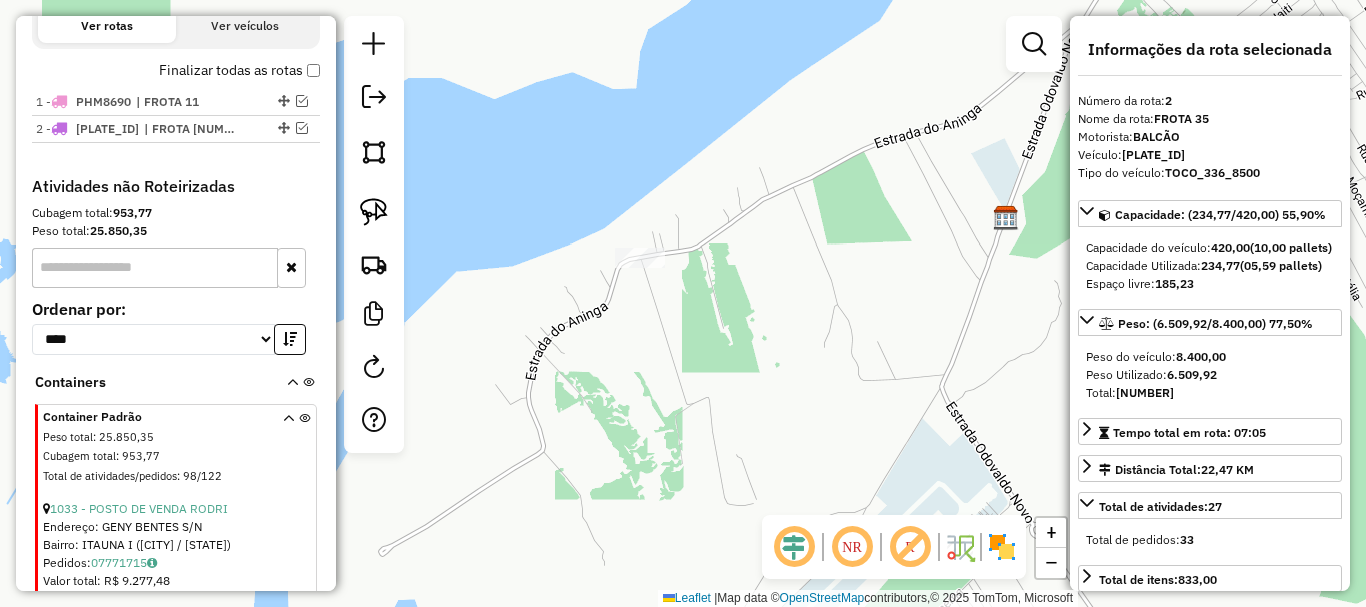 click 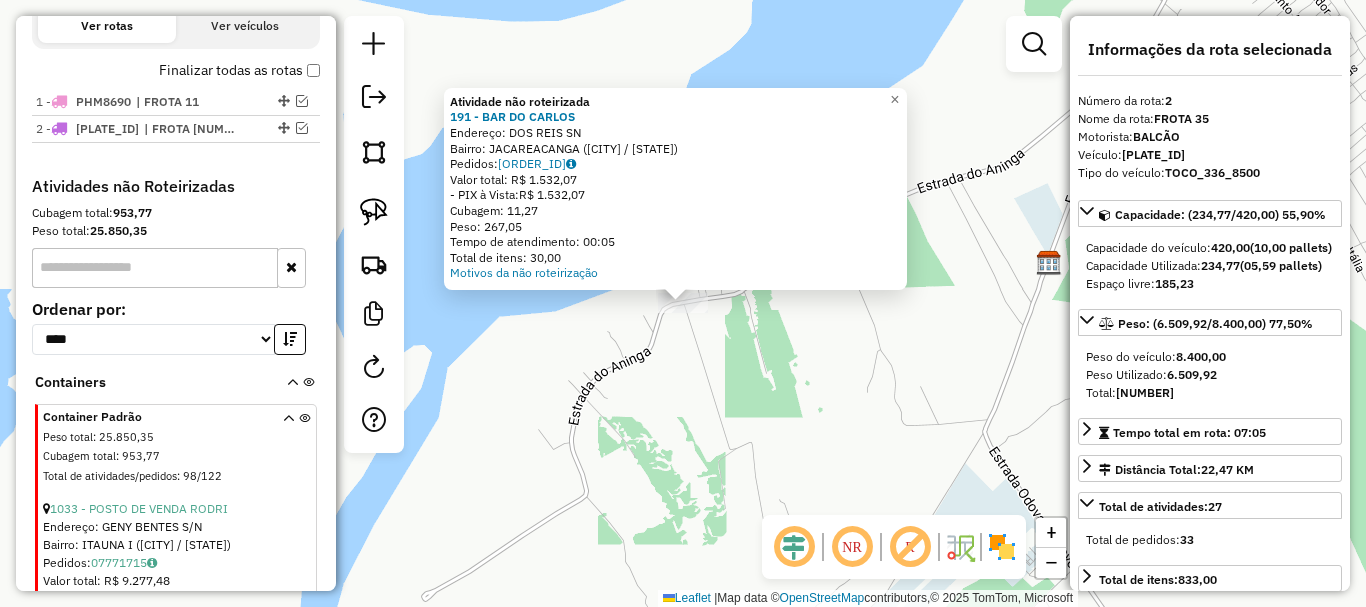 click on "Atividade não roteirizada [NUMBER] - [BRAND]  Endereço: [STREET]   Bairro: [NEIGHBORHOOD] ([CITY] / [STATE])   Pedidos: [ORDER_ID]   Valor total: [CURRENCY] [NUMBER]   - PIX à Vista:  [CURRENCY] [NUMBER]   Cubagem: [NUMBER]   Peso: [NUMBER]   Tempo de atendimento: [TIME]   Total de itens: [NUMBER]  Motivos da não roteirização × Janela de atendimento Grade de atendimento Capacidade Transportadoras Veículos Cliente Pedidos  Rotas Selecione os dias de semana para filtrar as janelas de atendimento  Seg   Ter   Qua   Qui   Sex   Sáb   Dom  Informe o período da janela de atendimento: De: Até:  Filtrar exatamente a janela do cliente  Considerar janela de atendimento padrão  Selecione os dias de semana para filtrar as grades de atendimento  Seg   Ter   Qua   Qui   Sex   Sáb   Dom   Considerar clientes sem dia de atendimento cadastrado  Clientes fora do dia de atendimento selecionado Filtrar as atividades entre os valores definidos abaixo:  Peso mínimo:   Peso máximo:   Cubagem mínima:   Cubagem máxima:   De:   Até:   De:  +" 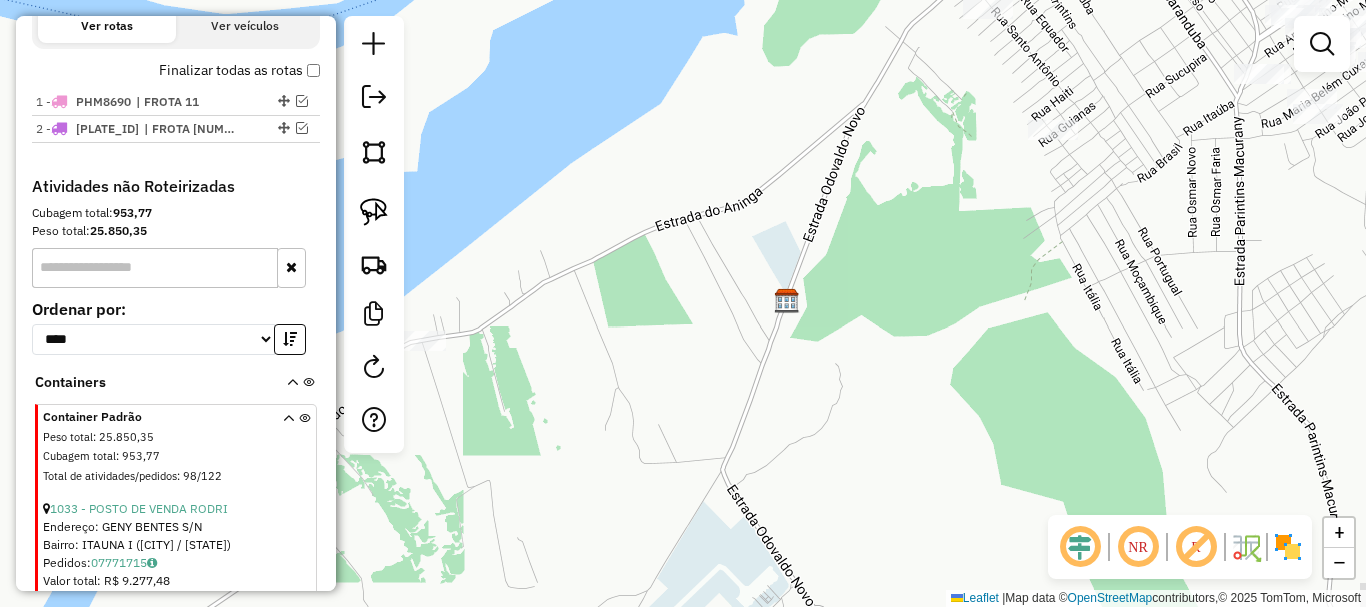 drag, startPoint x: 859, startPoint y: 374, endPoint x: 577, endPoint y: 404, distance: 283.59125 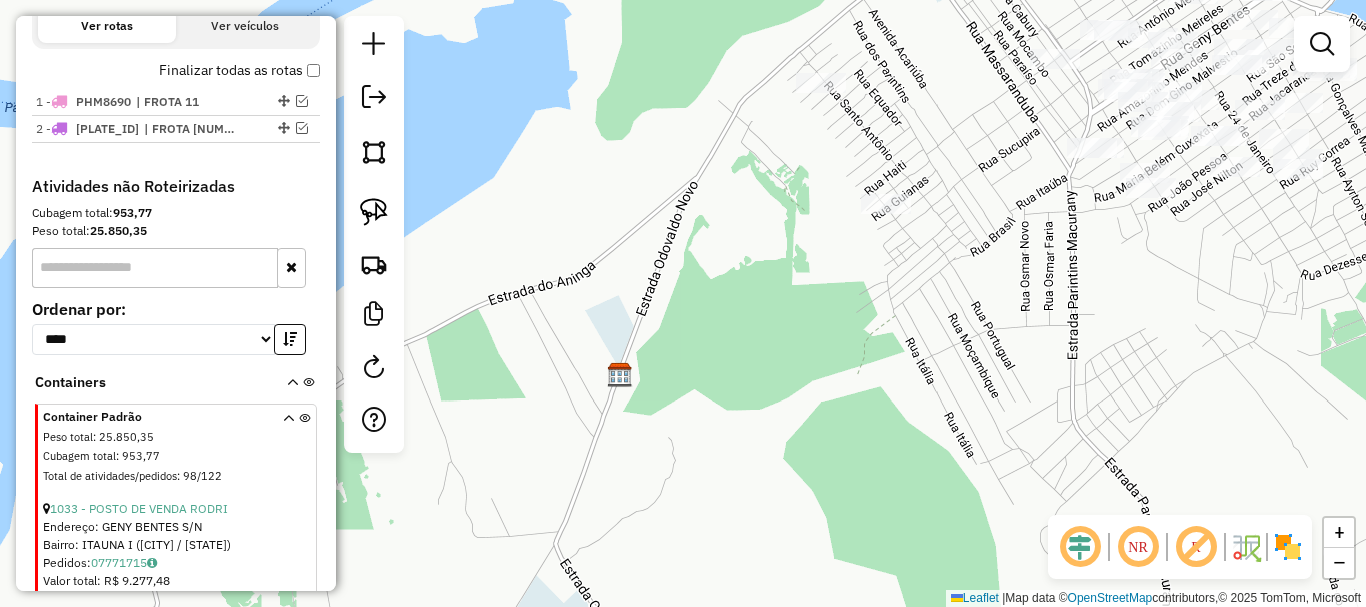 drag, startPoint x: 949, startPoint y: 314, endPoint x: 713, endPoint y: 416, distance: 257.0992 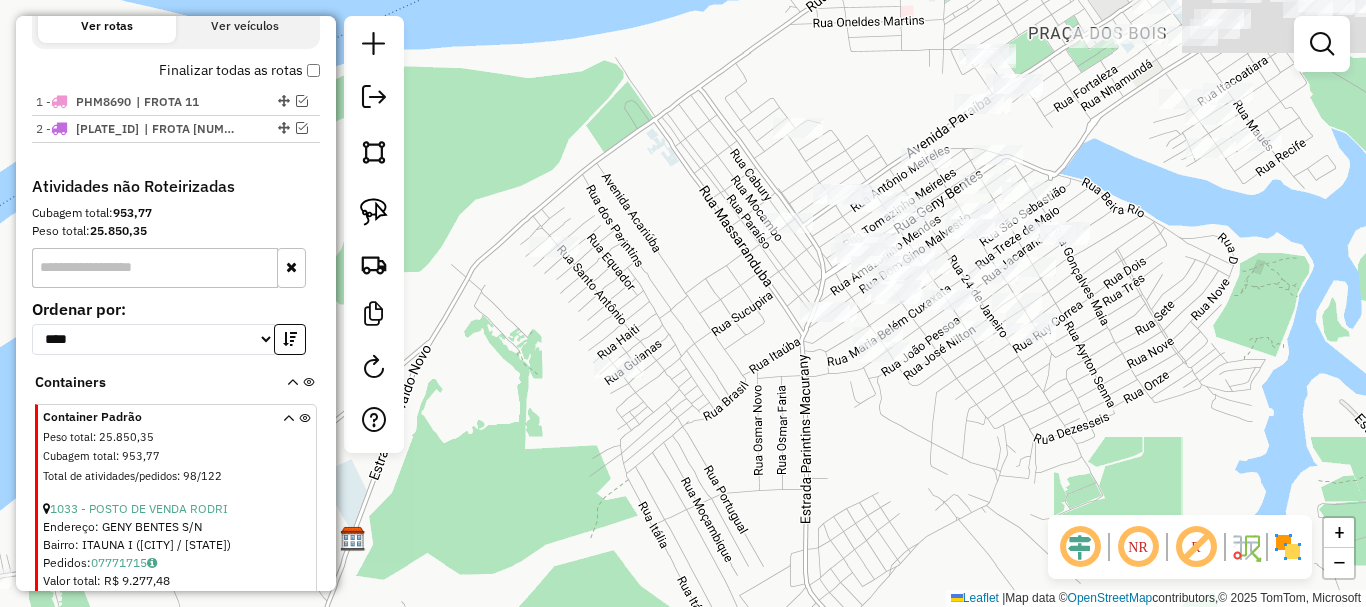 drag, startPoint x: 895, startPoint y: 441, endPoint x: 884, endPoint y: 432, distance: 14.21267 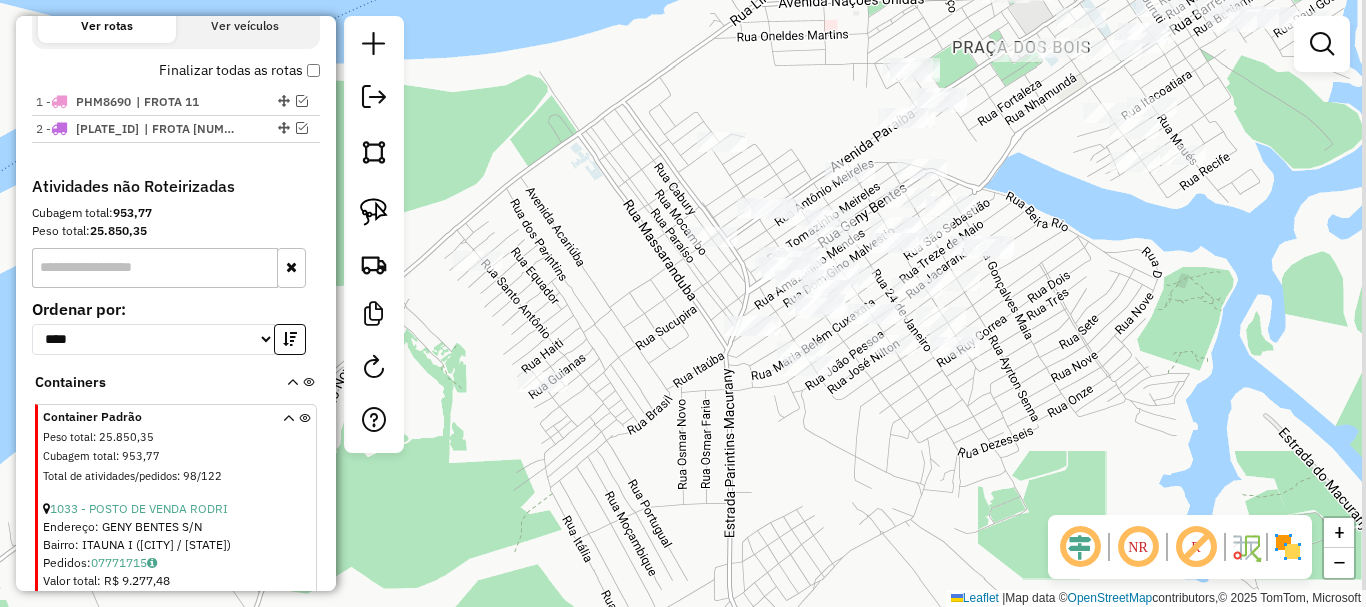 drag, startPoint x: 954, startPoint y: 455, endPoint x: 919, endPoint y: 448, distance: 35.69314 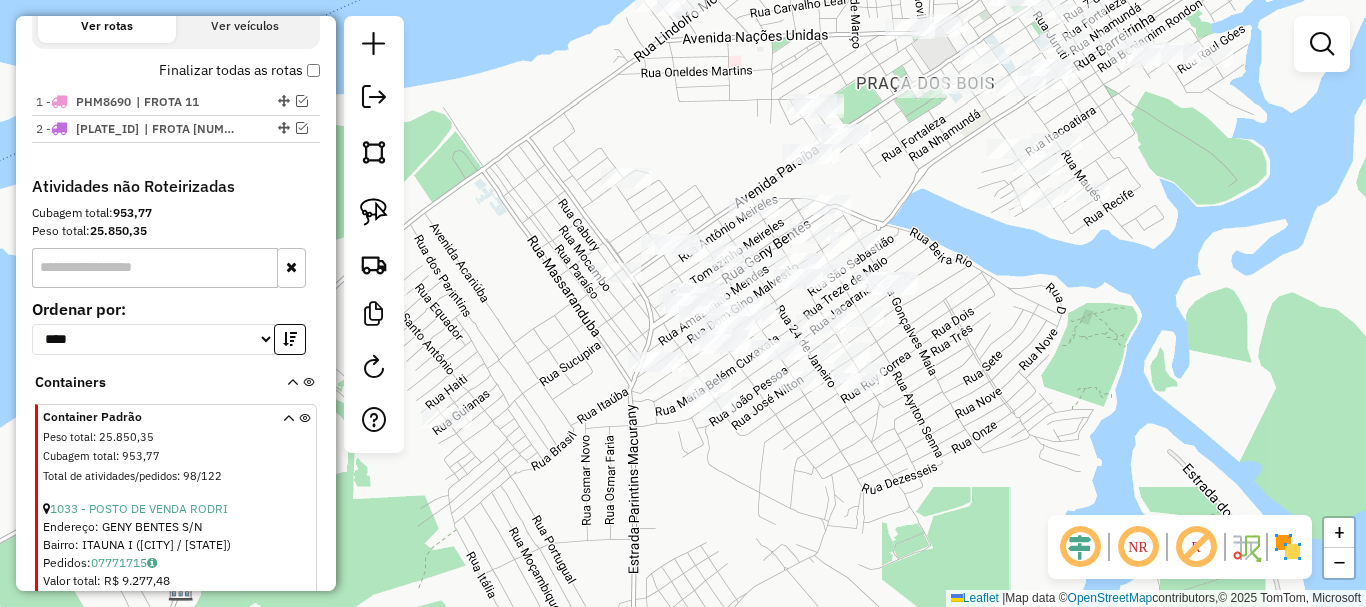 drag, startPoint x: 762, startPoint y: 511, endPoint x: 708, endPoint y: 526, distance: 56.044624 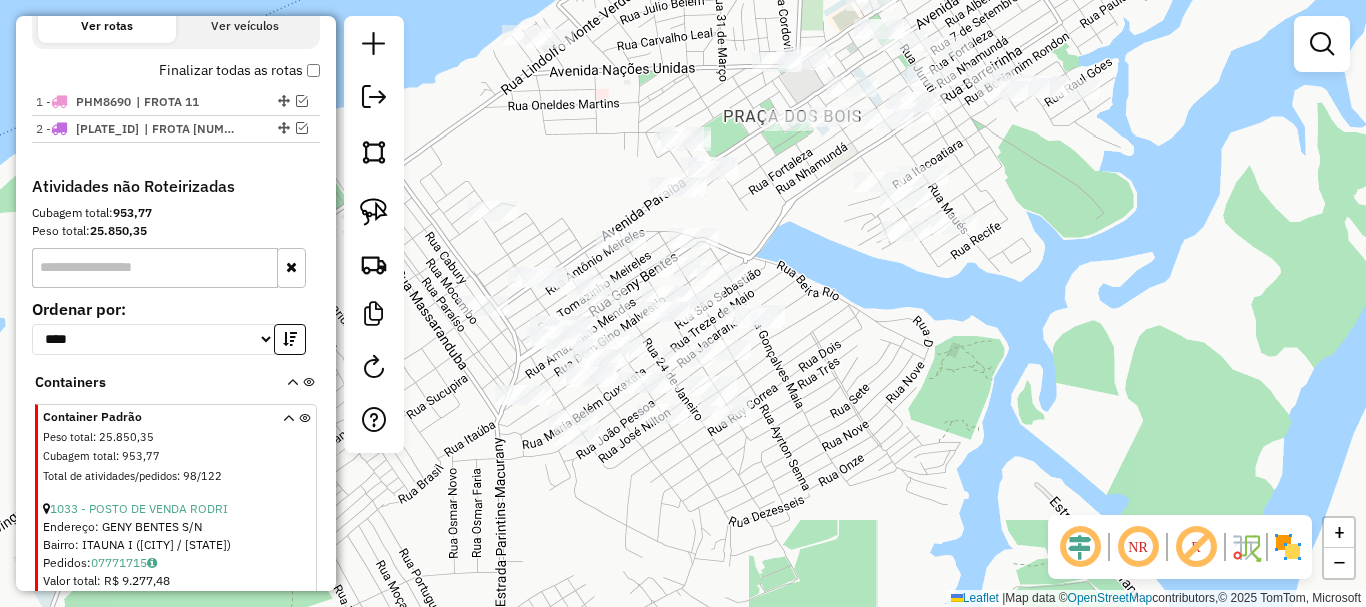 click on "Janela de atendimento Grade de atendimento Capacidade Transportadoras Veículos Cliente Pedidos  Rotas Selecione os dias de semana para filtrar as janelas de atendimento  Seg   Ter   Qua   Qui   Sex   Sáb   Dom  Informe o período da janela de atendimento: De: Até:  Filtrar exatamente a janela do cliente  Considerar janela de atendimento padrão  Selecione os dias de semana para filtrar as grades de atendimento  Seg   Ter   Qua   Qui   Sex   Sáb   Dom   Considerar clientes sem dia de atendimento cadastrado  Clientes fora do dia de atendimento selecionado Filtrar as atividades entre os valores definidos abaixo:  Peso mínimo:   Peso máximo:   Cubagem mínima:   Cubagem máxima:   De:   Até:  Filtrar as atividades entre o tempo de atendimento definido abaixo:  De:   Até:   Considerar capacidade total dos clientes não roteirizados Transportadora: Selecione um ou mais itens Tipo de veículo: Selecione um ou mais itens Veículo: Selecione um ou mais itens Motorista: Selecione um ou mais itens Nome: Rótulo:" 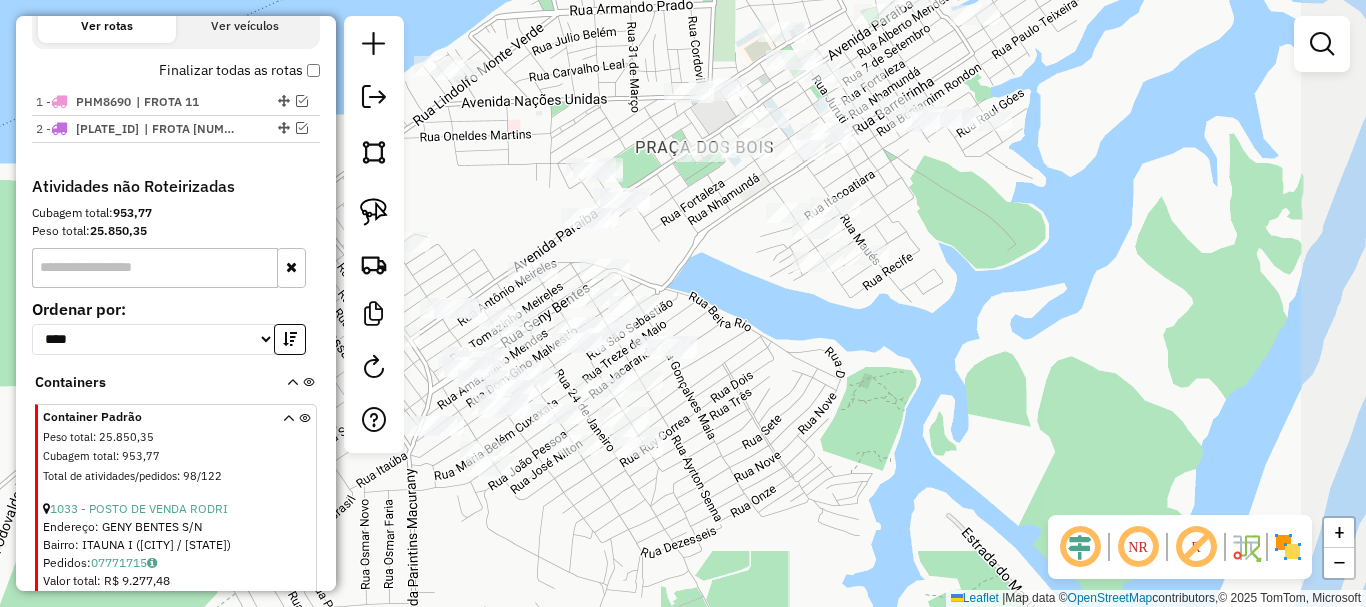 drag, startPoint x: 869, startPoint y: 342, endPoint x: 781, endPoint y: 373, distance: 93.30059 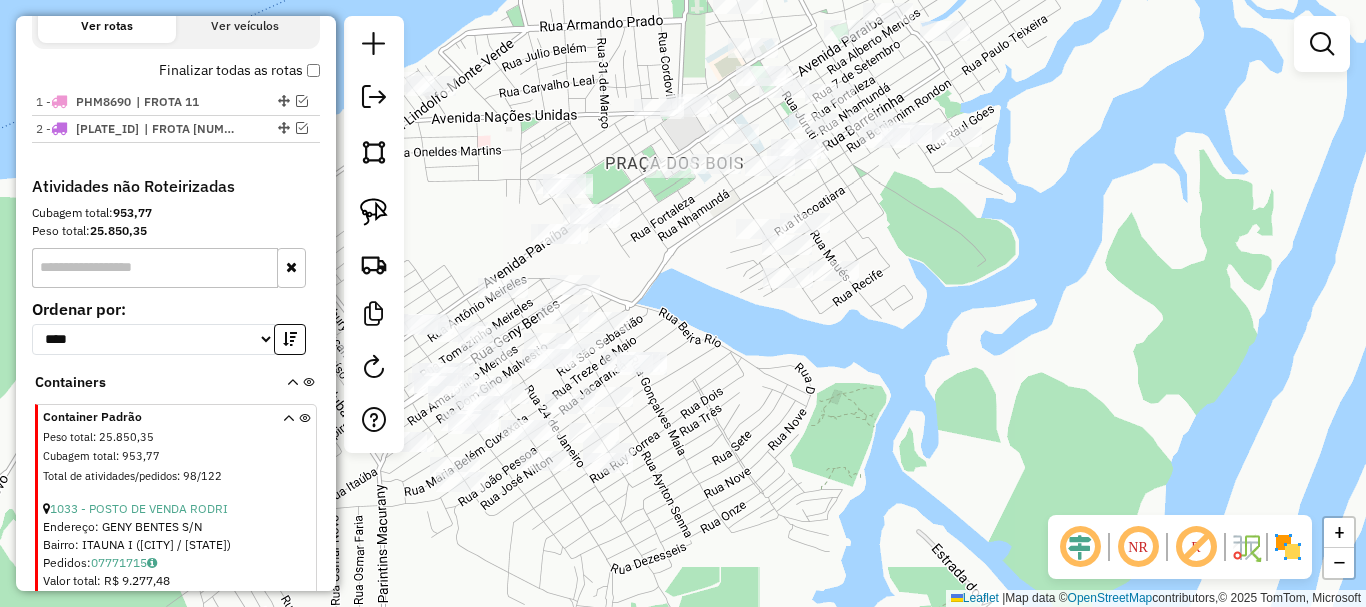 drag, startPoint x: 828, startPoint y: 346, endPoint x: 791, endPoint y: 356, distance: 38.327538 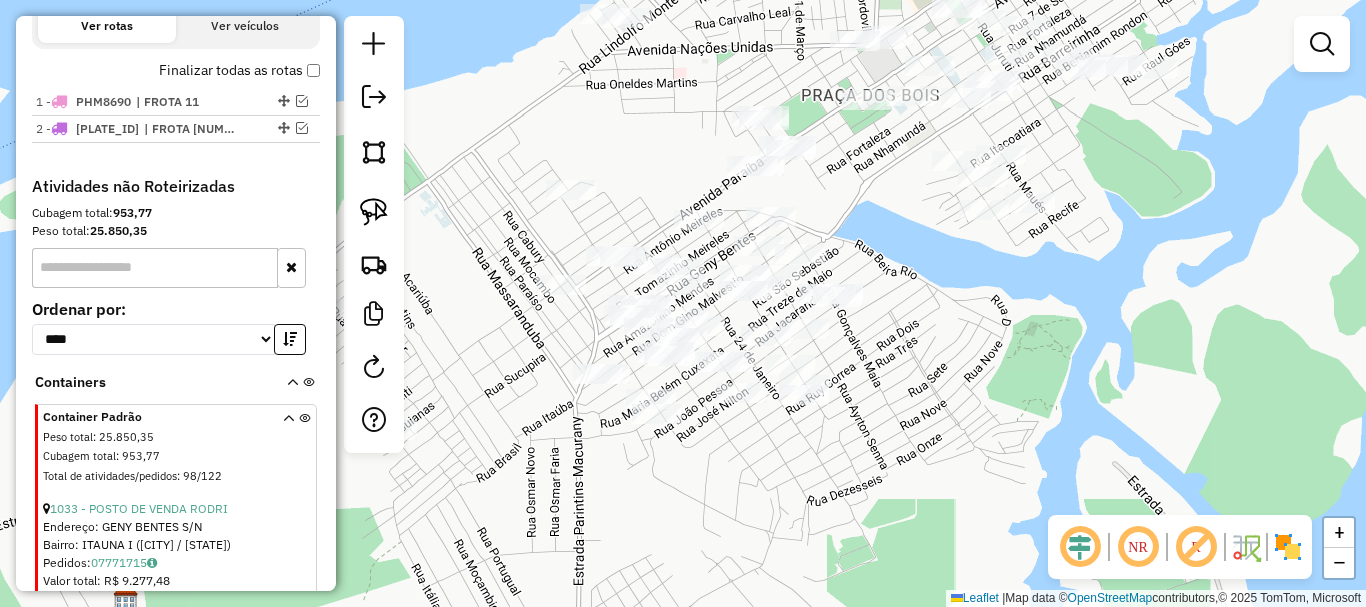 drag, startPoint x: 800, startPoint y: 518, endPoint x: 1003, endPoint y: 456, distance: 212.25691 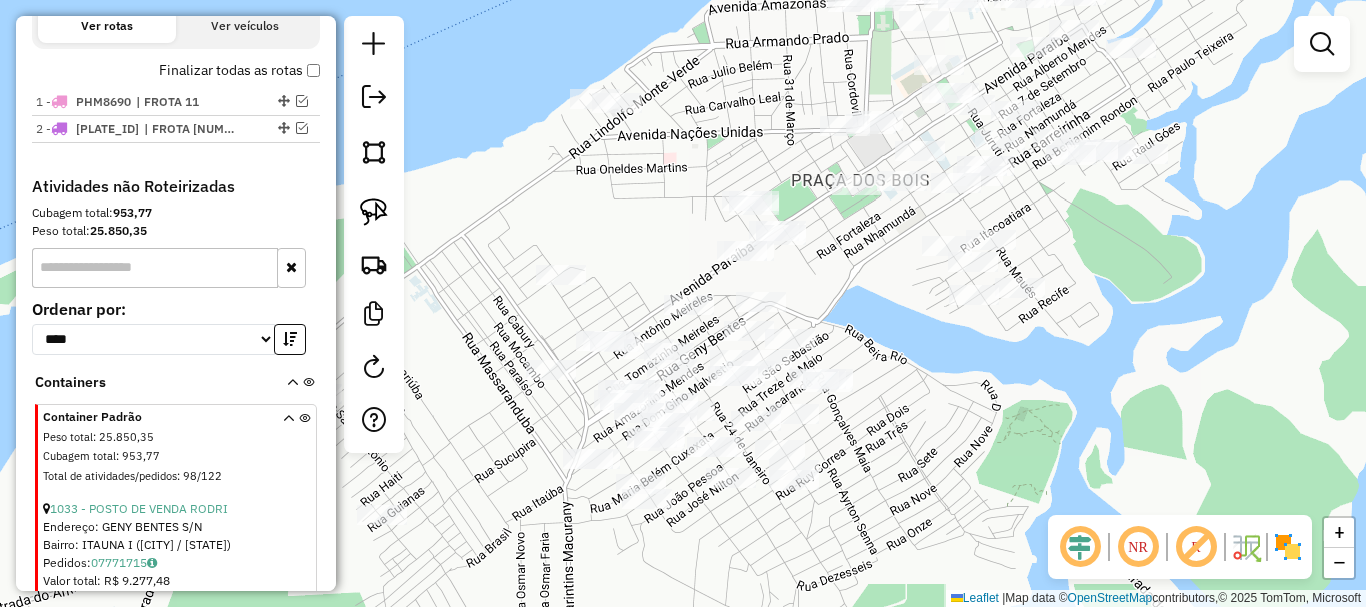 drag, startPoint x: 982, startPoint y: 384, endPoint x: 968, endPoint y: 471, distance: 88.11924 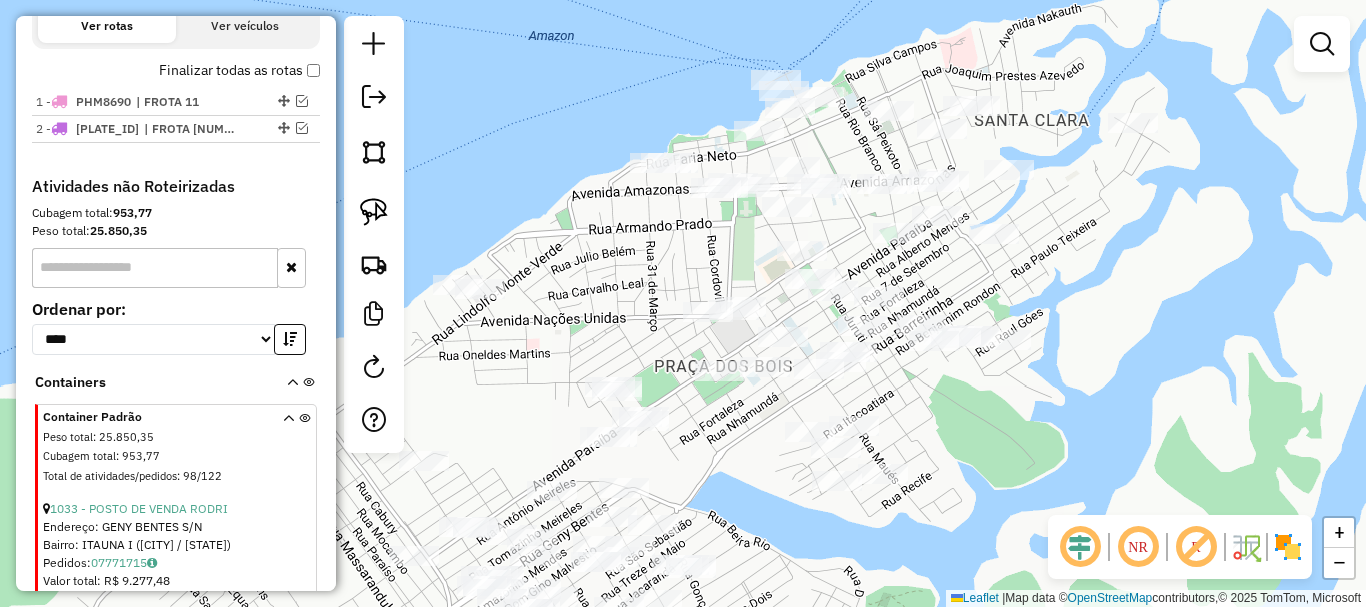 click on "Janela de atendimento Grade de atendimento Capacidade Transportadoras Veículos Cliente Pedidos  Rotas Selecione os dias de semana para filtrar as janelas de atendimento  Seg   Ter   Qua   Qui   Sex   Sáb   Dom  Informe o período da janela de atendimento: De: Até:  Filtrar exatamente a janela do cliente  Considerar janela de atendimento padrão  Selecione os dias de semana para filtrar as grades de atendimento  Seg   Ter   Qua   Qui   Sex   Sáb   Dom   Considerar clientes sem dia de atendimento cadastrado  Clientes fora do dia de atendimento selecionado Filtrar as atividades entre os valores definidos abaixo:  Peso mínimo:   Peso máximo:   Cubagem mínima:   Cubagem máxima:   De:   Até:  Filtrar as atividades entre o tempo de atendimento definido abaixo:  De:   Até:   Considerar capacidade total dos clientes não roteirizados Transportadora: Selecione um ou mais itens Tipo de veículo: Selecione um ou mais itens Veículo: Selecione um ou mais itens Motorista: Selecione um ou mais itens Nome: Rótulo:" 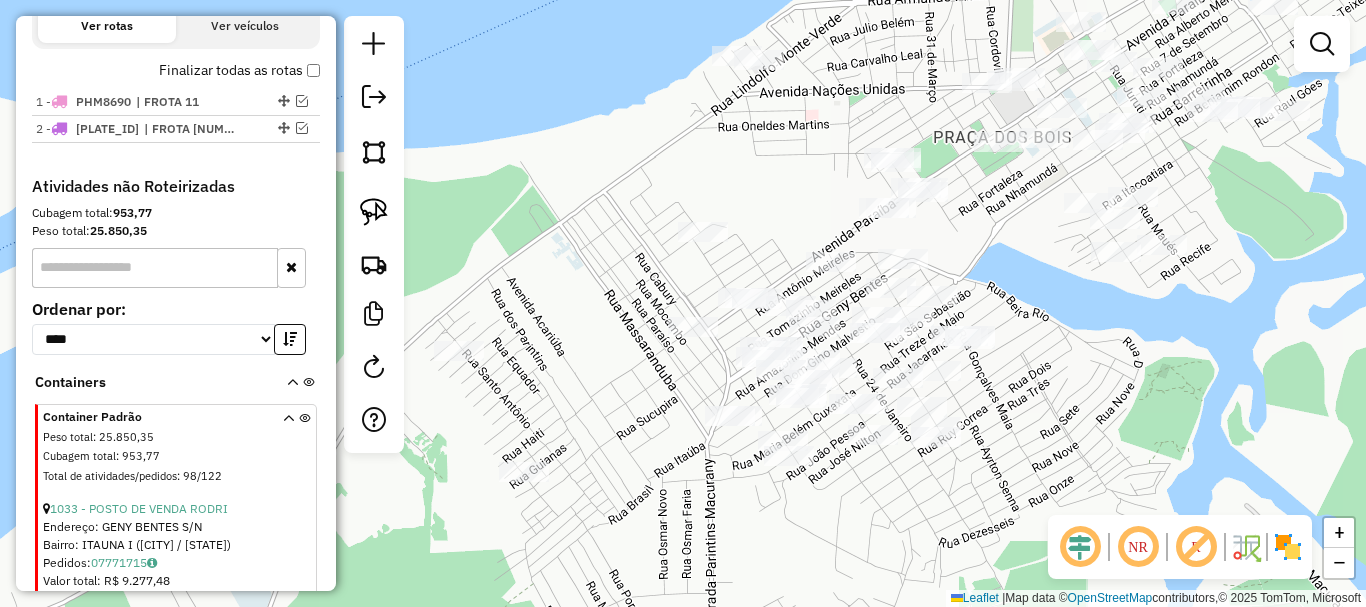 click on "Janela de atendimento Grade de atendimento Capacidade Transportadoras Veículos Cliente Pedidos  Rotas Selecione os dias de semana para filtrar as janelas de atendimento  Seg   Ter   Qua   Qui   Sex   Sáb   Dom  Informe o período da janela de atendimento: De: Até:  Filtrar exatamente a janela do cliente  Considerar janela de atendimento padrão  Selecione os dias de semana para filtrar as grades de atendimento  Seg   Ter   Qua   Qui   Sex   Sáb   Dom   Considerar clientes sem dia de atendimento cadastrado  Clientes fora do dia de atendimento selecionado Filtrar as atividades entre os valores definidos abaixo:  Peso mínimo:   Peso máximo:   Cubagem mínima:   Cubagem máxima:   De:   Até:  Filtrar as atividades entre o tempo de atendimento definido abaixo:  De:   Até:   Considerar capacidade total dos clientes não roteirizados Transportadora: Selecione um ou mais itens Tipo de veículo: Selecione um ou mais itens Veículo: Selecione um ou mais itens Motorista: Selecione um ou mais itens Nome: Rótulo:" 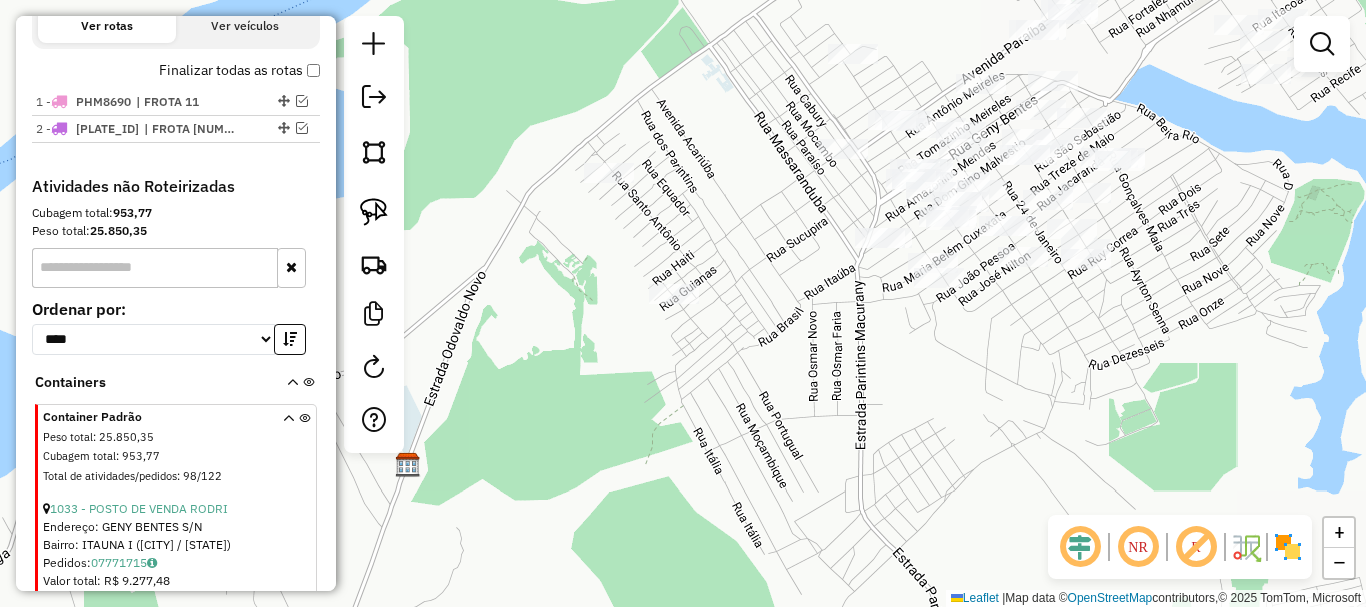 click on "Janela de atendimento Grade de atendimento Capacidade Transportadoras Veículos Cliente Pedidos  Rotas Selecione os dias de semana para filtrar as janelas de atendimento  Seg   Ter   Qua   Qui   Sex   Sáb   Dom  Informe o período da janela de atendimento: De: Até:  Filtrar exatamente a janela do cliente  Considerar janela de atendimento padrão  Selecione os dias de semana para filtrar as grades de atendimento  Seg   Ter   Qua   Qui   Sex   Sáb   Dom   Considerar clientes sem dia de atendimento cadastrado  Clientes fora do dia de atendimento selecionado Filtrar as atividades entre os valores definidos abaixo:  Peso mínimo:   Peso máximo:   Cubagem mínima:   Cubagem máxima:   De:   Até:  Filtrar as atividades entre o tempo de atendimento definido abaixo:  De:   Até:   Considerar capacidade total dos clientes não roteirizados Transportadora: Selecione um ou mais itens Tipo de veículo: Selecione um ou mais itens Veículo: Selecione um ou mais itens Motorista: Selecione um ou mais itens Nome: Rótulo:" 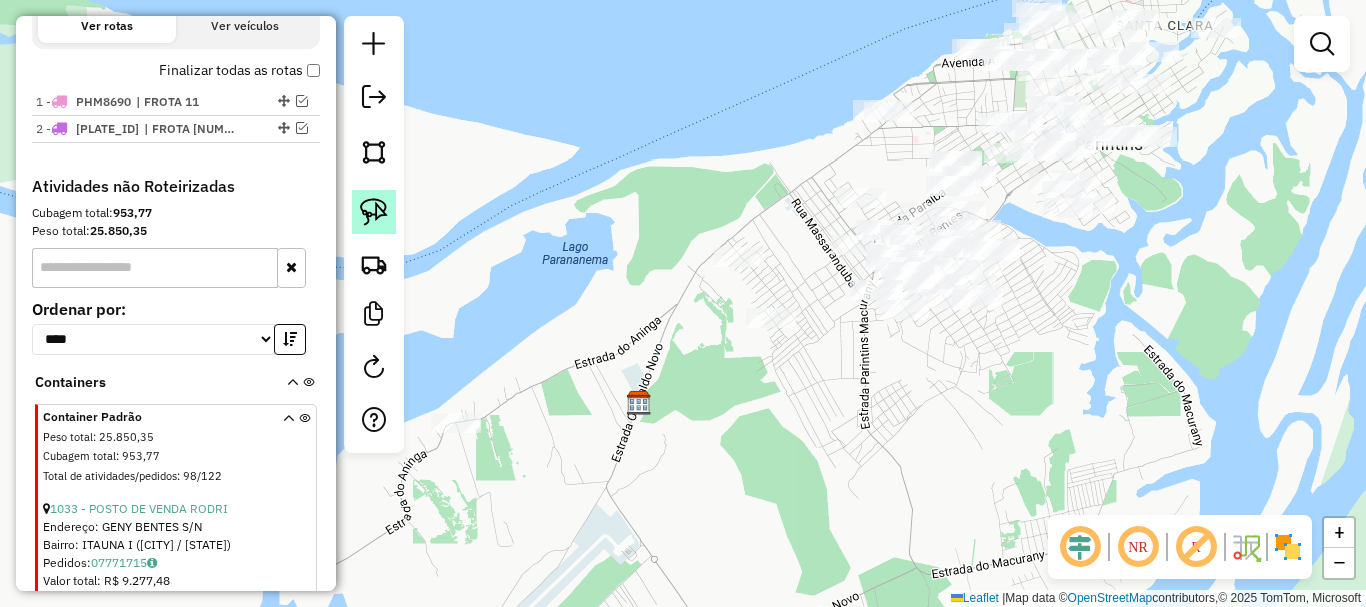 click 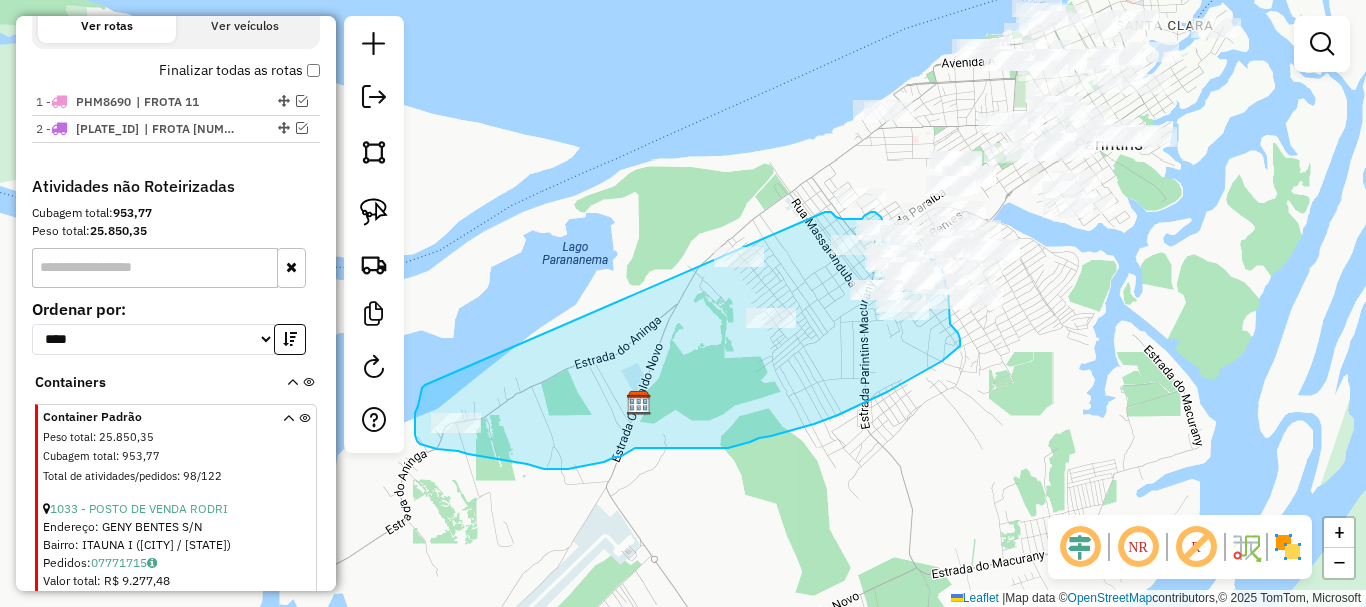 drag, startPoint x: 425, startPoint y: 385, endPoint x: 825, endPoint y: 212, distance: 435.80844 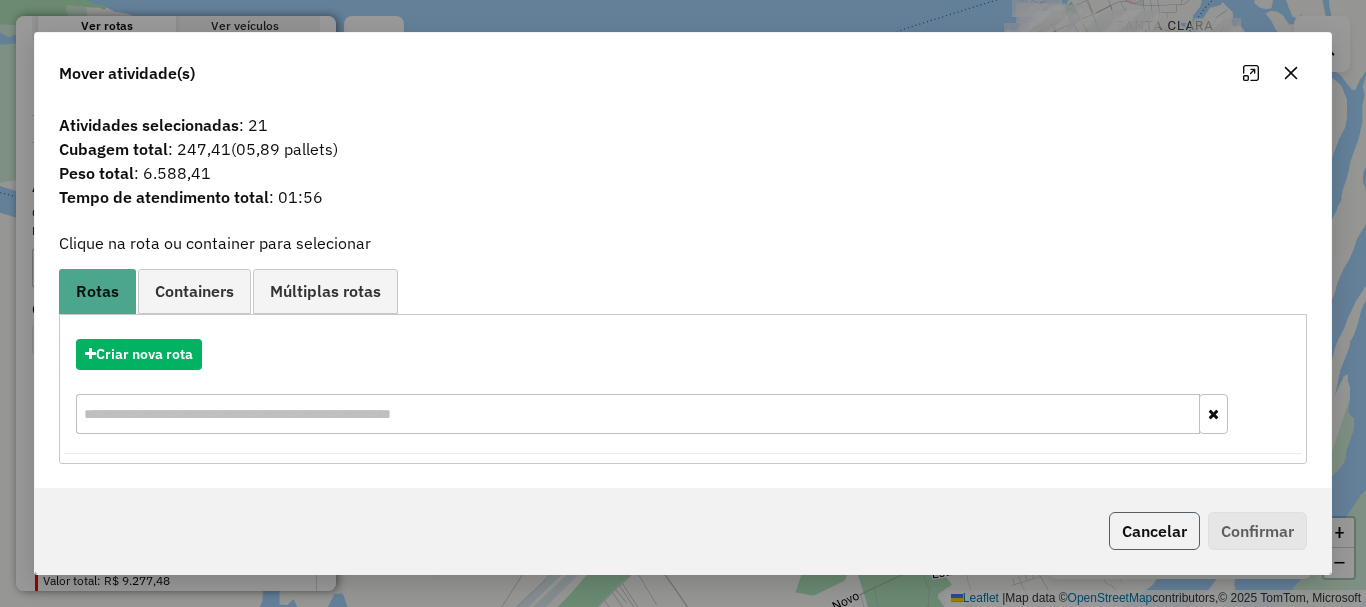 click on "Cancelar" 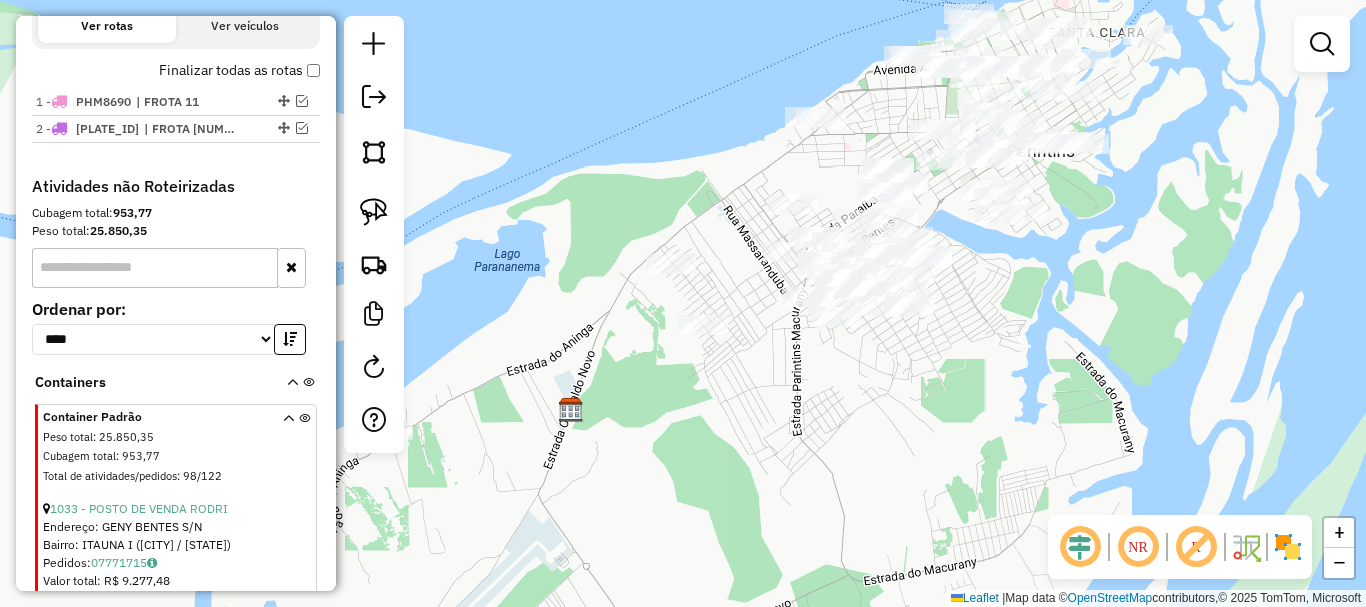 drag, startPoint x: 962, startPoint y: 405, endPoint x: 715, endPoint y: 475, distance: 256.72748 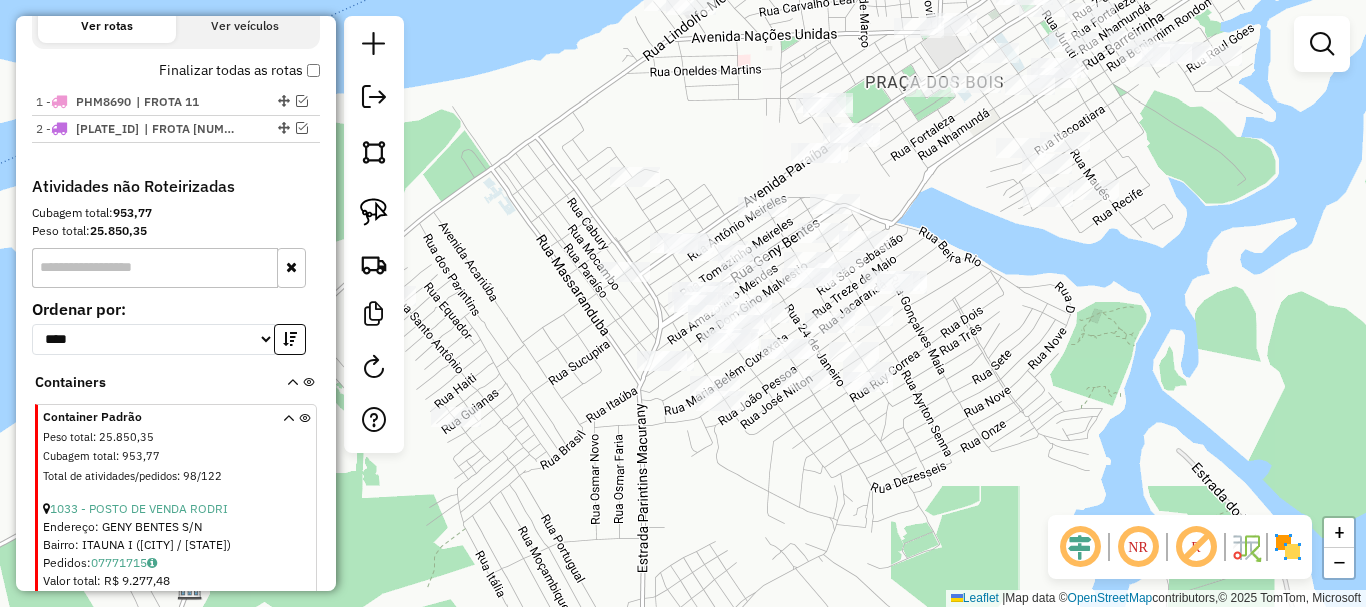 drag, startPoint x: 620, startPoint y: 453, endPoint x: 751, endPoint y: 519, distance: 146.68674 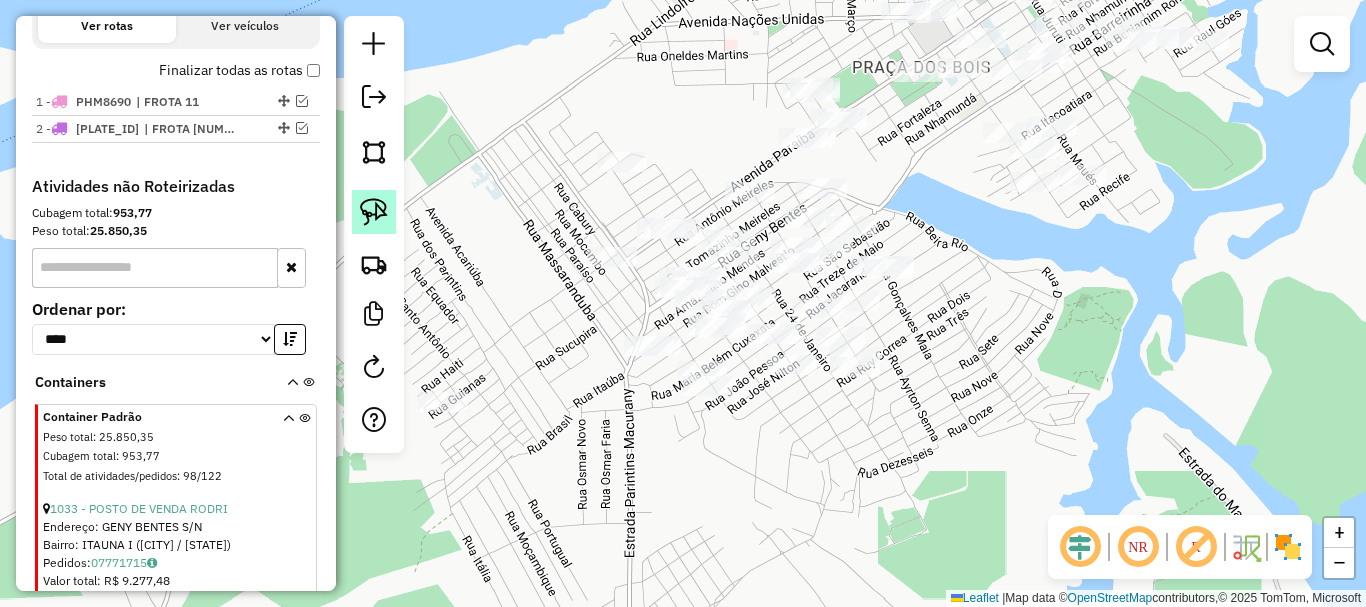 click 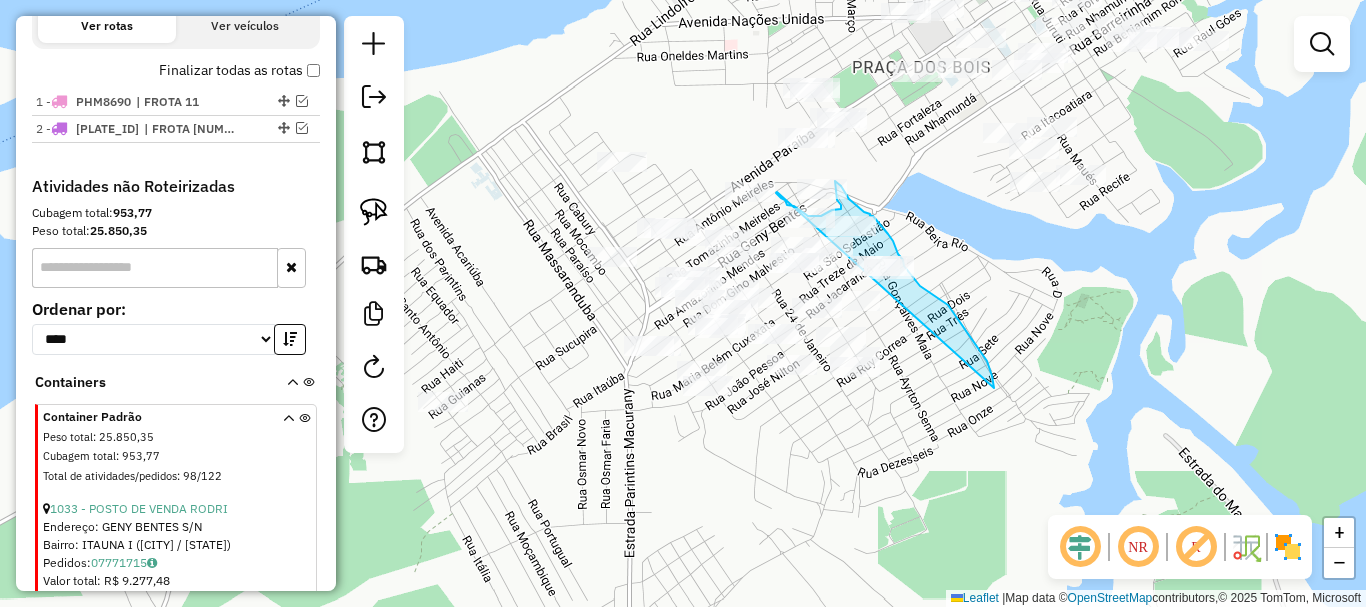 drag, startPoint x: 994, startPoint y: 388, endPoint x: 777, endPoint y: 192, distance: 292.41238 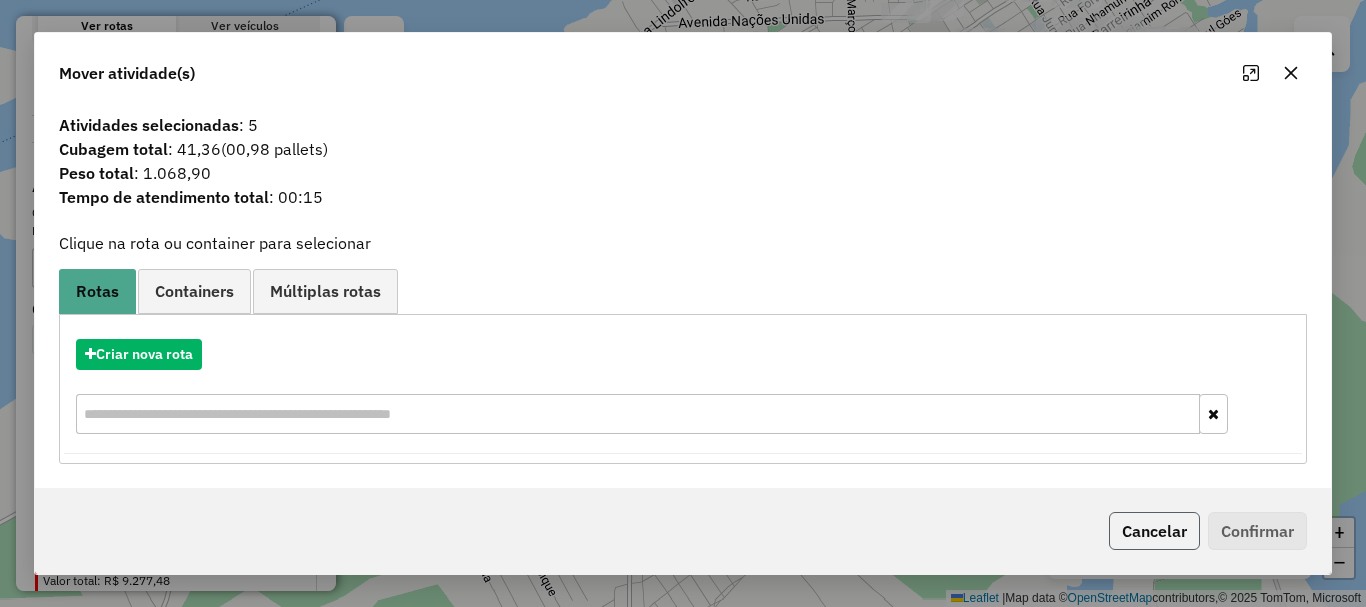 click on "Cancelar" 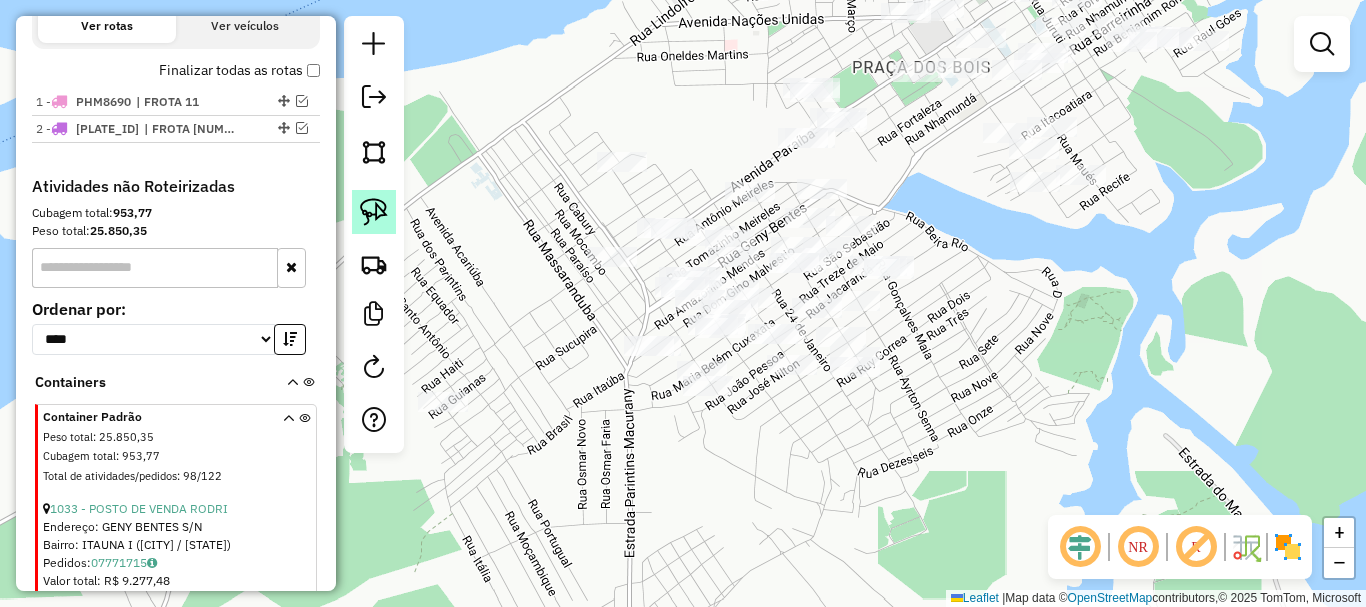 click 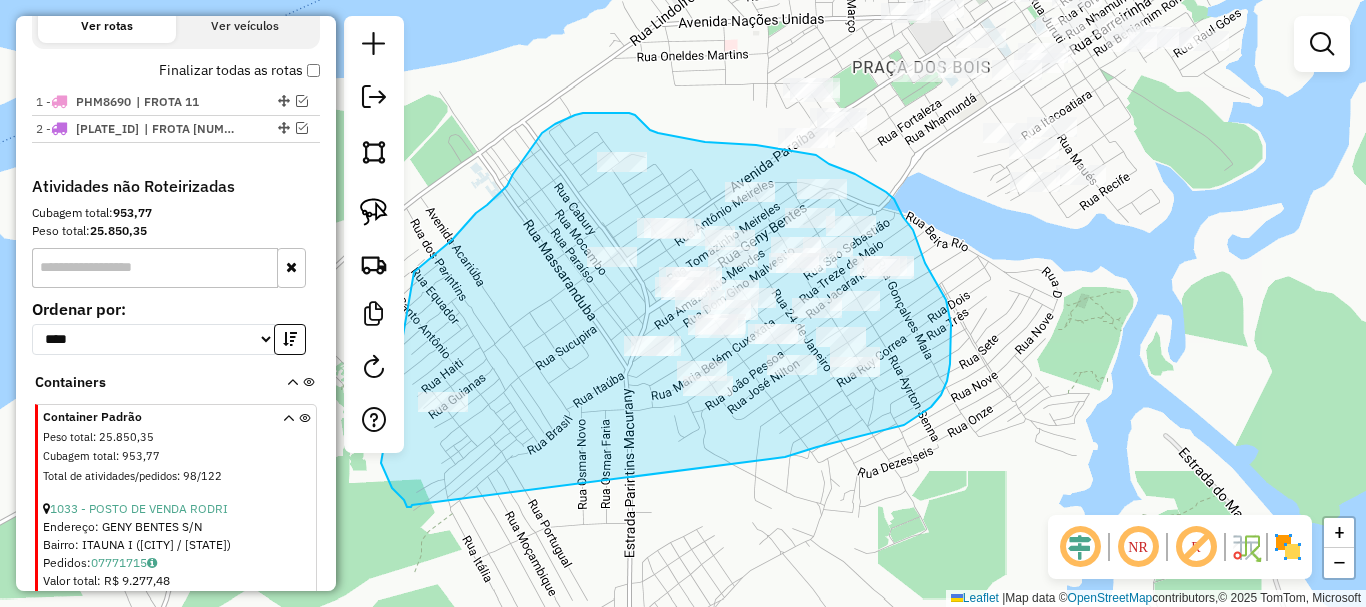 drag, startPoint x: 776, startPoint y: 459, endPoint x: 426, endPoint y: 493, distance: 351.64755 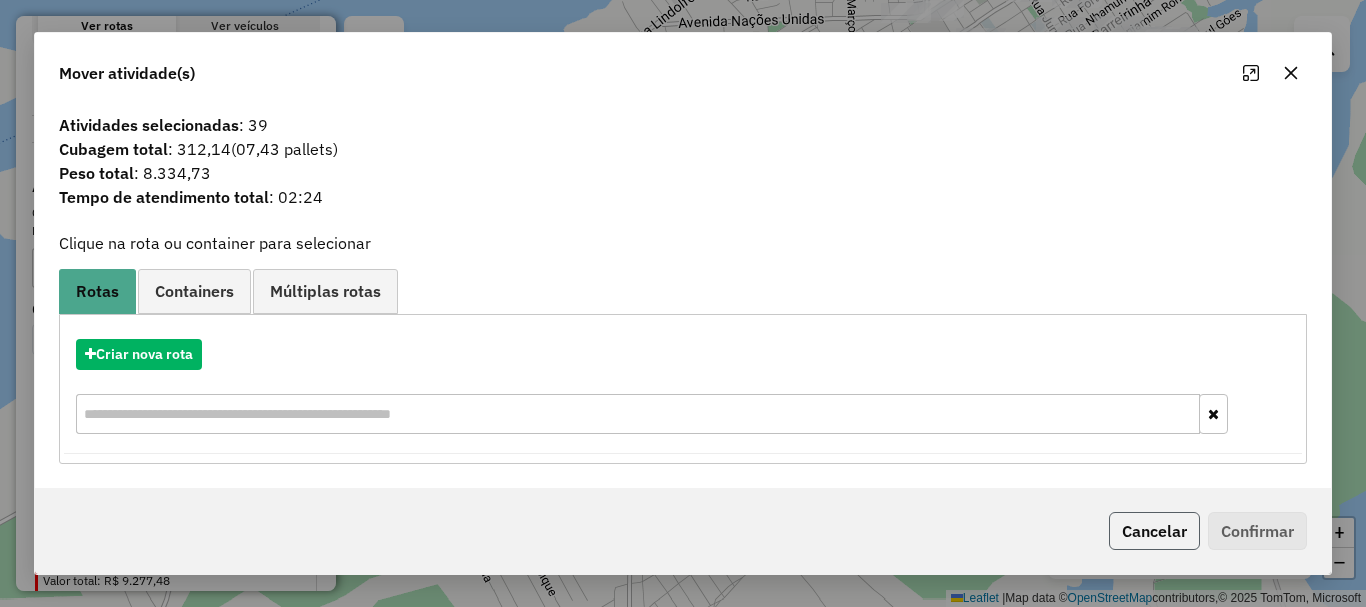 drag, startPoint x: 1157, startPoint y: 525, endPoint x: 1139, endPoint y: 536, distance: 21.095022 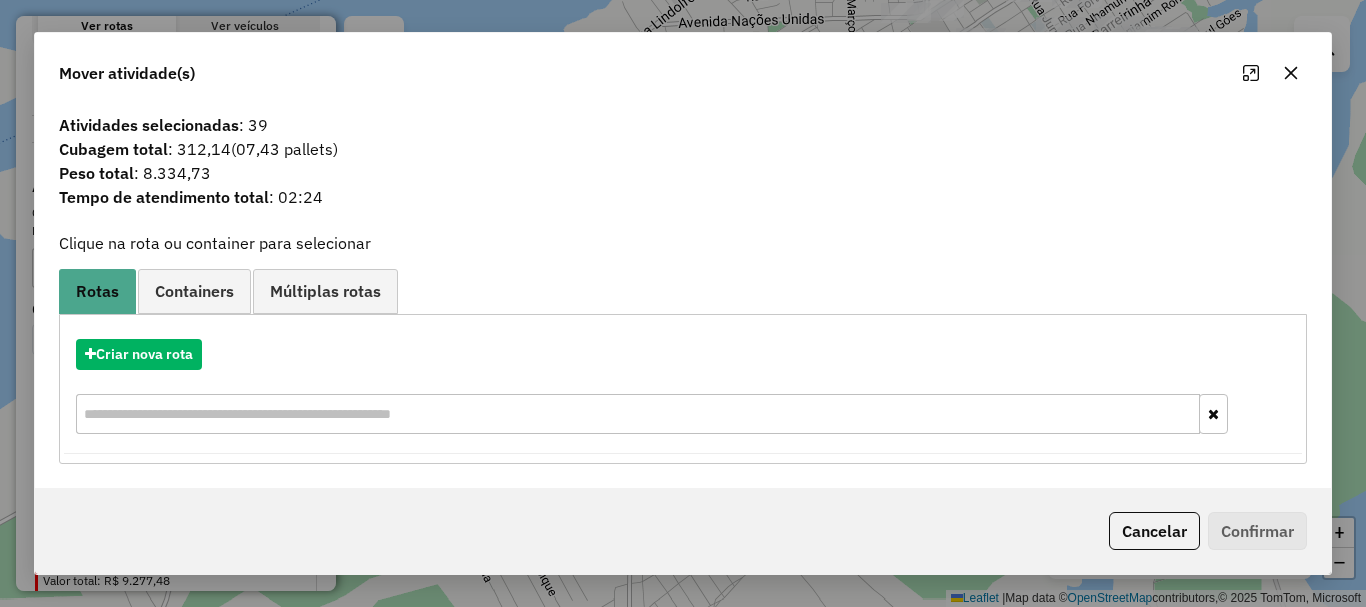 click on "Cancelar" 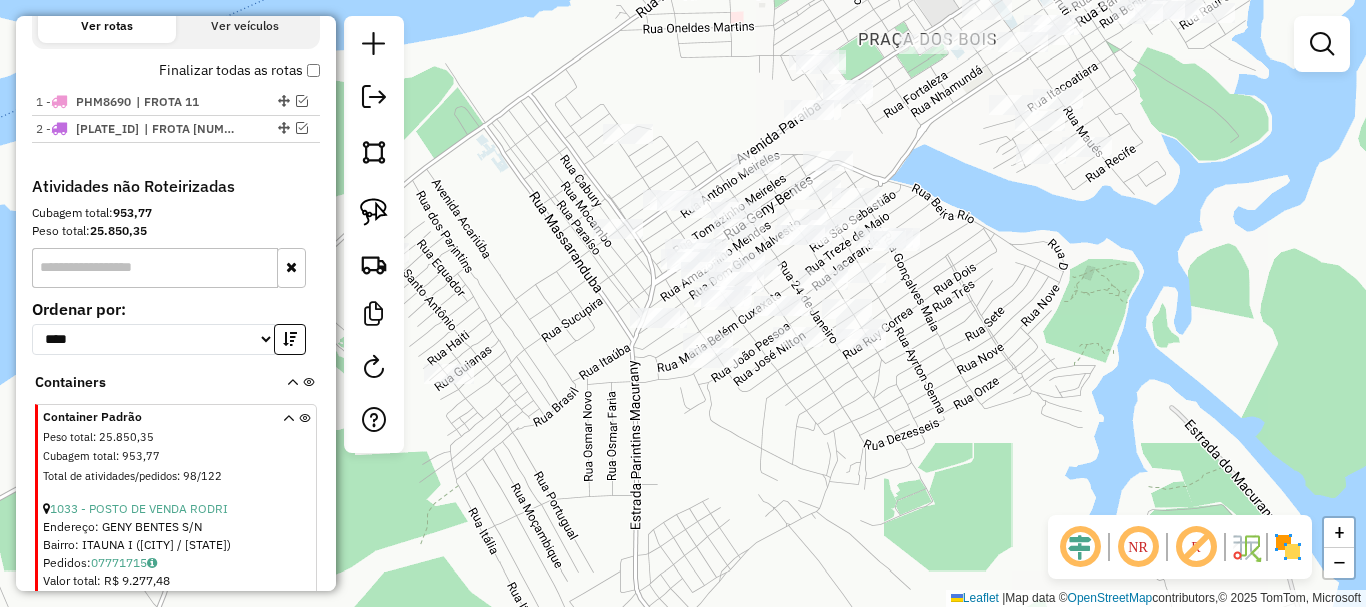 drag, startPoint x: 784, startPoint y: 488, endPoint x: 787, endPoint y: 460, distance: 28.160255 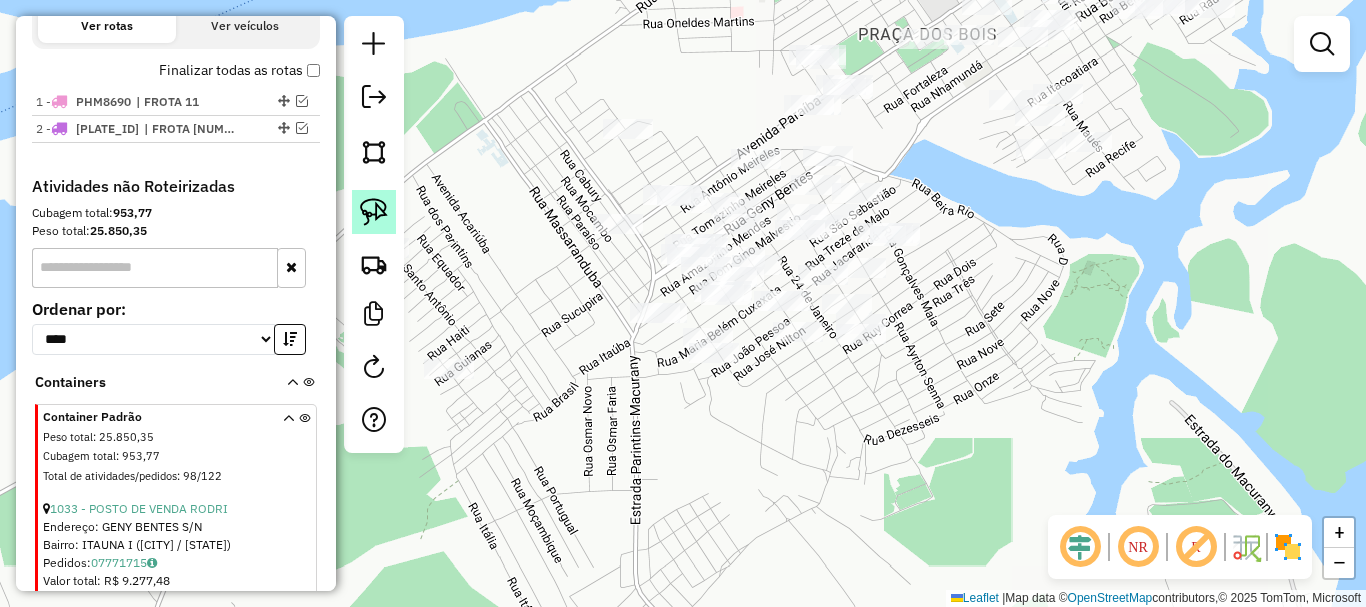 click 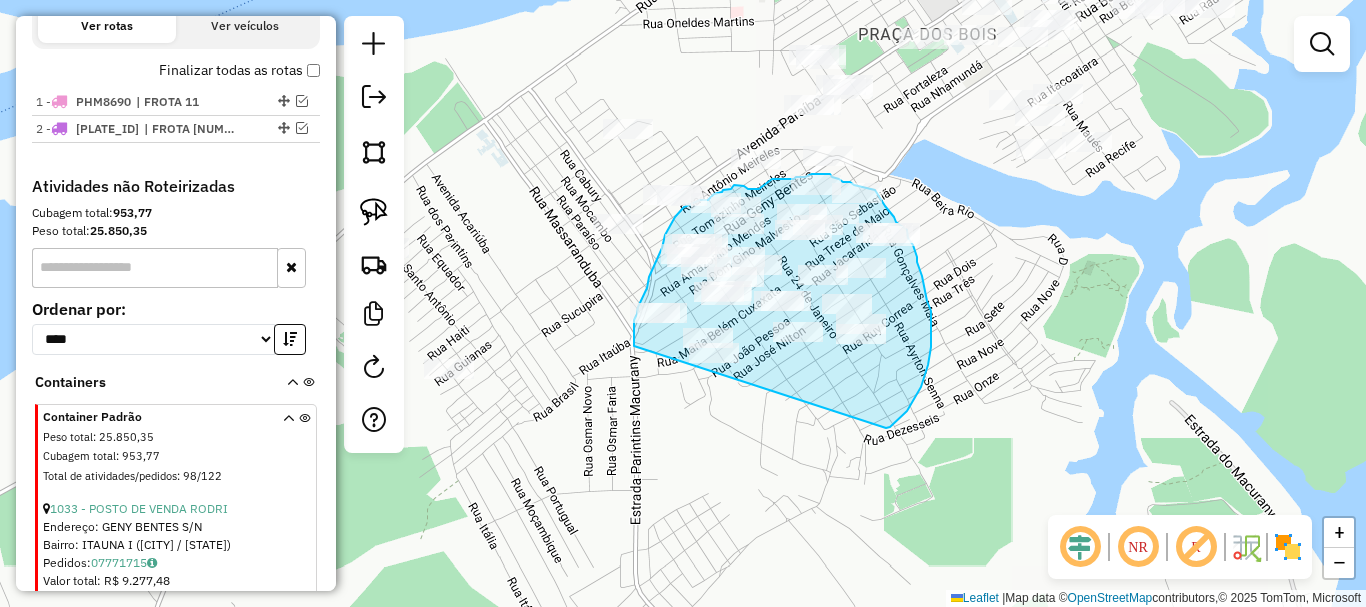 drag, startPoint x: 886, startPoint y: 428, endPoint x: 634, endPoint y: 360, distance: 261.0134 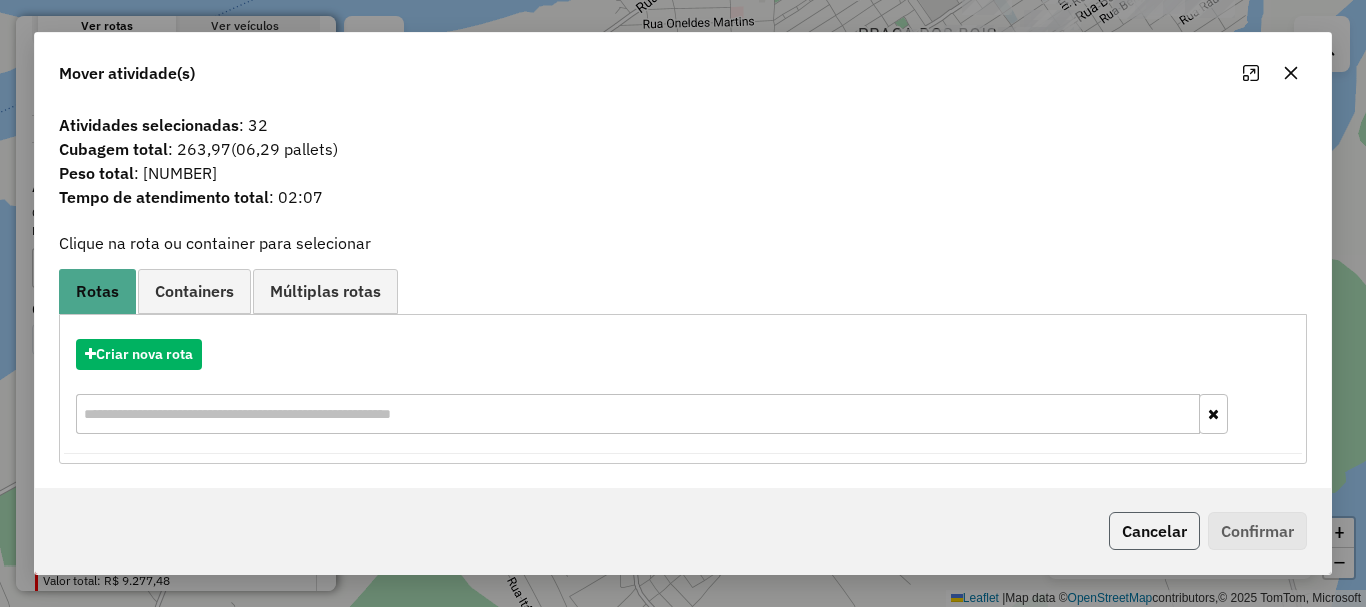click on "Cancelar" 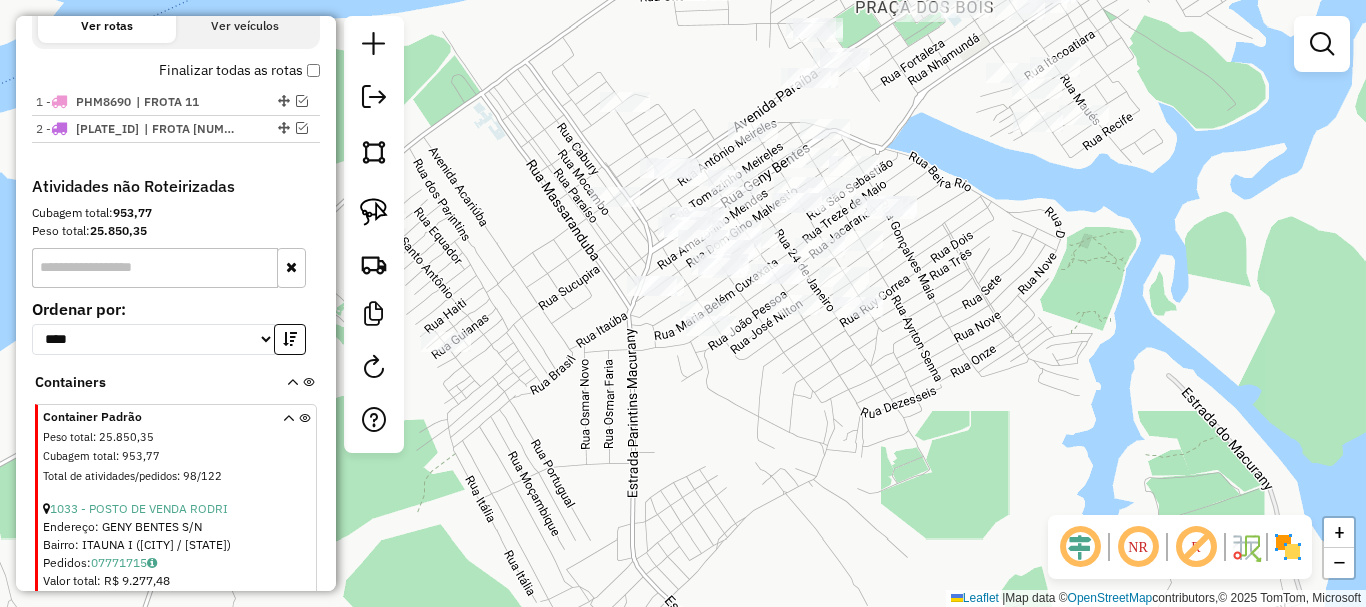 drag, startPoint x: 910, startPoint y: 430, endPoint x: 894, endPoint y: 413, distance: 23.345236 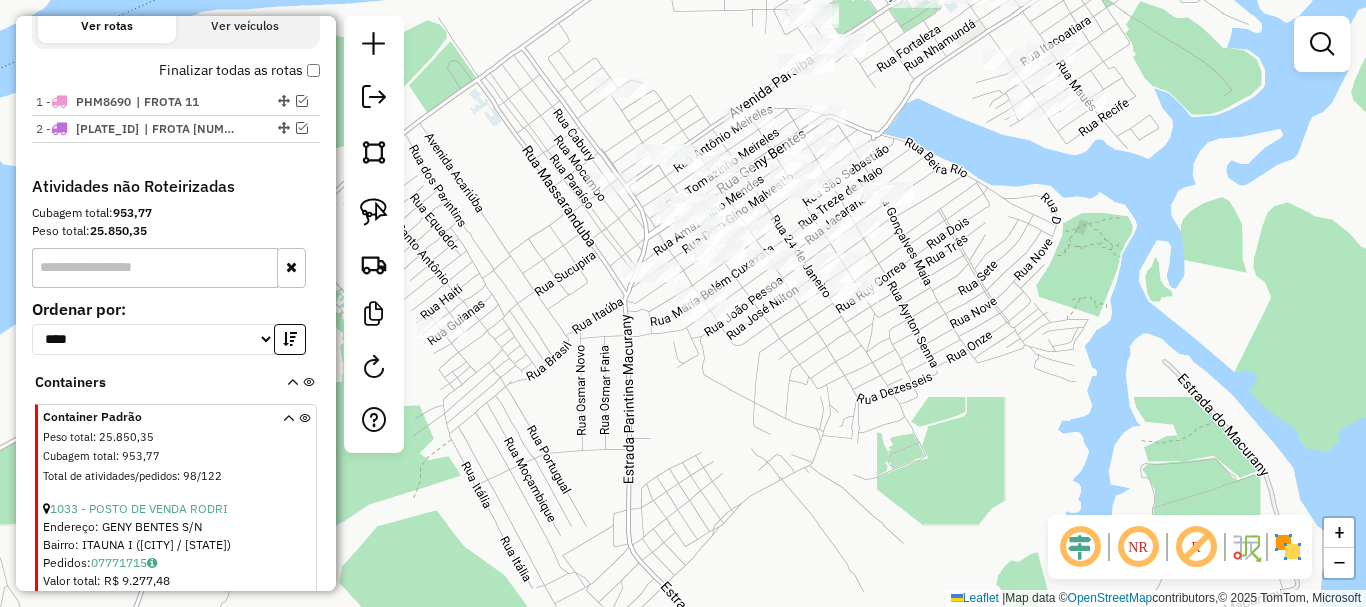 drag, startPoint x: 373, startPoint y: 223, endPoint x: 739, endPoint y: 334, distance: 382.46176 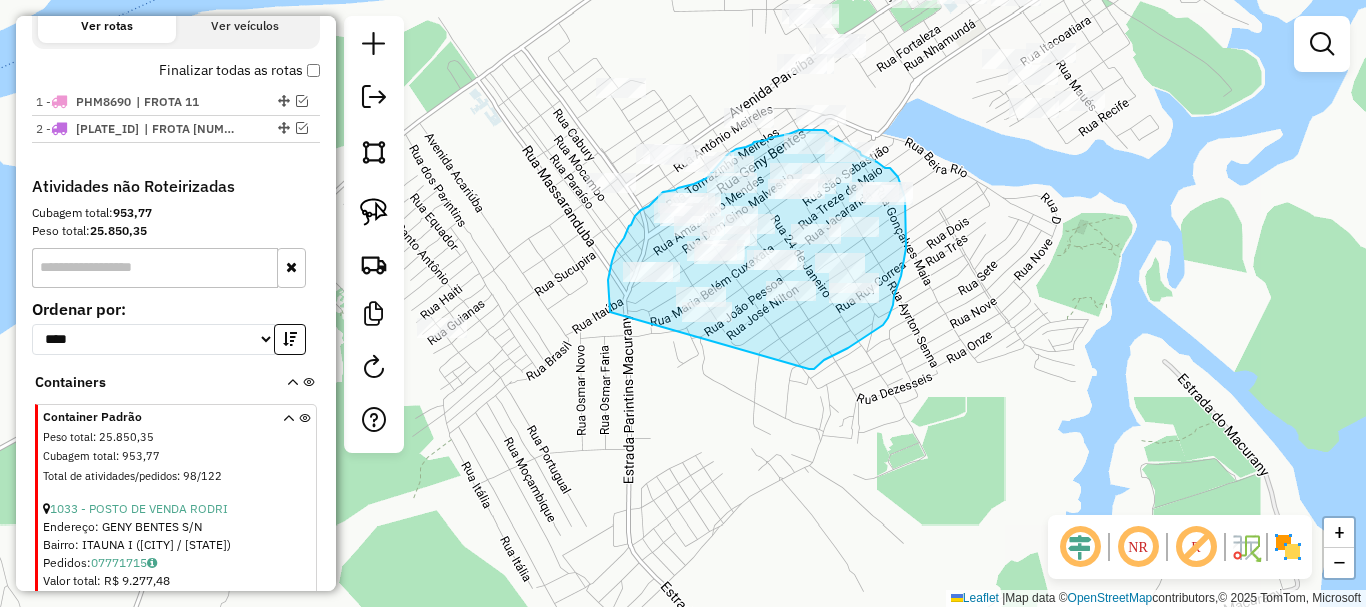 drag, startPoint x: 883, startPoint y: 325, endPoint x: 611, endPoint y: 315, distance: 272.18375 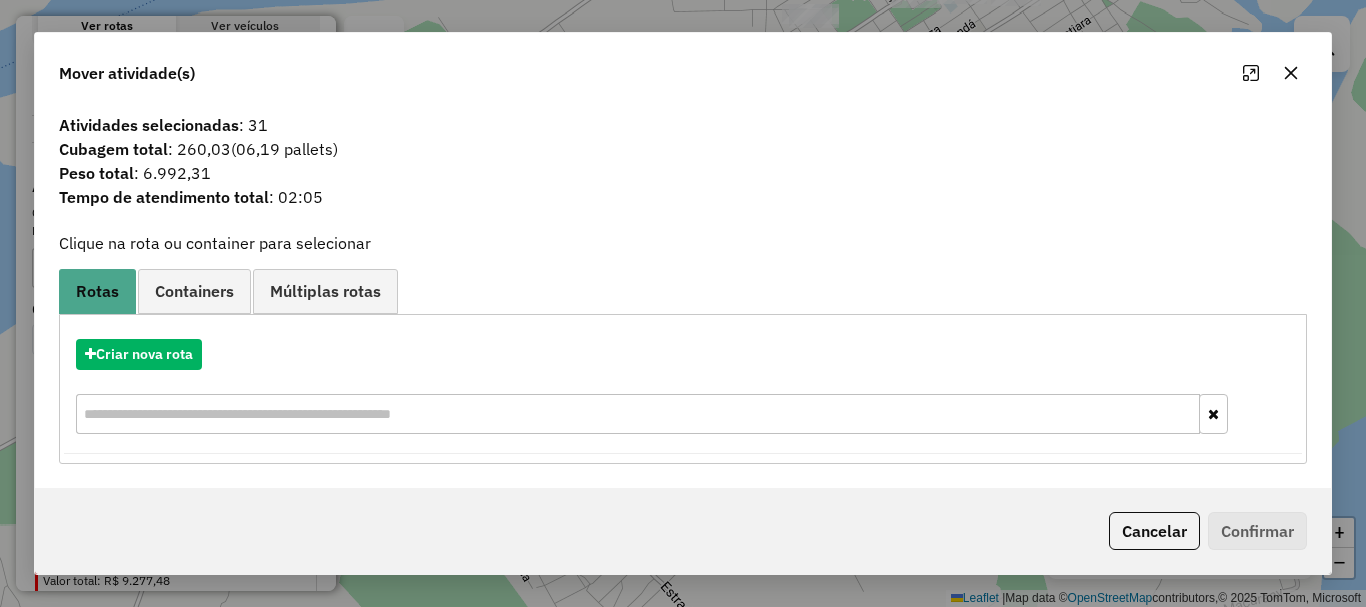 click on "Criar nova rota" at bounding box center [683, 389] 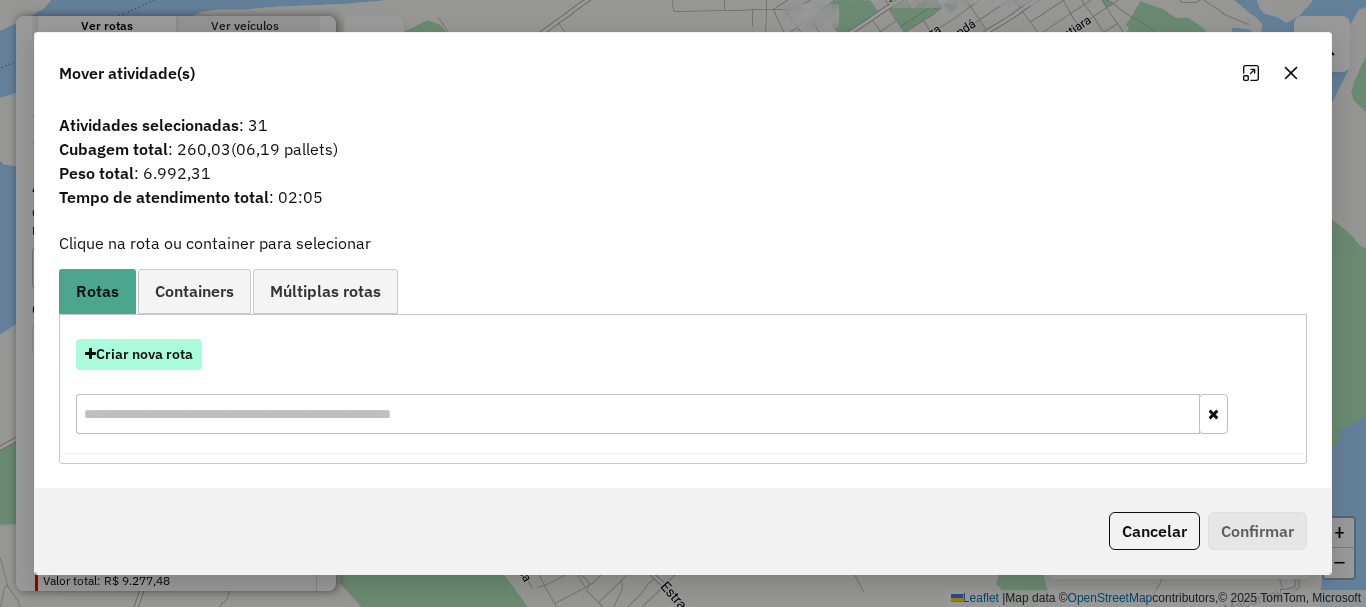 click on "Criar nova rota" at bounding box center [139, 354] 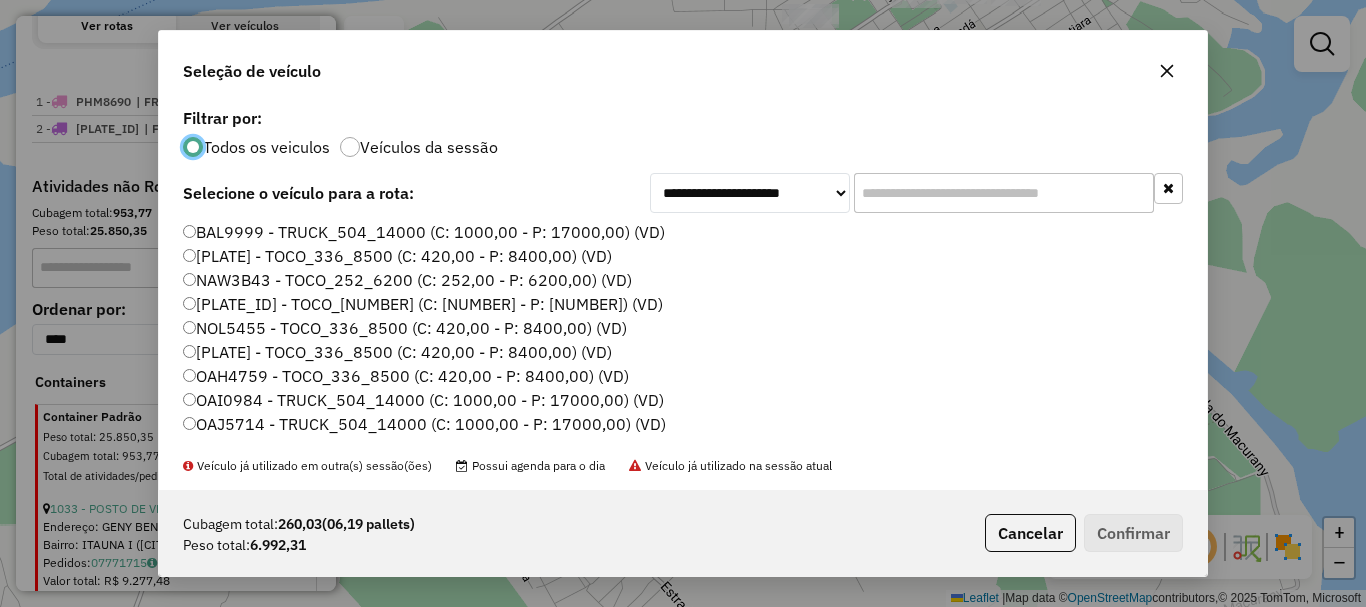 scroll, scrollTop: 11, scrollLeft: 6, axis: both 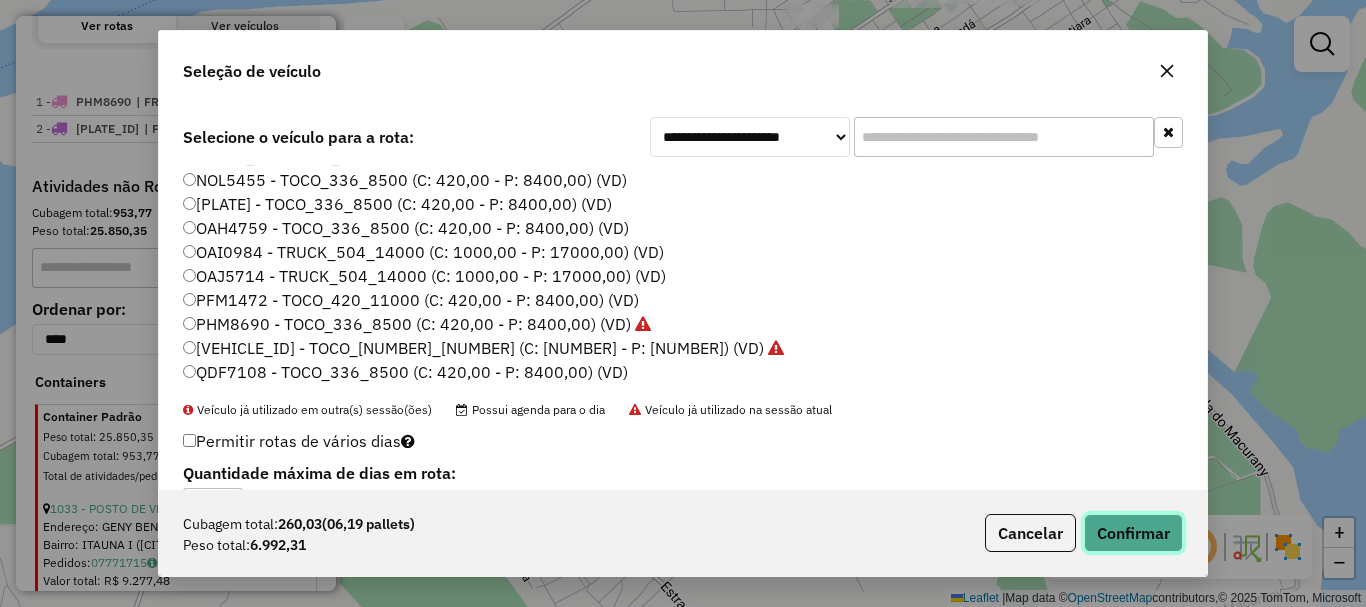 click on "Confirmar" 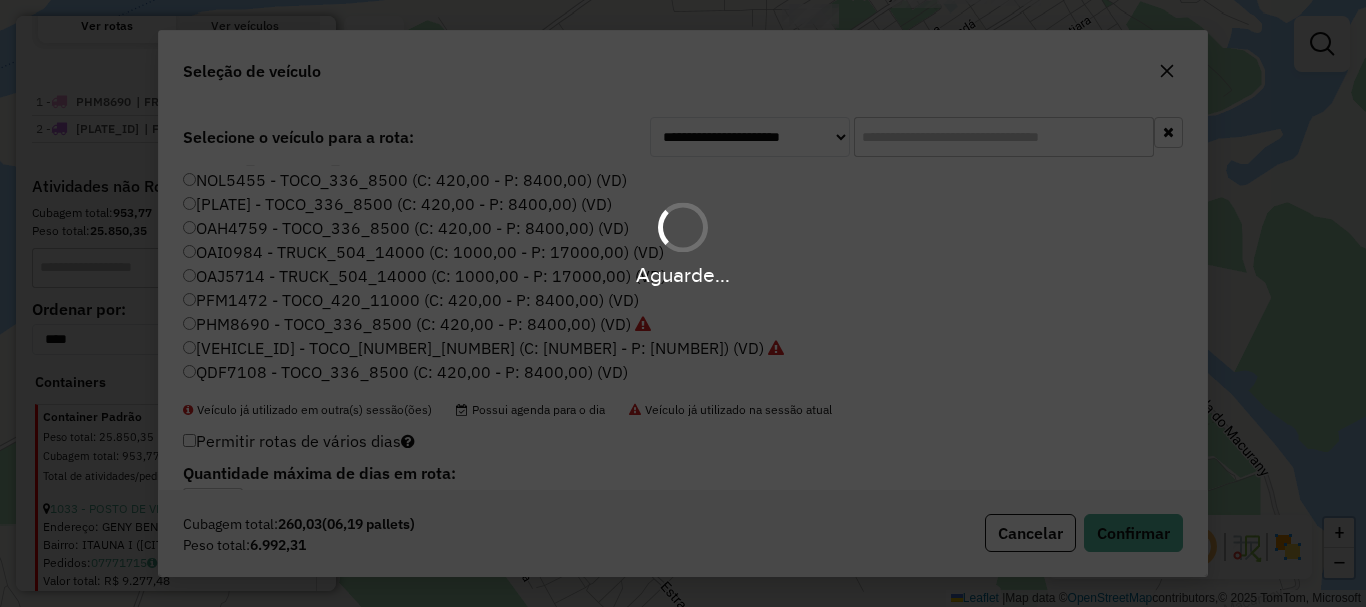 scroll, scrollTop: 0, scrollLeft: 0, axis: both 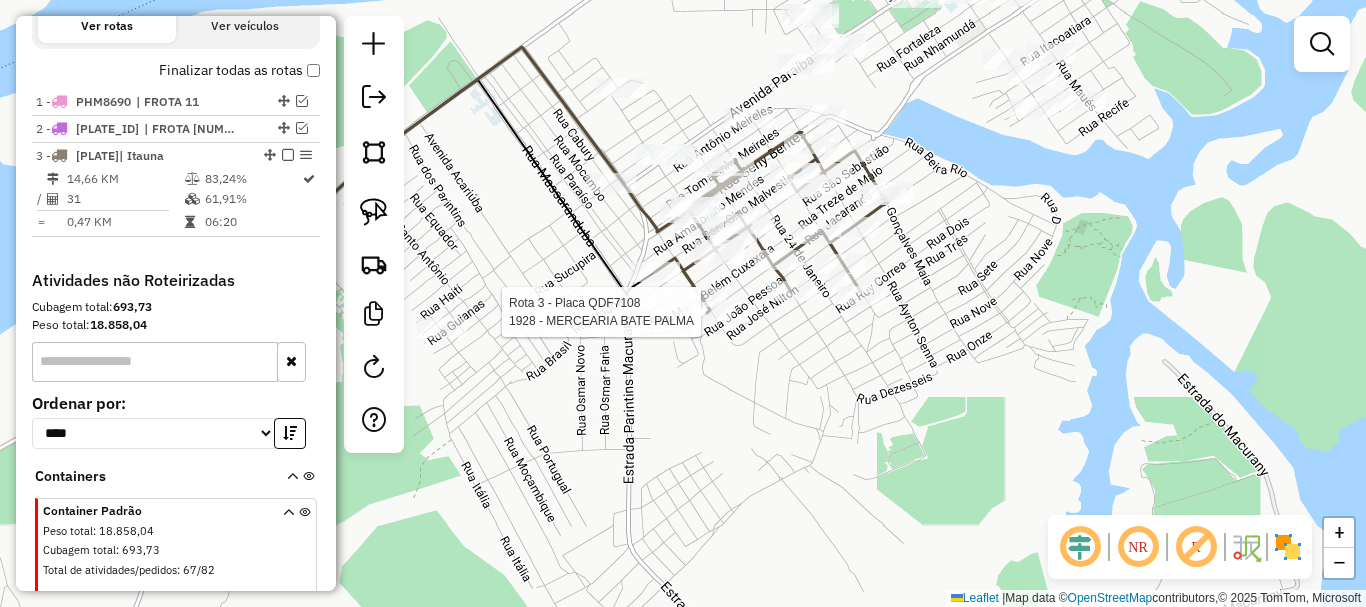 select on "**********" 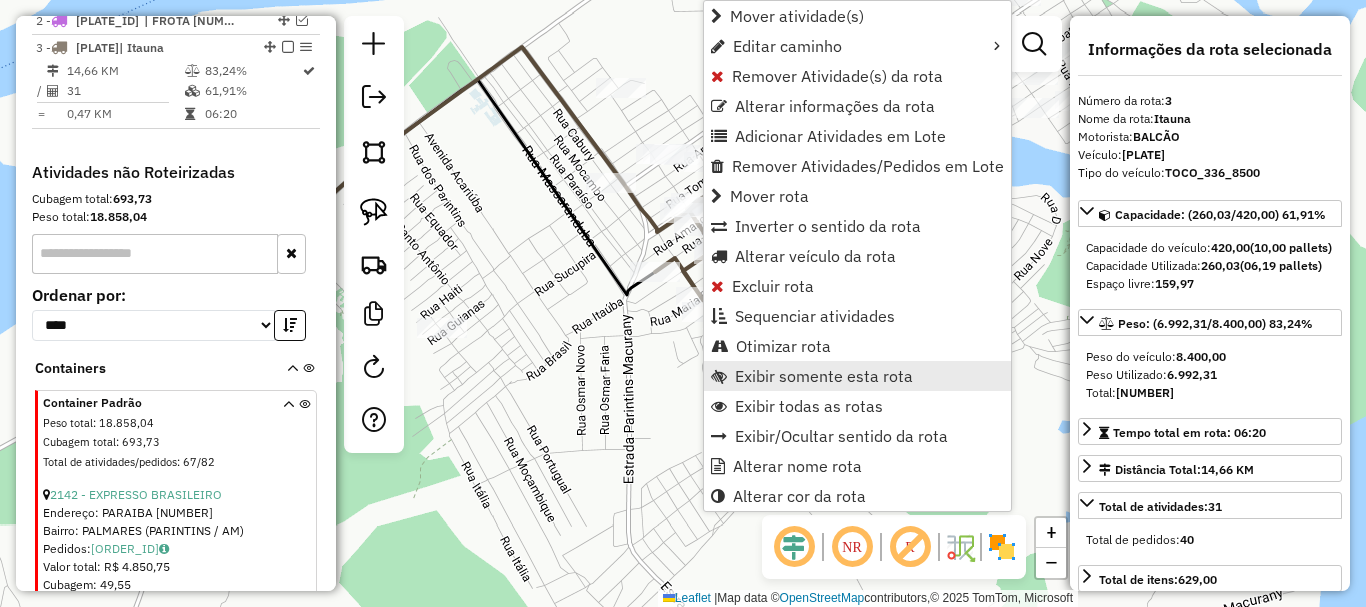 scroll, scrollTop: 804, scrollLeft: 0, axis: vertical 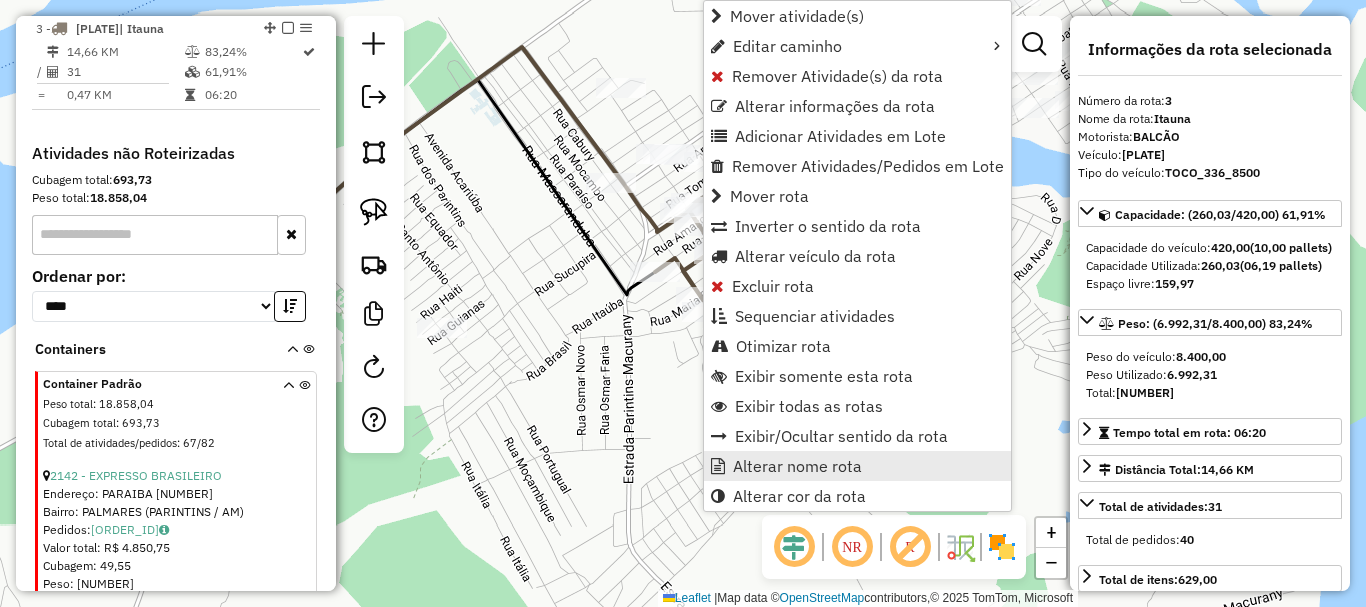click on "Alterar nome rota" at bounding box center [797, 466] 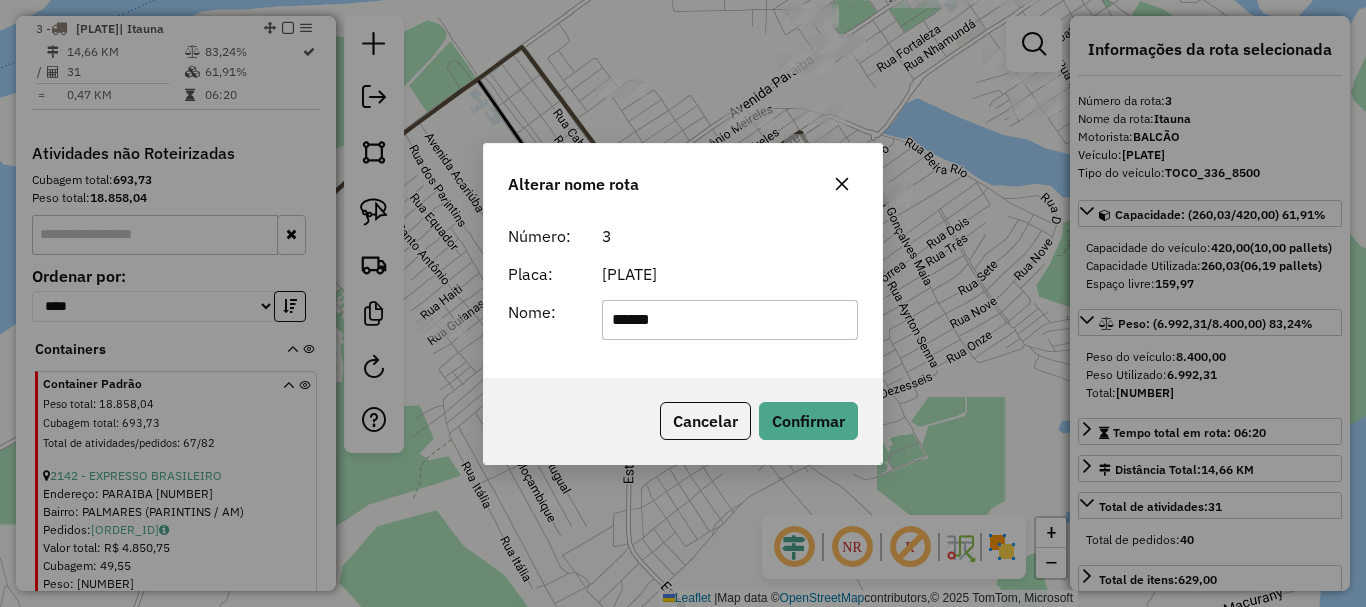 click on "Nome: ******" 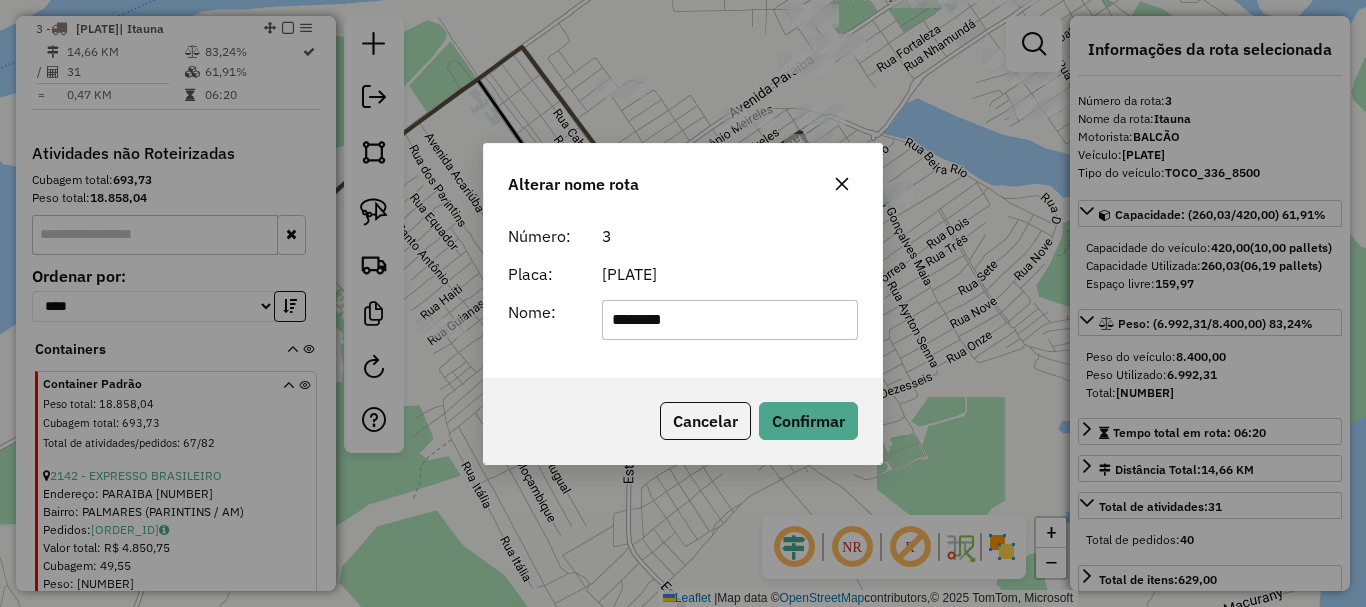 type on "********" 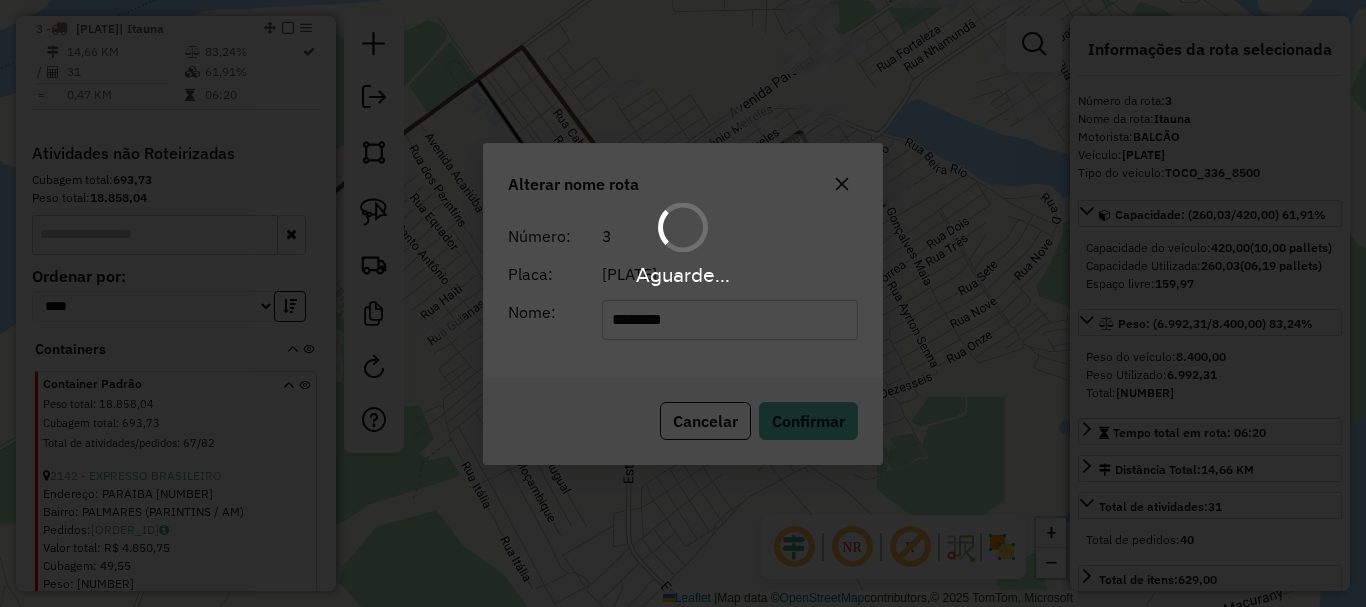 type 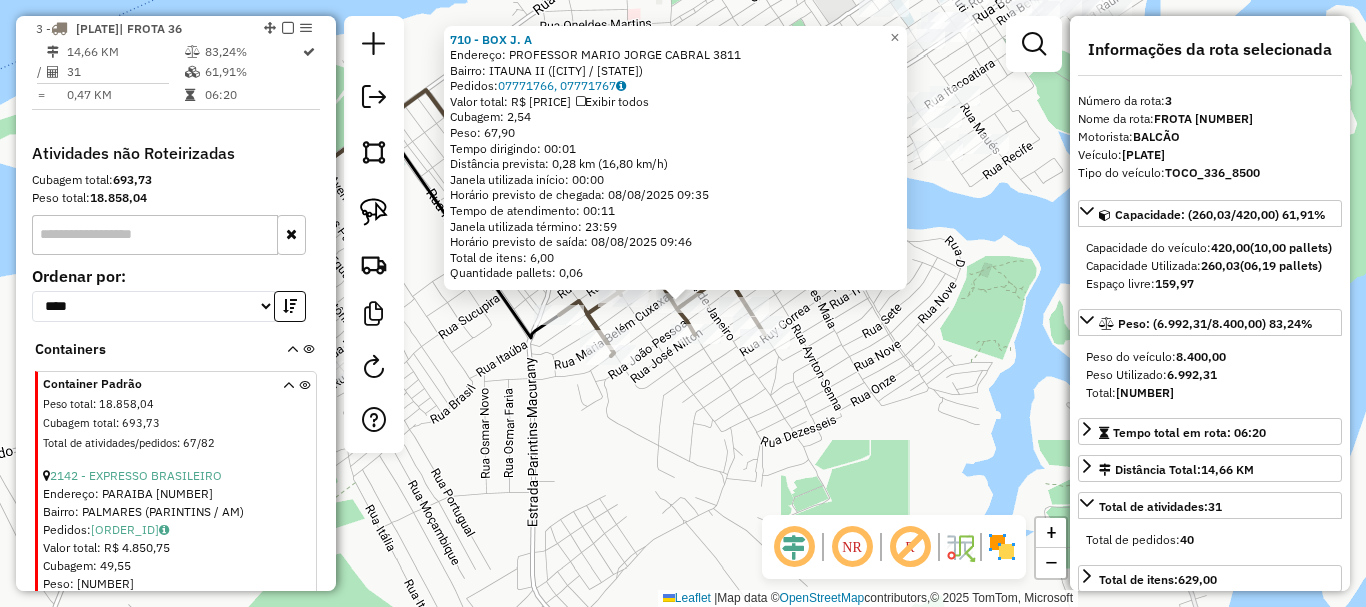 click on "Rota [NUMBER] - Placa [PLATE] [NUMBER] - BAR DO CARECA Rota [NUMBER] - Placa [PLATE] [NUMBER] - DIST VIRA COPOS Rota [NUMBER] - Placa [PLATE] [NUMBER] - MERCEARIA BATE PALMA [NUMBER] - BOX J. A Endereço: PROFESSOR MARIO JORGE CABRAL [NUMBER] Bairro: ITAUNA II ([CITY] / [STATE]) Pedidos: [ORDER_ID], [ORDER_ID] Valor total: R$ [PRICE] Exibir todos Cubagem: [CUBAGE] Peso: [WEIGHT] Tempo dirigindo: [TIME] Distância prevista: [DISTANCE] km ([SPEED] km/h) Janela utilizada início: [TIME] Horário previsto de chegada: [DATE] [TIME] Tempo de atendimento: [TIME] Janela utilizada término: [TIME] Horário previsto de saída: [DATE] [TIME] Total de itens: [ITEMS] Quantidade pallets: [PALLETS] × Janela de atendimento Grade de atendimento Capacidade Transportadoras Veículos Cliente Pedidos Rotas Selecione os dias de semana para filtrar as janelas de atendimento Seg Ter Qua Qui Sex Sáb Dom Informe o período da janela de atendimento: De: Até: Filtrar exatamente a janela do cliente Considerar janela de atendimento padrão Seg Ter" 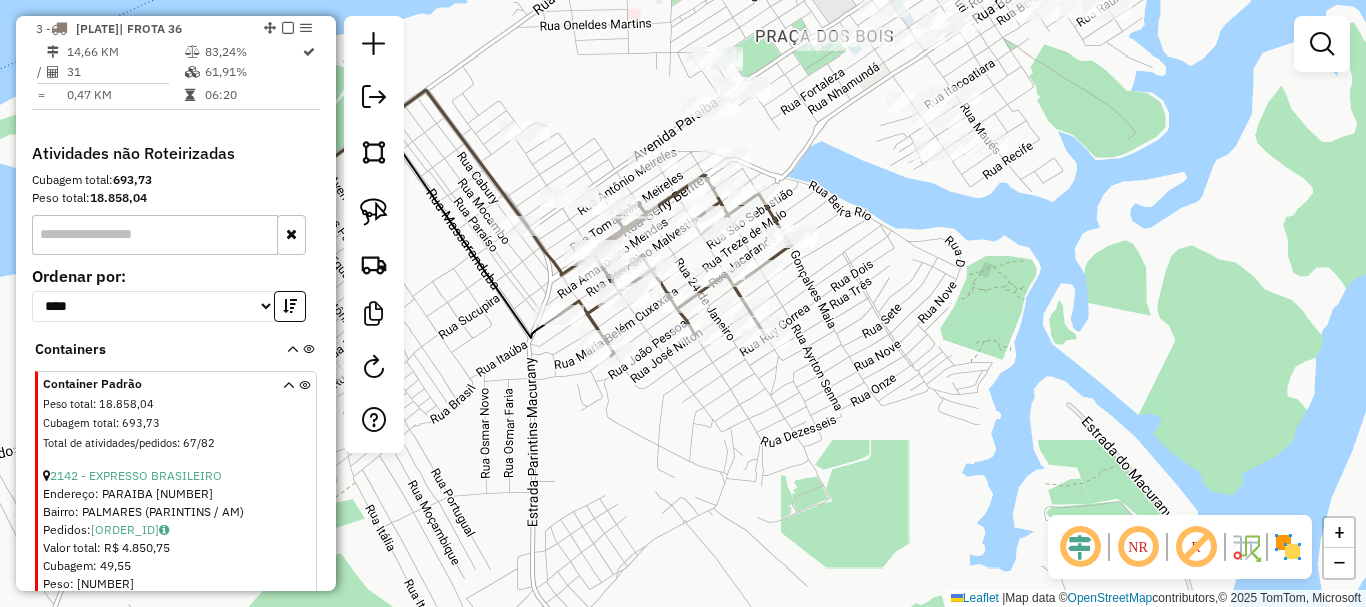 click 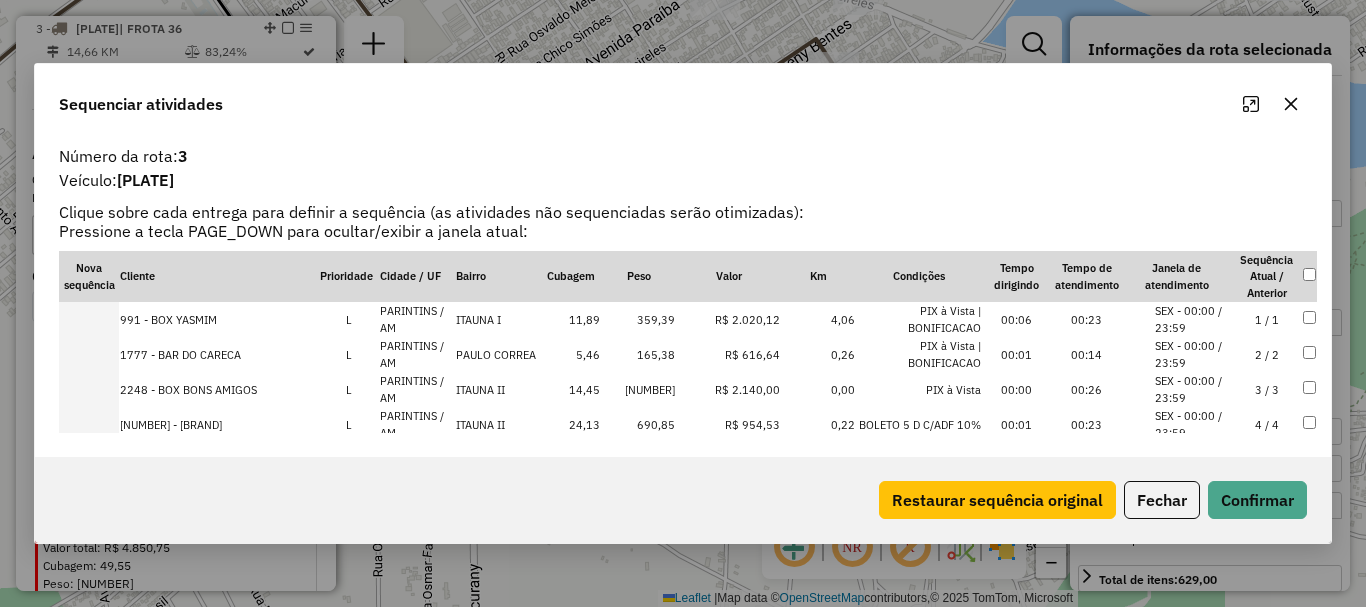 drag, startPoint x: 1173, startPoint y: 501, endPoint x: 908, endPoint y: 592, distance: 280.1892 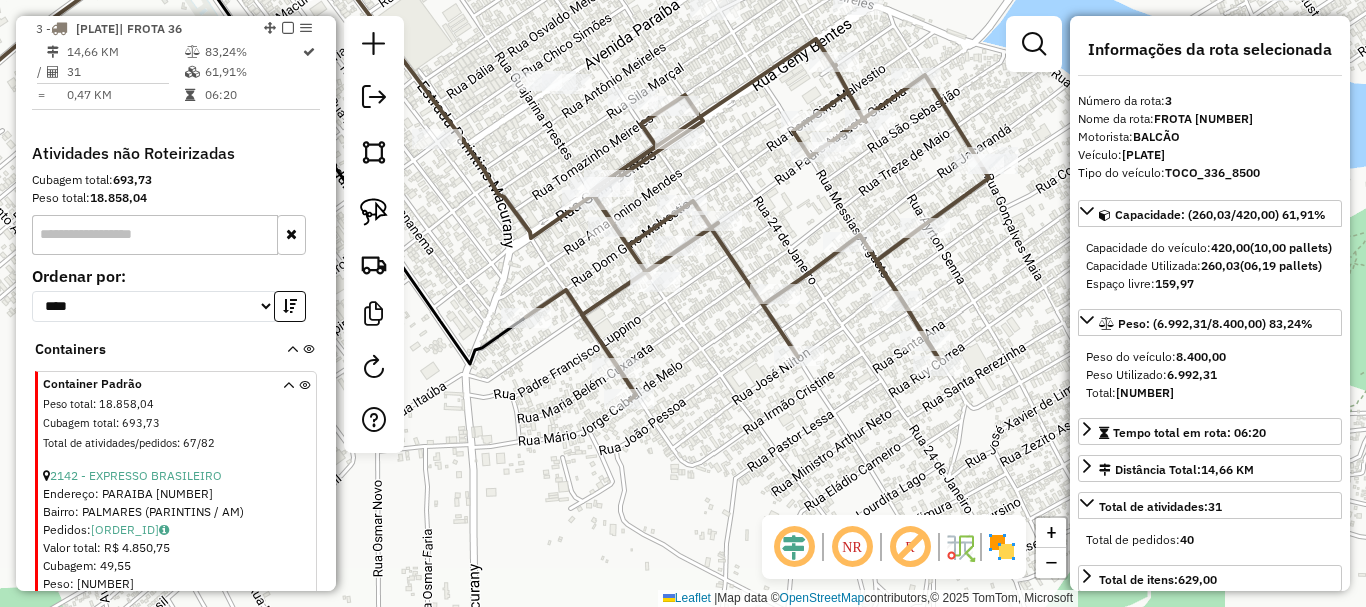 drag, startPoint x: 524, startPoint y: 545, endPoint x: 816, endPoint y: 443, distance: 309.30243 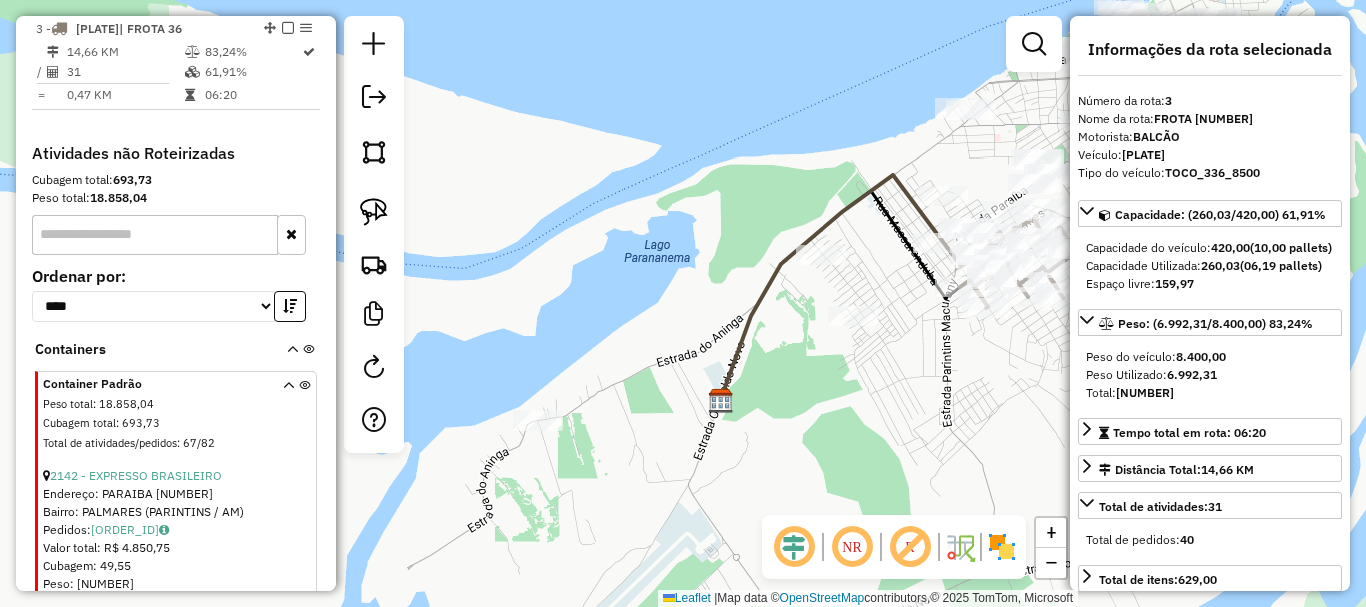 drag, startPoint x: 773, startPoint y: 427, endPoint x: 794, endPoint y: 407, distance: 29 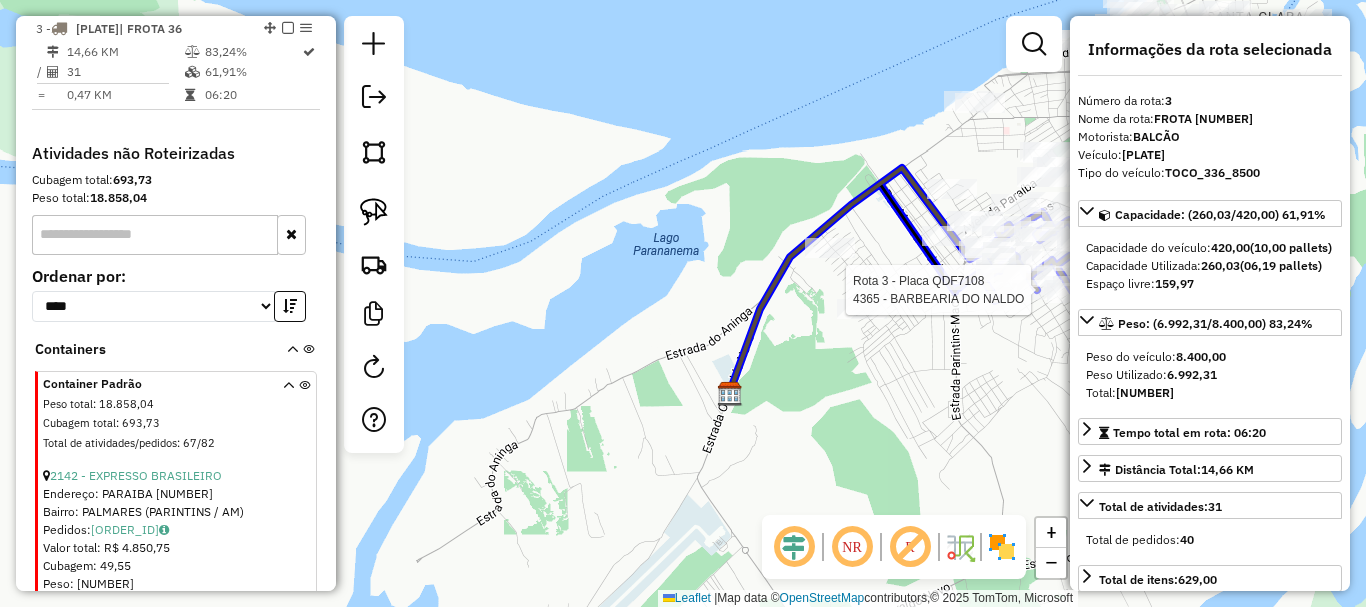 click 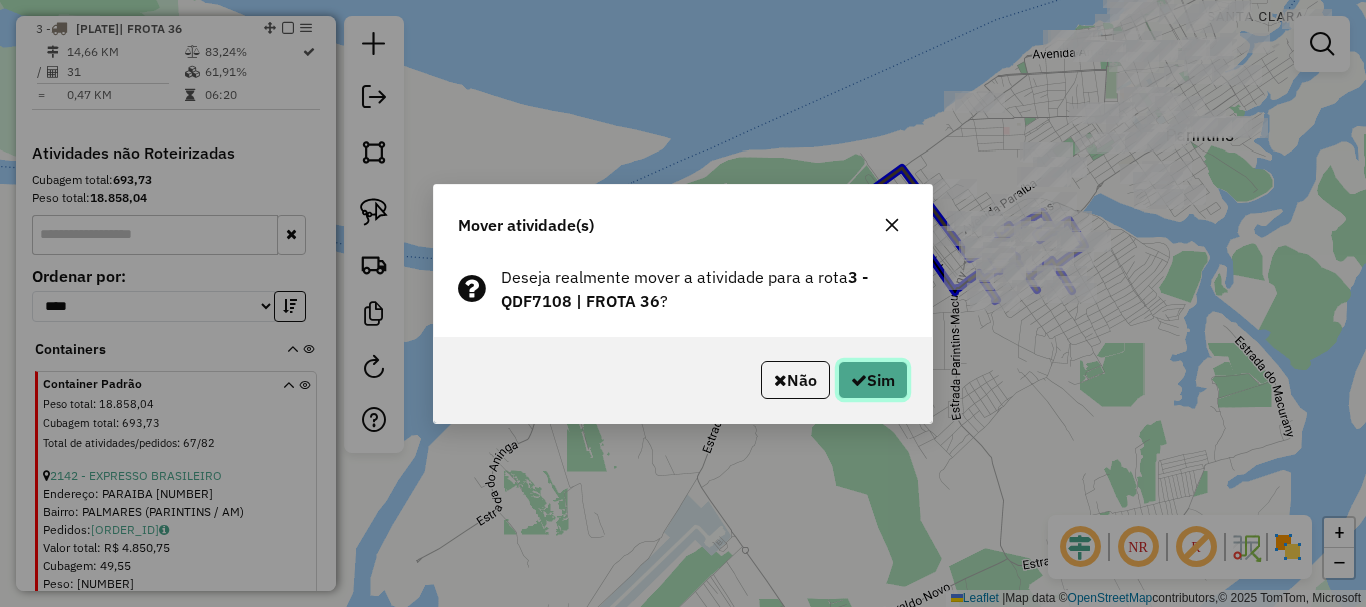click on "Sim" 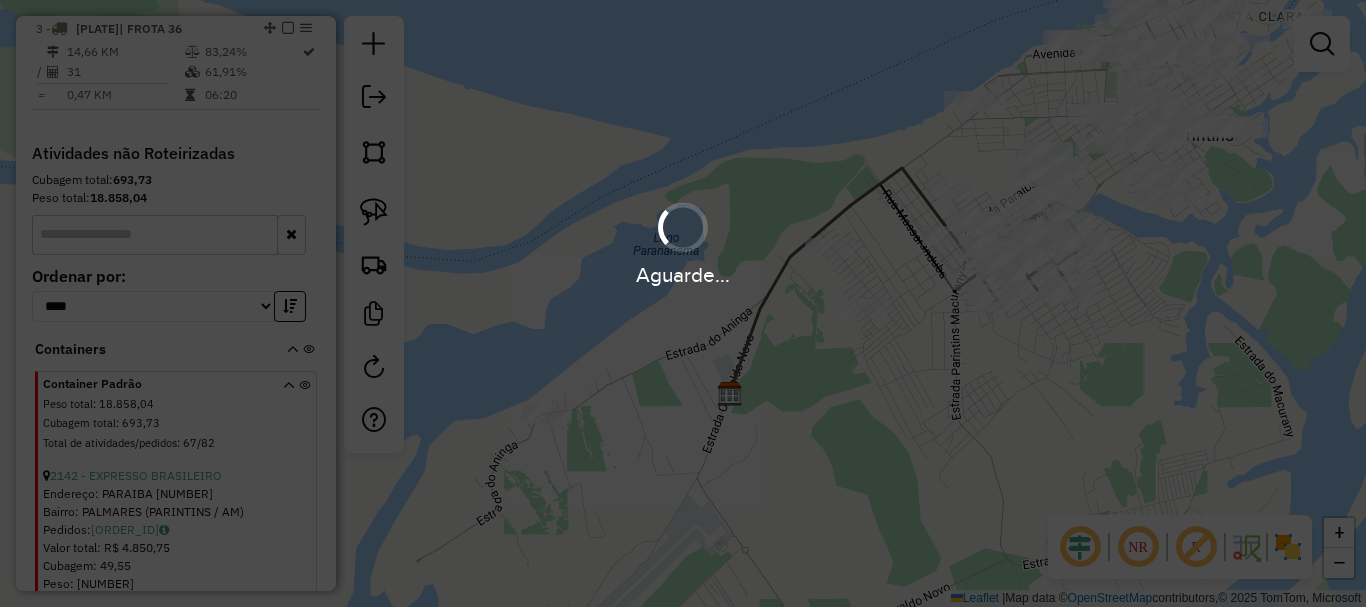 drag, startPoint x: 1002, startPoint y: 392, endPoint x: 989, endPoint y: 394, distance: 13.152946 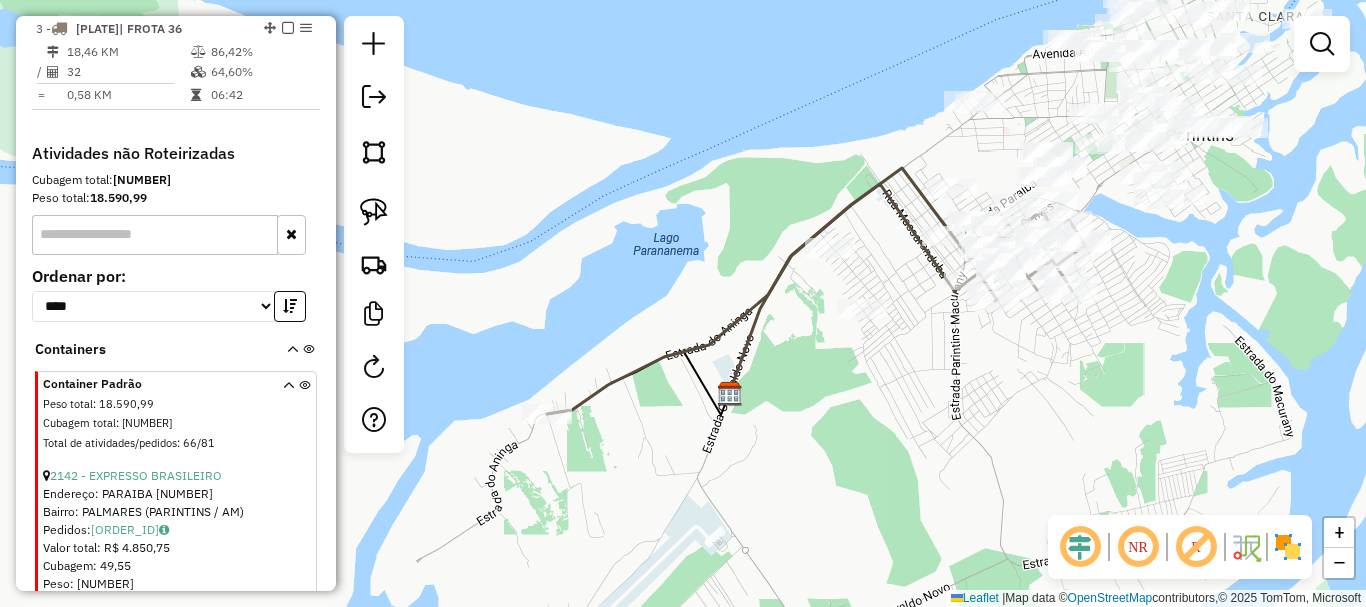 drag, startPoint x: 1063, startPoint y: 355, endPoint x: 895, endPoint y: 411, distance: 177.08755 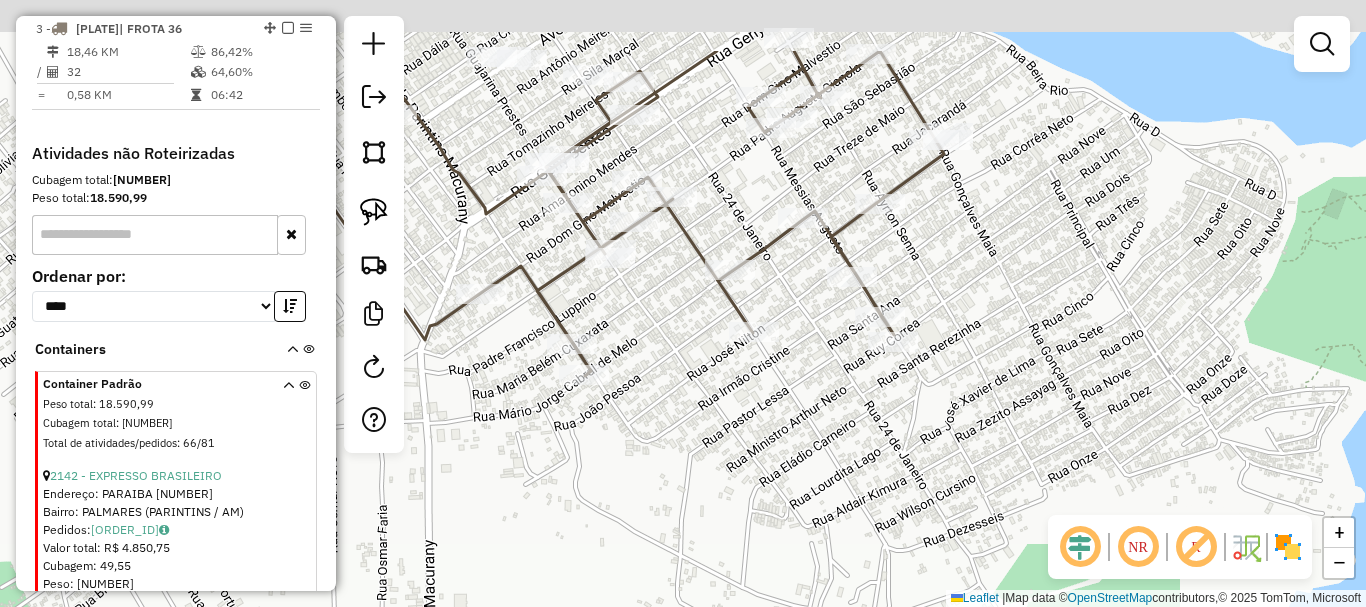 drag, startPoint x: 776, startPoint y: 360, endPoint x: 742, endPoint y: 424, distance: 72.47068 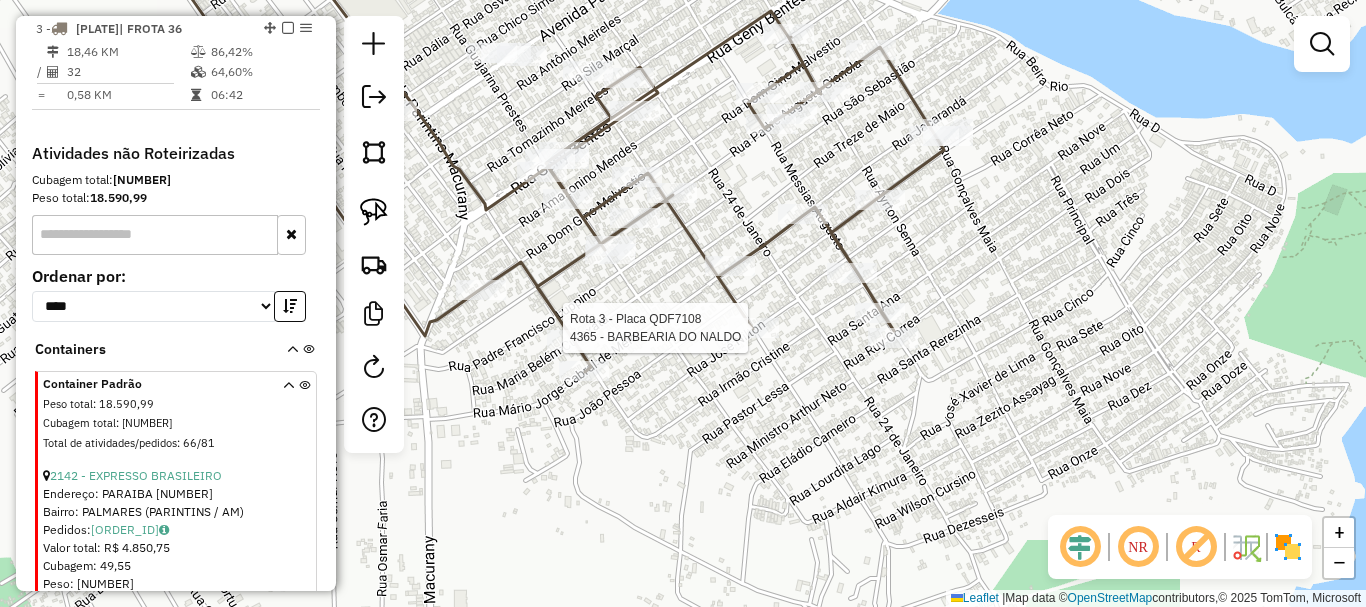 select on "**********" 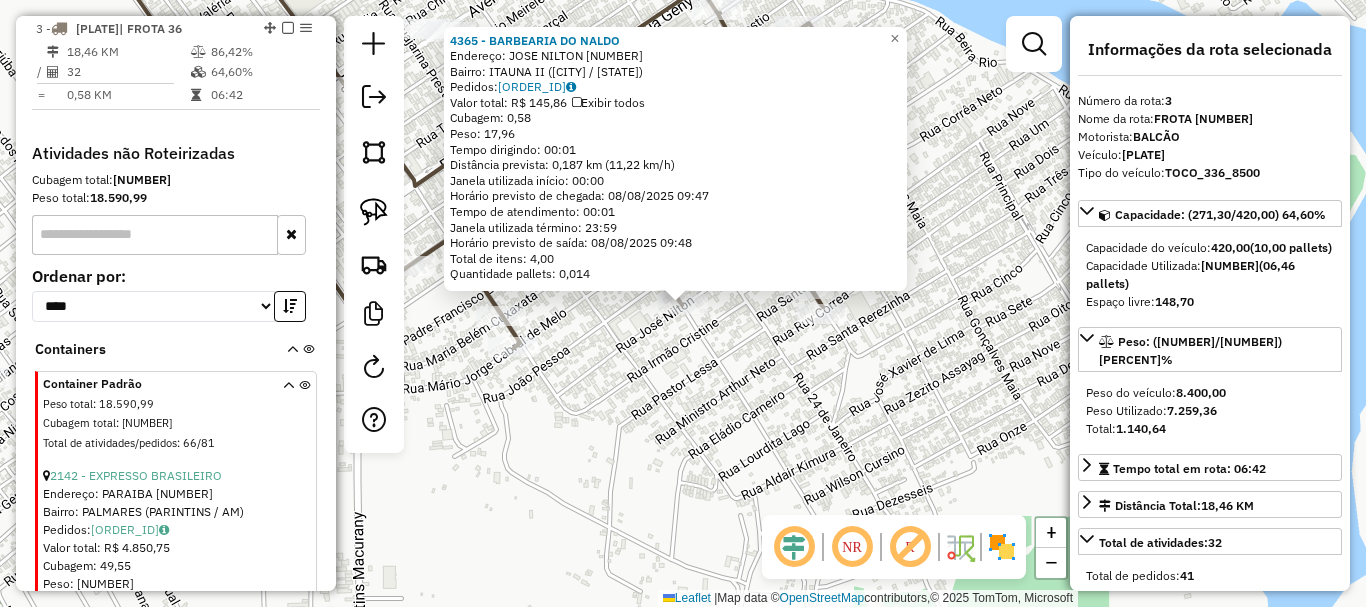 drag, startPoint x: 589, startPoint y: 426, endPoint x: 769, endPoint y: 514, distance: 200.35968 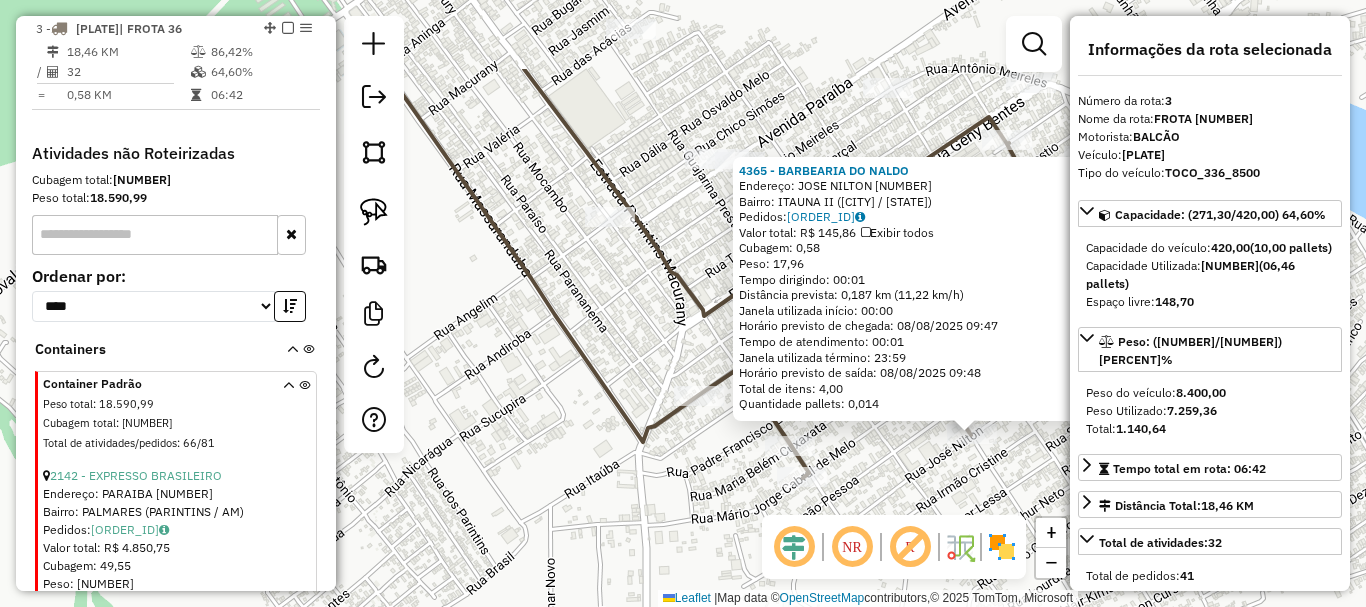 drag, startPoint x: 859, startPoint y: 467, endPoint x: 780, endPoint y: 490, distance: 82.28001 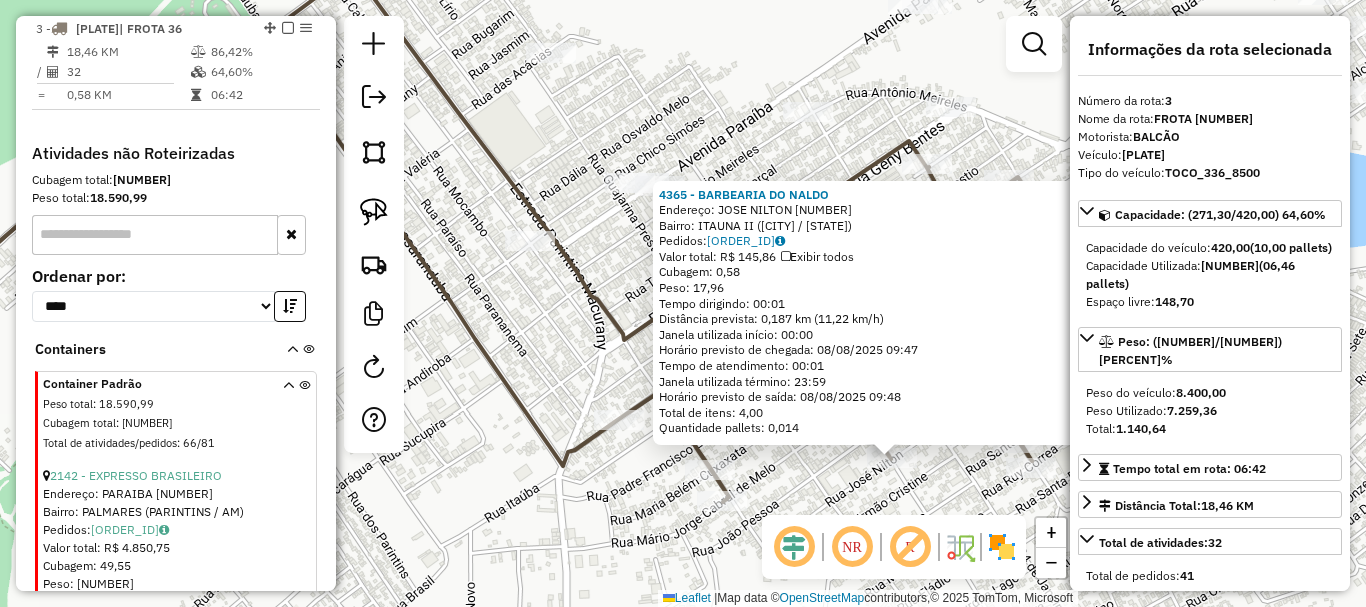 click on "4365 - [BUSINESS_NAME]  Endereço:  [STREET] [NUMBER]   Bairro: [CITY] ([CITY] / [STATE])   Pedidos:  [ORDER_ID]   Valor total: R$ [PRICE]   Exibir todos   Cubagem: [CUBAGE]  Peso: [WEIGHT]  Tempo dirigindo: 00:01   Distância prevista: 0,187 km (11,22 km/h)   Janela utilizada início: 00:00   Horário previsto de chegada: 08/08/2025 09:47   Tempo de atendimento: 00:01   Janela utilizada término: 23:59   Horário previsto de saída: 08/08/2025 09:48   Total de itens: [ITEMS]   Quantidade pallets: 0,014  × Janela de atendimento Grade de atendimento Capacidade Transportadoras Veículos Cliente Pedidos  Rotas Selecione os dias de semana para filtrar as janelas de atendimento  Seg   Ter   Qua   Qui   Sex   Sáb   Dom  Informe o período da janela de atendimento: De: Até:  Filtrar exatamente a janela do cliente  Considerar janela de atendimento padrão  Selecione os dias de semana para filtrar as grades de atendimento  Seg   Ter   Qua   Qui   Sex   Sáb   Dom   Considerar clientes sem dia de atendimento cadastrado  De:" 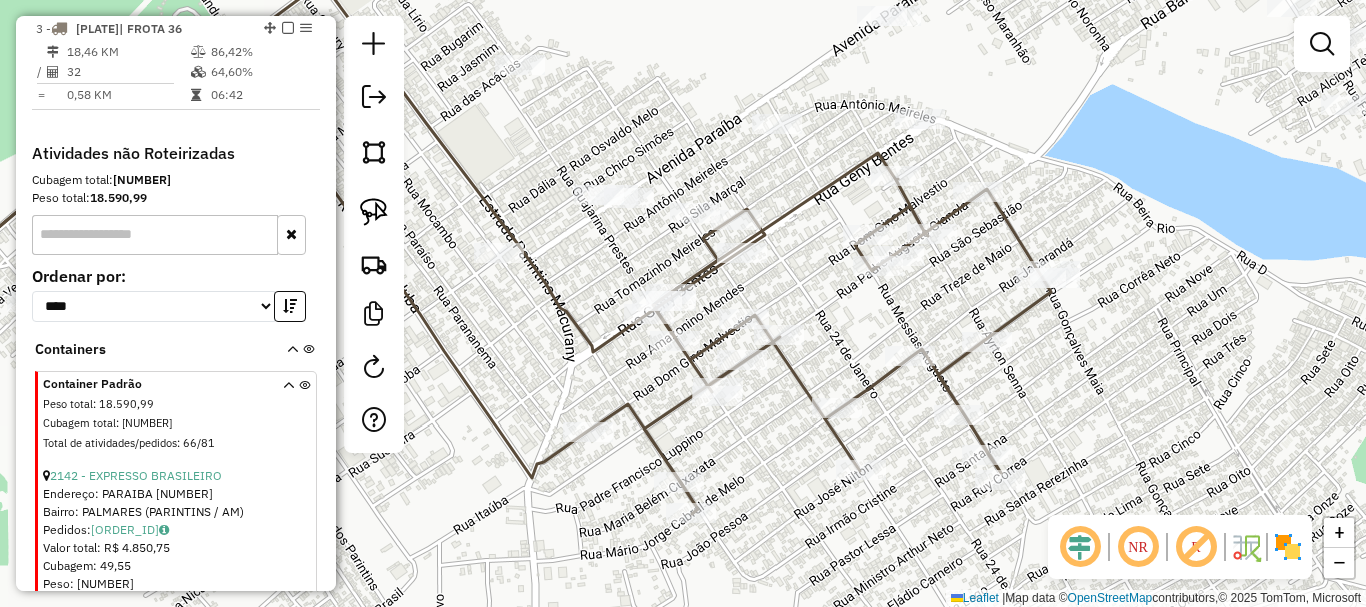 drag, startPoint x: 776, startPoint y: 501, endPoint x: 706, endPoint y: 520, distance: 72.53275 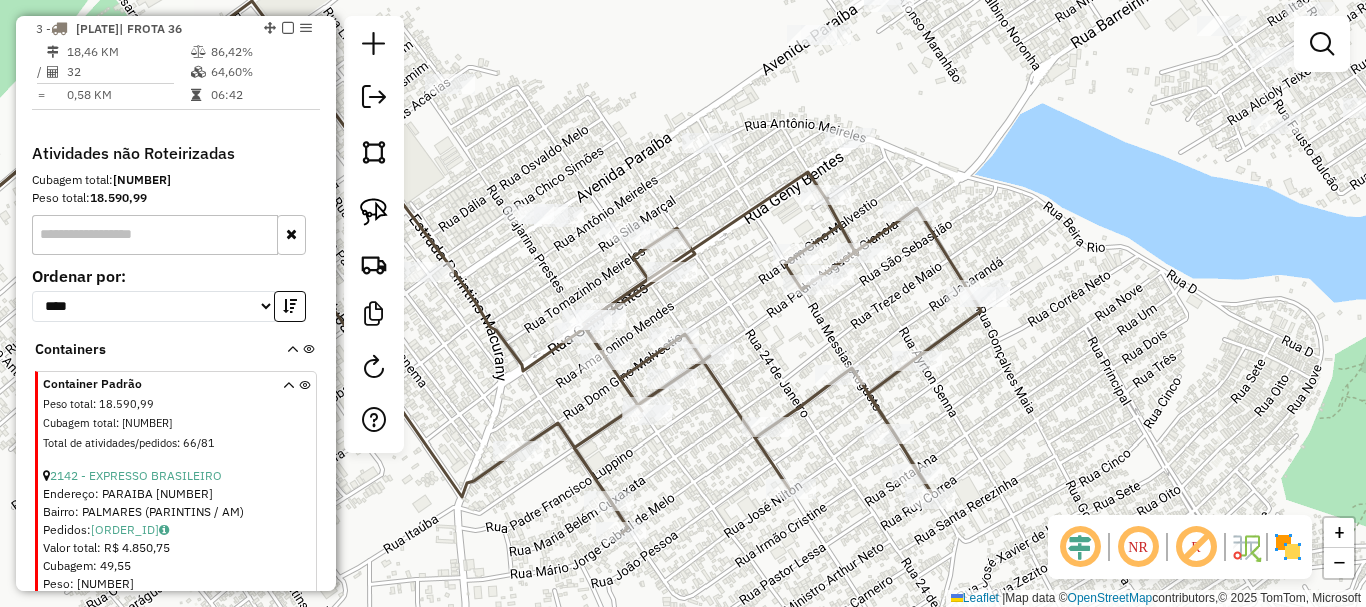 click 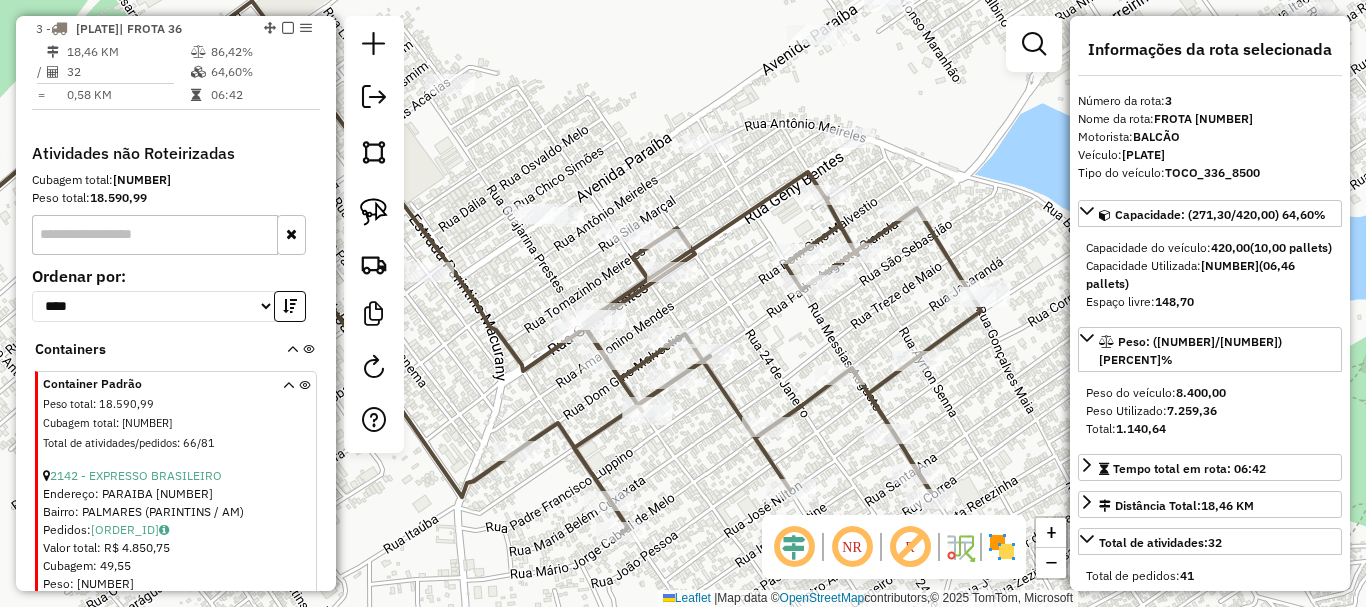 click 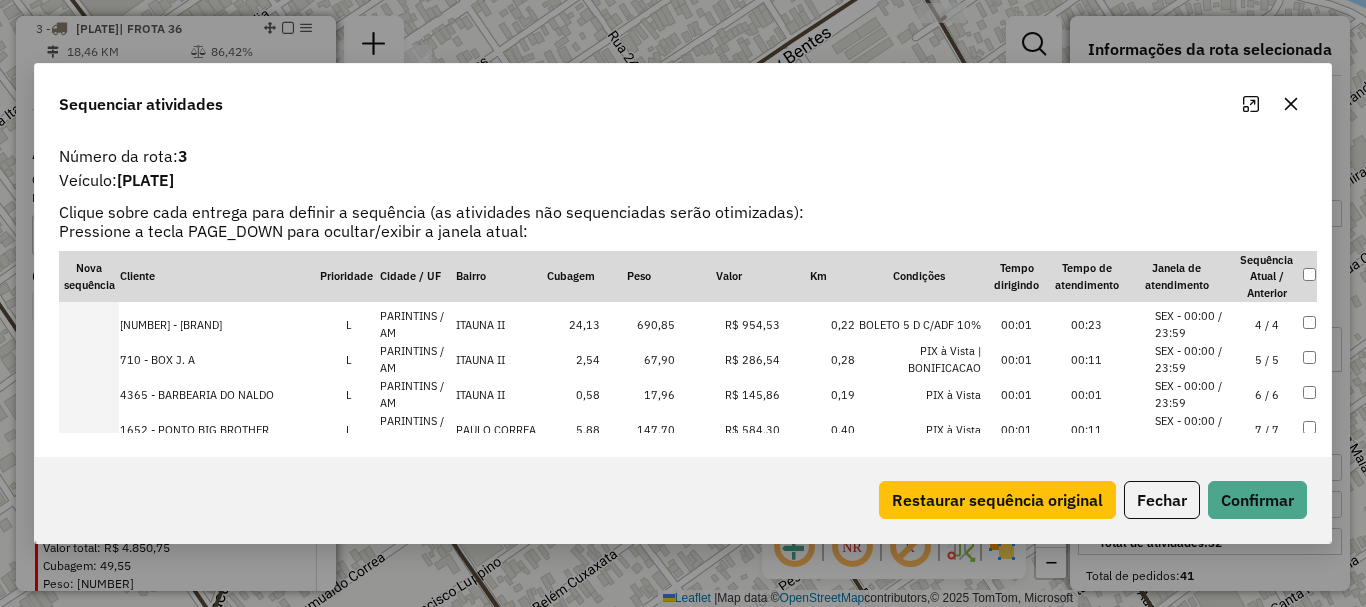 scroll, scrollTop: 0, scrollLeft: 0, axis: both 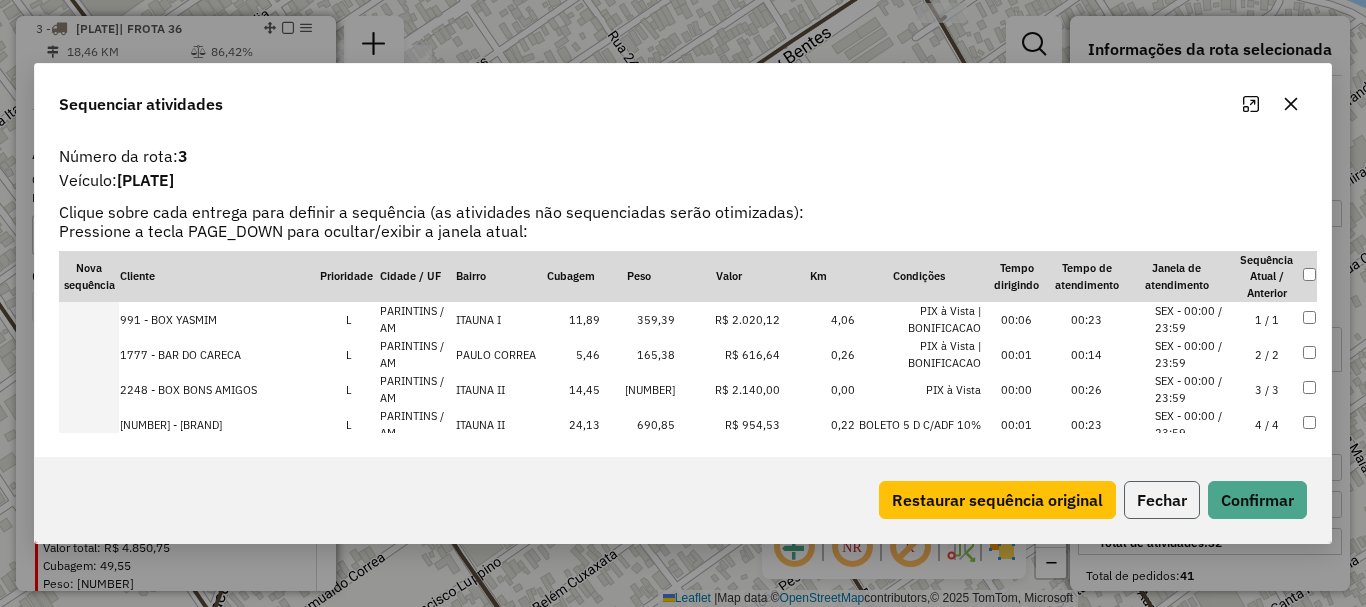 click on "Fechar" 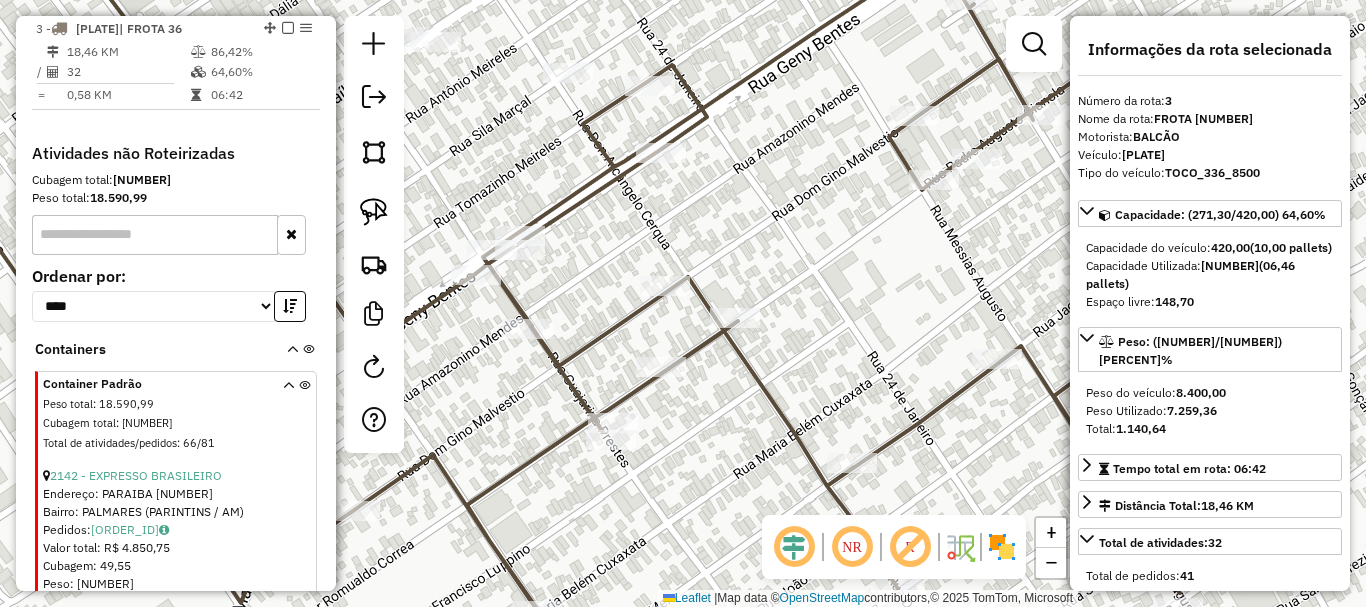 drag, startPoint x: 893, startPoint y: 448, endPoint x: 982, endPoint y: 380, distance: 112.00446 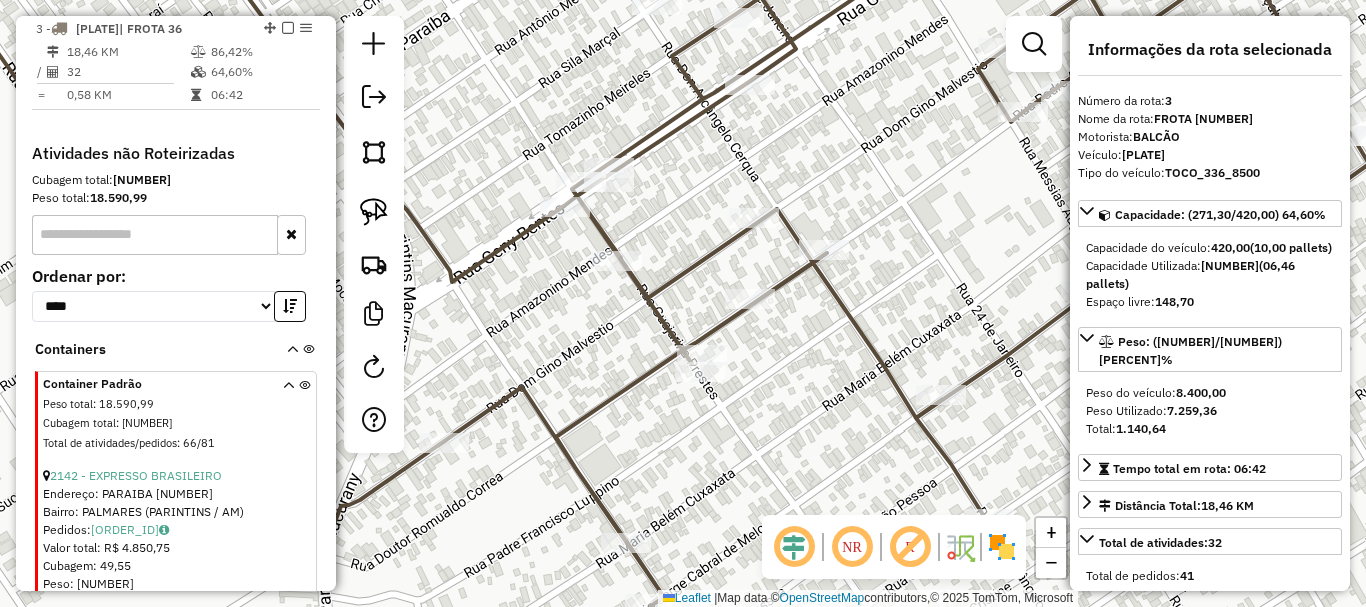 drag, startPoint x: 1042, startPoint y: 429, endPoint x: 919, endPoint y: 437, distance: 123.25989 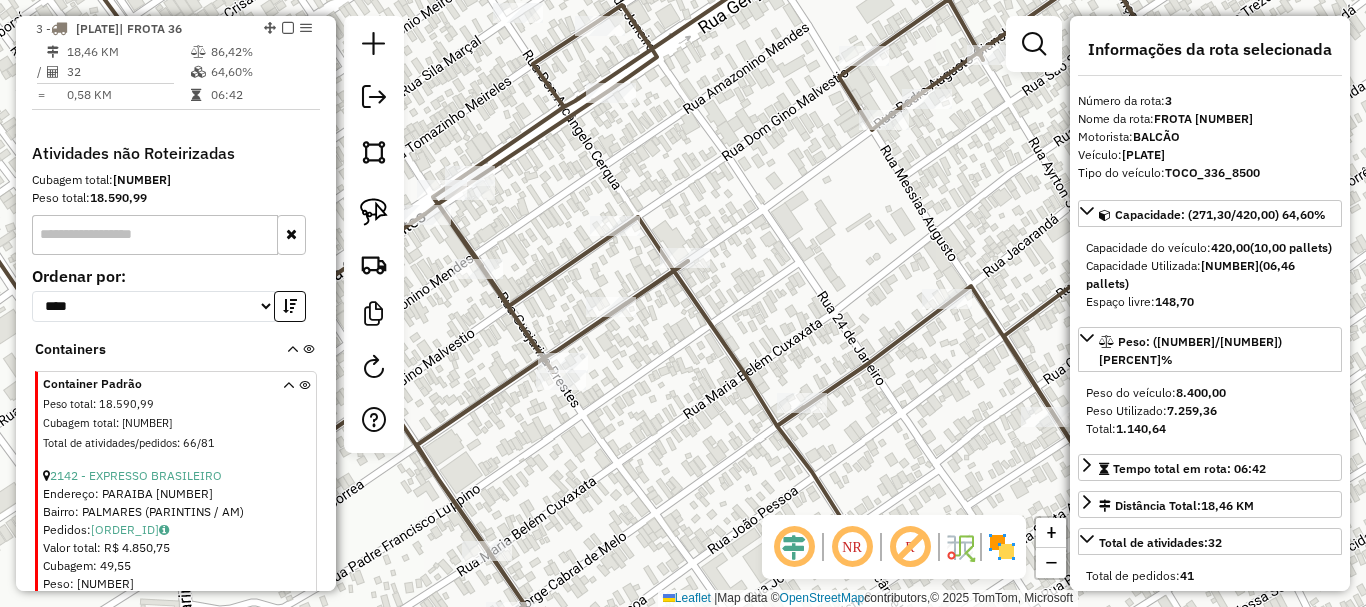 drag, startPoint x: 888, startPoint y: 301, endPoint x: 941, endPoint y: 279, distance: 57.384666 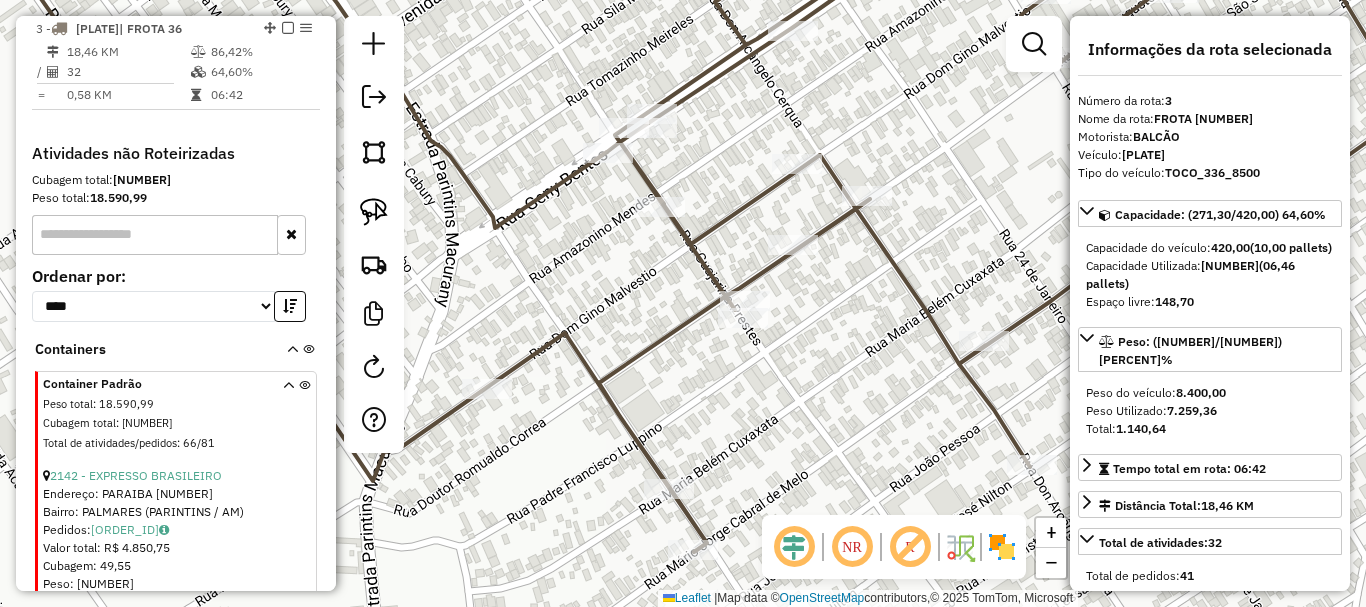 drag, startPoint x: 725, startPoint y: 420, endPoint x: 721, endPoint y: 405, distance: 15.524175 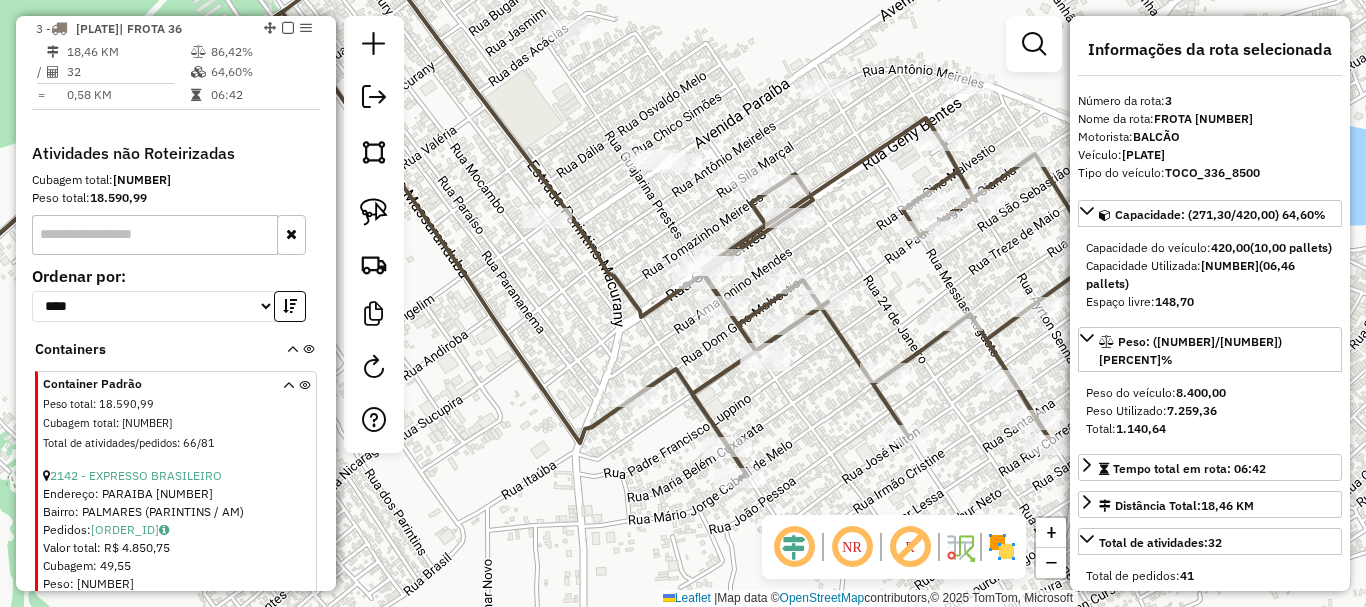 drag, startPoint x: 792, startPoint y: 432, endPoint x: 1163, endPoint y: 205, distance: 434.93677 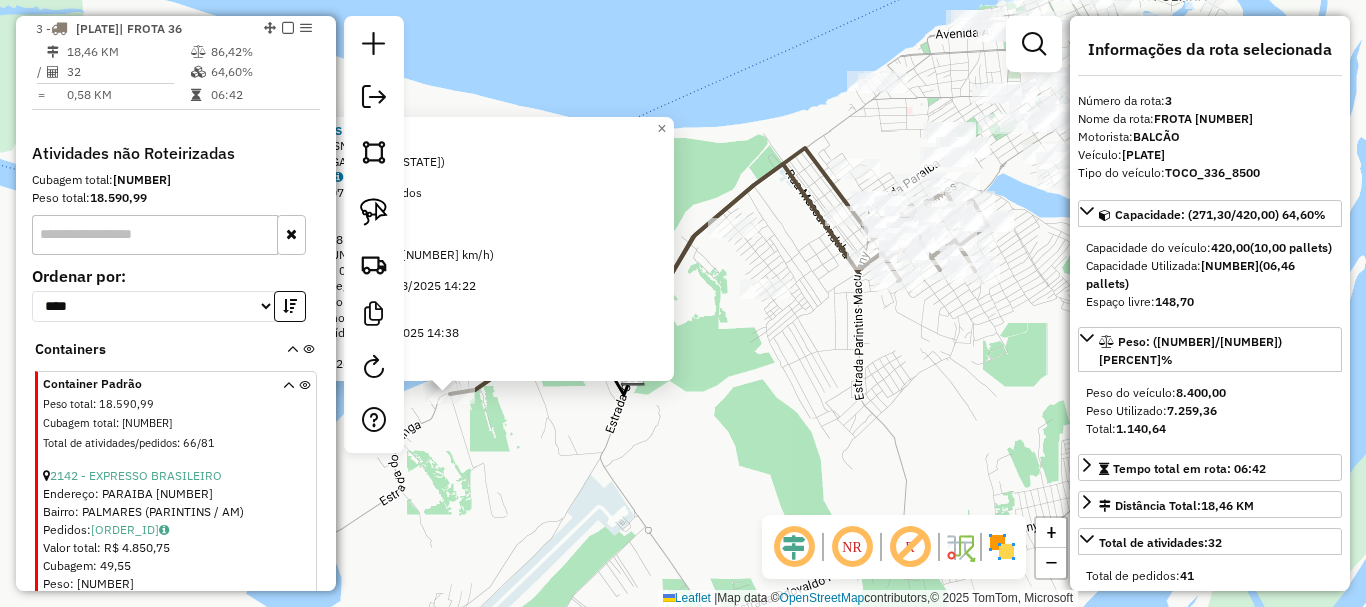 drag, startPoint x: 914, startPoint y: 350, endPoint x: 721, endPoint y: 444, distance: 214.67418 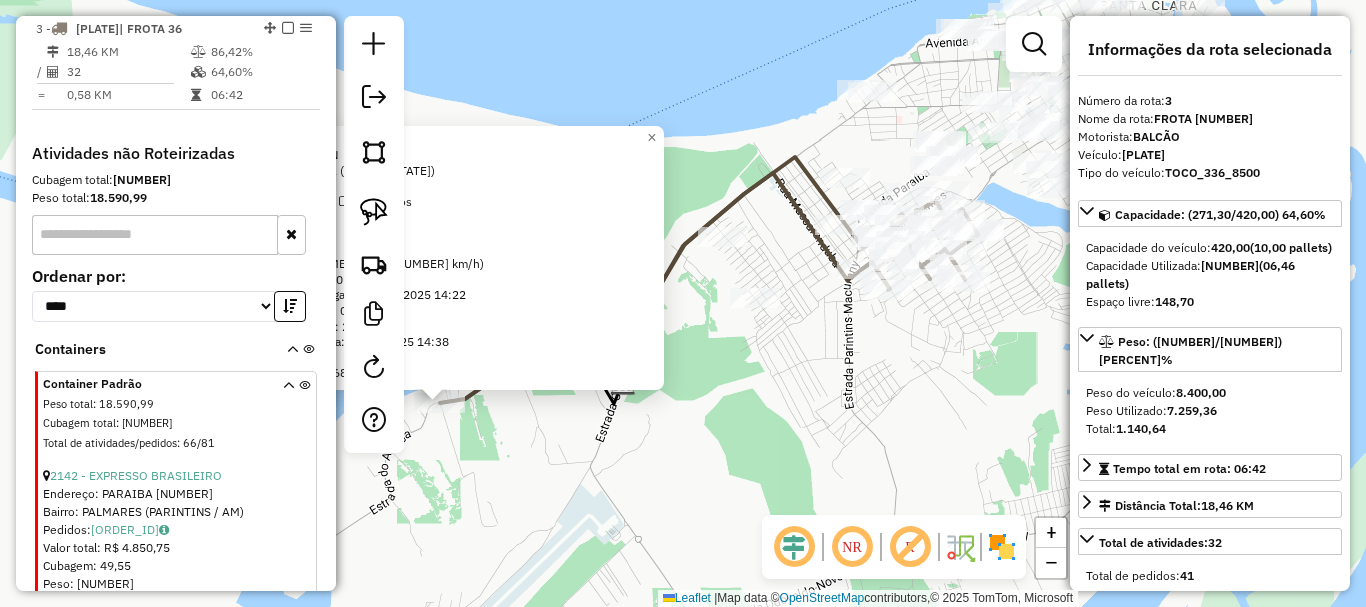 click on "191 - BAR DO CARLOS  Endereço:  DOS REIS SN   Bairro: JACAREACANGA ([CIDADE] / [ESTADO])   Pedidos:  07771724   Valor total: R$ 1.532,07   Exibir todos   Cubagem: 11,27  Peso: 267,05  Tempo dirigindo: 00:08   Distância prevista: 5,40 km (40,50 km/h)   Janela utilizada início: 00:00   Horário previsto de chegada: 08/08/2025 14:22   Tempo de atendimento: 00:16   Janela utilizada término: 23:59   Horário previsto de saída: 08/08/2025 14:38   Total de itens: 30,00   Quantidade pallets: 0,268  × Janela de atendimento Grade de atendimento Capacidade Transportadoras Veículos Cliente Pedidos  Rotas Selecione os dias de semana para filtrar as janelas de atendimento  Seg   Ter   Qua   Qui   Sex   Sáb   Dom  Informe o período da janela de atendimento: De: Até:  Filtrar exatamente a janela do cliente  Considerar janela de atendimento padrão  Selecione os dias de semana para filtrar as grades de atendimento  Seg   Ter   Qua   Qui   Sex   Sáb   Dom   Considerar clientes sem dia de atendimento cadastrado  De:  De:" 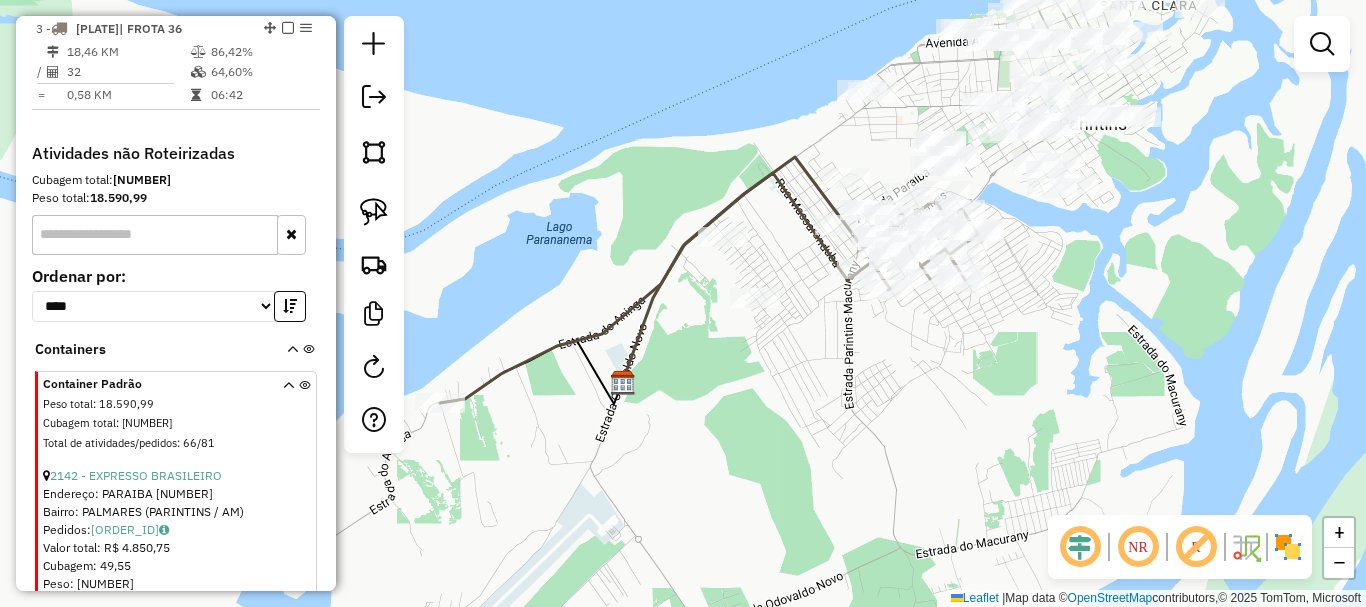 drag, startPoint x: 961, startPoint y: 366, endPoint x: 844, endPoint y: 437, distance: 136.85759 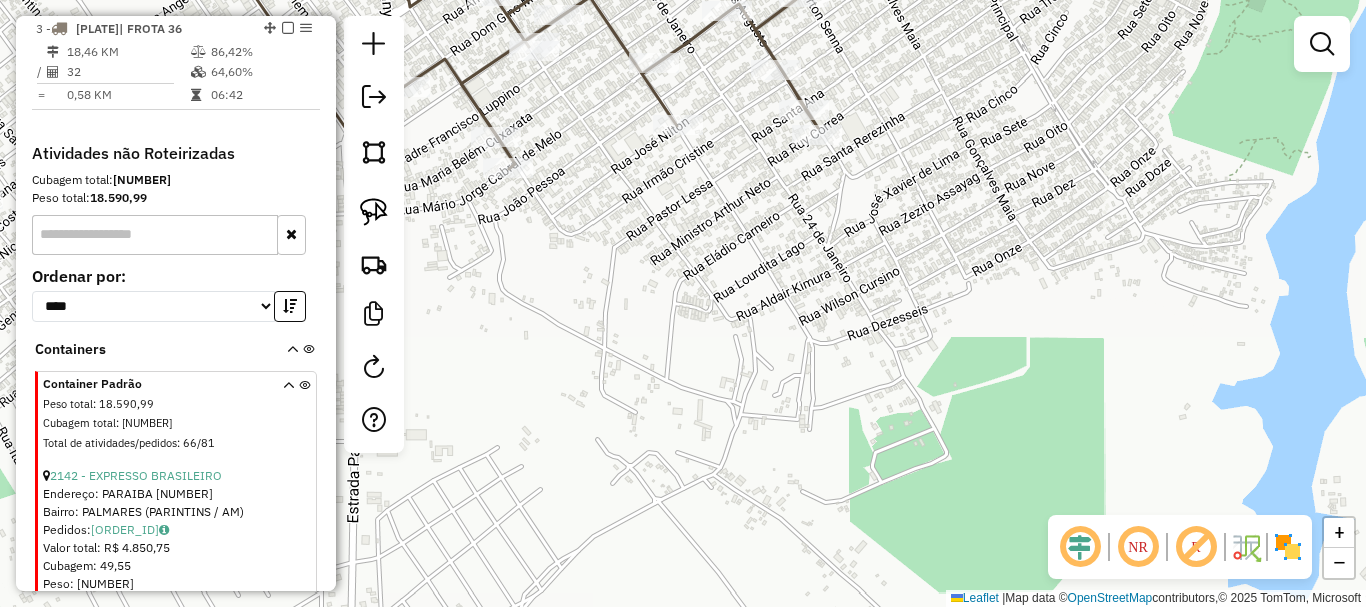 drag, startPoint x: 665, startPoint y: 313, endPoint x: 643, endPoint y: 477, distance: 165.46902 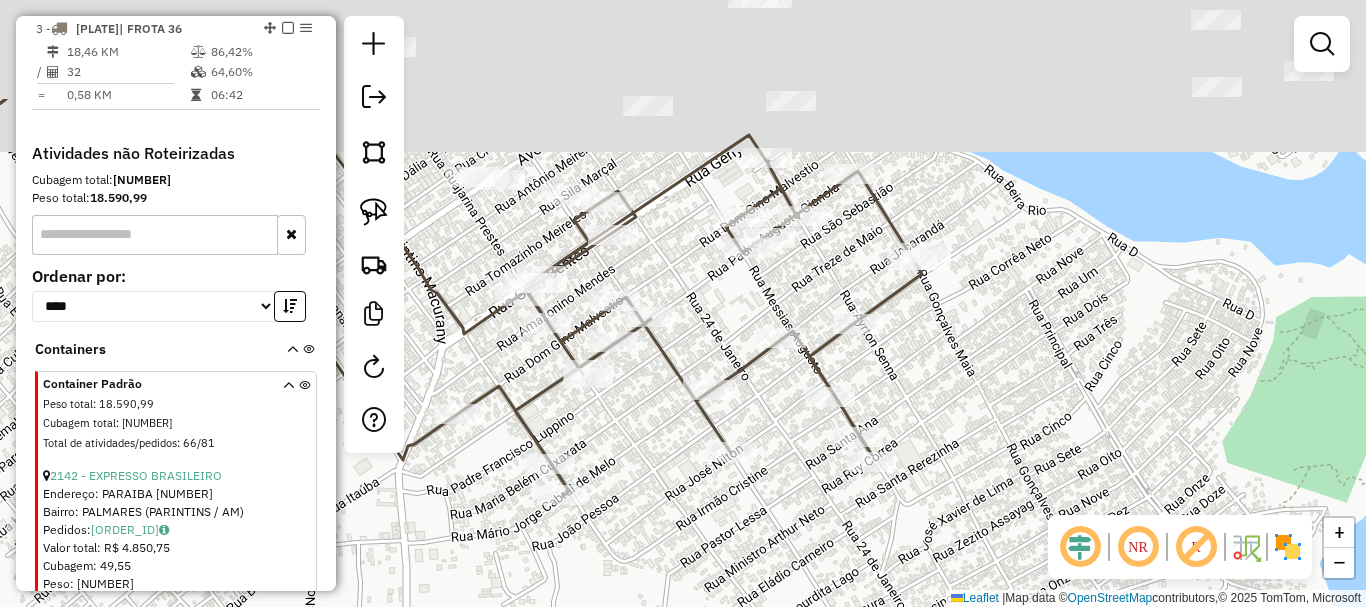 drag, startPoint x: 649, startPoint y: 447, endPoint x: 725, endPoint y: 531, distance: 113.27842 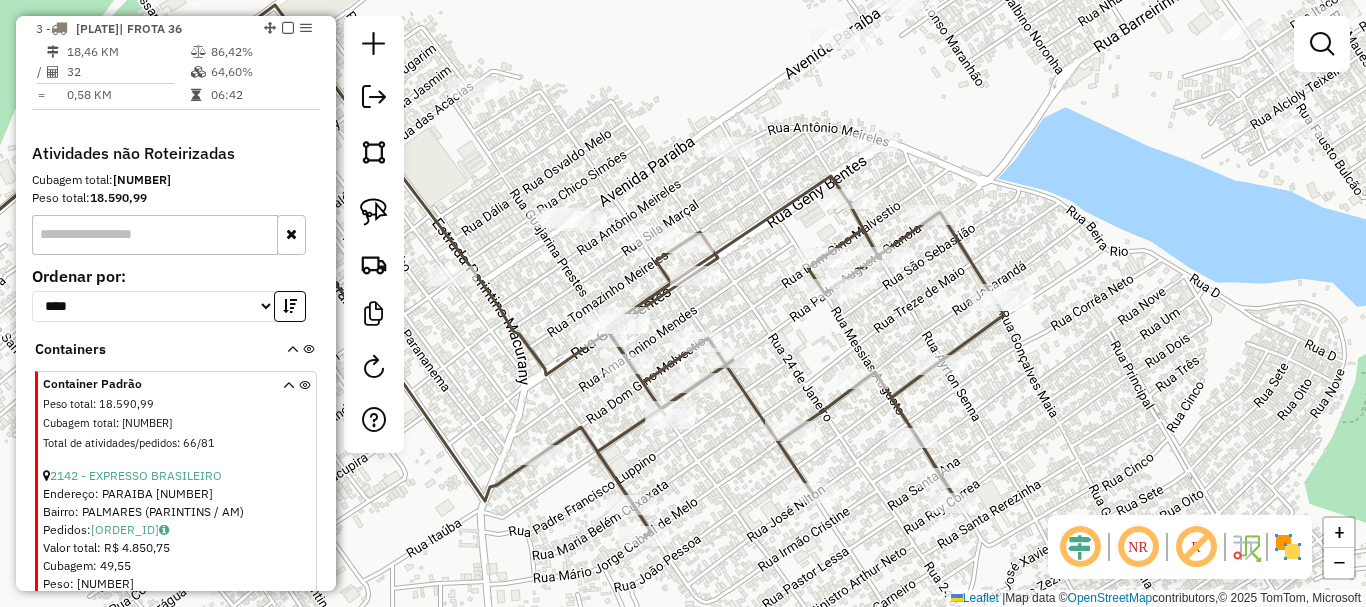 drag, startPoint x: 806, startPoint y: 382, endPoint x: 820, endPoint y: 379, distance: 14.3178215 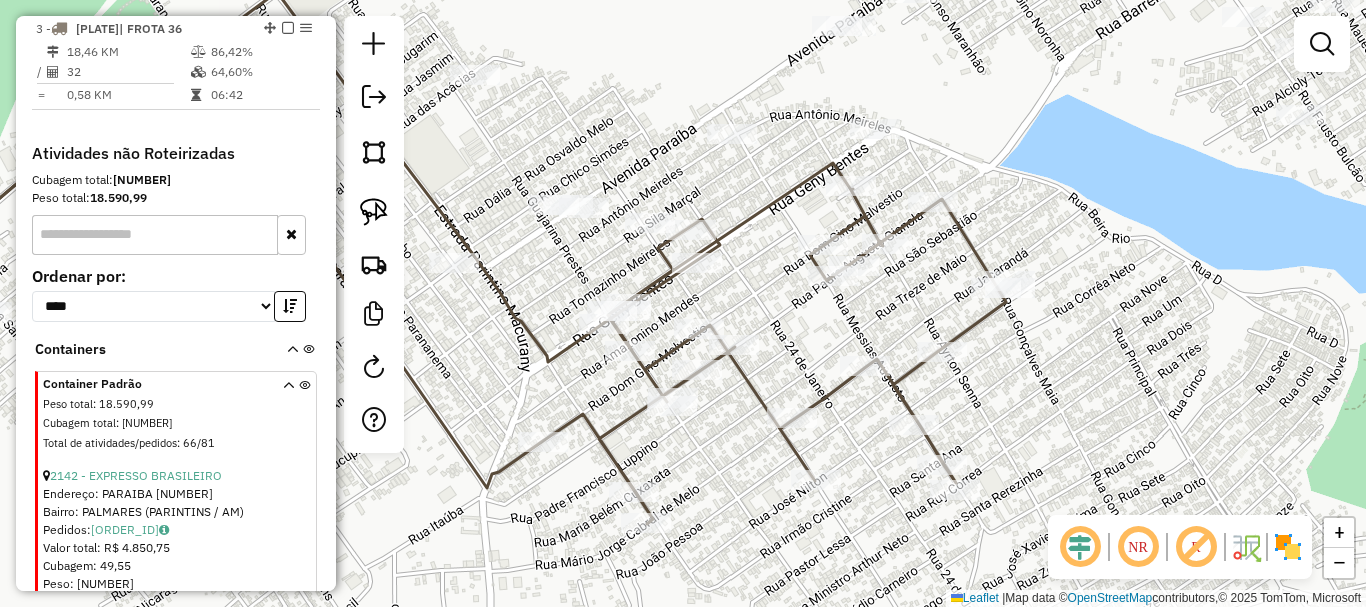 drag, startPoint x: 757, startPoint y: 300, endPoint x: 751, endPoint y: 275, distance: 25.70992 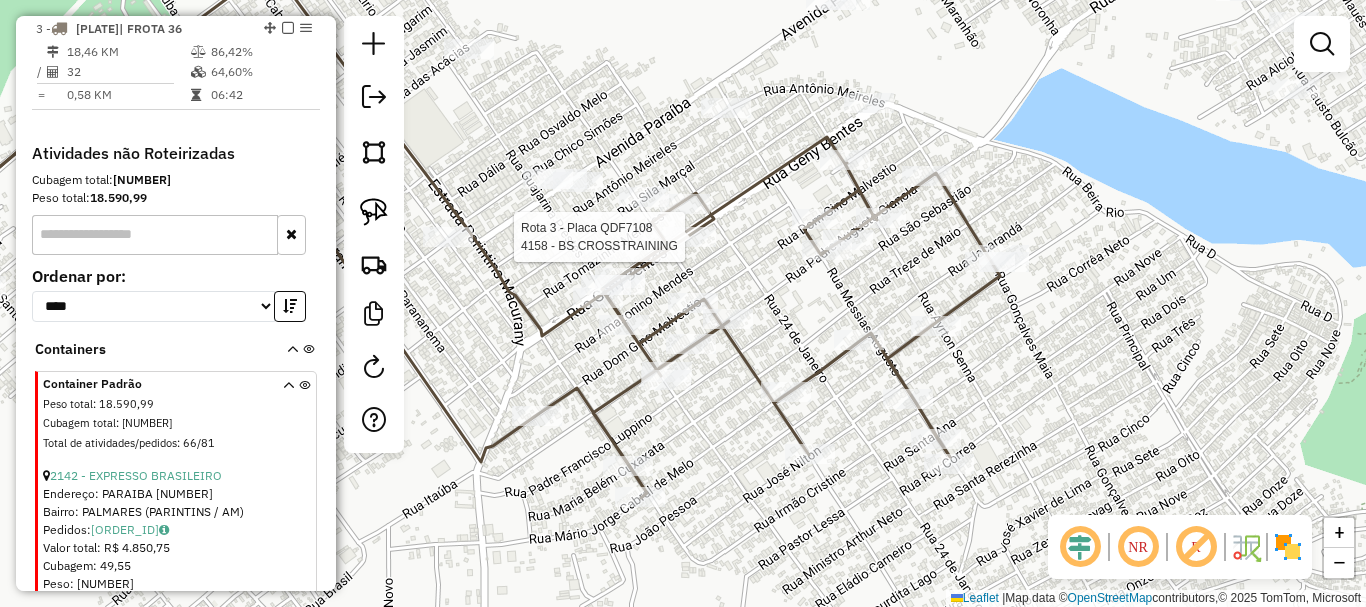 select on "**********" 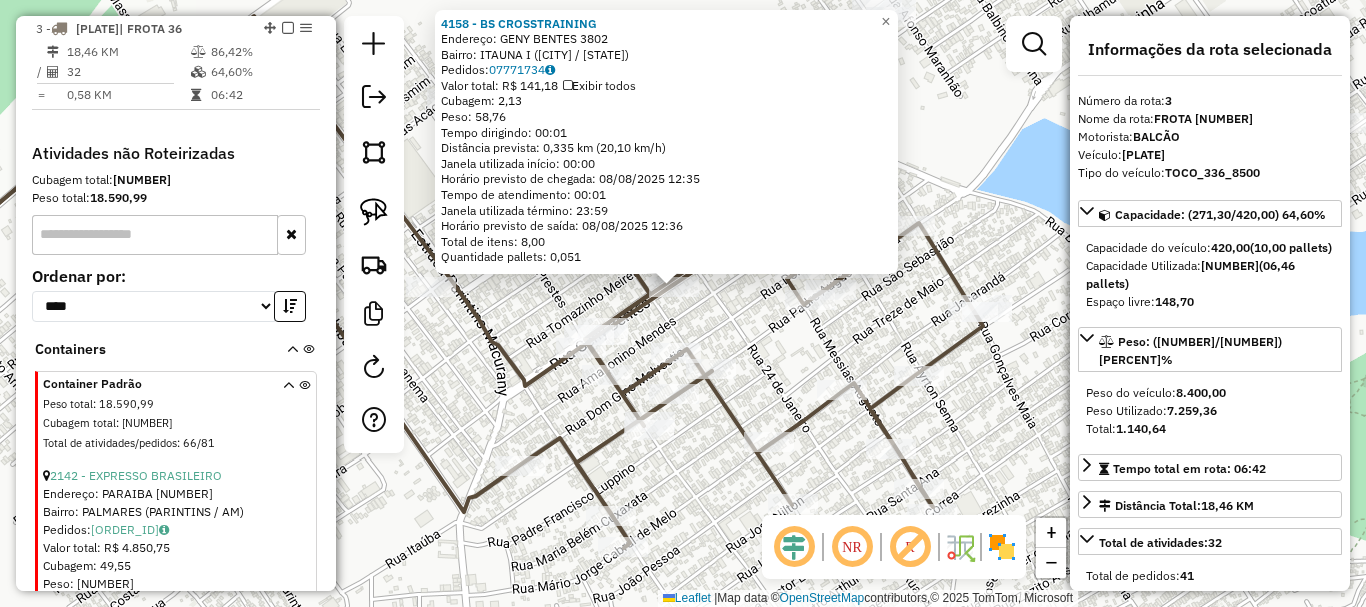 drag, startPoint x: 829, startPoint y: 371, endPoint x: 799, endPoint y: 336, distance: 46.09772 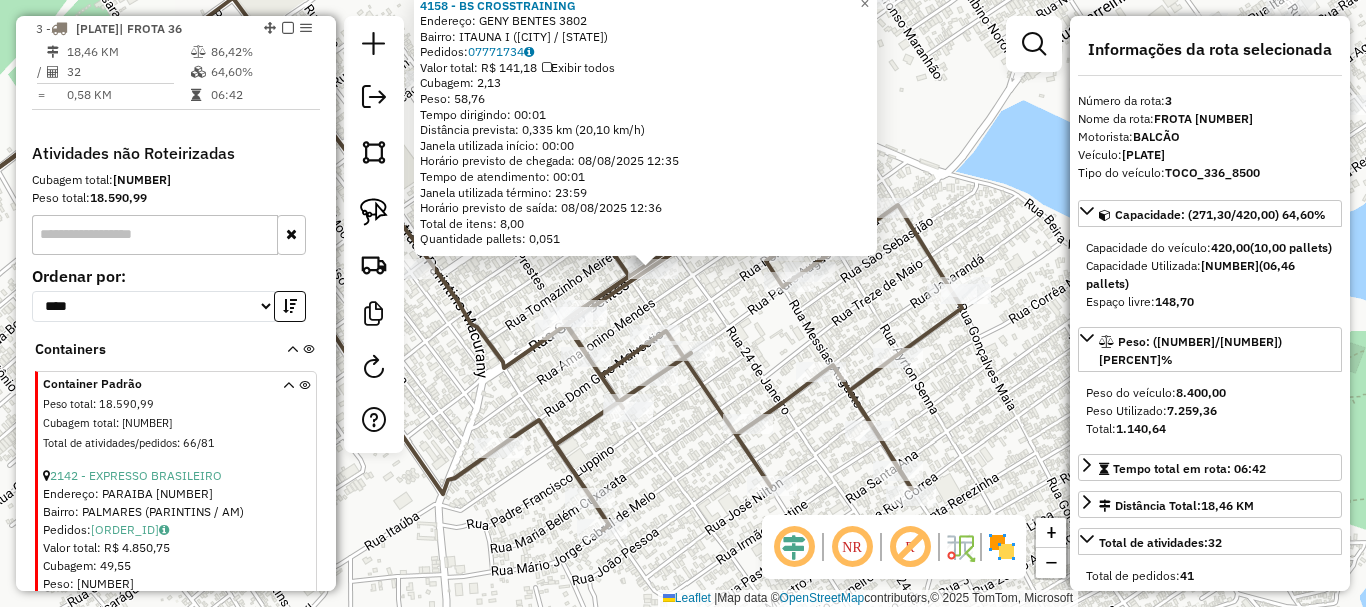click on "[NUMBER] - BS CROSSTRAINING Endereço: GENY BENTES [NUMBER] Bairro: ITAUNA I ([CITY] / [STATE]) Pedidos: [ORDER_ID] Valor total: R$ [PRICE] Exibir todos Cubagem: [CUBAGE] Peso: [WEIGHT] Tempo dirigindo: [TIME] Distância prevista: [DISTANCE] km ([SPEED] km/h) Janela utilizada início: [TIME] Horário previsto de chegada: [DATE] [TIME] Tempo de atendimento: [TIME] Janela utilizada término: [TIME] Horário previsto de saída: [DATE] [TIME] Total de itens: [ITEMS] Quantidade pallets: [PALLETS] × Janela de atendimento Grade de atendimento Capacidade Transportadoras Veículos Cliente Pedidos Rotas Selecione os dias de semana para filtrar as janelas de atendimento Seg Ter Qua Qui Sex Sáb Dom Informe o período da janela de atendimento: De: Até: Filtrar exatamente a janela do cliente Considerar janela de atendimento padrão Selecione os dias de semana para filtrar as grades de atendimento Seg Ter Qua Qui Sex Sáb Dom Considerar clientes sem dia de atendimento cadastrado De: De:" 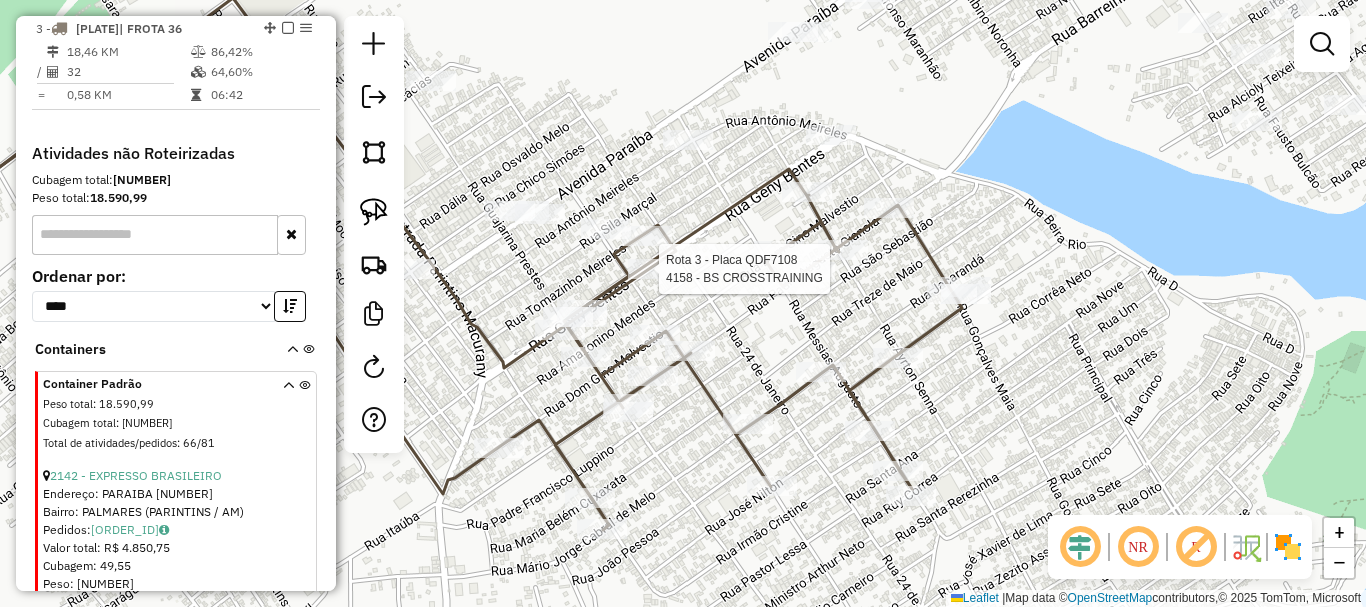select on "**********" 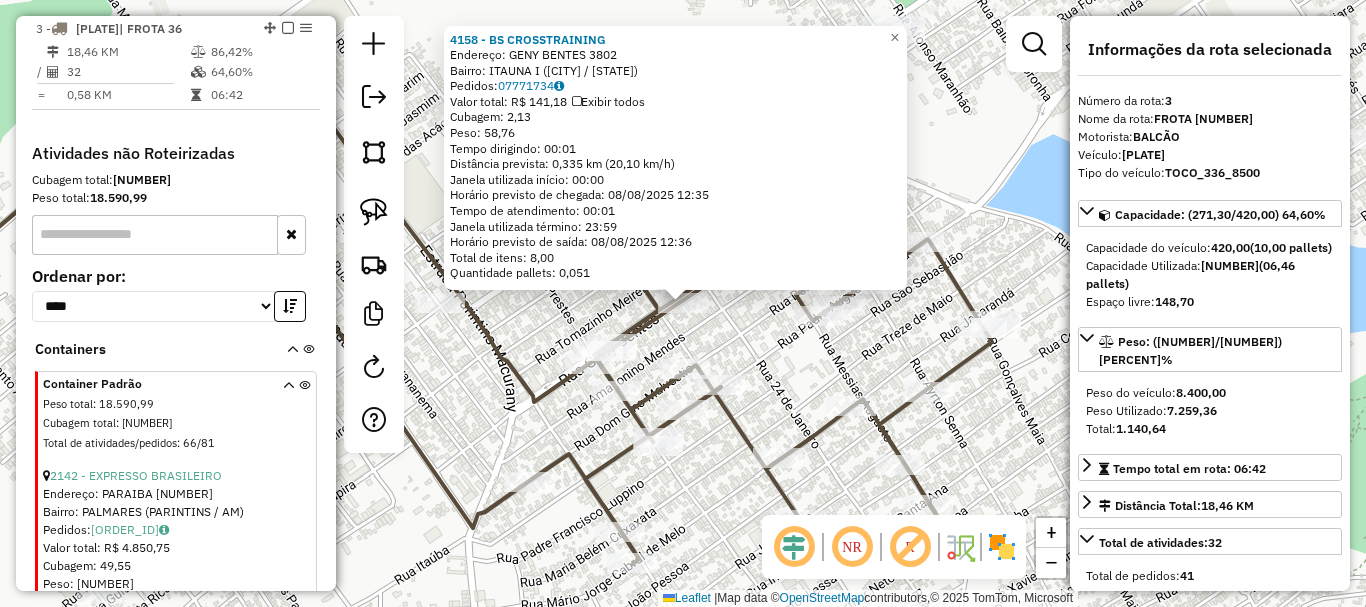 click on "[NUMBER] - BS CROSSTRAINING Endereço: GENY BENTES [NUMBER] Bairro: ITAUNA I ([CITY] / [STATE]) Pedidos: [ORDER_ID] Valor total: R$ [PRICE] Exibir todos Cubagem: [CUBAGE] Peso: [WEIGHT] Tempo dirigindo: [TIME] Distância prevista: [DISTANCE] km ([SPEED] km/h) Janela utilizada início: [TIME] Horário previsto de chegada: [DATE] [TIME] Tempo de atendimento: [TIME] Janela utilizada término: [TIME] Horário previsto de saída: [DATE] [TIME] Total de itens: [ITEMS] Quantidade pallets: [PALLETS] × Janela de atendimento Grade de atendimento Capacidade Transportadoras Veículos Cliente Pedidos Rotas Selecione os dias de semana para filtrar as janelas de atendimento Seg Ter Qua Qui Sex Sáb Dom Informe o período da janela de atendimento: De: Até: Filtrar exatamente a janela do cliente Considerar janela de atendimento padrão Selecione os dias de semana para filtrar as grades de atendimento Seg Ter Qua Qui Sex Sáb Dom Considerar clientes sem dia de atendimento cadastrado De: De:" 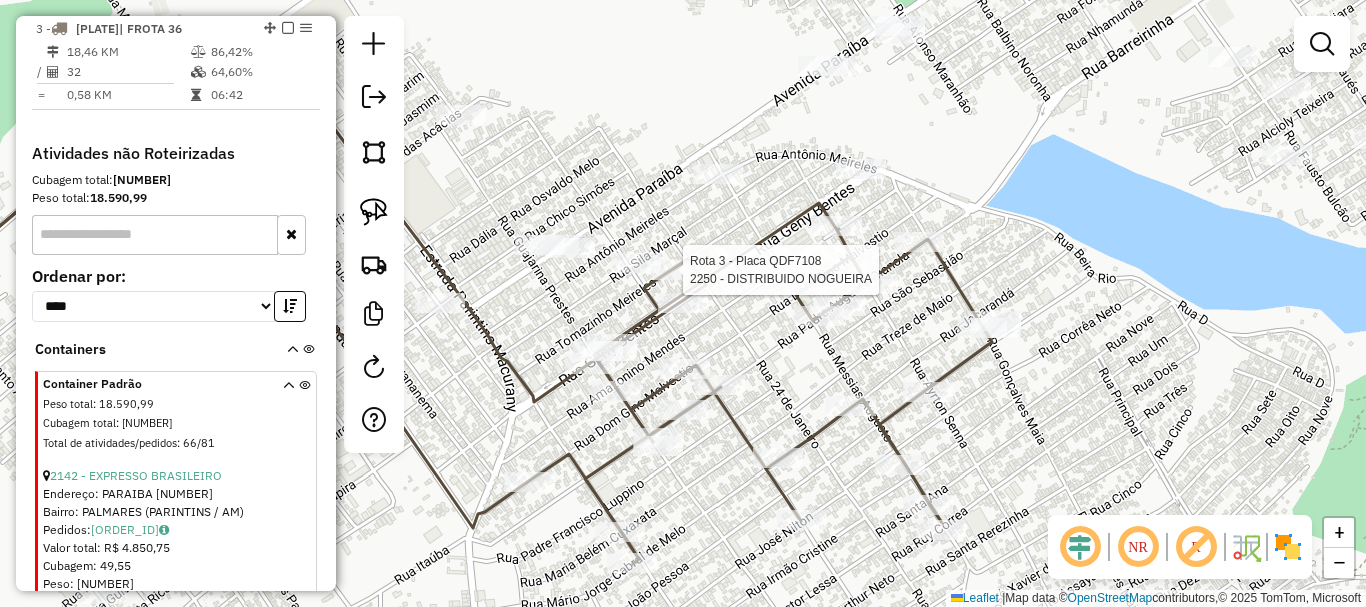 select on "**********" 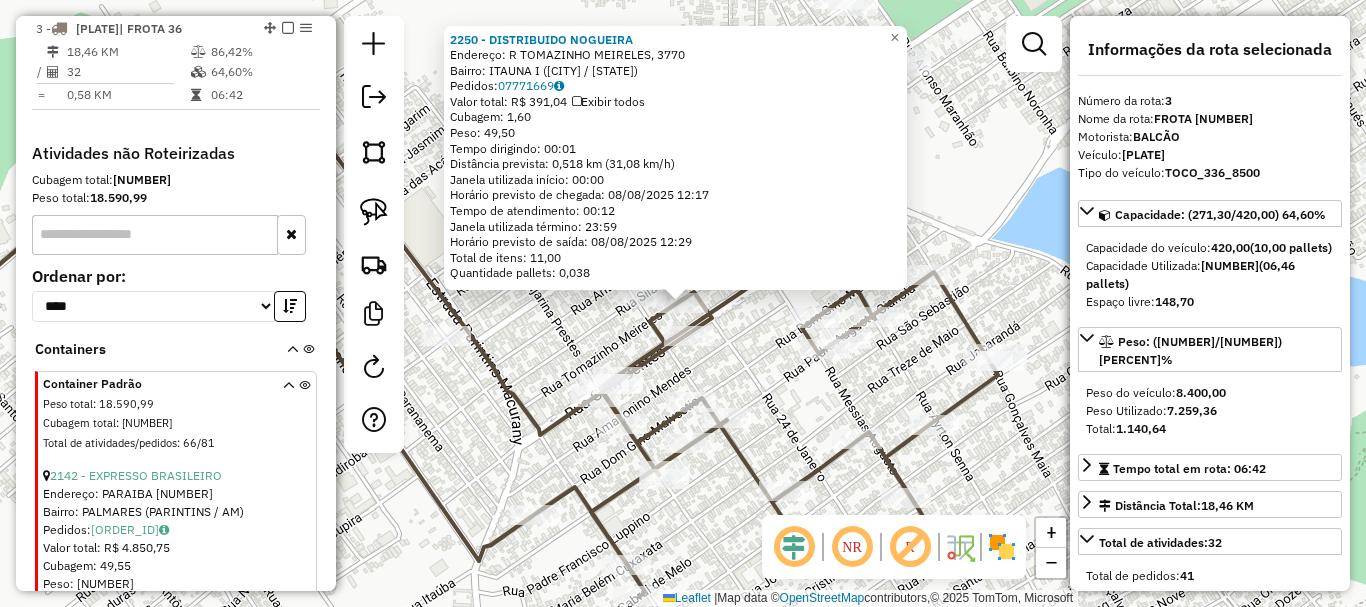 click on "2250 - DISTRIBUIDO NOGUEIRA Endereço: R TOMAZINHO MEIRELES, 3770 Bairro: ITAUNA I ([CITY] / [STATE]) Pedidos: 07771669 Valor total: R$ 391,04 Exibir todos Cubagem: 1,60 Peso: 49,50 Tempo dirigindo: 00:01 Distância prevista: 0,518 km (31,08 km/h) Janela utilizada início: 00:00 Horário previsto de chegada: 08/08/2025 12:17 Tempo de atendimento: 00:12 Janela utilizada término: 23:59 Horário previsto de saída: 08/08/2025 12:29 Total de itens: 11,00 Quantidade pallets: 0,038 × Janela de atendimento Grade de atendimento Capacidade Transportadoras Veículos Cliente Pedidos Rotas Selecione os dias de semana para filtrar as janelas de atendimento Seg Ter Qua Qui Sex Sáb Dom Informe o período da janela de atendimento: De: Até: Filtrar exatamente a janela do cliente Considerar janela de atendimento padrão Selecione os dias de semana para filtrar as grades de atendimento Seg Ter Qua Qui Sex Sáb Dom Clientes fora do dia de atendimento selecionado +" 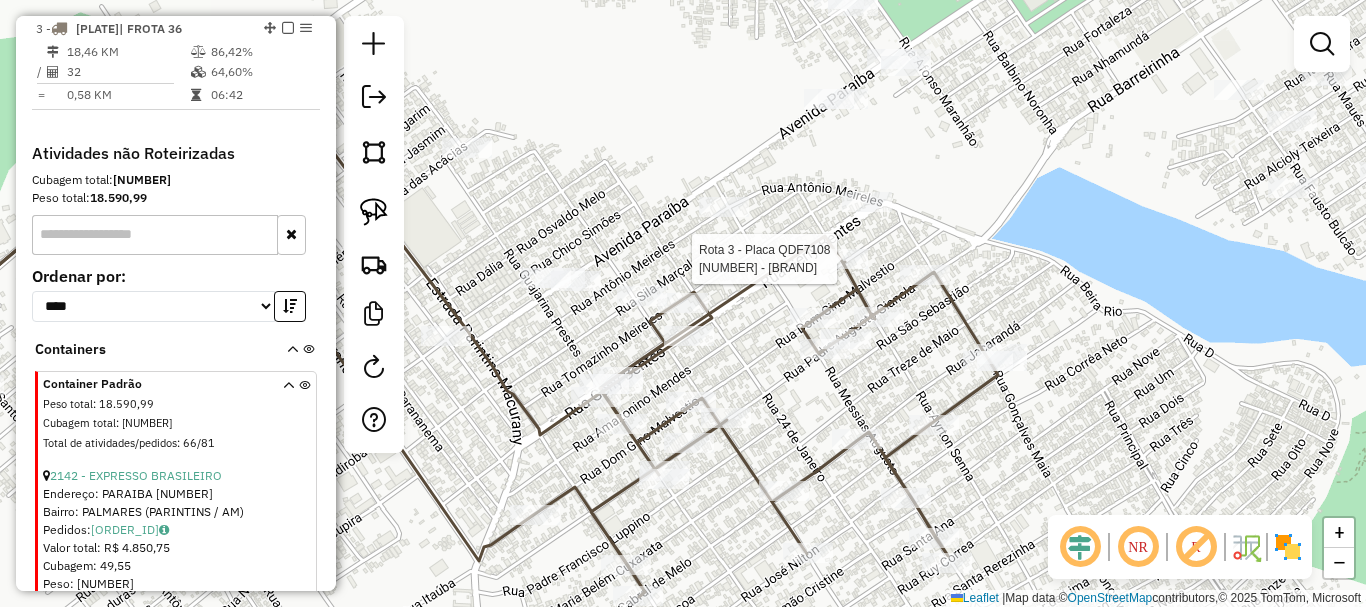 select on "**********" 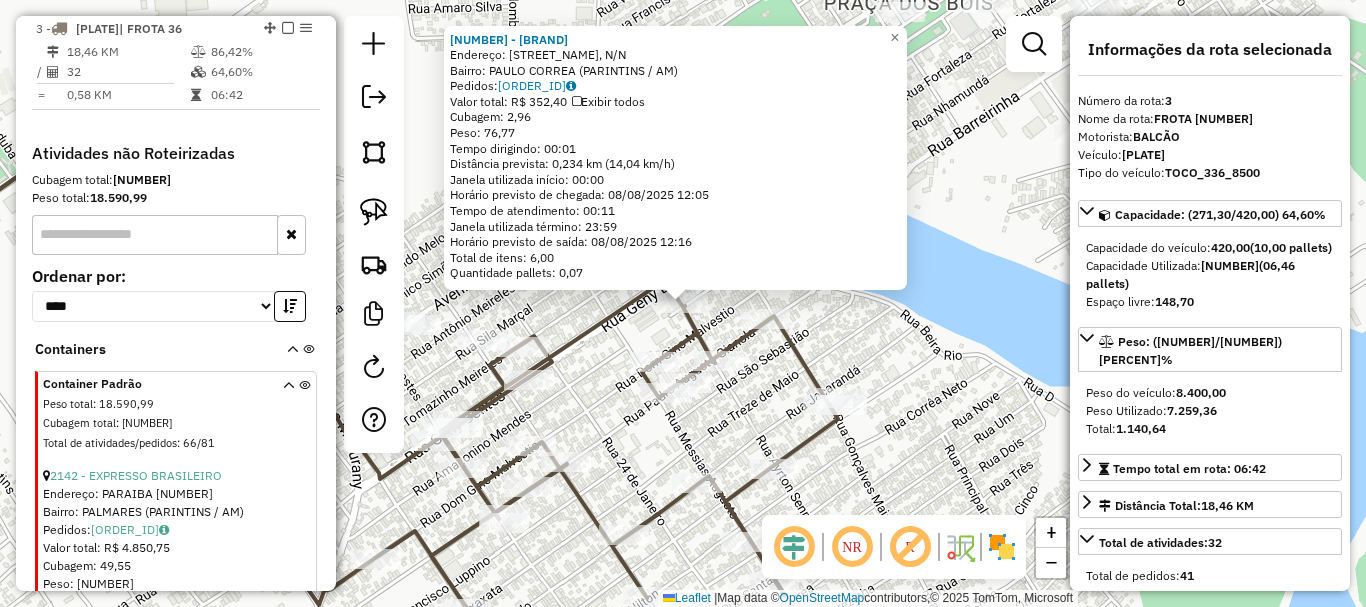 click on "Rota 3 - Placa QDF7108 1806 - SUPERMERCADO JAM 1280 - CASA SOUZA Endereço: R ABRAAO SICSO, N/N Bairro: PAULO CORREA ([CITY] / [STATE]) Pedidos: 07771845 Valor total: R$ 352,40 Exibir todos Cubagem: 2,96 Peso: 76,77 Tempo dirigindo: 00:01 Distância prevista: 0,234 km (14,04 km/h) Janela utilizada início: 00:00 Horário previsto de chegada: 08/08/2025 12:05 Tempo de atendimento: 00:11 Janela utilizada término: 23:59 Horário previsto de saída: 08/08/2025 12:16 Total de itens: 6,00 Quantidade pallets: 0,07 × Janela de atendimento Grade de atendimento Capacidade Transportadoras Veículos Cliente Pedidos Rotas Selecione os dias de semana para filtrar as janelas de atendimento Seg Ter Qua Qui Sex Sáb Dom Informe o período da janela de atendimento: De: Até: Filtrar exatamente a janela do cliente Considerar janela de atendimento padrão Selecione os dias de semana para filtrar as grades de atendimento Seg Ter Qua Qui Sex Sáb Dom Peso mínimo: +" 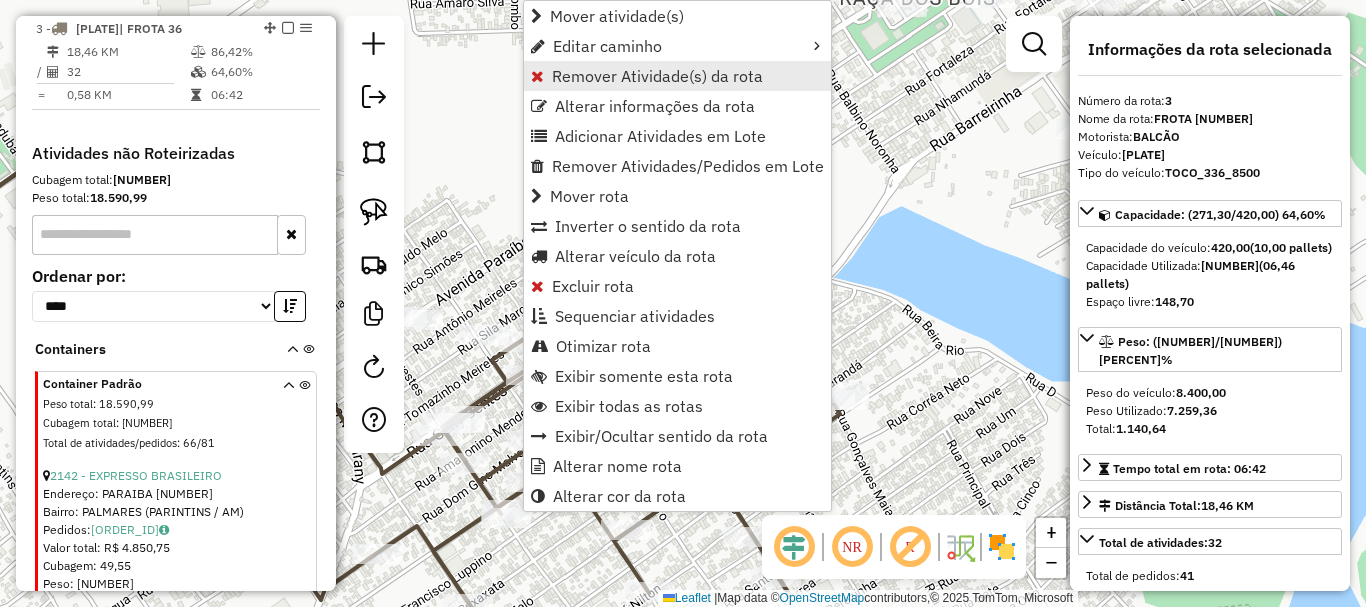 click on "Remover Atividade(s) da rota" at bounding box center [657, 76] 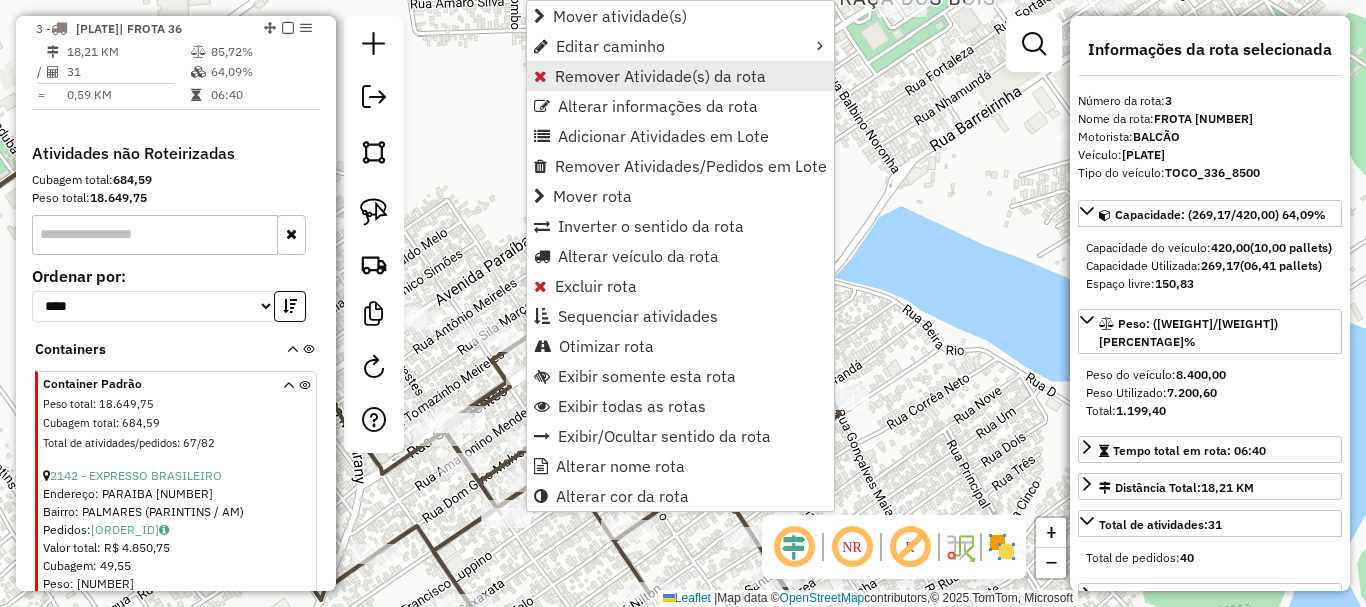 click on "Remover Atividade(s) da rota" at bounding box center [660, 76] 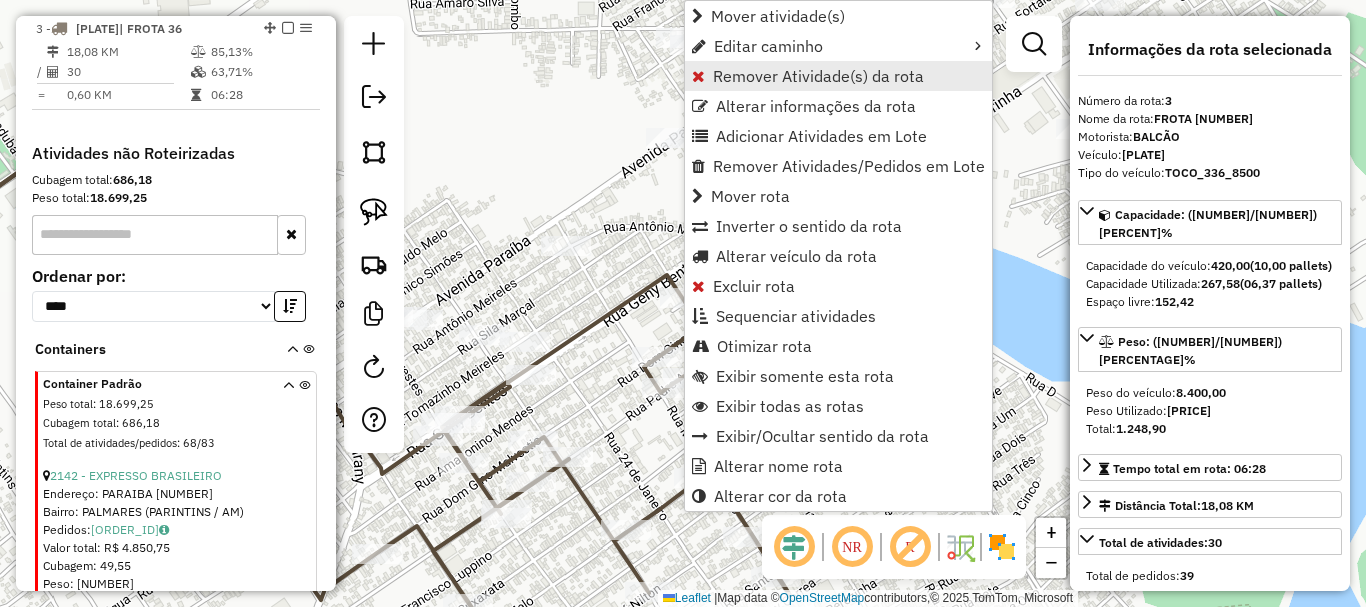 click on "Remover Atividade(s) da rota" at bounding box center [818, 76] 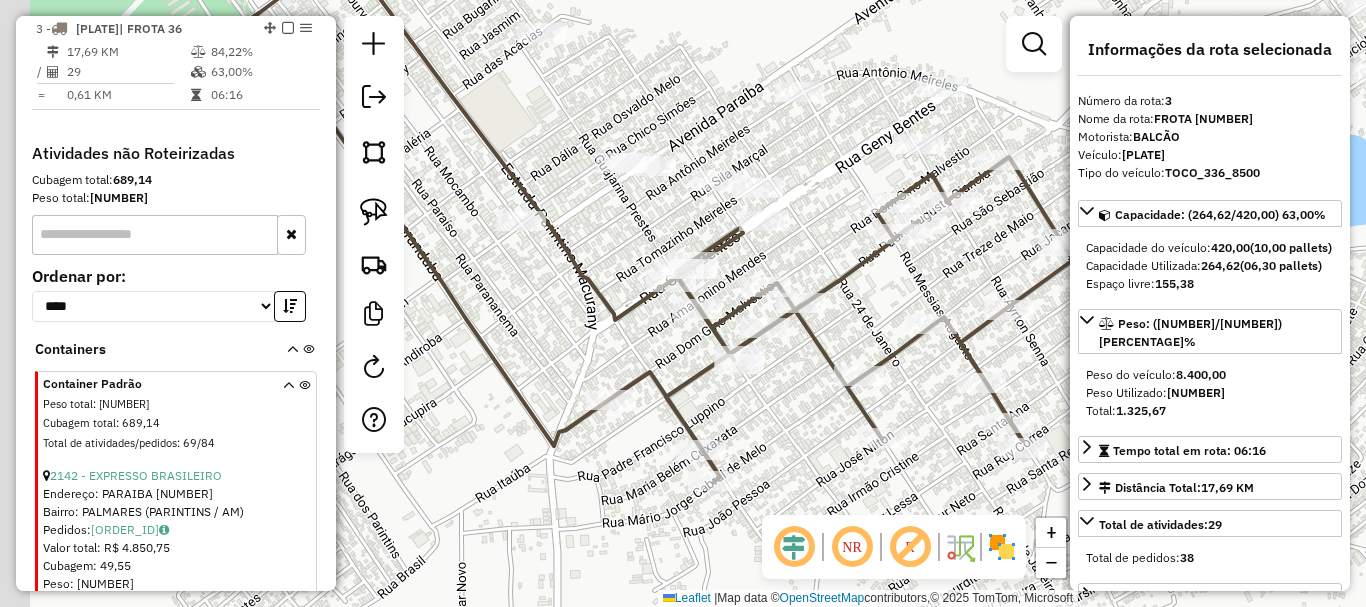 drag, startPoint x: 595, startPoint y: 399, endPoint x: 830, endPoint y: 234, distance: 287.14108 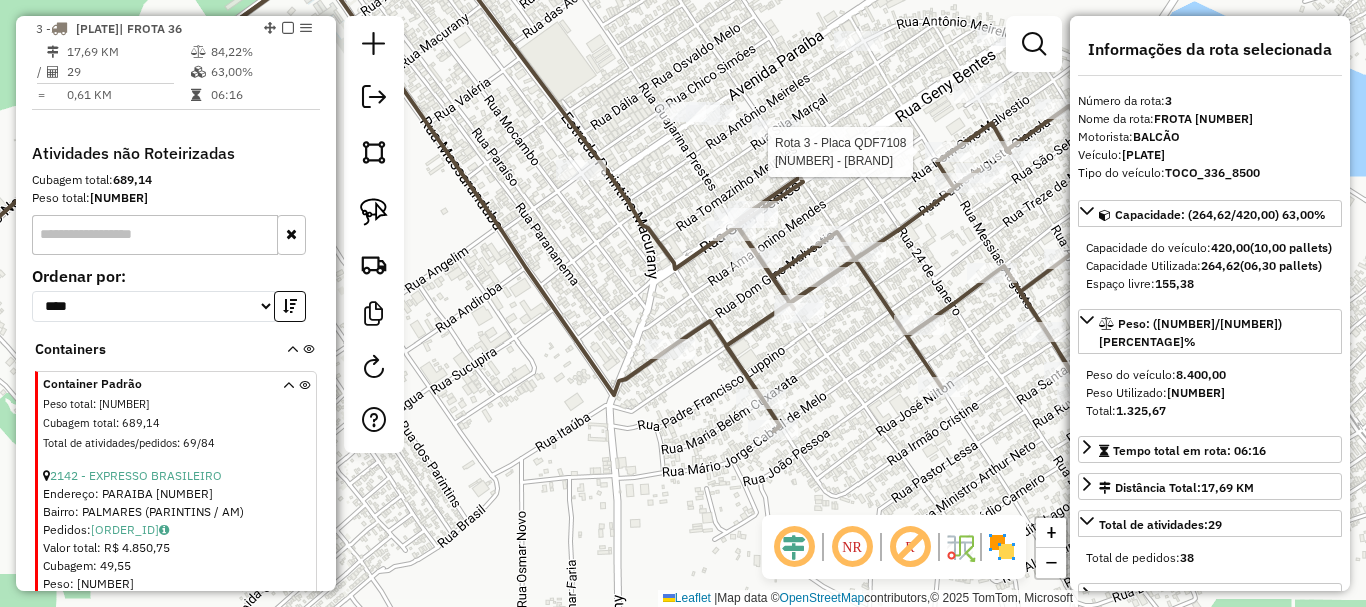 drag, startPoint x: 641, startPoint y: 294, endPoint x: 709, endPoint y: 270, distance: 72.11102 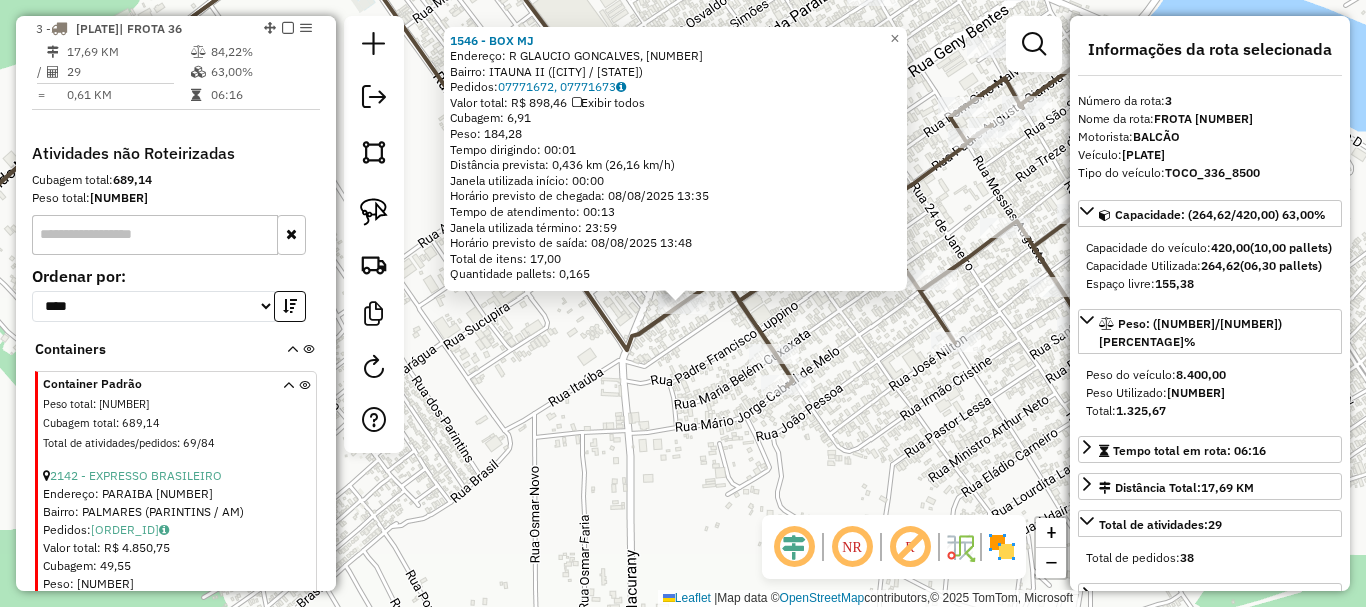 click on "[NUMBER] - [BRAND]  Endereço: R GLAUCIO GONCALVES, [NUMBER]   Bairro: ITAUNA II ([CITY] / [STATE])   Pedidos:  [ORDER_ID], [ORDER_ID]   Valor total: R$ [PRICE]   Exibir todos   Cubagem: [NUMBER]  Peso: [NUMBER]  Tempo dirigindo: [TIME]   Distância prevista: [DISTANCE] km ([SPEED] km/h)   Janela utilizada início: [TIME]   Horário previsto de chegada: [DATE] [TIME]   Tempo de atendimento: [TIME]   Janela utilizada término: [TIME]   Horário previsto de saída: [DATE] [TIME]   Total de itens: [NUMBER]   Quantidade pallets: [NUMBER]  × Janela de atendimento Grade de atendimento Capacidade Transportadoras Veículos Cliente Pedidos  Rotas Selecione os dias de semana para filtrar as janelas de atendimento  Seg   Ter   Qua   Qui   Sex   Sáb   Dom  Informe o período da janela de atendimento: De: [DATE] Até: [DATE]  Filtrar exatamente a janela do cliente  Considerar janela de atendimento padrão  Selecione os dias de semana para filtrar as grades de atendimento  Seg   Ter   Qua   Qui   Sex   Sáb   Dom   Clientes fora do dia de atendimento selecionado De:" 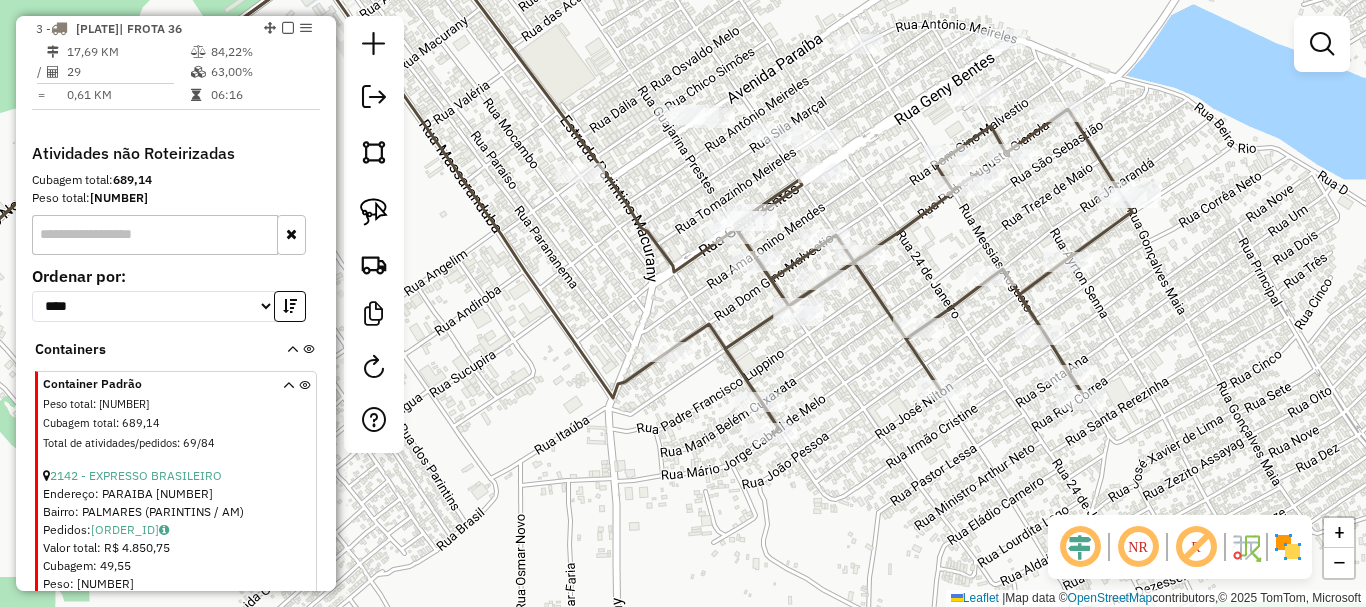 drag, startPoint x: 807, startPoint y: 353, endPoint x: 768, endPoint y: 307, distance: 60.307545 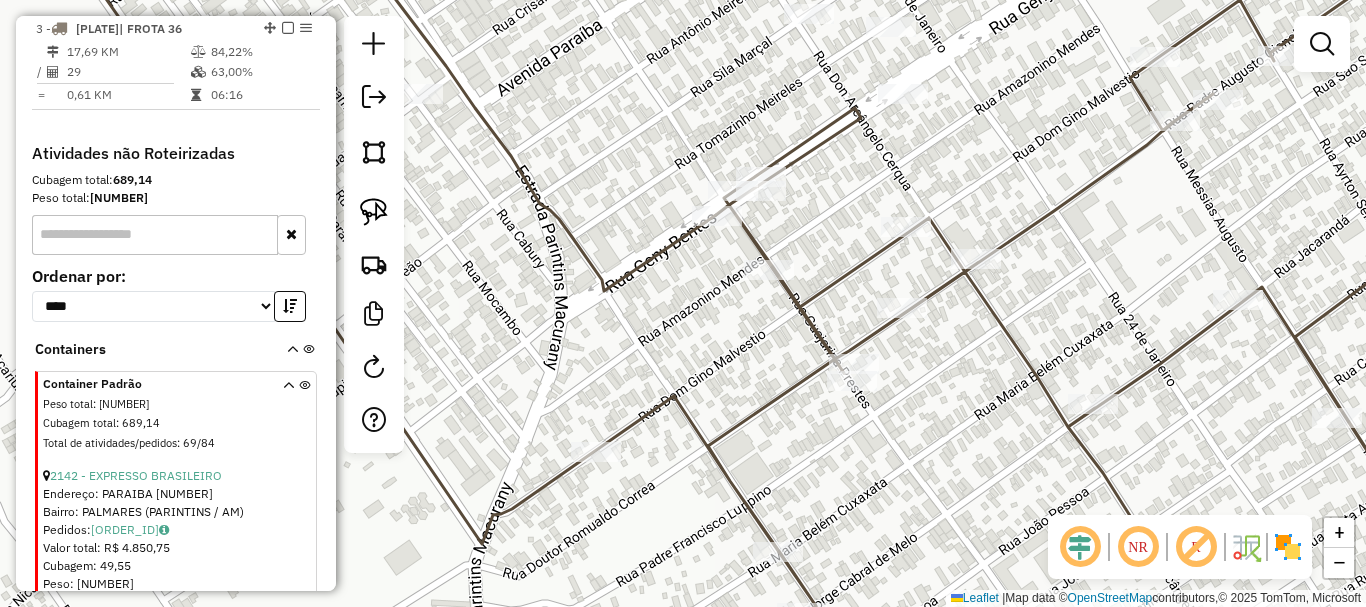 drag, startPoint x: 803, startPoint y: 210, endPoint x: 809, endPoint y: 234, distance: 24.738634 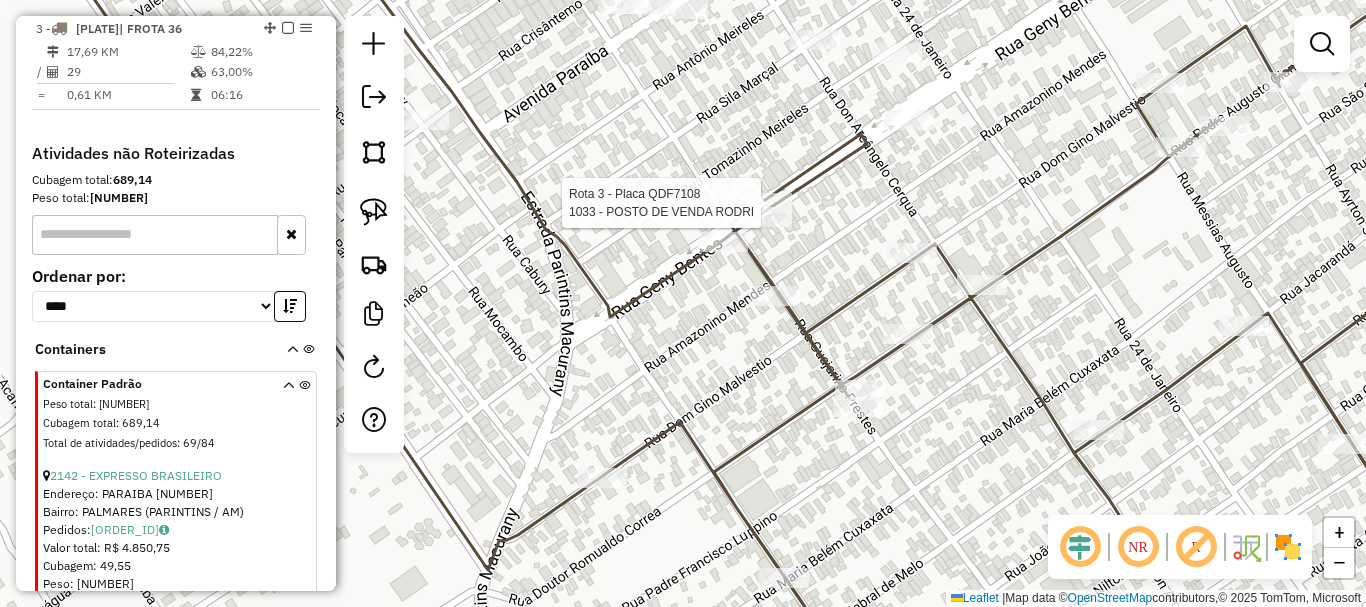 select on "**********" 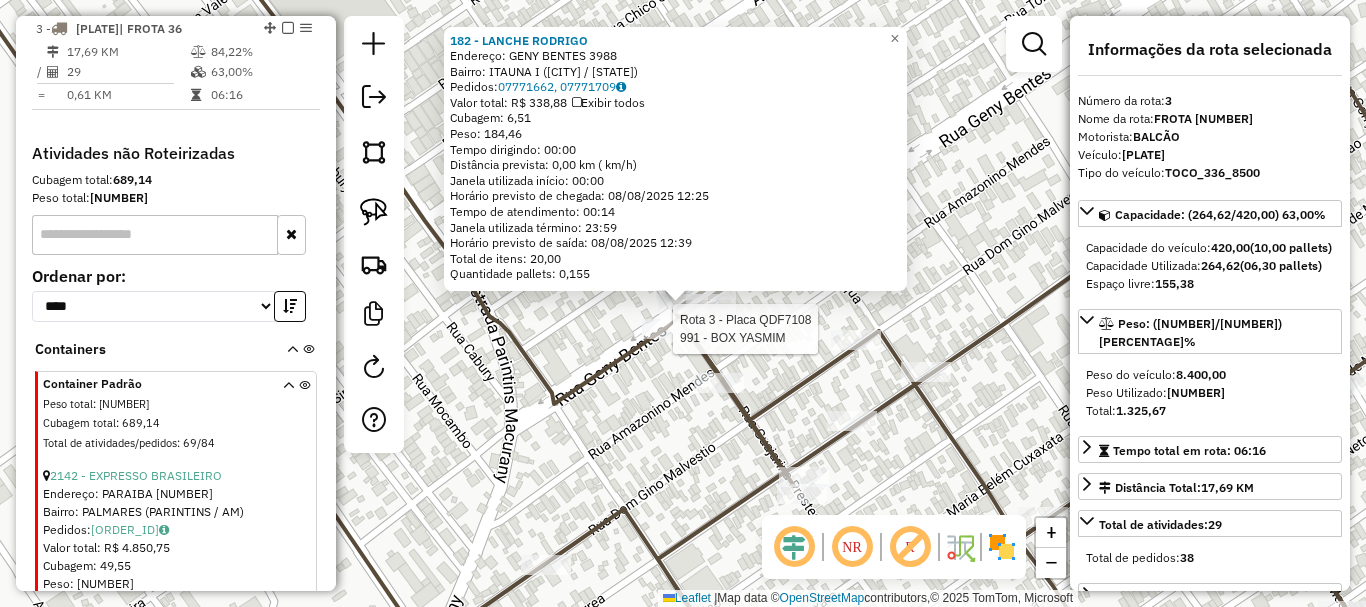 click 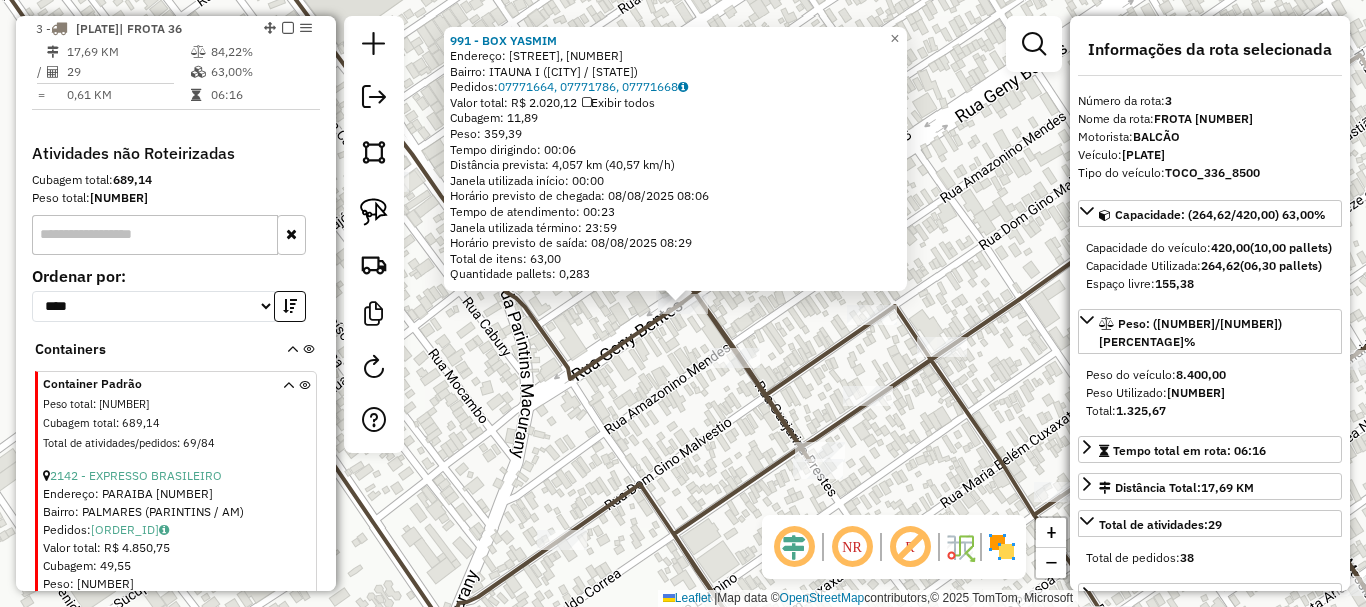 drag, startPoint x: 1009, startPoint y: 272, endPoint x: 694, endPoint y: 203, distance: 322.4686 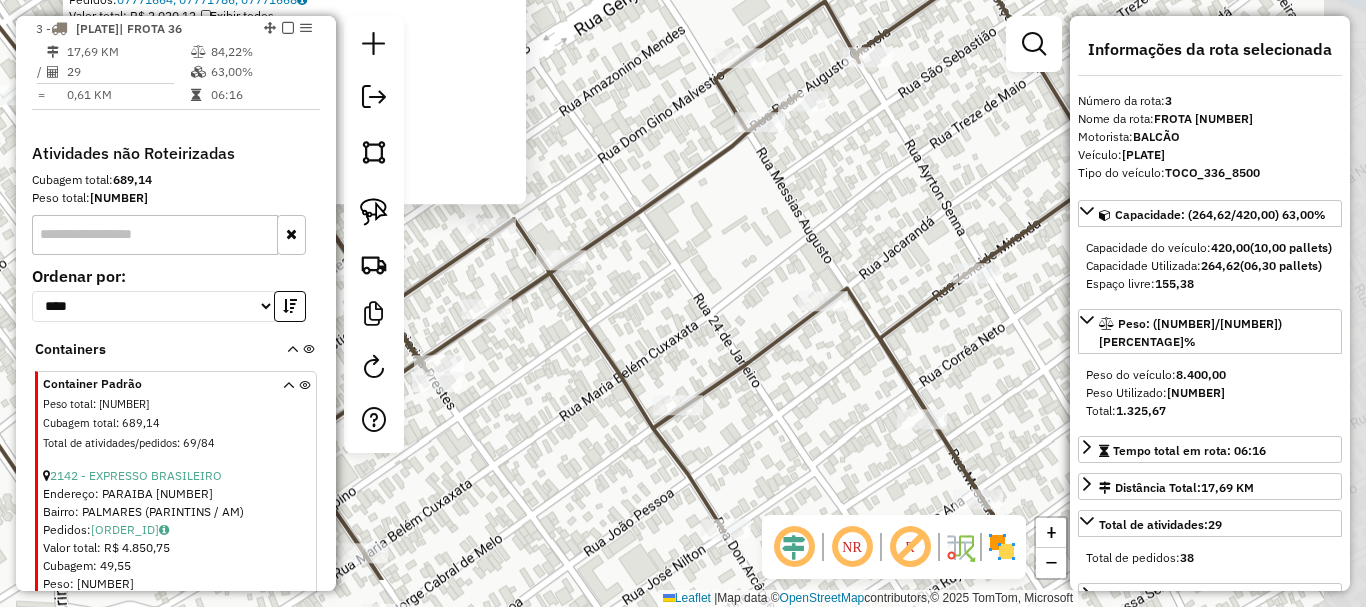 click on "991 - BOX YASMIM  Endereço: AV GENY BENTES, 4072   Bairro: ITAUNA I ([CITY] / [STATE])   Pedidos:  07771664, 07771786, 07771668   Valor total: R$ 2.020,12   Exibir todos   Cubagem: 11,89  Peso: 359,39  Tempo dirigindo: 00:06   Distância prevista: 4,057 km (40,57 km/h)   Janela utilizada início: 00:00   Horário previsto de chegada: 08/08/2025 08:06   Tempo de atendimento: 00:23   Janela utilizada término: 23:59   Horário previsto de saída: 08/08/2025 08:29   Total de itens: 63,00   Quantidade pallets: 0,283  × Janela de atendimento Grade de atendimento Capacidade Transportadoras Veículos Cliente Pedidos  Rotas Selecione os dias de semana para filtrar as janelas de atendimento  Seg   Ter   Qua   Qui   Sex   Sáb   Dom  Informe o período da janela de atendimento: De: Até:  Filtrar exatamente a janela do cliente  Considerar janela de atendimento padrão  Selecione os dias de semana para filtrar as grades de atendimento  Seg   Ter   Qua   Qui   Sex   Sáb   Dom   Peso mínimo:   Peso máximo:   De:   De:" 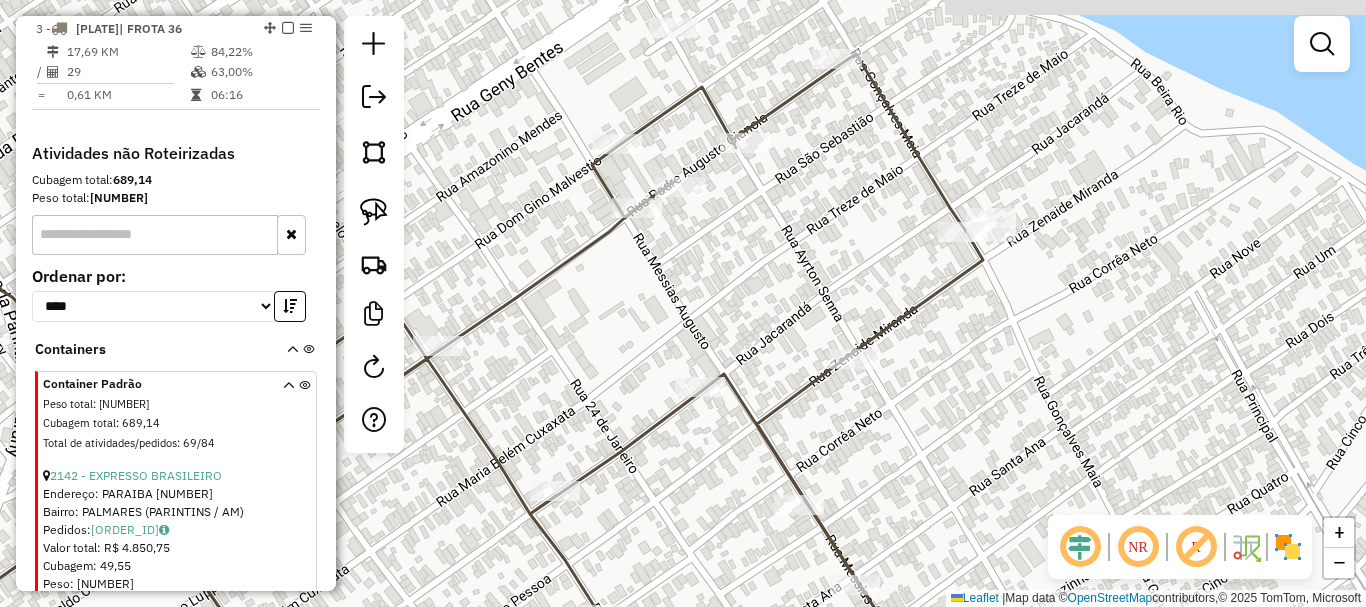 drag, startPoint x: 648, startPoint y: 298, endPoint x: 584, endPoint y: 347, distance: 80.60397 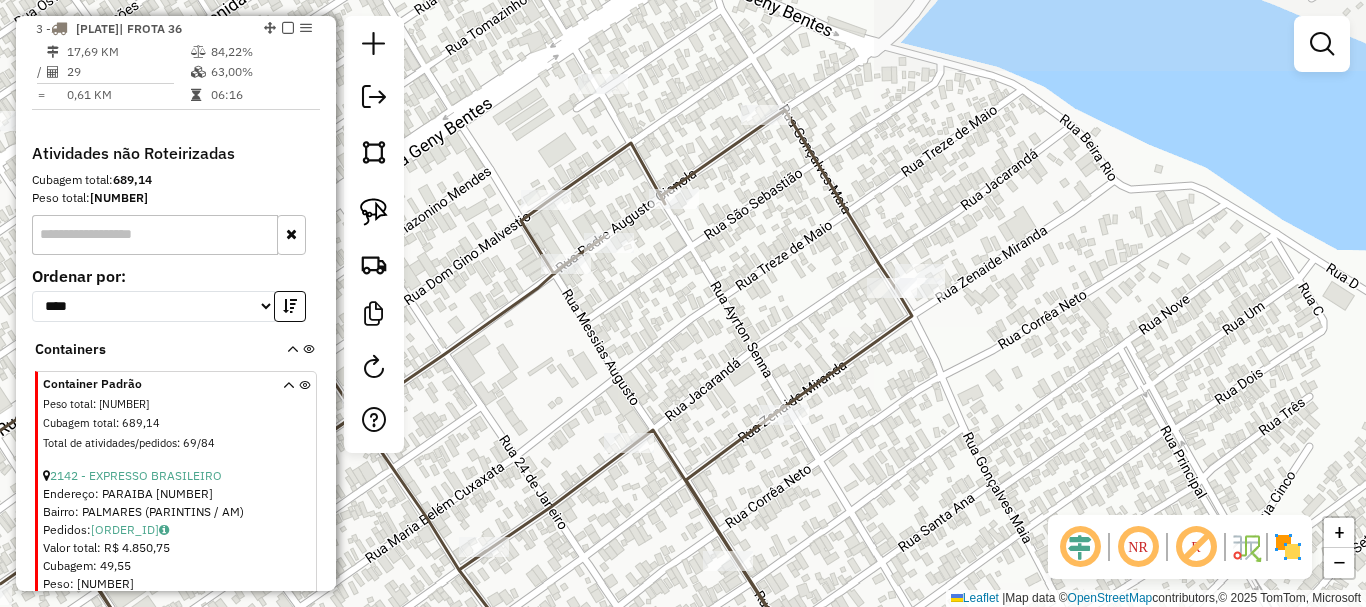 drag, startPoint x: 677, startPoint y: 295, endPoint x: 729, endPoint y: 339, distance: 68.117546 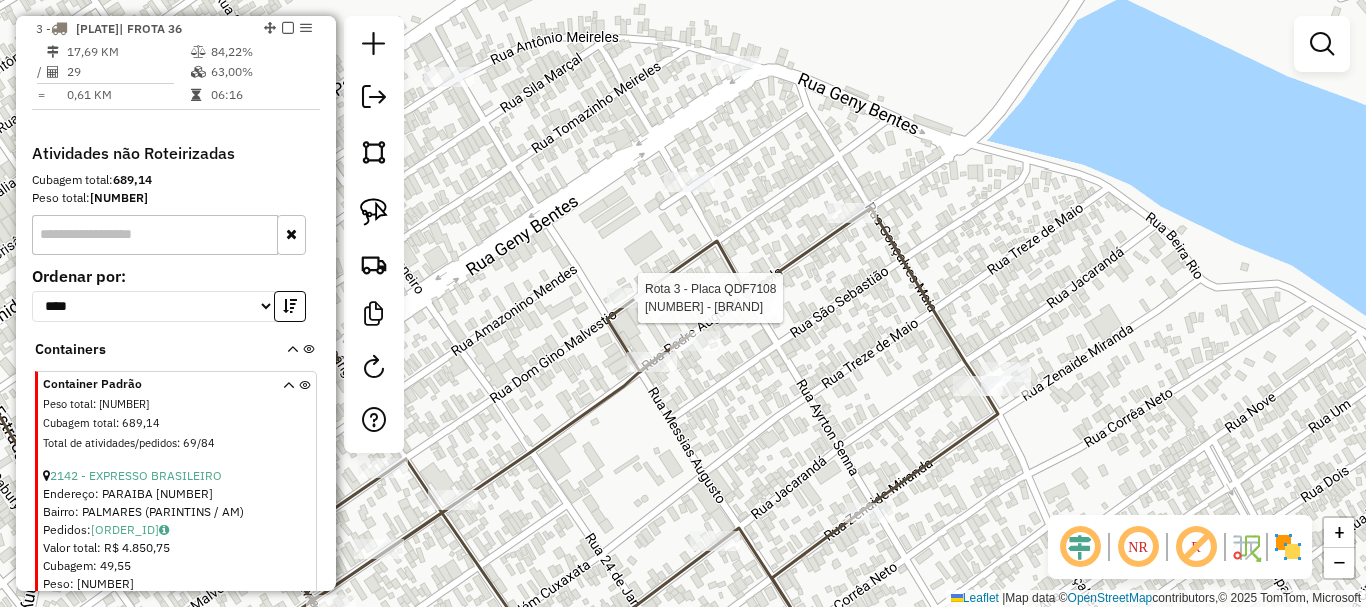 select on "**********" 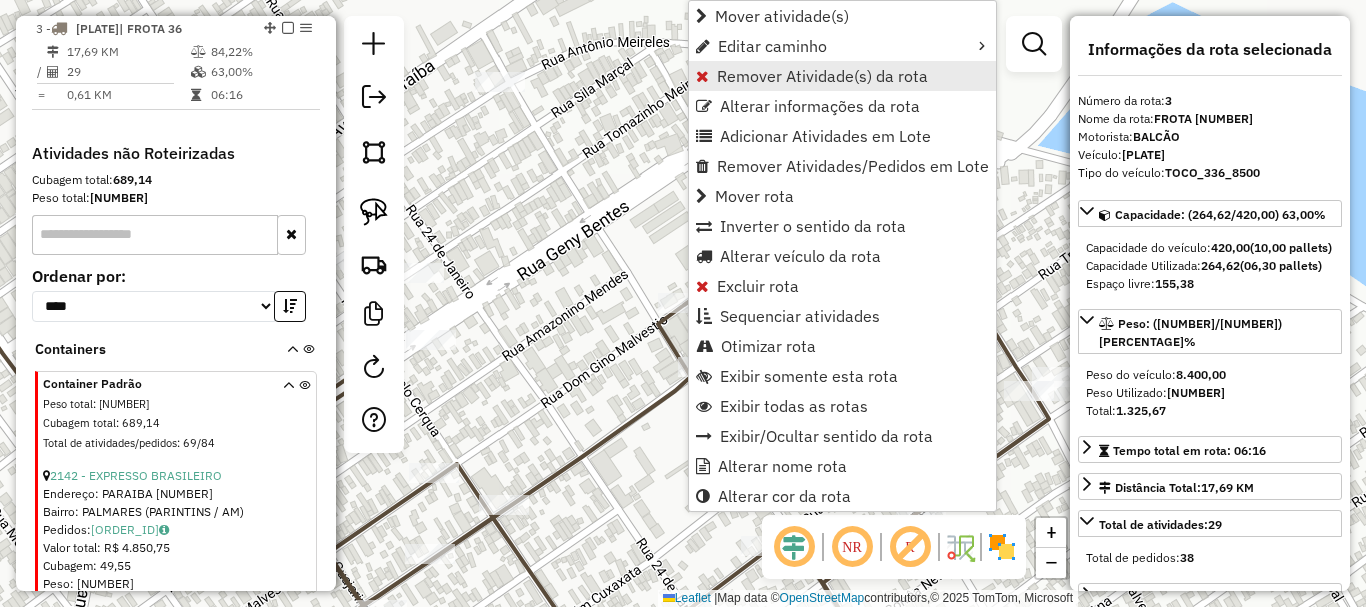 click on "Remover Atividade(s) da rota" at bounding box center [822, 76] 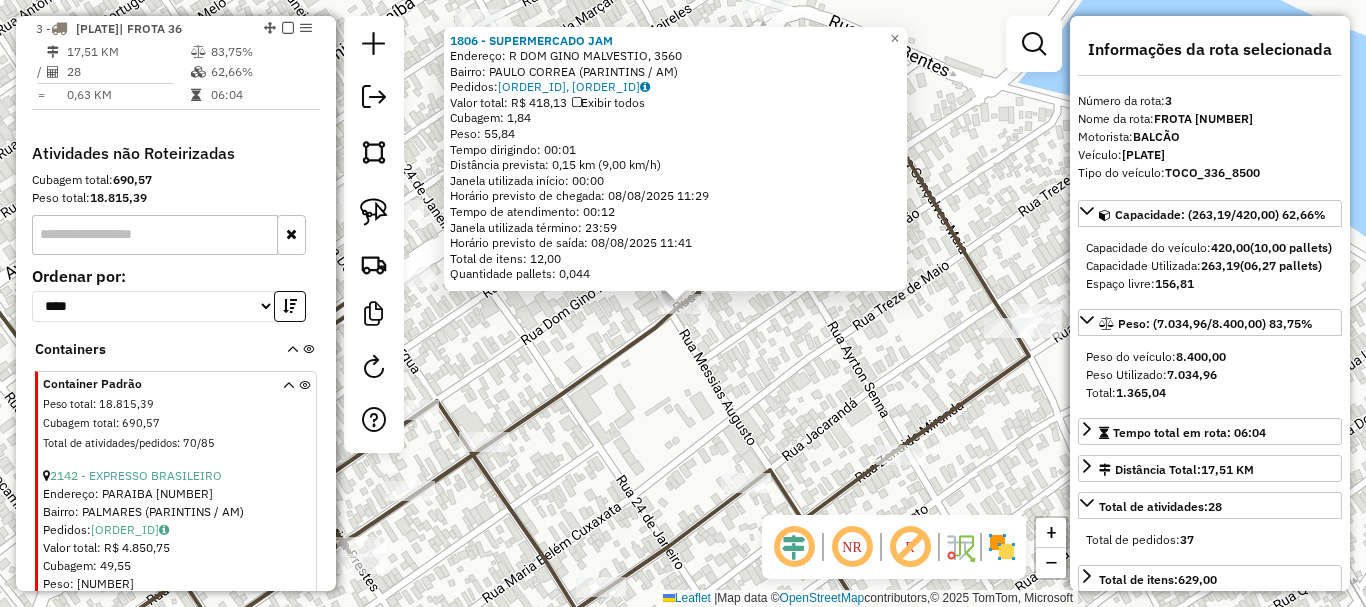 click on "Rota 3 - Placa QDF7108  1806 - SUPERMERCADO JAM 1806 - SUPERMERCADO JAM  Endereço: R DOM GINO MALVESTIO, 3560   Bairro: PAULO CORREA ([CIDADE] / [ESTADO])   Pedidos:  07771817, 07771820   Valor total: R$ 418,13   Exibir todos   Cubagem: 1,84  Peso: 55,84  Tempo dirigindo: 00:01   Distância prevista: 0,15 km (9,00 km/h)   Janela utilizada início: 00:00   Horário previsto de chegada: 08/08/2025 11:29   Tempo de atendimento: 00:12   Janela utilizada término: 23:59   Horário previsto de saída: 08/08/2025 11:41   Total de itens: 12,00   Quantidade pallets: 0,044  × Janela de atendimento Grade de atendimento Capacidade Transportadoras Veículos Cliente Pedidos  Rotas Selecione os dias de semana para filtrar as janelas de atendimento  Seg   Ter   Qua   Qui   Sex   Sáb   Dom  Informe o período da janela de atendimento: De: Até:  Filtrar exatamente a janela do cliente  Considerar janela de atendimento padrão  Selecione os dias de semana para filtrar as grades de atendimento  Seg   Ter   Qua   Qui   Sex   Sáb" 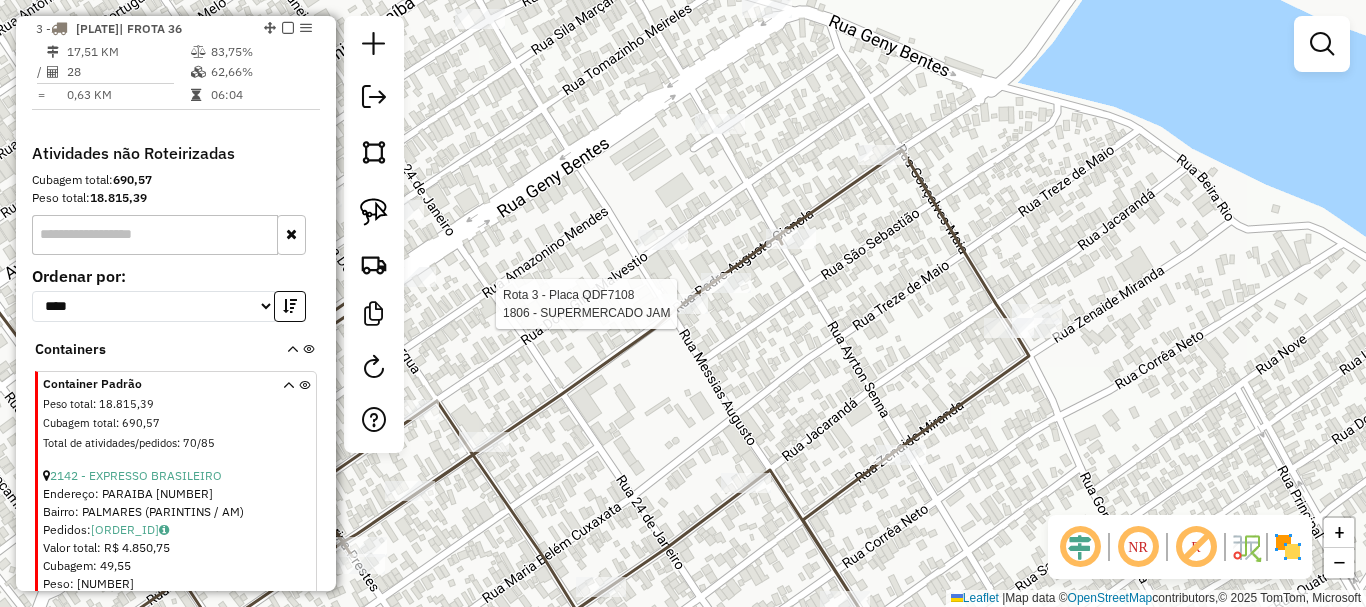 select on "**********" 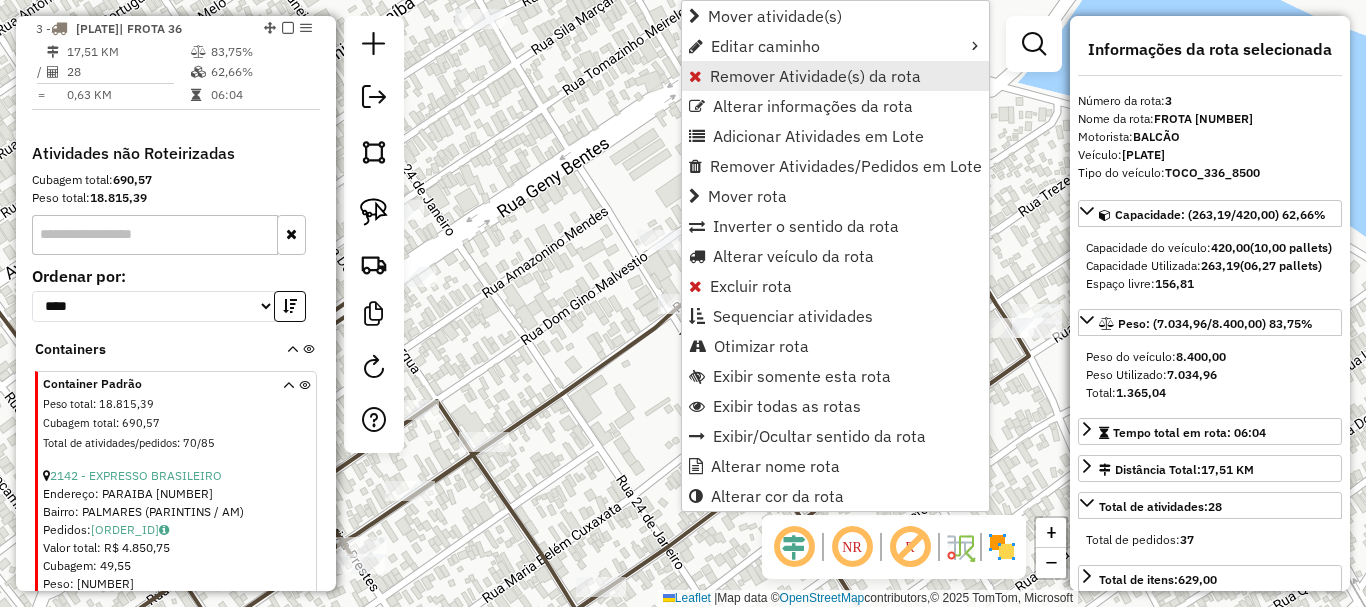 click on "Remover Atividade(s) da rota" at bounding box center [815, 76] 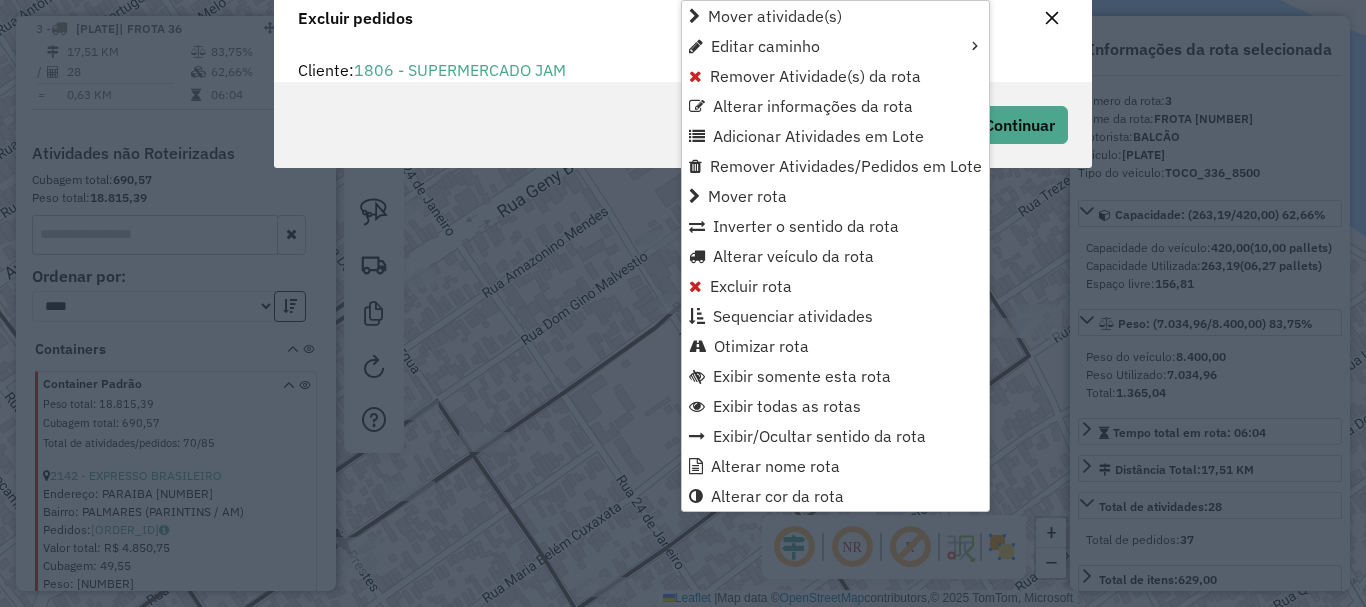 scroll, scrollTop: 12, scrollLeft: 6, axis: both 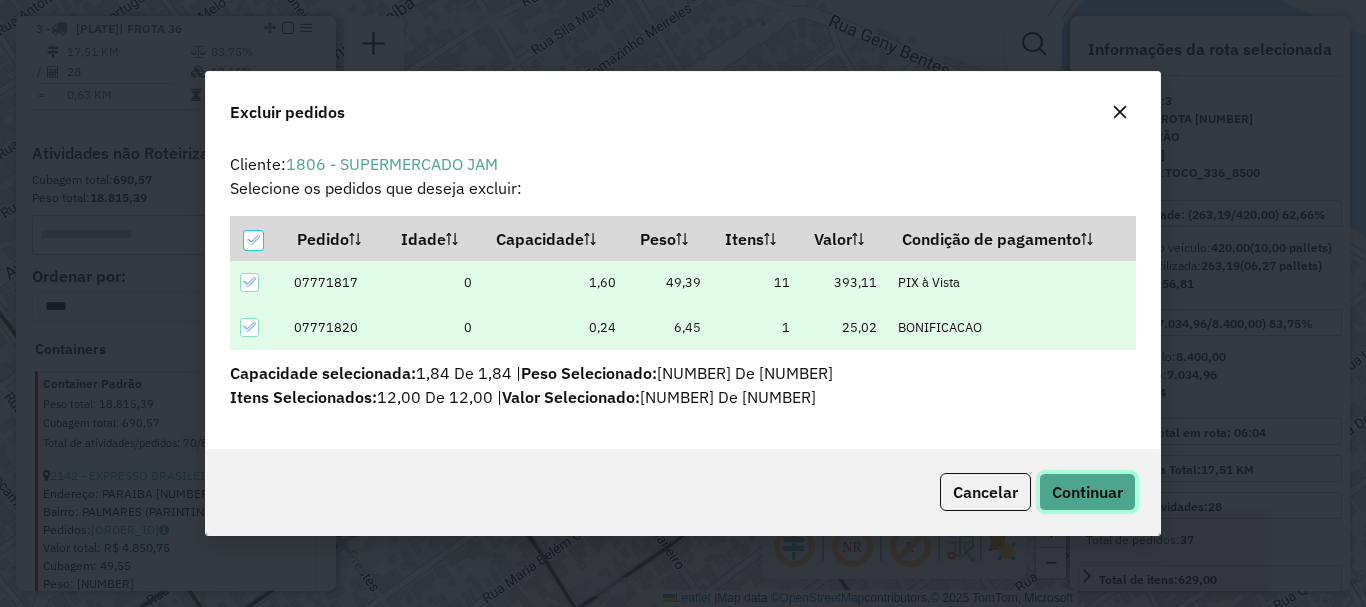 click on "Continuar" 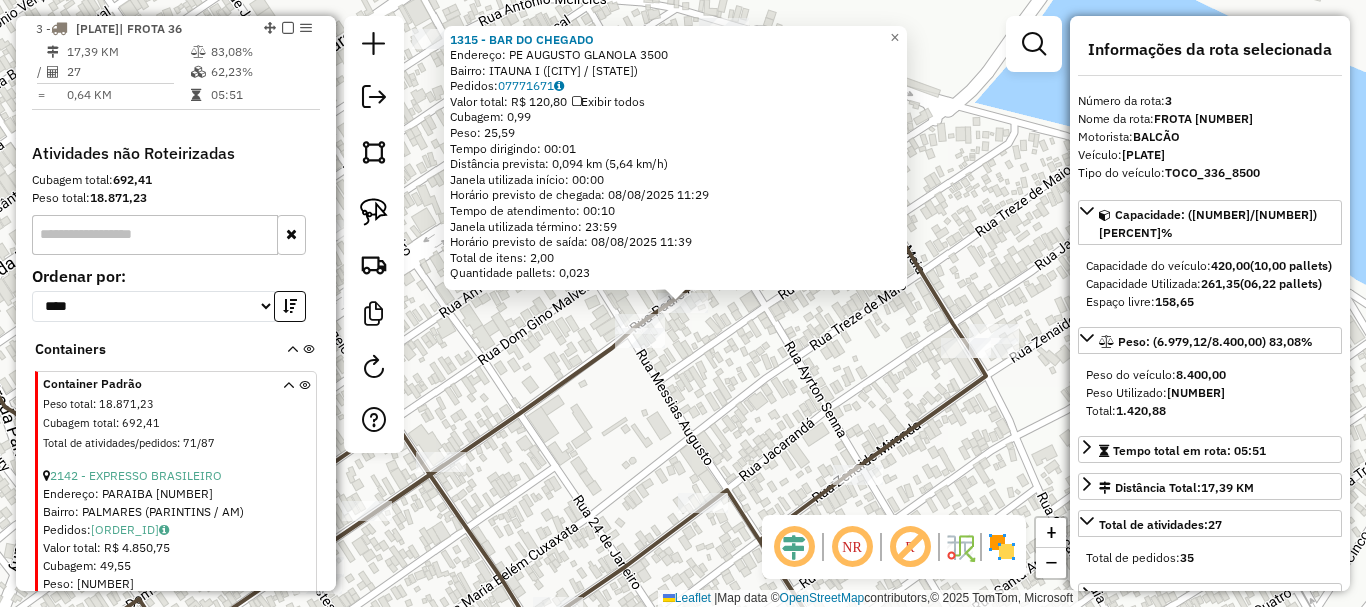 drag, startPoint x: 689, startPoint y: 292, endPoint x: 678, endPoint y: 315, distance: 25.495098 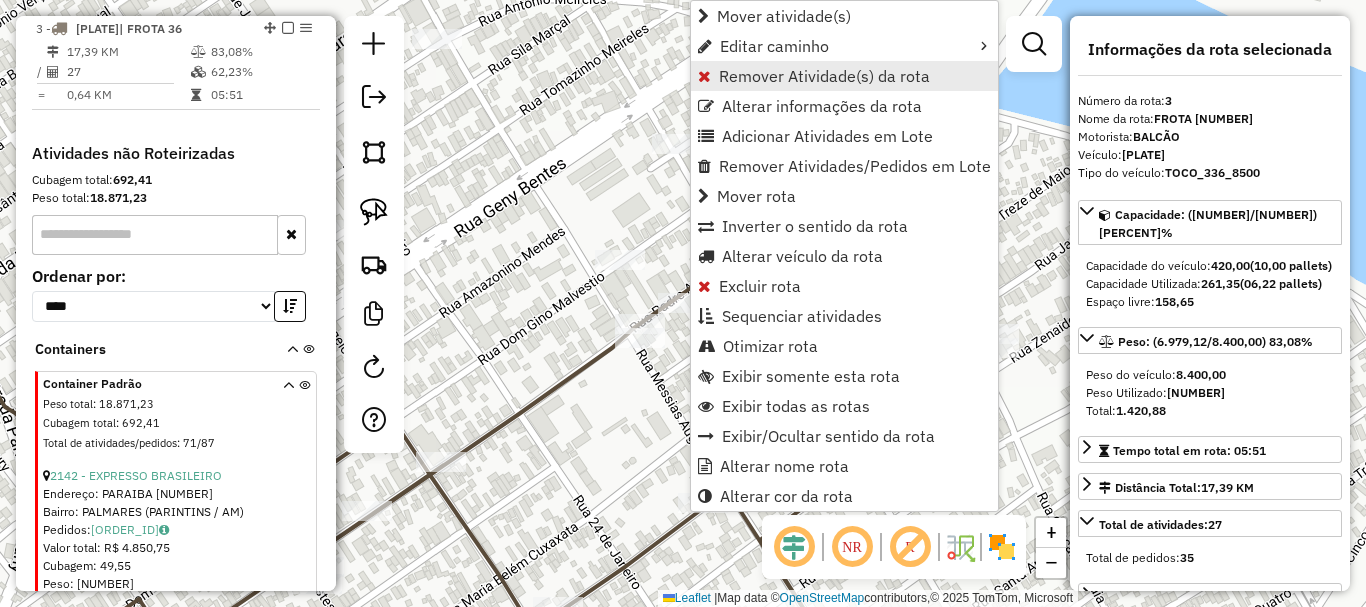 click on "Remover Atividade(s) da rota" at bounding box center (824, 76) 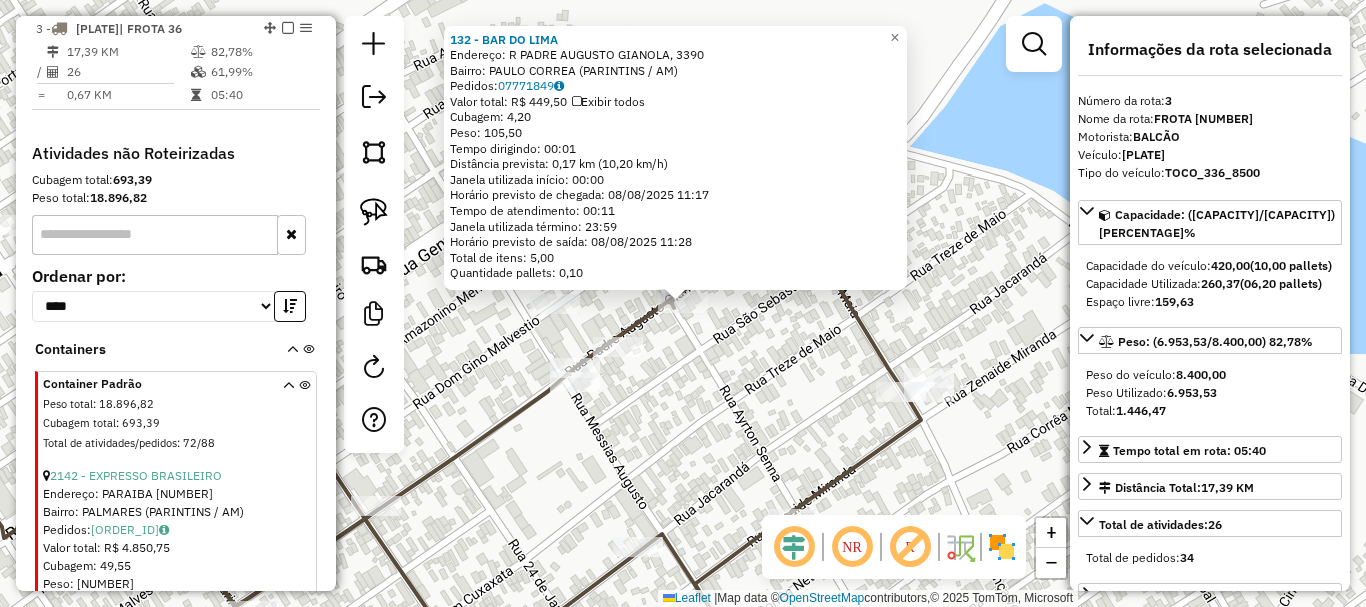 click on "132 - BAR DO LIMA  Endereço: R PADRE AUGUSTO GIANOLA, [NUMBER]   Bairro: PAULO CORREA ([CITY] / [STATE])   Pedidos:  [ORDER_ID]   Valor total: R$ 449,50   Exibir todos   Cubagem: 4,20  Peso: 105,50  Tempo dirigindo: 00:01   Distância prevista: 0,17 km (10,20 km/h)   Janela utilizada início: 00:00   Horário previsto de chegada: 08/08/2025 11:17   Tempo de atendimento: 00:11   Janela utilizada término: 23:59   Horário previsto de saída: 08/08/2025 11:28   Total de itens: 5,00   Quantidade pallets: 0,10  × Janela de atendimento Grade de atendimento Capacidade Transportadoras Veículos Cliente Pedidos  Rotas Selecione os dias de semana para filtrar as janelas de atendimento  Seg   Ter   Qua   Qui   Sex   Sáb   Dom  Informe o período da janela de atendimento: De: Até:  Filtrar exatamente a janela do cliente  Considerar janela de atendimento padrão  Selecione os dias de semana para filtrar as grades de atendimento  Seg   Ter   Qua   Qui   Sex   Sáb   Dom   Considerar clientes sem dia de atendimento cadastrado" 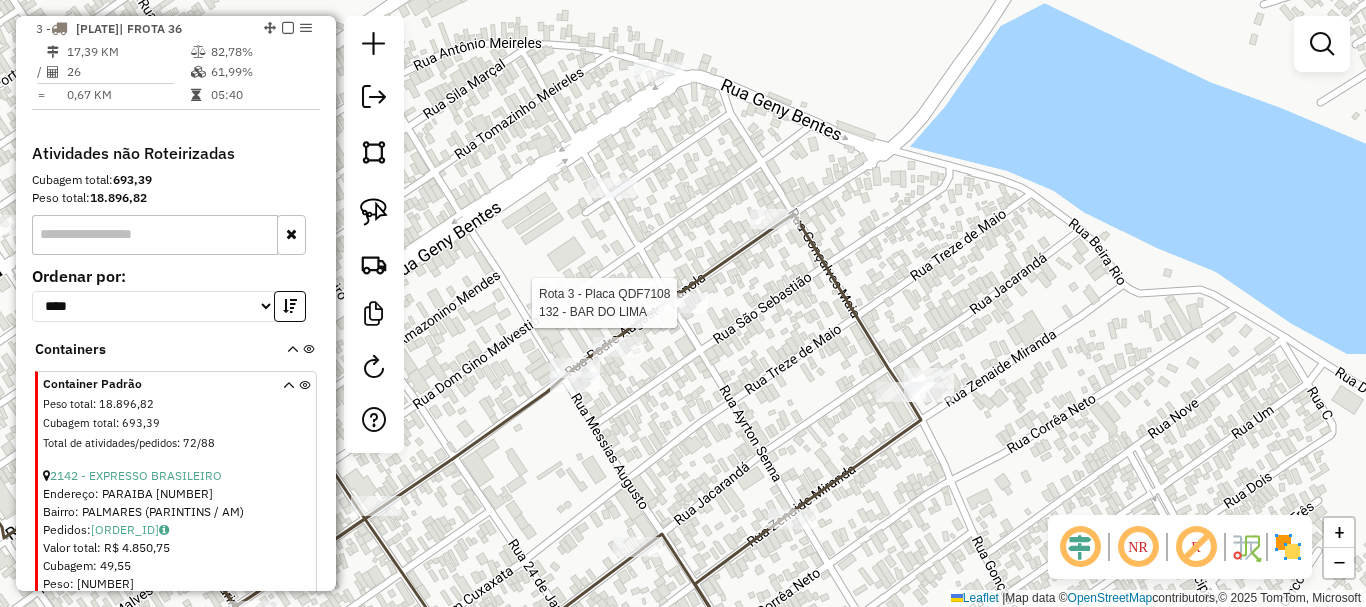 select on "**********" 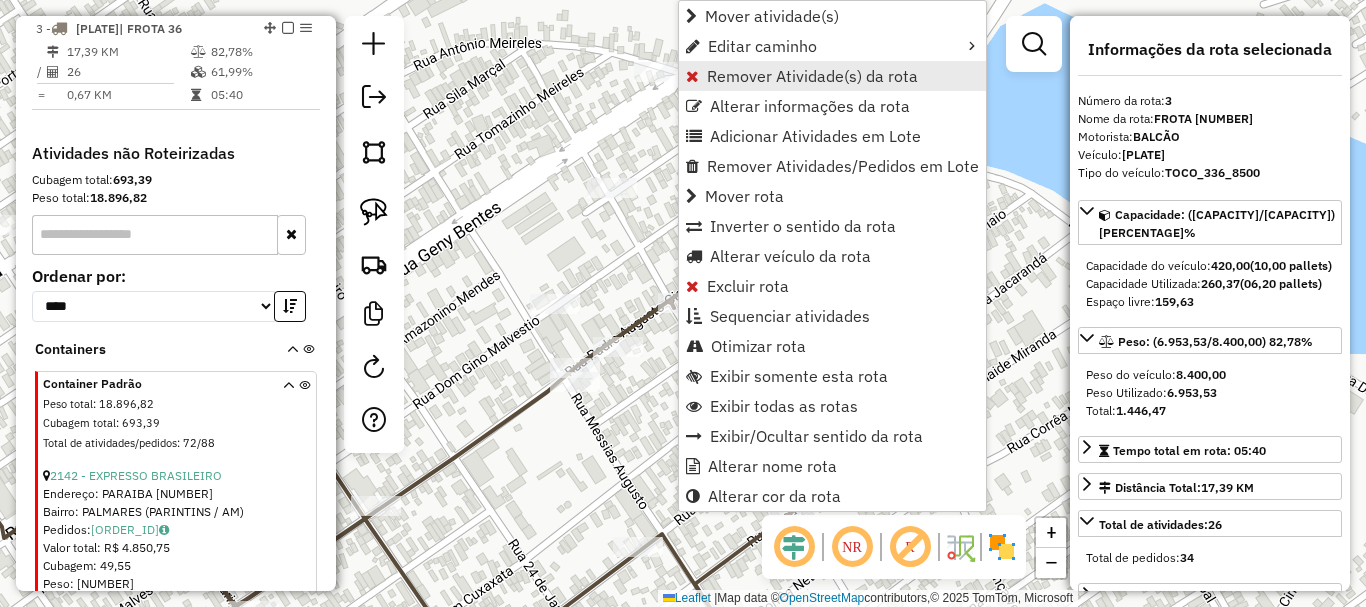 click on "Remover Atividade(s) da rota" at bounding box center (812, 76) 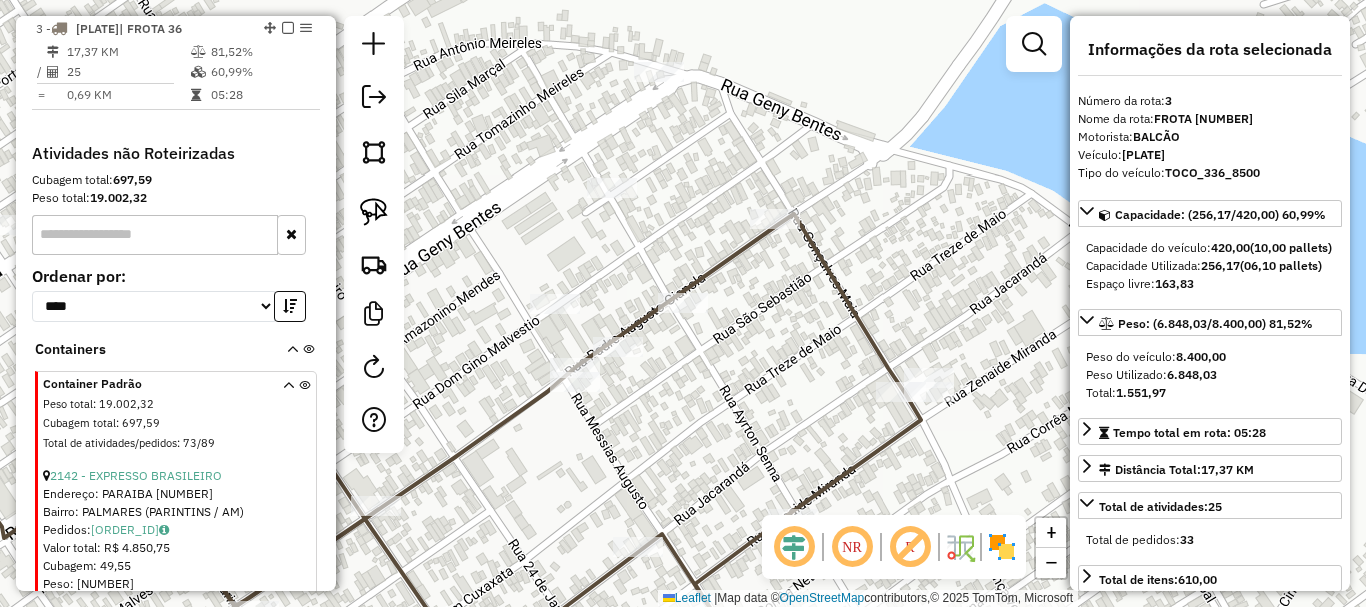 click on "Rota 3 - Placa QDF7108  2314 - CASA ALIANCA Janela de atendimento Grade de atendimento Capacidade Transportadoras Veículos Cliente Pedidos  Rotas Selecione os dias de semana para filtrar as janelas de atendimento  Seg   Ter   Qua   Qui   Sex   Sáb   Dom  Informe o período da janela de atendimento: De: Até:  Filtrar exatamente a janela do cliente  Considerar janela de atendimento padrão  Selecione os dias de semana para filtrar as grades de atendimento  Seg   Ter   Qua   Qui   Sex   Sáb   Dom   Considerar clientes sem dia de atendimento cadastrado  Clientes fora do dia de atendimento selecionado Filtrar as atividades entre os valores definidos abaixo:  Peso mínimo:   Peso máximo:   Cubagem mínima:   Cubagem máxima:   De:   Até:  Filtrar as atividades entre o tempo de atendimento definido abaixo:  De:   Até:   Considerar capacidade total dos clientes não roteirizados Transportadora: Selecione um ou mais itens Tipo de veículo: Selecione um ou mais itens Veículo: Selecione um ou mais itens Nome: +" 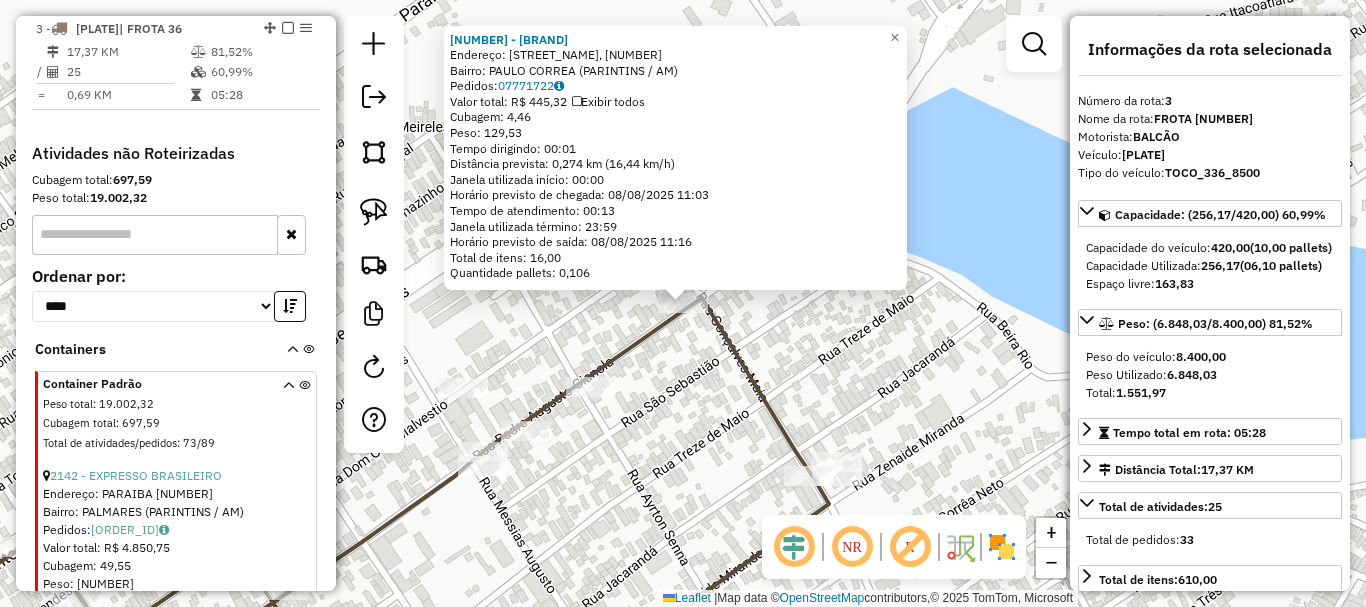 click on "[NUMBER] - CASA ALIANCA  Endereço: R PADRE AUGUSTO GIANOLA, [NUMBER]   Bairro: PAULO CORREA ([CITY] / [STATE])   Pedidos:  [ORDER_ID]   Valor total: R$ [PRICE]   Exibir todos   Cubagem: [NUMBER]  Peso: [NUMBER]  Tempo dirigindo: [TIME]   Distância prevista: [DISTANCE] km ([SPEED] km/h)   Janela utilizada início: [TIME]   Horário previsto de chegada: [DATE] [TIME]   Tempo de atendimento: [TIME]   Janela utilizada término: [TIME]   Horário previsto de saída: [DATE] [TIME]   Total de itens: [NUMBER]   Quantidade pallets: [NUMBER]  × Janela de atendimento Grade de atendimento Capacidade Transportadoras Veículos Cliente Pedidos  Rotas Selecione os dias de semana para filtrar as janelas de atendimento  Seg   Ter   Qua   Qui   Sex   Sáb   Dom  Informe o período da janela de atendimento: De: [DATE] Até: [DATE]  Filtrar exatamente a janela do cliente  Considerar janela de atendimento padrão  Selecione os dias de semana para filtrar as grades de atendimento  Seg   Ter   Qua   Qui   Sex   Sáb   Dom   Clientes fora do dia de atendimento selecionado +" 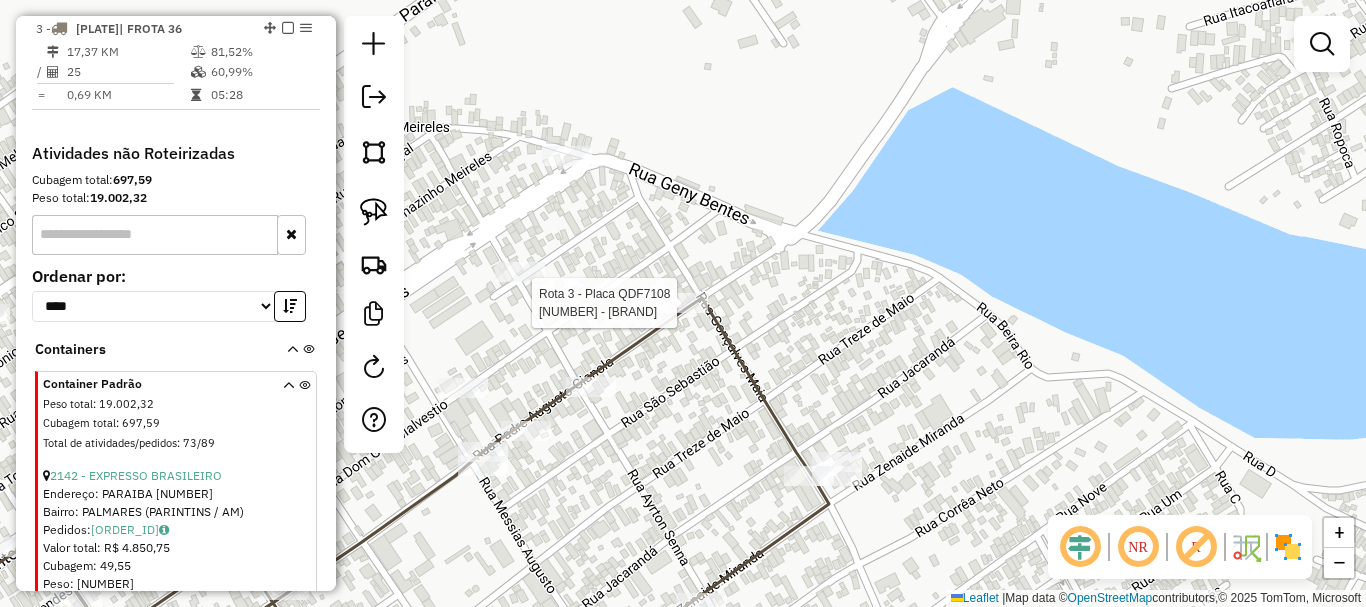 select on "**********" 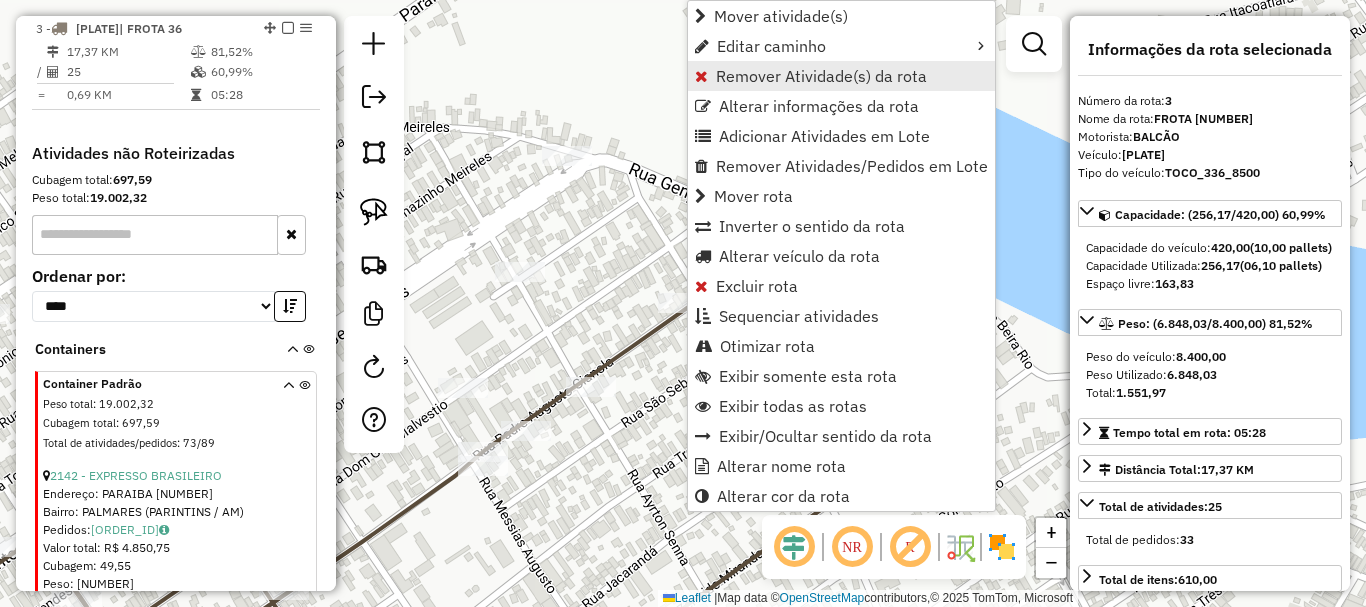 click on "Remover Atividade(s) da rota" at bounding box center [821, 76] 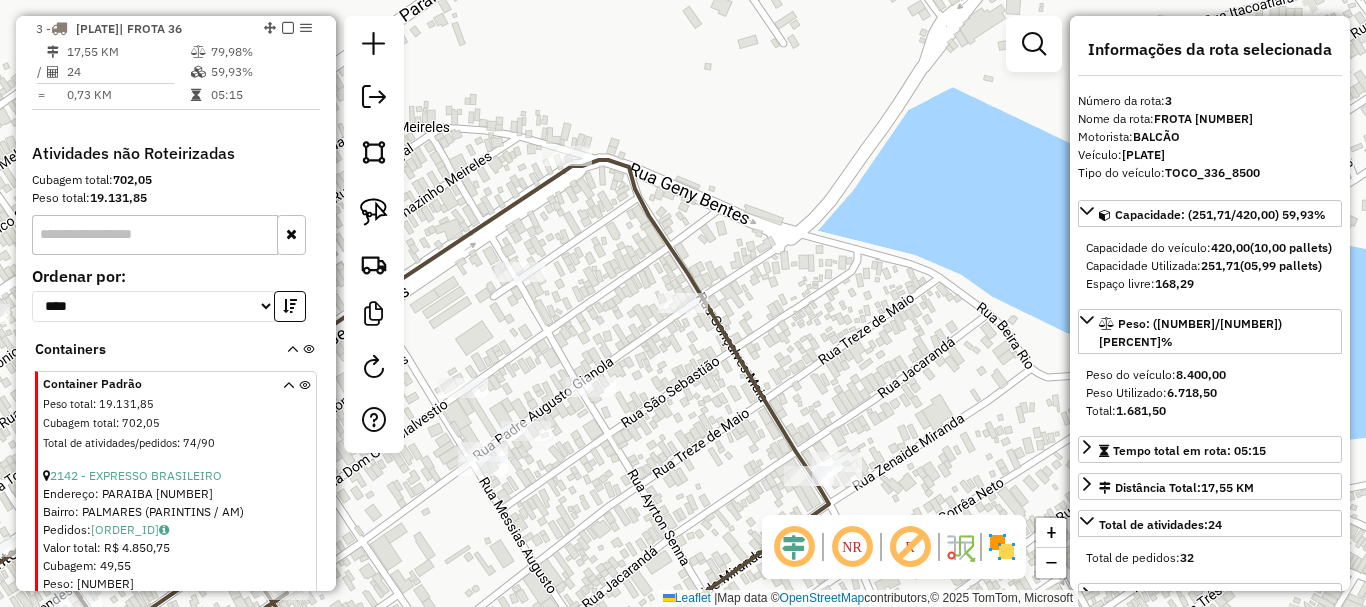 drag, startPoint x: 670, startPoint y: 488, endPoint x: 777, endPoint y: 297, distance: 218.92921 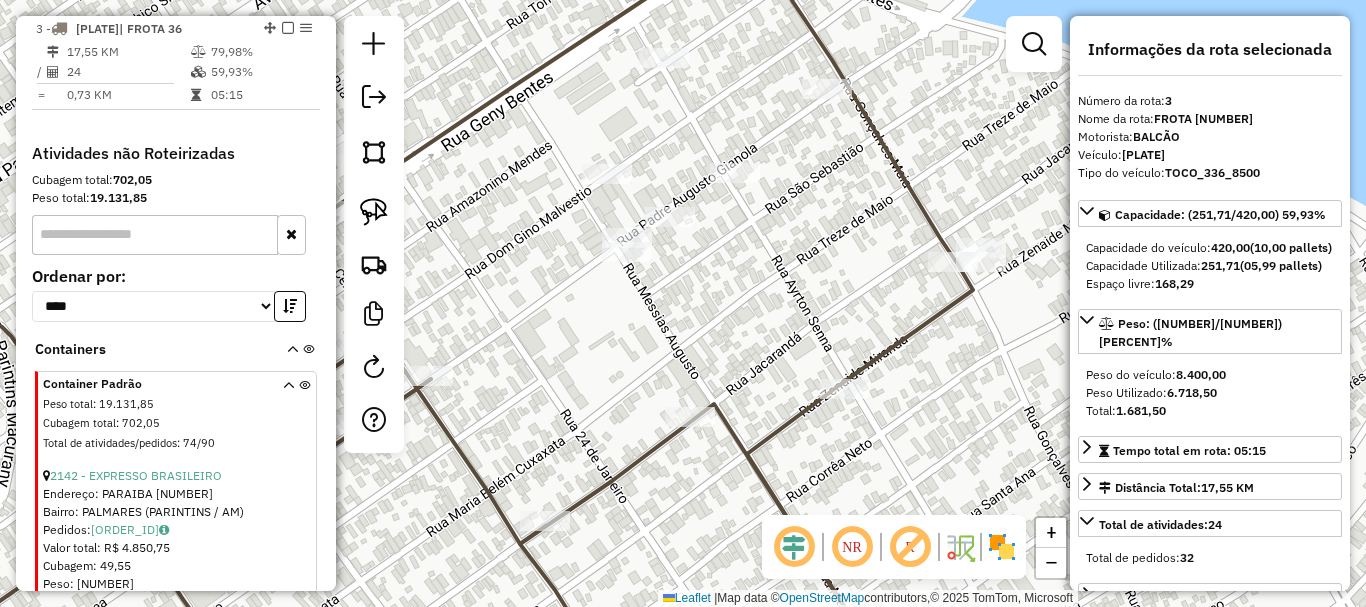 drag, startPoint x: 604, startPoint y: 437, endPoint x: 755, endPoint y: 339, distance: 180.01389 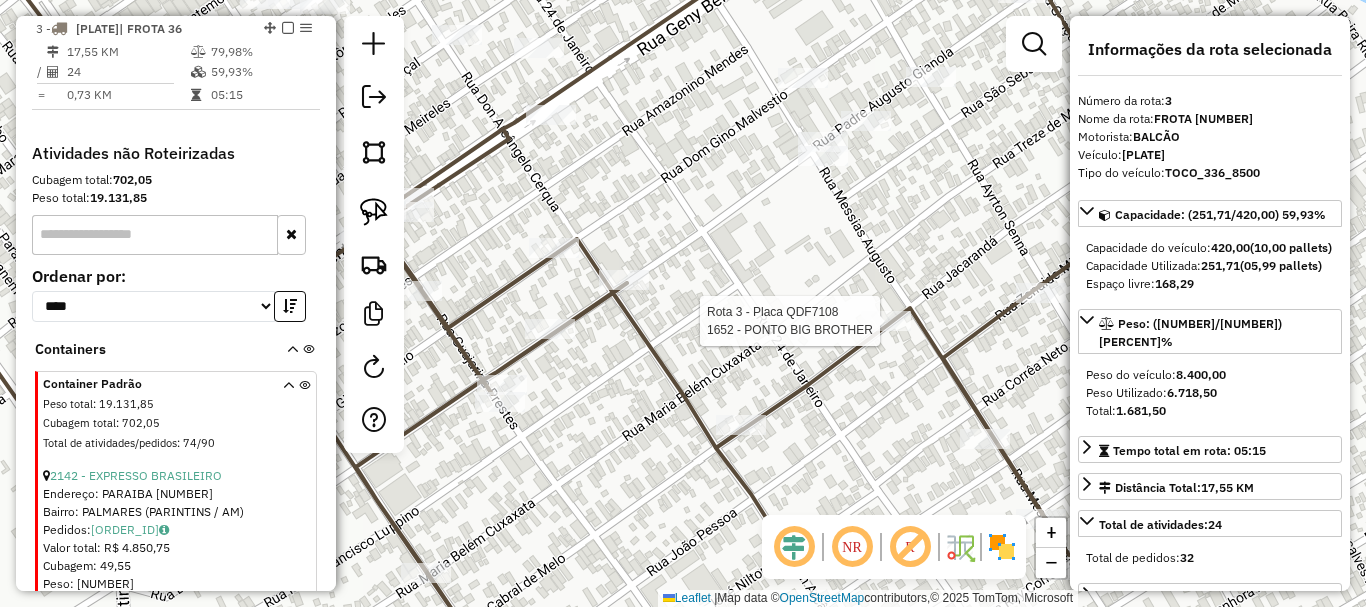 click on "Rota 3 - Placa QDF7108  1652 - PONTO BIG BROTHER Janela de atendimento Grade de atendimento Capacidade Transportadoras Veículos Cliente Pedidos  Rotas Selecione os dias de semana para filtrar as janelas de atendimento  Seg   Ter   Qua   Qui   Sex   Sáb   Dom  Informe o período da janela de atendimento: De: Até:  Filtrar exatamente a janela do cliente  Considerar janela de atendimento padrão  Selecione os dias de semana para filtrar as grades de atendimento  Seg   Ter   Qua   Qui   Sex   Sáb   Dom   Considerar clientes sem dia de atendimento cadastrado  Clientes fora do dia de atendimento selecionado Filtrar as atividades entre os valores definidos abaixo:  Peso mínimo:   Peso máximo:   Cubagem mínima:   Cubagem máxima:   De:   Até:  Filtrar as atividades entre o tempo de atendimento definido abaixo:  De:   Até:   Considerar capacidade total dos clientes não roteirizados Transportadora: Selecione um ou mais itens Tipo de veículo: Selecione um ou mais itens Veículo: Selecione um ou mais itens De:" 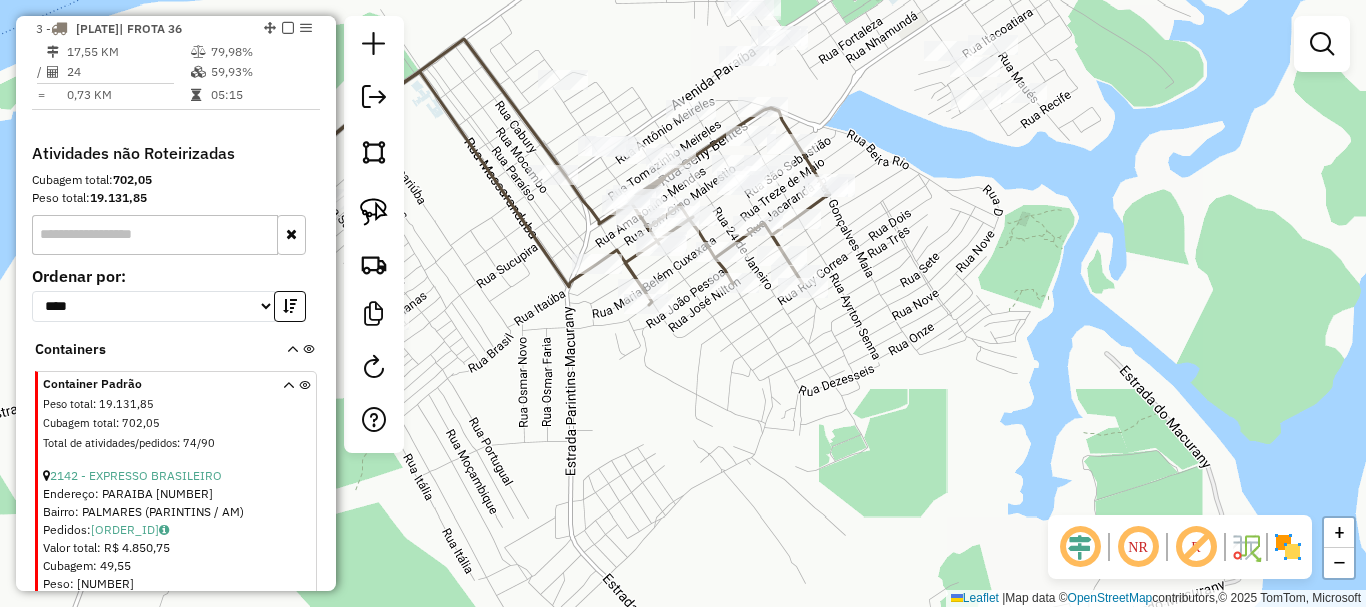 drag, startPoint x: 734, startPoint y: 415, endPoint x: 749, endPoint y: 313, distance: 103.09704 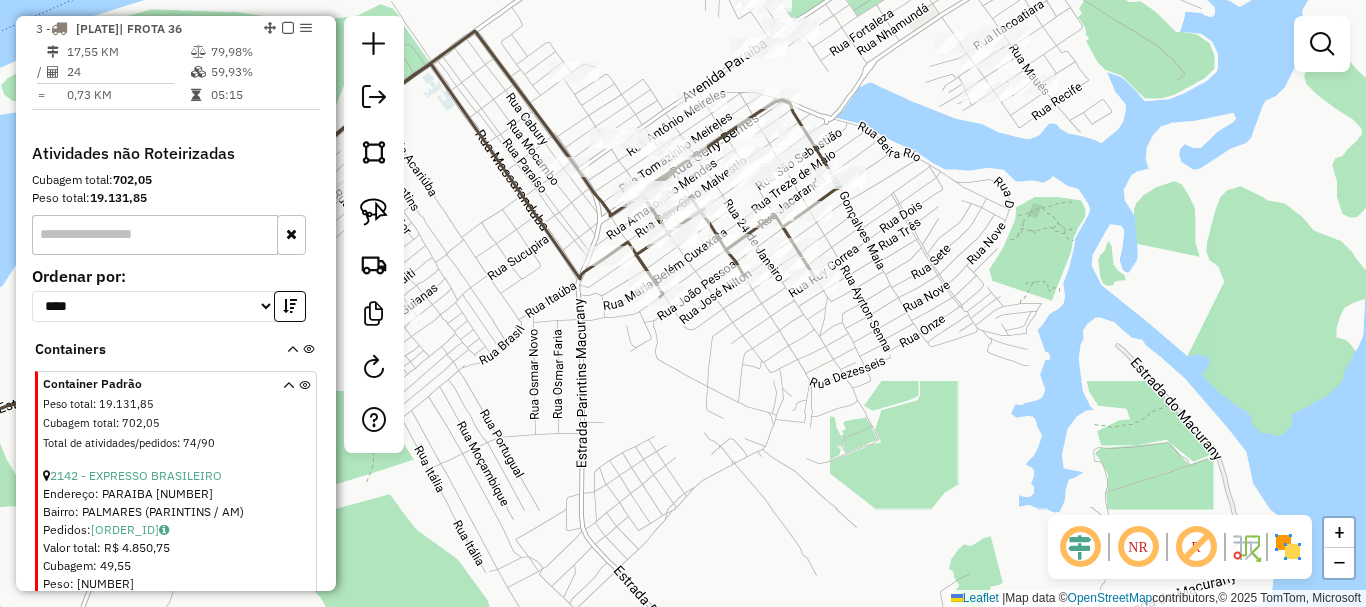 scroll, scrollTop: 704, scrollLeft: 0, axis: vertical 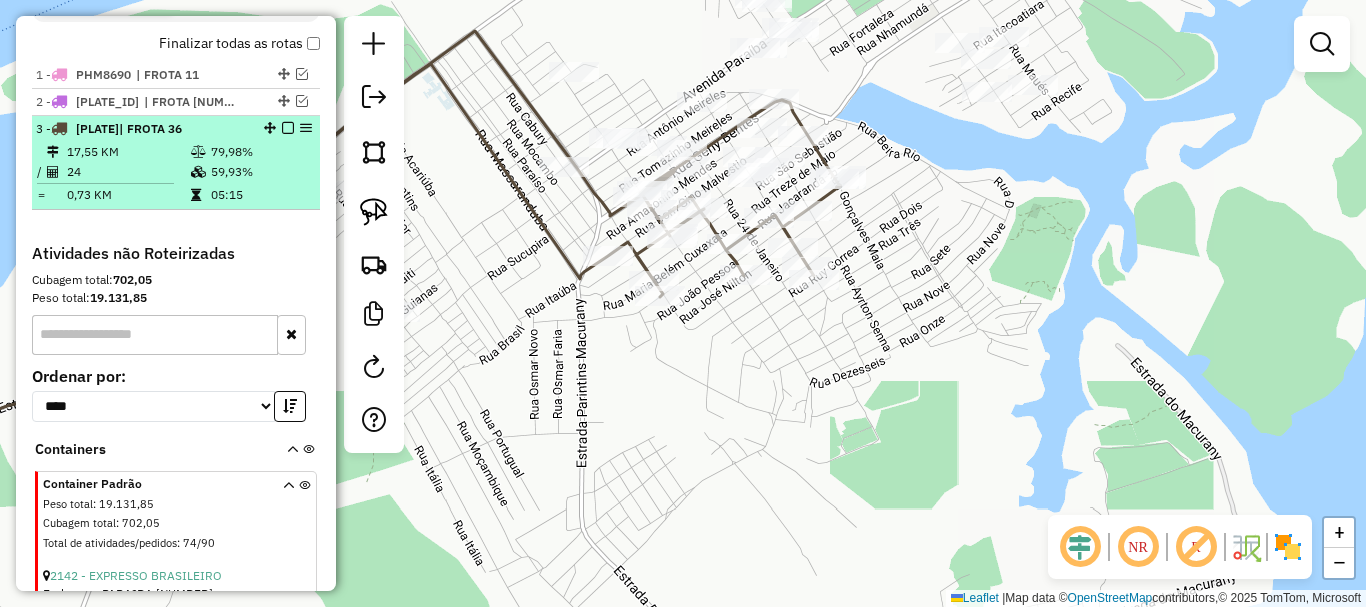 click at bounding box center (288, 128) 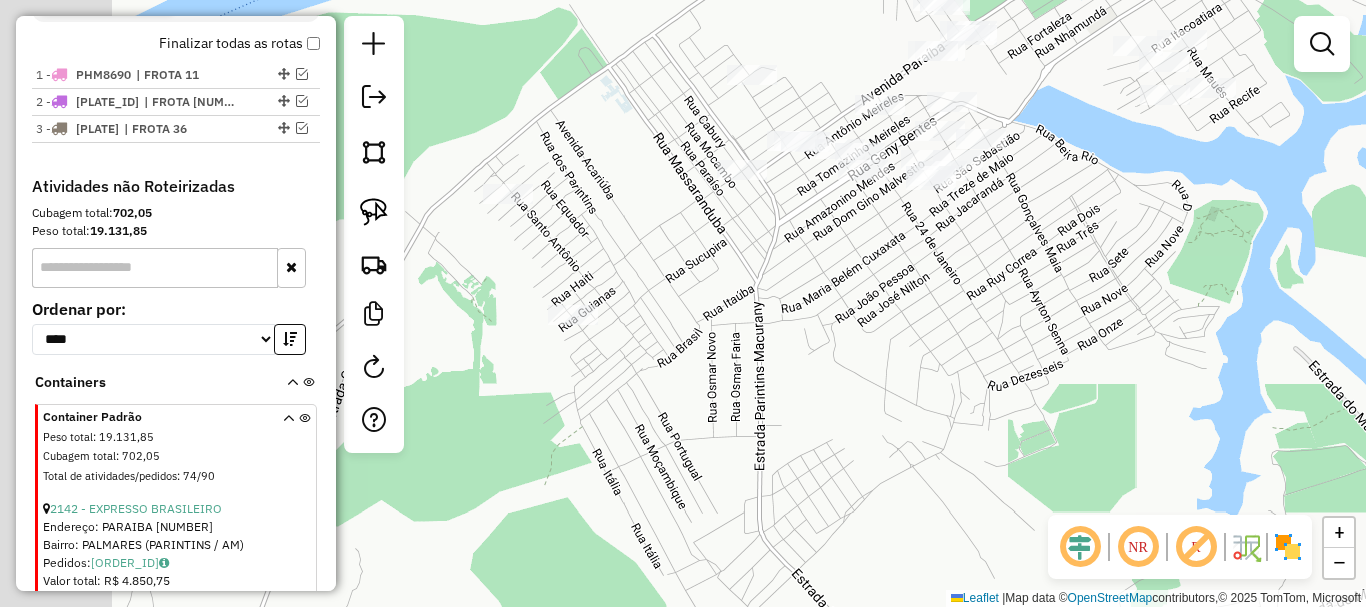 drag, startPoint x: 625, startPoint y: 341, endPoint x: 788, endPoint y: 338, distance: 163.0276 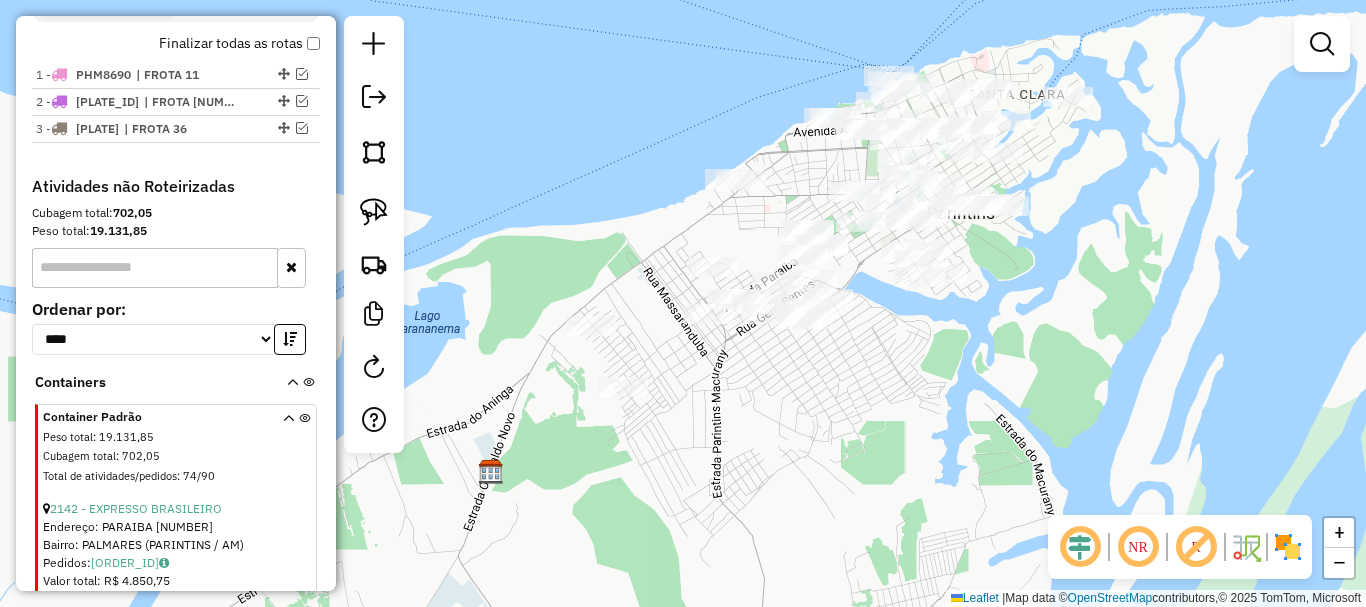drag, startPoint x: 729, startPoint y: 382, endPoint x: 697, endPoint y: 409, distance: 41.868843 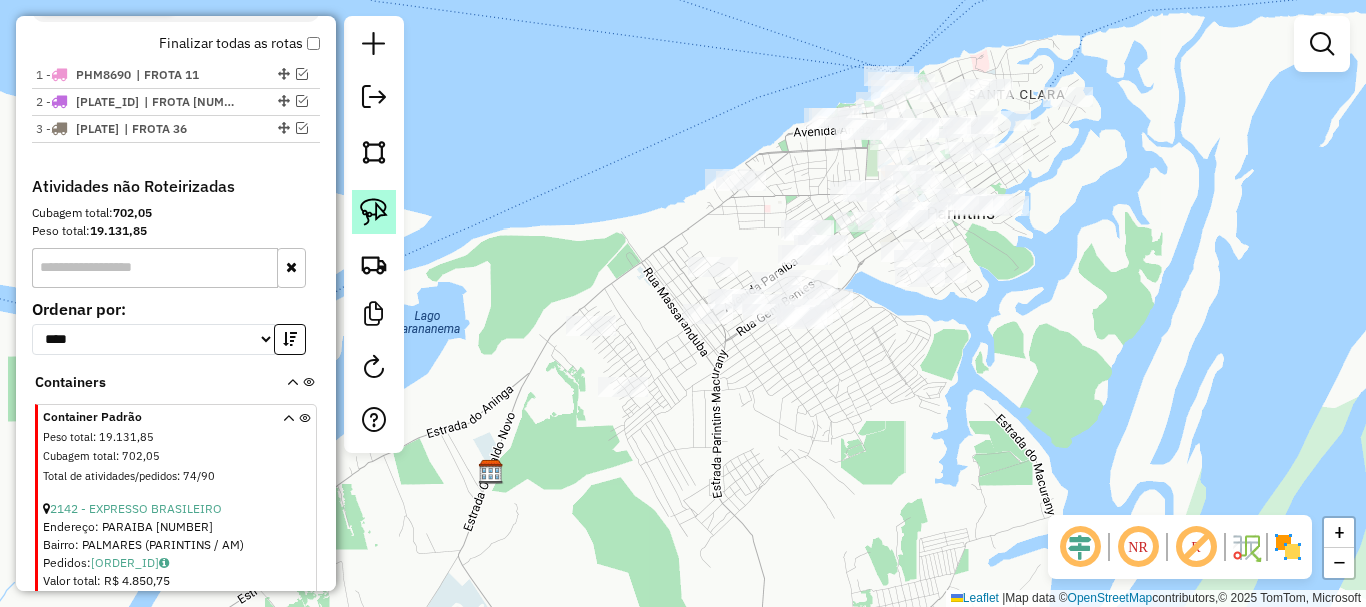 click 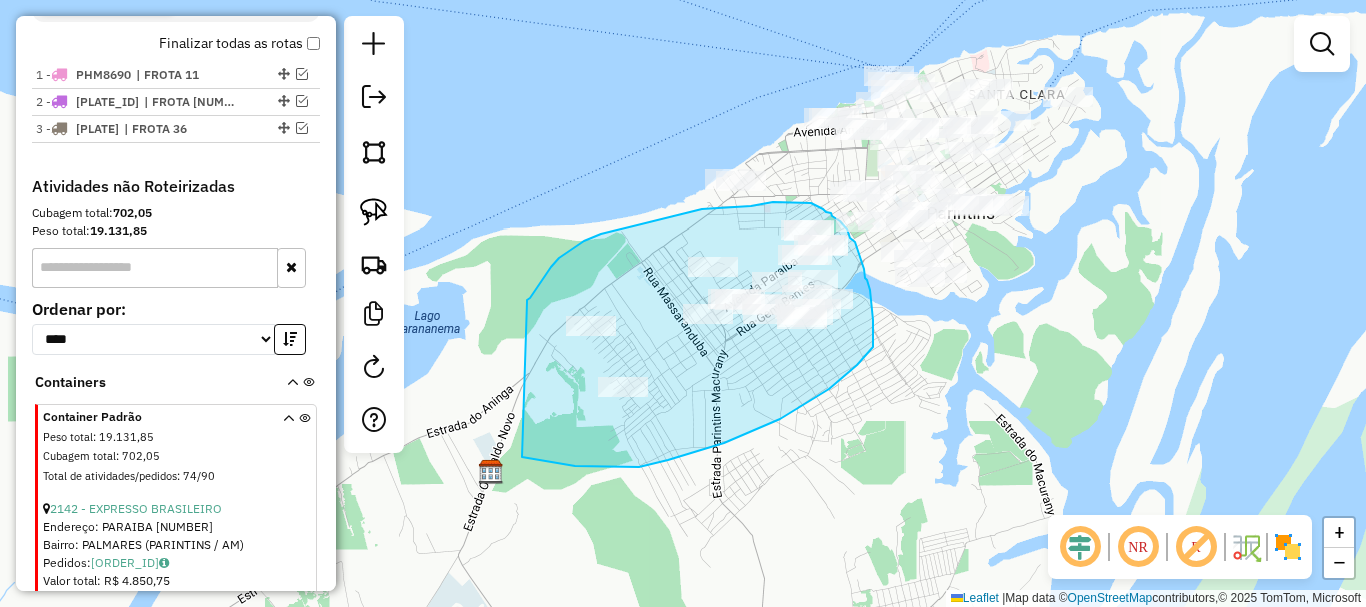 drag, startPoint x: 525, startPoint y: 457, endPoint x: 528, endPoint y: 296, distance: 161.02795 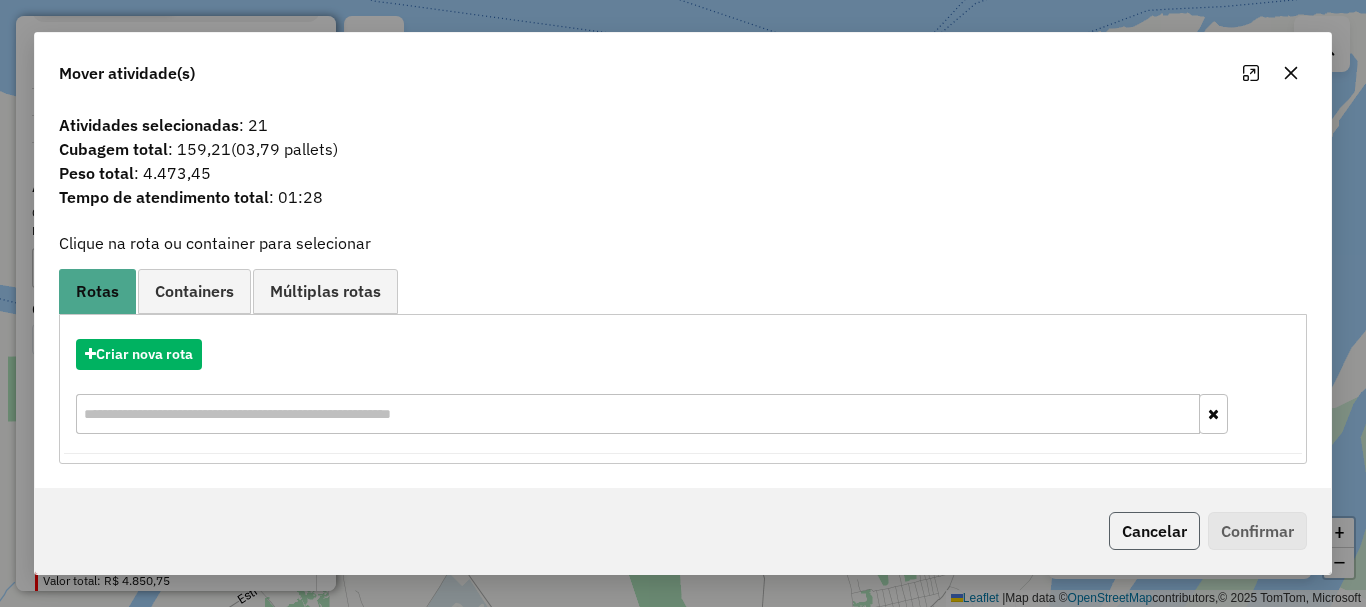click on "Cancelar" 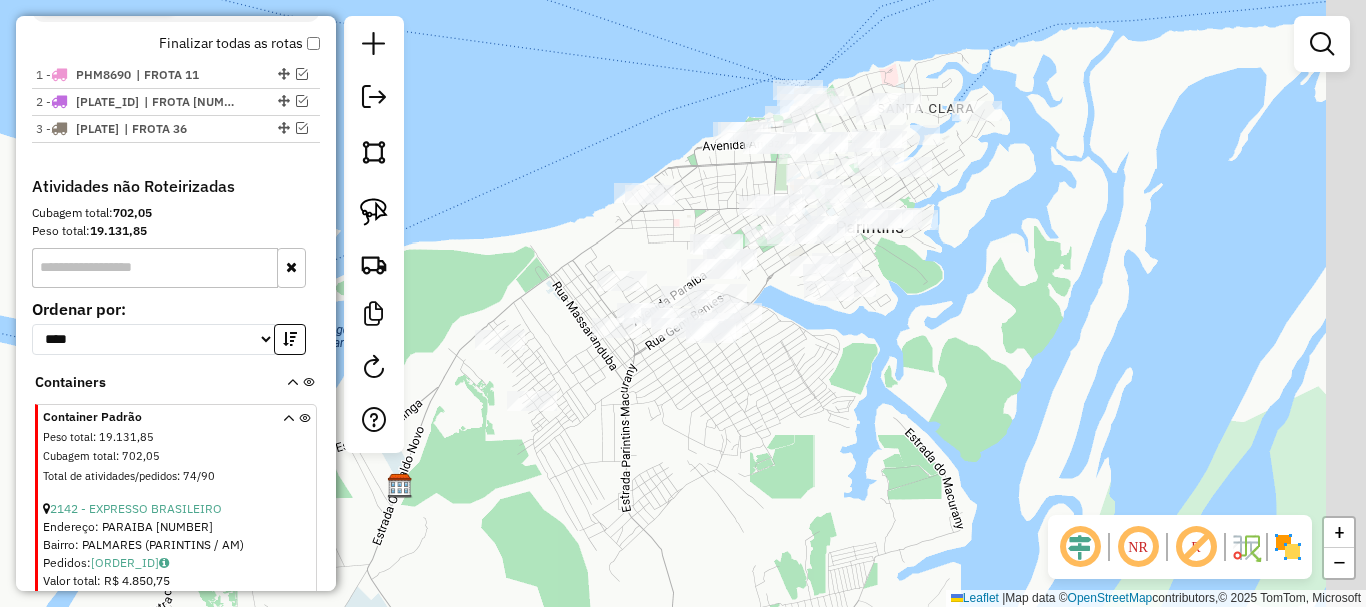 drag, startPoint x: 947, startPoint y: 365, endPoint x: 822, endPoint y: 369, distance: 125.06398 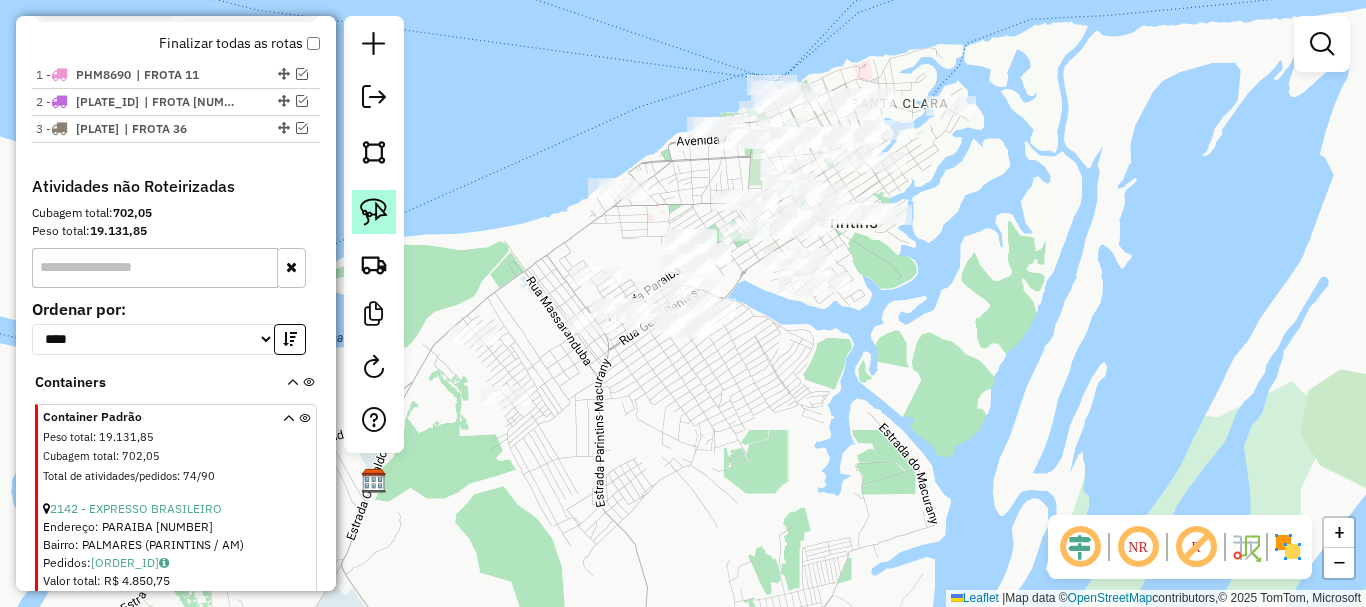 click 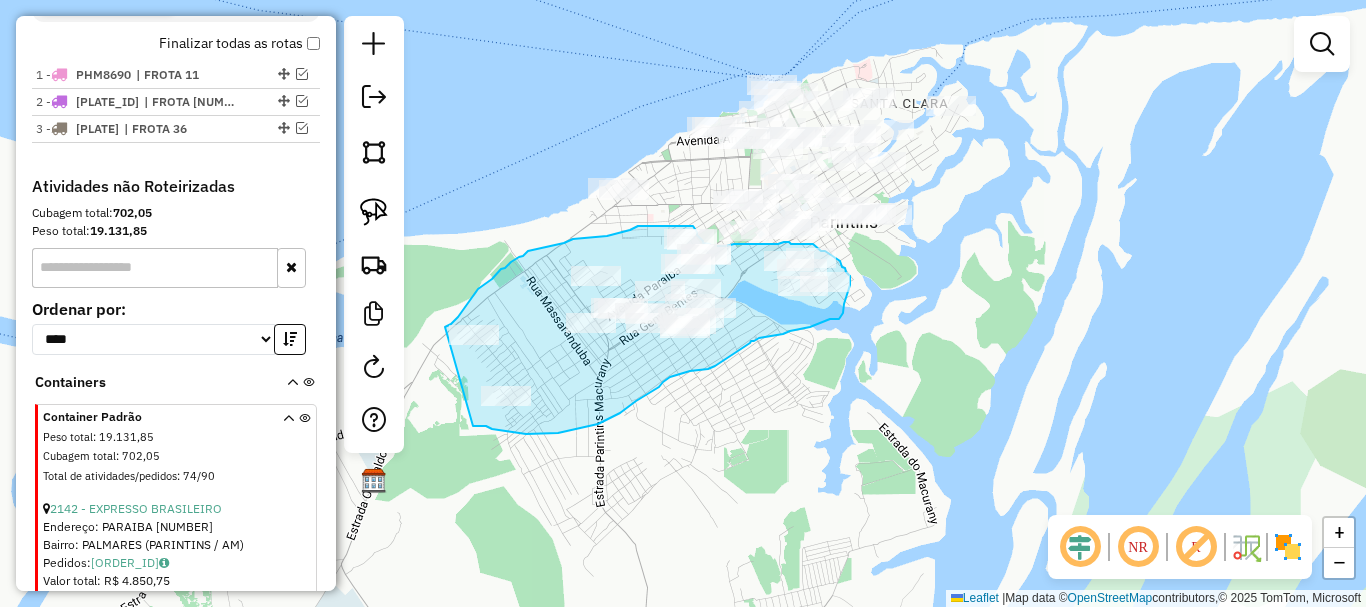 drag, startPoint x: 473, startPoint y: 426, endPoint x: 424, endPoint y: 340, distance: 98.9798 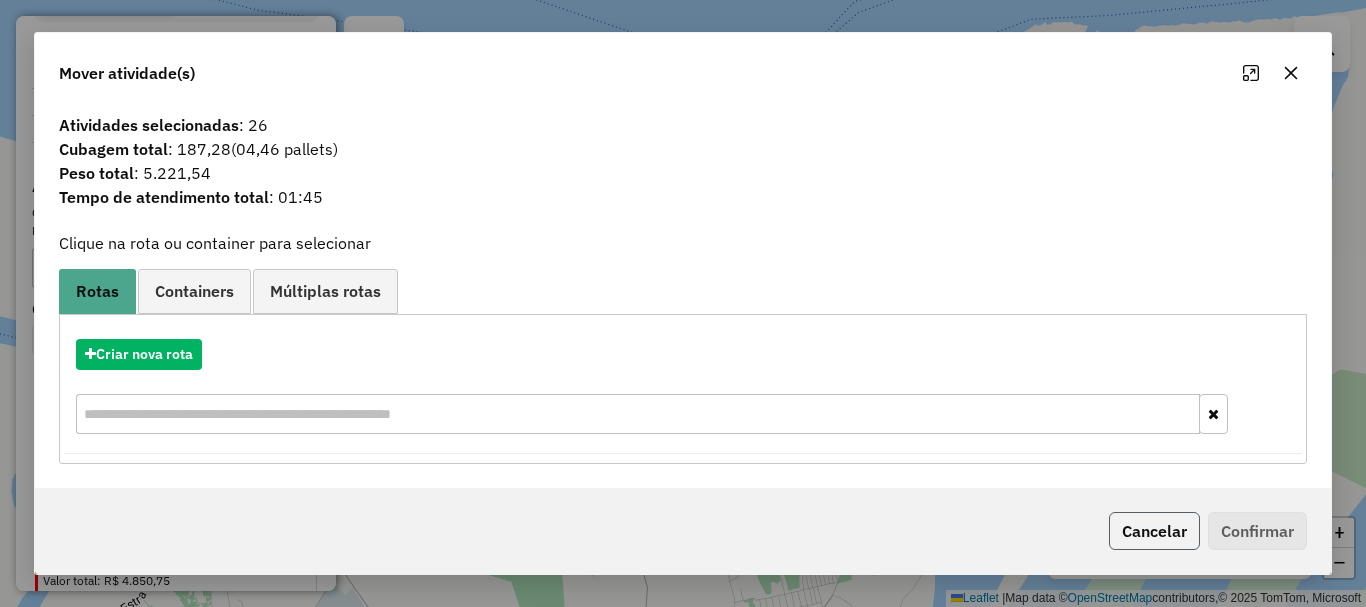 click on "Cancelar" 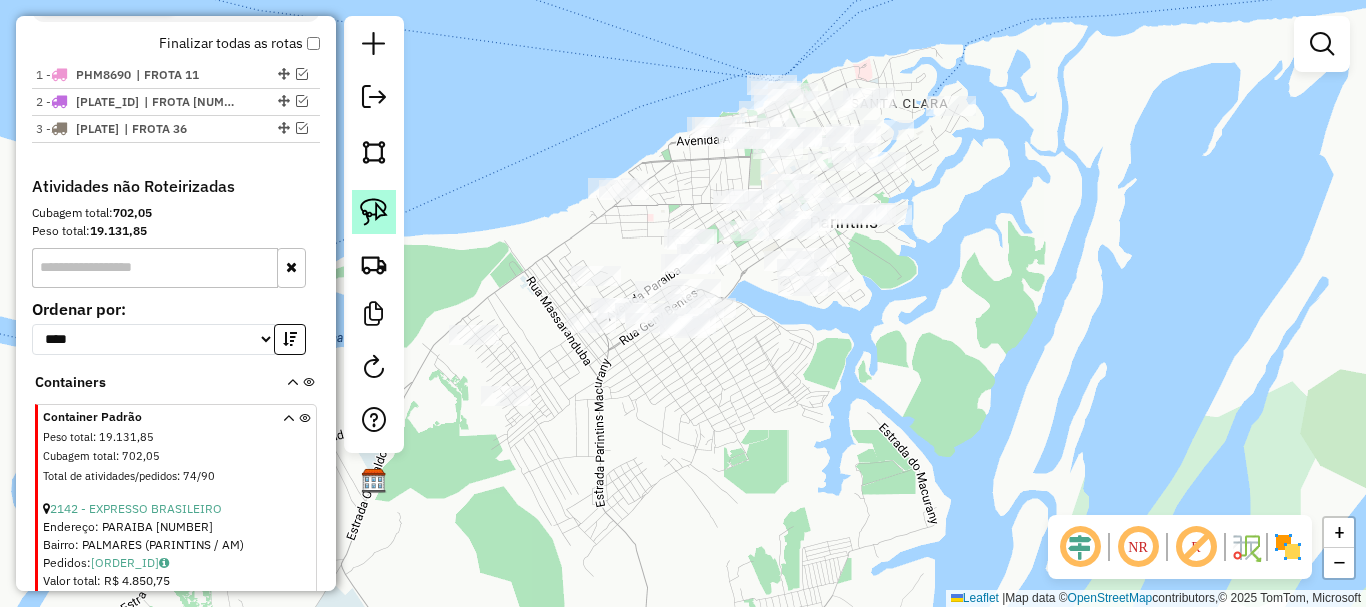 click 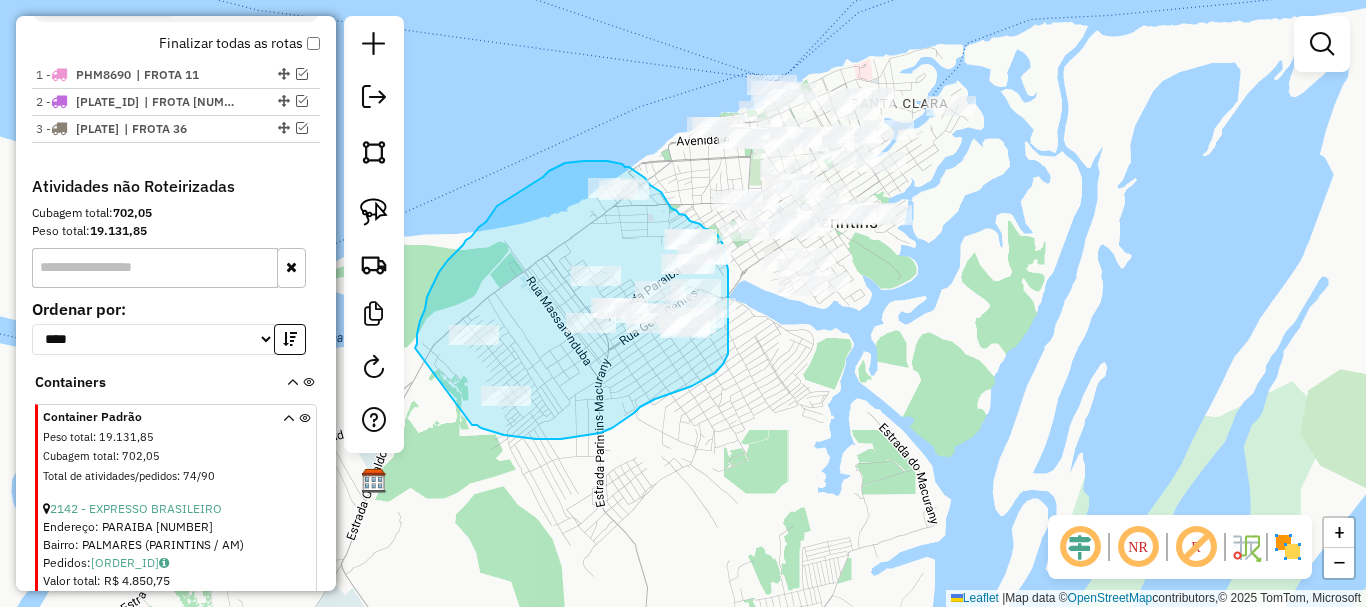 drag, startPoint x: 472, startPoint y: 425, endPoint x: 415, endPoint y: 350, distance: 94.20191 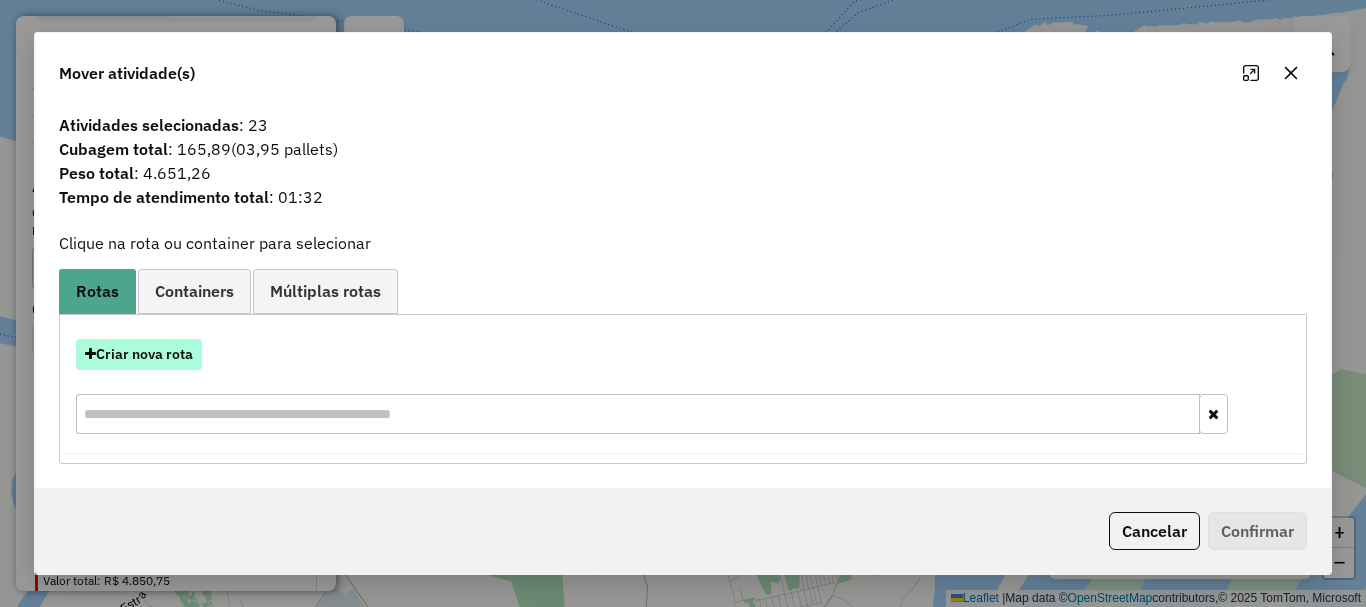 click on "Criar nova rota" at bounding box center (139, 354) 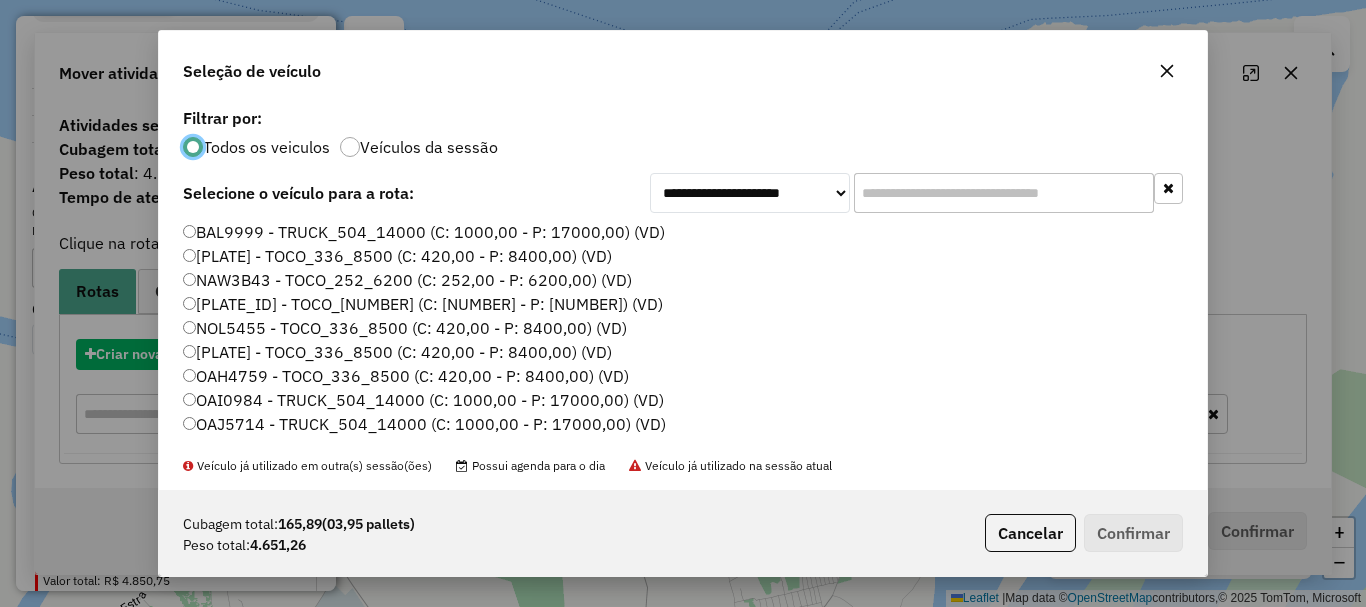scroll, scrollTop: 11, scrollLeft: 6, axis: both 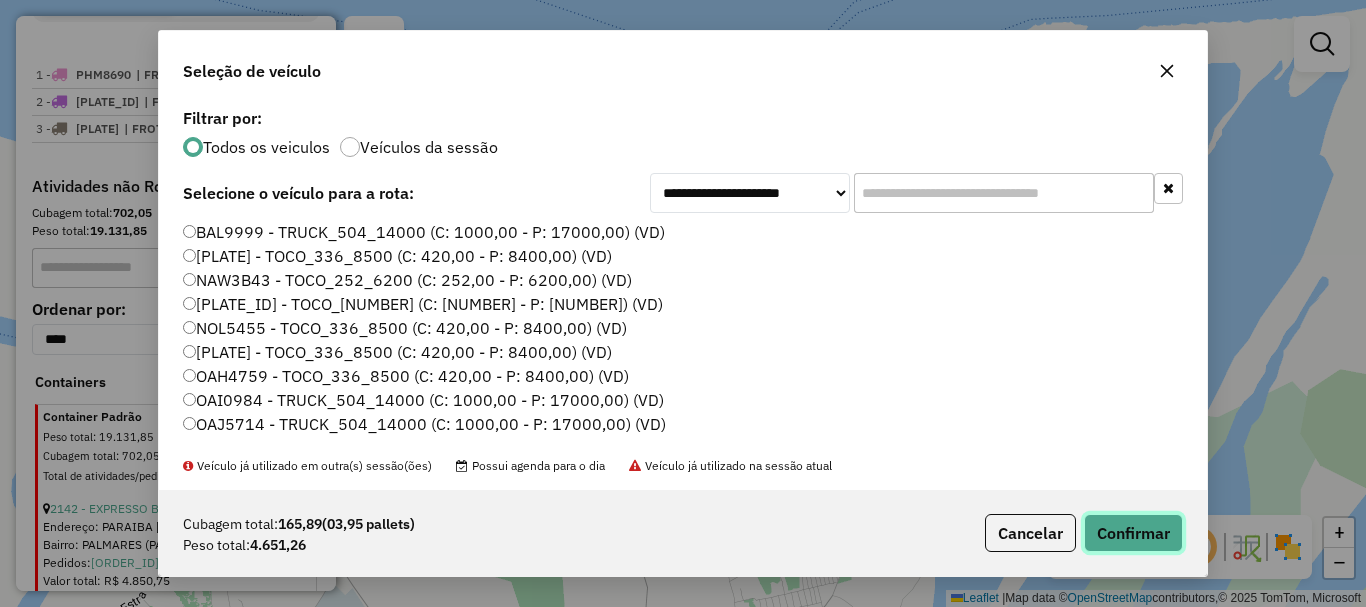 click on "Confirmar" 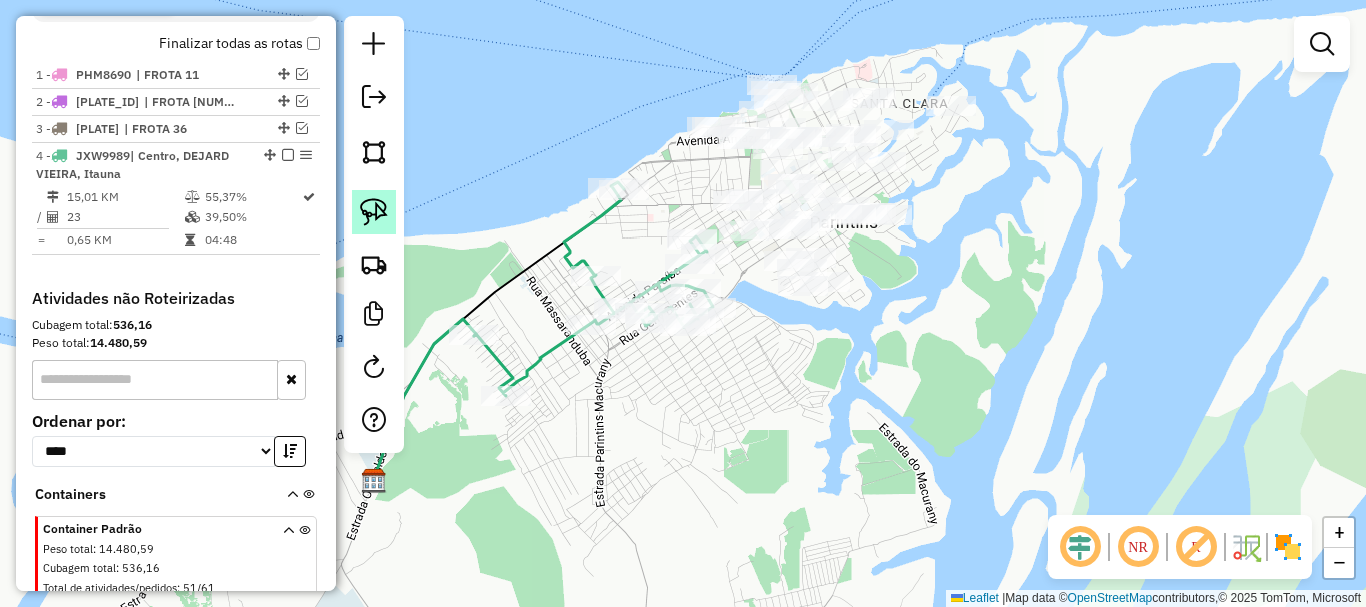 click 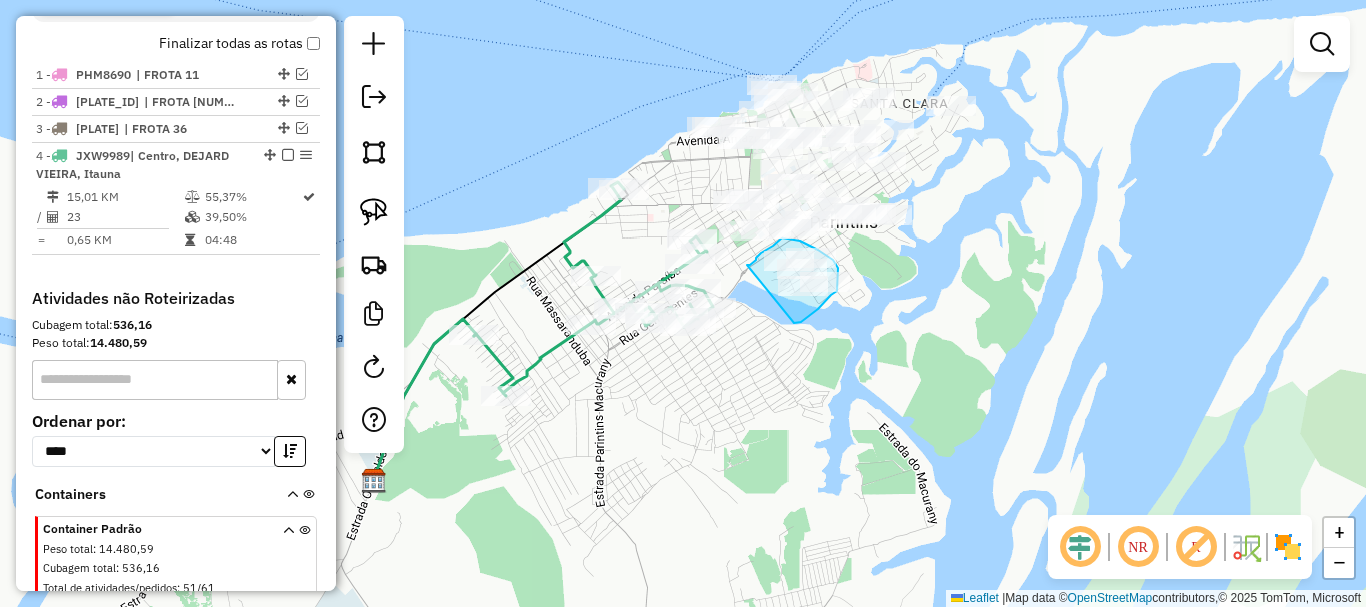 drag, startPoint x: 794, startPoint y: 323, endPoint x: 747, endPoint y: 265, distance: 74.65253 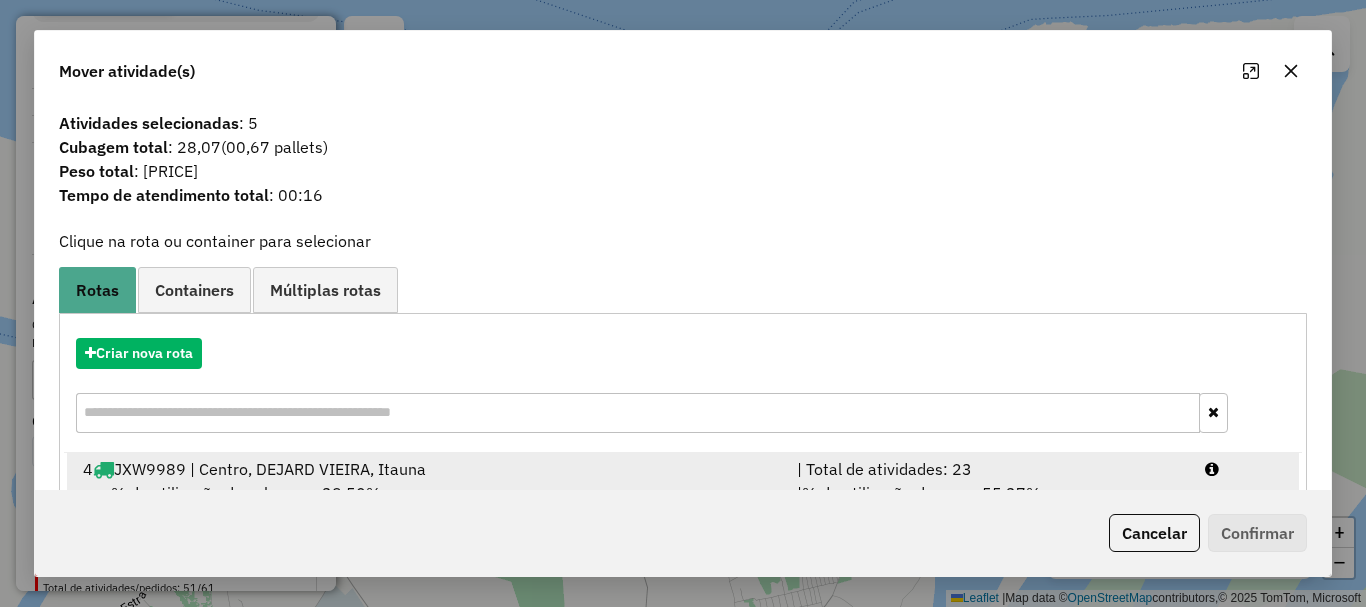click on "% de utilização da cubagem: 39,50%" at bounding box center [246, 493] 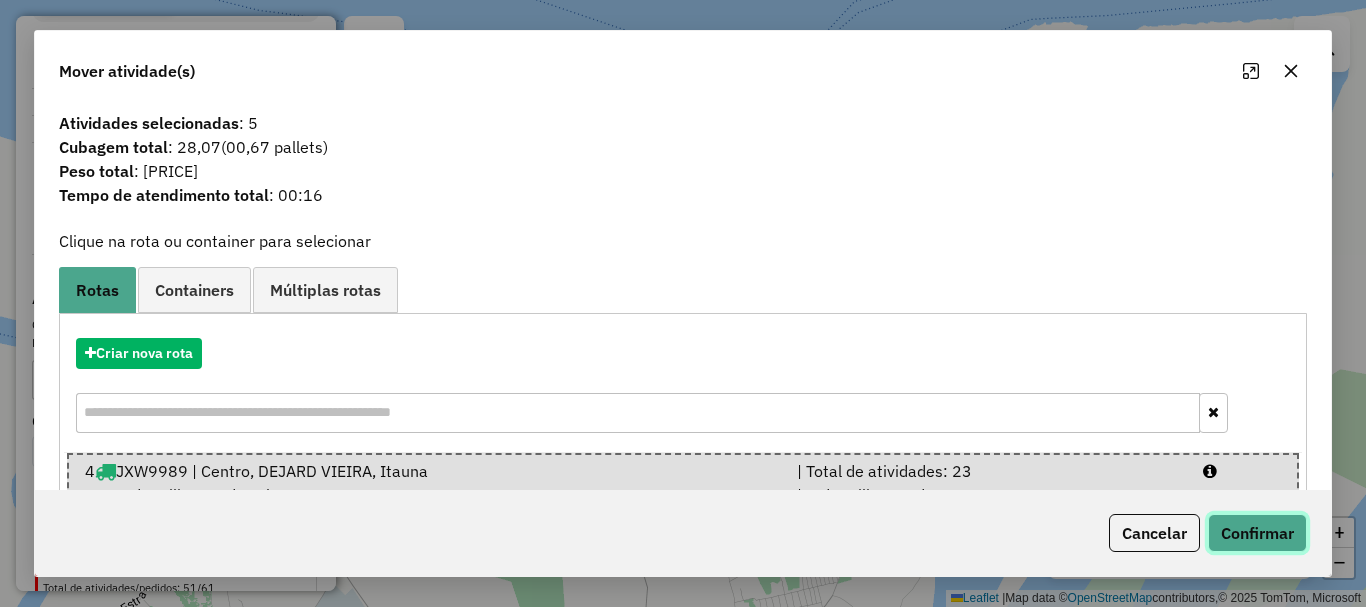 click on "Confirmar" 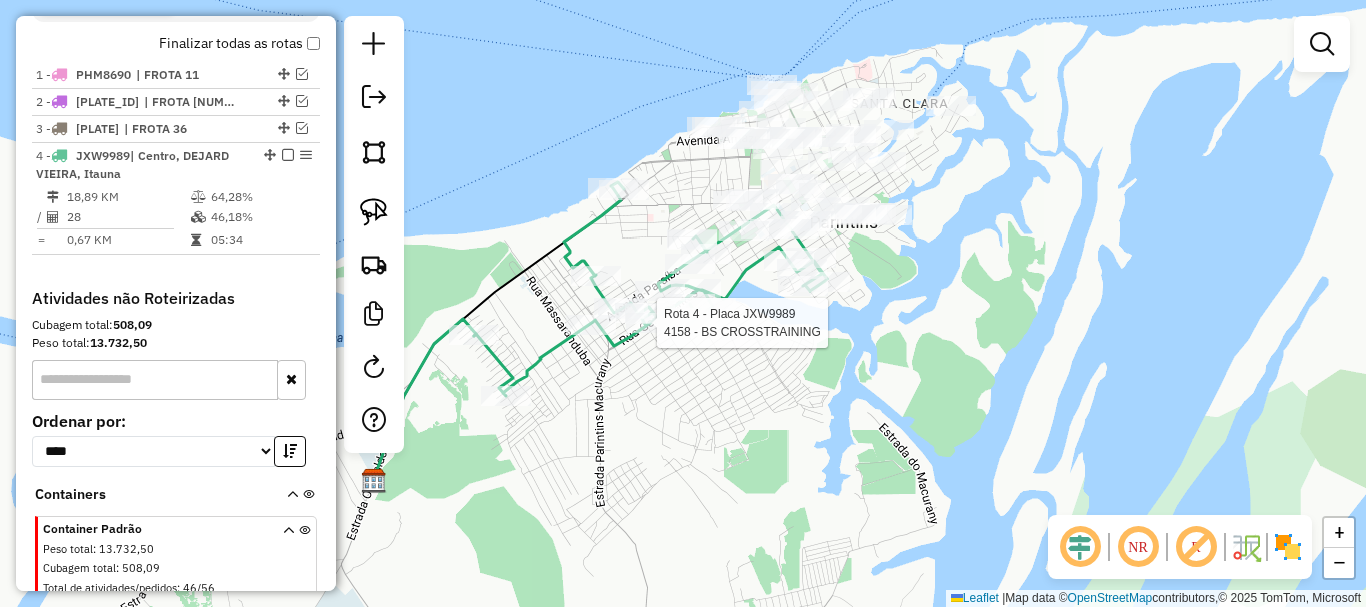 select on "**********" 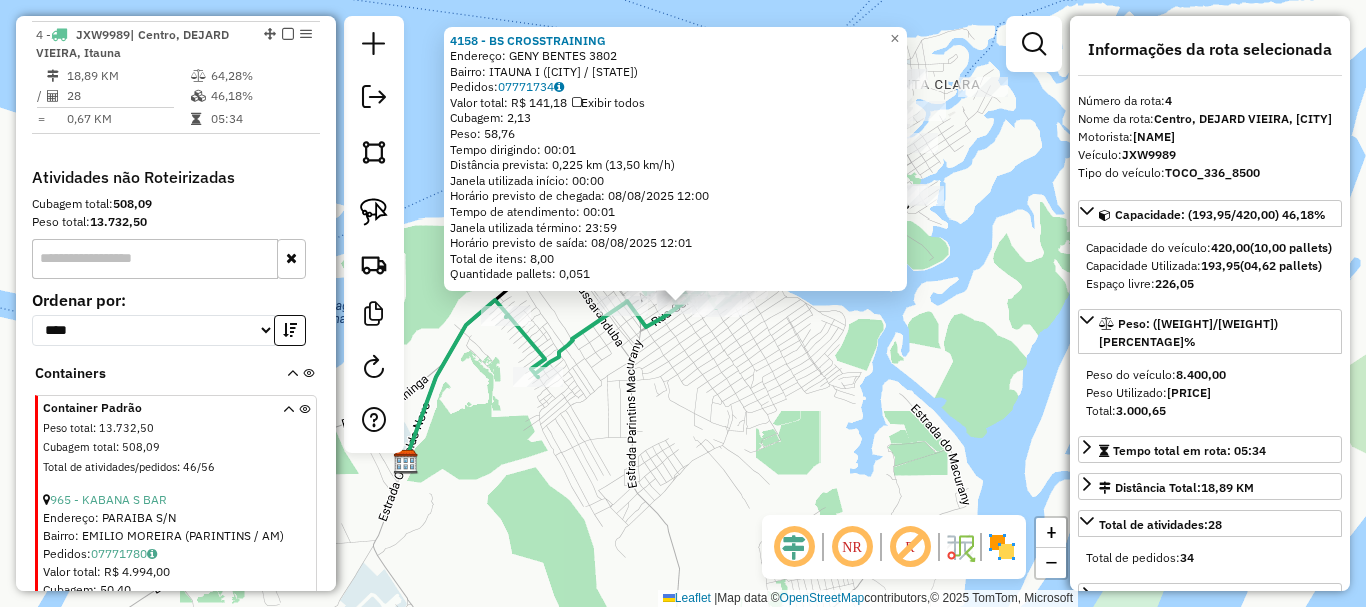 scroll, scrollTop: 831, scrollLeft: 0, axis: vertical 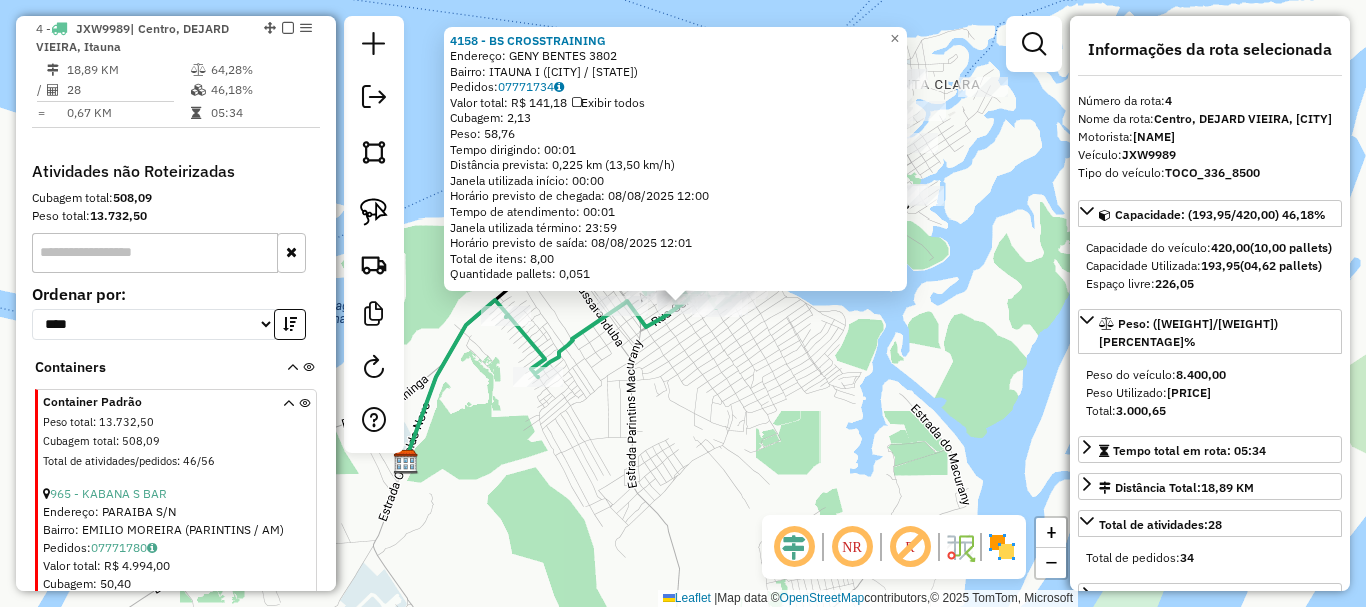 click on "4158 - BS CROSSTRAINING  Endereço:  GENY BENTES 3802   Bairro: ITAUNA I ([CIDADE] / [ESTADO])   Pedidos:  07771734   Valor total: R$ 141,18   Exibir todos   Cubagem: 2,13  Peso: 58,76  Tempo dirigindo: 00:01   Distância prevista: 0,225 km (13,50 km/h)   Janela utilizada início: 00:00   Horário previsto de chegada: 08/08/2025 12:00   Tempo de atendimento: 00:01   Janela utilizada término: 23:59   Horário previsto de saída: 08/08/2025 12:01   Total de itens: 8,00   Quantidade pallets: 0,051  × Janela de atendimento Grade de atendimento Capacidade Transportadoras Veículos Cliente Pedidos  Rotas Selecione os dias de semana para filtrar as janelas de atendimento  Seg   Ter   Qua   Qui   Sex   Sáb   Dom  Informe o período da janela de atendimento: De: Até:  Filtrar exatamente a janela do cliente  Considerar janela de atendimento padrão  Selecione os dias de semana para filtrar as grades de atendimento  Seg   Ter   Qua   Qui   Sex   Sáb   Dom   Considerar clientes sem dia de atendimento cadastrado  De:  De:" 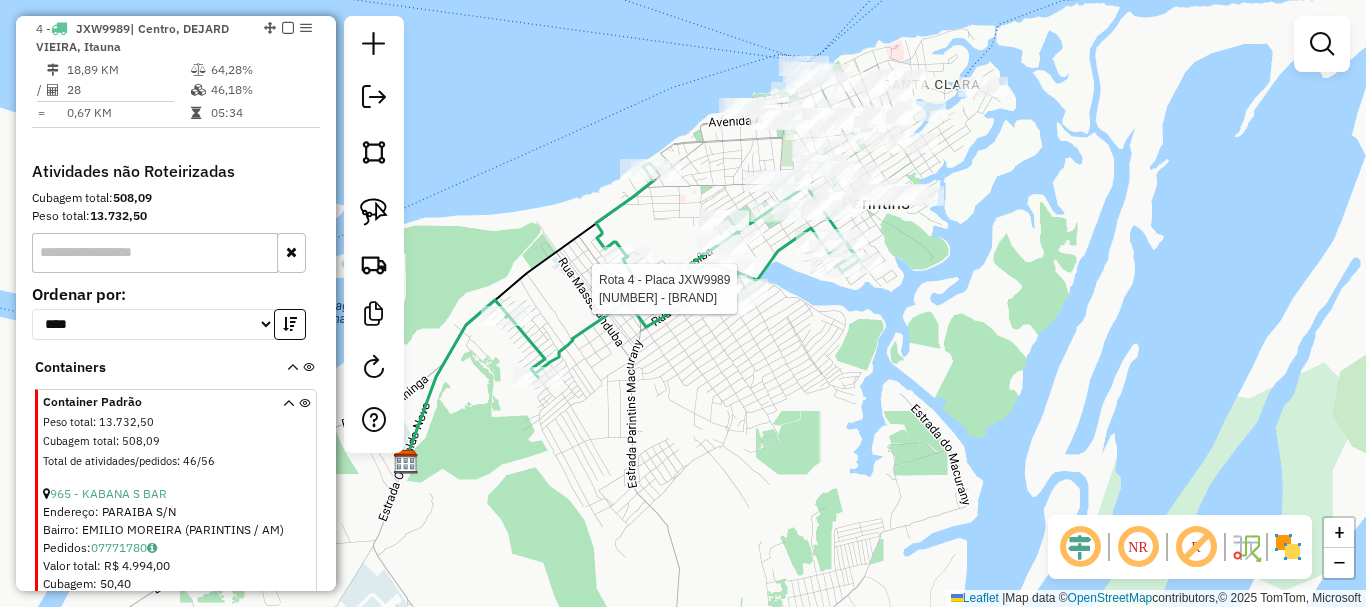 select on "**********" 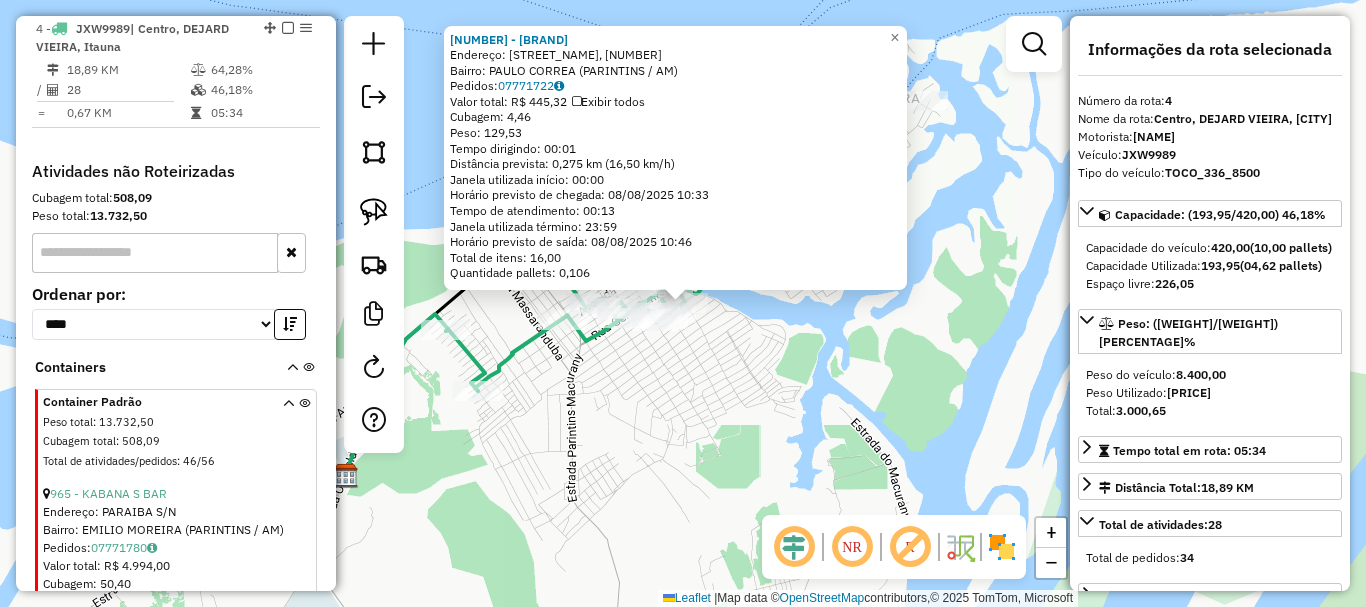 click on "2314 - [BUSINESS_NAME]  Endereço: [STREET] [NUMBER]   Bairro: [CITY] ([CITY] / [STATE])   Pedidos:  [ORDER_ID]   Valor total: R$ [PRICE]   Exibir todos   Cubagem: [CUBAGE]  Peso: [WEIGHT]  Tempo dirigindo: 00:01   Distância prevista: 0,275 km (16,50 km/h)   Janela utilizada início: 00:00   Horário previsto de chegada: 08/08/2025 10:33   Tempo de atendimento: 00:13   Janela utilizada término: 23:59   Horário previsto de saída: 08/08/2025 10:46   Total de itens: [ITEMS]   Quantidade pallets: 0,106  × Janela de atendimento Grade de atendimento Capacidade Transportadoras Veículos Cliente Pedidos  Rotas Selecione os dias de semana para filtrar as janelas de atendimento  Seg   Ter   Qua   Qui   Sex   Sáb   Dom  Informe o período da janela de atendimento: De: Até:  Filtrar exatamente a janela do cliente  Considerar janela de atendimento padrão  Selecione os dias de semana para filtrar as grades de atendimento  Seg   Ter   Qua   Qui   Sex   Sáb   Dom   Clientes fora do dia de atendimento selecionado +" 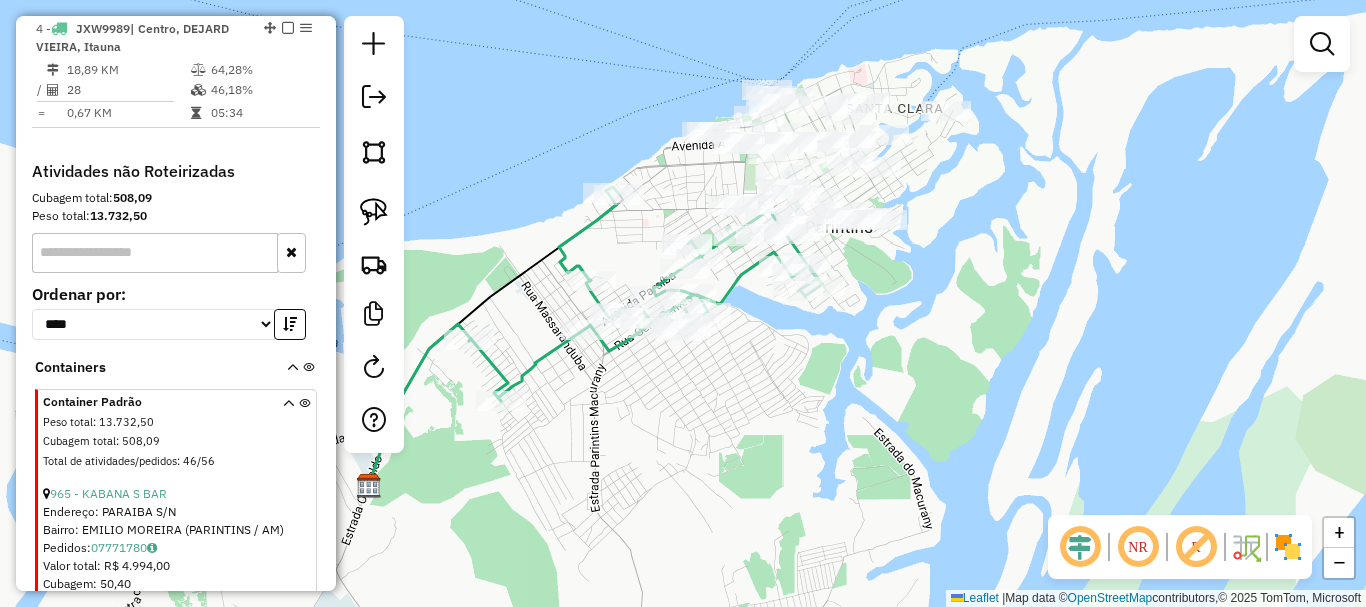 drag, startPoint x: 607, startPoint y: 379, endPoint x: 667, endPoint y: 399, distance: 63.245552 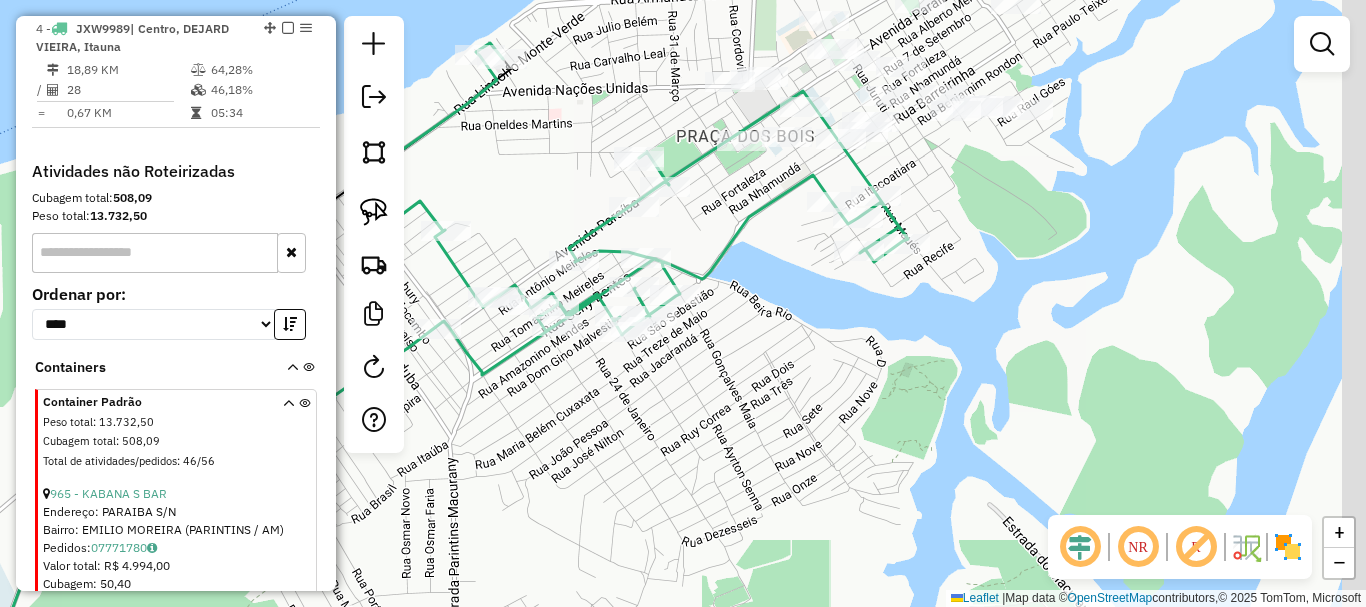 drag, startPoint x: 830, startPoint y: 387, endPoint x: 776, endPoint y: 444, distance: 78.51752 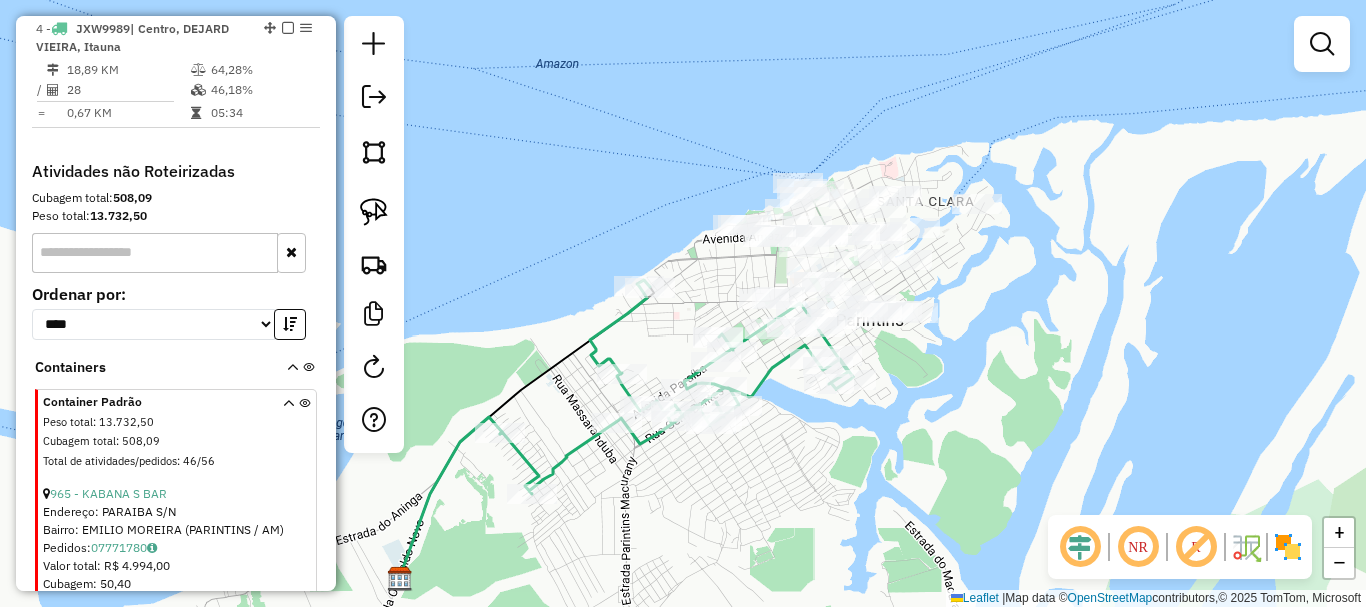 drag, startPoint x: 780, startPoint y: 408, endPoint x: 776, endPoint y: 468, distance: 60.133186 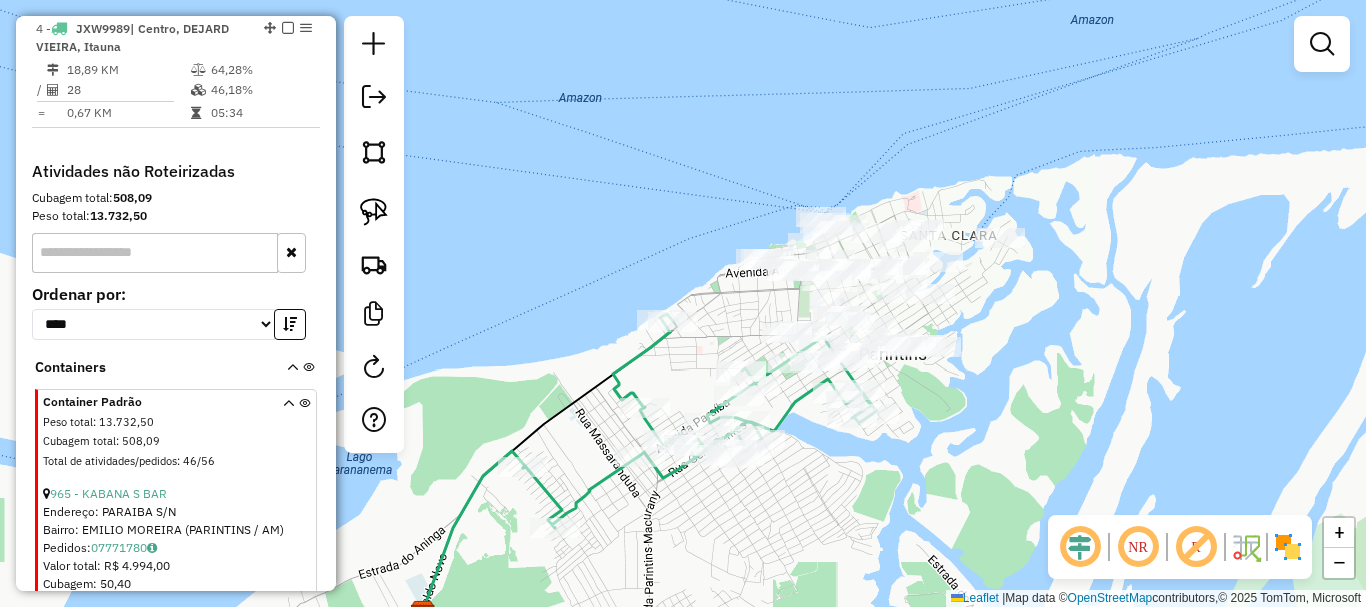 click on "Janela de atendimento Grade de atendimento Capacidade Transportadoras Veículos Cliente Pedidos  Rotas Selecione os dias de semana para filtrar as janelas de atendimento  Seg   Ter   Qua   Qui   Sex   Sáb   Dom  Informe o período da janela de atendimento: De: Até:  Filtrar exatamente a janela do cliente  Considerar janela de atendimento padrão  Selecione os dias de semana para filtrar as grades de atendimento  Seg   Ter   Qua   Qui   Sex   Sáb   Dom   Considerar clientes sem dia de atendimento cadastrado  Clientes fora do dia de atendimento selecionado Filtrar as atividades entre os valores definidos abaixo:  Peso mínimo:   Peso máximo:   Cubagem mínima:   Cubagem máxima:   De:   Até:  Filtrar as atividades entre o tempo de atendimento definido abaixo:  De:   Até:   Considerar capacidade total dos clientes não roteirizados Transportadora: Selecione um ou mais itens Tipo de veículo: Selecione um ou mais itens Veículo: Selecione um ou mais itens Motorista: Selecione um ou mais itens Nome: Rótulo:" 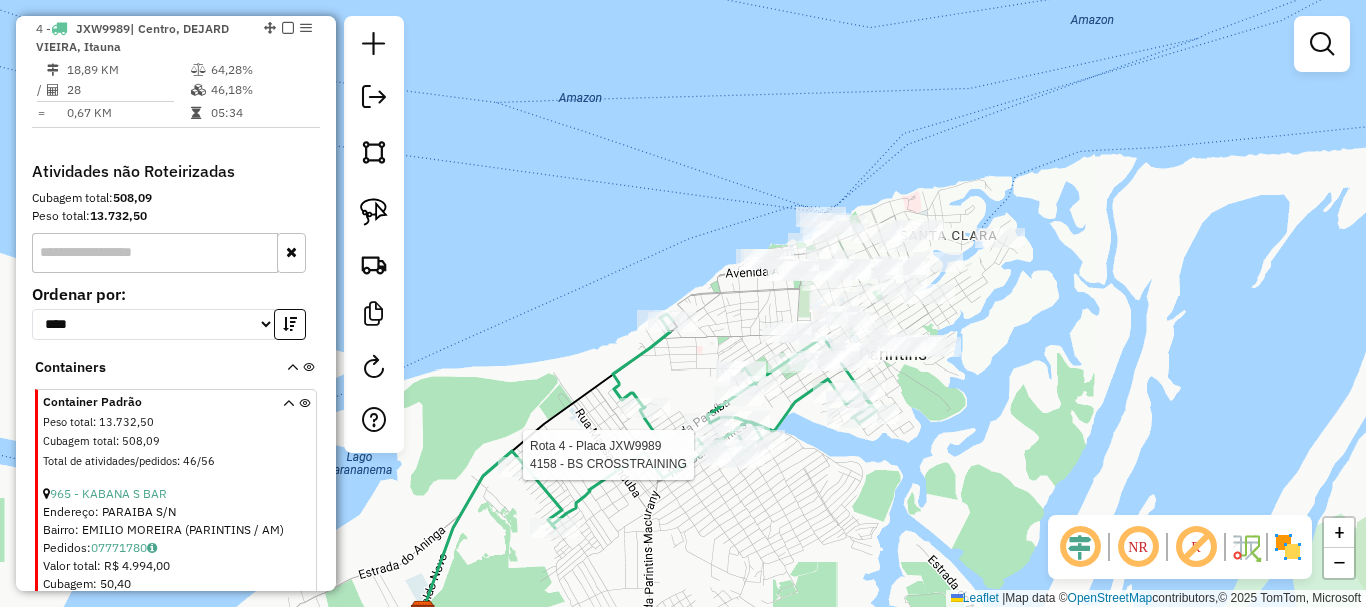 select on "**********" 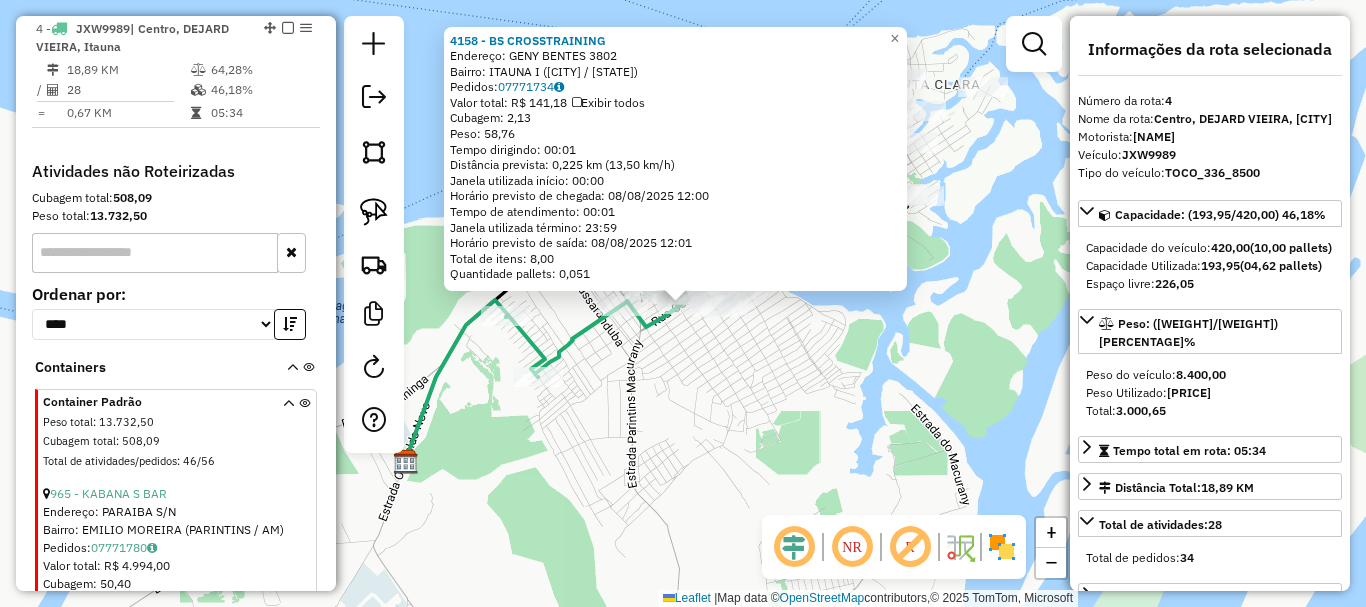 click on "4158 - BS CROSSTRAINING  Endereço:  GENY BENTES 3802   Bairro: ITAUNA I ([CIDADE] / [ESTADO])   Pedidos:  07771734   Valor total: R$ 141,18   Exibir todos   Cubagem: 2,13  Peso: 58,76  Tempo dirigindo: 00:01   Distância prevista: 0,225 km (13,50 km/h)   Janela utilizada início: 00:00   Horário previsto de chegada: 08/08/2025 12:00   Tempo de atendimento: 00:01   Janela utilizada término: 23:59   Horário previsto de saída: 08/08/2025 12:01   Total de itens: 8,00   Quantidade pallets: 0,051  × Janela de atendimento Grade de atendimento Capacidade Transportadoras Veículos Cliente Pedidos  Rotas Selecione os dias de semana para filtrar as janelas de atendimento  Seg   Ter   Qua   Qui   Sex   Sáb   Dom  Informe o período da janela de atendimento: De: Até:  Filtrar exatamente a janela do cliente  Considerar janela de atendimento padrão  Selecione os dias de semana para filtrar as grades de atendimento  Seg   Ter   Qua   Qui   Sex   Sáb   Dom   Considerar clientes sem dia de atendimento cadastrado  De:  De:" 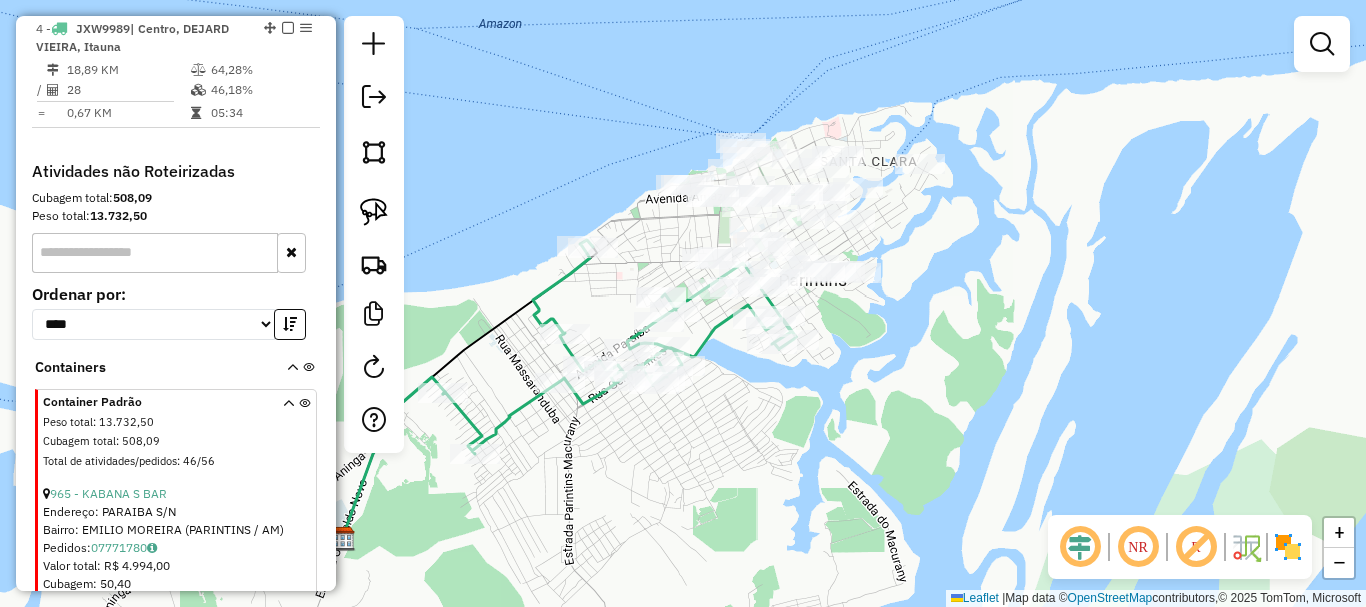 drag, startPoint x: 797, startPoint y: 402, endPoint x: 778, endPoint y: 414, distance: 22.472204 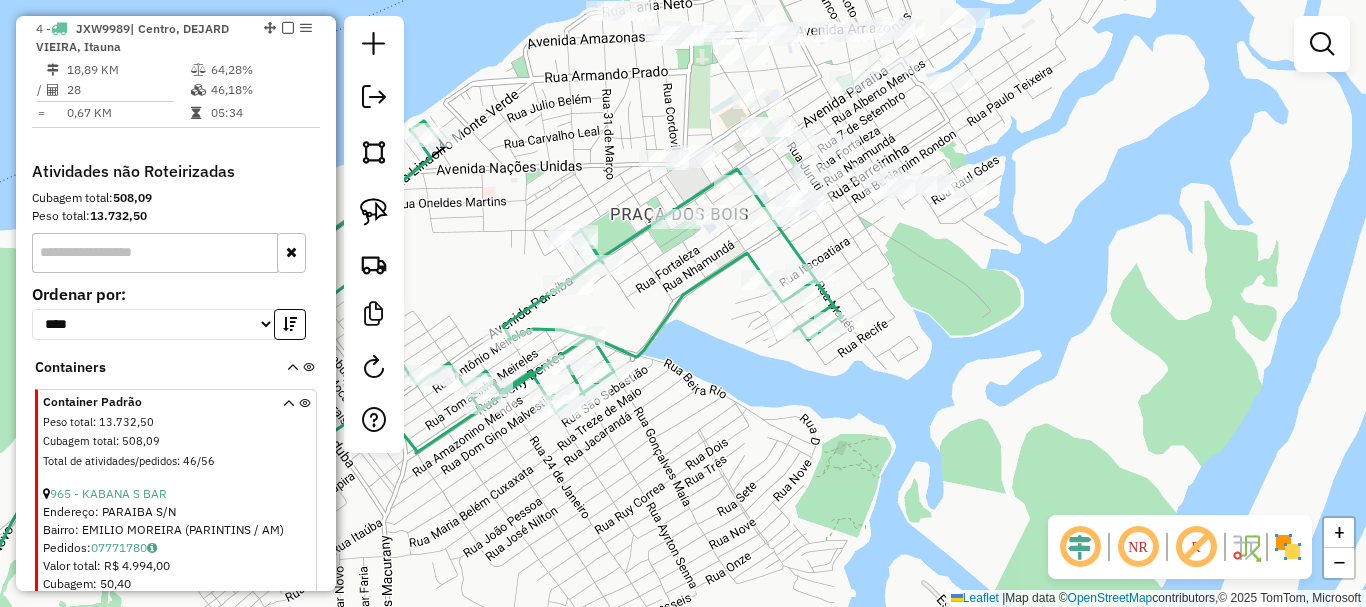 drag, startPoint x: 678, startPoint y: 364, endPoint x: 679, endPoint y: 333, distance: 31.016125 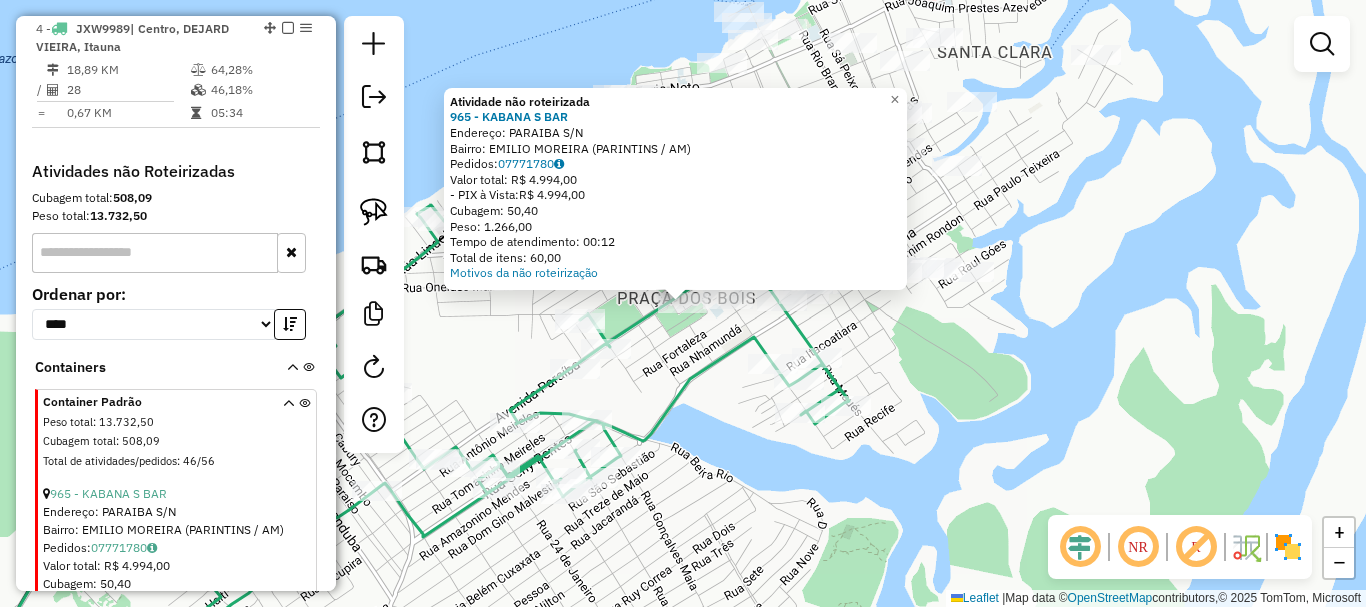 click on "Atividade não roteirizada 965 - [BUSINESS_NAME]  Endereço:  [STREET] [NUMBER]   Bairro: [CITY] ([CITY] / [STATE])   Pedidos:  [ORDER_ID]   Valor total: R$ [PRICE]   - PIX à Vista:  R$ [PRICE]   Cubagem: [CUBAGE]   Peso: [WEIGHT]   Tempo de atendimento: 00:12   Total de itens: [ITEMS]  Motivos da não roteirização × Janela de atendimento Grade de atendimento Capacidade Transportadoras Veículos Cliente Pedidos  Rotas Selecione os dias de semana para filtrar as janelas de atendimento  Seg   Ter   Qua   Qui   Sex   Sáb   Dom  Informe o período da janela de atendimento: De: Até:  Filtrar exatamente a janela do cliente  Considerar janela de atendimento padrão  Selecione os dias de semana para filtrar as grades de atendimento  Seg   Ter   Qua   Qui   Sex   Sáb   Dom   Considerar clientes sem dia de atendimento cadastrado  Clientes fora do dia de atendimento selecionado Filtrar as atividades entre os valores definidos abaixo:  Peso mínimo:   Peso máximo:   Cubagem mínima:   Cubagem máxima:   De:   Até:  De:" 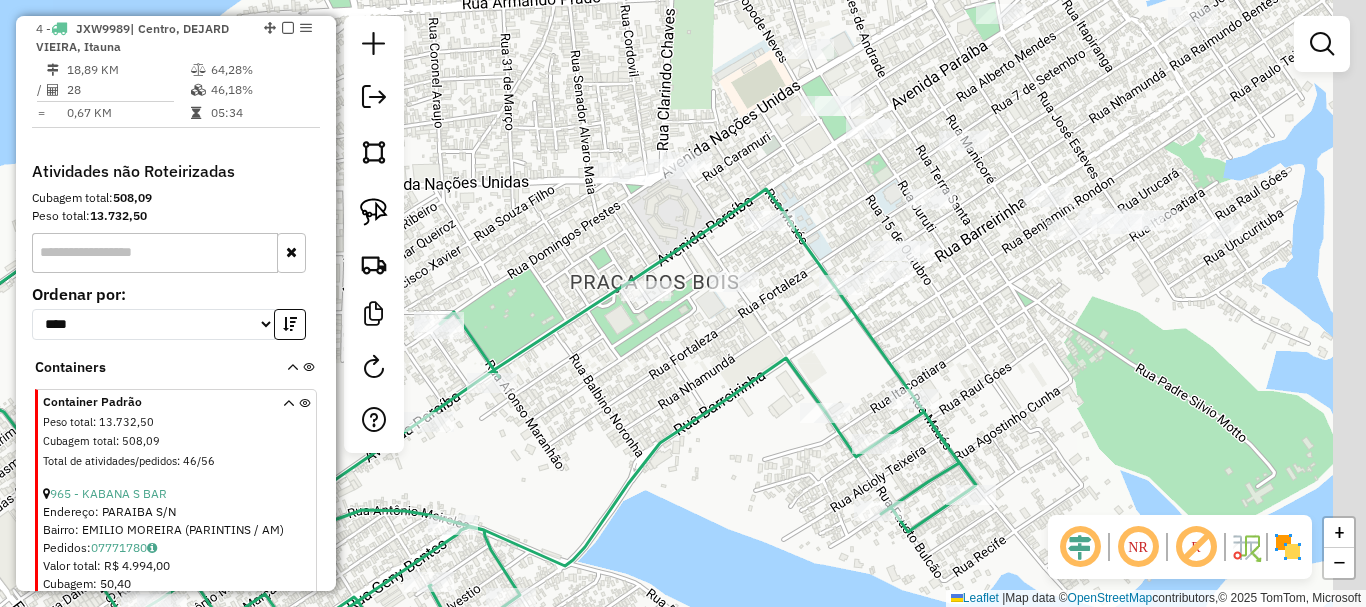 drag, startPoint x: 717, startPoint y: 331, endPoint x: 675, endPoint y: 355, distance: 48.373547 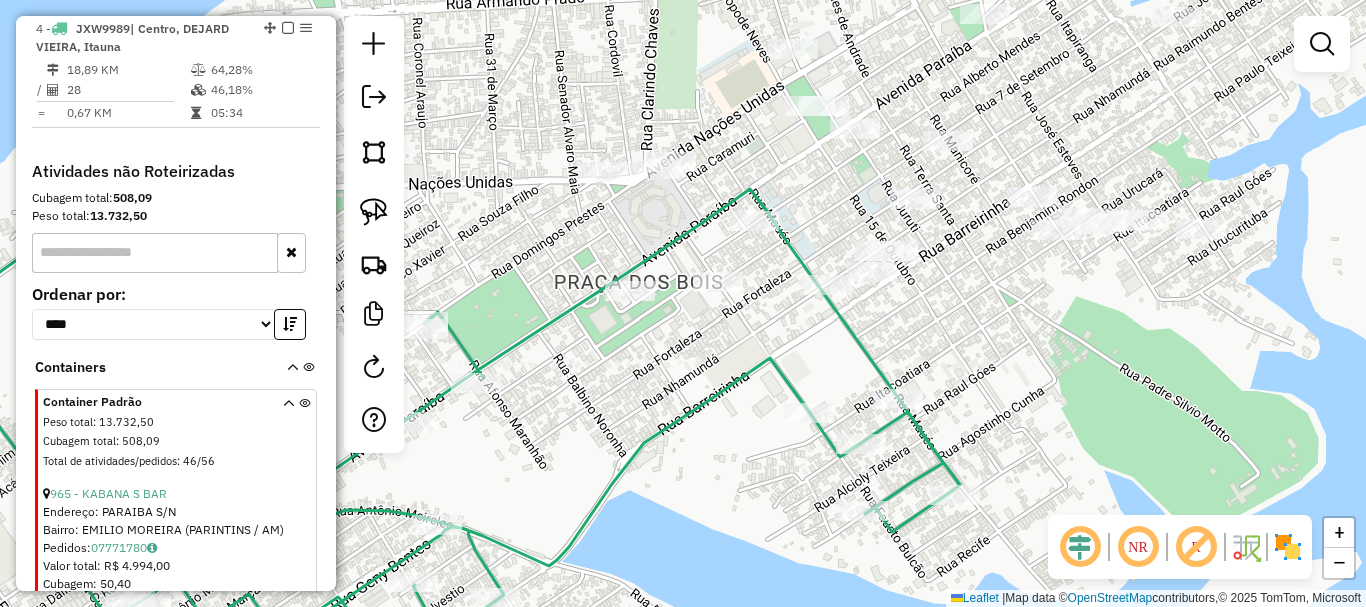 drag, startPoint x: 655, startPoint y: 362, endPoint x: 635, endPoint y: 362, distance: 20 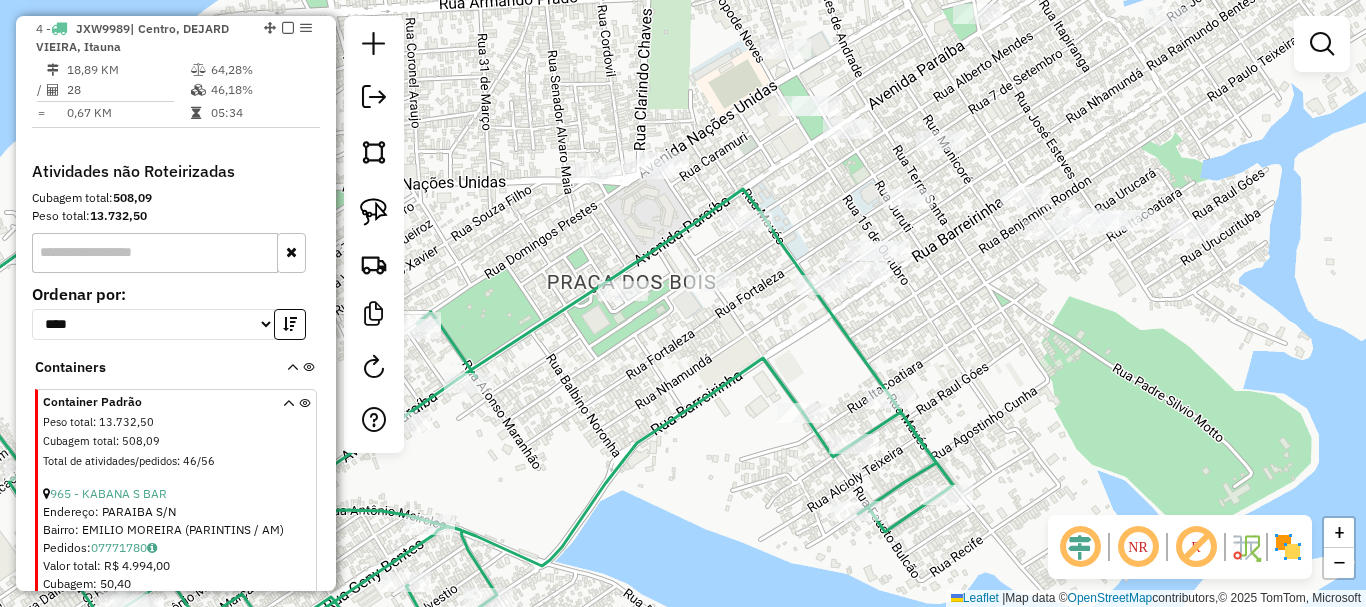 click on "Janela de atendimento Grade de atendimento Capacidade Transportadoras Veículos Cliente Pedidos  Rotas Selecione os dias de semana para filtrar as janelas de atendimento  Seg   Ter   Qua   Qui   Sex   Sáb   Dom  Informe o período da janela de atendimento: De: Até:  Filtrar exatamente a janela do cliente  Considerar janela de atendimento padrão  Selecione os dias de semana para filtrar as grades de atendimento  Seg   Ter   Qua   Qui   Sex   Sáb   Dom   Considerar clientes sem dia de atendimento cadastrado  Clientes fora do dia de atendimento selecionado Filtrar as atividades entre os valores definidos abaixo:  Peso mínimo:   Peso máximo:   Cubagem mínima:   Cubagem máxima:   De:   Até:  Filtrar as atividades entre o tempo de atendimento definido abaixo:  De:   Até:   Considerar capacidade total dos clientes não roteirizados Transportadora: Selecione um ou mais itens Tipo de veículo: Selecione um ou mais itens Veículo: Selecione um ou mais itens Motorista: Selecione um ou mais itens Nome: Rótulo:" 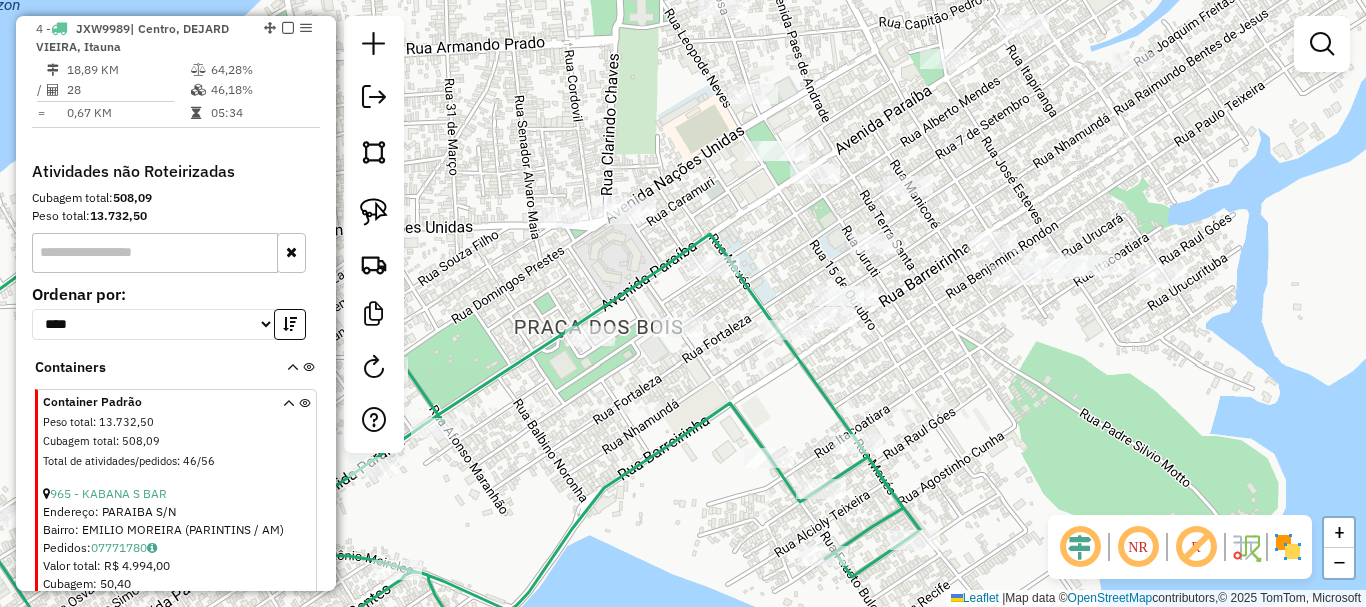 drag, startPoint x: 657, startPoint y: 399, endPoint x: 711, endPoint y: 377, distance: 58.30952 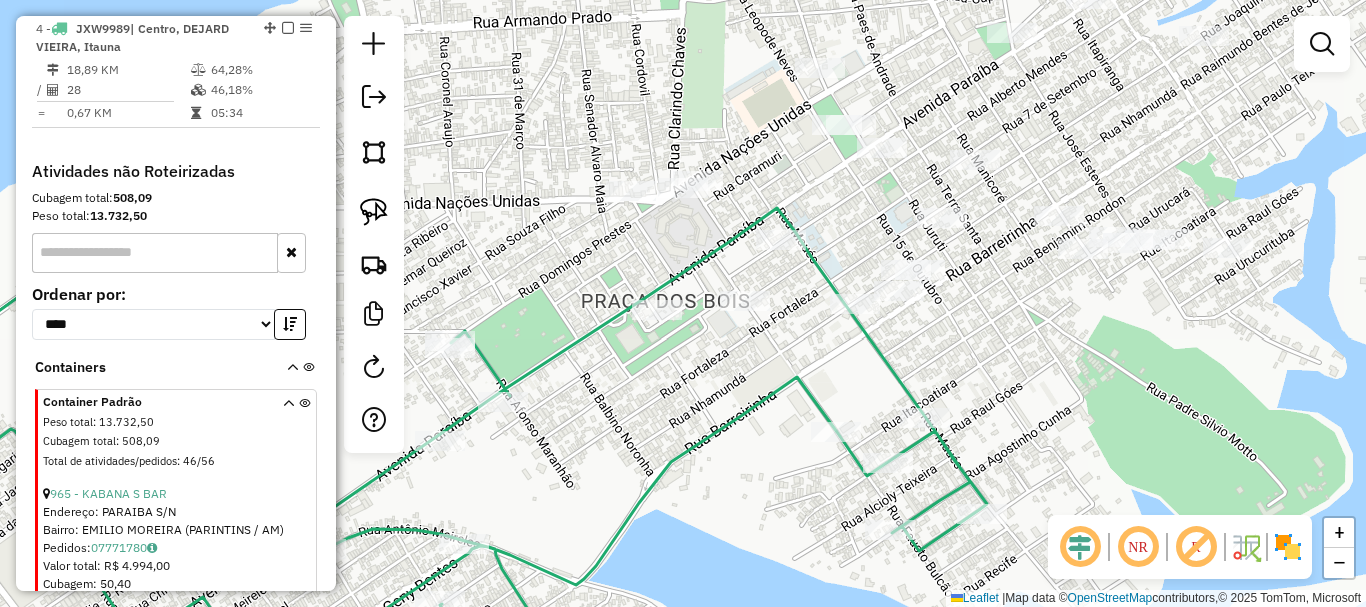select on "**********" 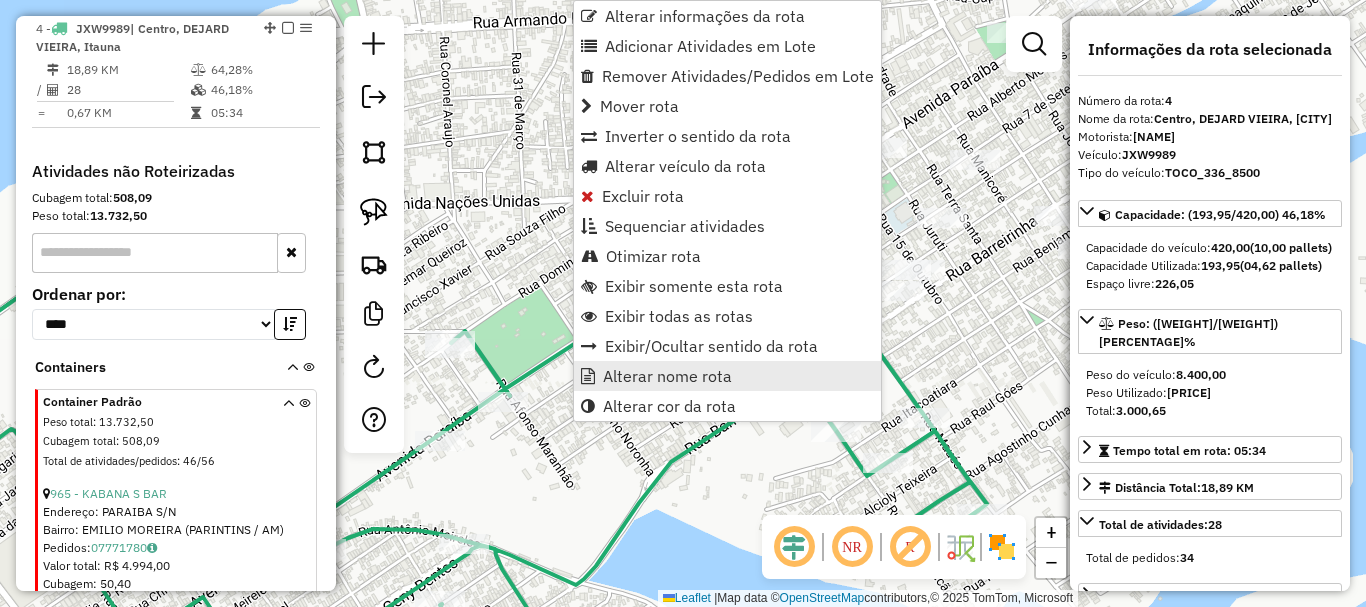 click on "Alterar nome rota" at bounding box center (667, 376) 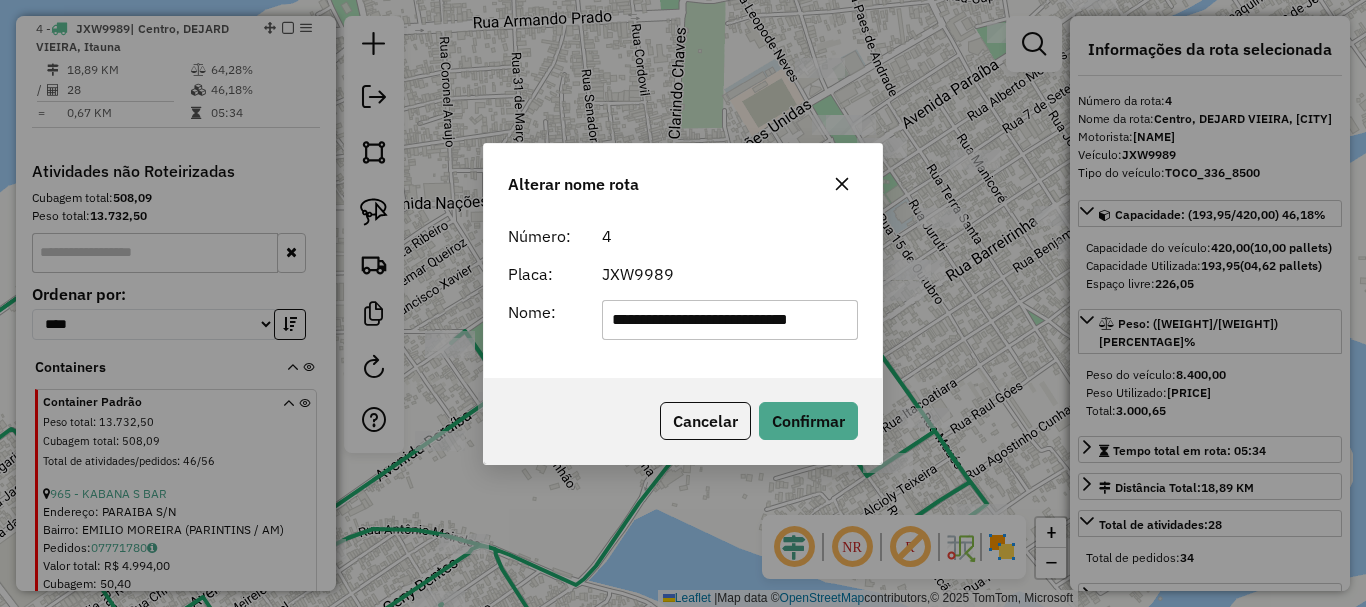 drag, startPoint x: 833, startPoint y: 326, endPoint x: 628, endPoint y: 331, distance: 205.06097 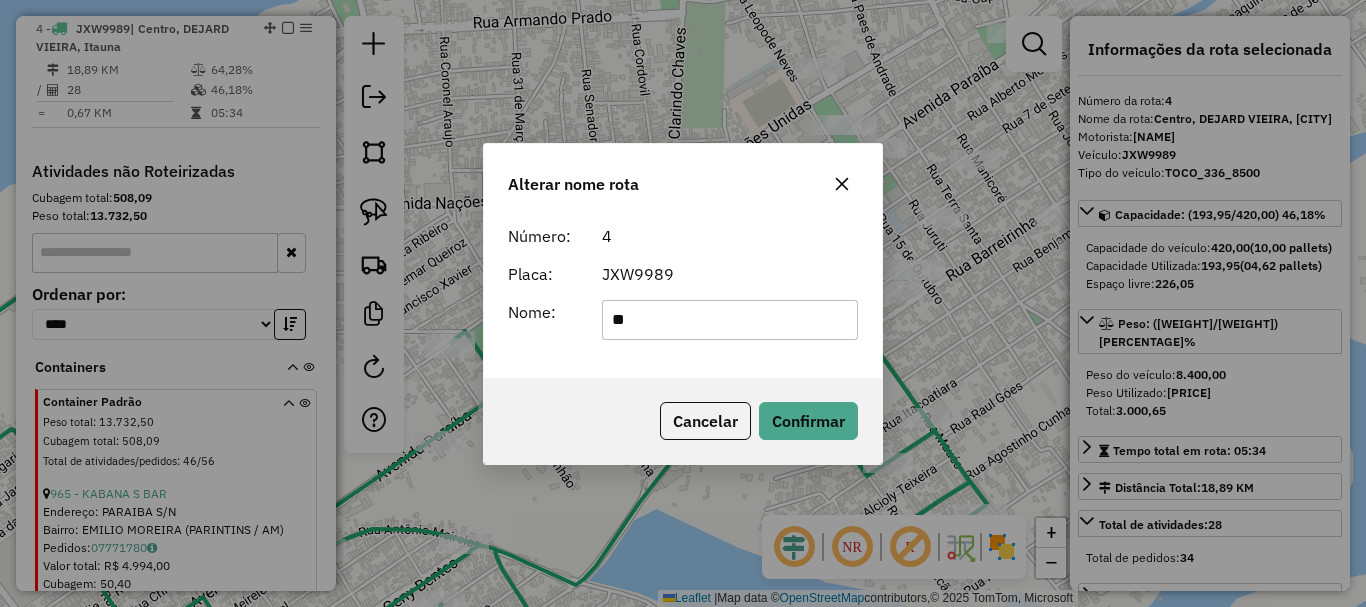 type on "*" 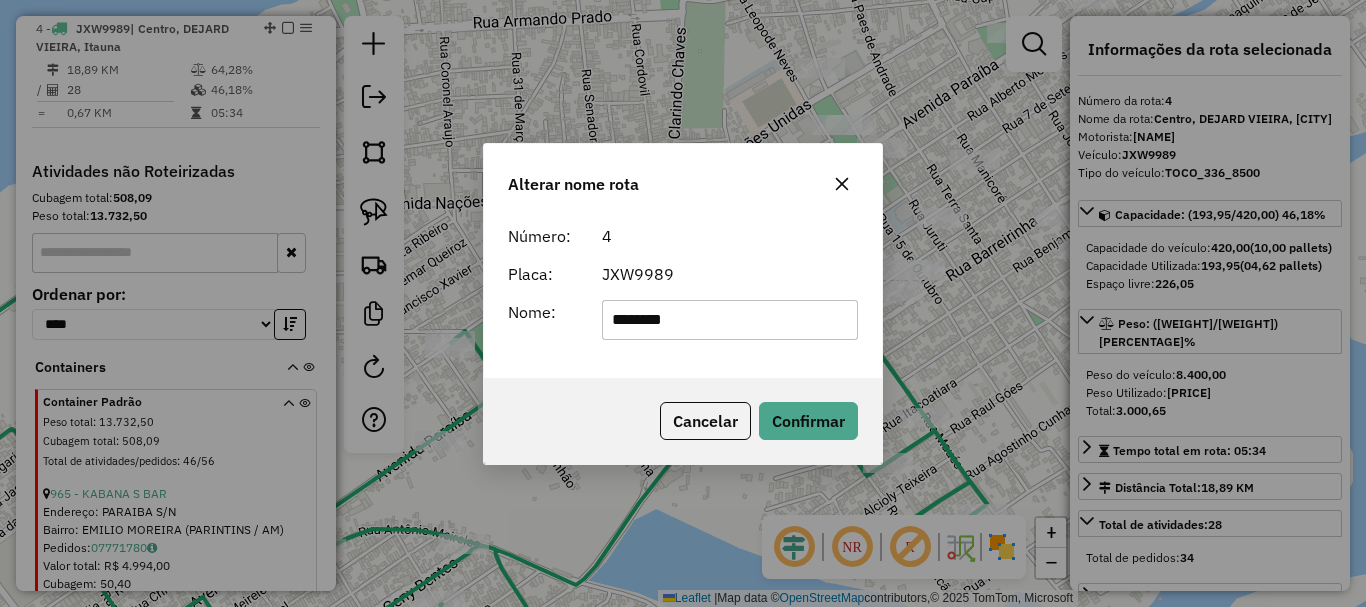 type on "********" 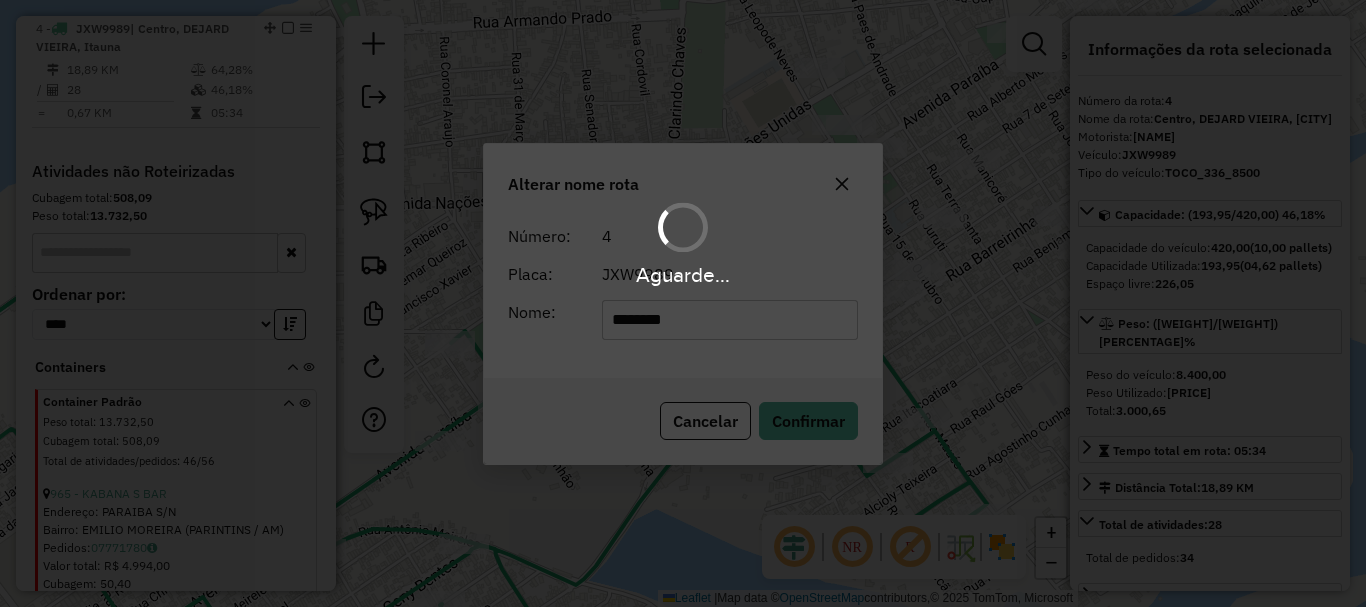 type 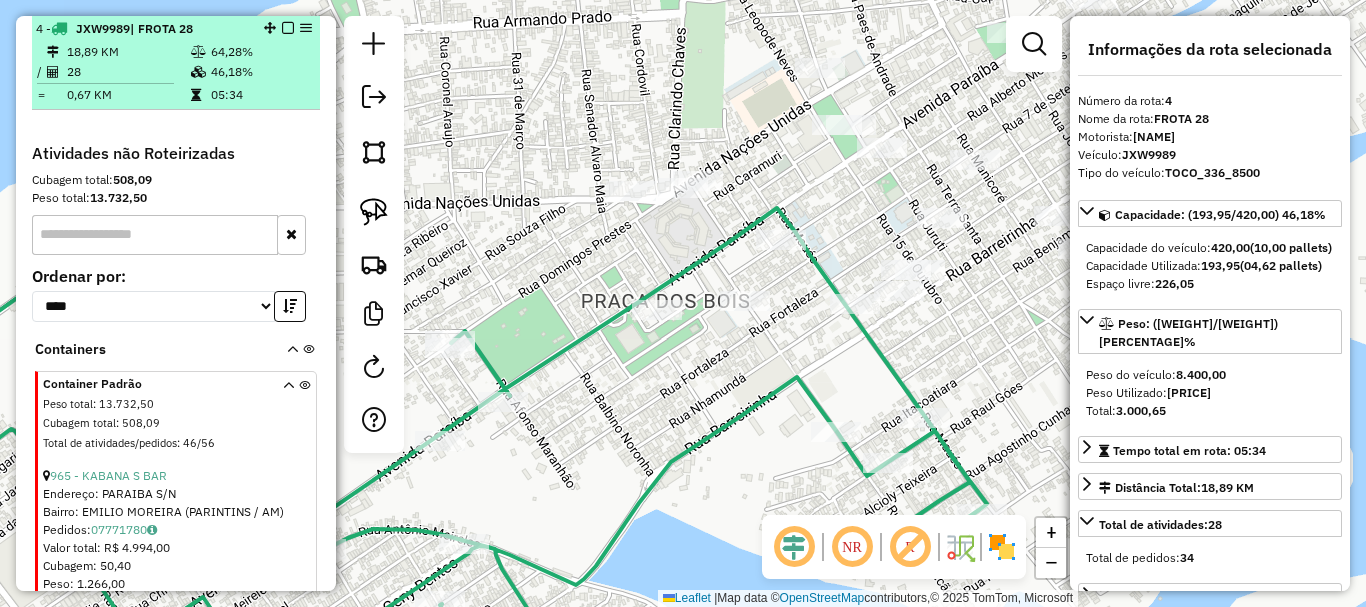 click at bounding box center (288, 28) 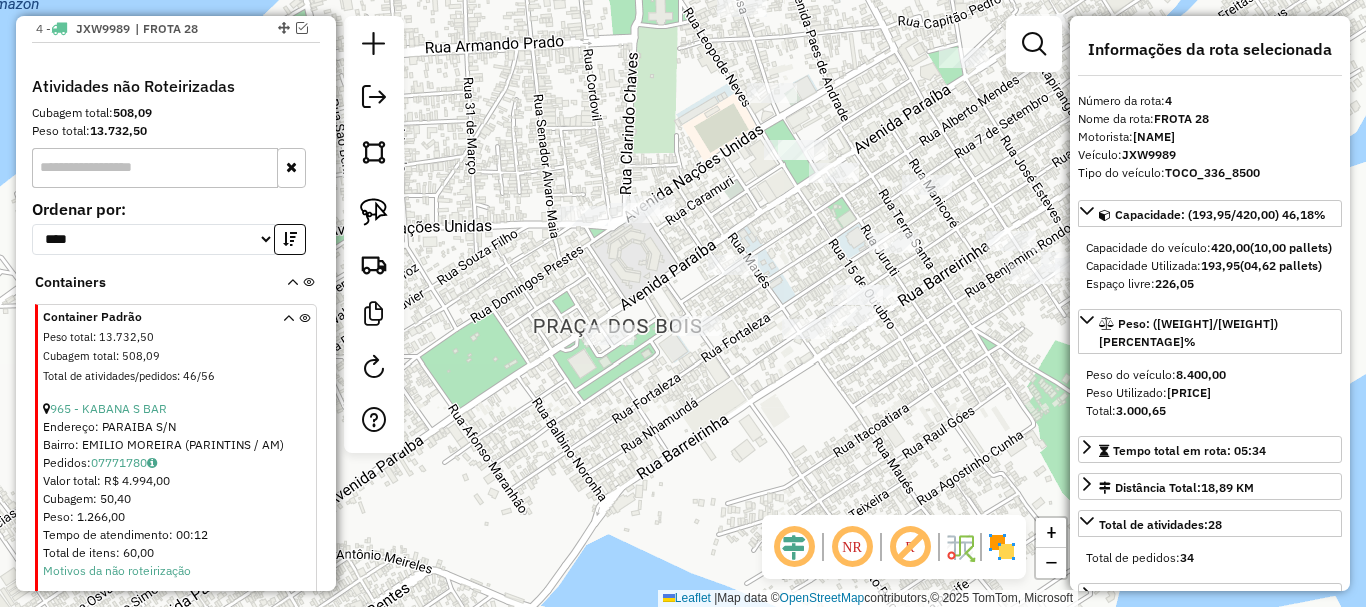 drag, startPoint x: 719, startPoint y: 380, endPoint x: 644, endPoint y: 405, distance: 79.05694 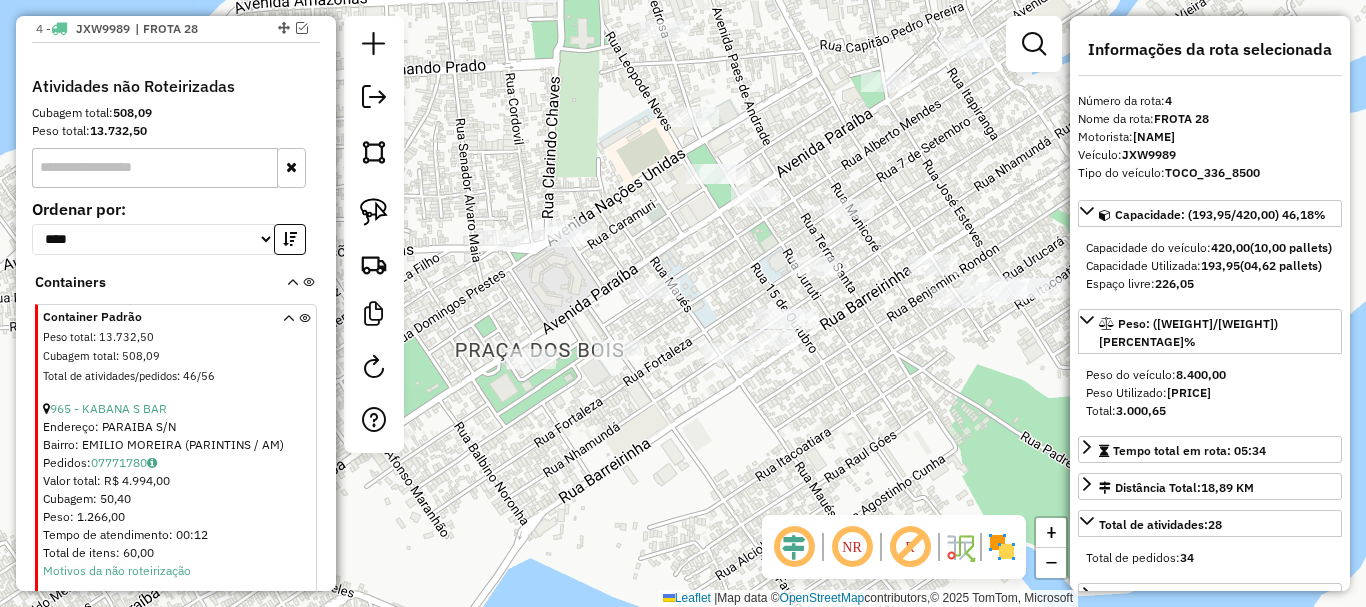 click on "Janela de atendimento Grade de atendimento Capacidade Transportadoras Veículos Cliente Pedidos  Rotas Selecione os dias de semana para filtrar as janelas de atendimento  Seg   Ter   Qua   Qui   Sex   Sáb   Dom  Informe o período da janela de atendimento: De: Até:  Filtrar exatamente a janela do cliente  Considerar janela de atendimento padrão  Selecione os dias de semana para filtrar as grades de atendimento  Seg   Ter   Qua   Qui   Sex   Sáb   Dom   Considerar clientes sem dia de atendimento cadastrado  Clientes fora do dia de atendimento selecionado Filtrar as atividades entre os valores definidos abaixo:  Peso mínimo:   Peso máximo:   Cubagem mínima:   Cubagem máxima:   De:   Até:  Filtrar as atividades entre o tempo de atendimento definido abaixo:  De:   Até:   Considerar capacidade total dos clientes não roteirizados Transportadora: Selecione um ou mais itens Tipo de veículo: Selecione um ou mais itens Veículo: Selecione um ou mais itens Motorista: Selecione um ou mais itens Nome: Rótulo:" 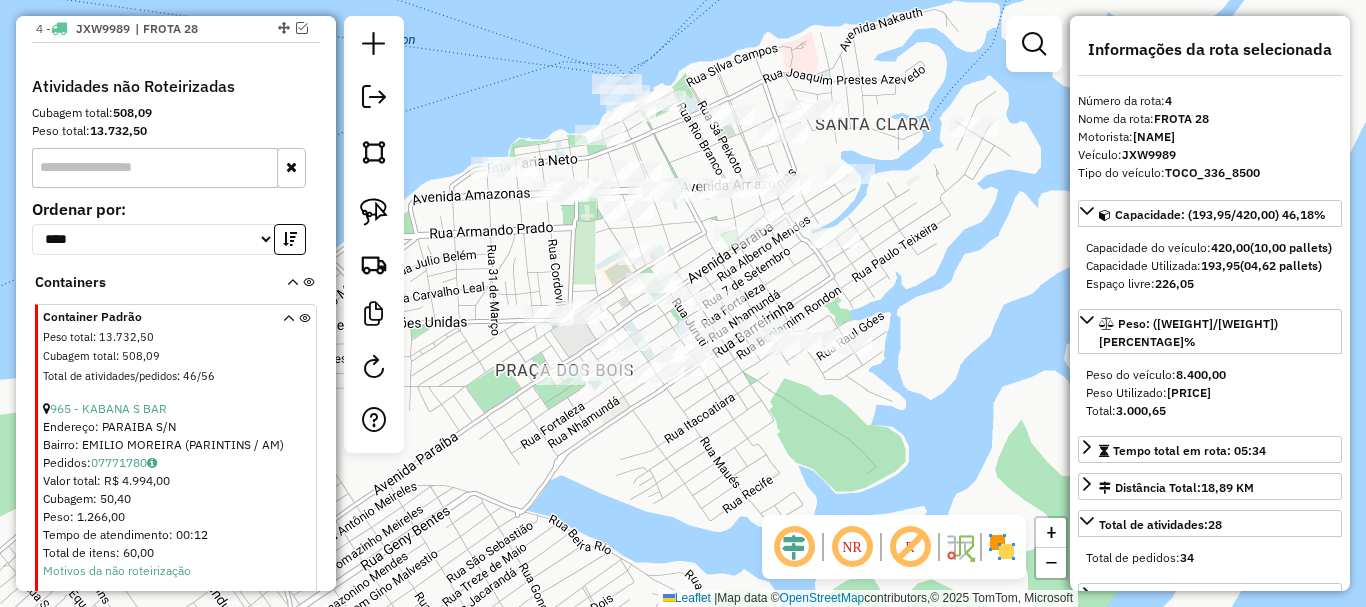 drag, startPoint x: 830, startPoint y: 472, endPoint x: 749, endPoint y: 482, distance: 81.61495 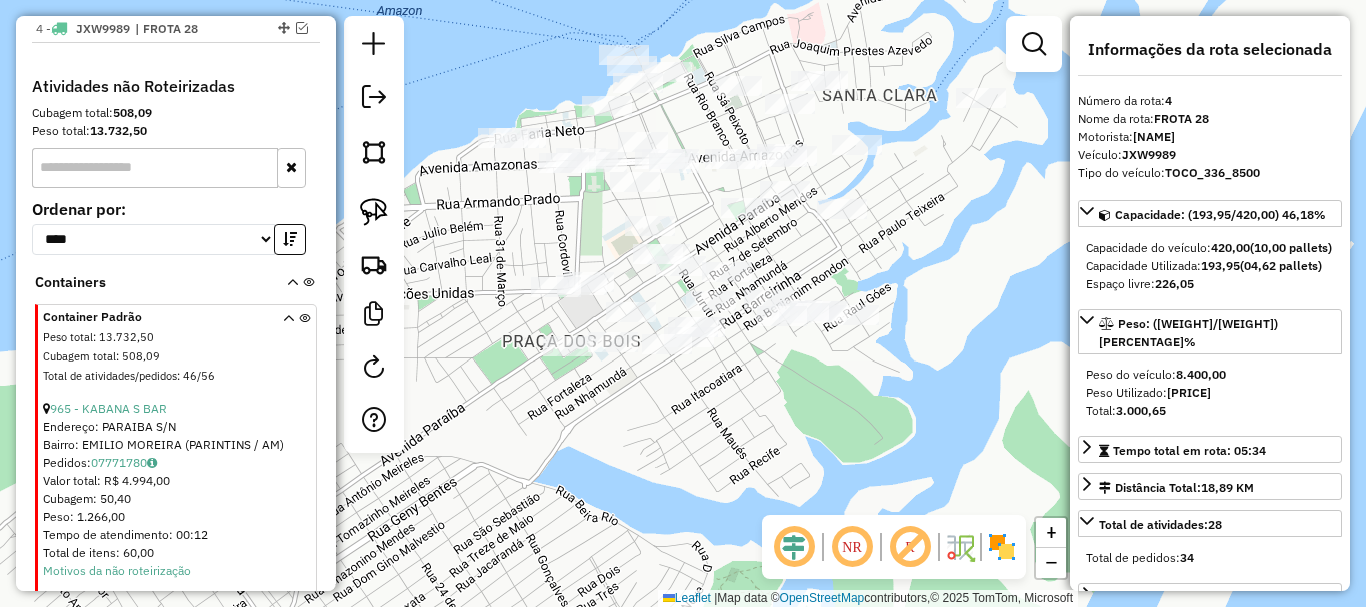 drag, startPoint x: 760, startPoint y: 424, endPoint x: 752, endPoint y: 404, distance: 21.540659 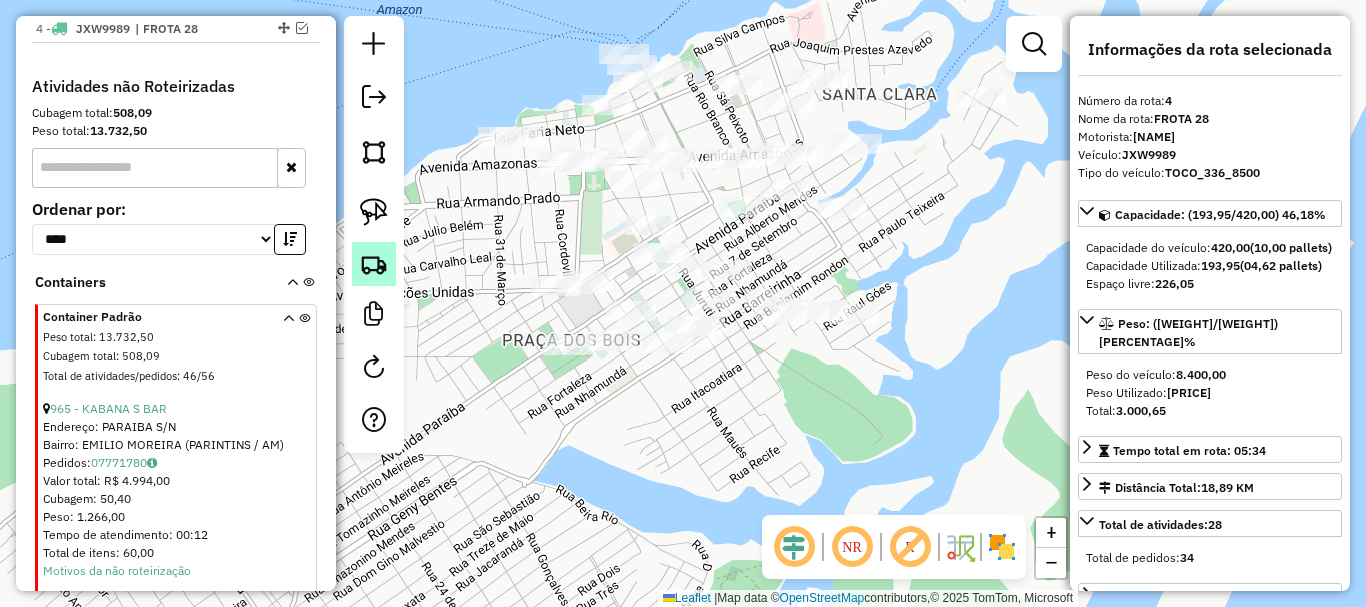click 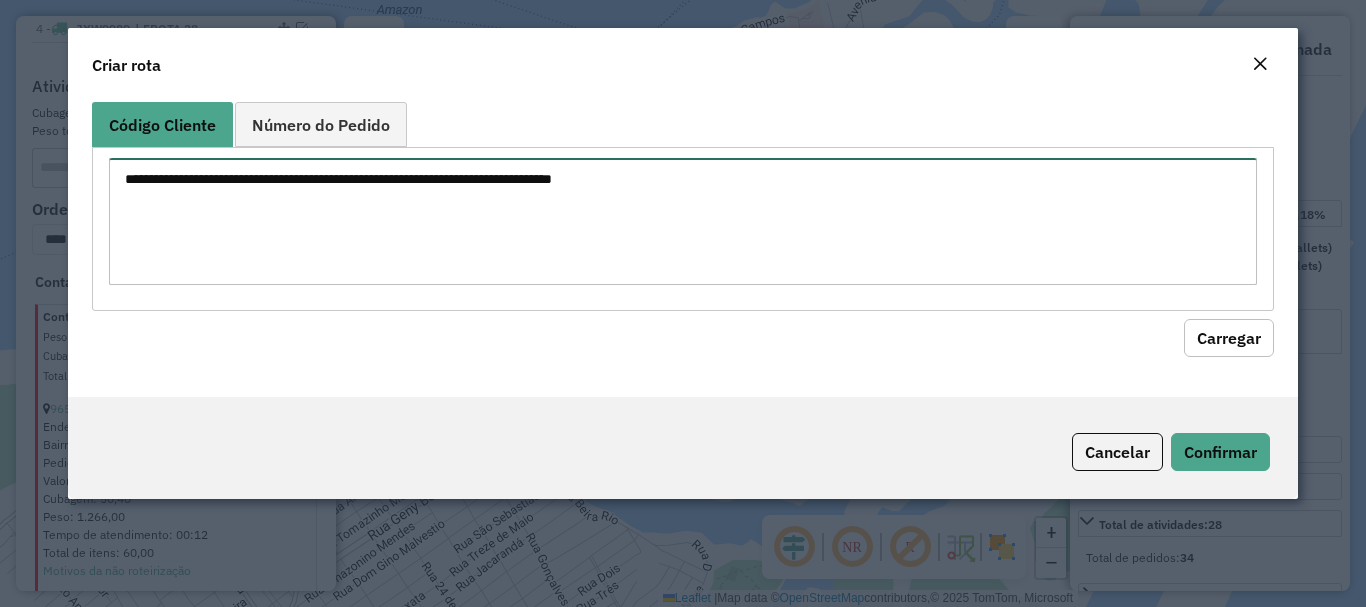 click at bounding box center (682, 221) 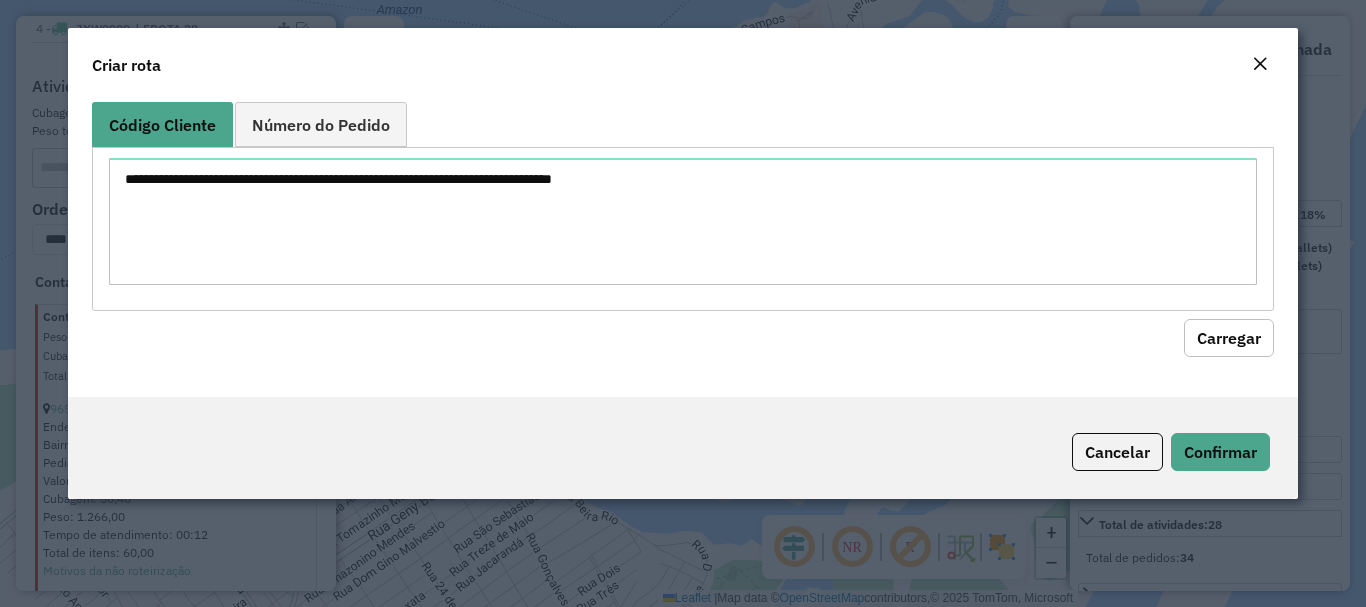 click on "Carregar" 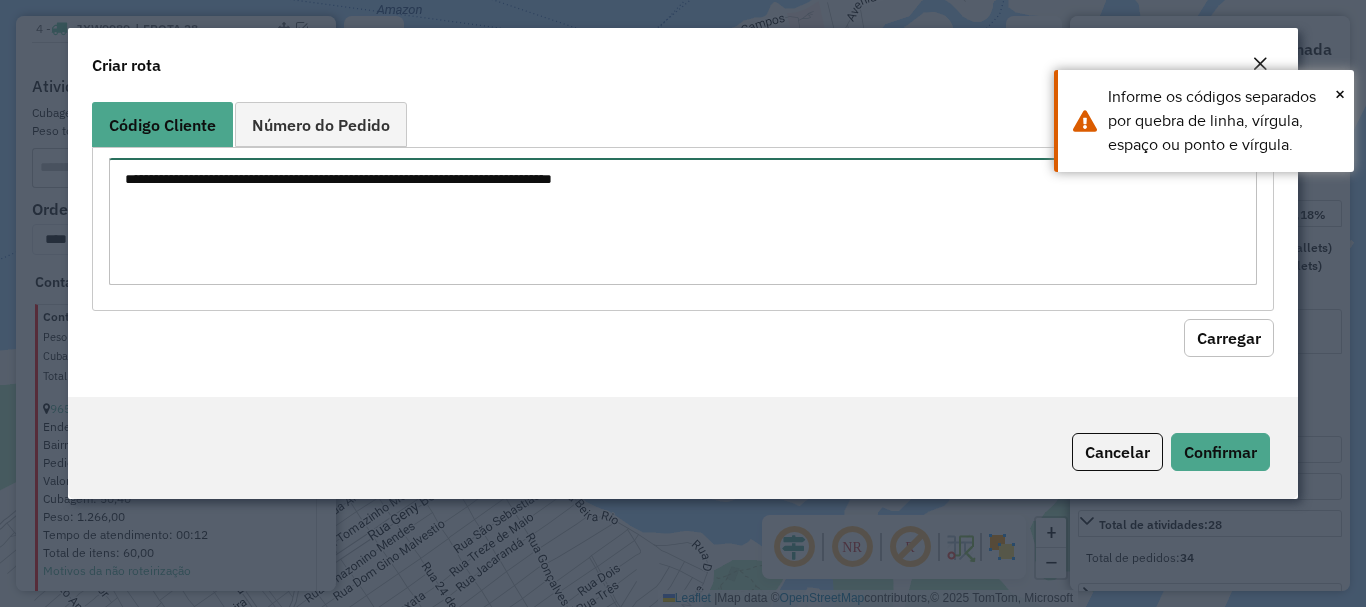 click at bounding box center [682, 221] 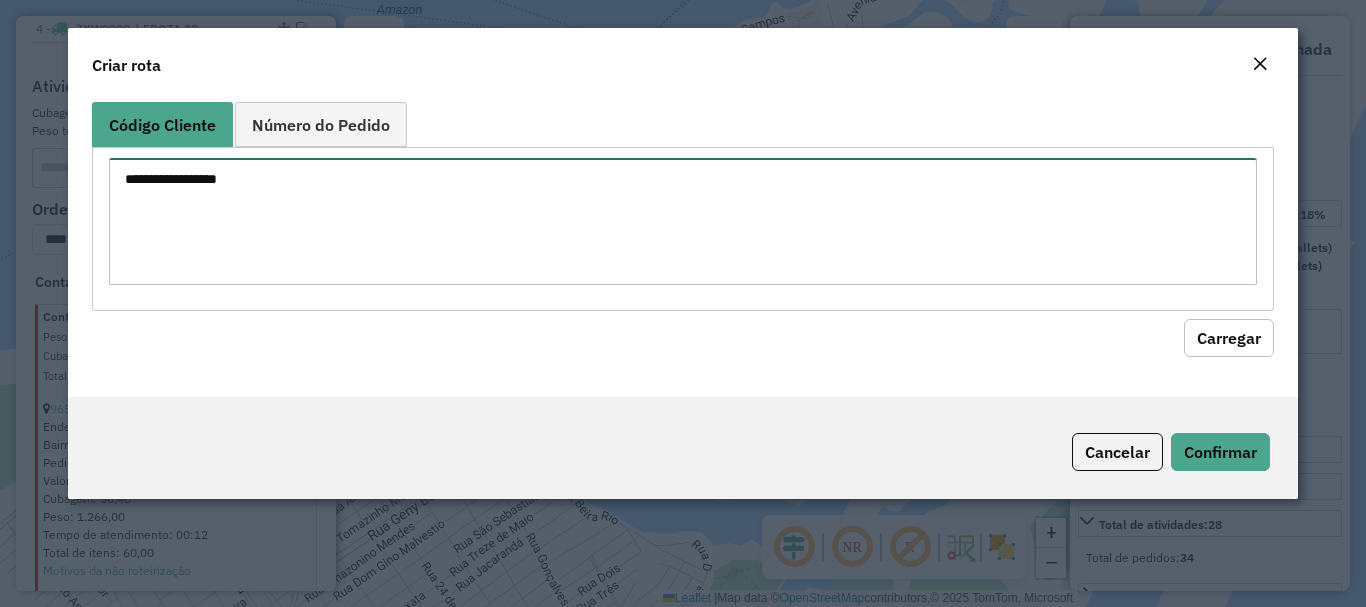 click on "**********" at bounding box center [682, 221] 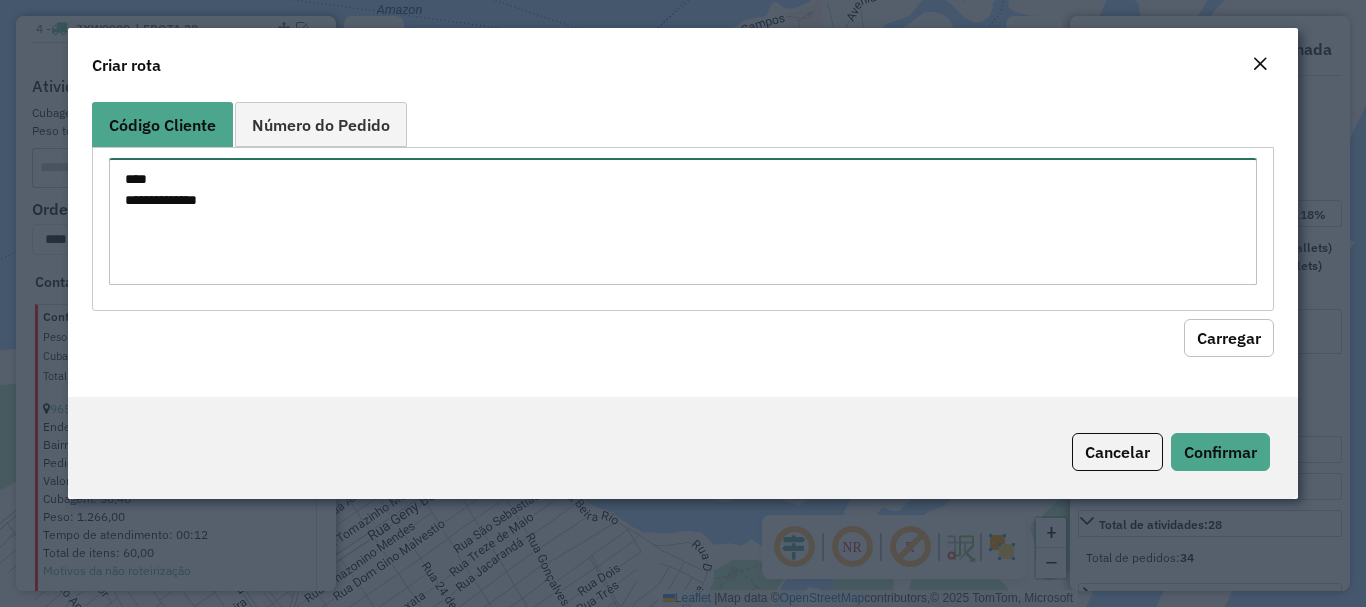 click on "**********" at bounding box center (682, 221) 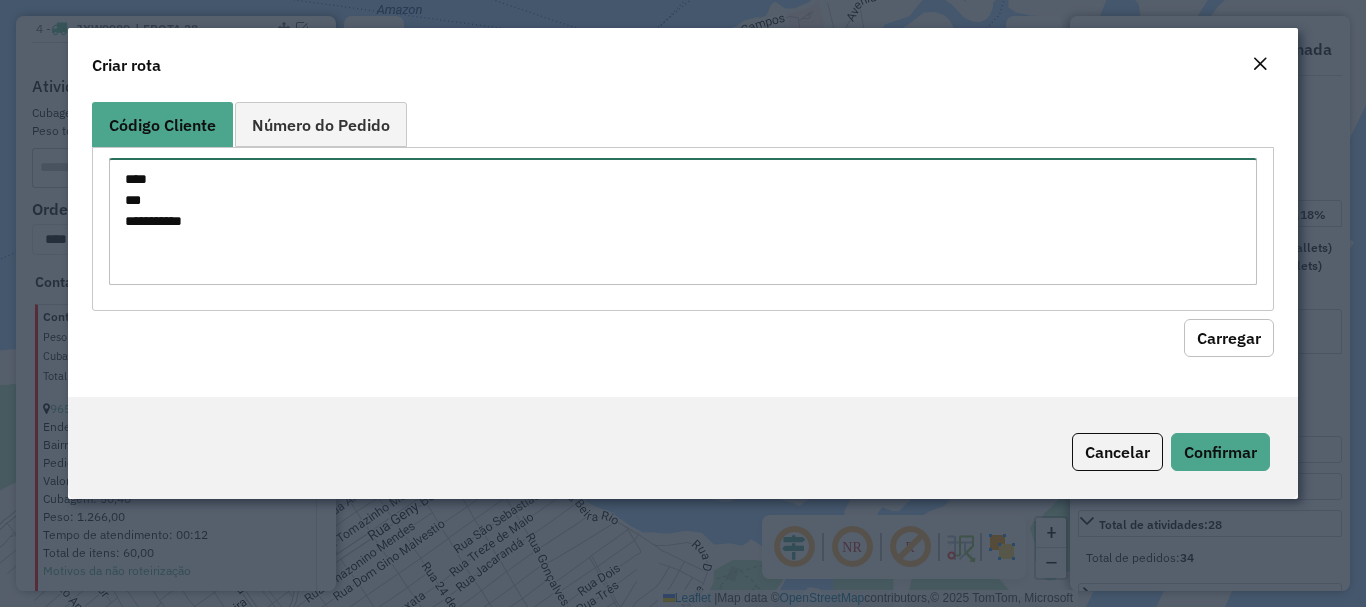 click on "**********" at bounding box center (682, 221) 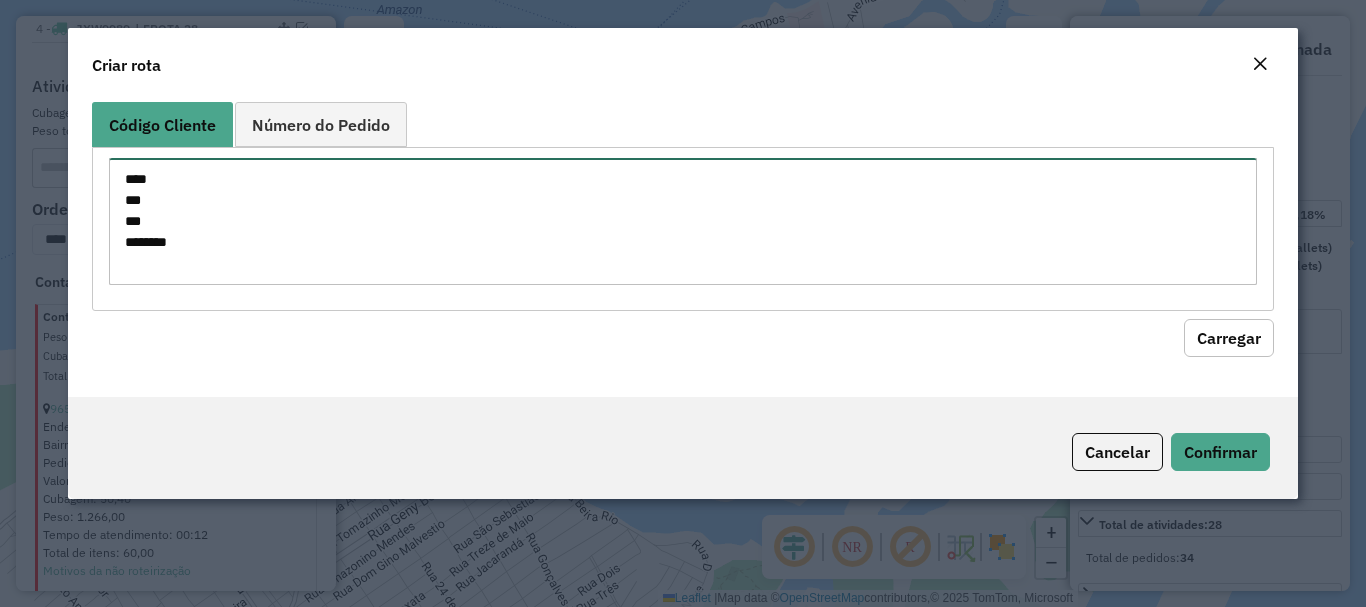 click on "****
***
***
********" at bounding box center (682, 221) 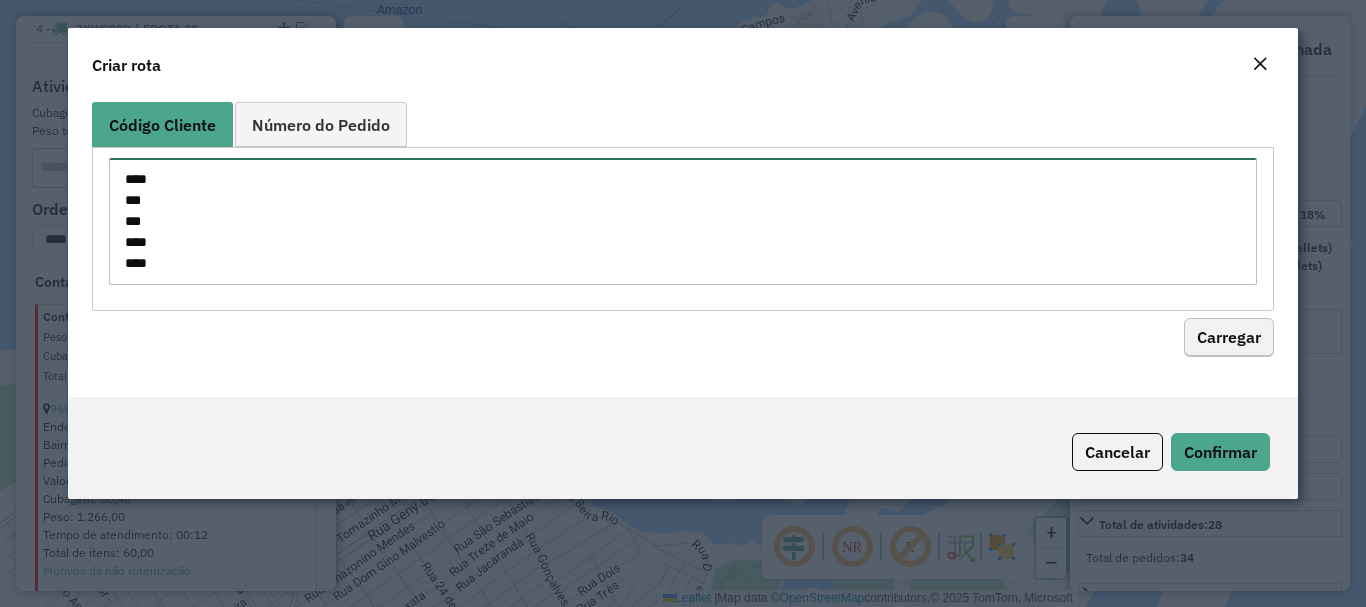 type on "****
***
***
****
****" 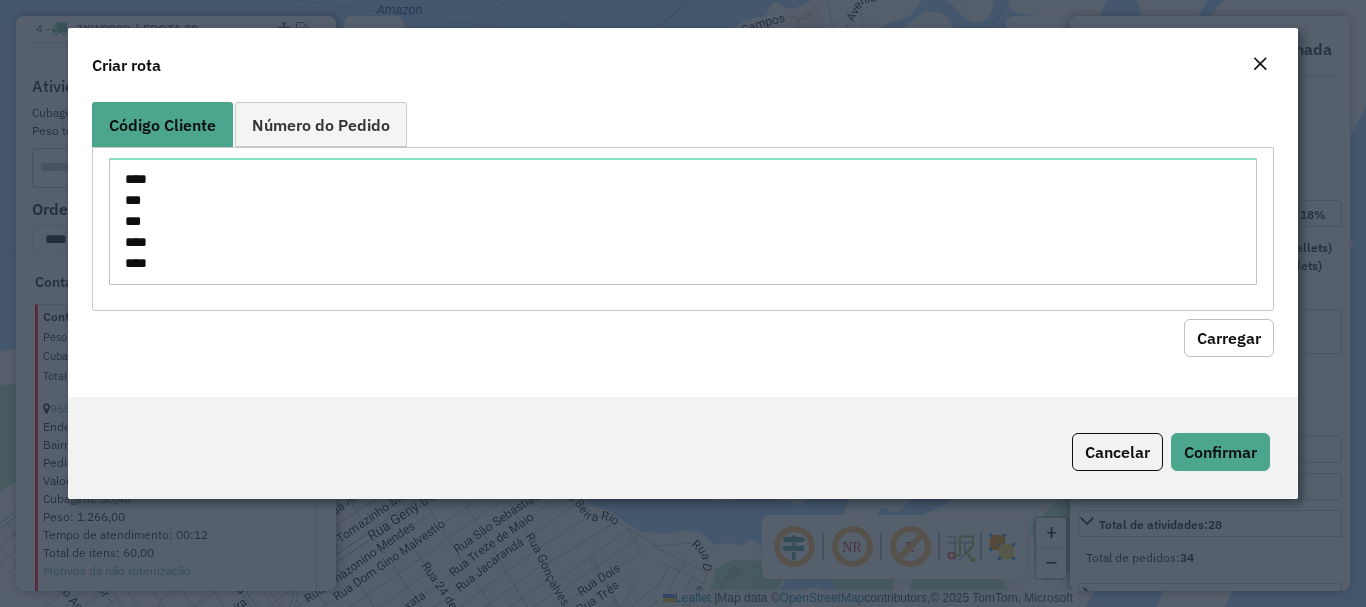 click on "Carregar" 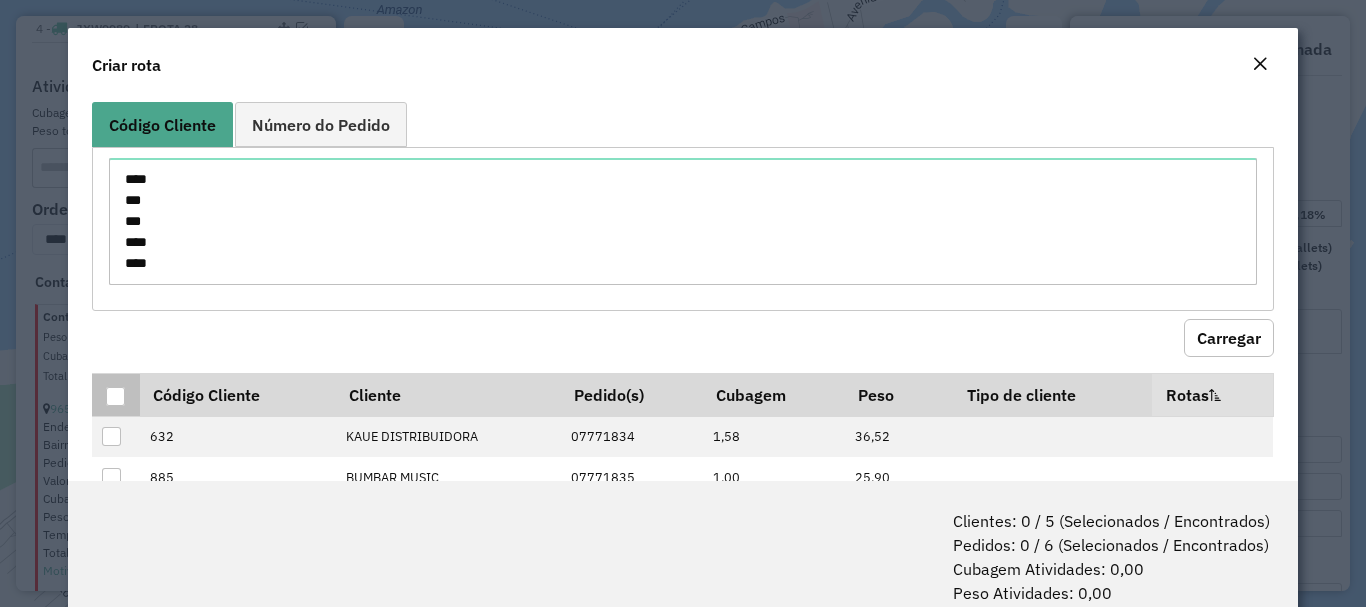 click at bounding box center (115, 394) 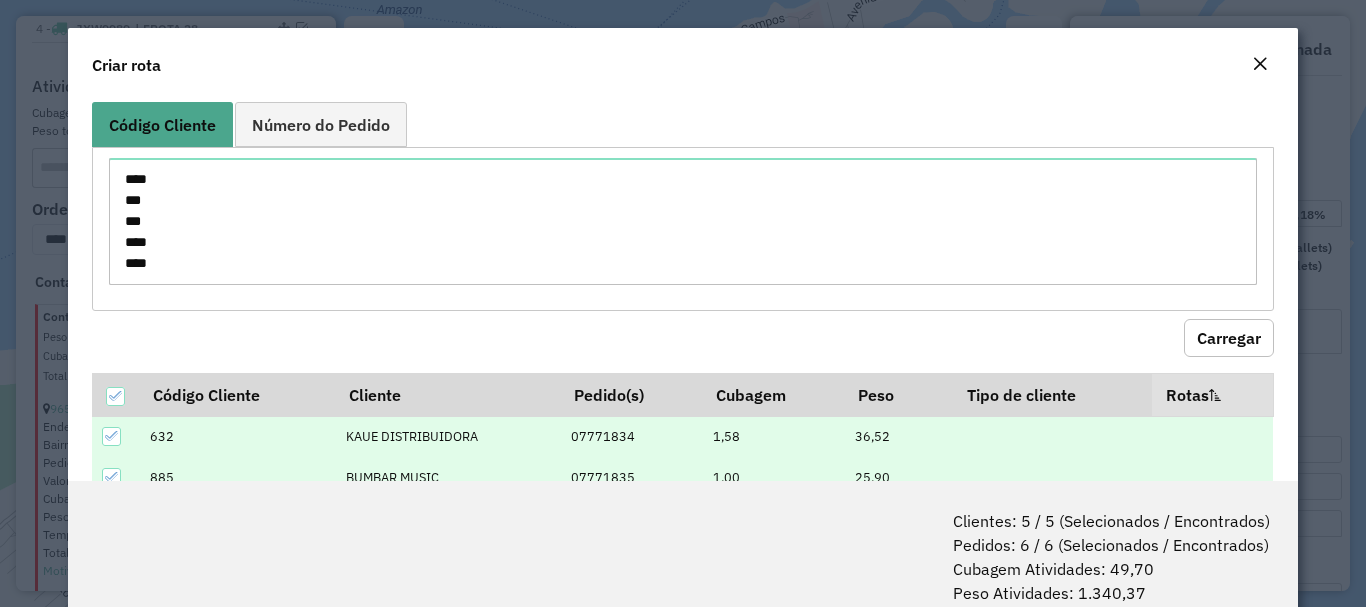scroll, scrollTop: 100, scrollLeft: 0, axis: vertical 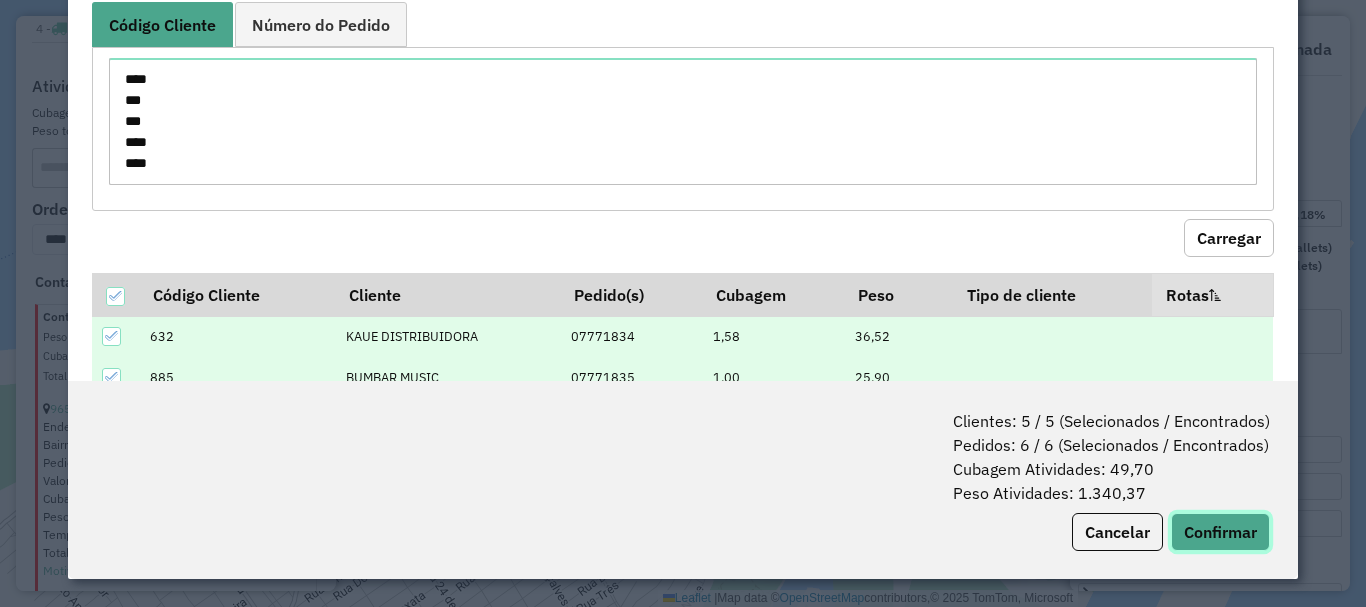 click on "Confirmar" 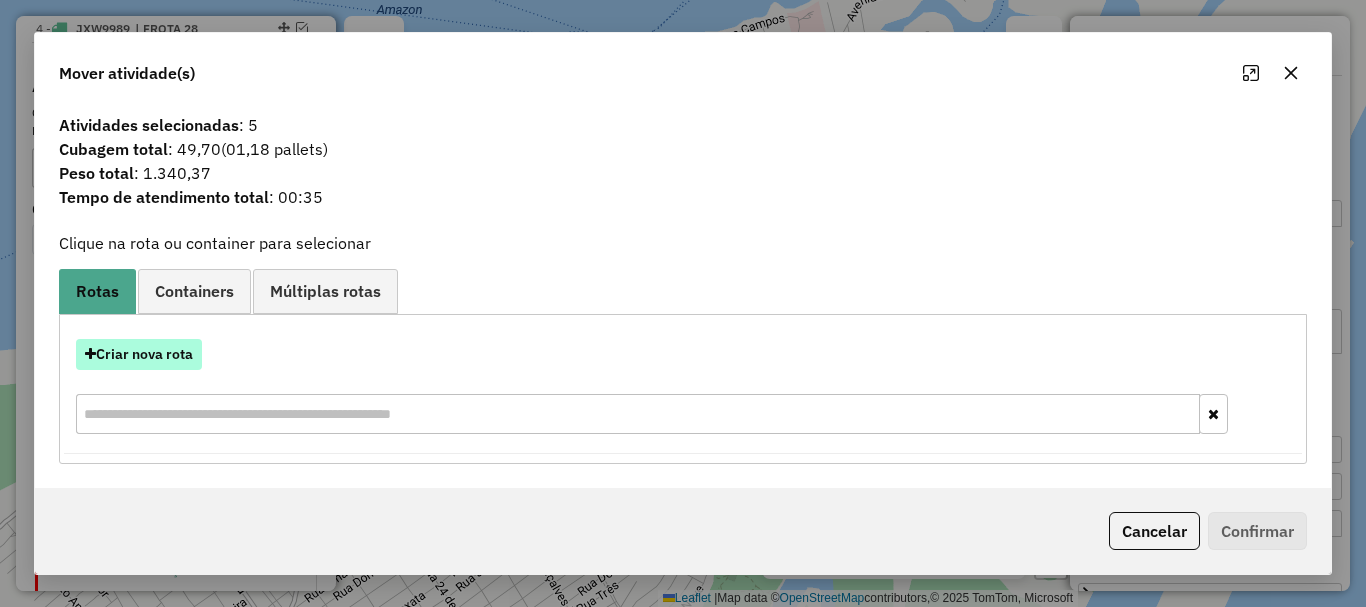click on "Criar nova rota" at bounding box center [139, 354] 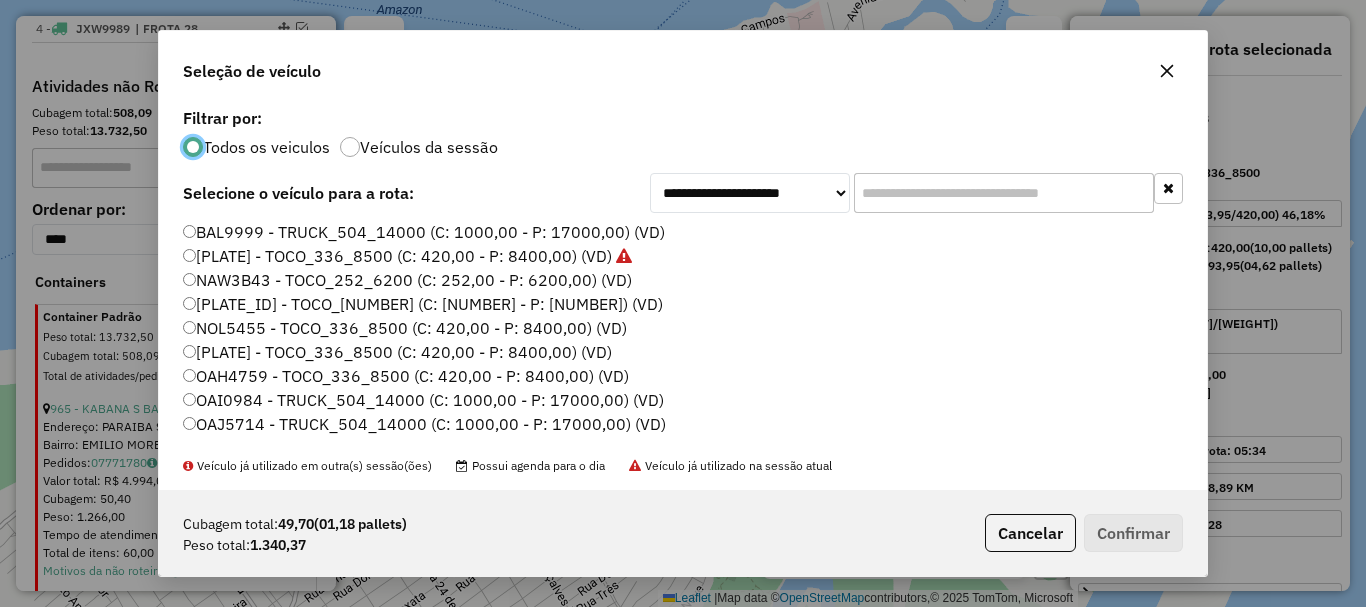 scroll, scrollTop: 11, scrollLeft: 6, axis: both 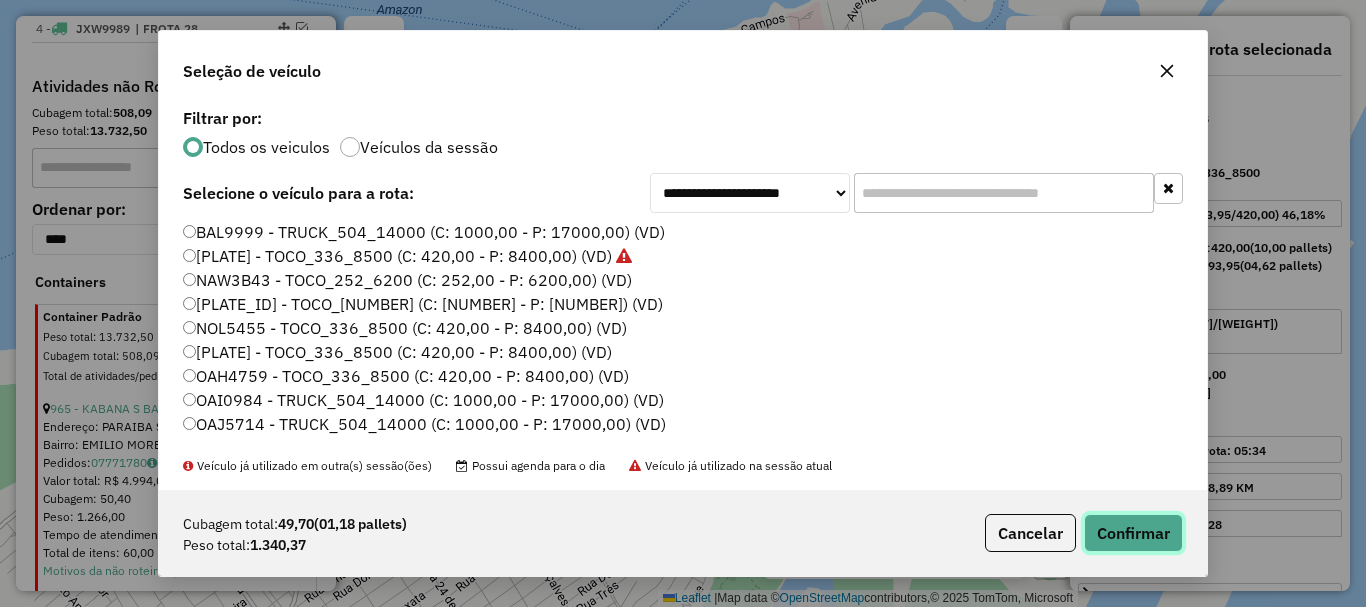 click on "Confirmar" 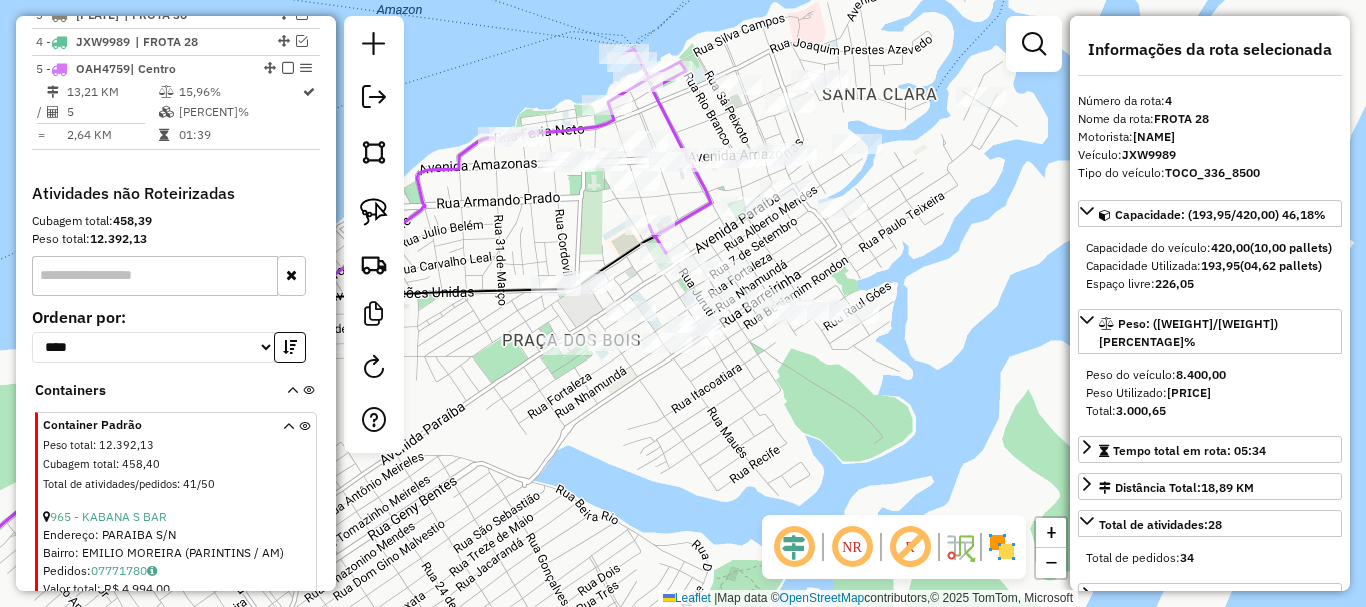 scroll, scrollTop: 831, scrollLeft: 0, axis: vertical 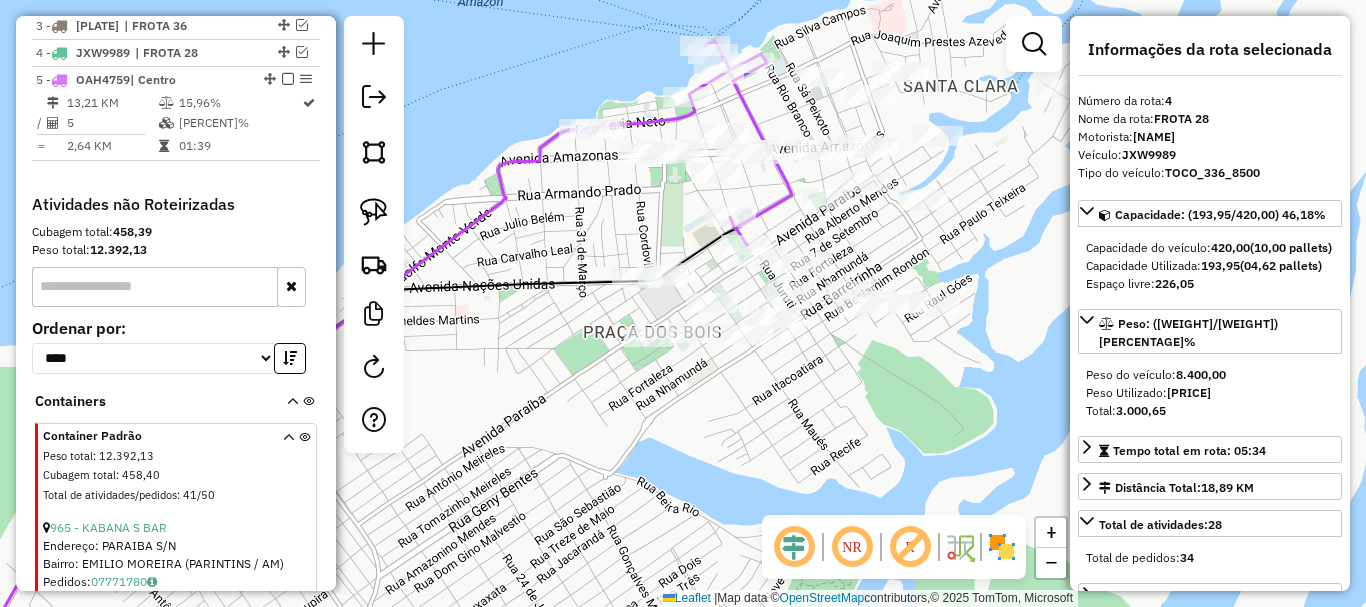drag, startPoint x: 753, startPoint y: 411, endPoint x: 834, endPoint y: 403, distance: 81.394104 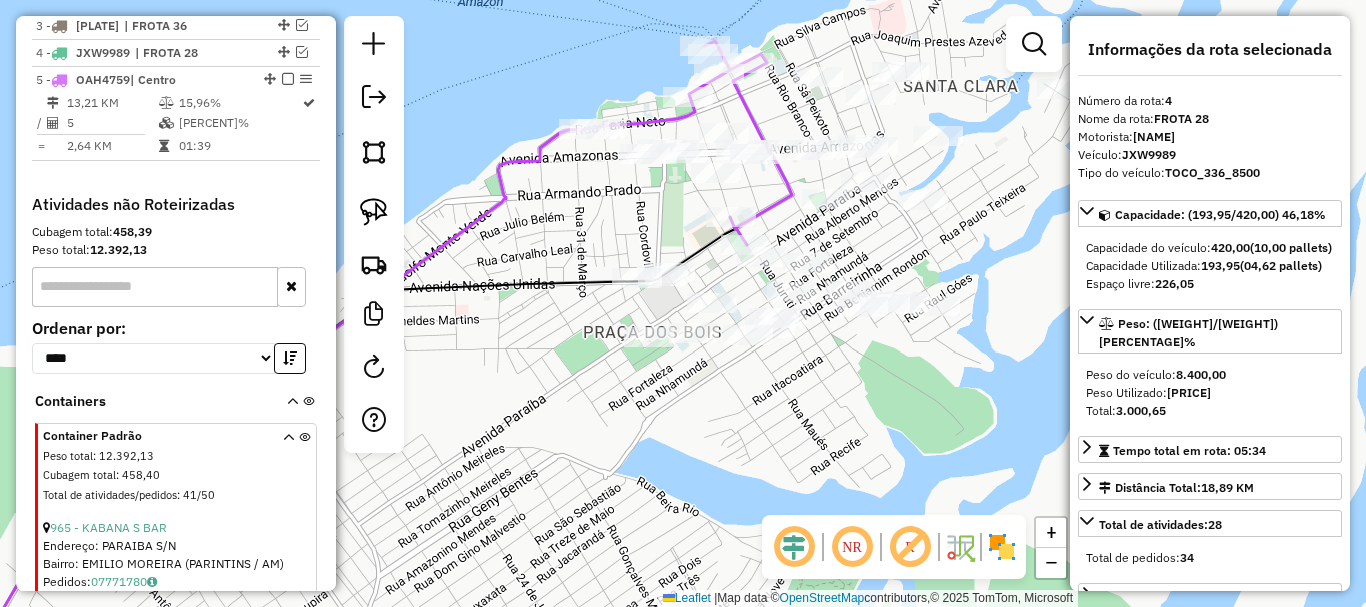 click 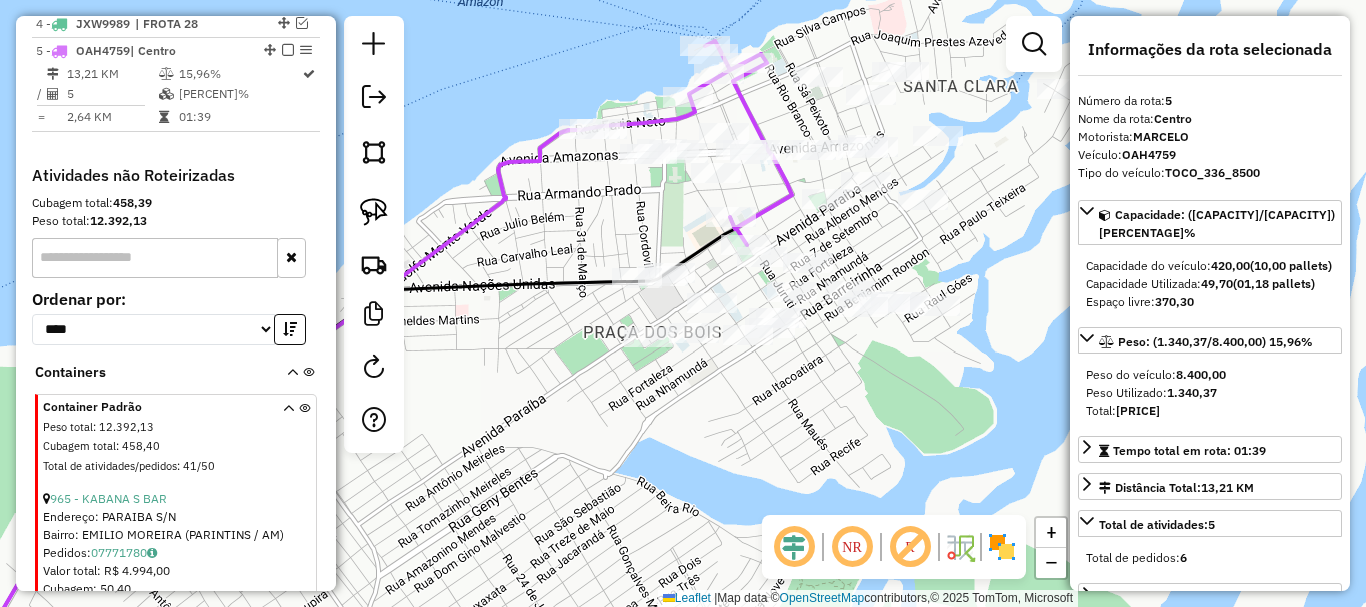 scroll, scrollTop: 882, scrollLeft: 0, axis: vertical 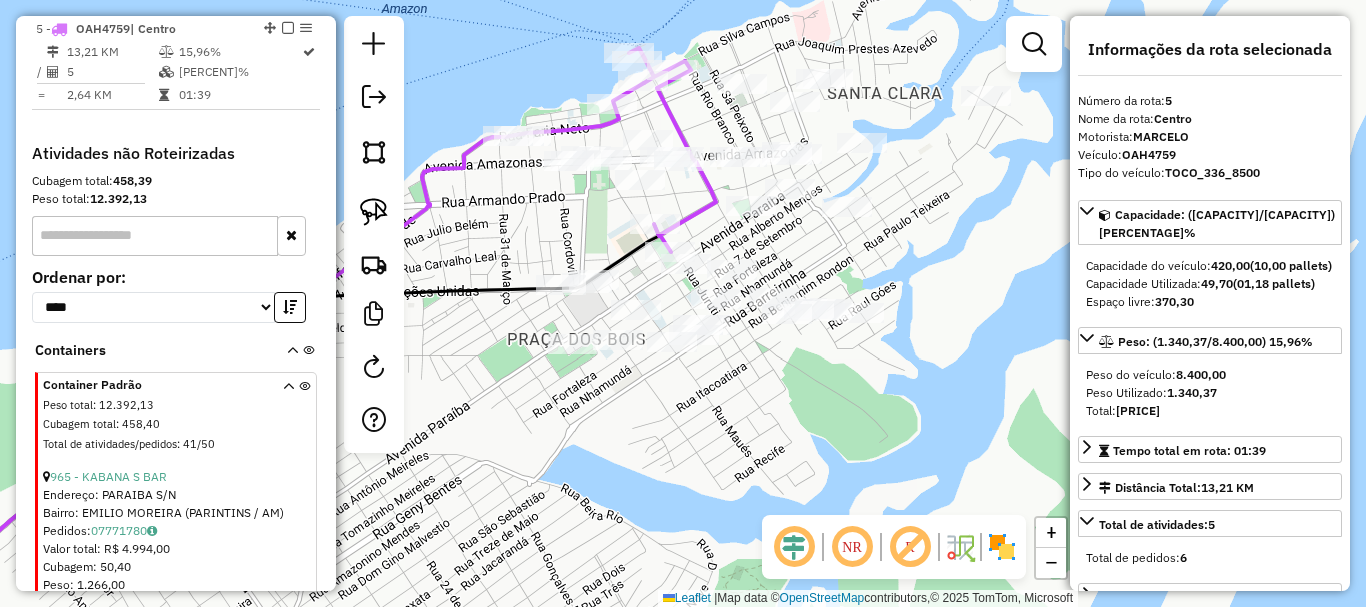 click on "Janela de atendimento Grade de atendimento Capacidade Transportadoras Veículos Cliente Pedidos  Rotas Selecione os dias de semana para filtrar as janelas de atendimento  Seg   Ter   Qua   Qui   Sex   Sáb   Dom  Informe o período da janela de atendimento: De: Até:  Filtrar exatamente a janela do cliente  Considerar janela de atendimento padrão  Selecione os dias de semana para filtrar as grades de atendimento  Seg   Ter   Qua   Qui   Sex   Sáb   Dom   Considerar clientes sem dia de atendimento cadastrado  Clientes fora do dia de atendimento selecionado Filtrar as atividades entre os valores definidos abaixo:  Peso mínimo:   Peso máximo:   Cubagem mínima:   Cubagem máxima:   De:   Até:  Filtrar as atividades entre o tempo de atendimento definido abaixo:  De:   Até:   Considerar capacidade total dos clientes não roteirizados Transportadora: Selecione um ou mais itens Tipo de veículo: Selecione um ou mais itens Veículo: Selecione um ou mais itens Motorista: Selecione um ou mais itens Nome: Rótulo:" 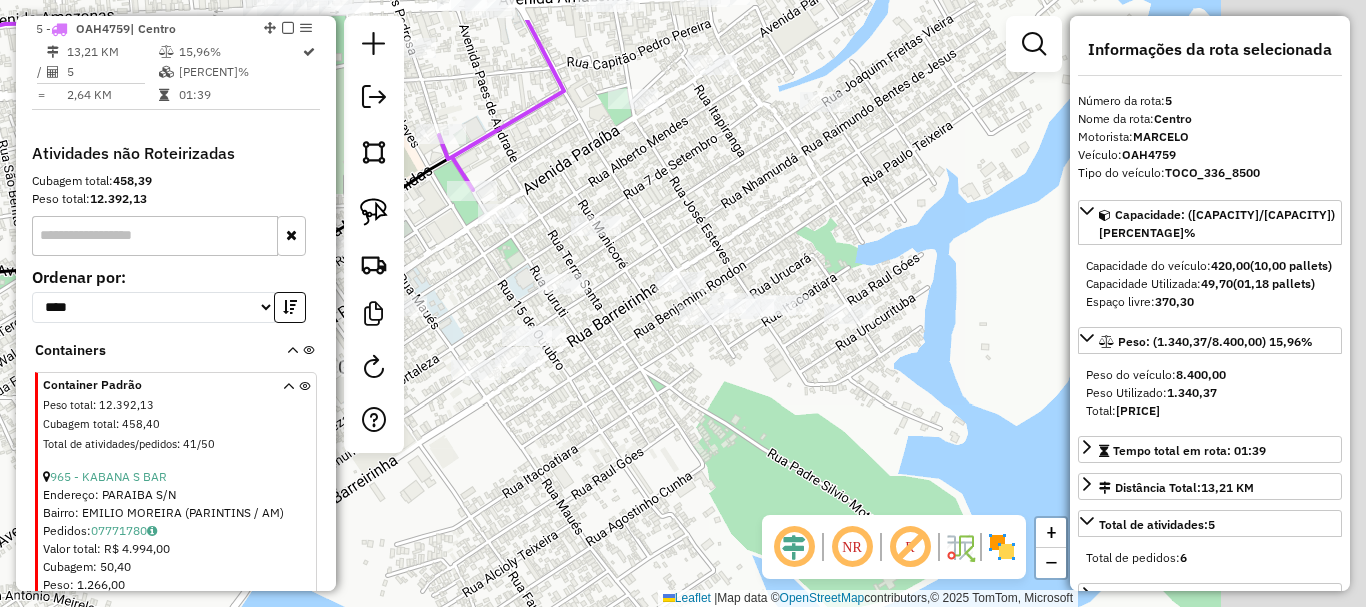 drag, startPoint x: 755, startPoint y: 393, endPoint x: 577, endPoint y: 478, distance: 197.25365 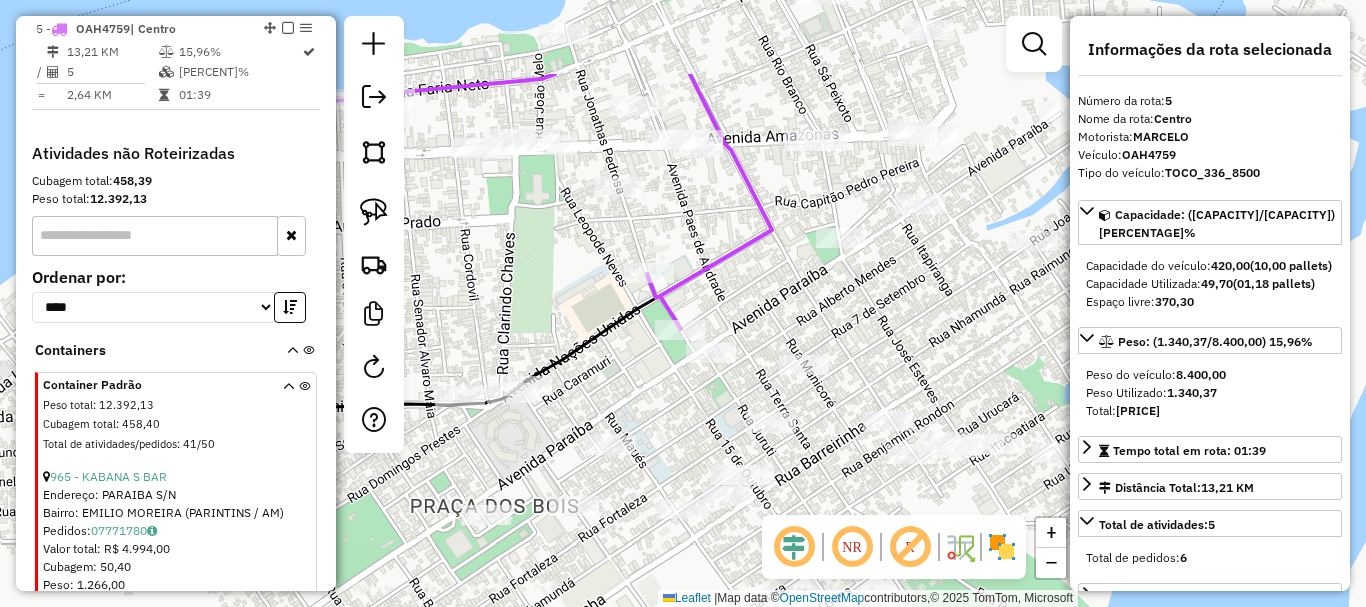 drag, startPoint x: 604, startPoint y: 419, endPoint x: 831, endPoint y: 554, distance: 264.10983 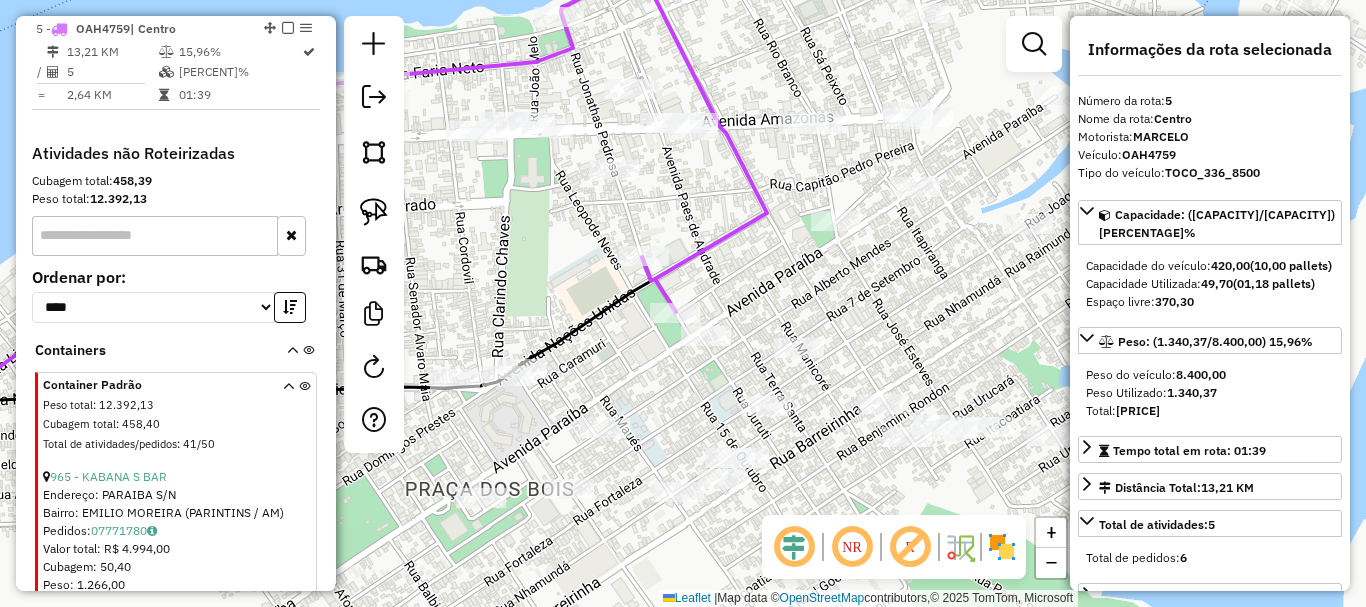 drag, startPoint x: 818, startPoint y: 328, endPoint x: 810, endPoint y: 307, distance: 22.472204 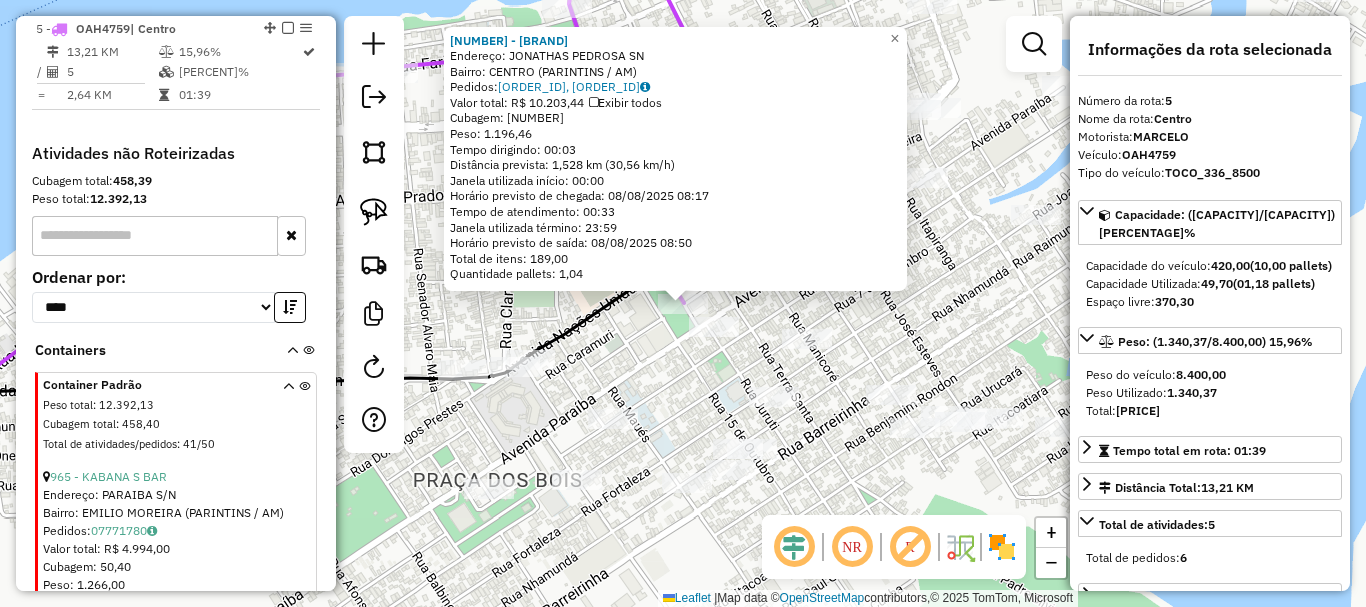 click on "3485 - ZE DELIVERY Endereço: JONATHAS PEDROSA SN Bairro: CENTRO ([CITY] / [STATE]) Pedidos: 07771815, 07771830 Valor total: R$ 10.203,44 Exibir todos Cubagem: 43,70 Peso: 1.196,46 Tempo dirigindo: 00:03 Distância prevista: 1,528 km (30,56 km/h) Janela utilizada início: 00:00 Horário previsto de chegada: 08/08/2025 08:17 Tempo de atendimento: 00:33 Janela utilizada término: 23:59 Horário previsto de saída: 08/08/2025 08:50 Total de itens: 189,00 Quantidade pallets: 1,04 × Janela de atendimento Grade de atendimento Capacidade Transportadoras Veículos Cliente Pedidos Rotas Selecione os dias de semana para filtrar as janelas de atendimento Seg Ter Qua Qui Sex Sáb Dom Informe o período da janela de atendimento: De: Até: Filtrar exatamente a janela do cliente Considerar janela de atendimento padrão Selecione os dias de semana para filtrar as grades de atendimento Seg Ter Qua Qui Sex Sáb Dom Clientes fora do dia de atendimento selecionado +" 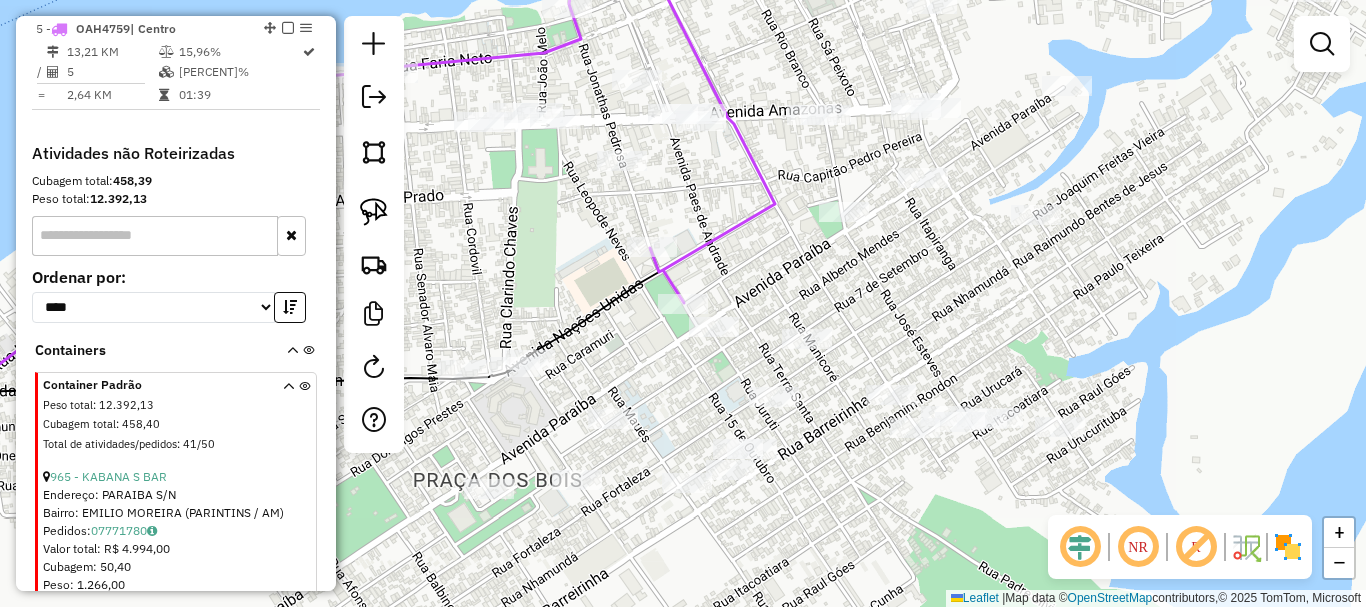 click on "Janela de atendimento Grade de atendimento Capacidade Transportadoras Veículos Cliente Pedidos  Rotas Selecione os dias de semana para filtrar as janelas de atendimento  Seg   Ter   Qua   Qui   Sex   Sáb   Dom  Informe o período da janela de atendimento: De: Até:  Filtrar exatamente a janela do cliente  Considerar janela de atendimento padrão  Selecione os dias de semana para filtrar as grades de atendimento  Seg   Ter   Qua   Qui   Sex   Sáb   Dom   Considerar clientes sem dia de atendimento cadastrado  Clientes fora do dia de atendimento selecionado Filtrar as atividades entre os valores definidos abaixo:  Peso mínimo:   Peso máximo:   Cubagem mínima:   Cubagem máxima:   De:   Até:  Filtrar as atividades entre o tempo de atendimento definido abaixo:  De:   Até:   Considerar capacidade total dos clientes não roteirizados Transportadora: Selecione um ou mais itens Tipo de veículo: Selecione um ou mais itens Veículo: Selecione um ou mais itens Motorista: Selecione um ou mais itens Nome: Rótulo:" 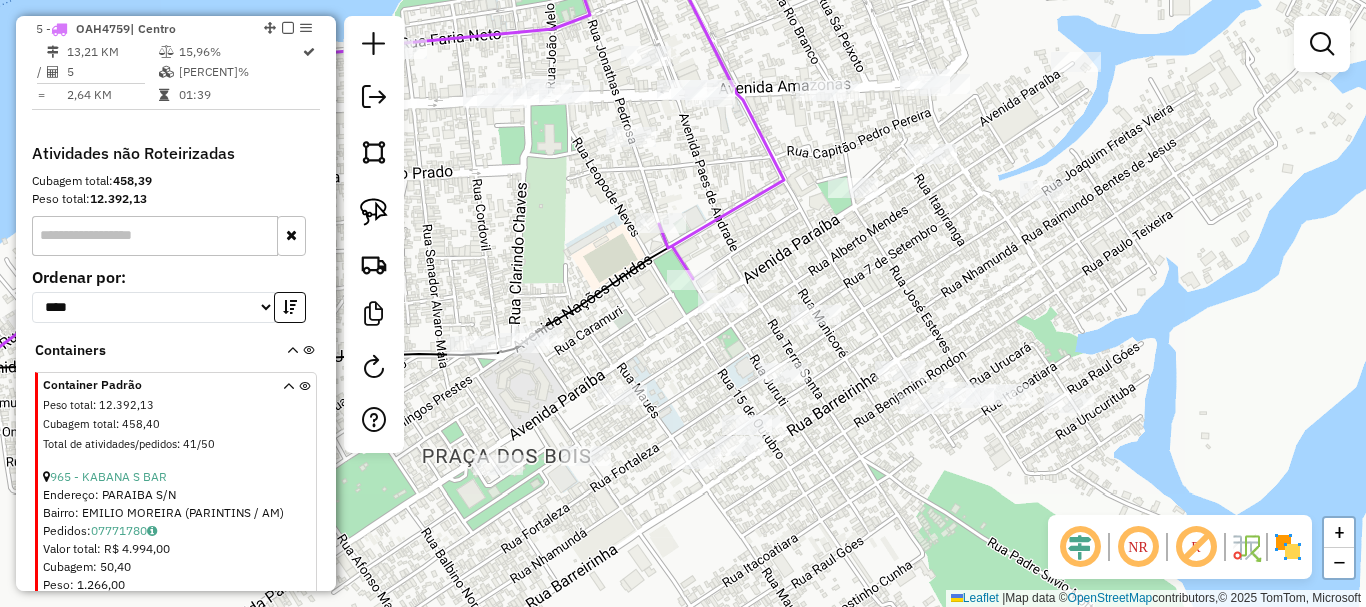 drag, startPoint x: 672, startPoint y: 575, endPoint x: 680, endPoint y: 519, distance: 56.568542 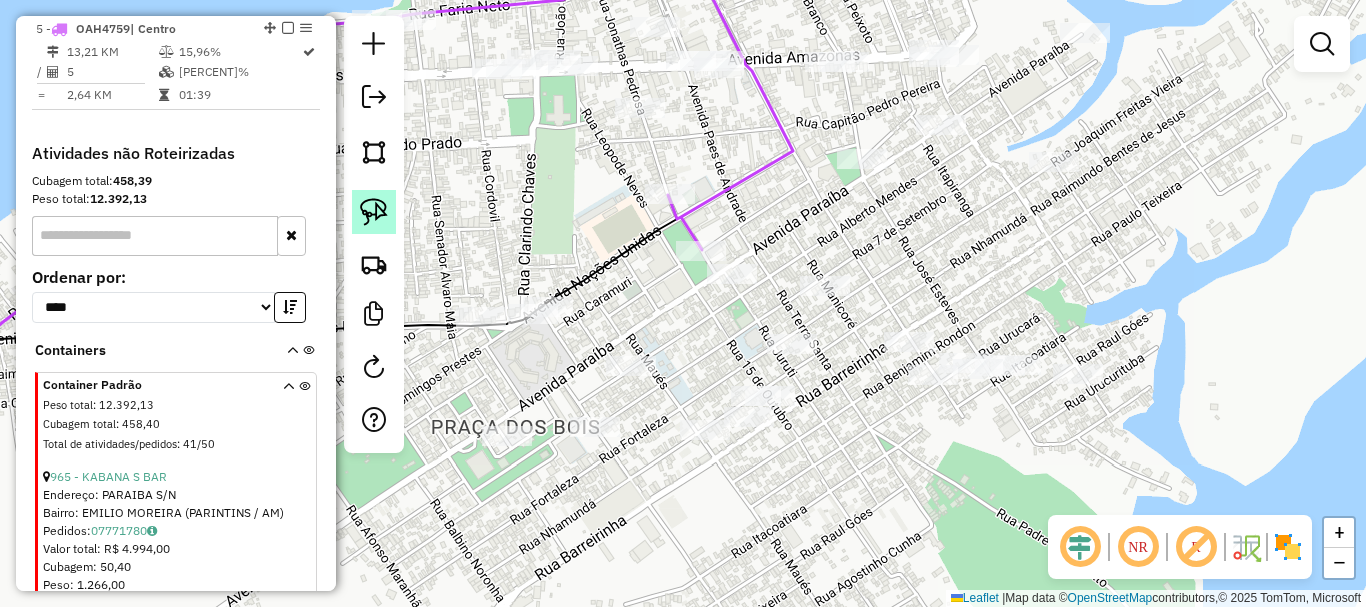 click 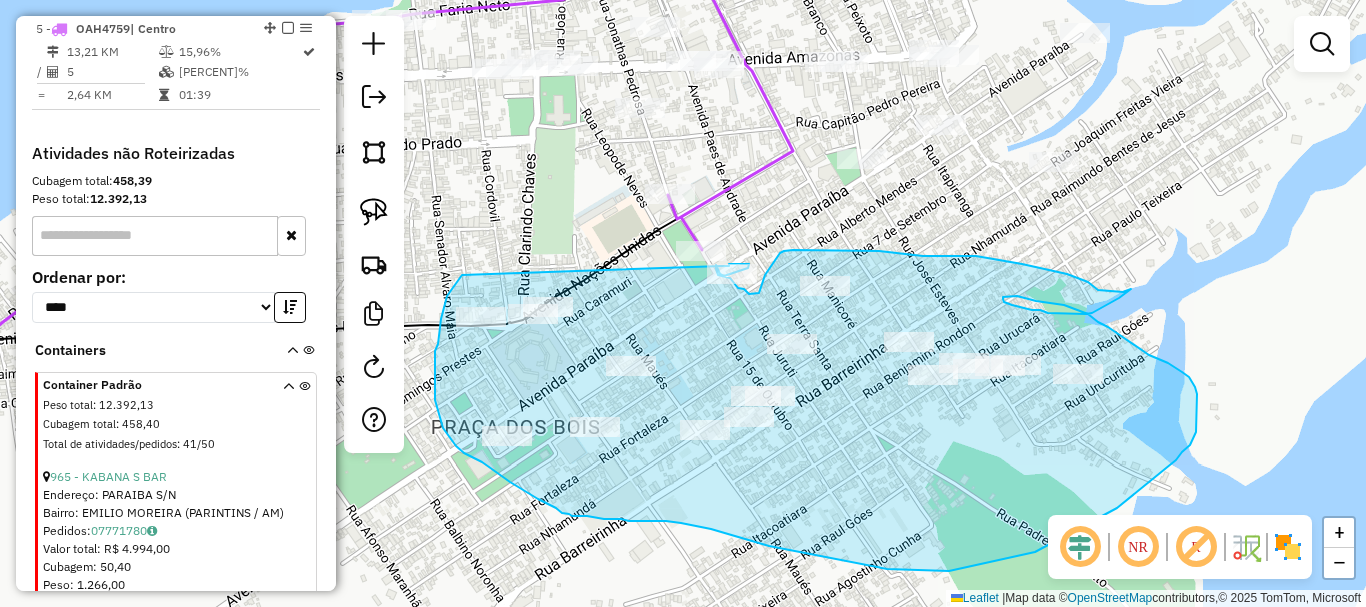 click on "Janela de atendimento Grade de atendimento Capacidade Transportadoras Veículos Cliente Pedidos  Rotas Selecione os dias de semana para filtrar as janelas de atendimento  Seg   Ter   Qua   Qui   Sex   Sáb   Dom  Informe o período da janela de atendimento: De: Até:  Filtrar exatamente a janela do cliente  Considerar janela de atendimento padrão  Selecione os dias de semana para filtrar as grades de atendimento  Seg   Ter   Qua   Qui   Sex   Sáb   Dom   Considerar clientes sem dia de atendimento cadastrado  Clientes fora do dia de atendimento selecionado Filtrar as atividades entre os valores definidos abaixo:  Peso mínimo:   Peso máximo:   Cubagem mínima:   Cubagem máxima:   De:   Até:  Filtrar as atividades entre o tempo de atendimento definido abaixo:  De:   Até:   Considerar capacidade total dos clientes não roteirizados Transportadora: Selecione um ou mais itens Tipo de veículo: Selecione um ou mais itens Veículo: Selecione um ou mais itens Motorista: Selecione um ou mais itens Nome: Rótulo:" 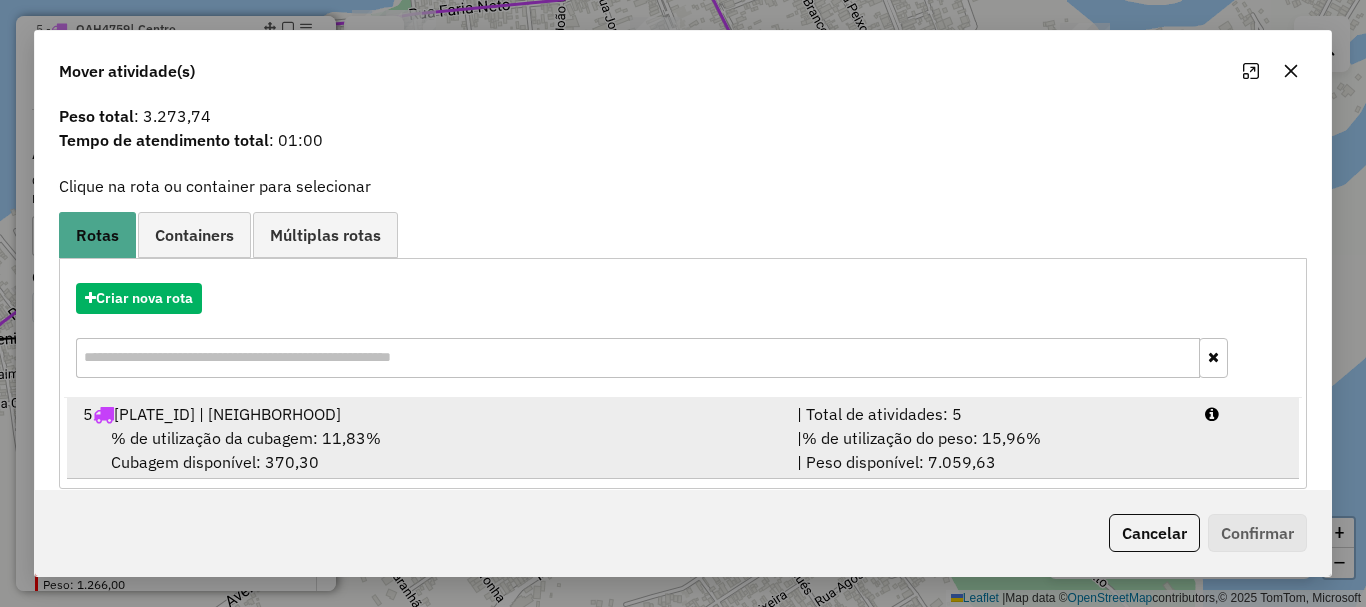scroll, scrollTop: 78, scrollLeft: 0, axis: vertical 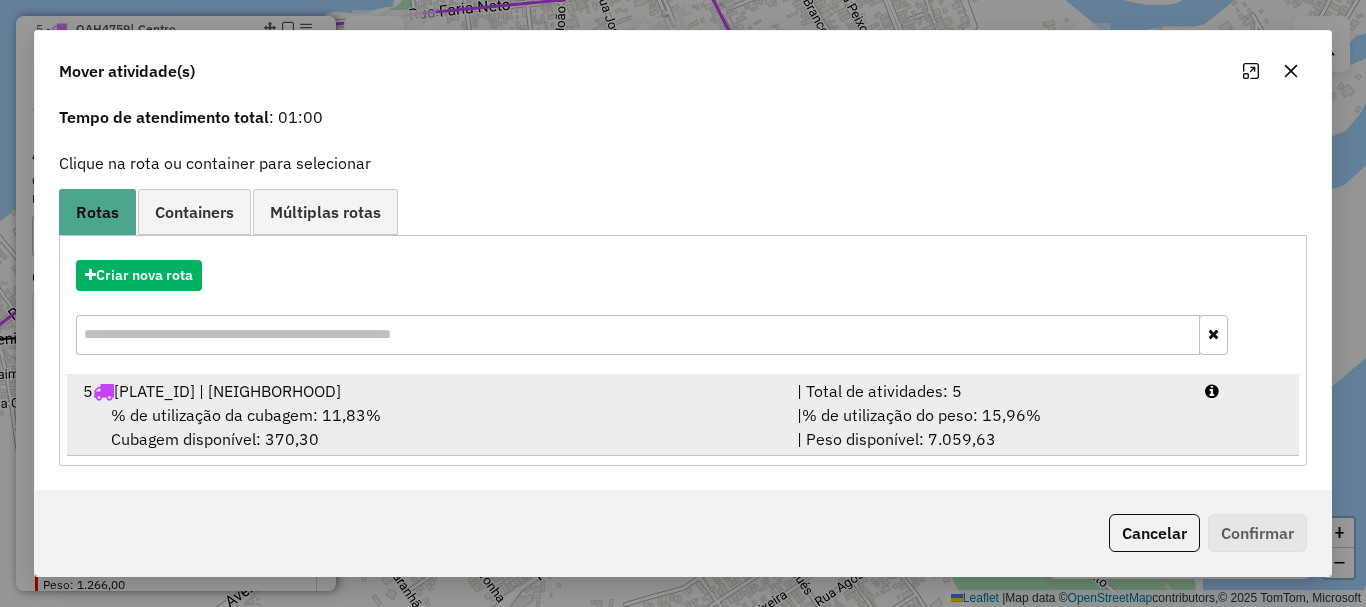 drag, startPoint x: 335, startPoint y: 416, endPoint x: 408, endPoint y: 433, distance: 74.953316 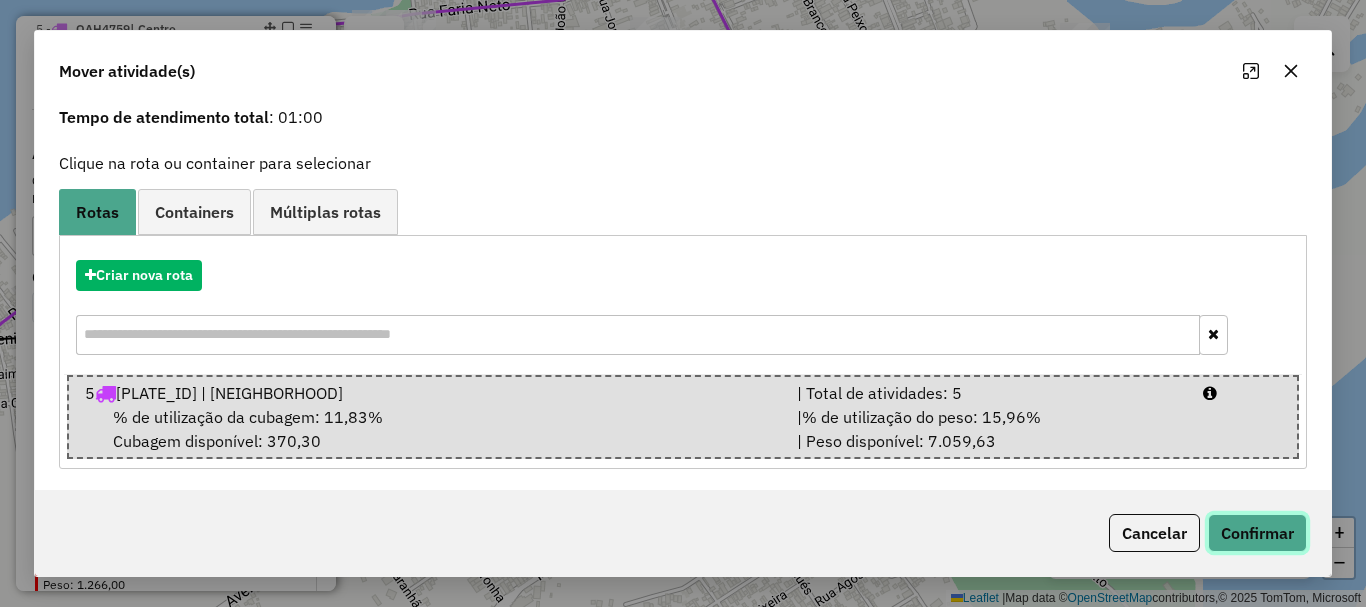 click on "Confirmar" 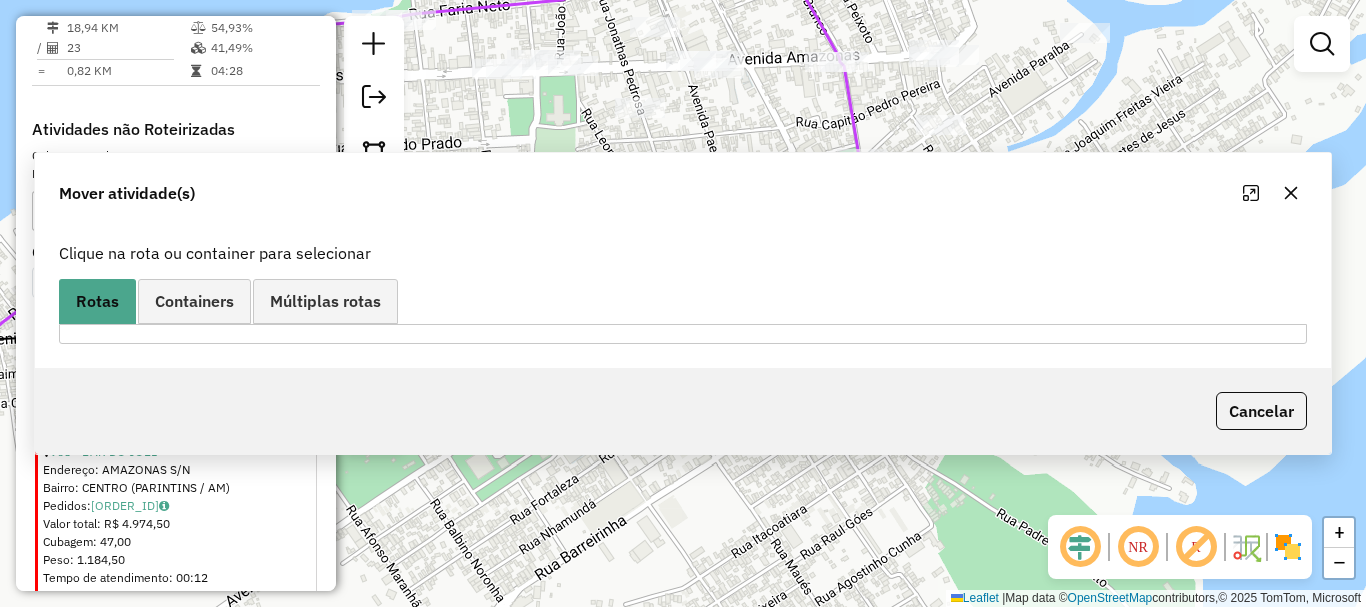 scroll, scrollTop: 0, scrollLeft: 0, axis: both 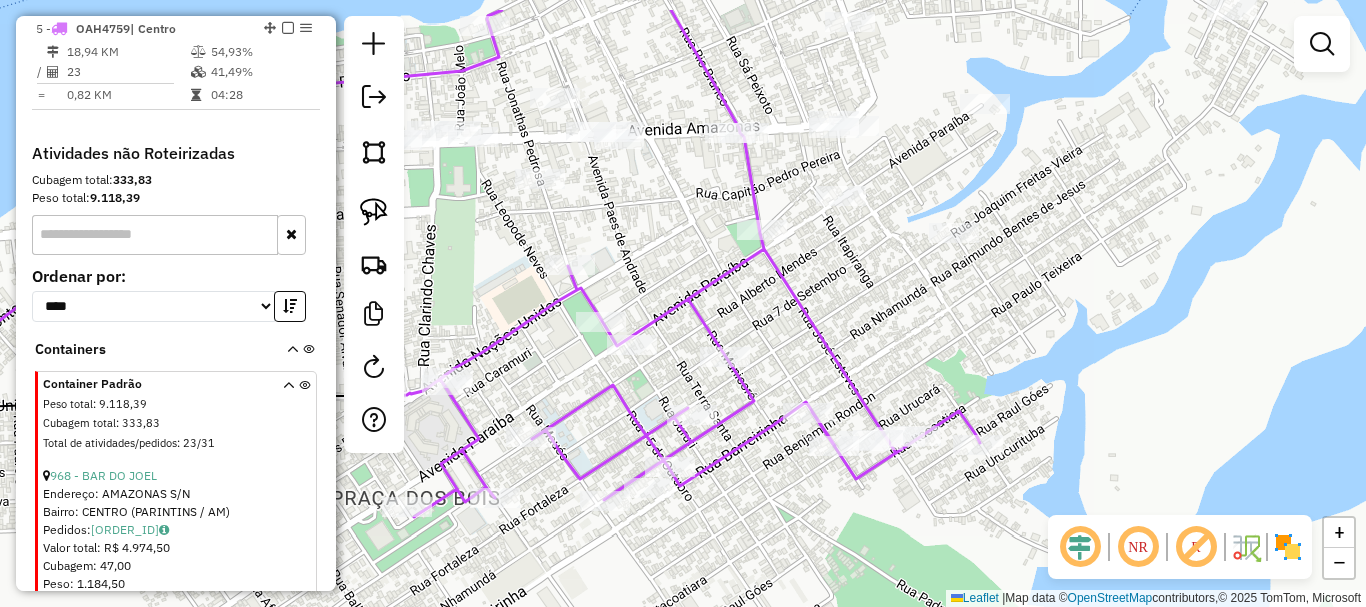drag, startPoint x: 970, startPoint y: 249, endPoint x: 718, endPoint y: 382, distance: 284.94385 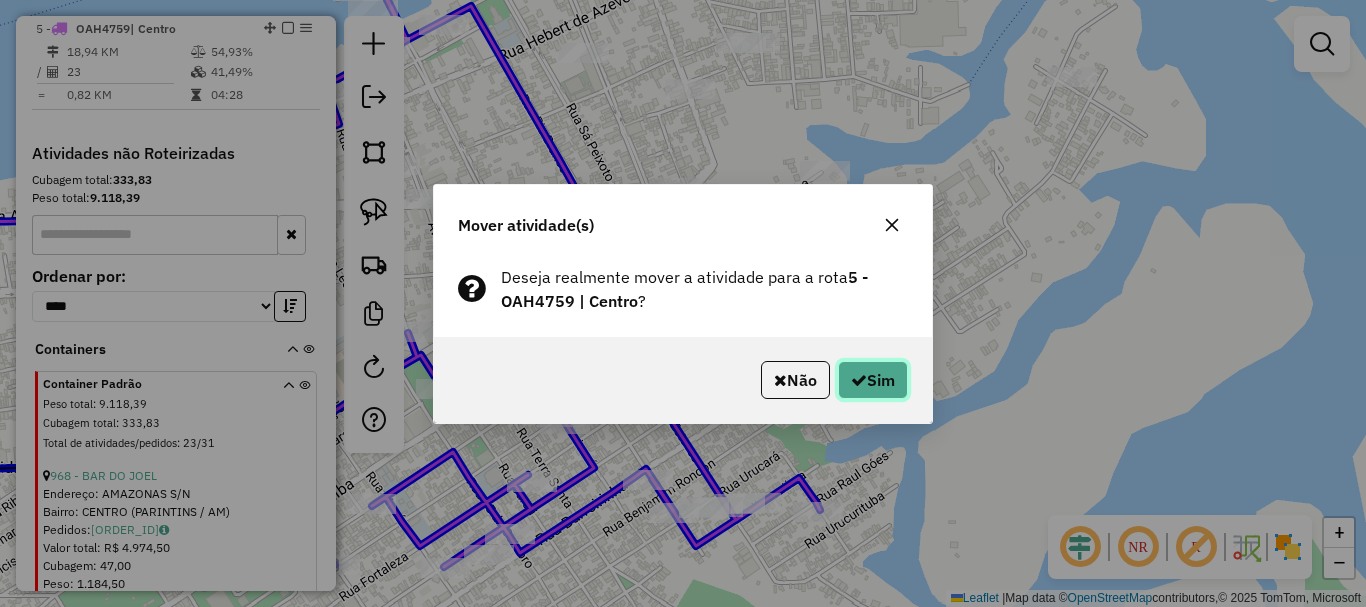 click on "Sim" 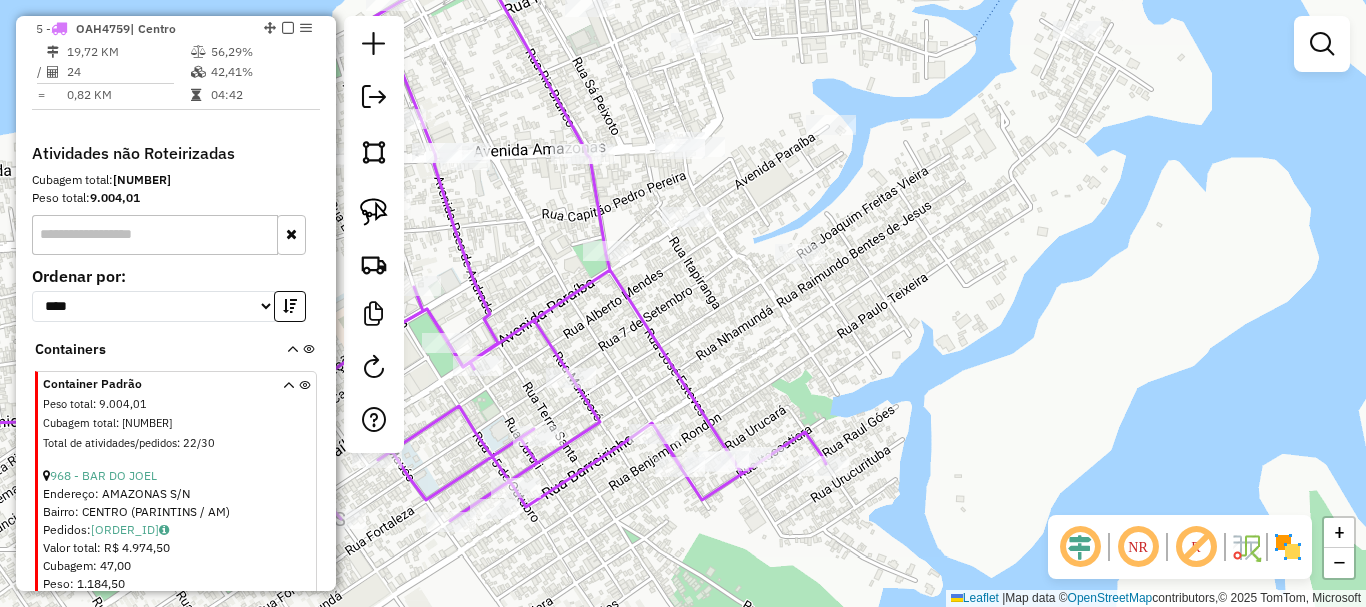 drag, startPoint x: 717, startPoint y: 408, endPoint x: 694, endPoint y: 396, distance: 25.942244 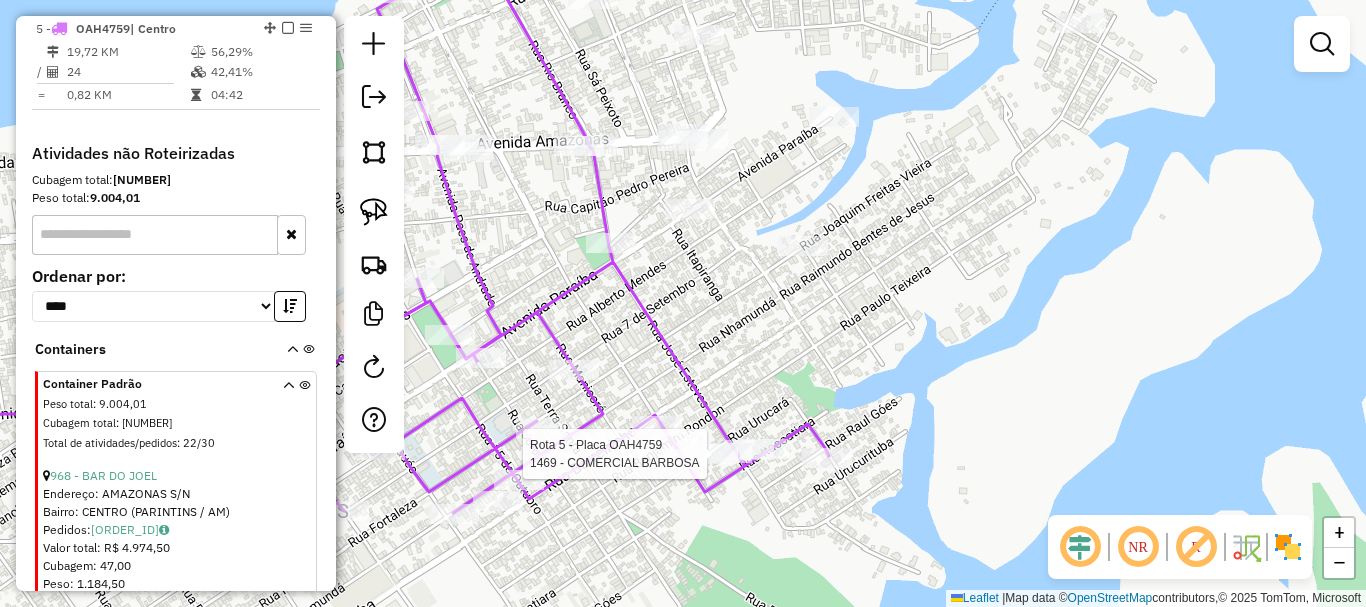 select on "**********" 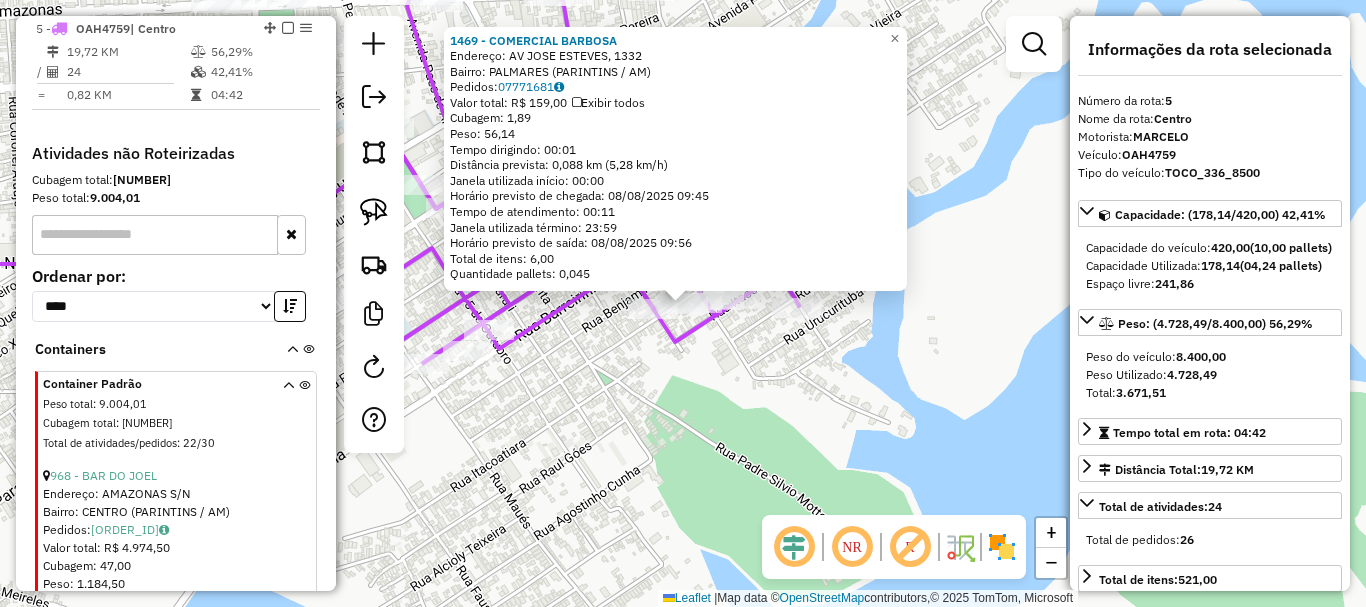 click on "1469 - [BUSINESS_NAME]  Endereço: [STREET] [NUMBER]   Bairro: [CITY] ([CITY] / [STATE])   Pedidos:  [ORDER_ID]   Valor total: R$ [PRICE]   Exibir todos   Cubagem: [CUBAGE]  Peso: [WEIGHT]  Tempo dirigindo: 00:01   Distância prevista: 0,088 km (5,28 km/h)   Janela utilizada início: 00:00   Horário previsto de chegada: 08/08/2025 09:45   Tempo de atendimento: 00:11   Janela utilizada término: 23:59   Horário previsto de saída: 08/08/2025 09:56   Total de itens: [ITEMS]   Quantidade pallets: 0,045  × Janela de atendimento Grade de atendimento Capacidade Transportadoras Veículos Cliente Pedidos  Rotas Selecione os dias de semana para filtrar as janelas de atendimento  Seg   Ter   Qua   Qui   Sex   Sáb   Dom  Informe o período da janela de atendimento: De: Até:  Filtrar exatamente a janela do cliente  Considerar janela de atendimento padrão  Selecione os dias de semana para filtrar as grades de atendimento  Seg   Ter   Qua   Qui   Sex   Sáb   Dom   Considerar clientes sem dia de atendimento cadastrado  De:" 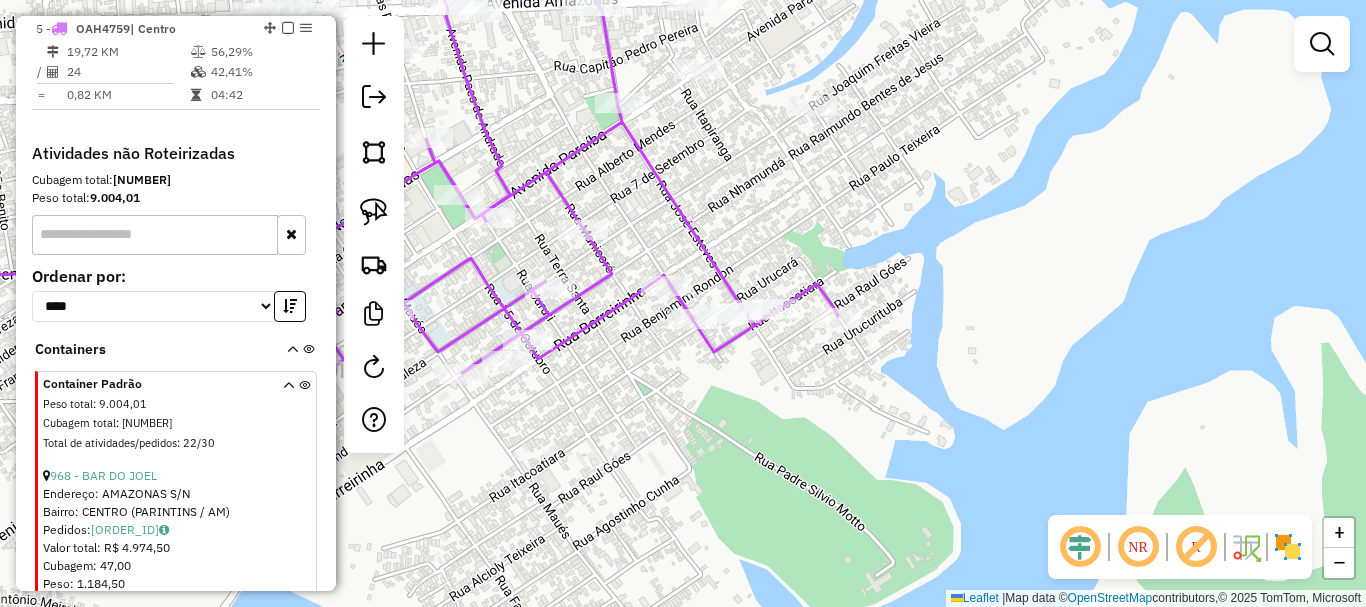 drag, startPoint x: 631, startPoint y: 409, endPoint x: 642, endPoint y: 414, distance: 12.083046 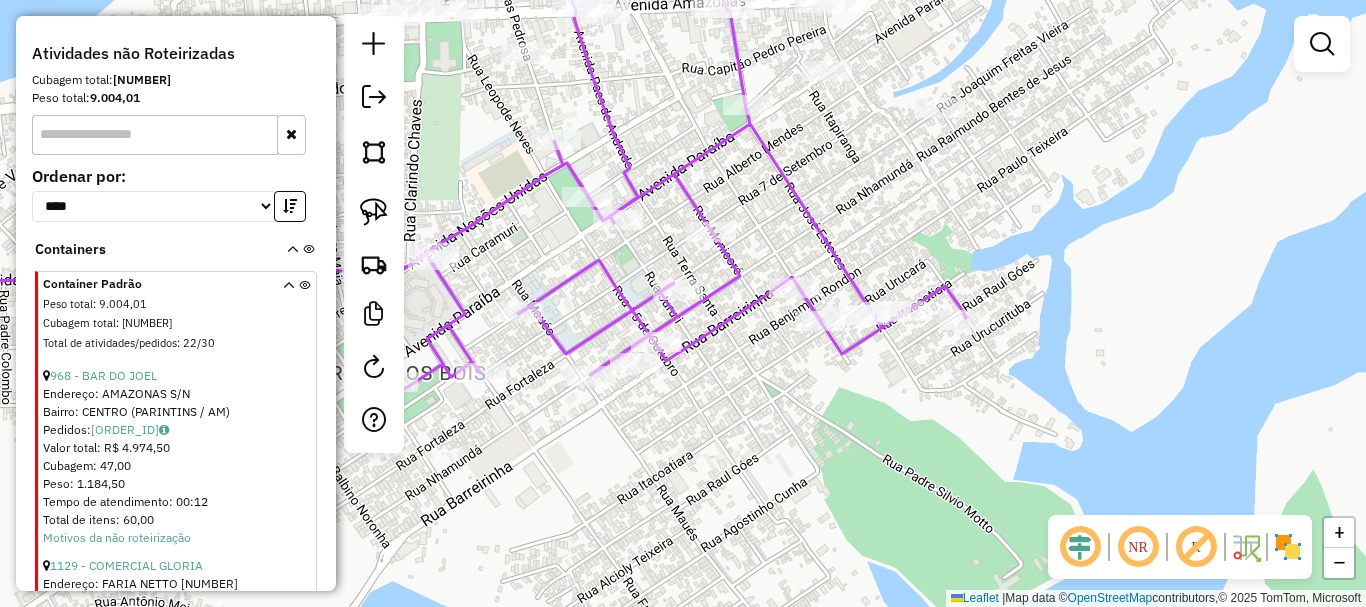 scroll, scrollTop: 1058, scrollLeft: 0, axis: vertical 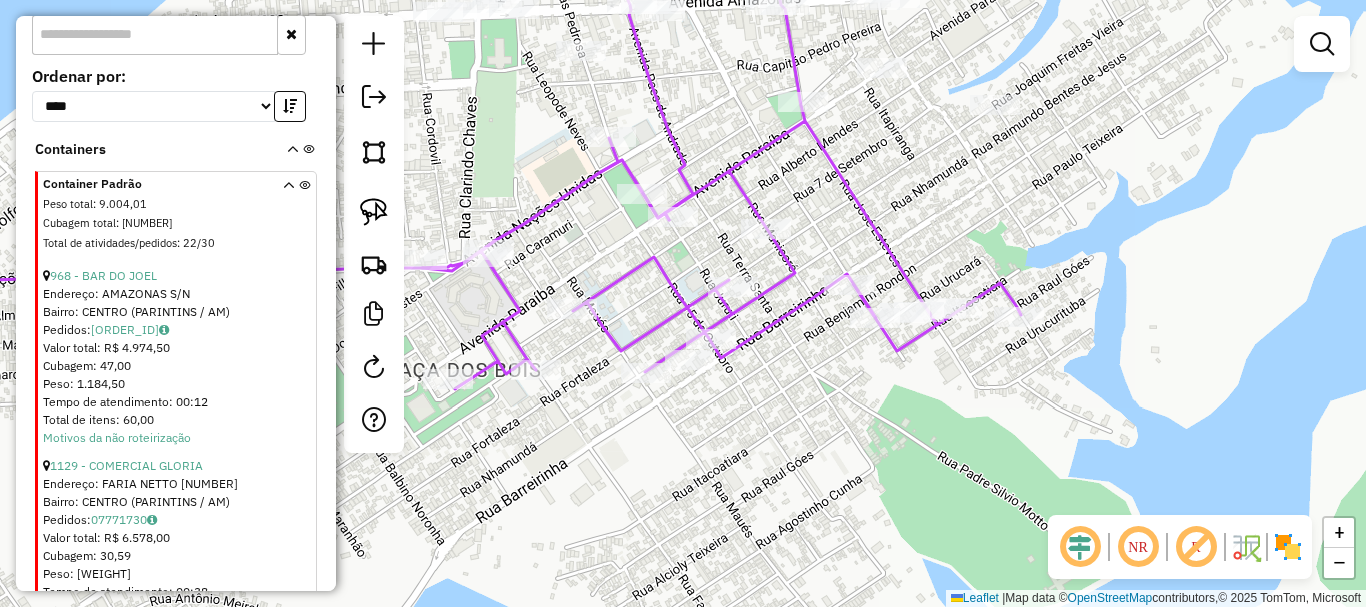 drag, startPoint x: 612, startPoint y: 517, endPoint x: 643, endPoint y: 521, distance: 31.257 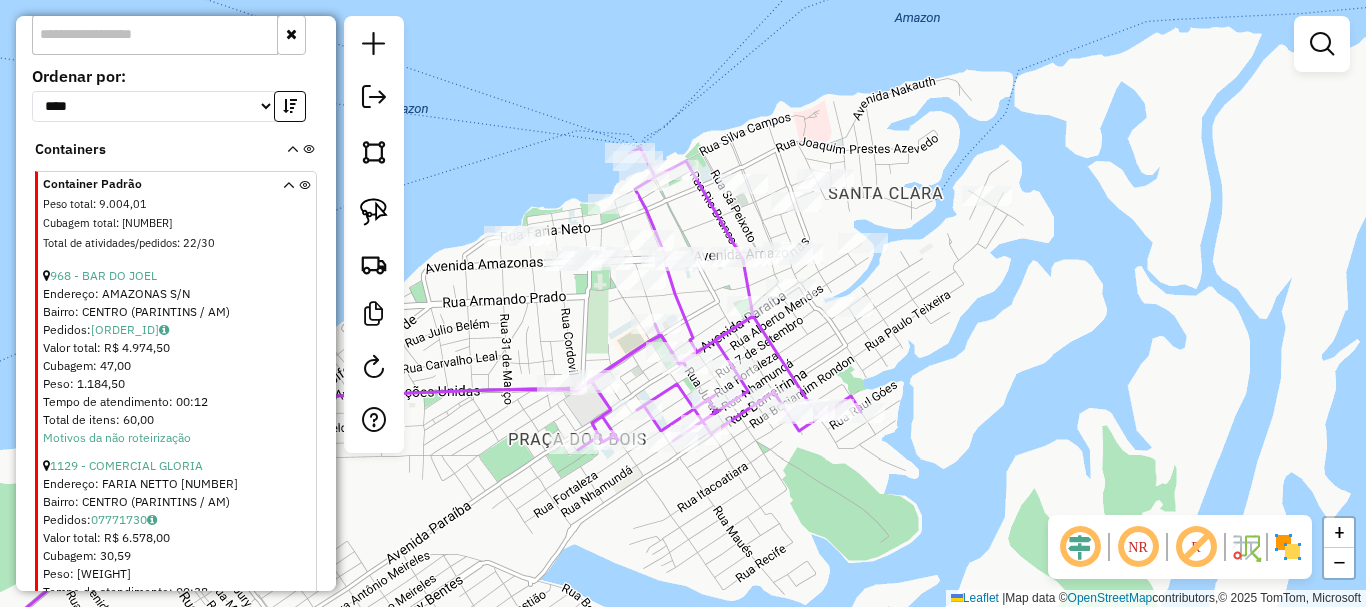 drag, startPoint x: 657, startPoint y: 492, endPoint x: 628, endPoint y: 540, distance: 56.0803 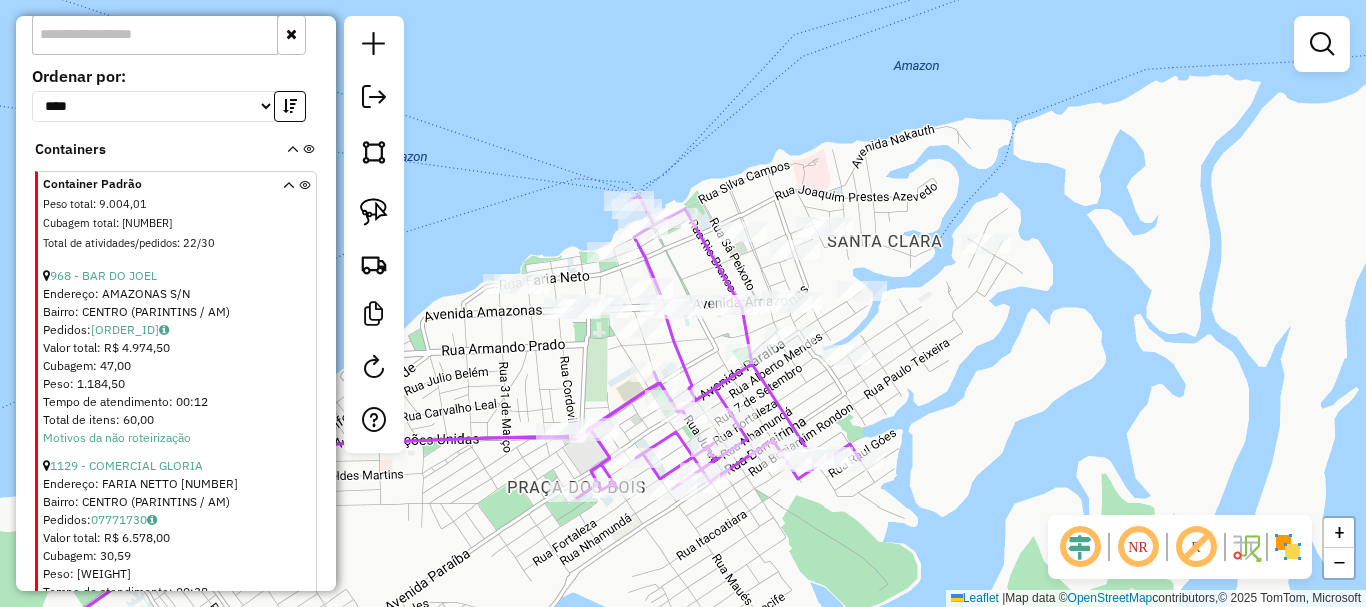drag, startPoint x: 874, startPoint y: 380, endPoint x: 903, endPoint y: 380, distance: 29 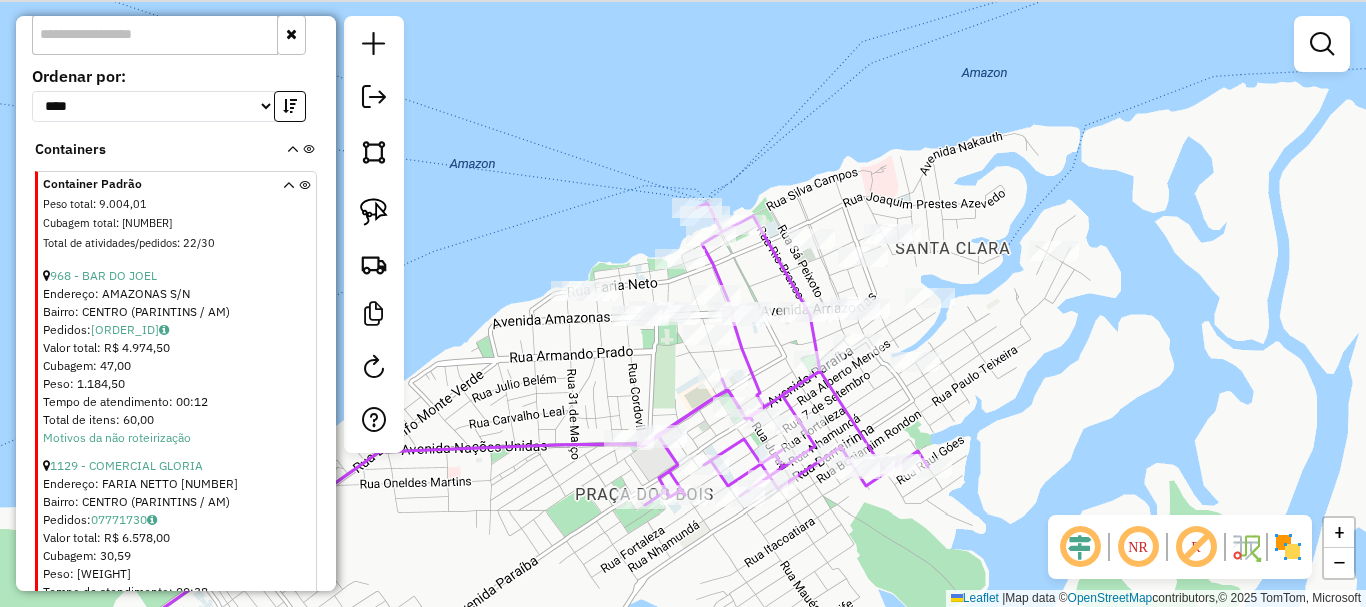 click on "Janela de atendimento Grade de atendimento Capacidade Transportadoras Veículos Cliente Pedidos  Rotas Selecione os dias de semana para filtrar as janelas de atendimento  Seg   Ter   Qua   Qui   Sex   Sáb   Dom  Informe o período da janela de atendimento: De: Até:  Filtrar exatamente a janela do cliente  Considerar janela de atendimento padrão  Selecione os dias de semana para filtrar as grades de atendimento  Seg   Ter   Qua   Qui   Sex   Sáb   Dom   Considerar clientes sem dia de atendimento cadastrado  Clientes fora do dia de atendimento selecionado Filtrar as atividades entre os valores definidos abaixo:  Peso mínimo:   Peso máximo:   Cubagem mínima:   Cubagem máxima:   De:   Até:  Filtrar as atividades entre o tempo de atendimento definido abaixo:  De:   Até:   Considerar capacidade total dos clientes não roteirizados Transportadora: Selecione um ou mais itens Tipo de veículo: Selecione um ou mais itens Veículo: Selecione um ou mais itens Motorista: Selecione um ou mais itens Nome: Rótulo:" 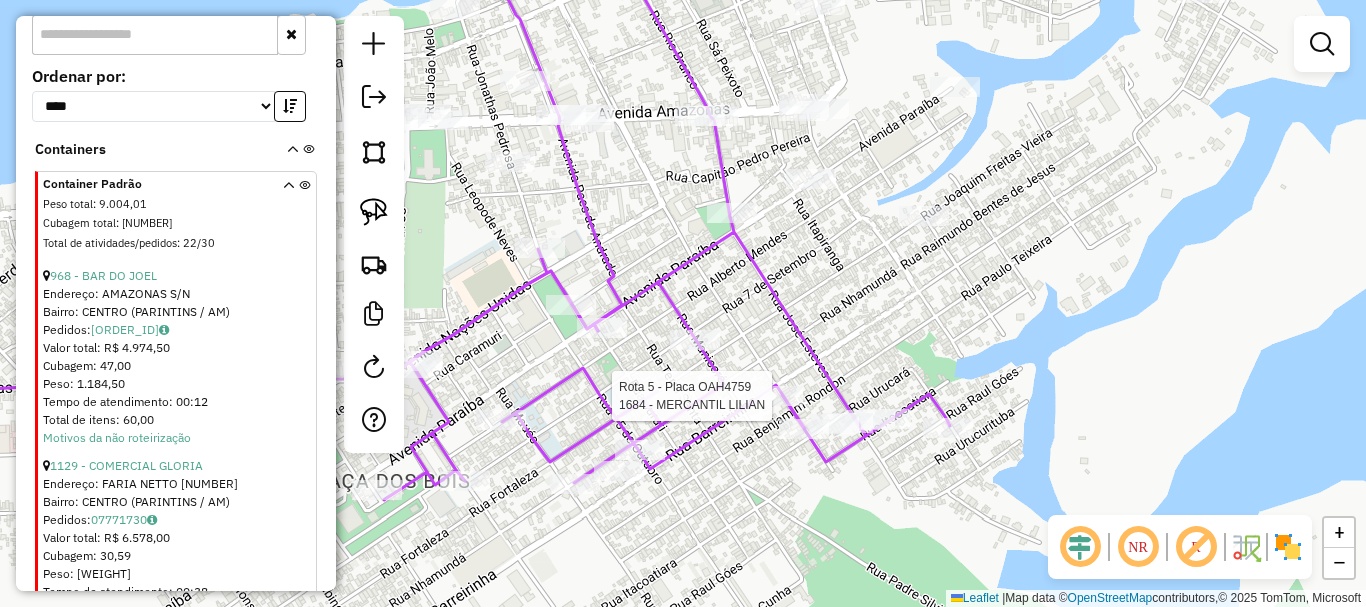 select on "**********" 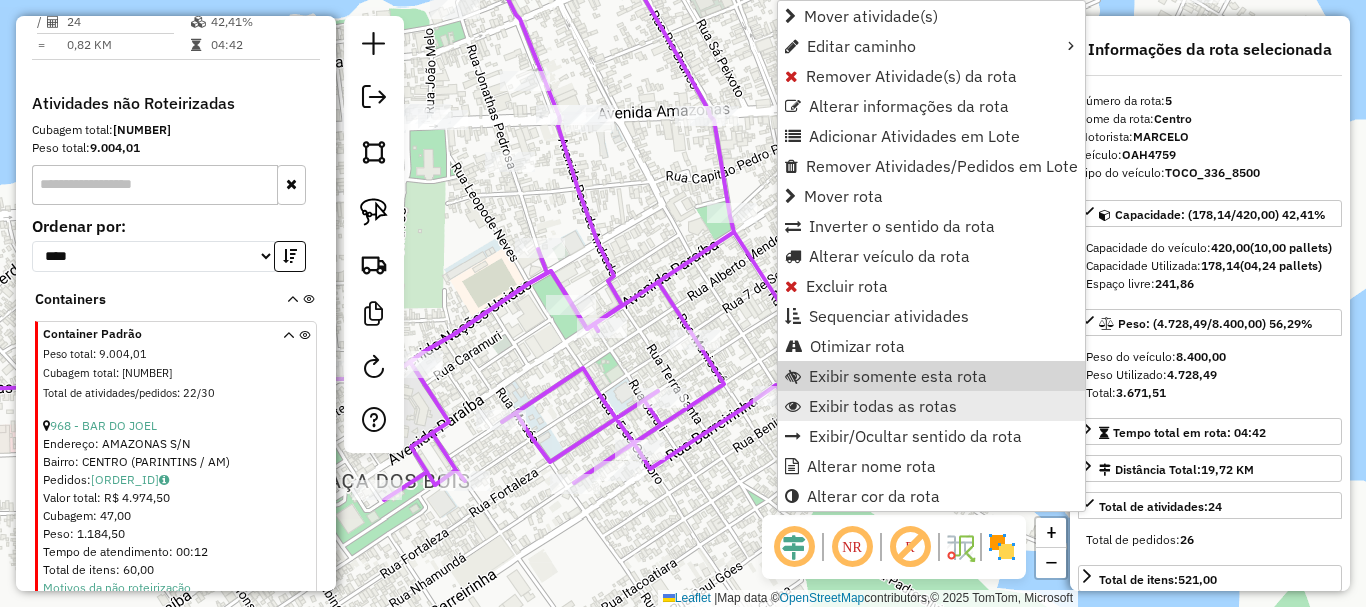 scroll, scrollTop: 858, scrollLeft: 0, axis: vertical 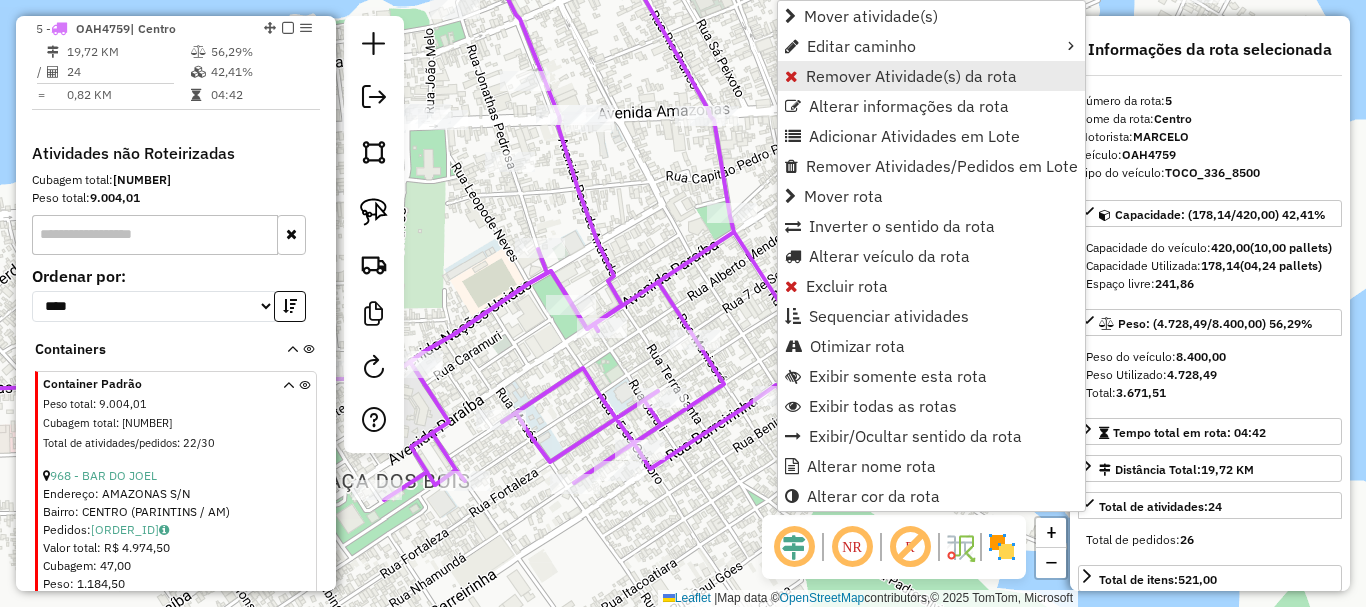 click on "Remover Atividade(s) da rota" at bounding box center (911, 76) 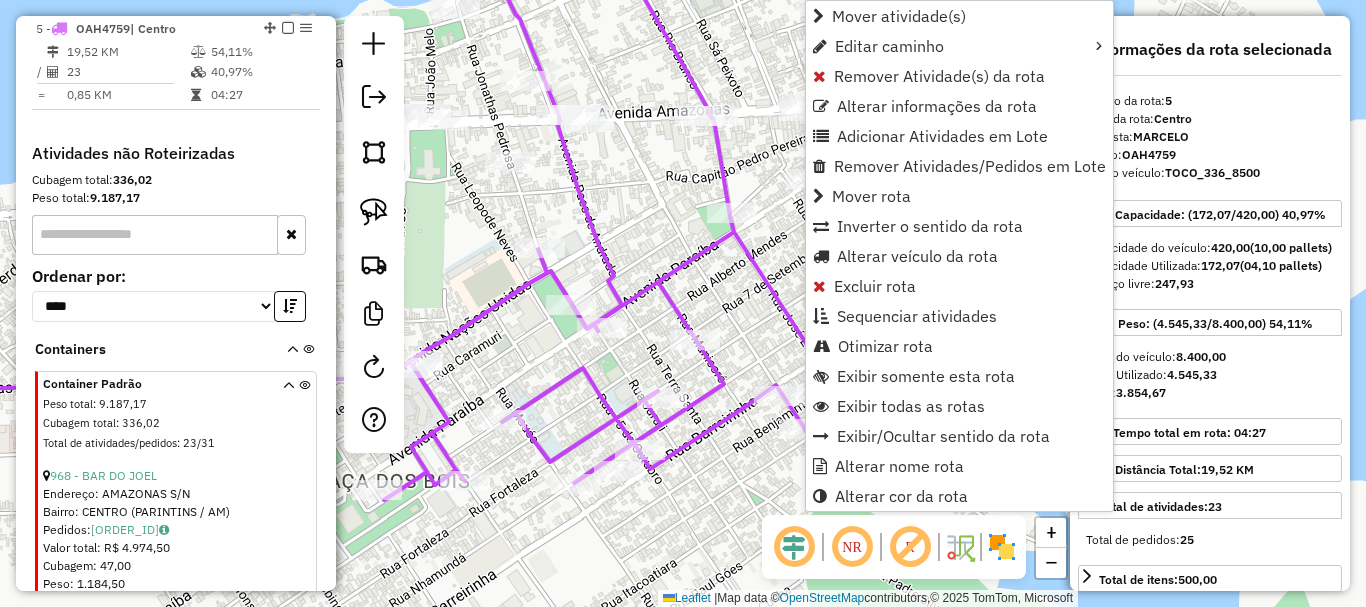 drag, startPoint x: 880, startPoint y: 72, endPoint x: 880, endPoint y: 84, distance: 12 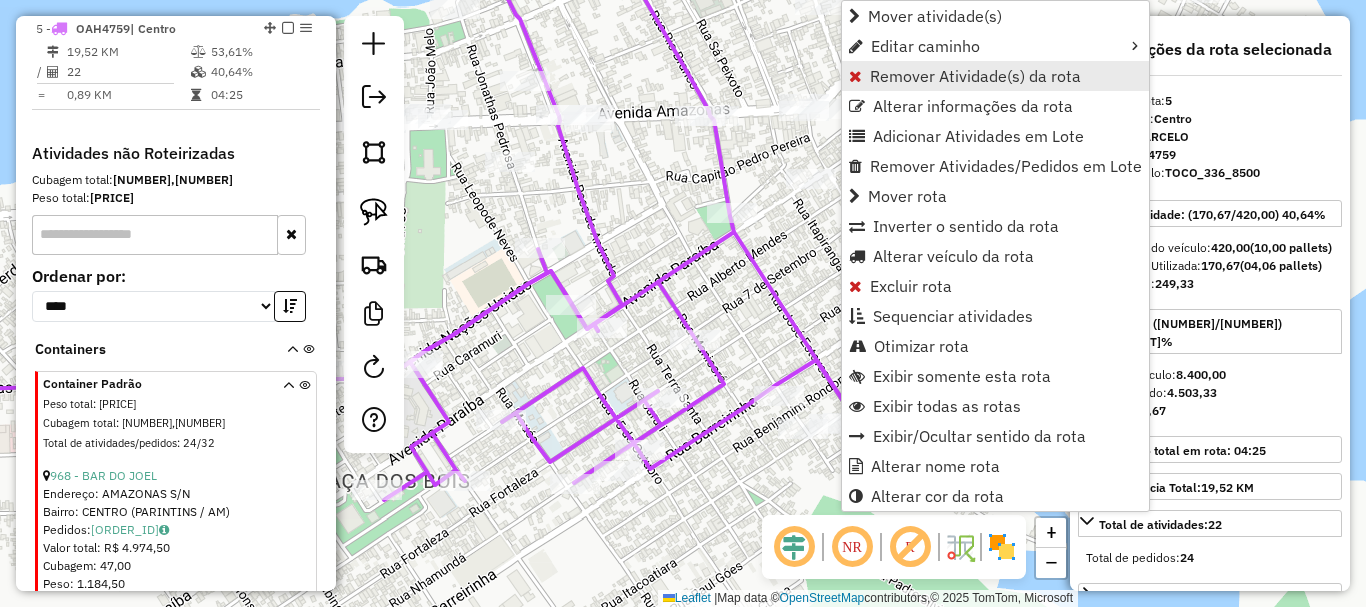 click on "Remover Atividade(s) da rota" at bounding box center [975, 76] 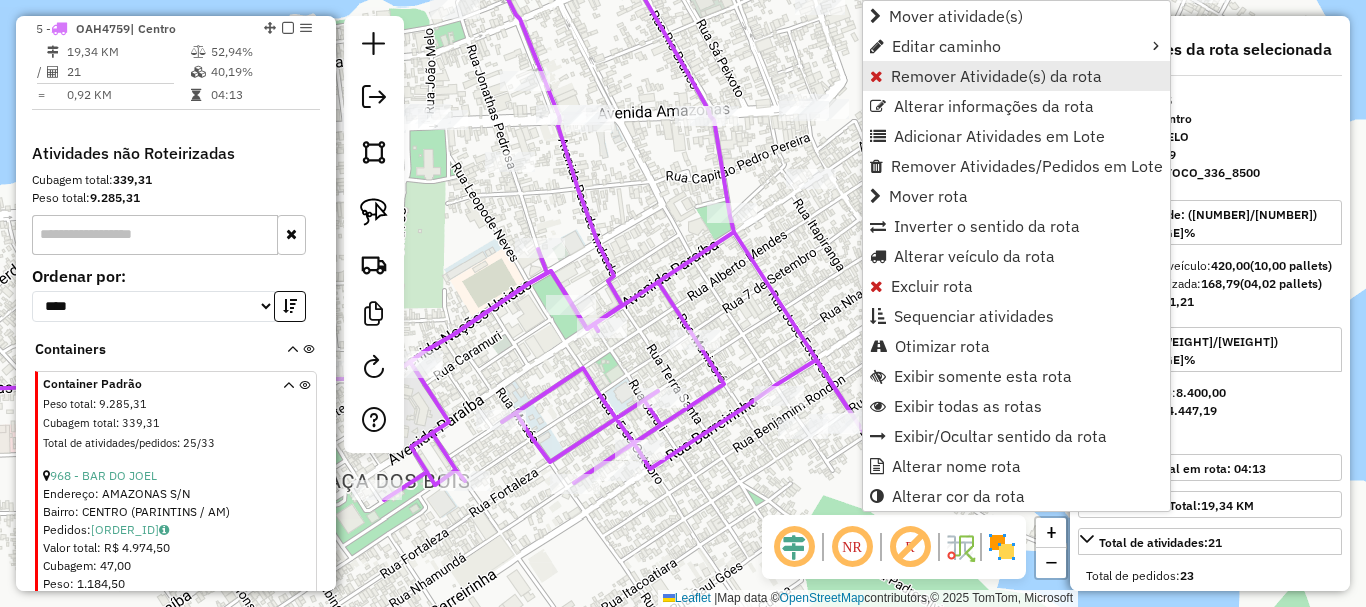 click on "Remover Atividade(s) da rota" at bounding box center (996, 76) 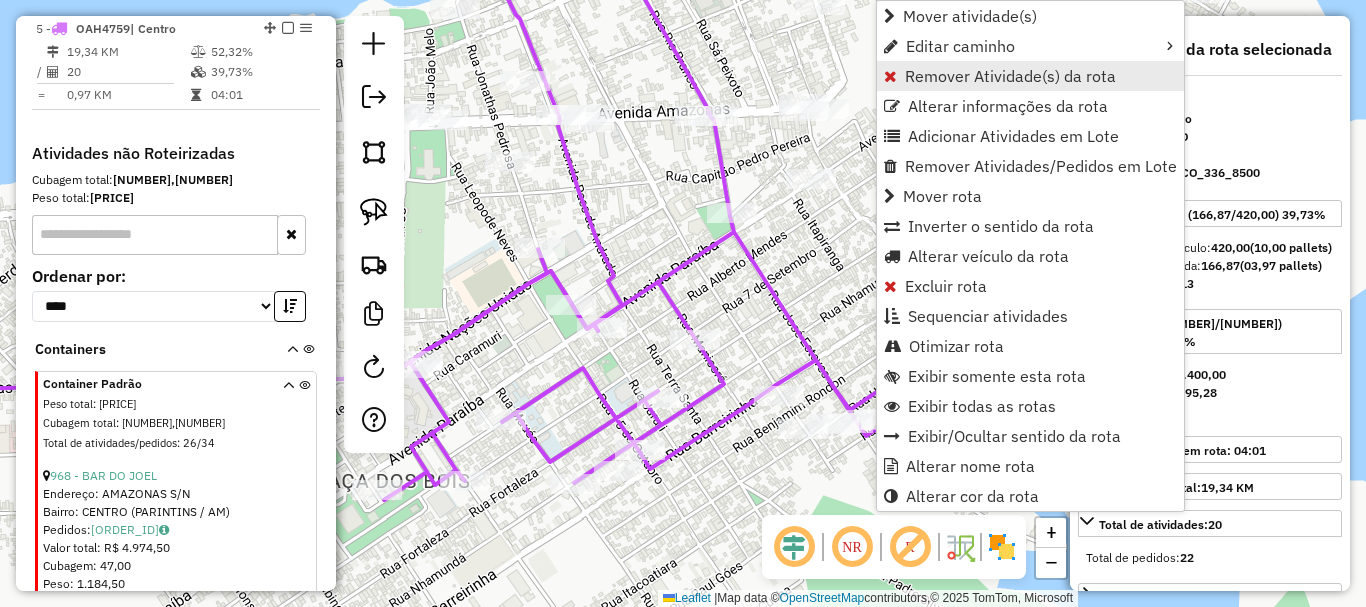 click on "Remover Atividade(s) da rota" at bounding box center [1010, 76] 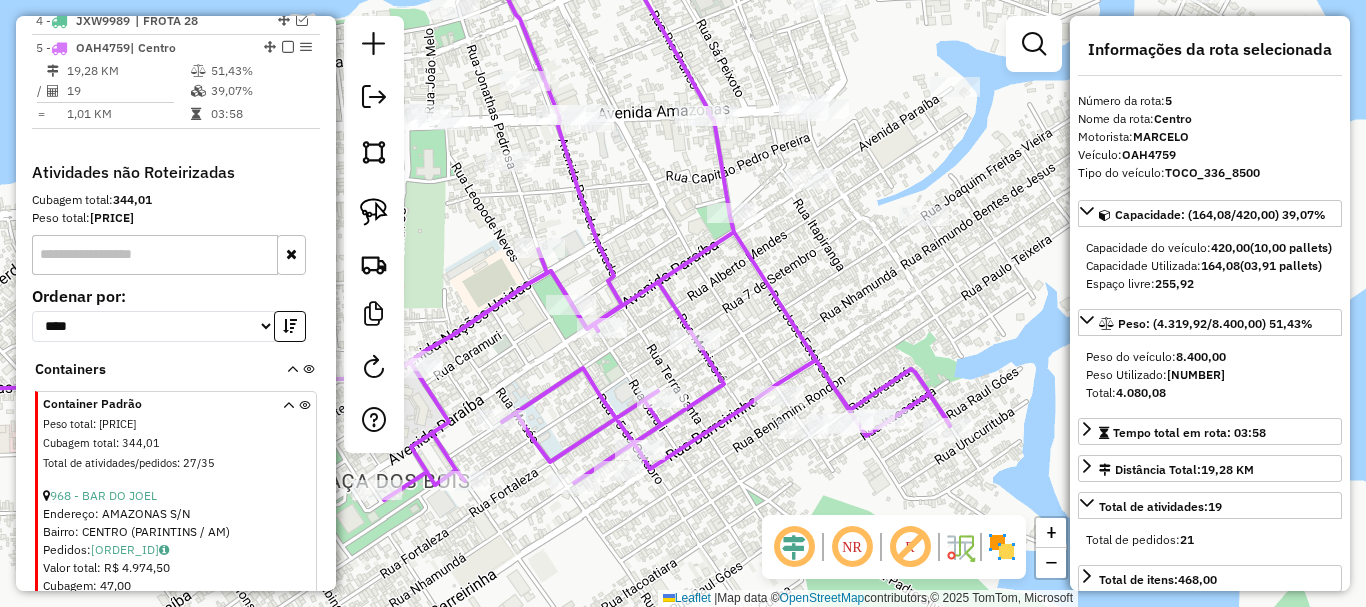 scroll, scrollTop: 858, scrollLeft: 0, axis: vertical 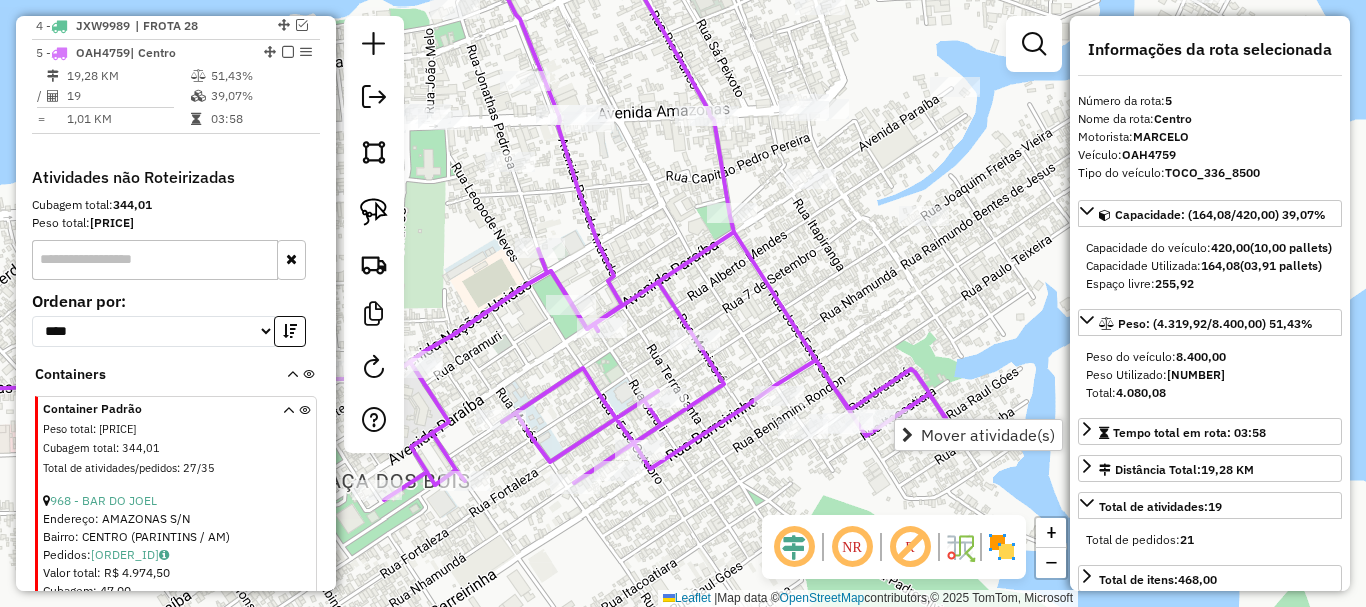 click 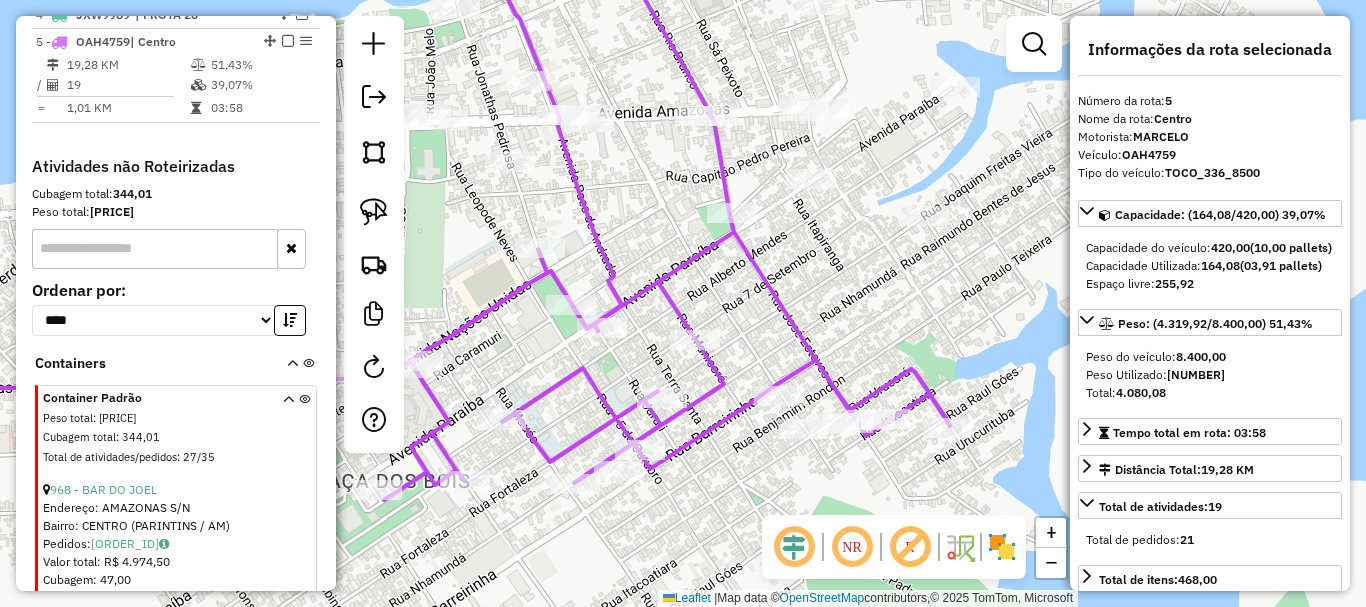 scroll, scrollTop: 882, scrollLeft: 0, axis: vertical 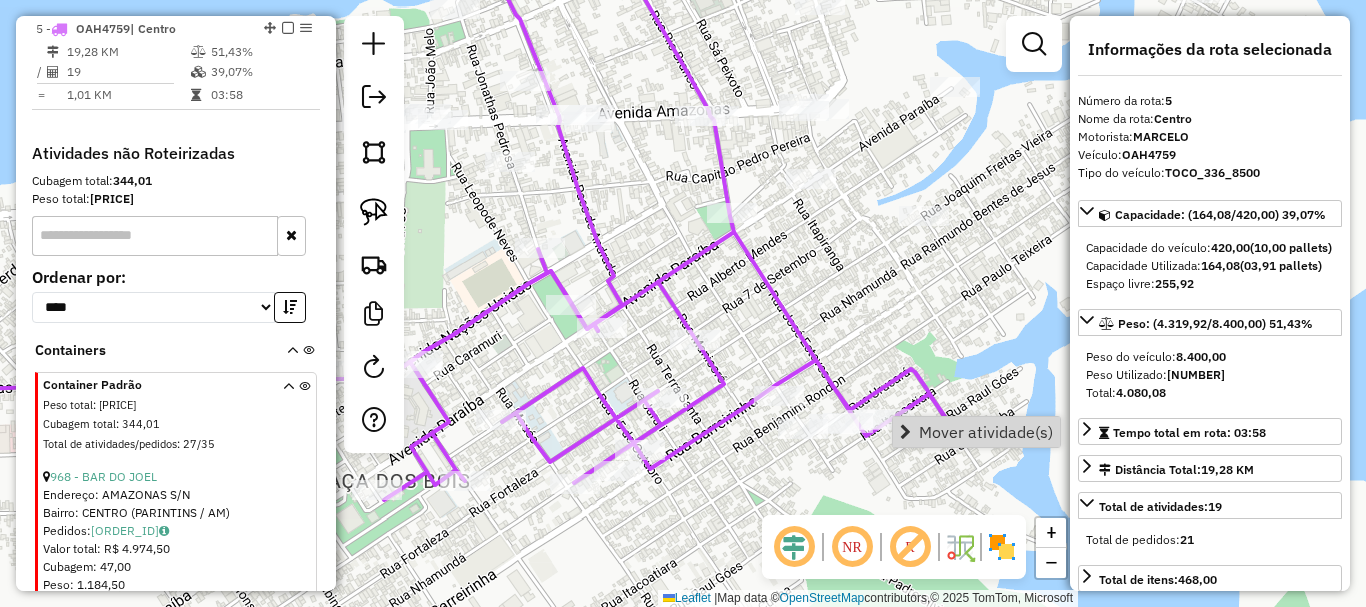 click on "Janela de atendimento Grade de atendimento Capacidade Transportadoras Veículos Cliente Pedidos  Rotas Selecione os dias de semana para filtrar as janelas de atendimento  Seg   Ter   Qua   Qui   Sex   Sáb   Dom  Informe o período da janela de atendimento: De: Até:  Filtrar exatamente a janela do cliente  Considerar janela de atendimento padrão  Selecione os dias de semana para filtrar as grades de atendimento  Seg   Ter   Qua   Qui   Sex   Sáb   Dom   Considerar clientes sem dia de atendimento cadastrado  Clientes fora do dia de atendimento selecionado Filtrar as atividades entre os valores definidos abaixo:  Peso mínimo:   Peso máximo:   Cubagem mínima:   Cubagem máxima:   De:   Até:  Filtrar as atividades entre o tempo de atendimento definido abaixo:  De:   Até:   Considerar capacidade total dos clientes não roteirizados Transportadora: Selecione um ou mais itens Tipo de veículo: Selecione um ou mais itens Veículo: Selecione um ou mais itens Motorista: Selecione um ou mais itens Nome: Rótulo:" 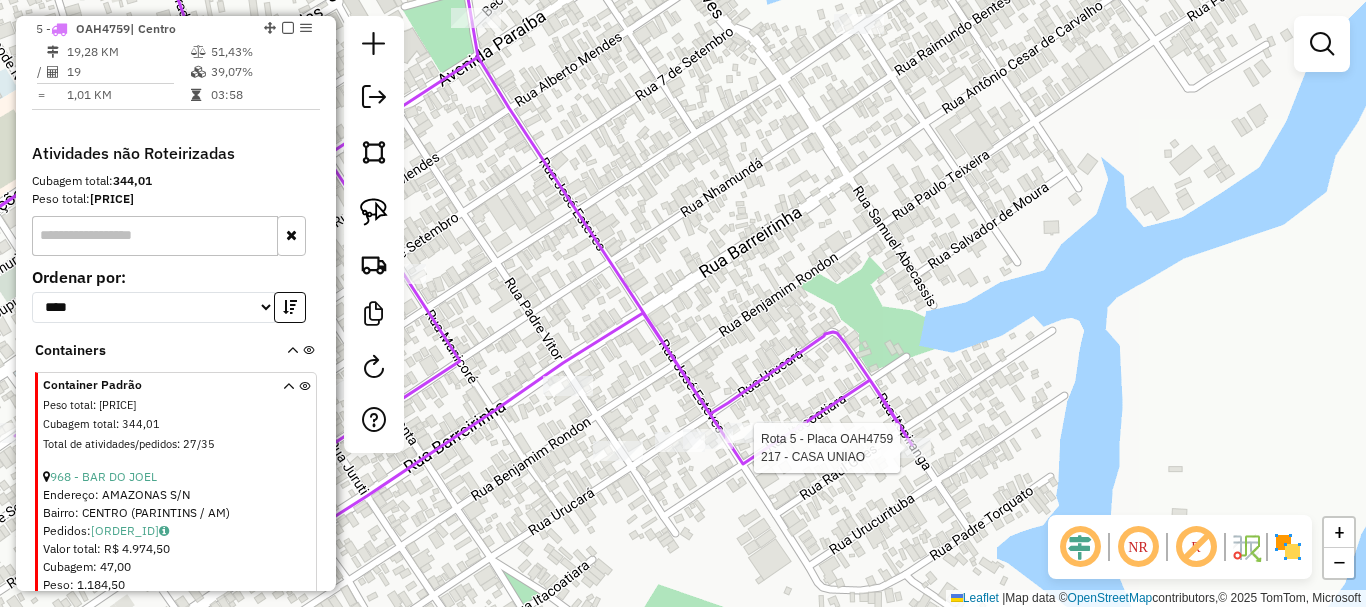 select on "**********" 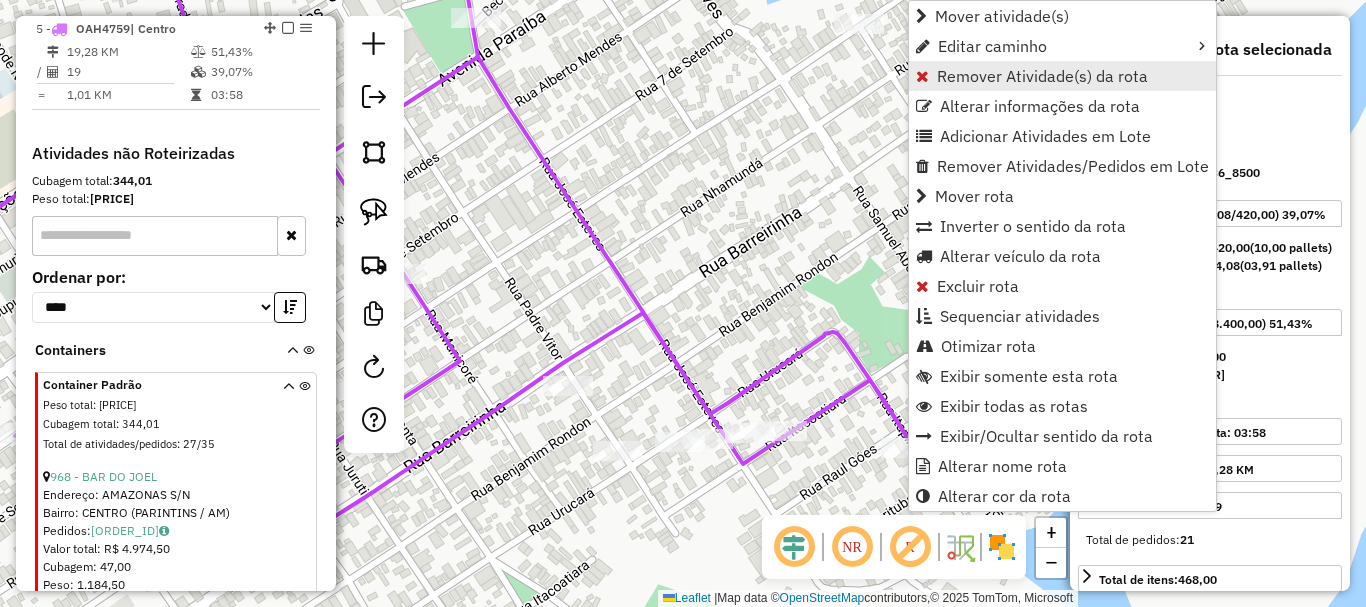 click on "Remover Atividade(s) da rota" at bounding box center [1042, 76] 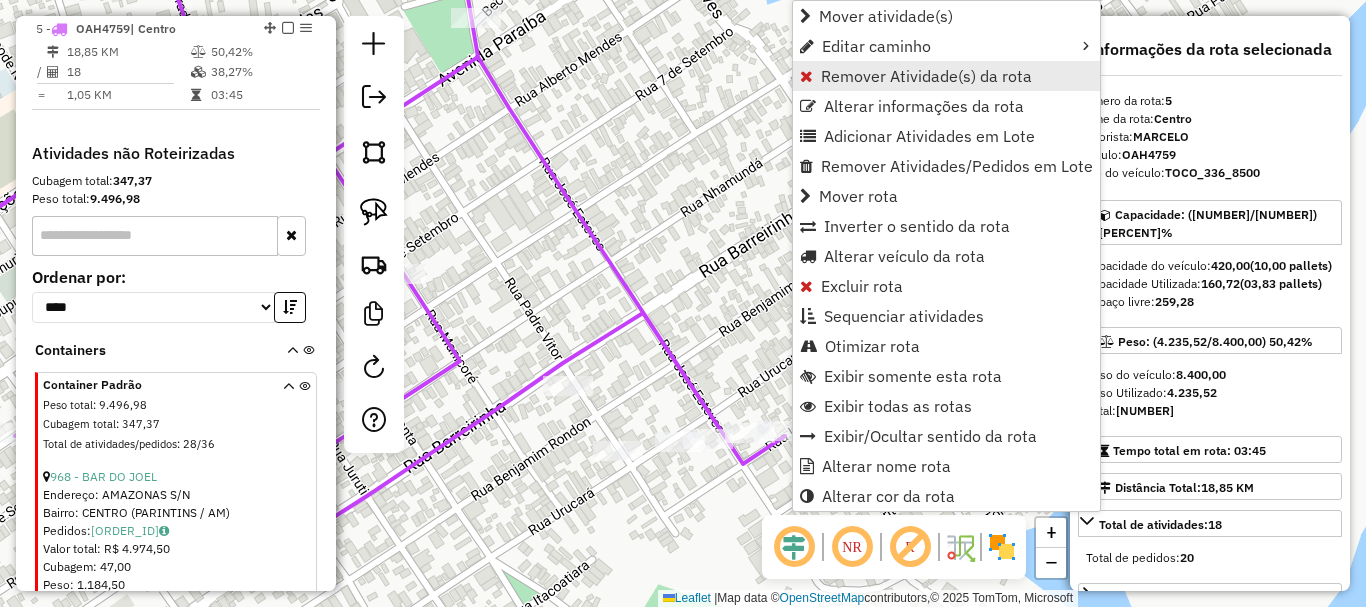 click on "Remover Atividade(s) da rota" at bounding box center (926, 76) 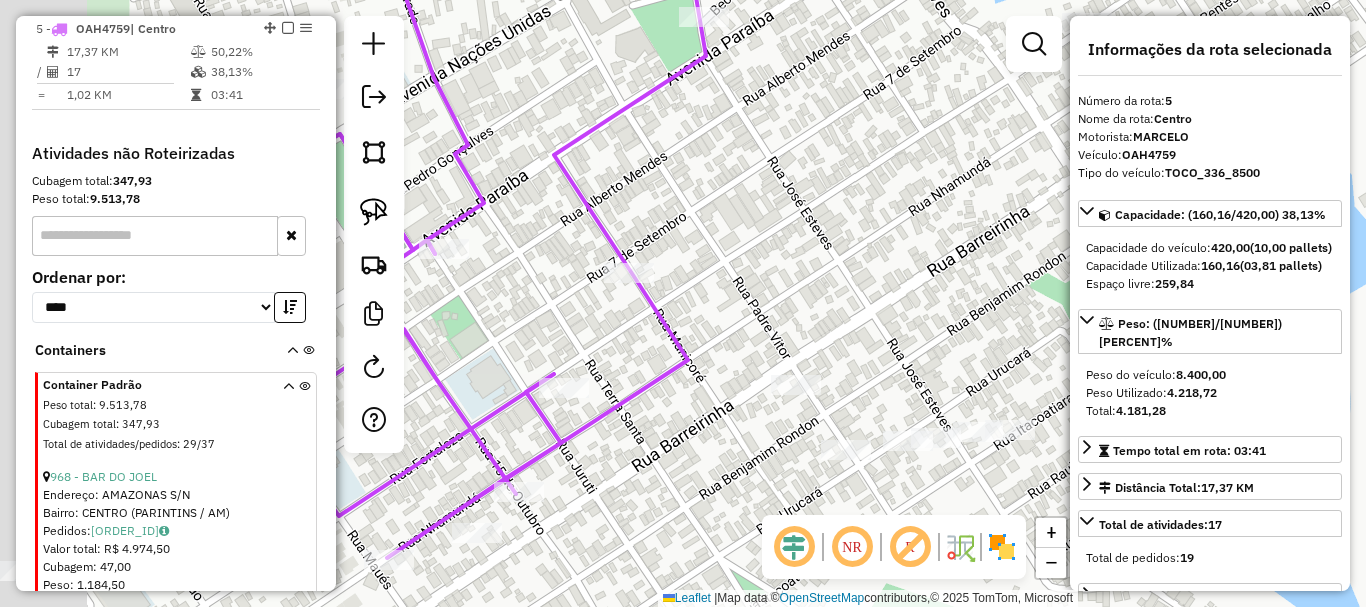 drag, startPoint x: 613, startPoint y: 271, endPoint x: 838, endPoint y: 263, distance: 225.14218 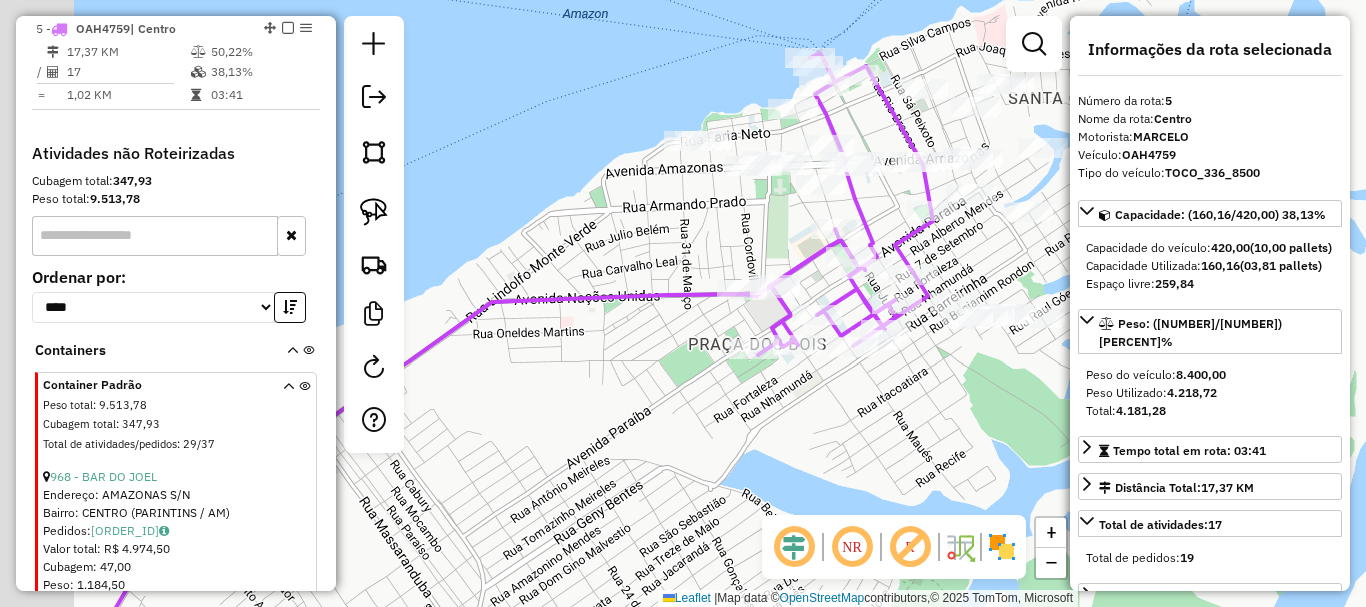 drag, startPoint x: 642, startPoint y: 245, endPoint x: 726, endPoint y: 246, distance: 84.00595 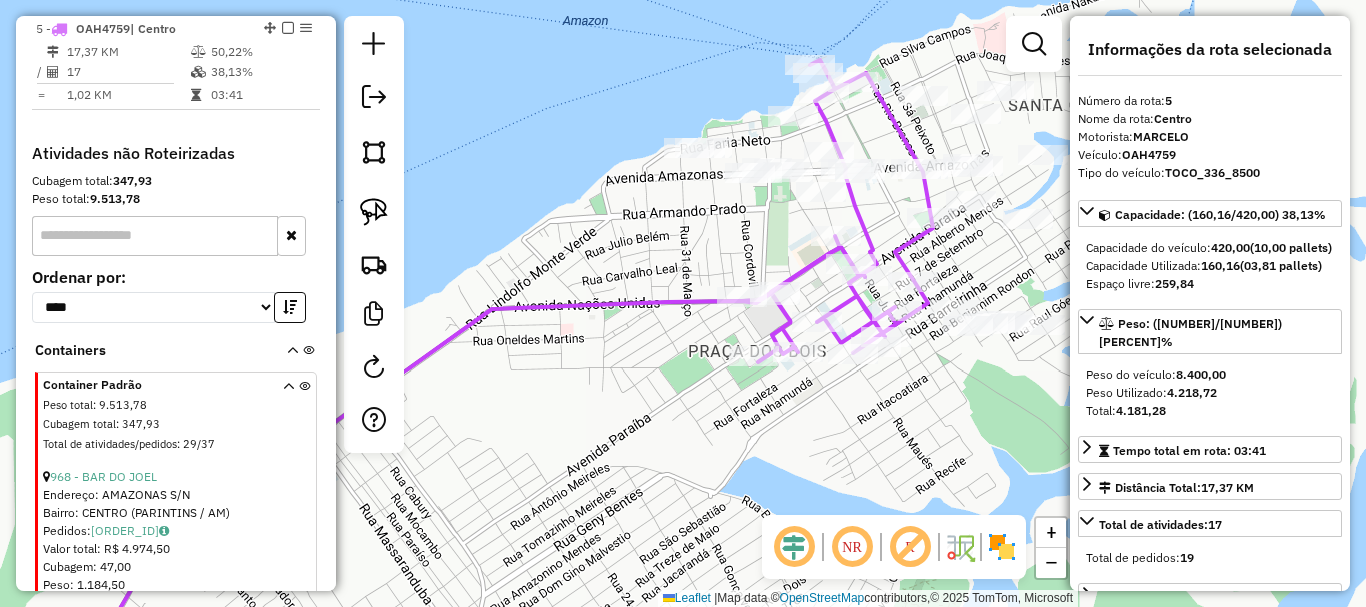 drag, startPoint x: 717, startPoint y: 178, endPoint x: 796, endPoint y: 302, distance: 147.0272 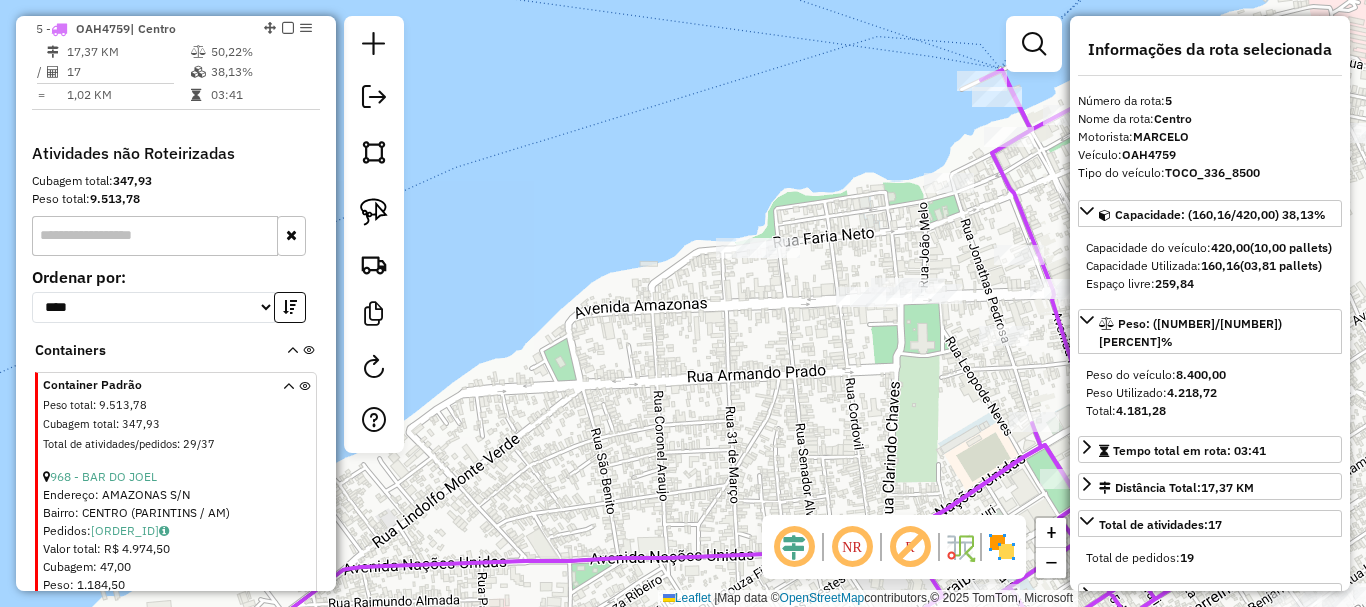 drag, startPoint x: 854, startPoint y: 371, endPoint x: 657, endPoint y: 316, distance: 204.53362 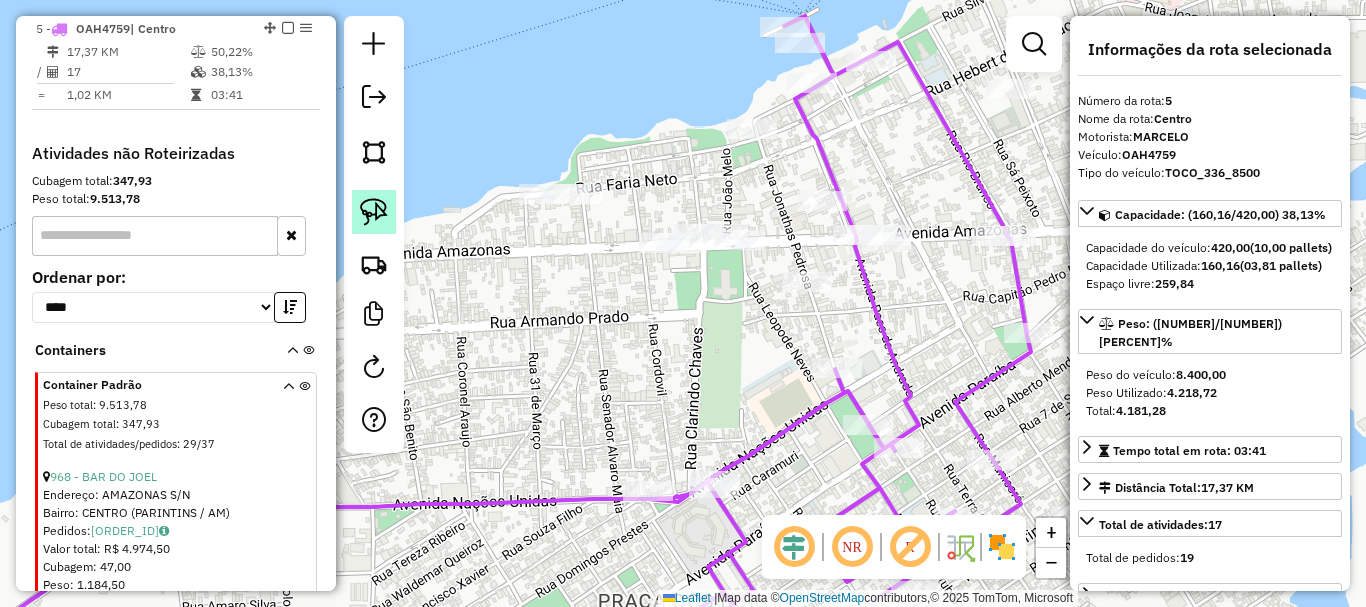 click 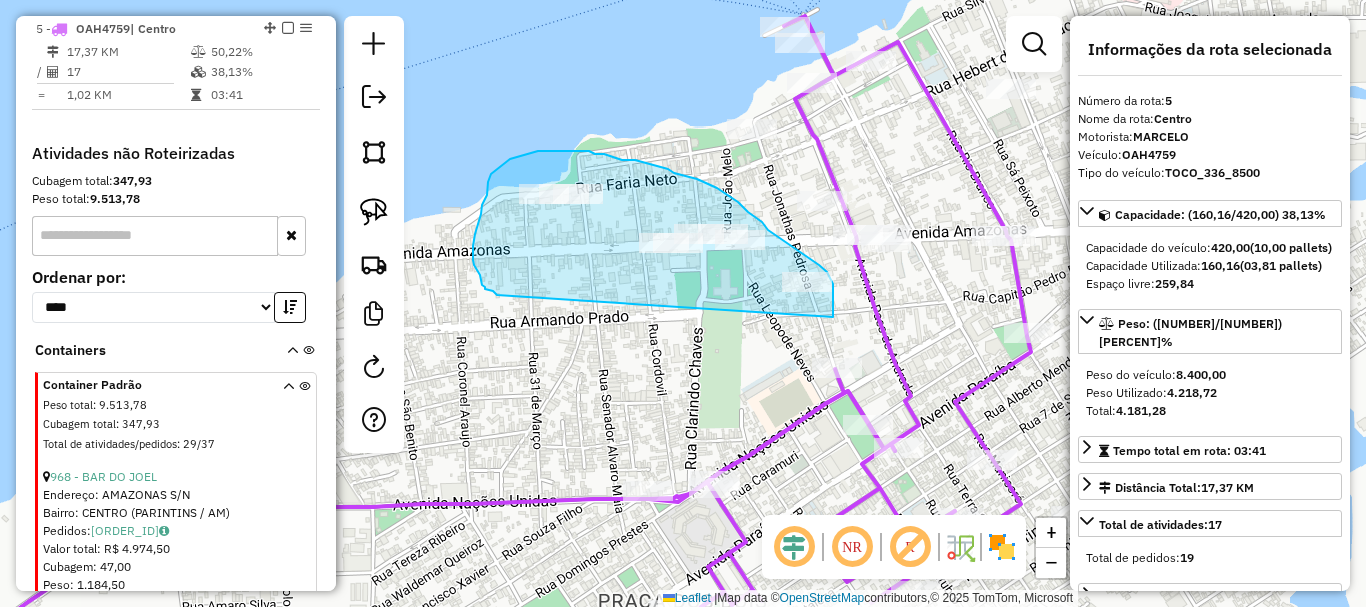 drag, startPoint x: 833, startPoint y: 317, endPoint x: 500, endPoint y: 296, distance: 333.6615 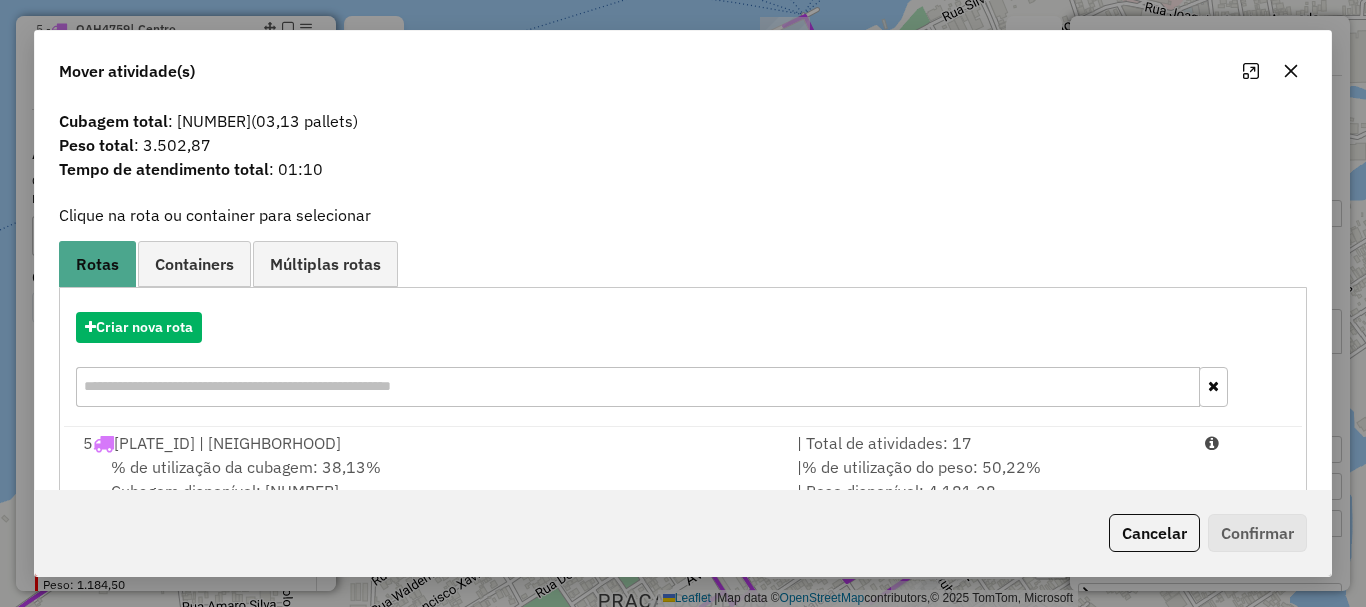 scroll, scrollTop: 0, scrollLeft: 0, axis: both 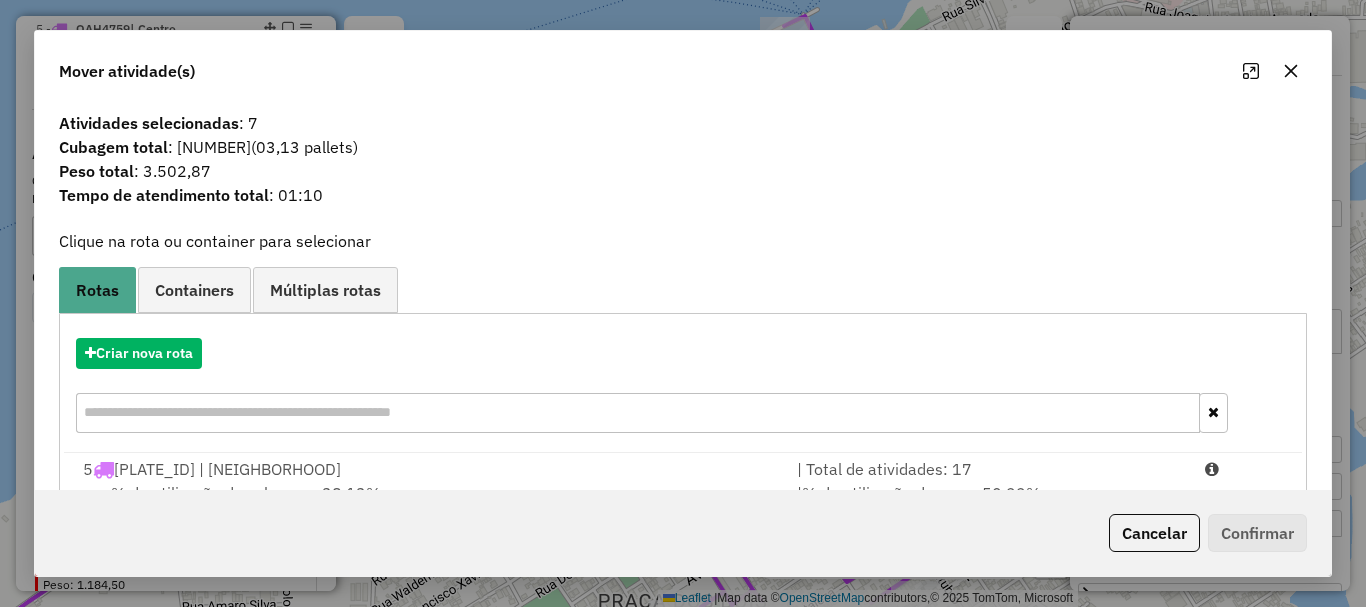 drag, startPoint x: 1145, startPoint y: 534, endPoint x: 1112, endPoint y: 535, distance: 33.01515 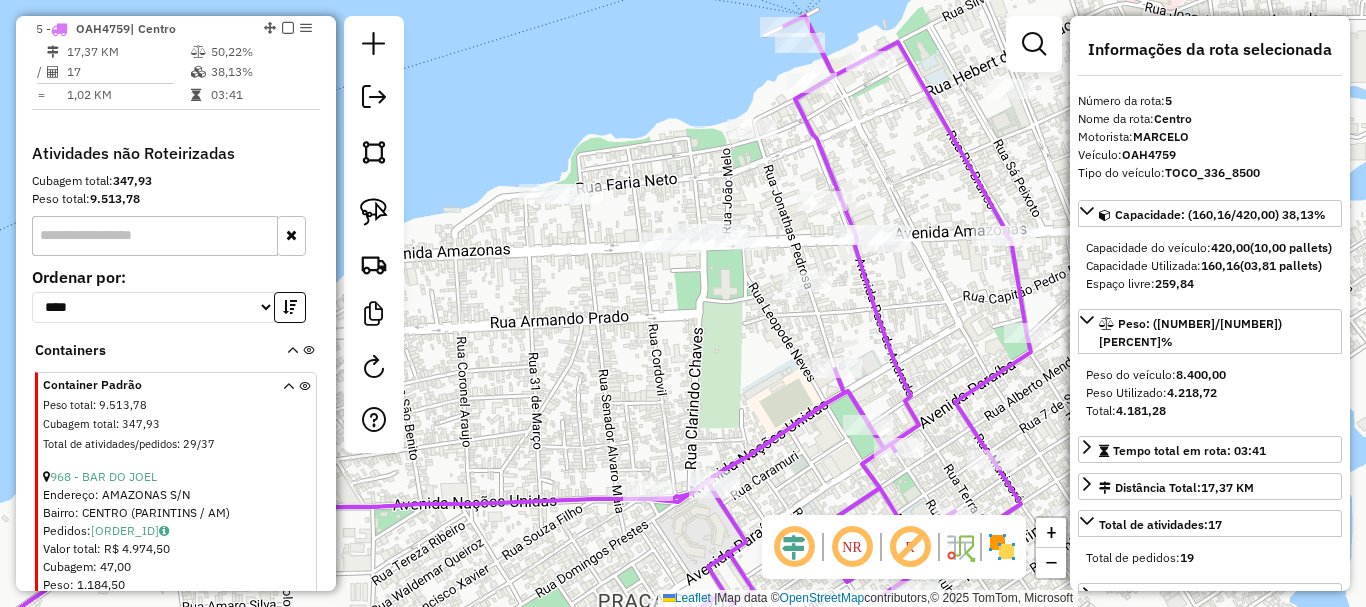 drag, startPoint x: 815, startPoint y: 319, endPoint x: 770, endPoint y: 328, distance: 45.891174 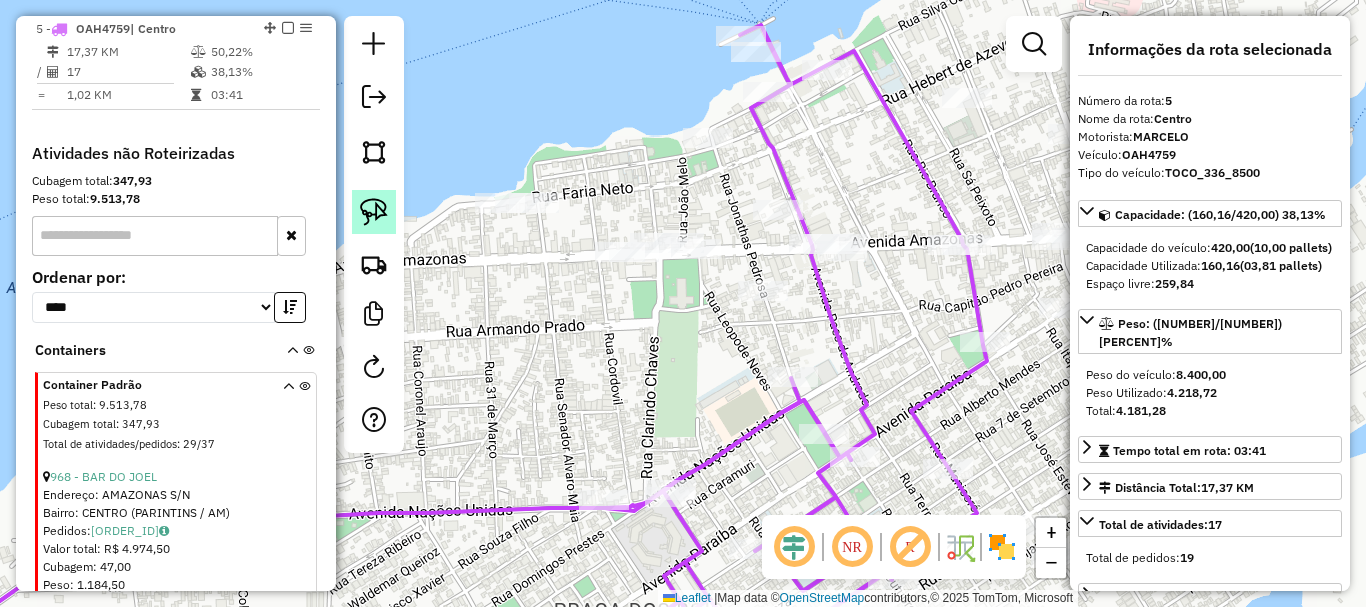 click 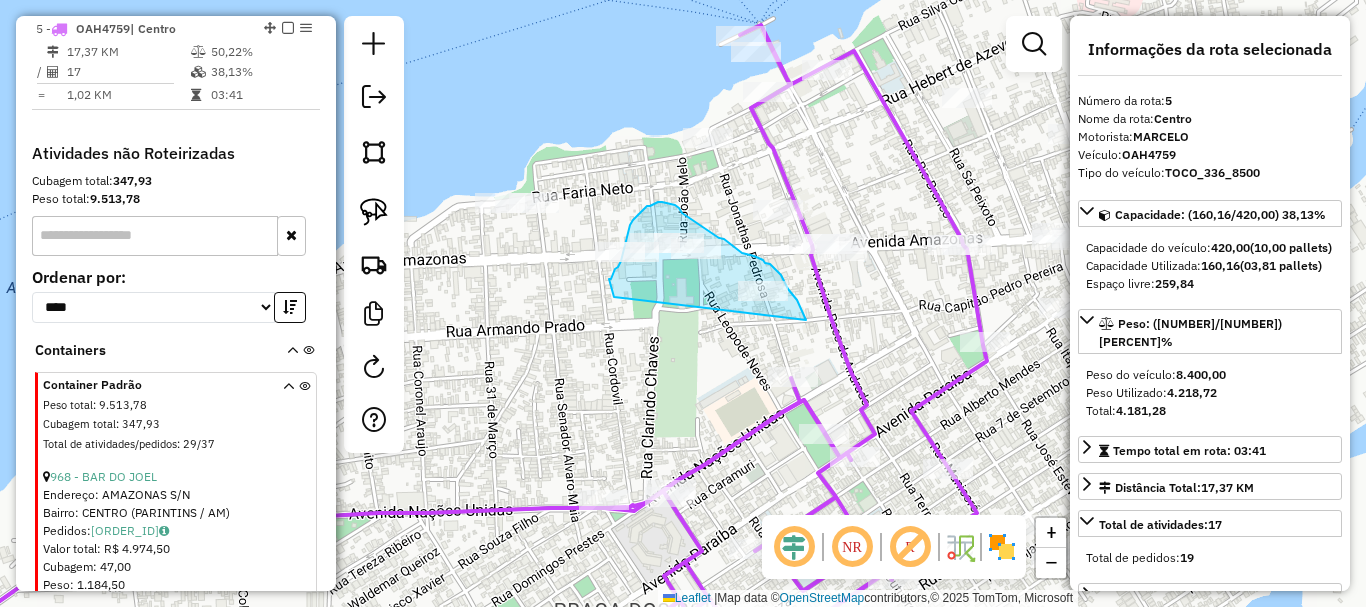 drag, startPoint x: 806, startPoint y: 320, endPoint x: 627, endPoint y: 324, distance: 179.0447 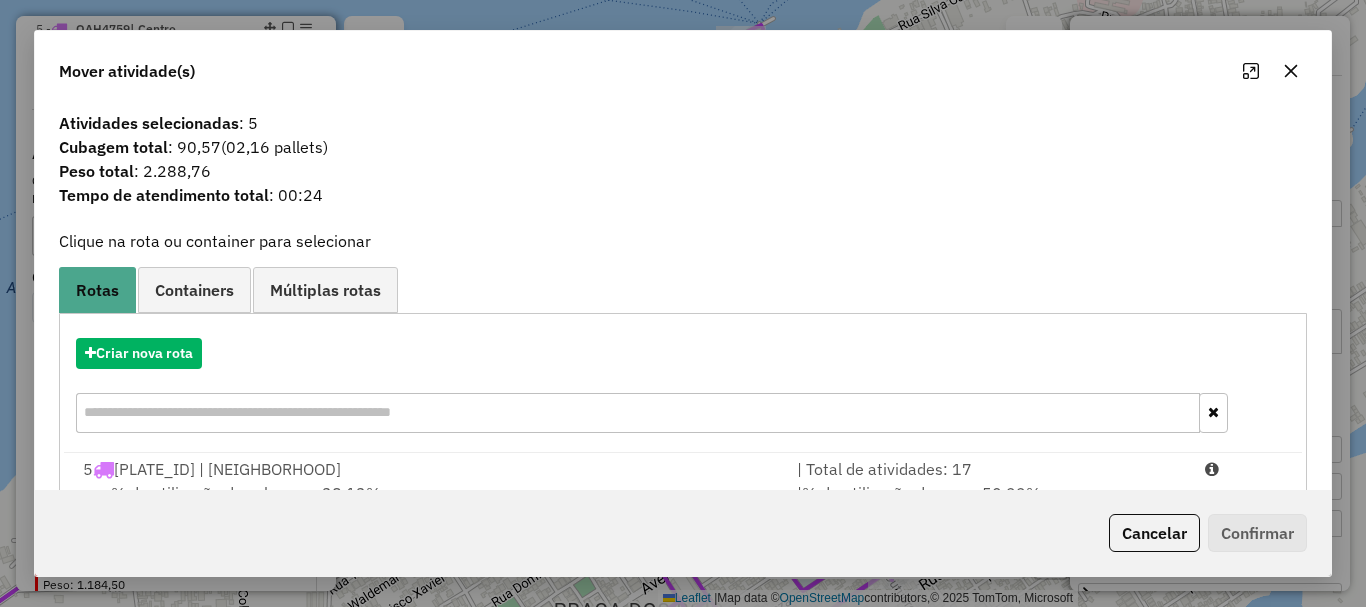 scroll, scrollTop: 78, scrollLeft: 0, axis: vertical 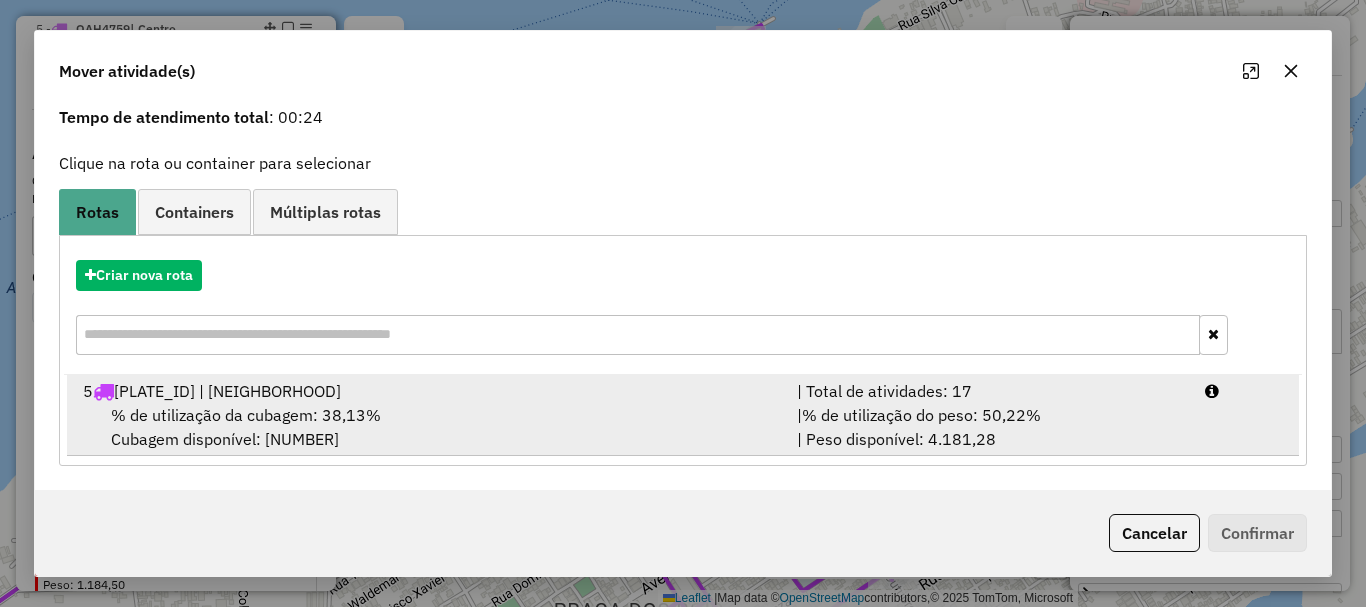 click on "5 OAH4759 | Centro" at bounding box center [428, 391] 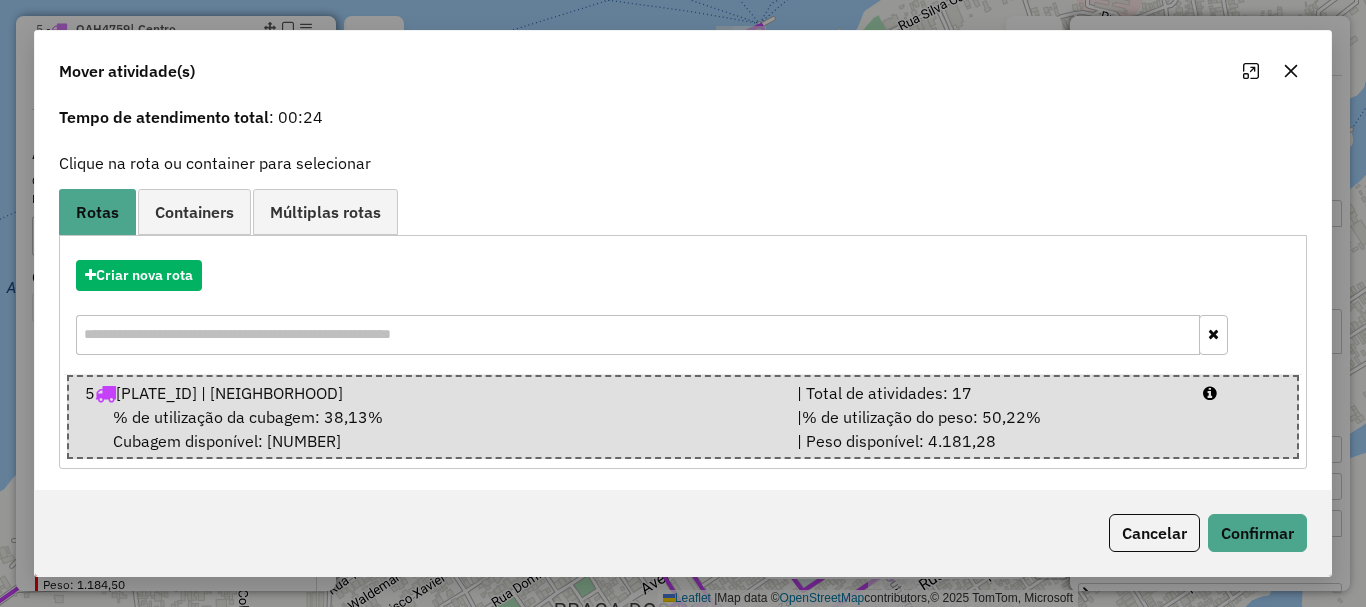 click on "Cancelar   Confirmar" 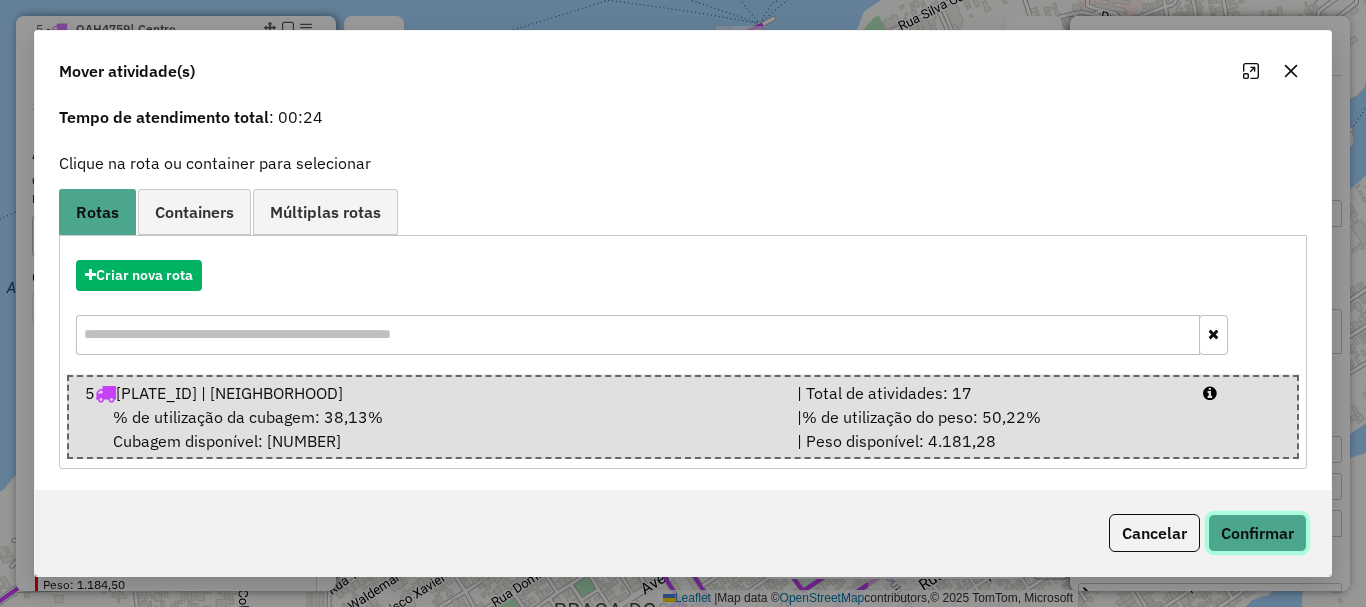 click on "Confirmar" 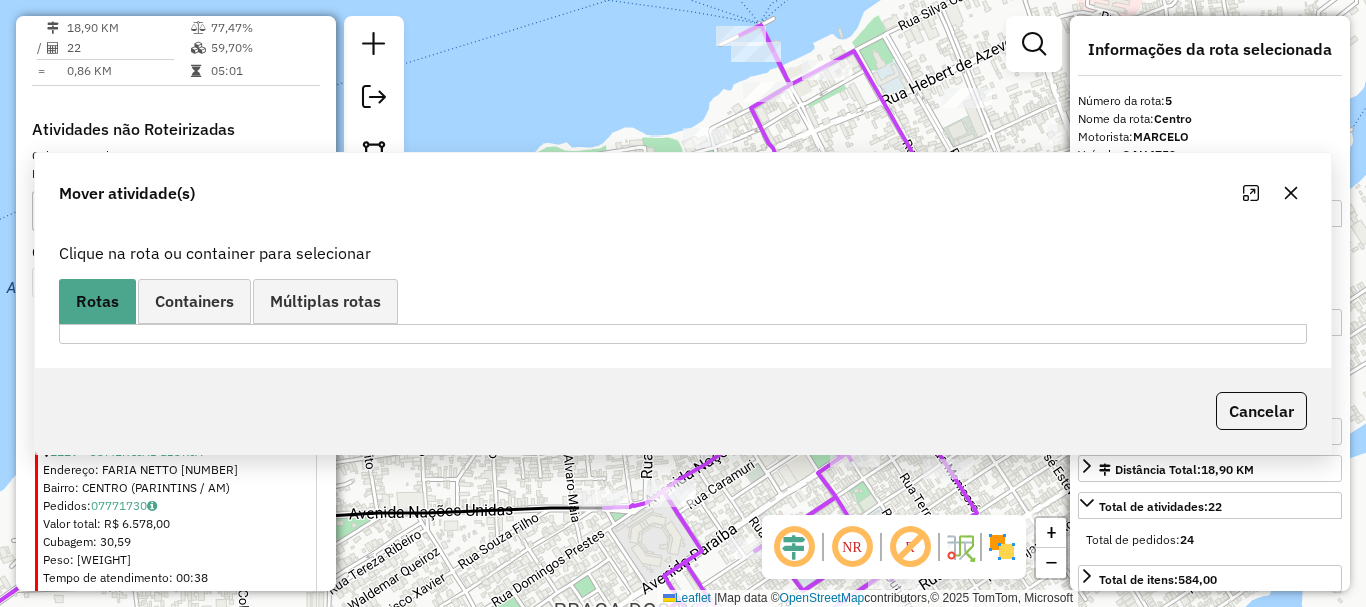 scroll, scrollTop: 0, scrollLeft: 0, axis: both 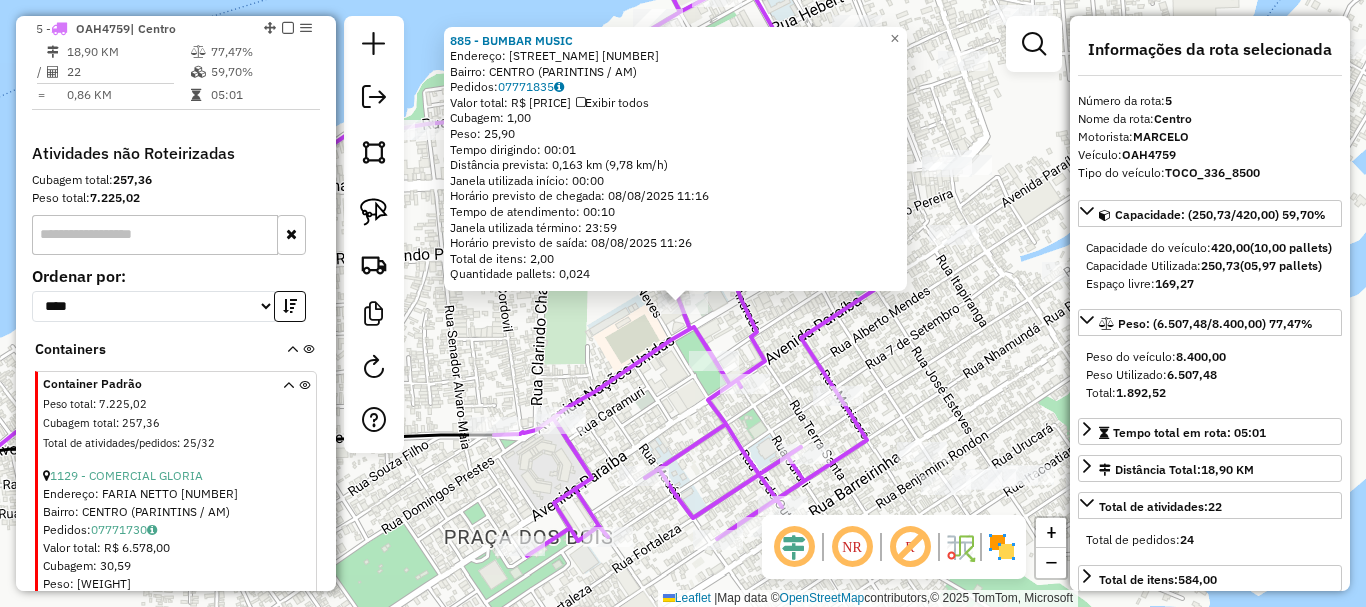 drag, startPoint x: 916, startPoint y: 387, endPoint x: 734, endPoint y: 403, distance: 182.70195 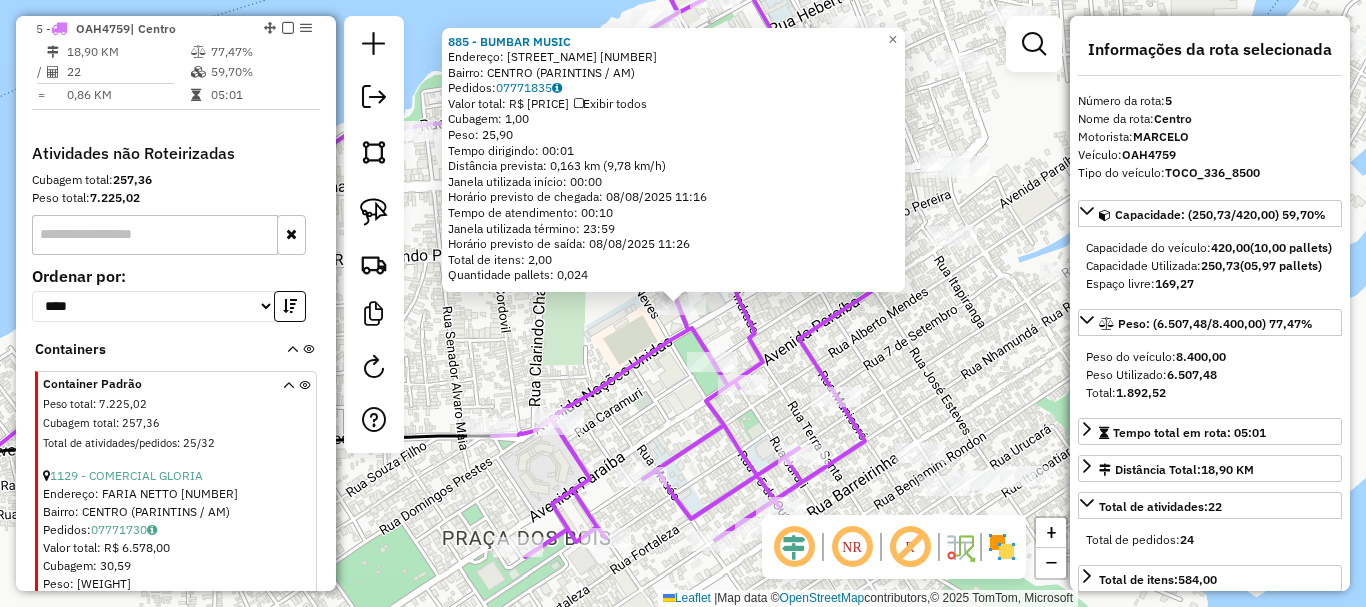 click on "885 - BUMBAR MUSIC  Endereço:  AV JONATAS PEDROSA 68   Bairro: CENTRO ([CITY] / [STATE])   Pedidos:  07771835   Valor total: R$ 139,12   Exibir todos   Cubagem: 1,00  Peso: 25,90  Tempo dirigindo: 00:01   Distância prevista: 0,163 km (9,78 km/h)   Janela utilizada início: 00:00   Horário previsto de chegada: 08/08/2025 11:16   Tempo de atendimento: 00:10   Janela utilizada término: 23:59   Horário previsto de saída: 08/08/2025 11:26   Total de itens: 2,00   Quantidade pallets: 0,024  × Janela de atendimento Grade de atendimento Capacidade Transportadoras Veículos Cliente Pedidos  Rotas Selecione os dias de semana para filtrar as janelas de atendimento  Seg   Ter   Qua   Qui   Sex   Sáb   Dom  Informe o período da janela de atendimento: De: Até:  Filtrar exatamente a janela do cliente  Considerar janela de atendimento padrão  Selecione os dias de semana para filtrar as grades de atendimento  Seg   Ter   Qua   Qui   Sex   Sáb   Dom   Considerar clientes sem dia de atendimento cadastrado  De:   De:" 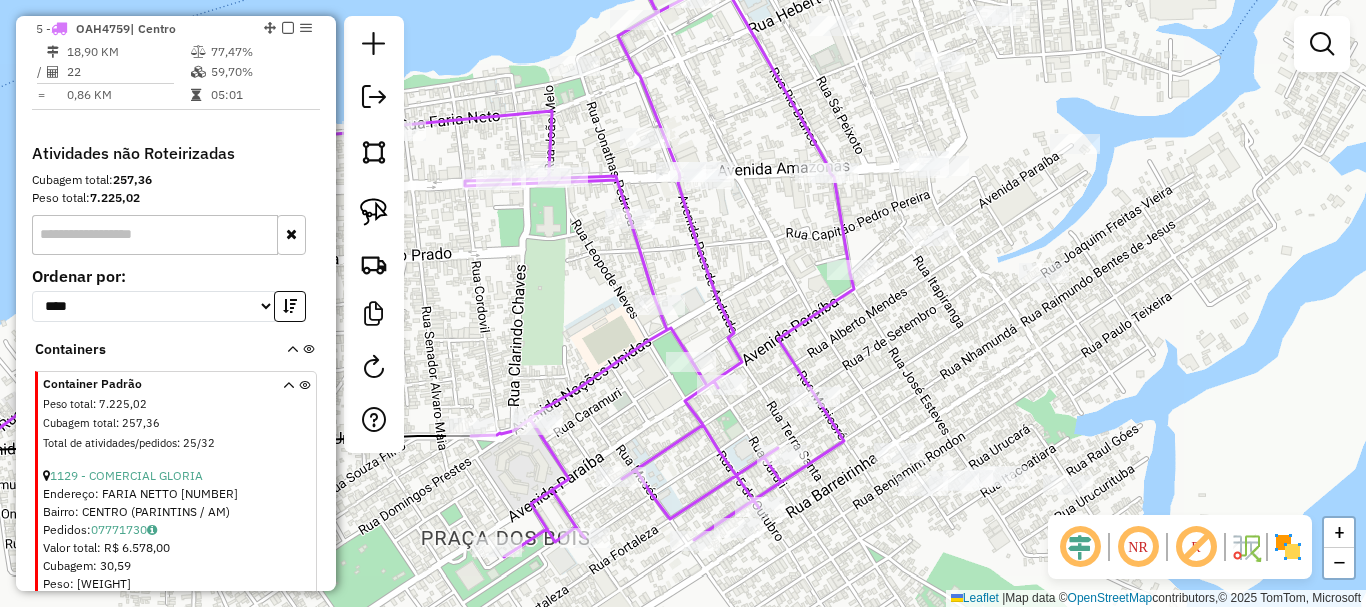 drag, startPoint x: 899, startPoint y: 328, endPoint x: 792, endPoint y: 318, distance: 107.46627 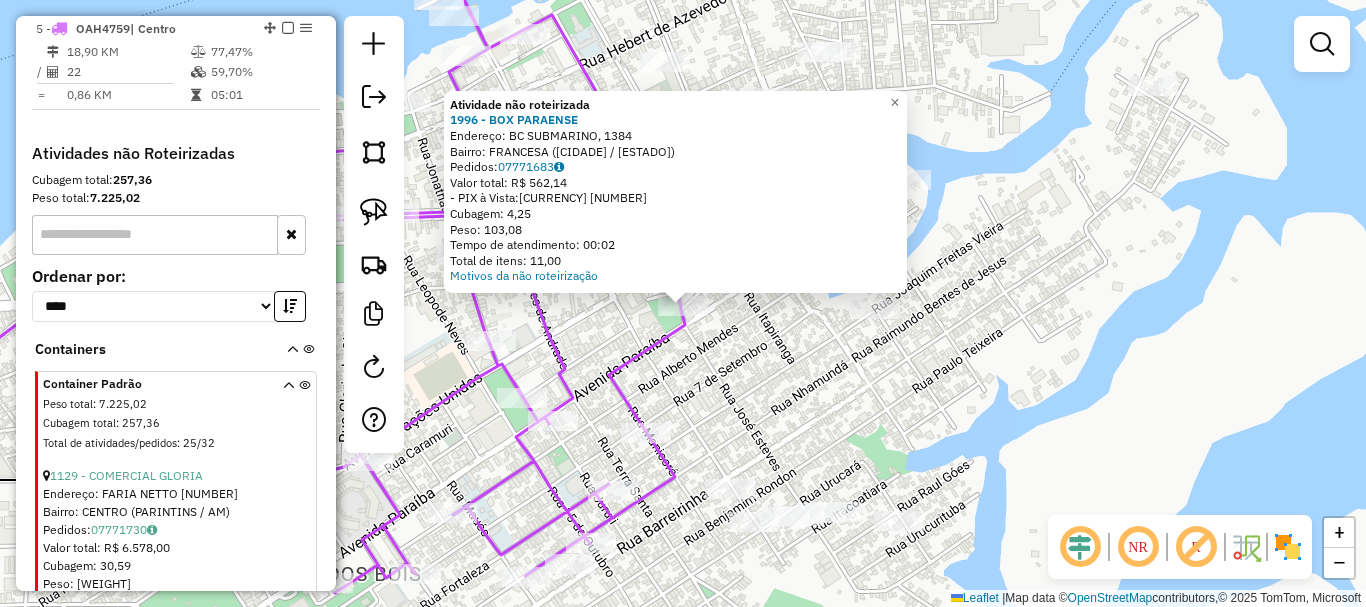 drag, startPoint x: 591, startPoint y: 323, endPoint x: 744, endPoint y: 331, distance: 153.20901 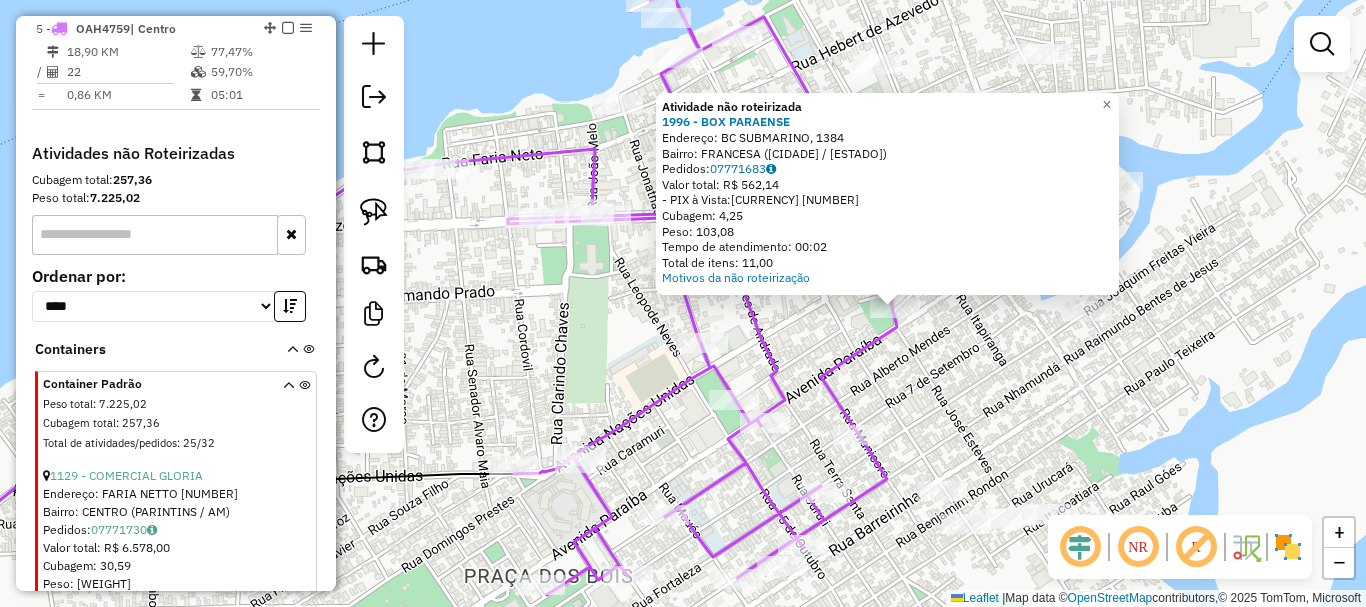 click on "Rota 5 - Placa [PLATE]  885 - BUMBAR MUSIC Atividade não roteirizada 1996 - BOX PARAENSE  Endereço: [STREET_NAME], [NUMBER]   Bairro: [NEIGHBORHOOD] ([CITY] / [STATE])   Pedidos:  [ORDER_ID]   Valor total: R$ 562,14   - PIX à Vista:  R$ 562,14   Cubagem: 4,25   Peso: 103,08   Tempo de atendimento: 00:02   Total de itens: 11,00  Motivos da não roteirização × Janela de atendimento Grade de atendimento Capacidade Transportadoras Veículos Cliente Pedidos  Rotas Selecione os dias de semana para filtrar as janelas de atendimento  Seg   Ter   Qua   Qui   Sex   Sáb   Dom  Informe o período da janela de atendimento: De: Até:  Filtrar exatamente a janela do cliente  Considerar janela de atendimento padrão  Selecione os dias de semana para filtrar as grades de atendimento  Seg   Ter   Qua   Qui   Sex   Sáb   Dom   Considerar clientes sem dia de atendimento cadastrado  Clientes fora do dia de atendimento selecionado Filtrar as atividades entre os valores definidos abaixo:  Peso mínimo:   Peso máximo:   Cubagem mínima:   Cubagem máxima:   De:   Até:  De:" 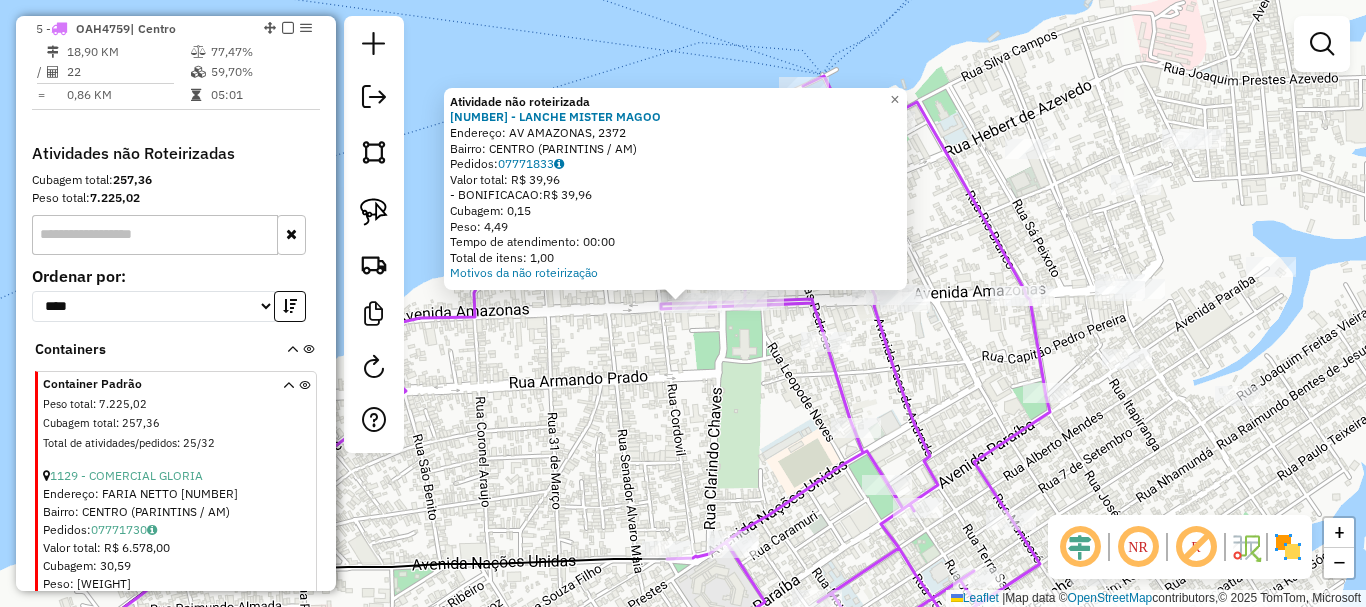 click on "Atividade não roteirizada 1744 - LANCHE MISTER MAGOO Endereço: AV AMAZONAS, 2372 Bairro: CENTRO ([CITY] / [STATE]) Pedidos: 07771833 Valor total: R$ 39,96 - BONIFICACAO: R$ 39,96 Cubagem: 0,15 Peso: 4,49 Tempo de atendimento: 00:00 Total de itens: 1,00 Motivos da não roteirização × Janela de atendimento Grade de atendimento Capacidade Transportadoras Veículos Cliente Pedidos Rotas Selecione os dias de semana para filtrar as janelas de atendimento Seg Ter Qua Qui Sex Sáb Dom Informe o período da janela de atendimento: De: Até: Filtrar exatamente a janela do cliente Considerar janela de atendimento padrão Selecione os dias de semana para filtrar as grades de atendimento Seg Ter Qua Qui Sex Sáb Dom Considerar clientes sem dia de atendimento cadastrado Clientes fora do dia de atendimento selecionado Filtrar as atividades entre os valores definidos abaixo: Peso mínimo: Peso máximo: Cubagem mínima: Cubagem máxima: De: Até: De: Nome:" 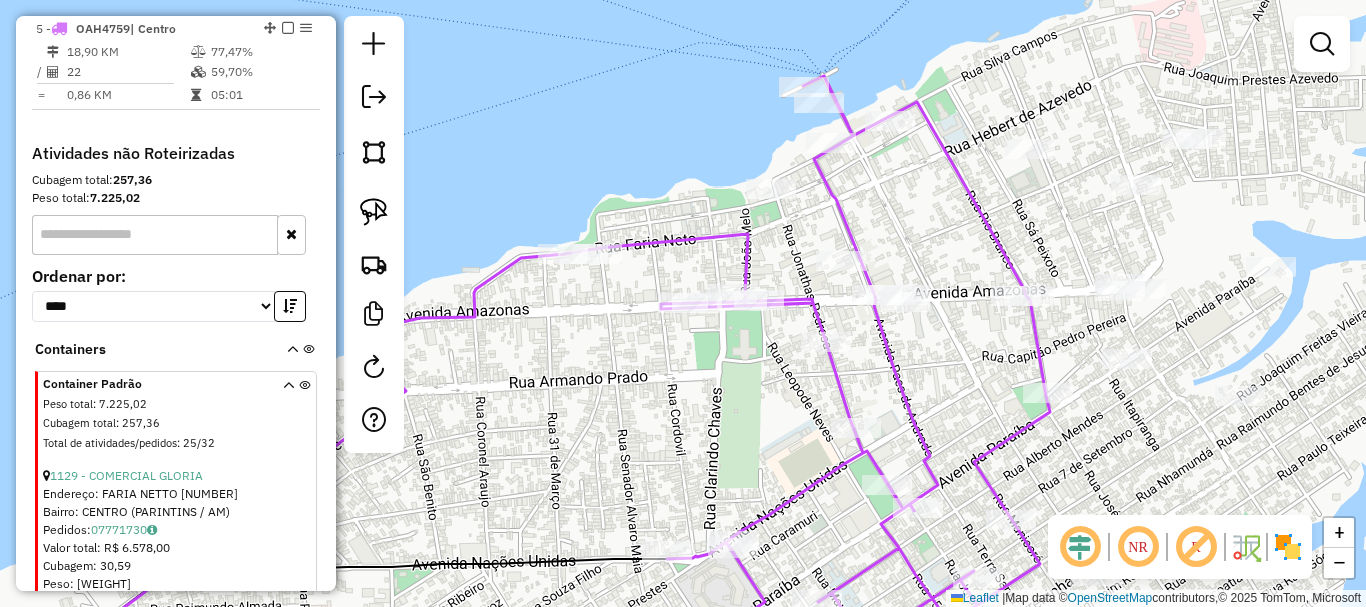 drag, startPoint x: 598, startPoint y: 360, endPoint x: 580, endPoint y: 359, distance: 18.027756 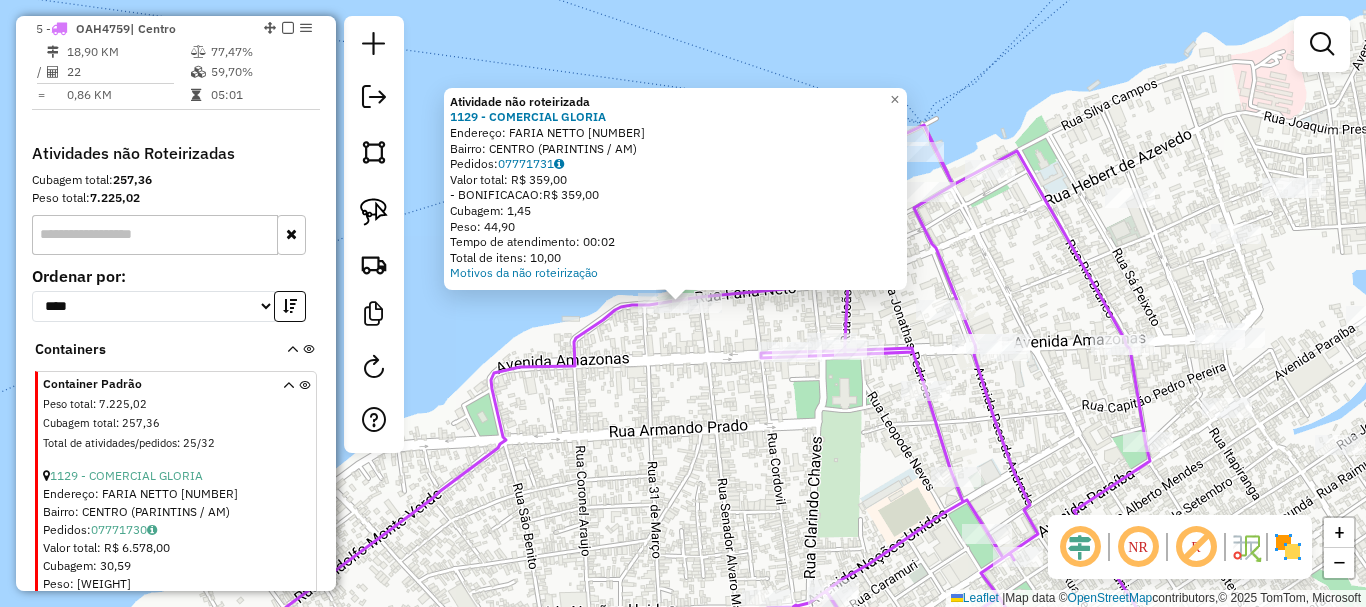 drag, startPoint x: 650, startPoint y: 383, endPoint x: 642, endPoint y: 372, distance: 13.601471 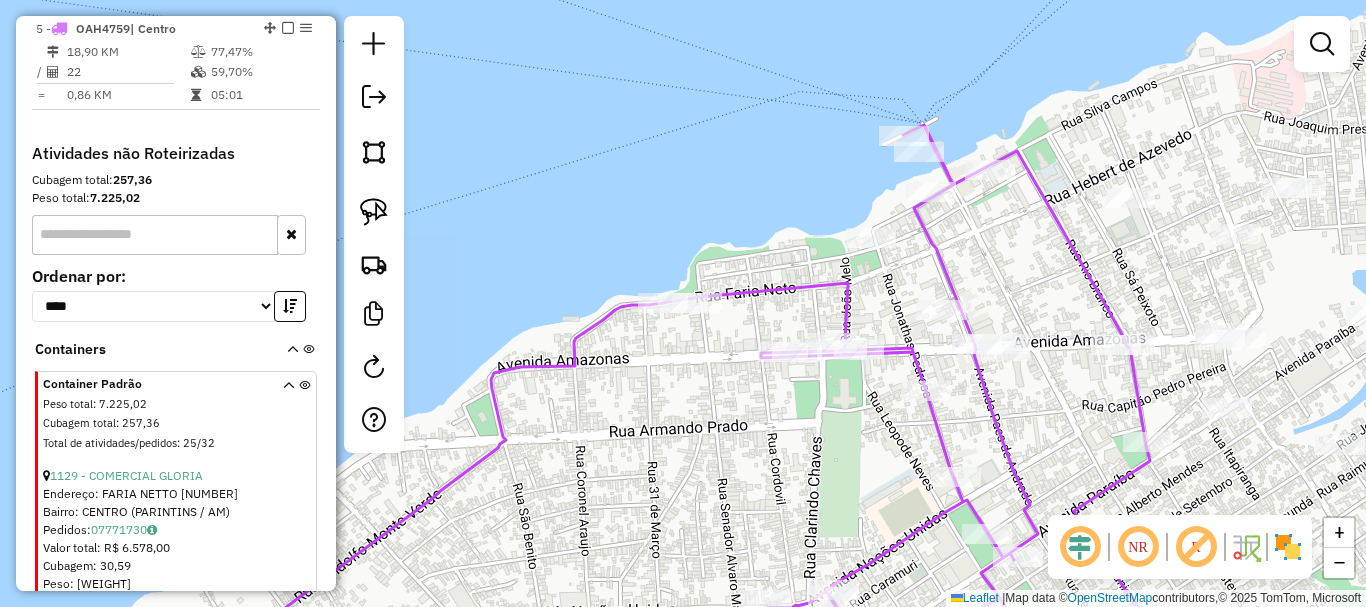 drag, startPoint x: 1052, startPoint y: 417, endPoint x: 917, endPoint y: 335, distance: 157.95253 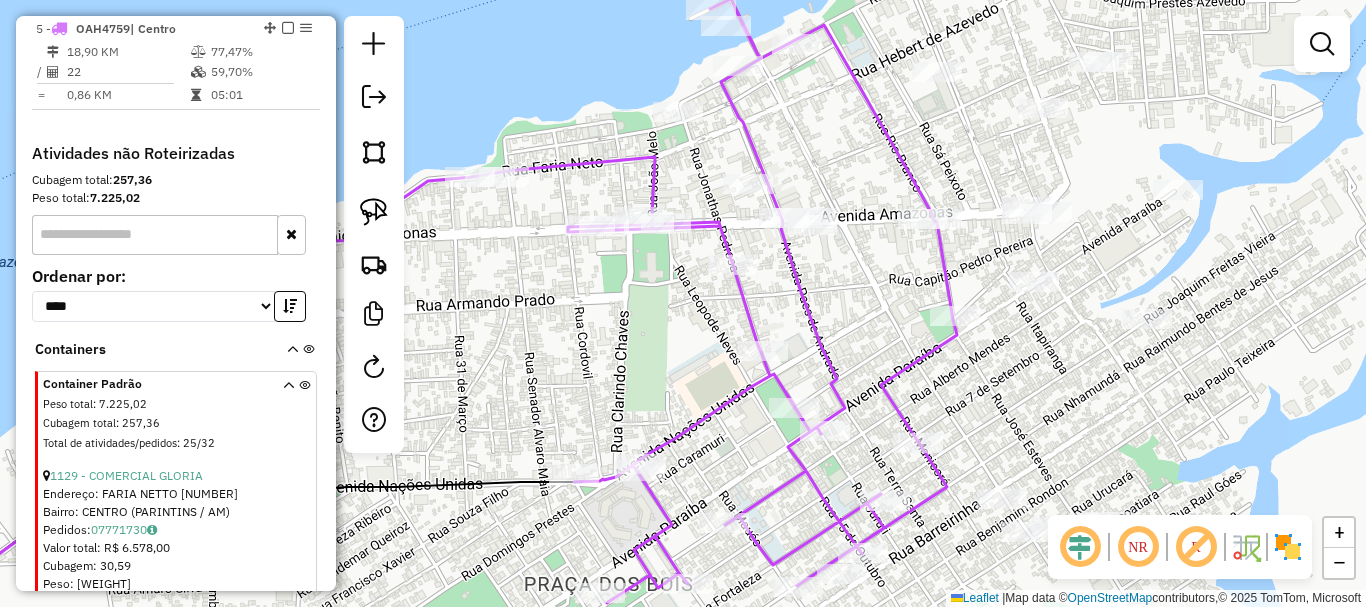 drag, startPoint x: 962, startPoint y: 415, endPoint x: 533, endPoint y: 409, distance: 429.04196 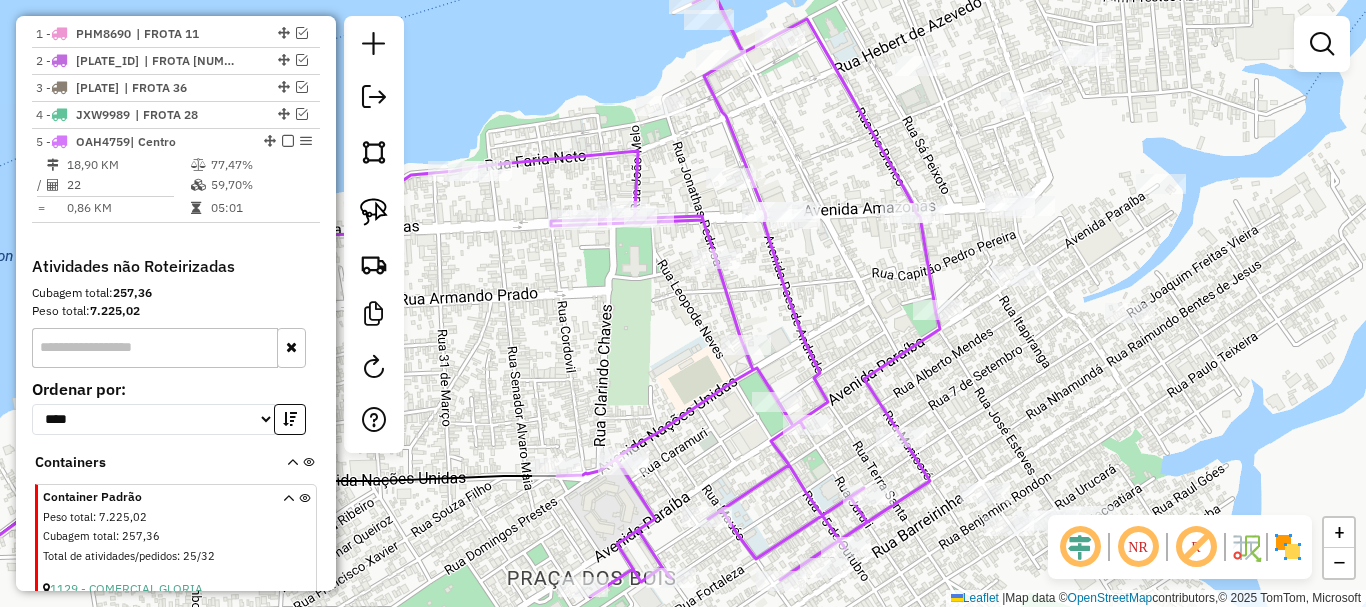 scroll, scrollTop: 858, scrollLeft: 0, axis: vertical 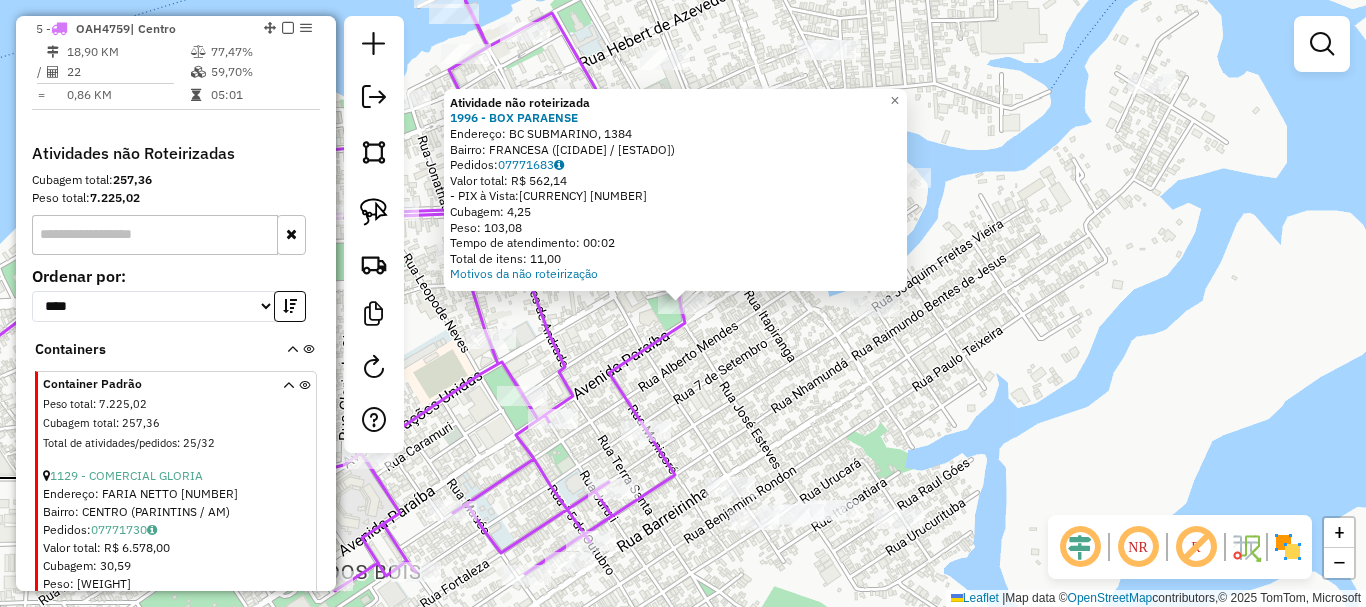 click on "Atividade não roteirizada 1996 - BOX PARAENSE  Endereço: BC SUBMARINO, [NUMBER]   Bairro: FRANCESA ([CITY] / [STATE])   Pedidos:  [ORDER_ID]   Valor total: R$ 562,14   - PIX à Vista:  R$ 562,14   Cubagem: 4,25   Peso: 103,08   Tempo de atendimento: 00:02   Total de itens: 11,00  Motivos da não roteirização × Janela de atendimento Grade de atendimento Capacidade Transportadoras Veículos Cliente Pedidos  Rotas Selecione os dias de semana para filtrar as janelas de atendimento  Seg   Ter   Qua   Qui   Sex   Sáb   Dom  Informe o período da janela de atendimento: De: Até:  Filtrar exatamente a janela do cliente  Considerar janela de atendimento padrão  Selecione os dias de semana para filtrar as grades de atendimento  Seg   Ter   Qua   Qui   Sex   Sáb   Dom   Considerar clientes sem dia de atendimento cadastrado  Clientes fora do dia de atendimento selecionado Filtrar as atividades entre os valores definidos abaixo:  Peso mínimo:   Peso máximo:   Cubagem mínima:   Cubagem máxima:   De:   Até:  De:" 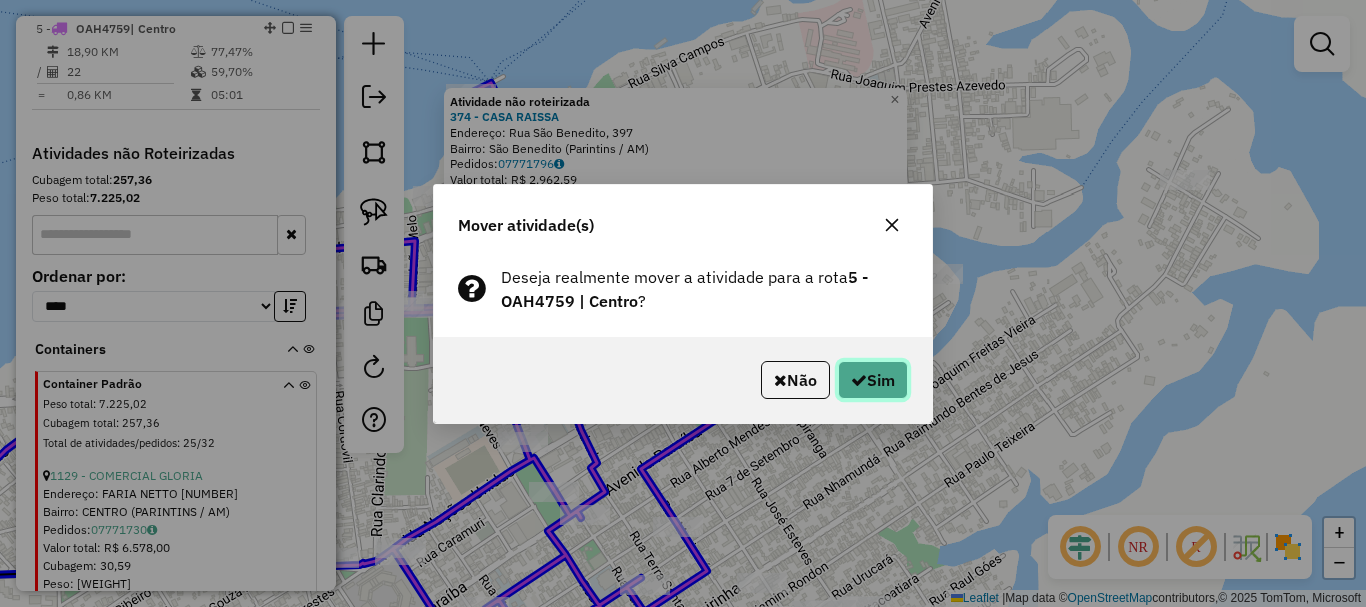 click 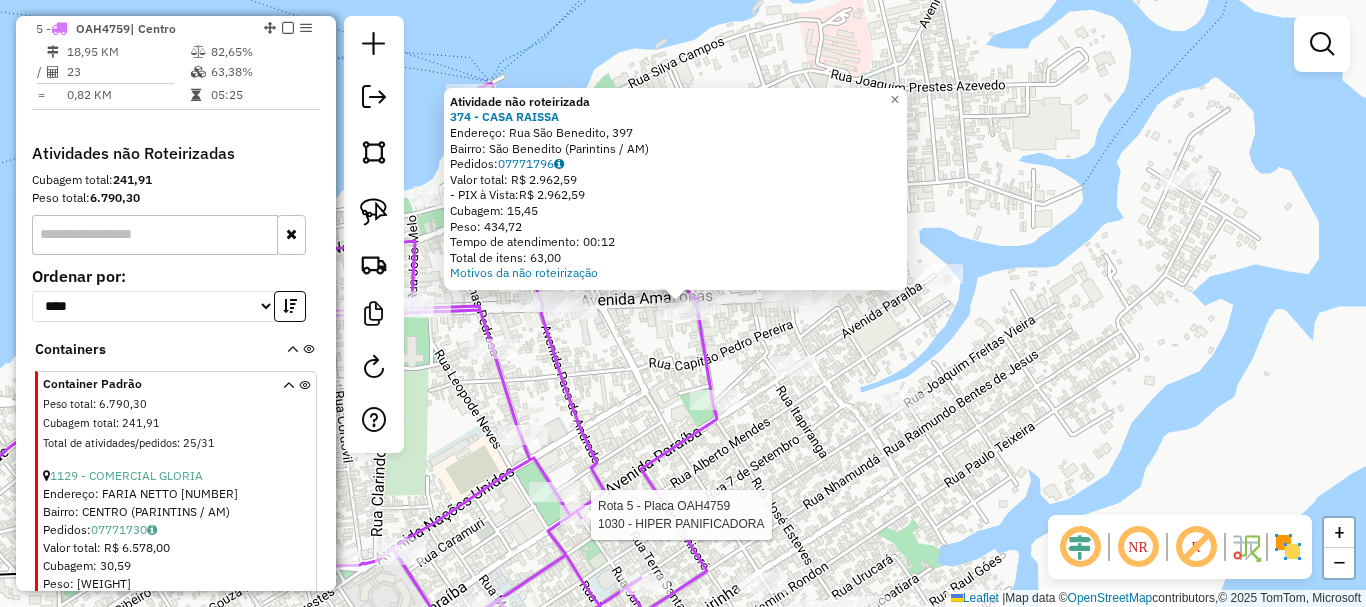 select on "**********" 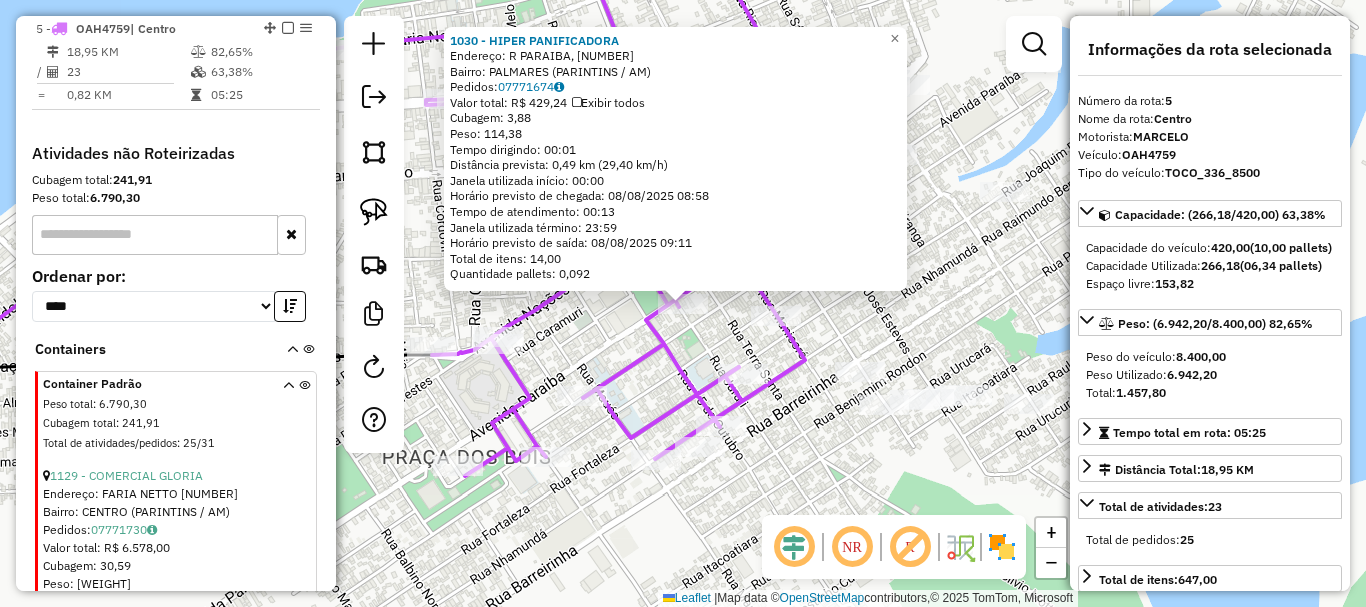 click on "1030 - HIPER PANIFICADORA  Endereço: R PARAIBA, 1926   Bairro: PALMARES ([CIDADE] / [ESTADO])   Pedidos:  07771674   Valor total: R$ 429,24   Exibir todos   Cubagem: 3,88  Peso: 114,38  Tempo dirigindo: 00:01   Distância prevista: 0,49 km (29,40 km/h)   Janela utilizada início: 00:00   Horário previsto de chegada: 08/08/2025 08:58   Tempo de atendimento: 00:13   Janela utilizada término: 23:59   Horário previsto de saída: 08/08/2025 09:11   Total de itens: 14,00   Quantidade pallets: 0,092  × Janela de atendimento Grade de atendimento Capacidade Transportadoras Veículos Cliente Pedidos  Rotas Selecione os dias de semana para filtrar as janelas de atendimento  Seg   Ter   Qua   Qui   Sex   Sáb   Dom  Informe o período da janela de atendimento: De: Até:  Filtrar exatamente a janela do cliente  Considerar janela de atendimento padrão  Selecione os dias de semana para filtrar as grades de atendimento  Seg   Ter   Qua   Qui   Sex   Sáb   Dom   Considerar clientes sem dia de atendimento cadastrado  De:  +" 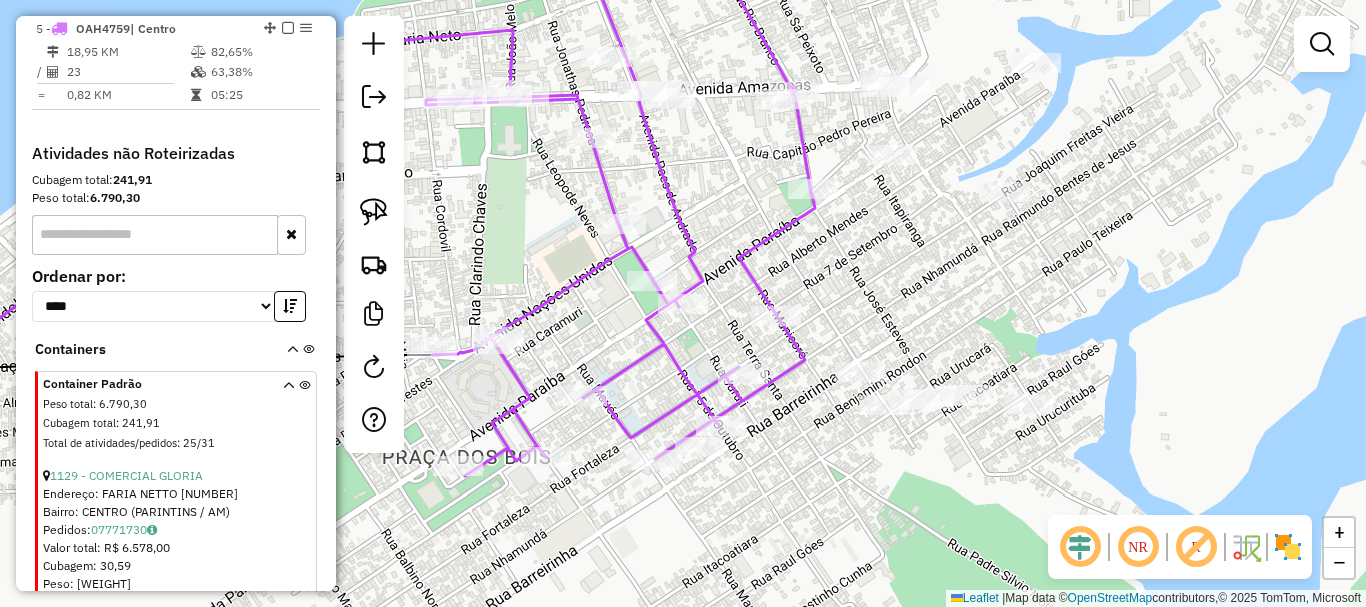 select on "**********" 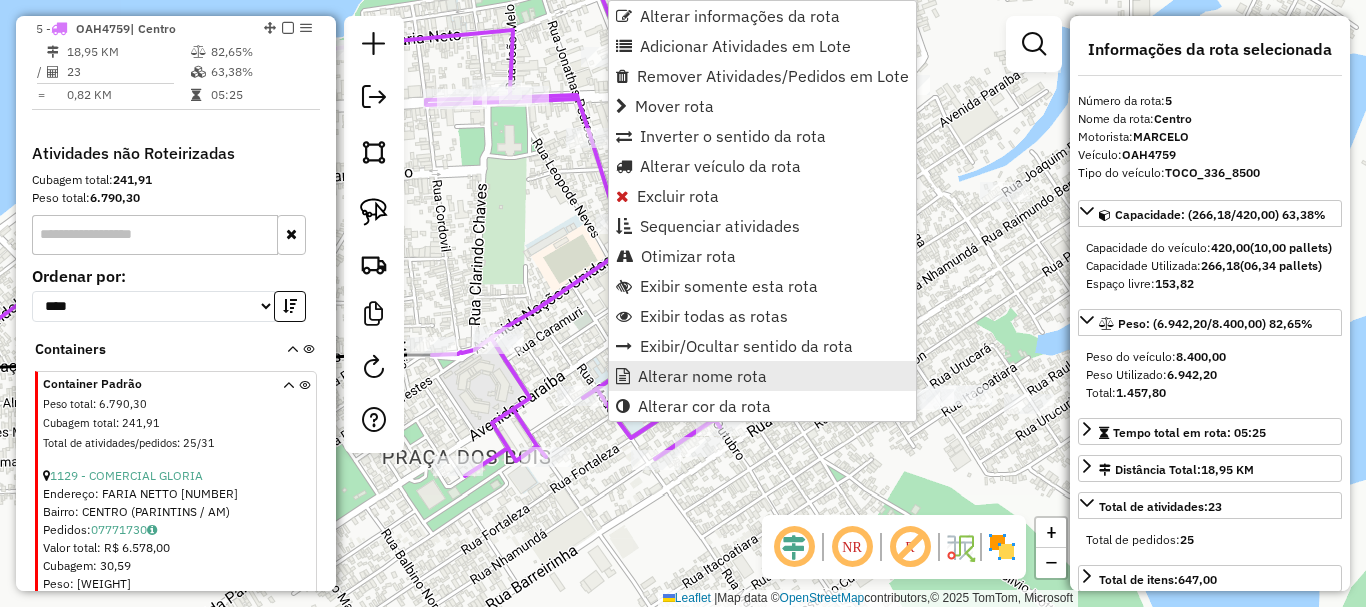 click on "Alterar nome rota" at bounding box center (702, 376) 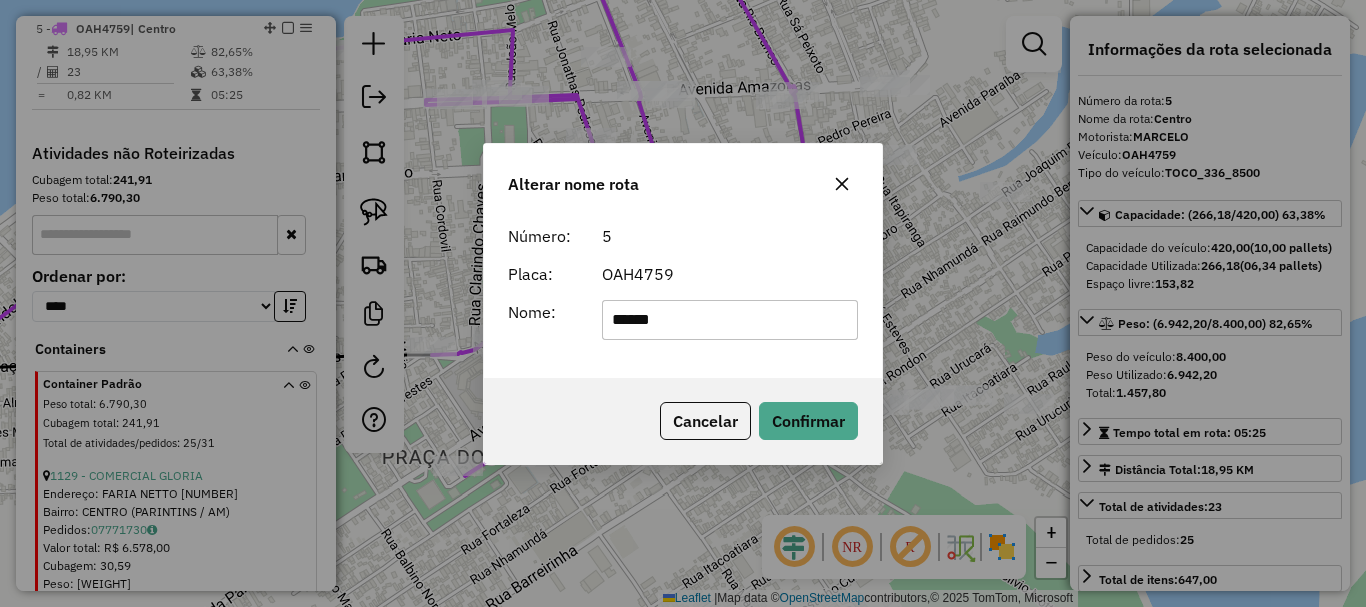 drag, startPoint x: 724, startPoint y: 320, endPoint x: 407, endPoint y: 254, distance: 323.7978 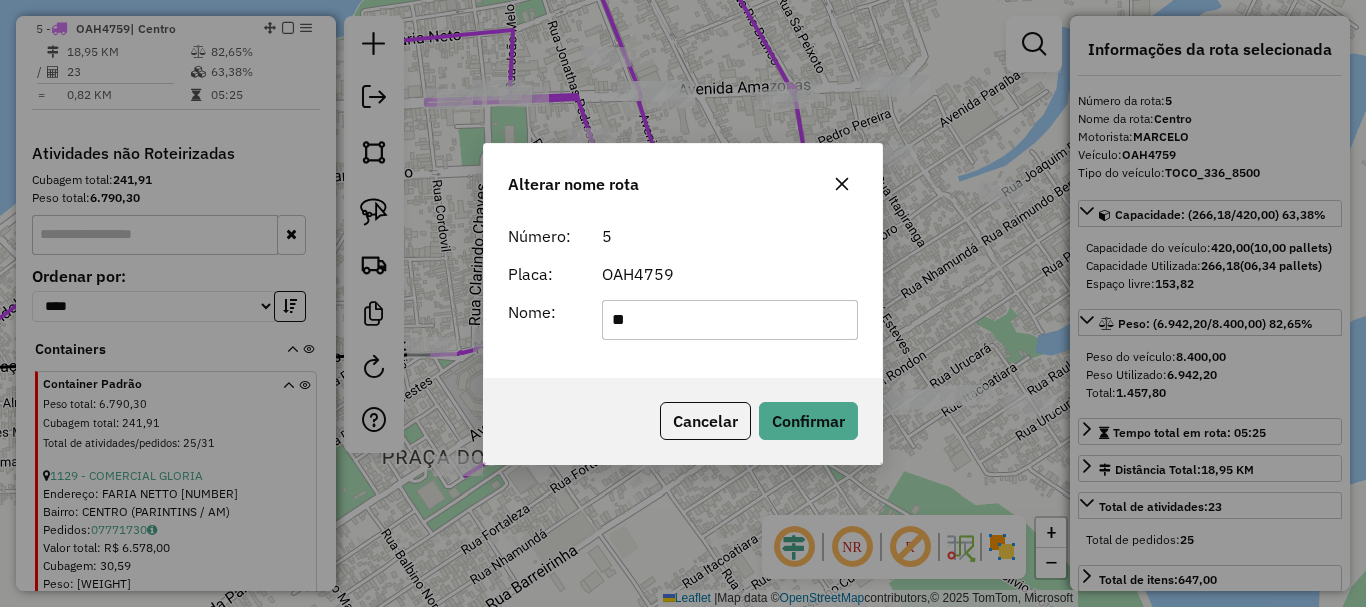 type on "*" 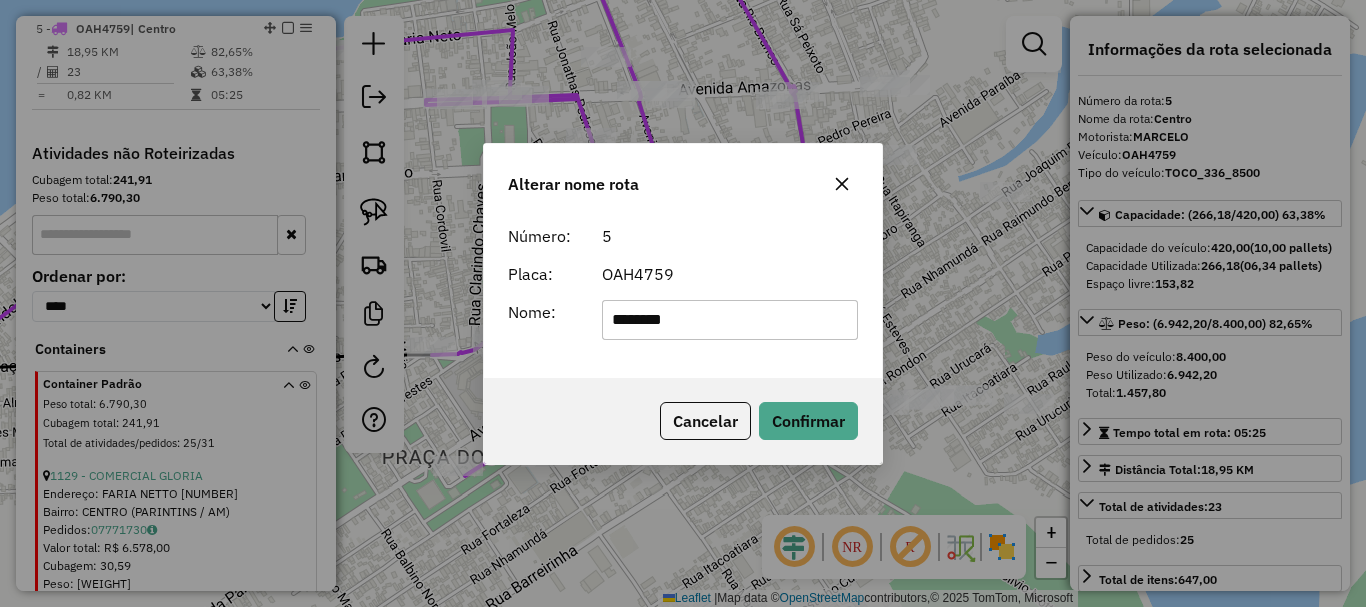 type on "********" 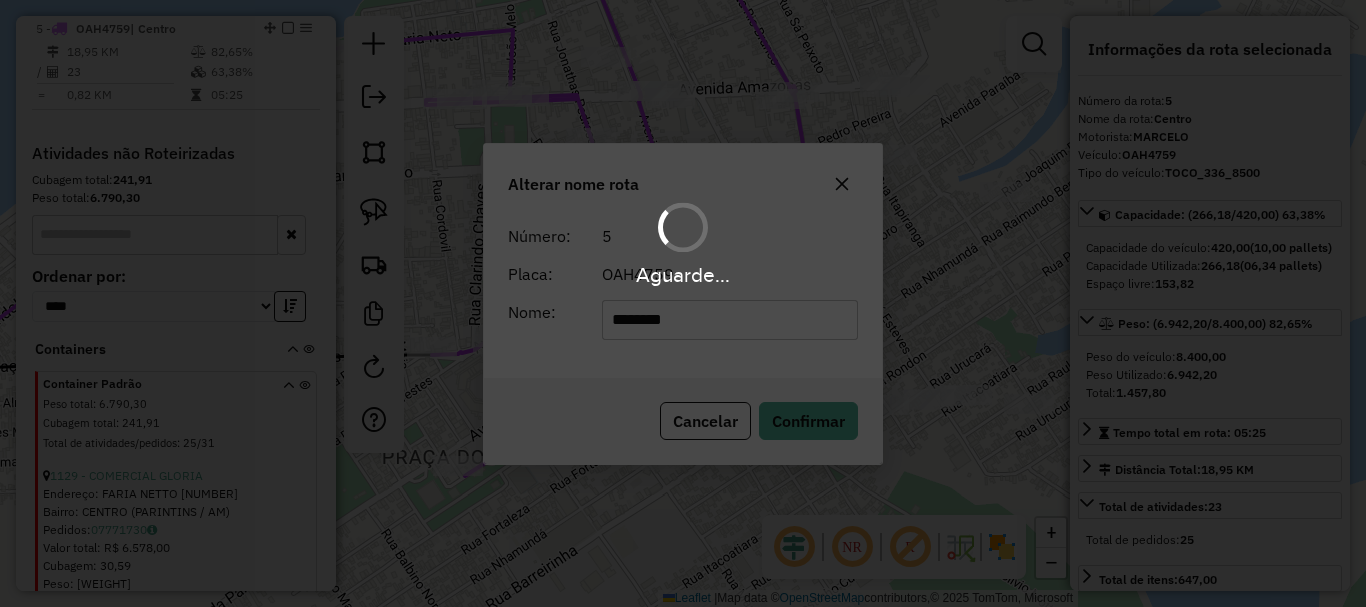 type 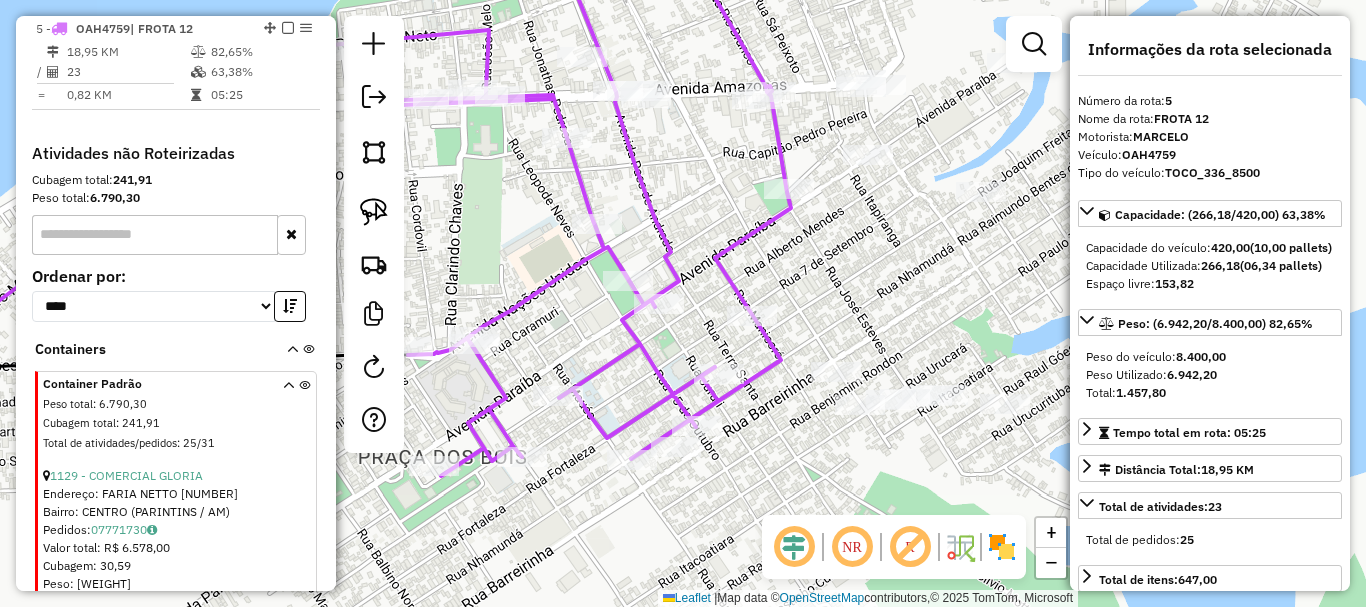 drag, startPoint x: 833, startPoint y: 506, endPoint x: 630, endPoint y: 448, distance: 211.12318 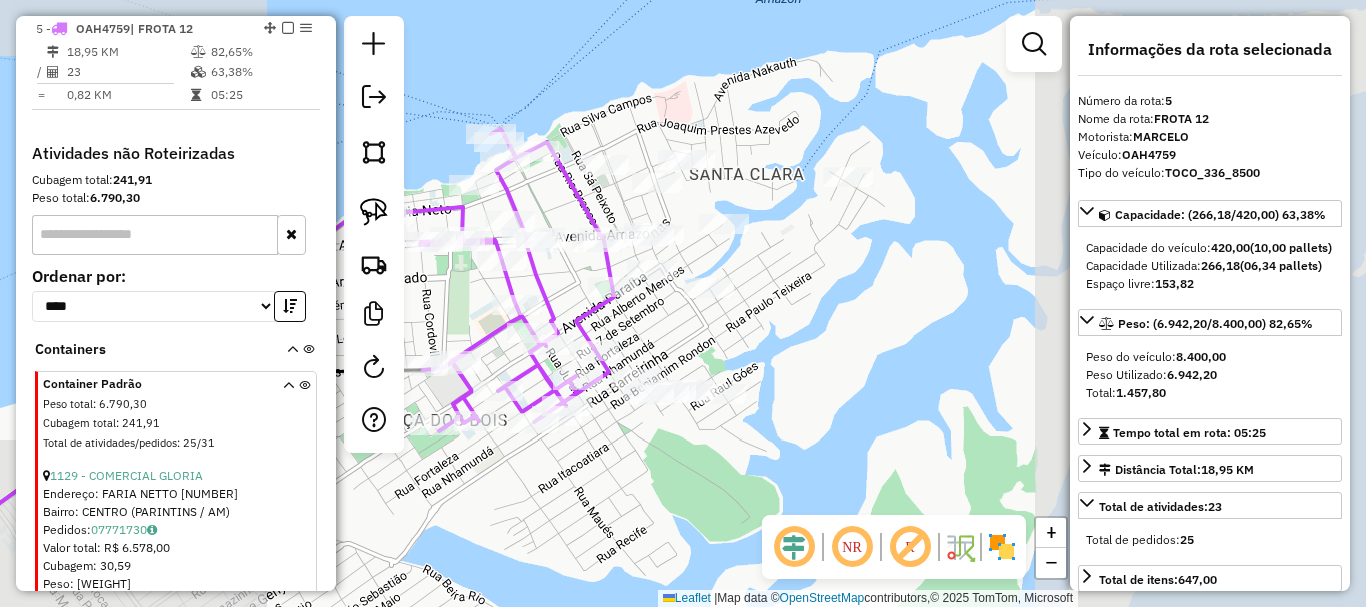 drag, startPoint x: 593, startPoint y: 424, endPoint x: 672, endPoint y: 436, distance: 79.9062 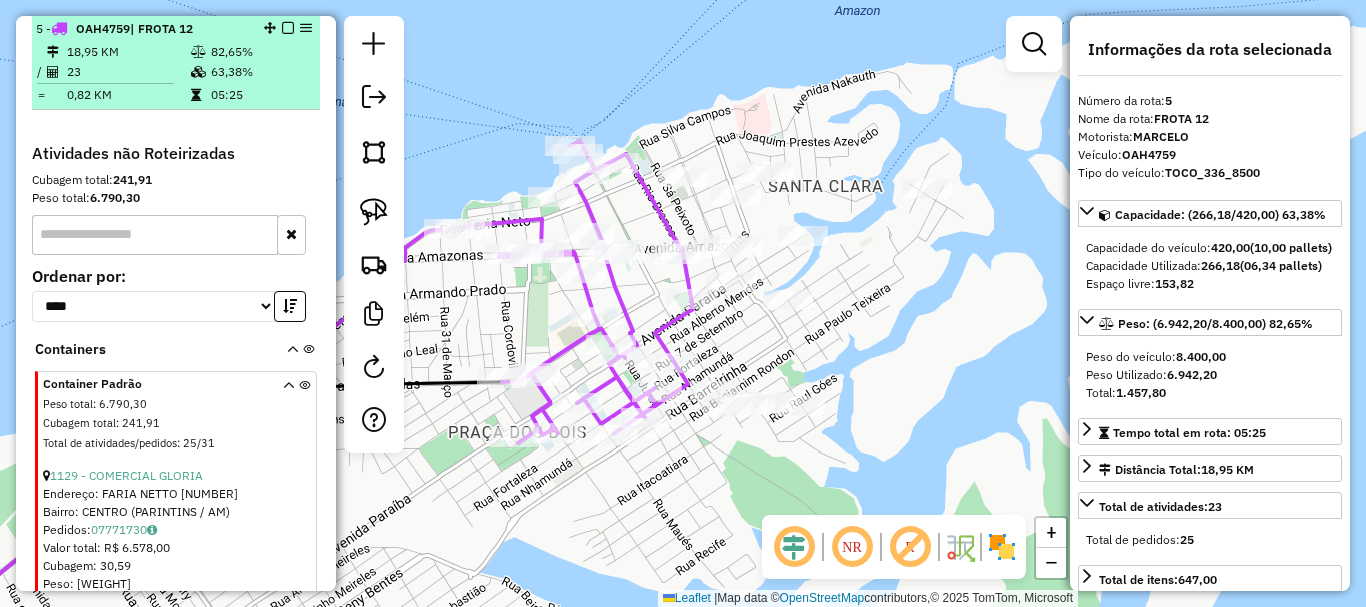 click at bounding box center [288, 28] 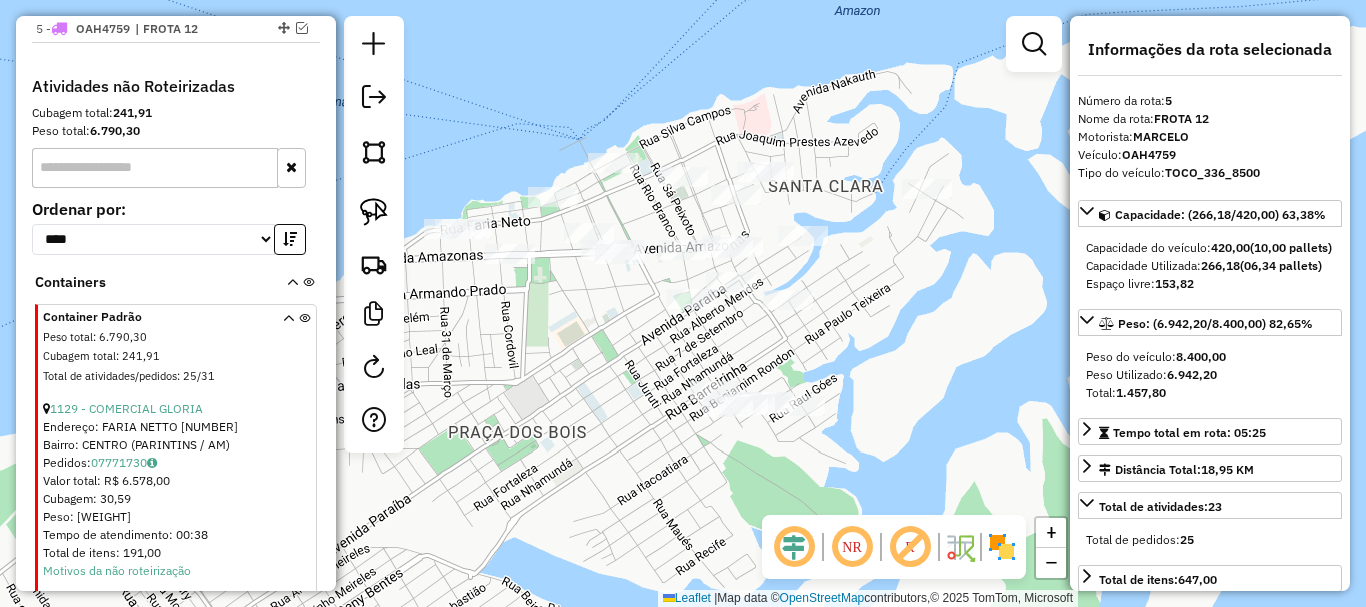 drag, startPoint x: 646, startPoint y: 507, endPoint x: 644, endPoint y: 470, distance: 37.054016 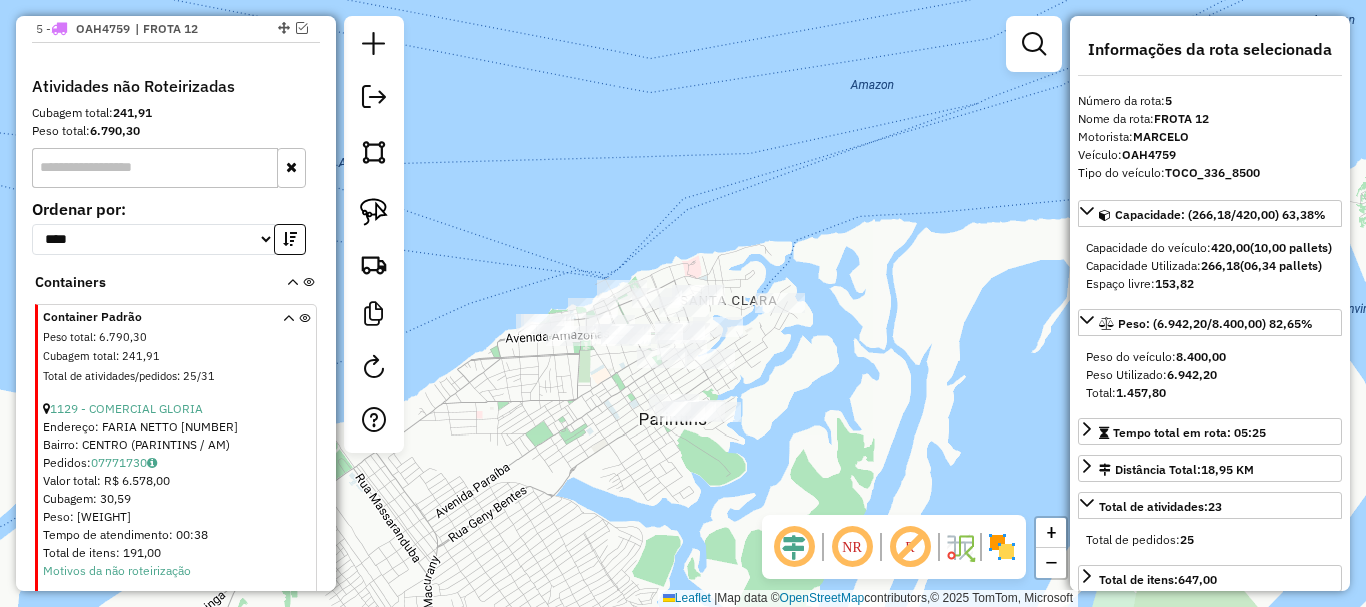 click on "Janela de atendimento Grade de atendimento Capacidade Transportadoras Veículos Cliente Pedidos  Rotas Selecione os dias de semana para filtrar as janelas de atendimento  Seg   Ter   Qua   Qui   Sex   Sáb   Dom  Informe o período da janela de atendimento: De: Até:  Filtrar exatamente a janela do cliente  Considerar janela de atendimento padrão  Selecione os dias de semana para filtrar as grades de atendimento  Seg   Ter   Qua   Qui   Sex   Sáb   Dom   Considerar clientes sem dia de atendimento cadastrado  Clientes fora do dia de atendimento selecionado Filtrar as atividades entre os valores definidos abaixo:  Peso mínimo:   Peso máximo:   Cubagem mínima:   Cubagem máxima:   De:   Até:  Filtrar as atividades entre o tempo de atendimento definido abaixo:  De:   Até:   Considerar capacidade total dos clientes não roteirizados Transportadora: Selecione um ou mais itens Tipo de veículo: Selecione um ou mais itens Veículo: Selecione um ou mais itens Motorista: Selecione um ou mais itens Nome: Rótulo:" 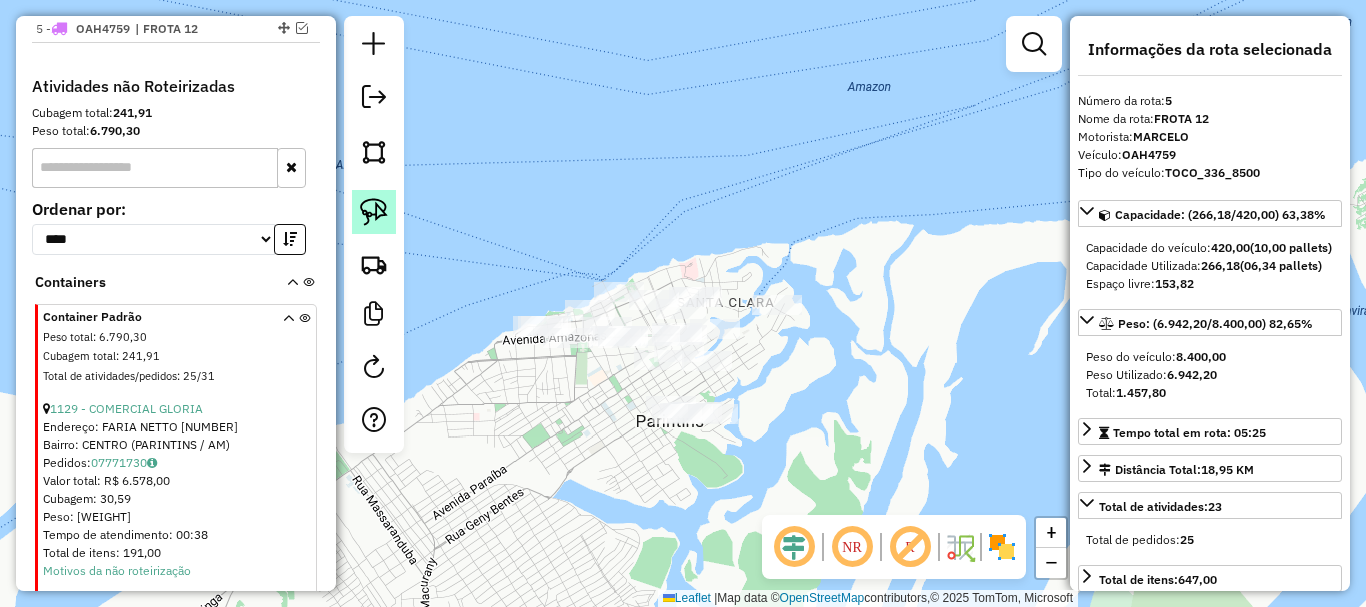 click 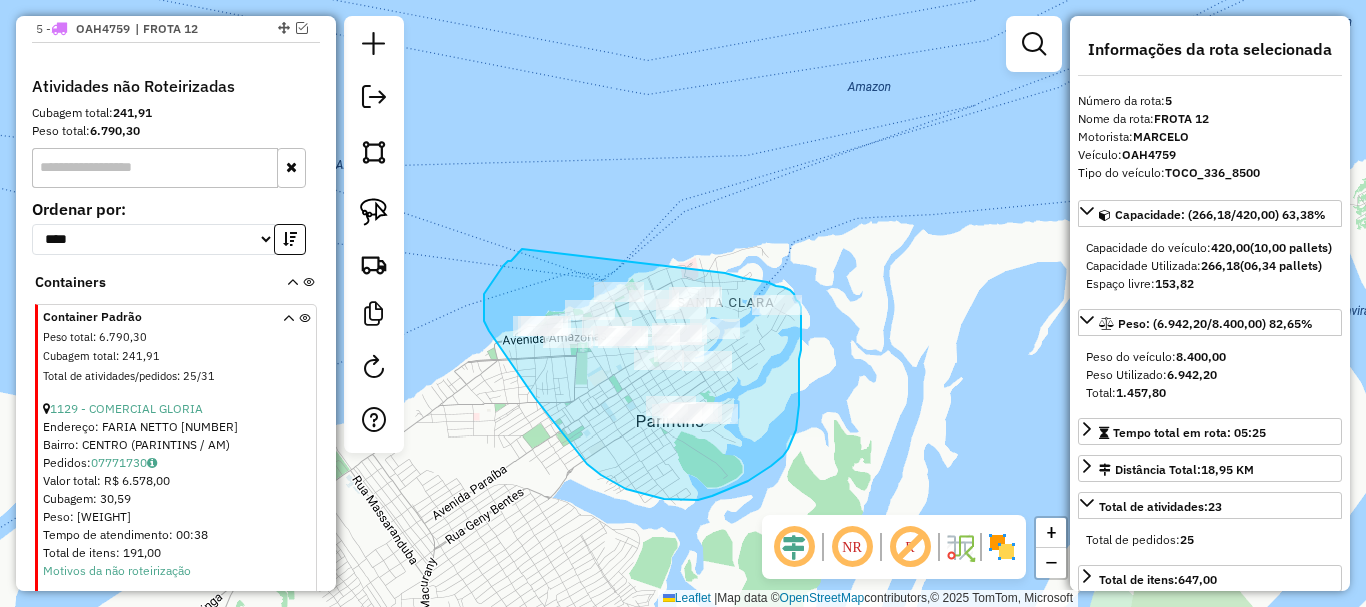 drag, startPoint x: 519, startPoint y: 252, endPoint x: 725, endPoint y: 273, distance: 207.06763 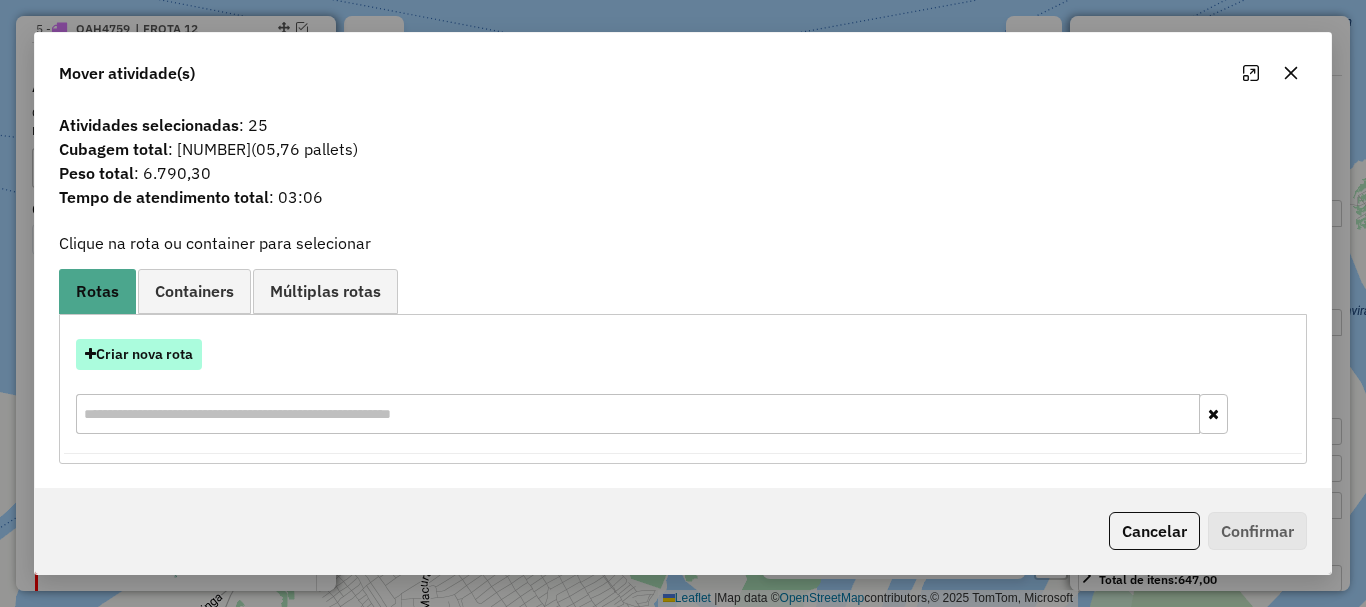 click on "Criar nova rota" at bounding box center [139, 354] 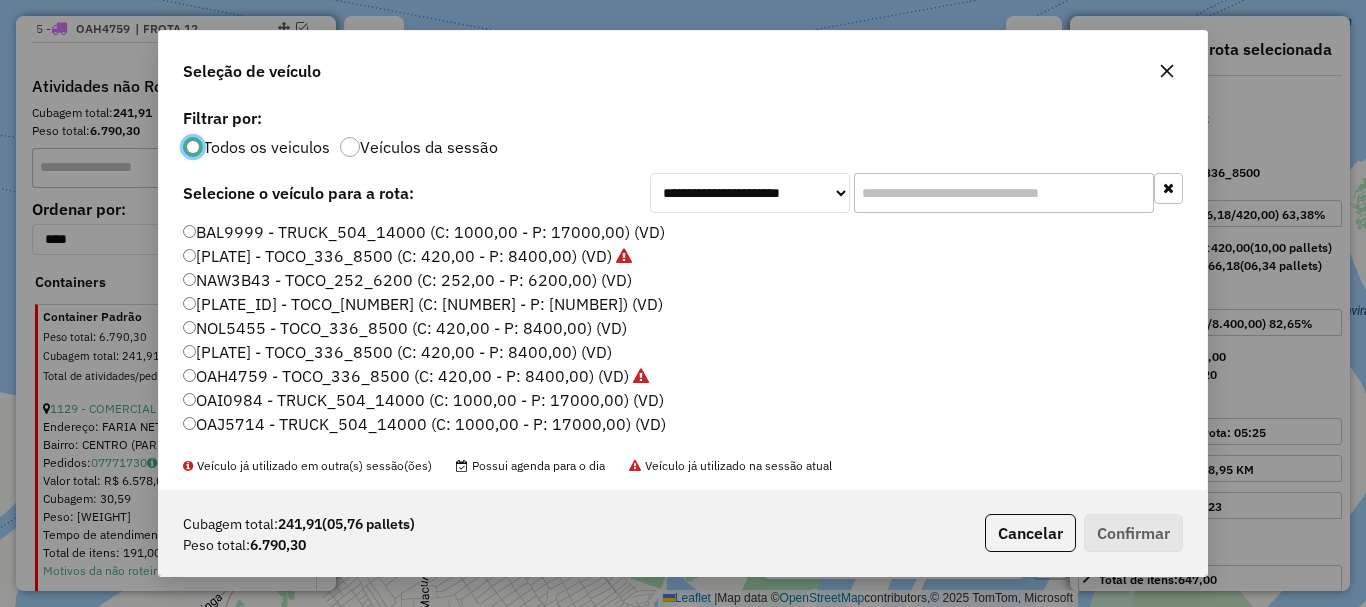 scroll, scrollTop: 11, scrollLeft: 6, axis: both 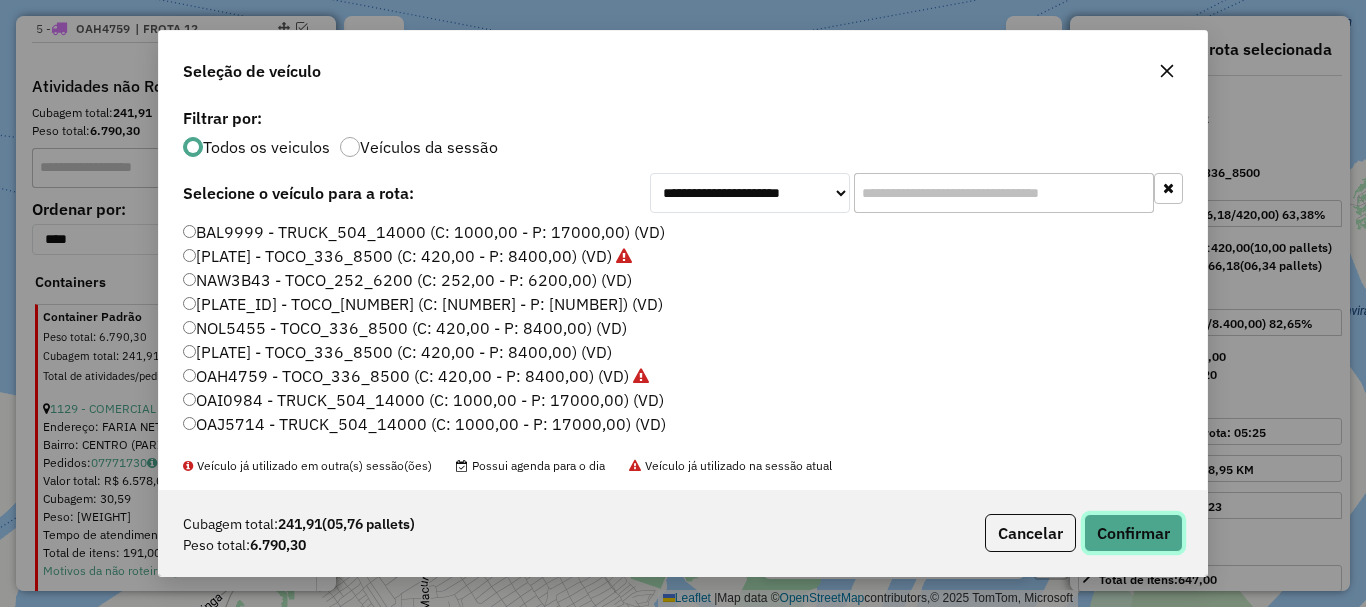 click on "Confirmar" 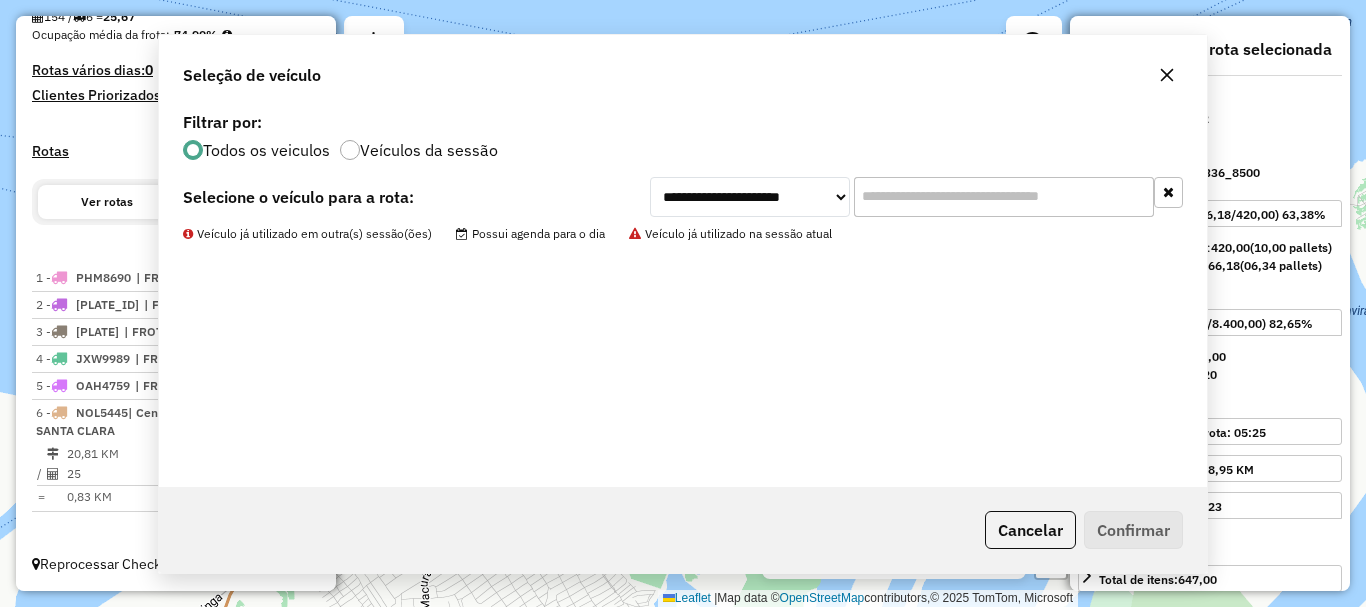 scroll, scrollTop: 501, scrollLeft: 0, axis: vertical 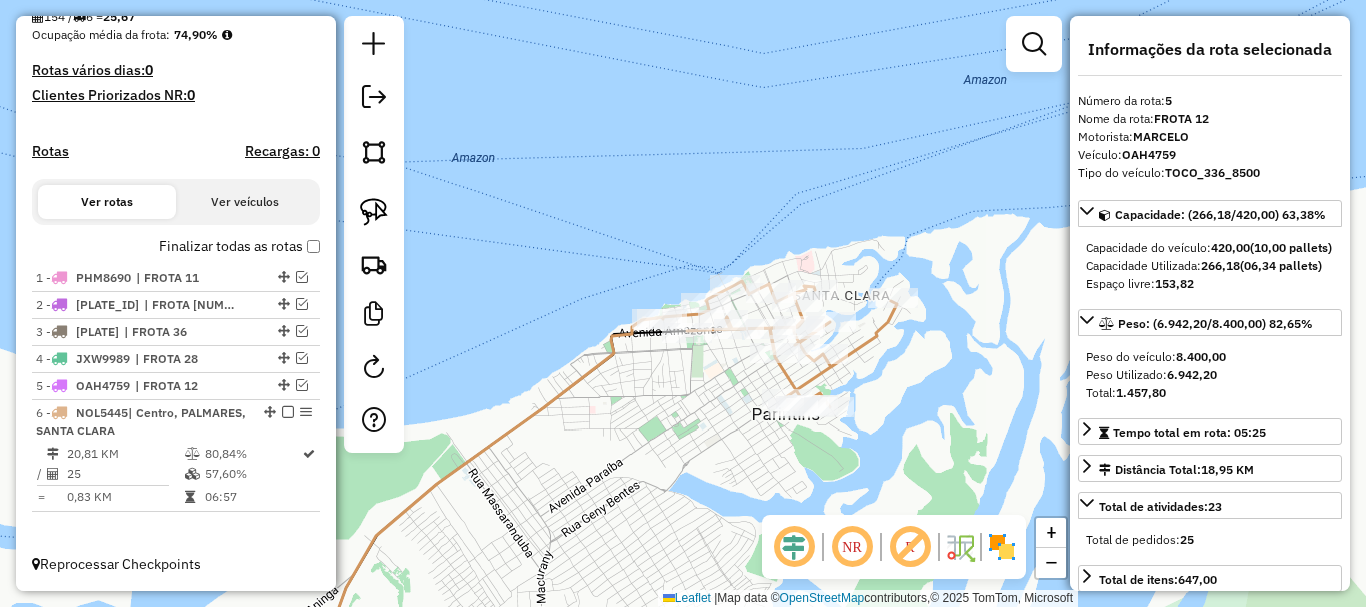 drag, startPoint x: 797, startPoint y: 424, endPoint x: 904, endPoint y: 406, distance: 108.503456 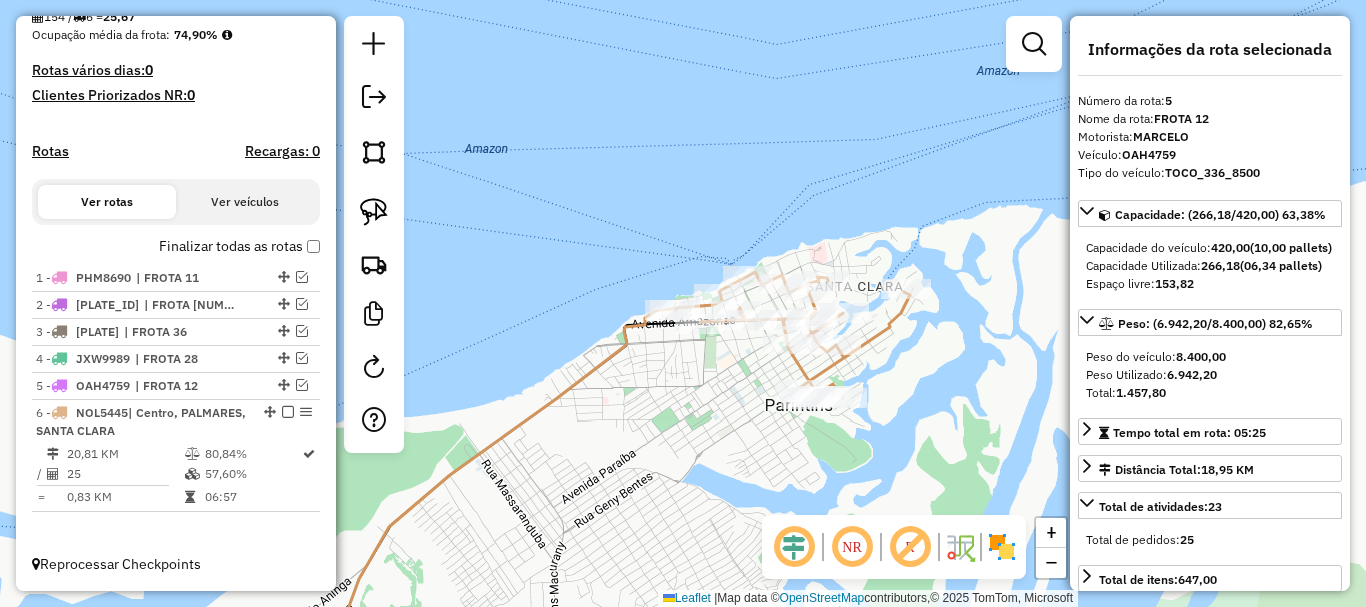 drag, startPoint x: 630, startPoint y: 434, endPoint x: 618, endPoint y: 432, distance: 12.165525 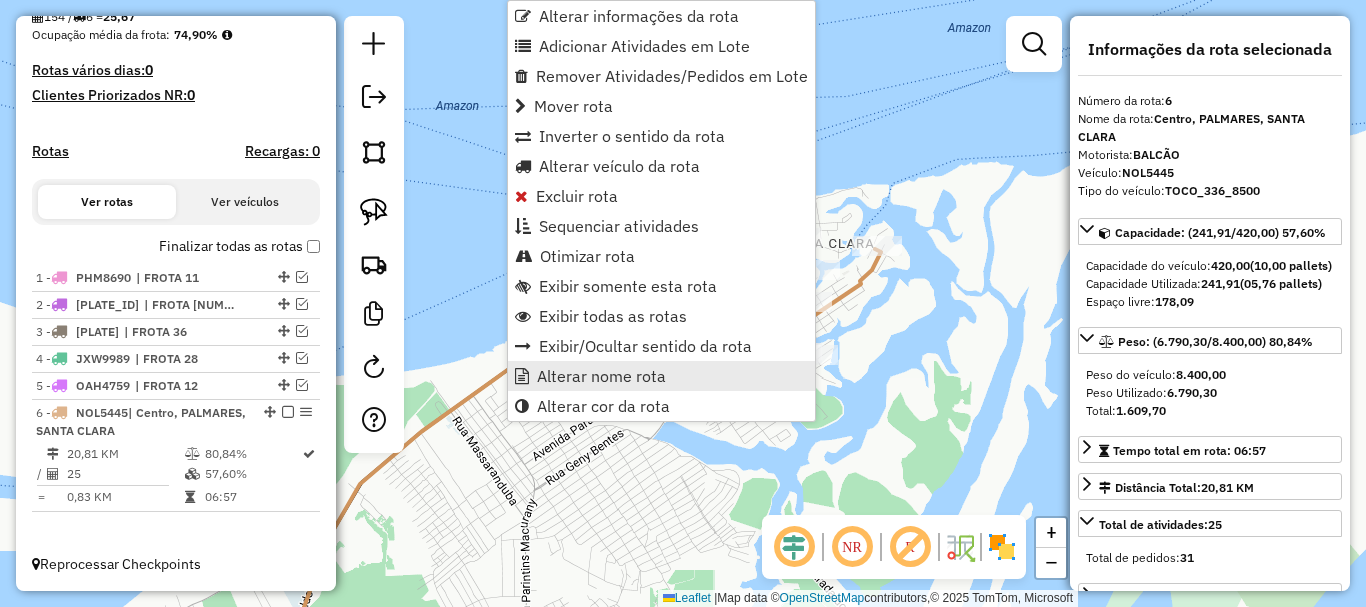 click on "Alterar nome rota" at bounding box center [601, 376] 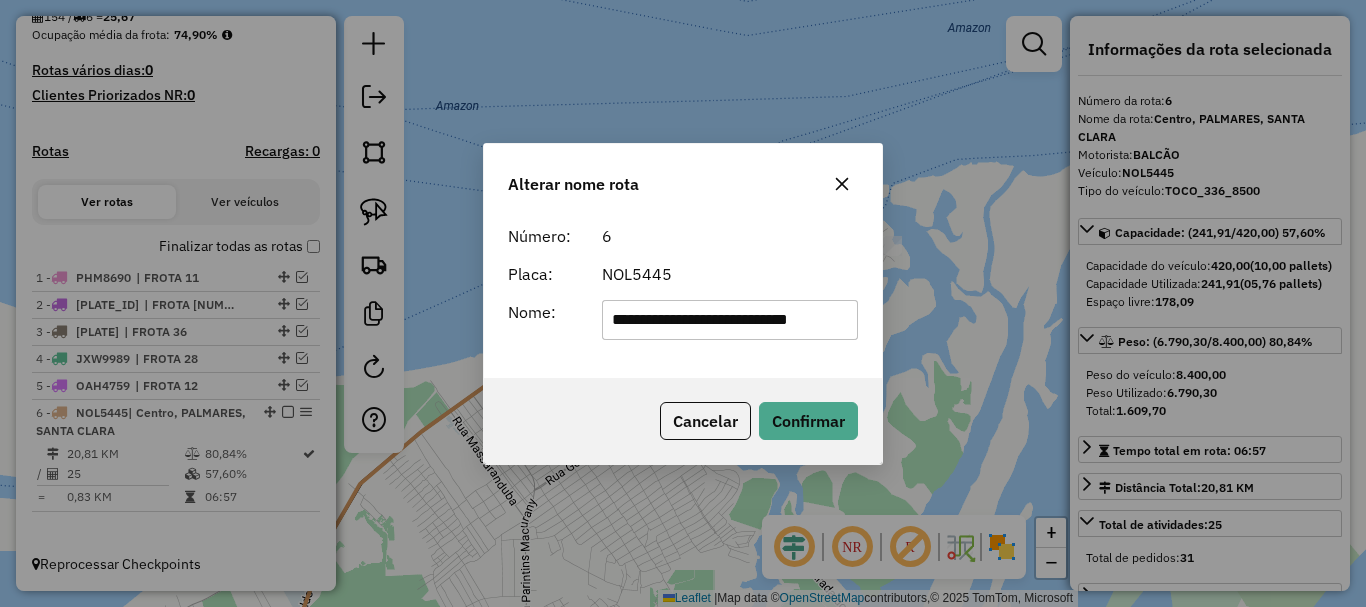 scroll, scrollTop: 0, scrollLeft: 0, axis: both 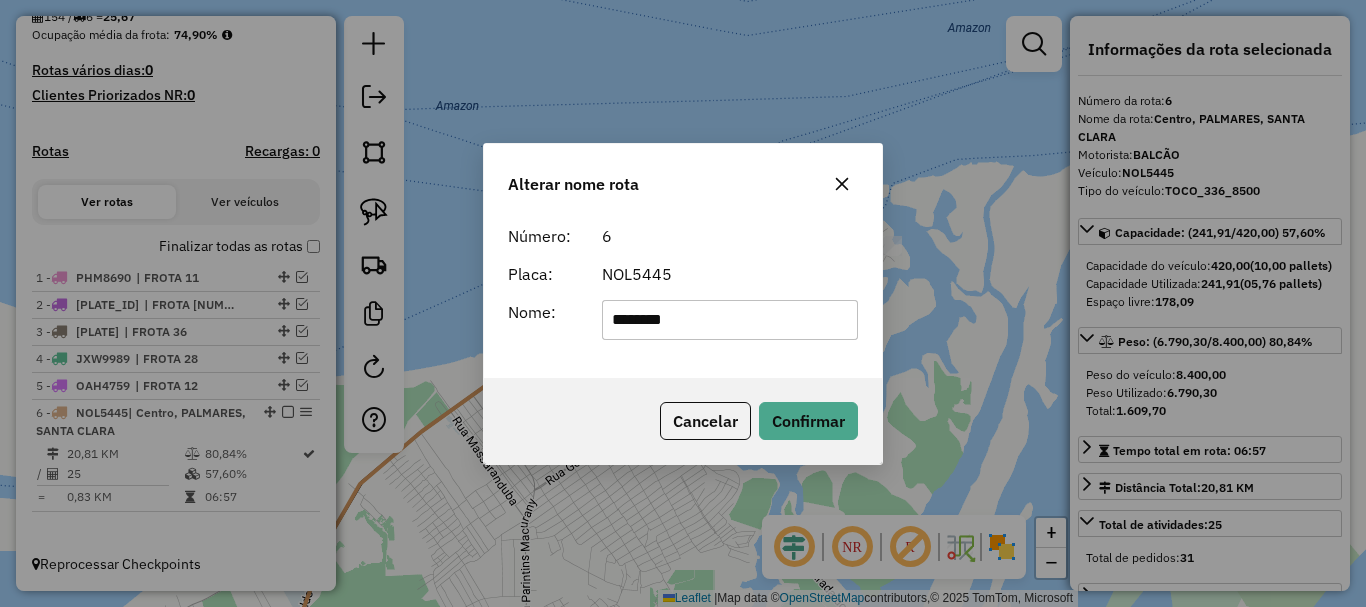 type on "********" 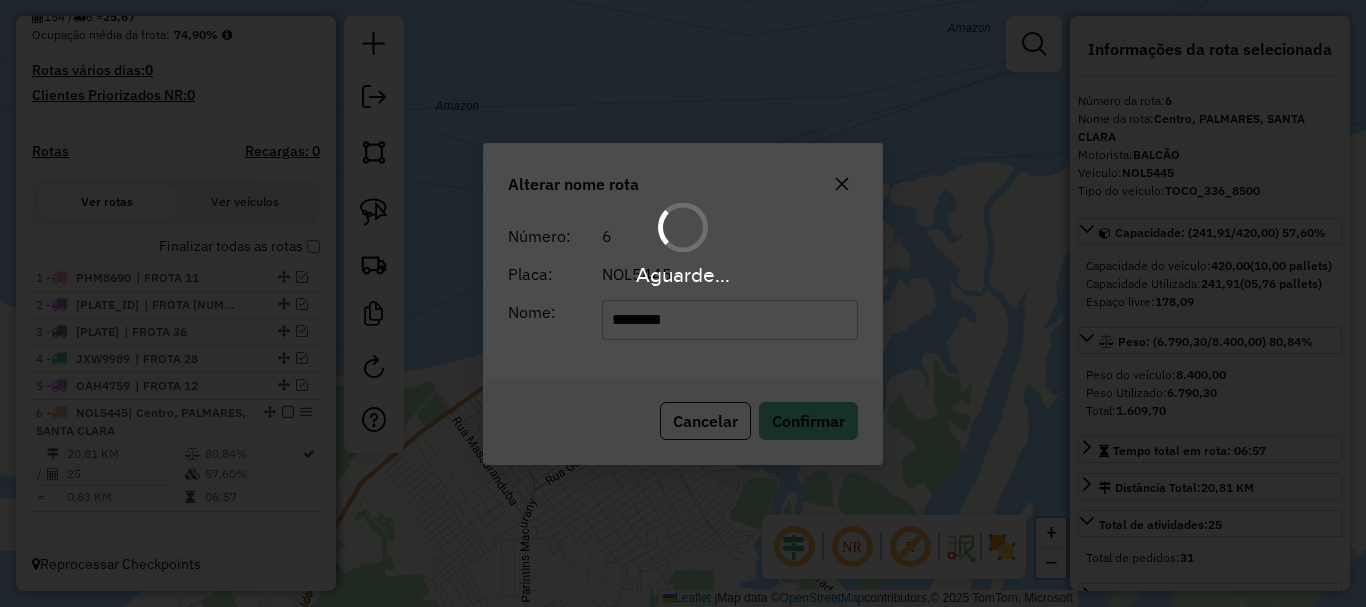type 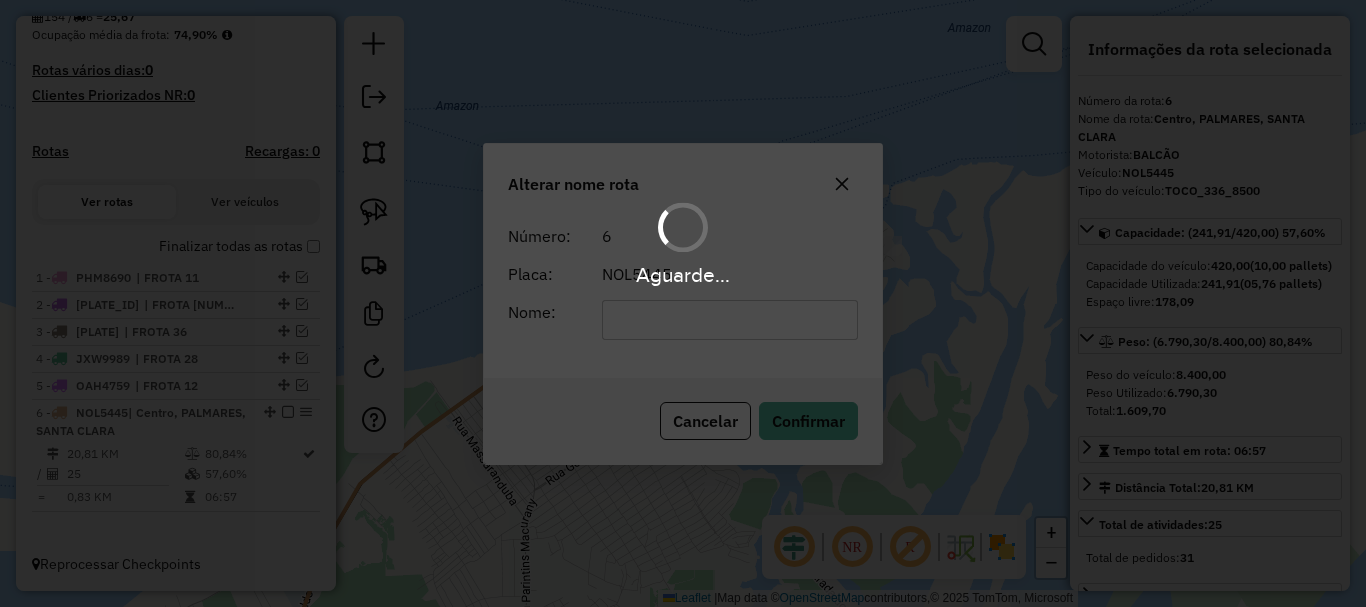 scroll, scrollTop: 483, scrollLeft: 0, axis: vertical 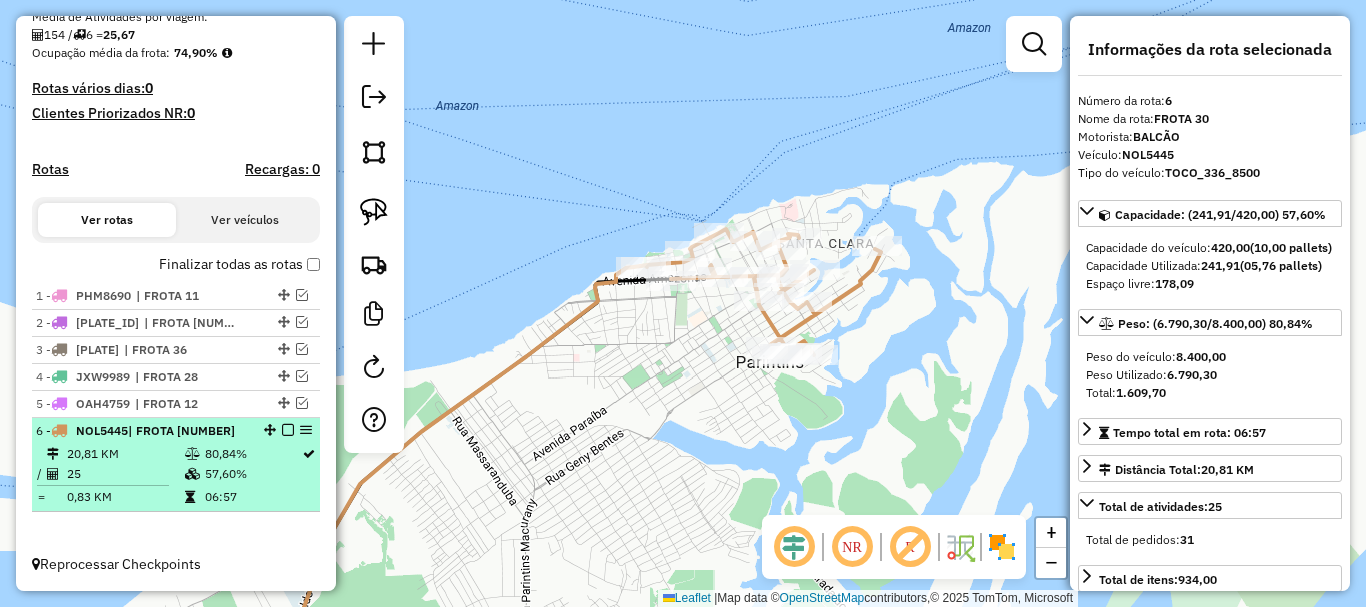 click at bounding box center [288, 430] 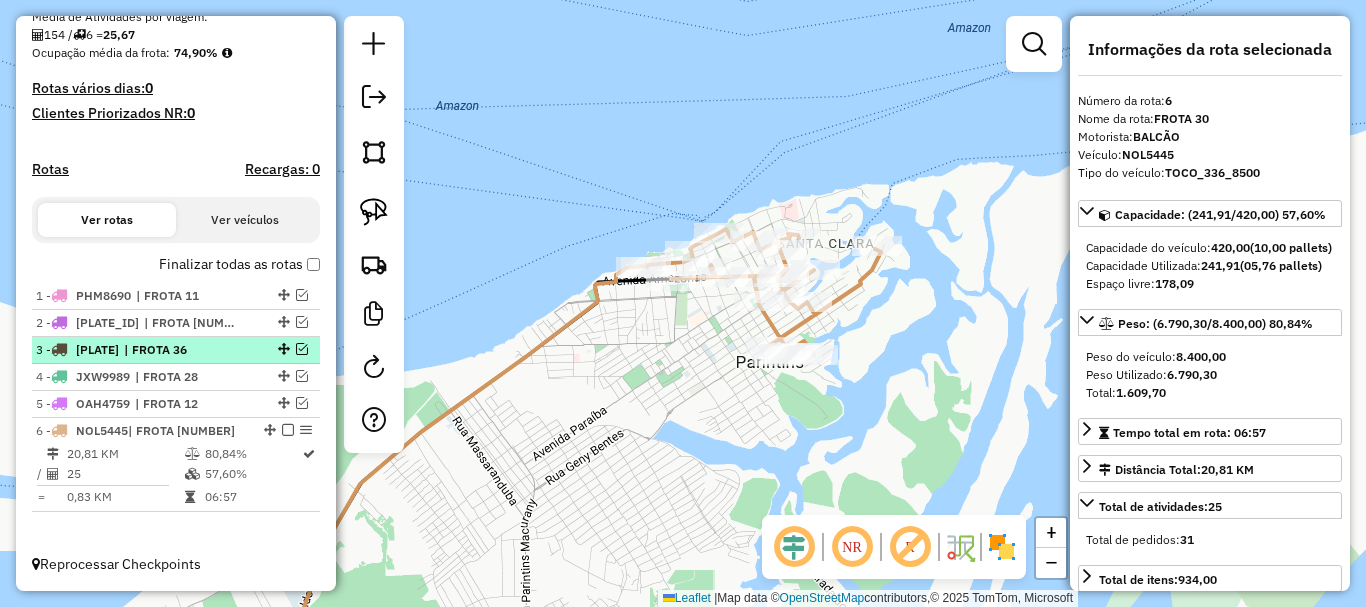 scroll, scrollTop: 416, scrollLeft: 0, axis: vertical 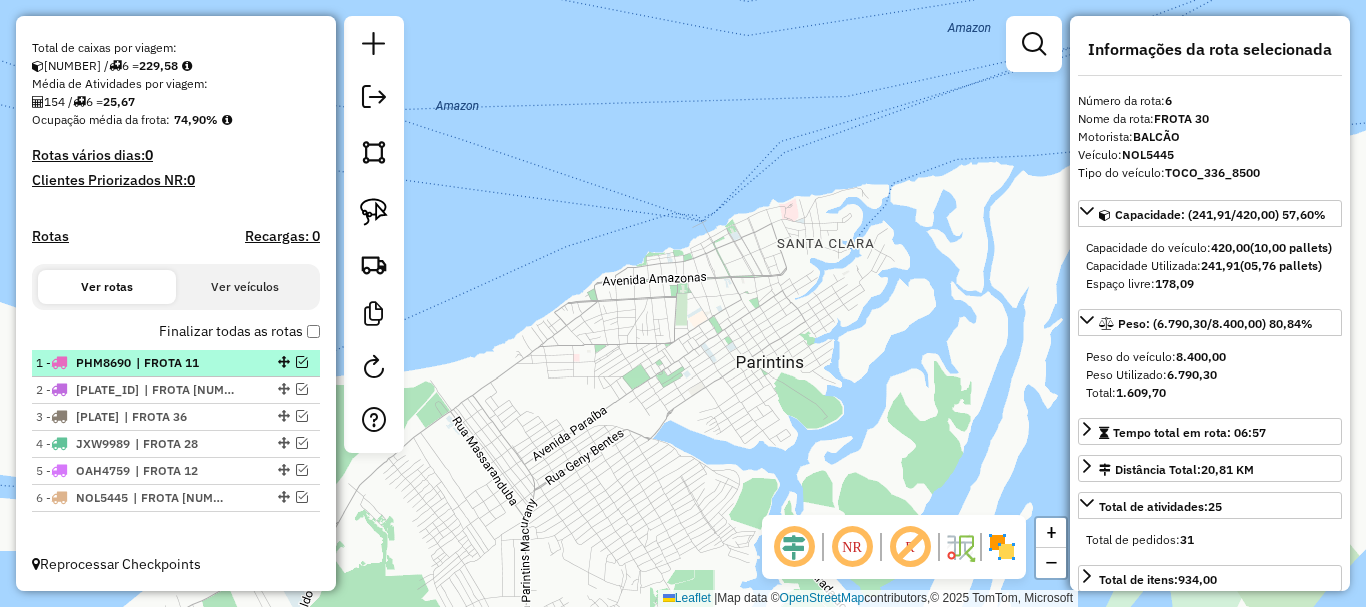 click on "| FROTA 11" at bounding box center (182, 363) 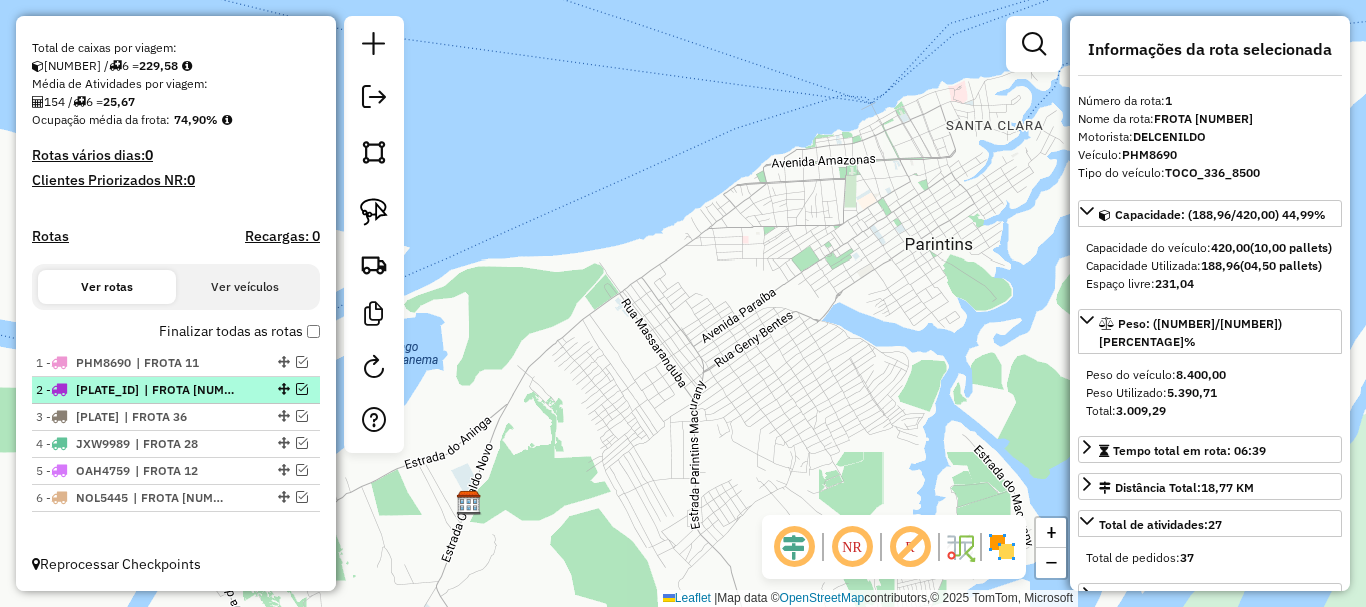 click on "| FROTA [NUMBER]" at bounding box center [190, 390] 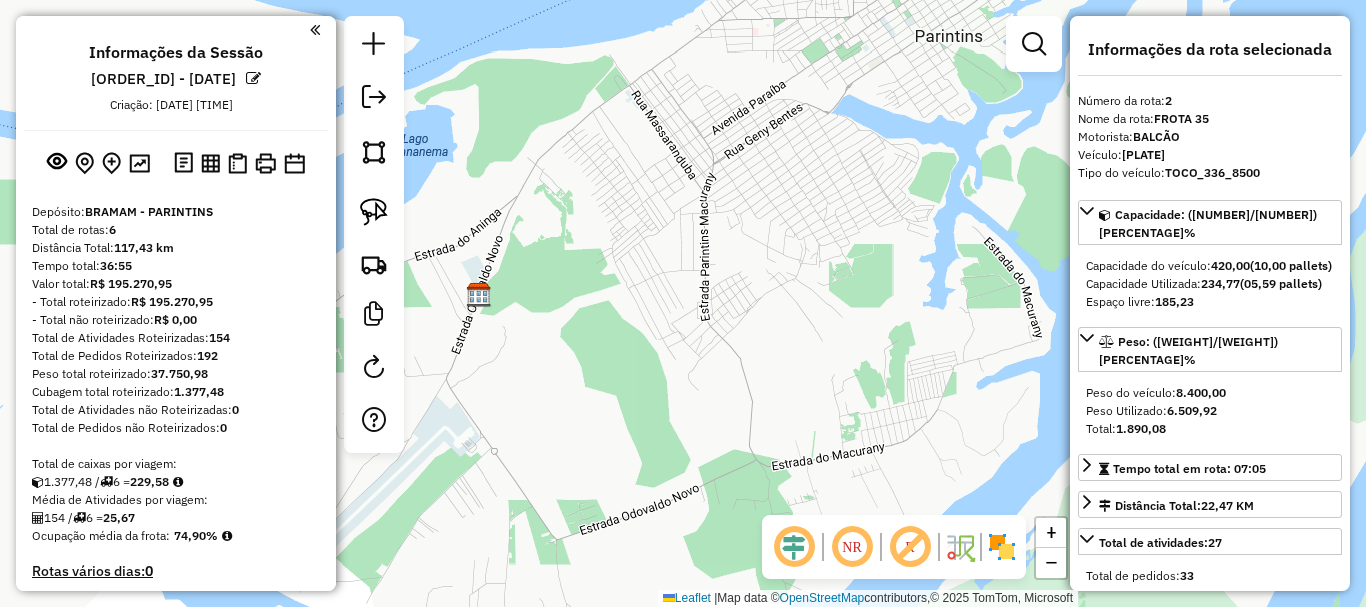 select on "**********" 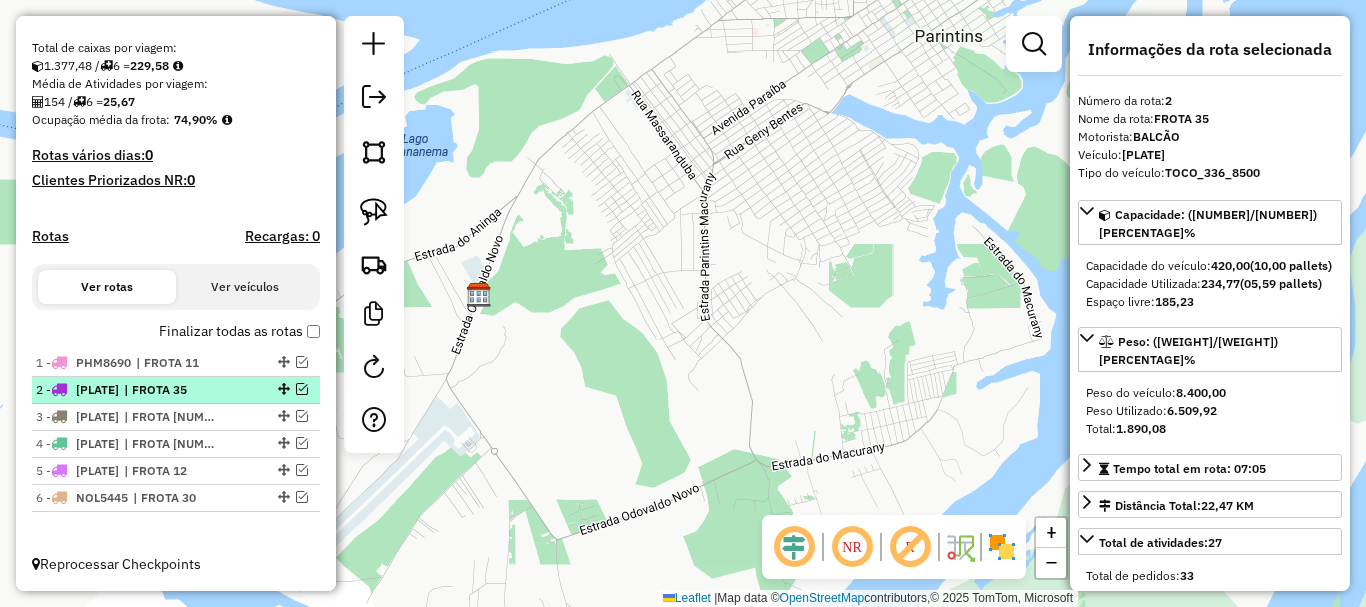 drag, startPoint x: 0, startPoint y: 0, endPoint x: 298, endPoint y: 391, distance: 491.6147 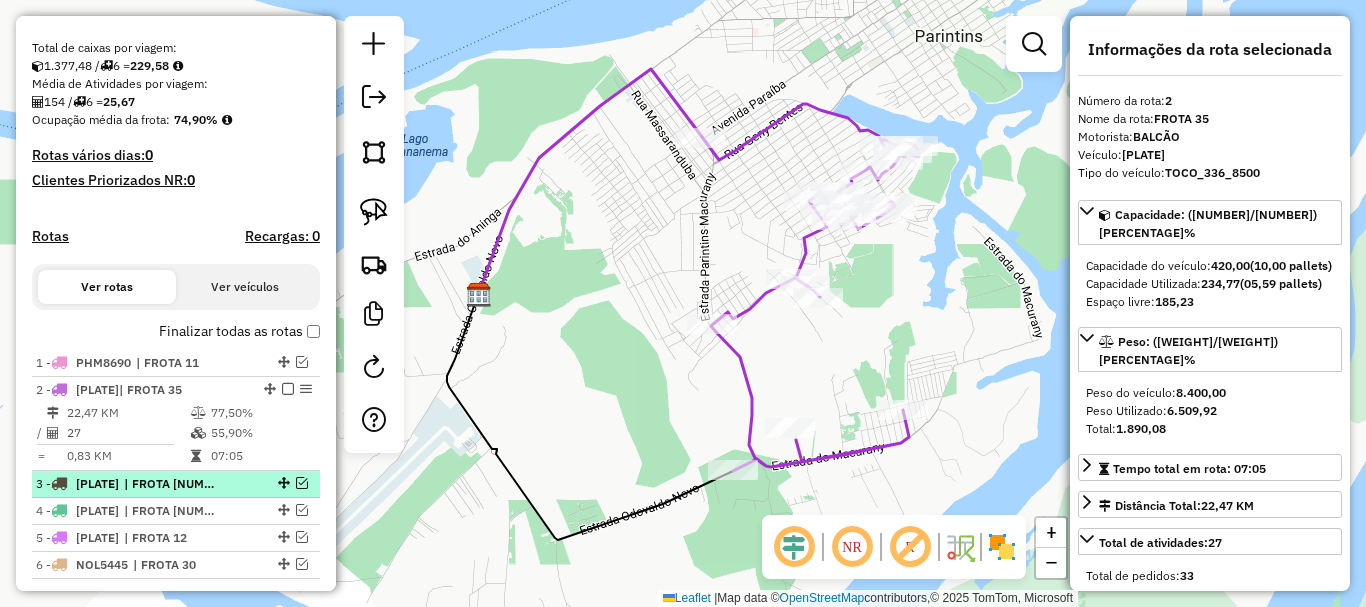 scroll, scrollTop: 483, scrollLeft: 0, axis: vertical 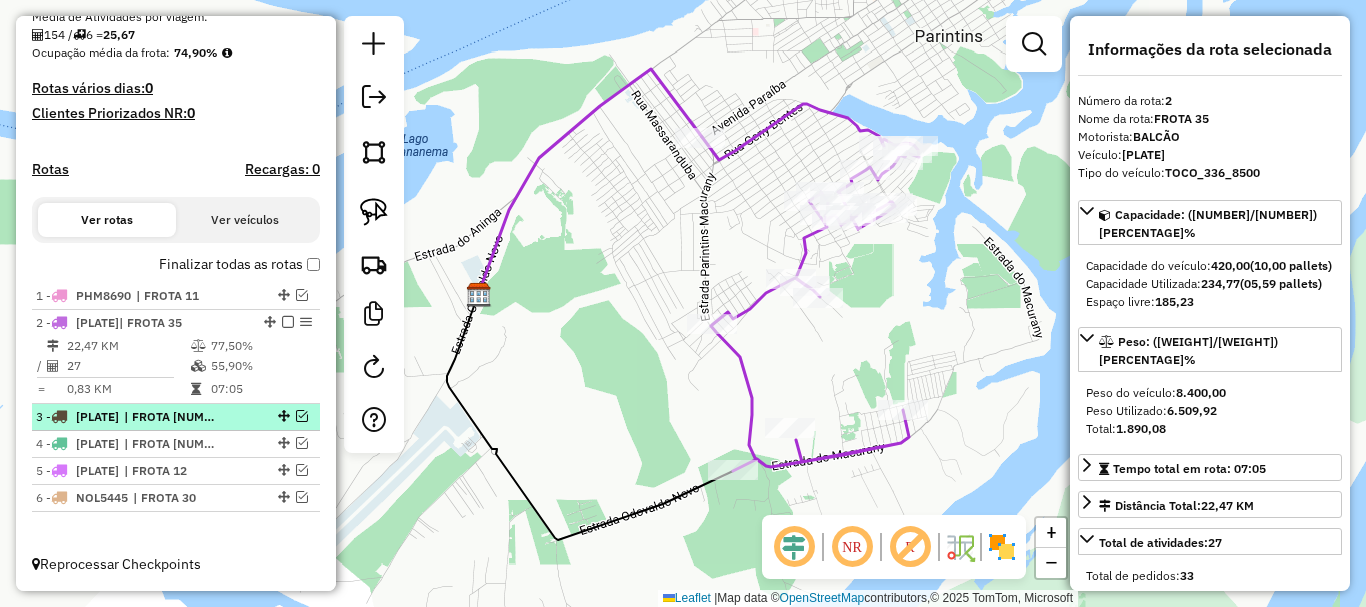 click at bounding box center (302, 416) 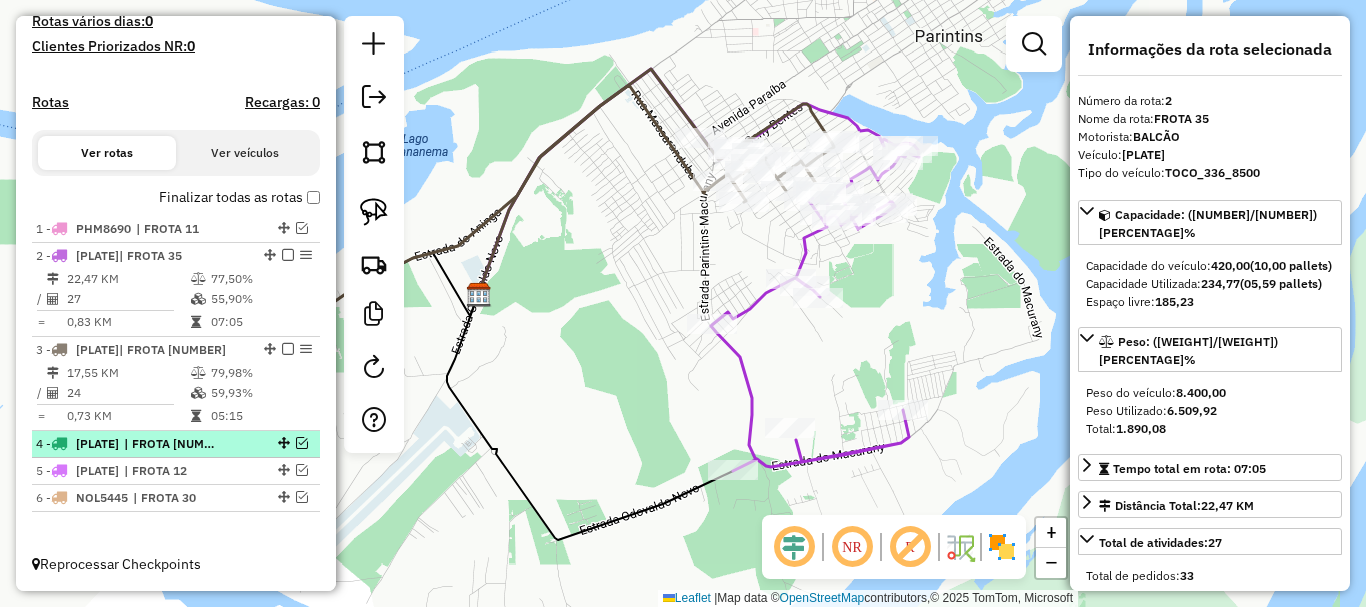 click at bounding box center (302, 443) 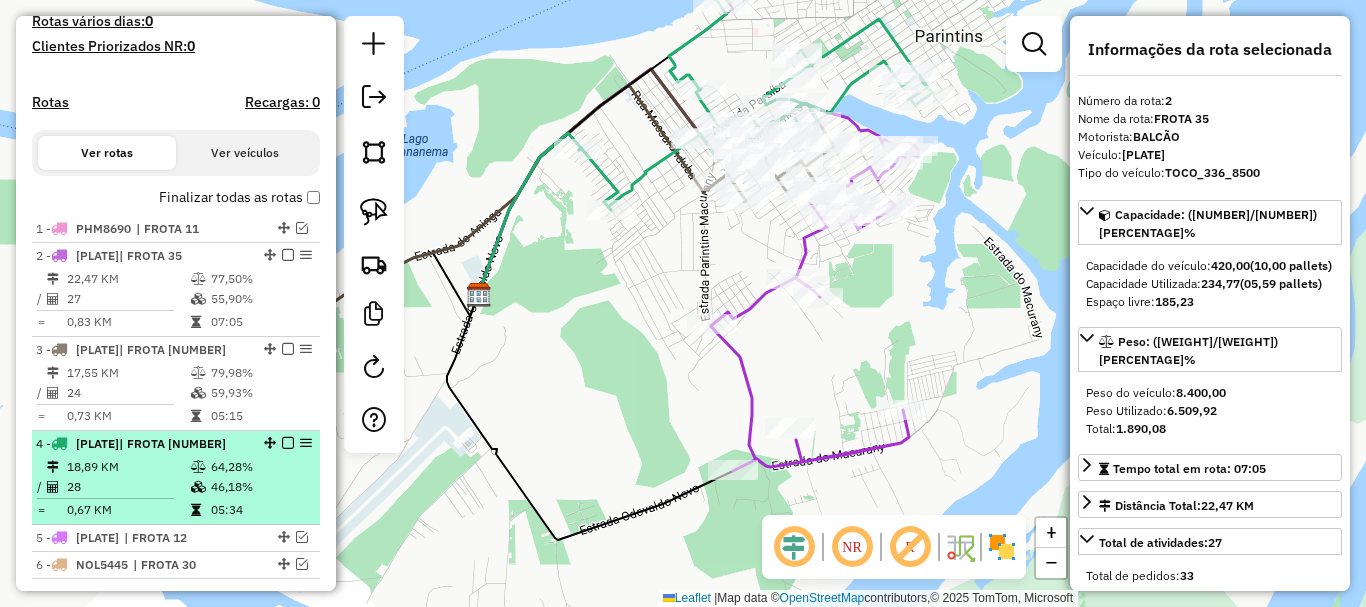 scroll, scrollTop: 617, scrollLeft: 0, axis: vertical 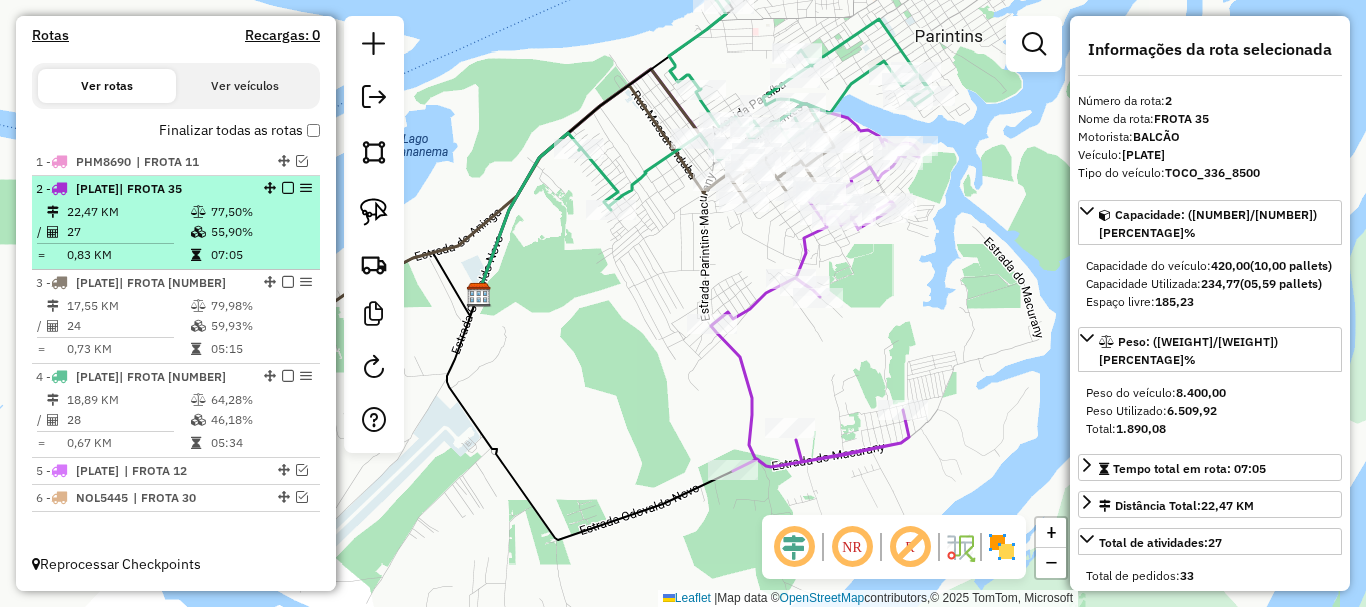 drag, startPoint x: 279, startPoint y: 281, endPoint x: 284, endPoint y: 257, distance: 24.5153 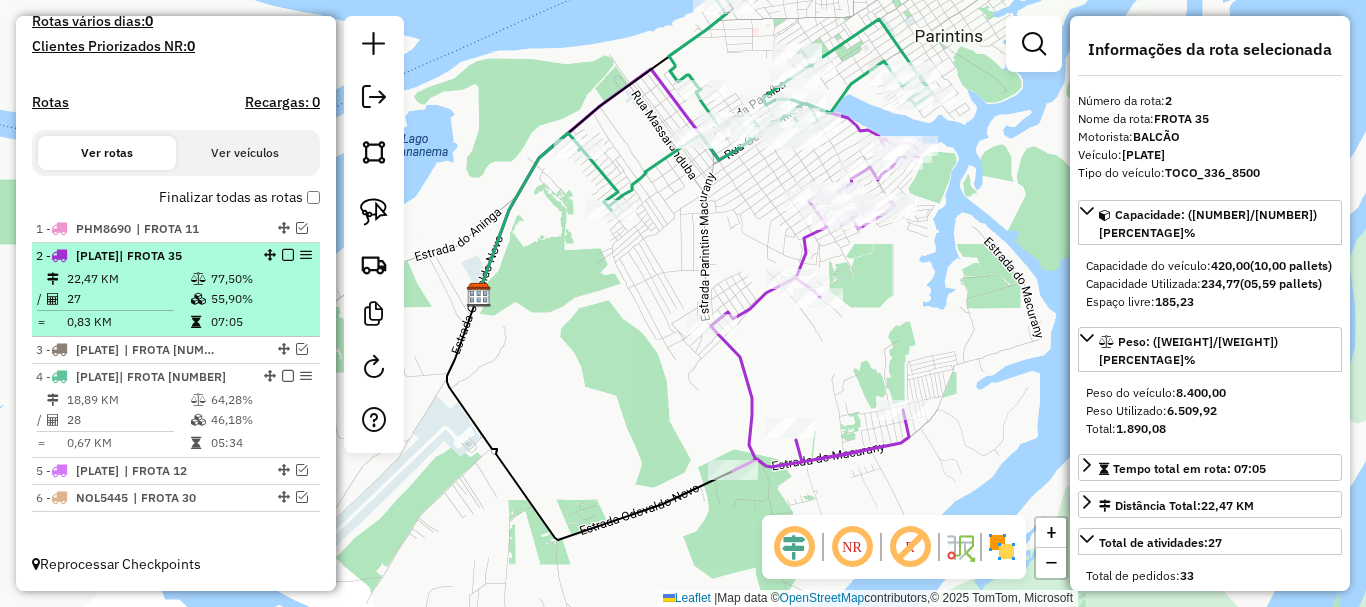 drag, startPoint x: 282, startPoint y: 252, endPoint x: 238, endPoint y: 319, distance: 80.1561 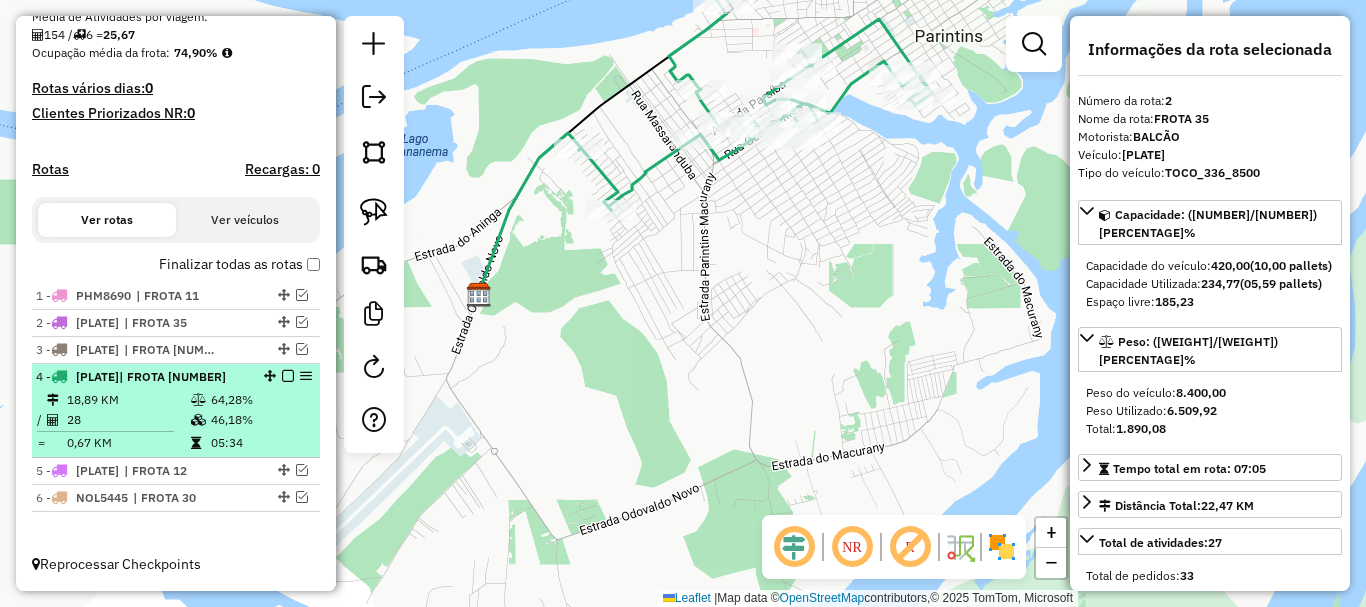 click on "| FROTA [NUMBER]" at bounding box center [172, 376] 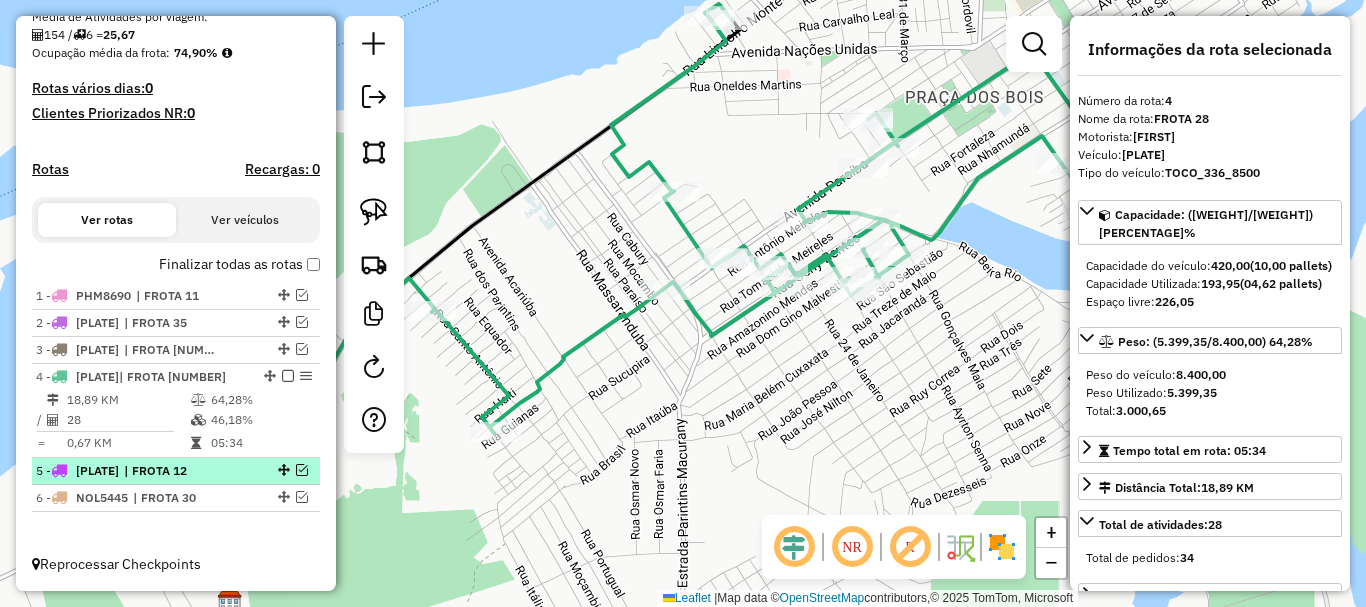 click on "| FROTA 12" at bounding box center (170, 471) 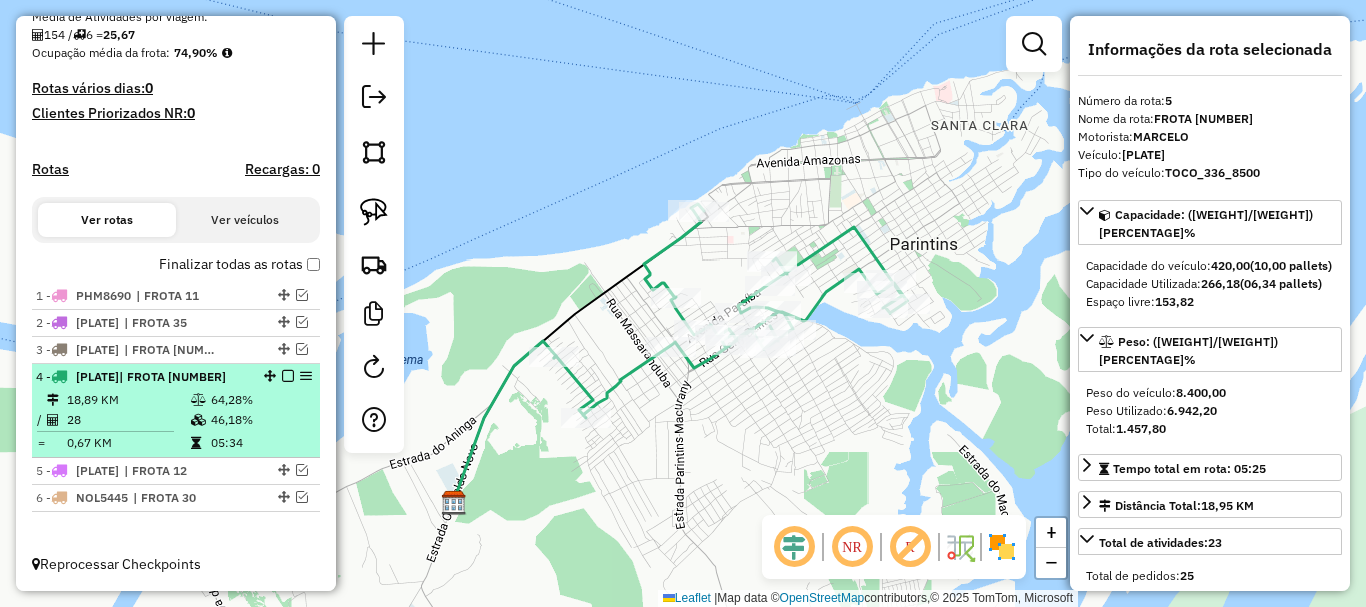 click at bounding box center [288, 376] 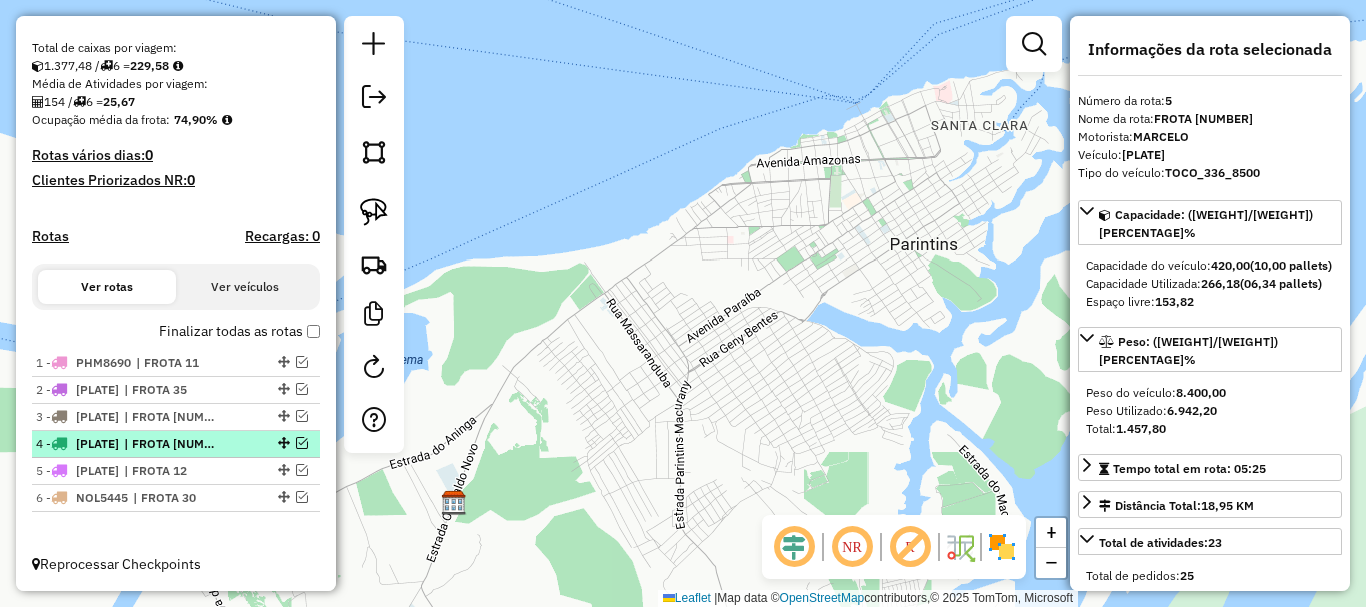scroll, scrollTop: 416, scrollLeft: 0, axis: vertical 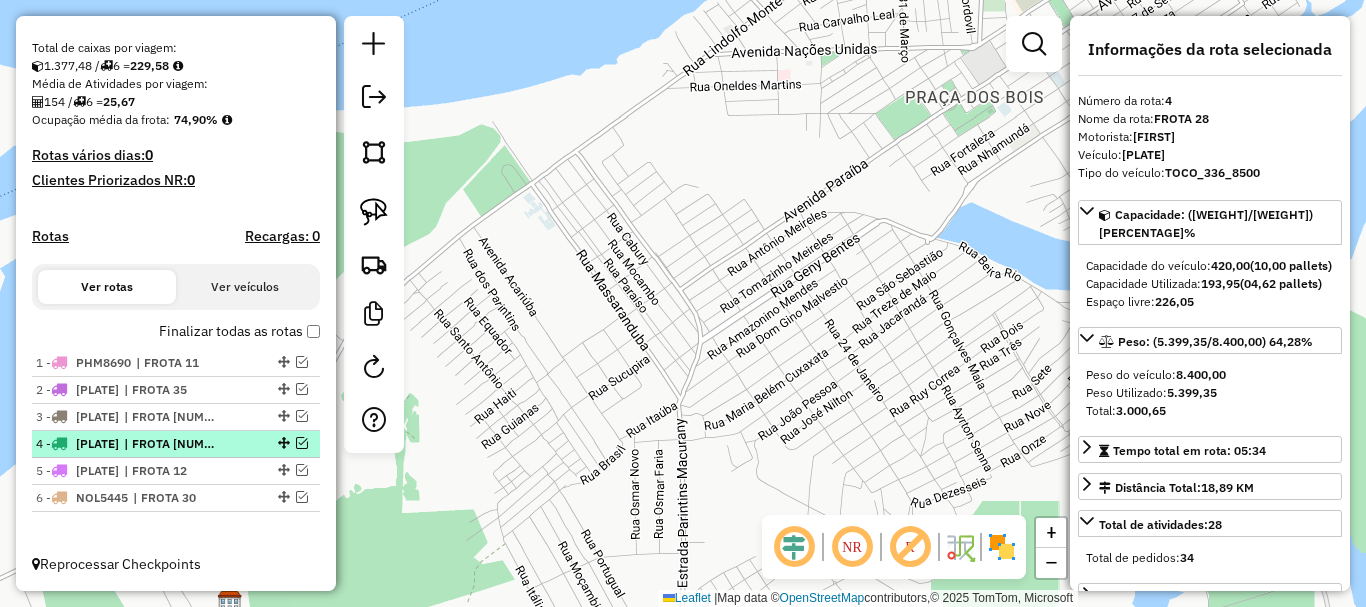 click at bounding box center (302, 443) 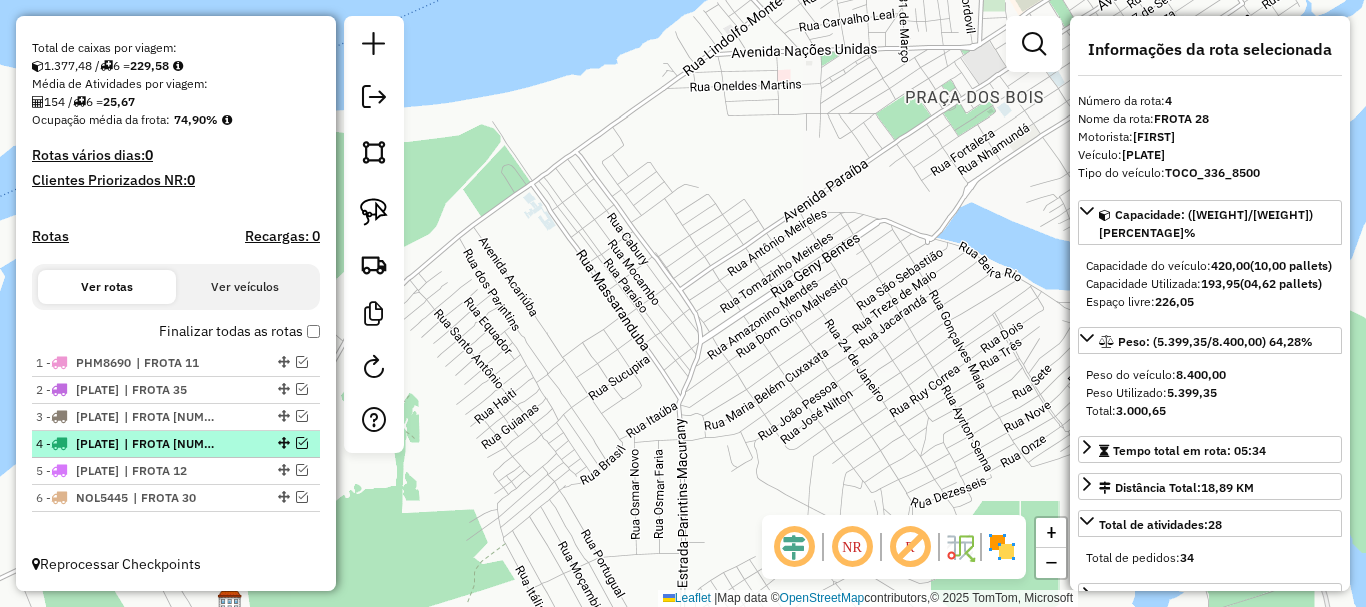 scroll, scrollTop: 483, scrollLeft: 0, axis: vertical 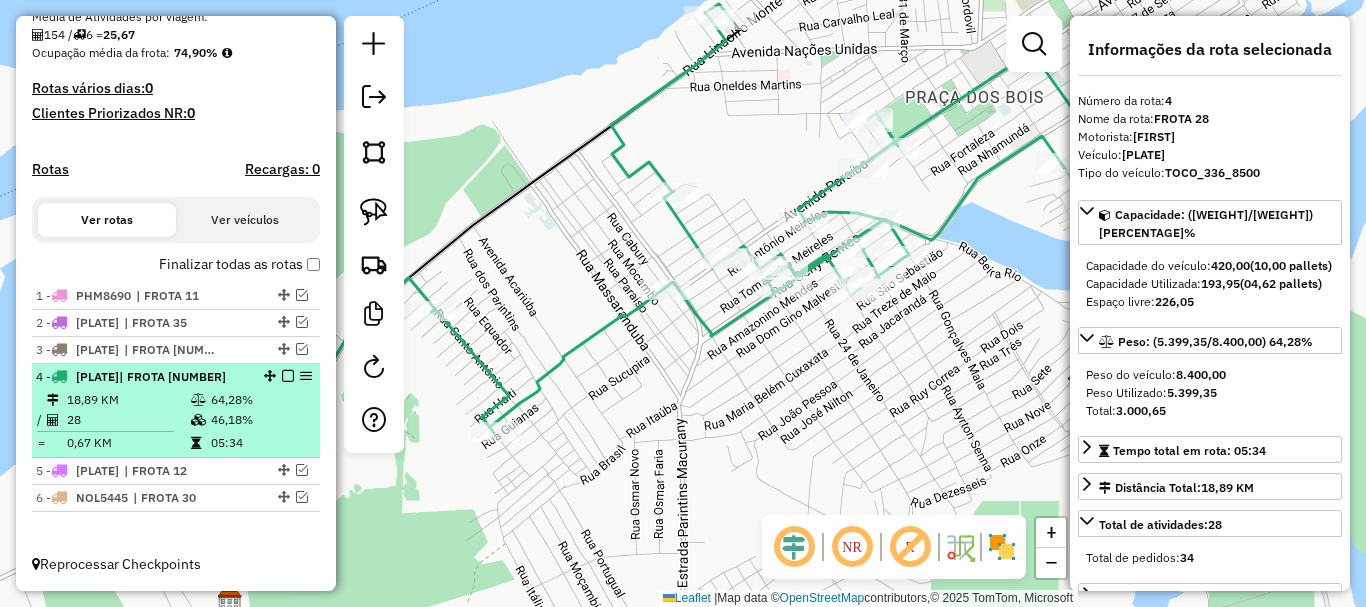 click at bounding box center (288, 376) 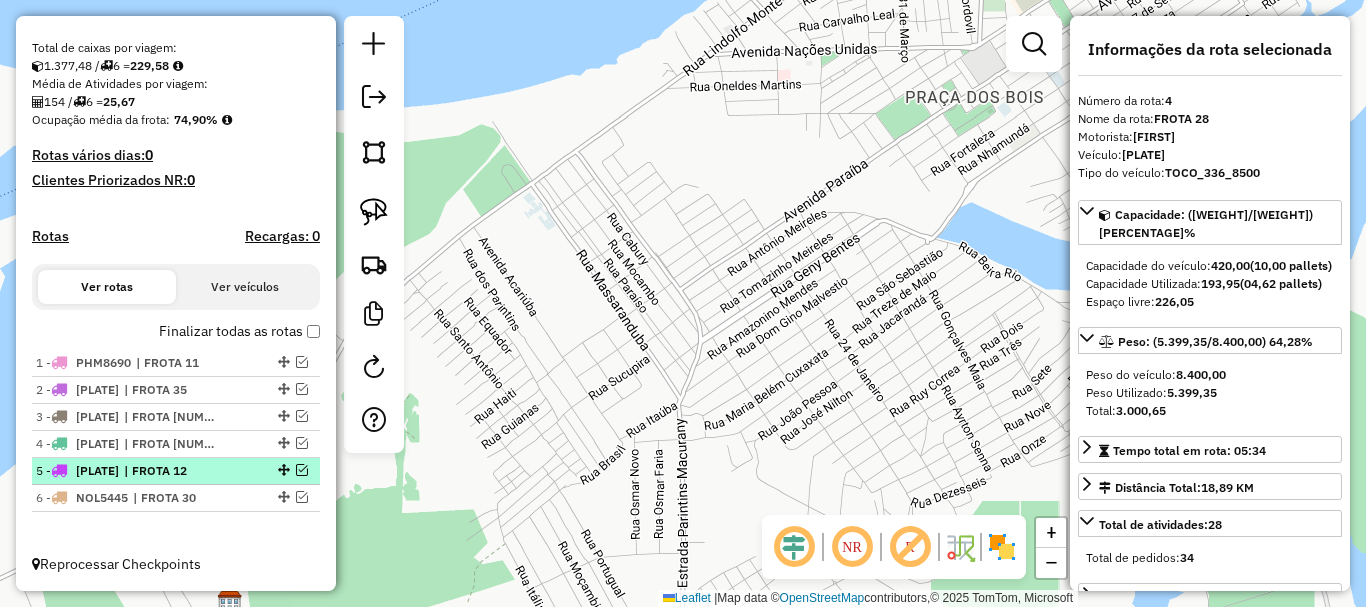 click at bounding box center [302, 470] 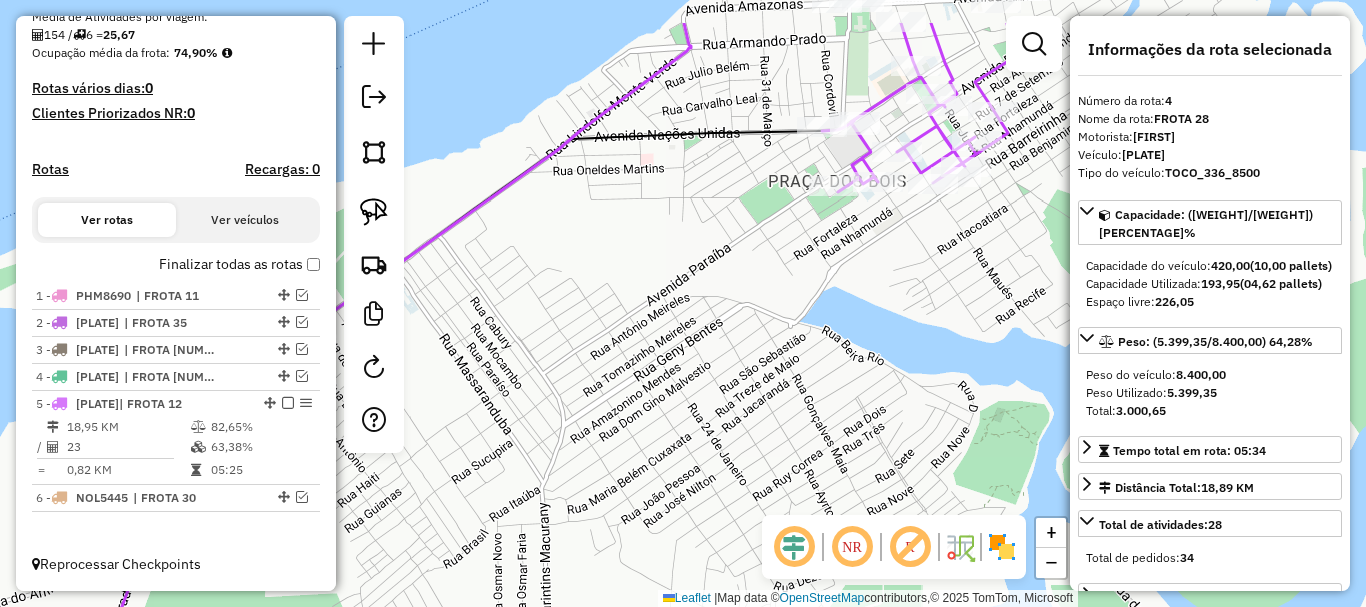drag, startPoint x: 935, startPoint y: 229, endPoint x: 694, endPoint y: 370, distance: 279.21677 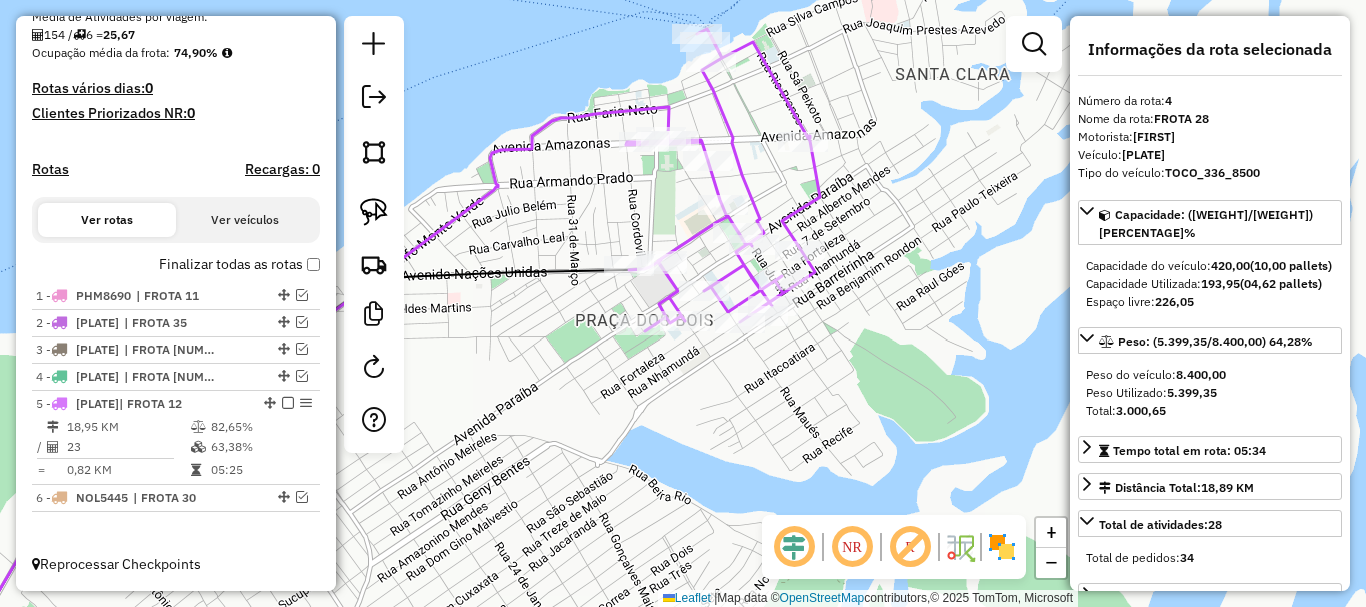 drag, startPoint x: 786, startPoint y: 392, endPoint x: 727, endPoint y: 442, distance: 77.33692 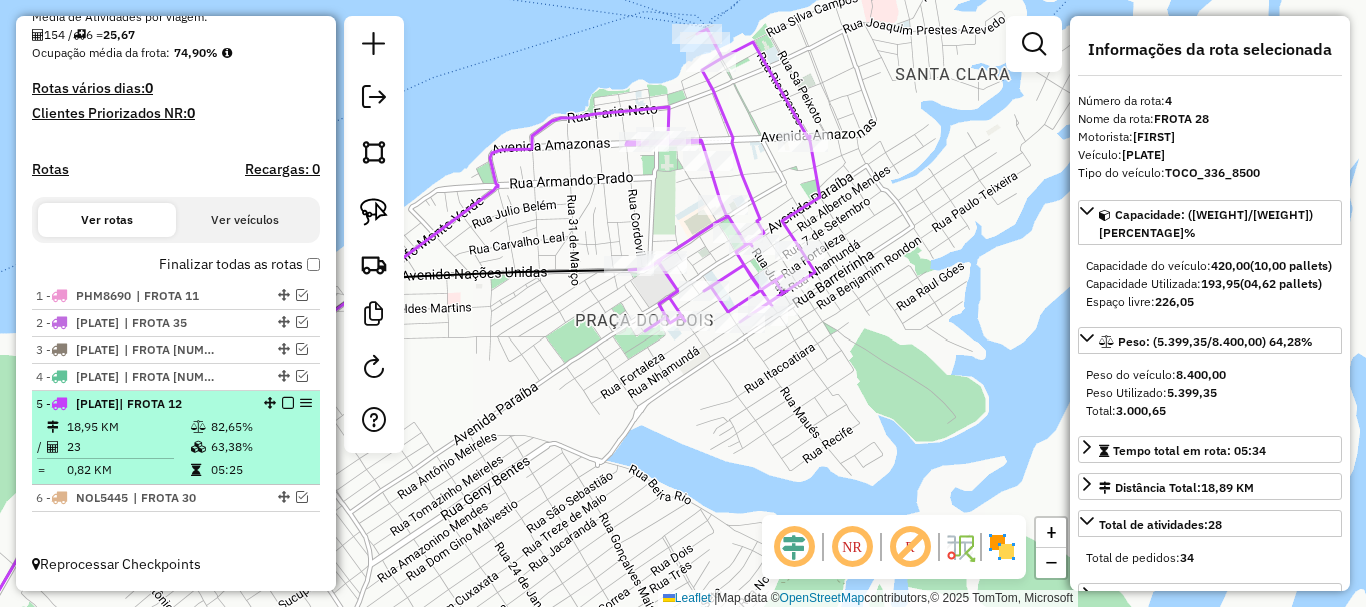 click at bounding box center [288, 403] 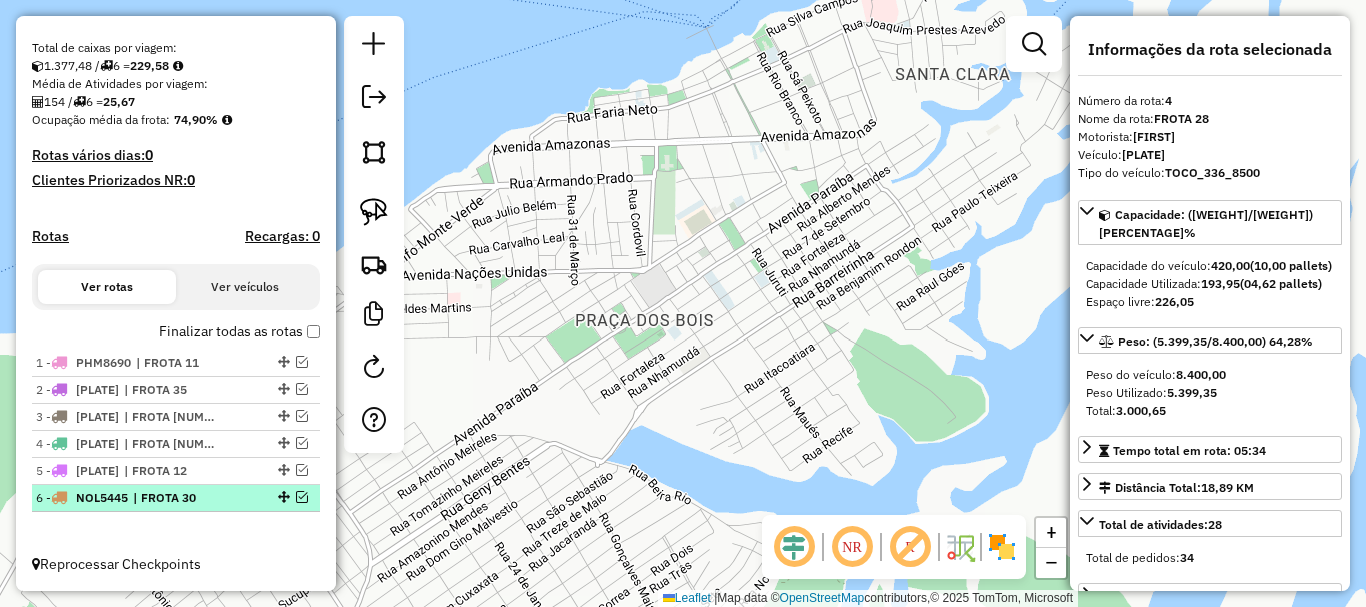 click at bounding box center (302, 497) 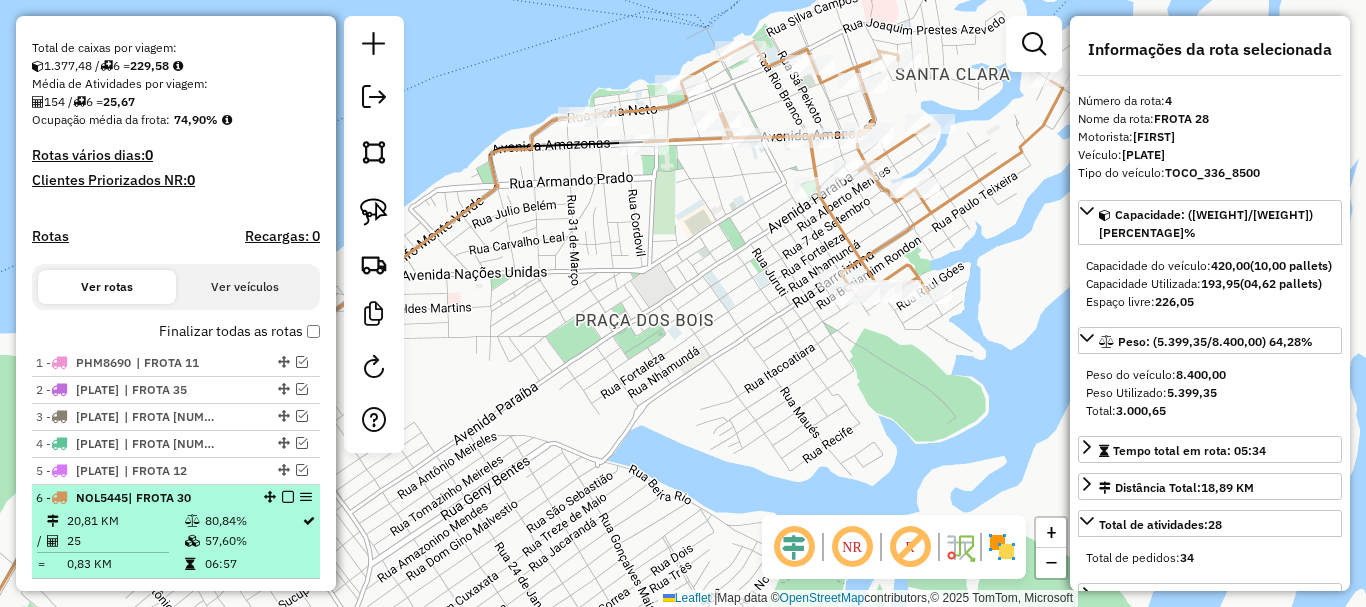 scroll, scrollTop: 483, scrollLeft: 0, axis: vertical 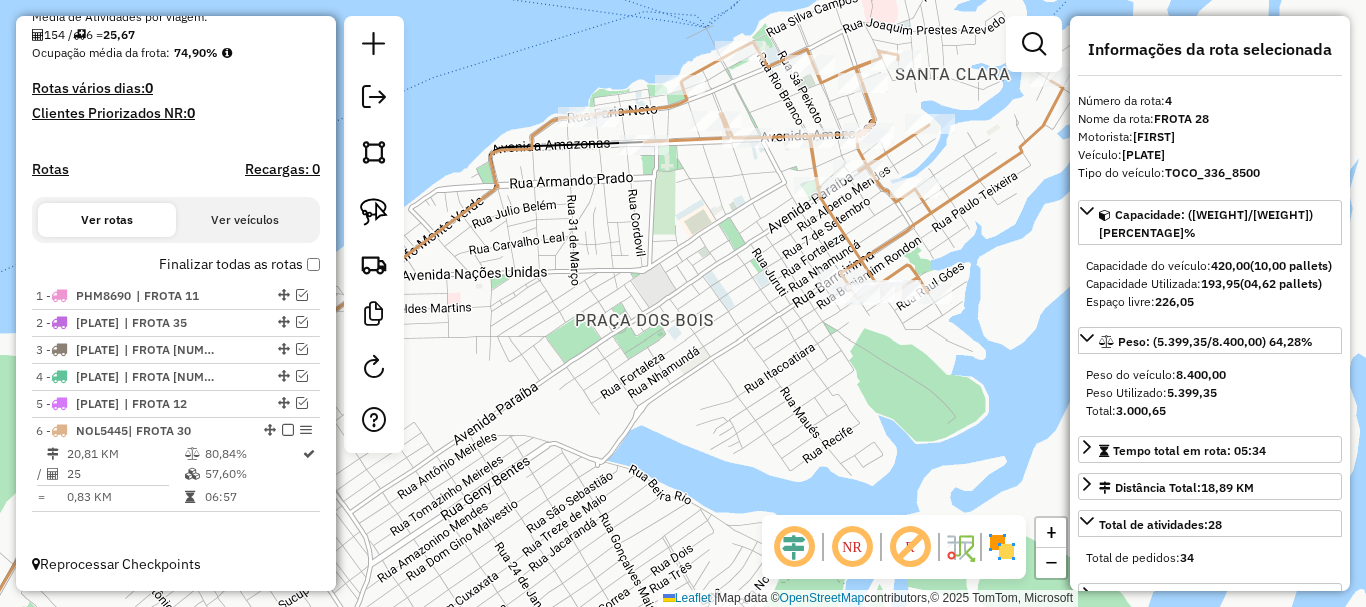 drag, startPoint x: 720, startPoint y: 324, endPoint x: 605, endPoint y: 347, distance: 117.27745 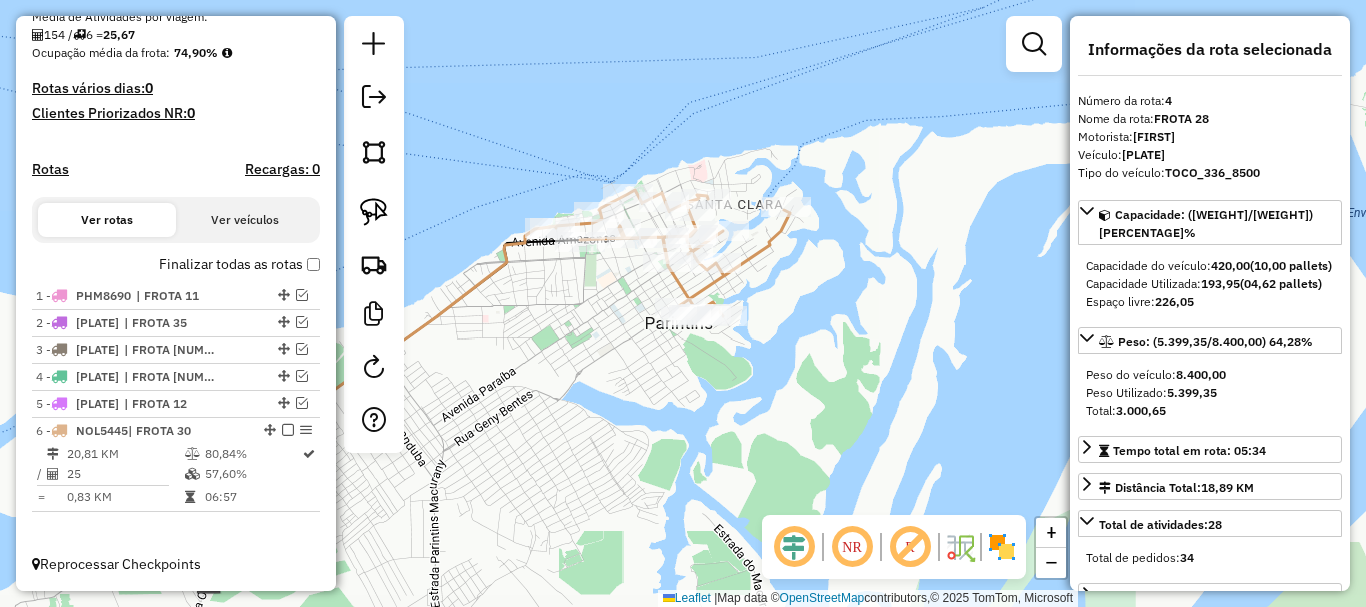 click on "Janela de atendimento Grade de atendimento Capacidade Transportadoras Veículos Cliente Pedidos  Rotas Selecione os dias de semana para filtrar as janelas de atendimento  Seg   Ter   Qua   Qui   Sex   Sáb   Dom  Informe o período da janela de atendimento: De: Até:  Filtrar exatamente a janela do cliente  Considerar janela de atendimento padrão  Selecione os dias de semana para filtrar as grades de atendimento  Seg   Ter   Qua   Qui   Sex   Sáb   Dom   Considerar clientes sem dia de atendimento cadastrado  Clientes fora do dia de atendimento selecionado Filtrar as atividades entre os valores definidos abaixo:  Peso mínimo:   Peso máximo:   Cubagem mínima:   Cubagem máxima:   De:   Até:  Filtrar as atividades entre o tempo de atendimento definido abaixo:  De:   Até:   Considerar capacidade total dos clientes não roteirizados Transportadora: Selecione um ou mais itens Tipo de veículo: Selecione um ou mais itens Veículo: Selecione um ou mais itens Motorista: Selecione um ou mais itens Nome: Rótulo:" 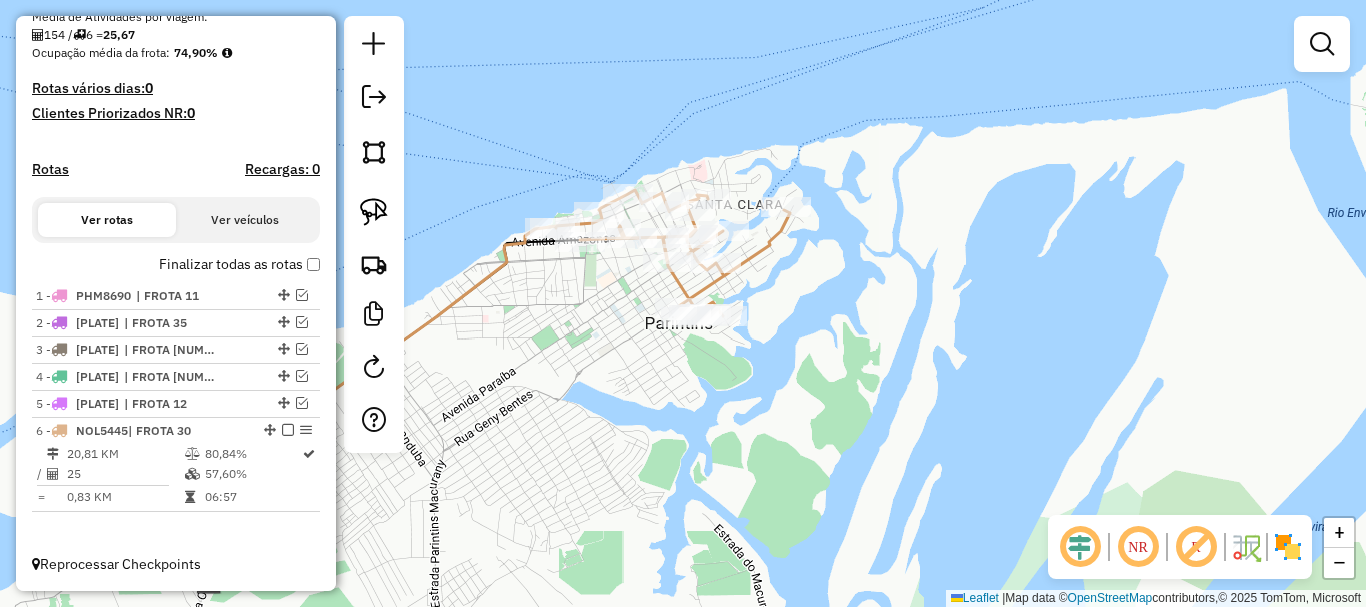 drag, startPoint x: 628, startPoint y: 328, endPoint x: 601, endPoint y: 325, distance: 27.166155 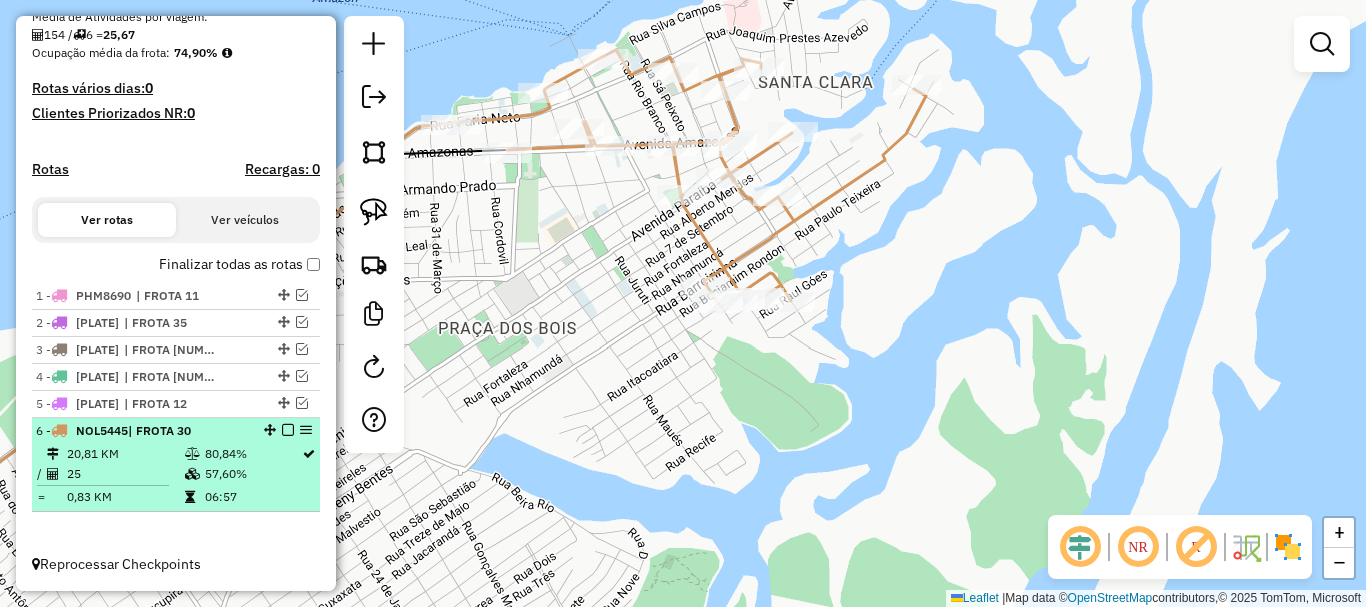 click on "6 -       NOL5445   | FROTA 30" at bounding box center [142, 431] 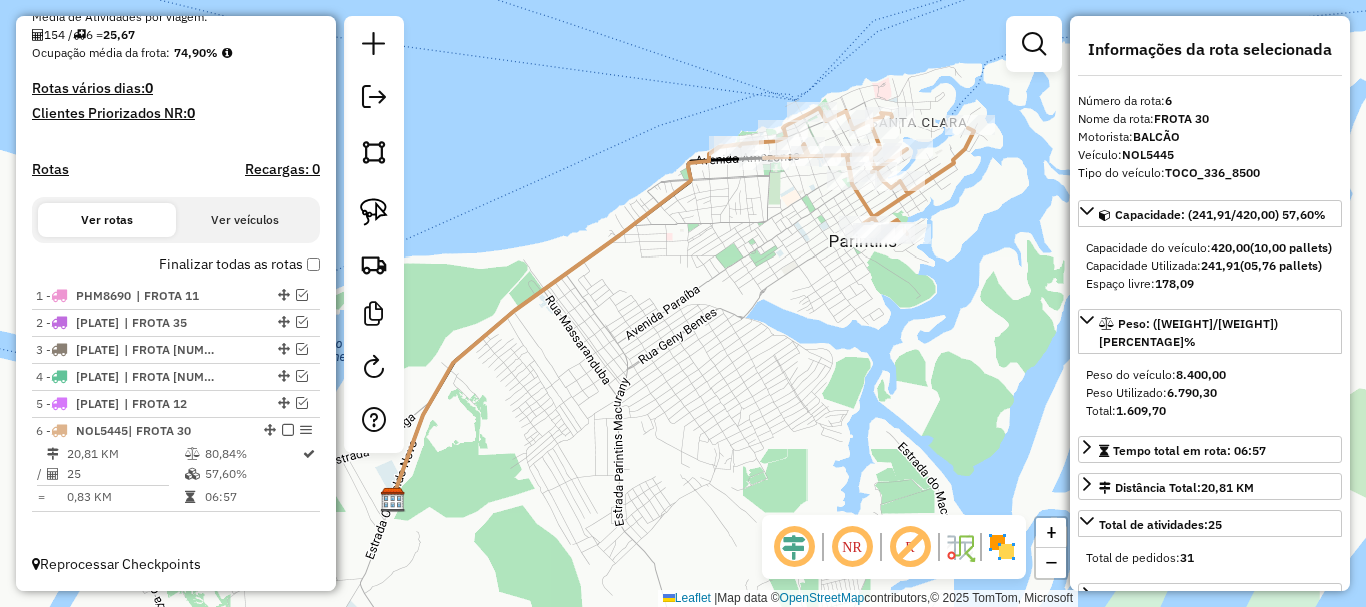 drag, startPoint x: 865, startPoint y: 390, endPoint x: 816, endPoint y: 413, distance: 54.129475 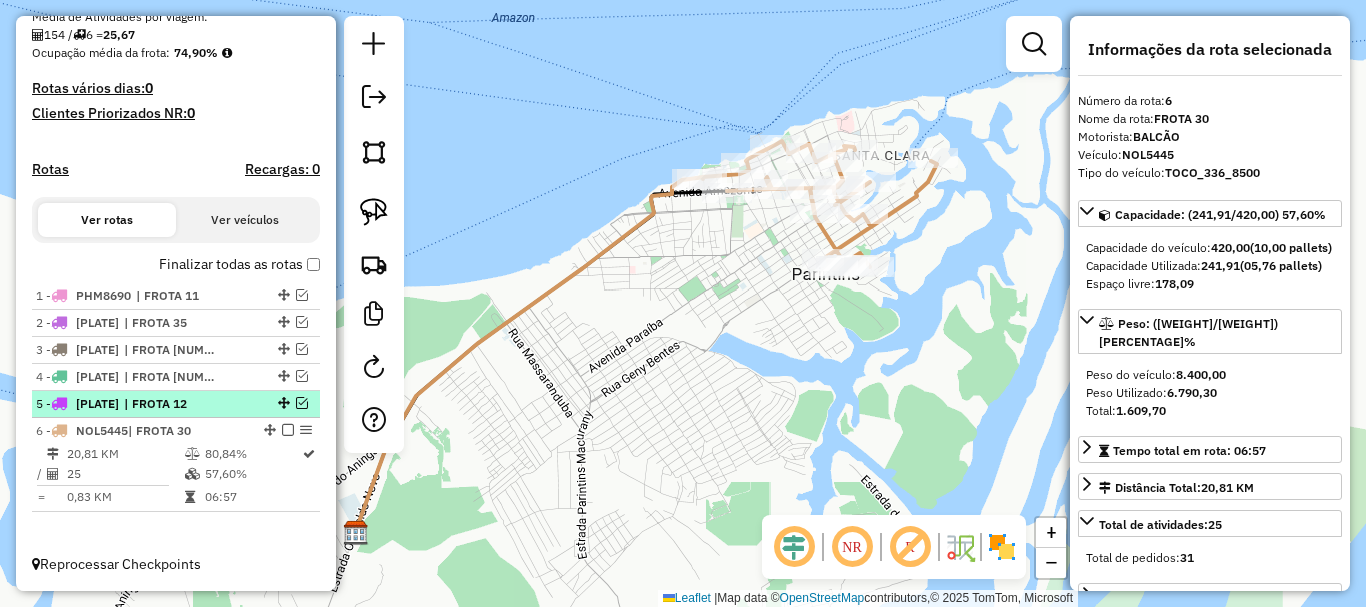 click on "5 -       OAH4759   | FROTA 12" at bounding box center [176, 404] 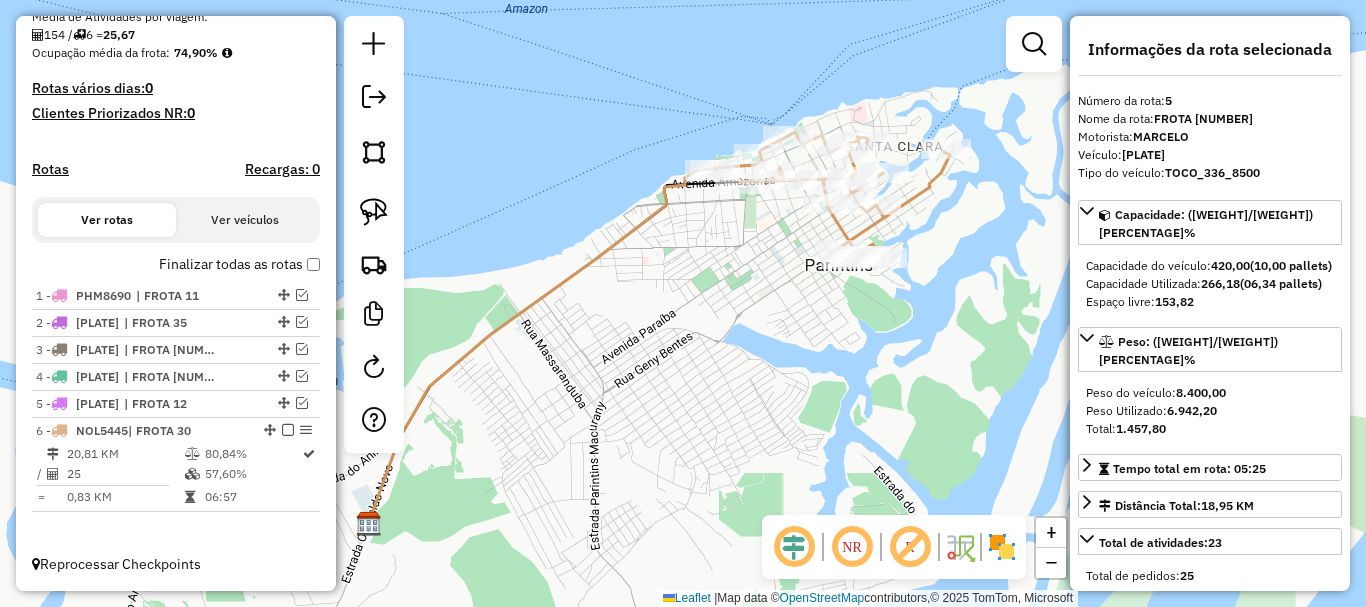 drag, startPoint x: 808, startPoint y: 292, endPoint x: 702, endPoint y: 317, distance: 108.90822 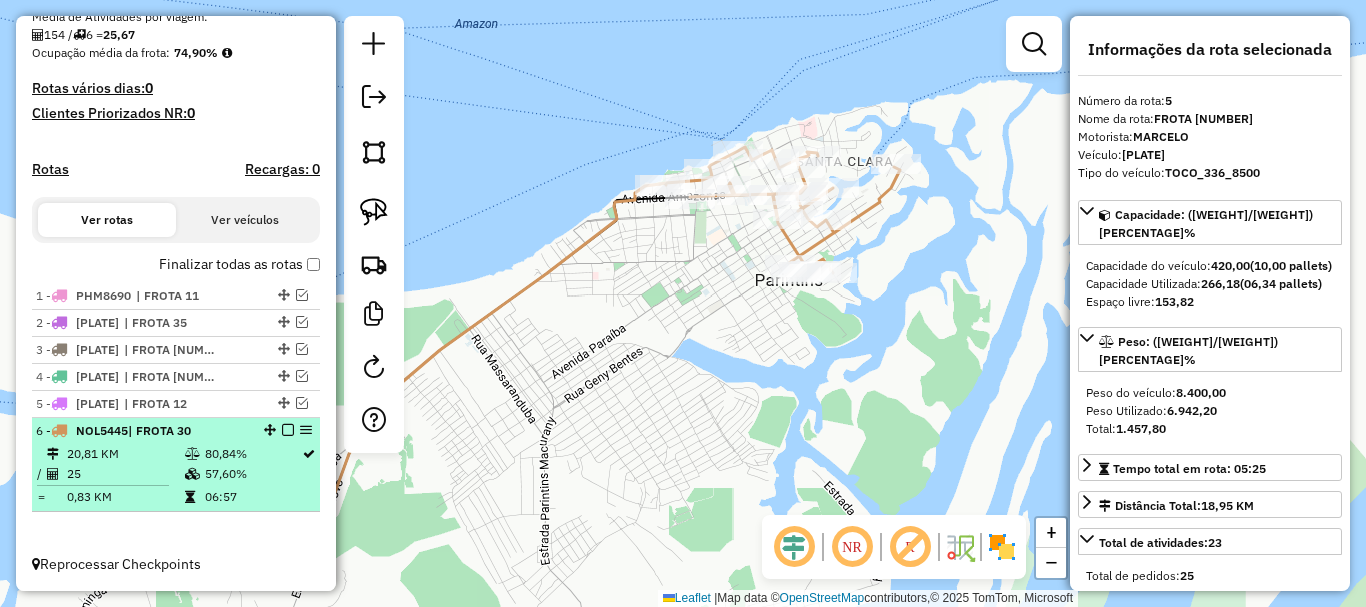 click at bounding box center [288, 430] 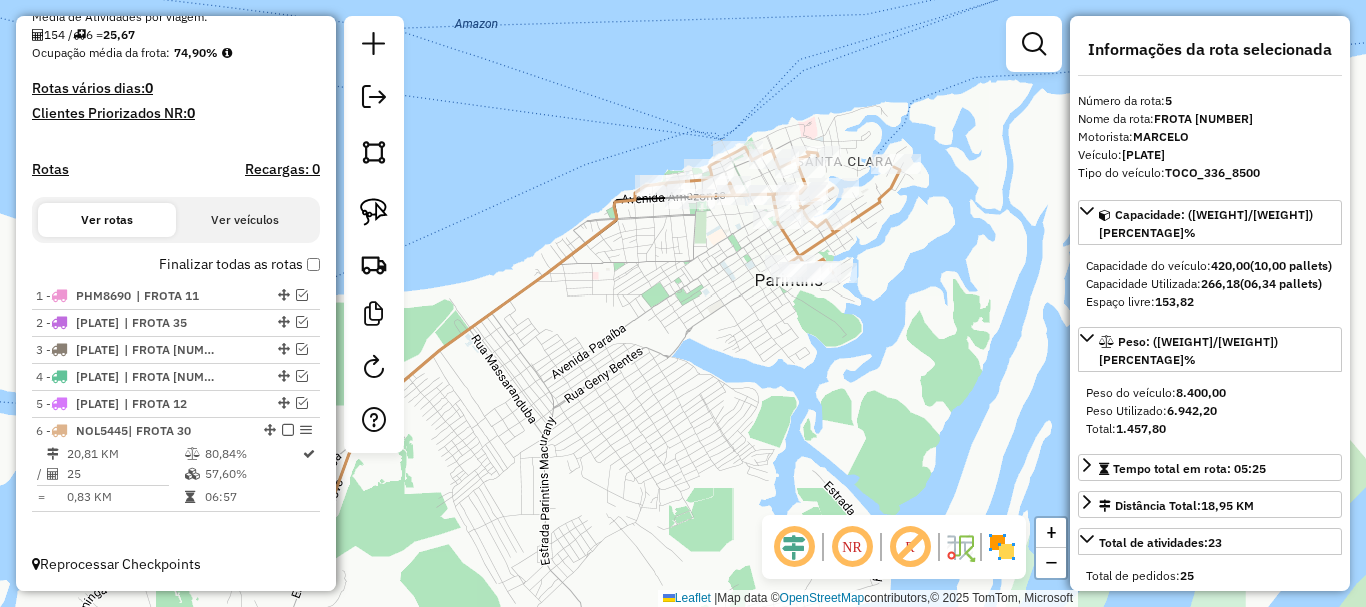 scroll, scrollTop: 416, scrollLeft: 0, axis: vertical 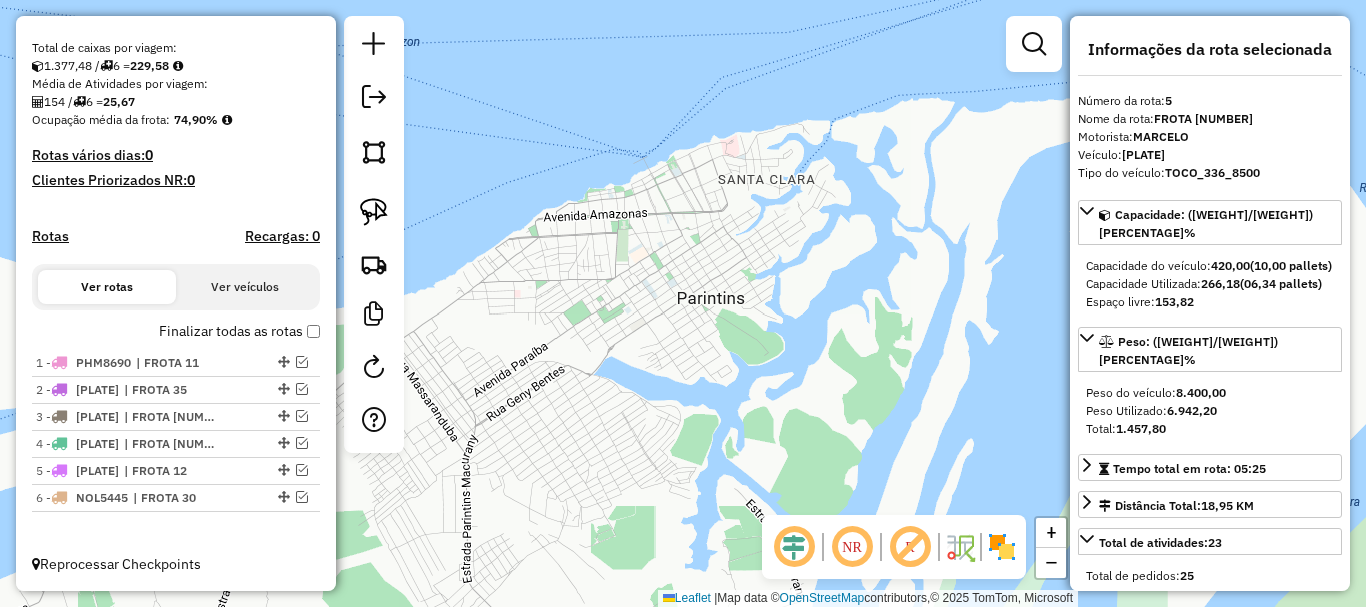 drag, startPoint x: 807, startPoint y: 421, endPoint x: 726, endPoint y: 439, distance: 82.9759 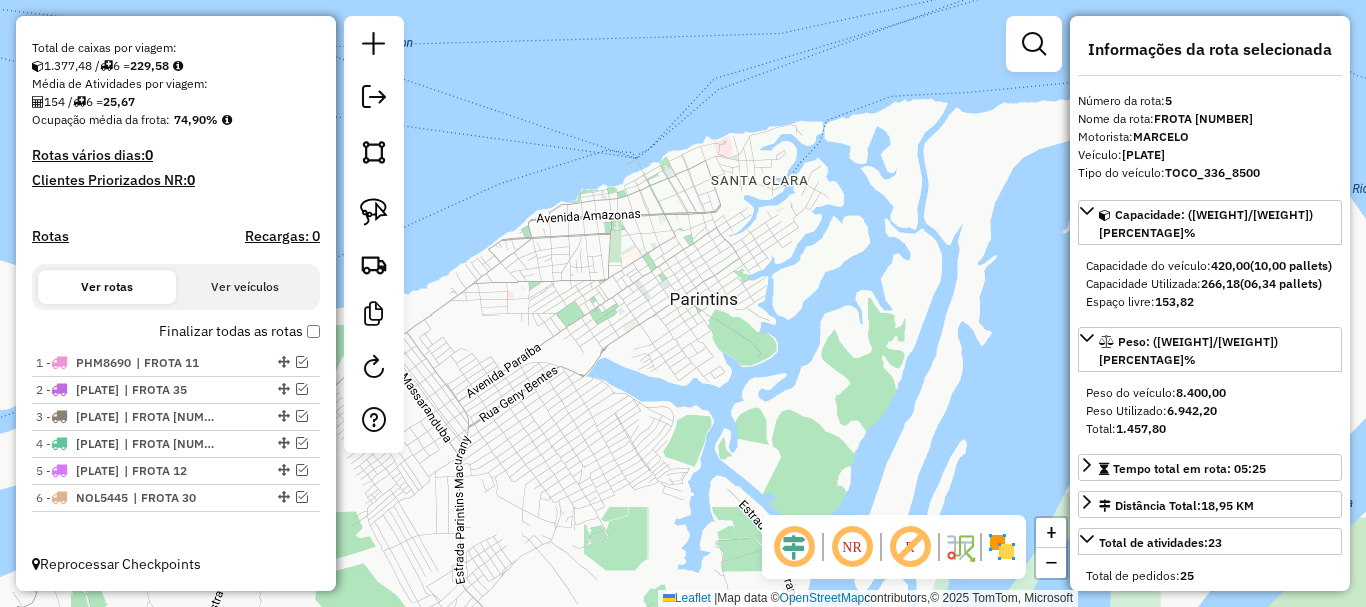 drag, startPoint x: 567, startPoint y: 364, endPoint x: 608, endPoint y: 365, distance: 41.01219 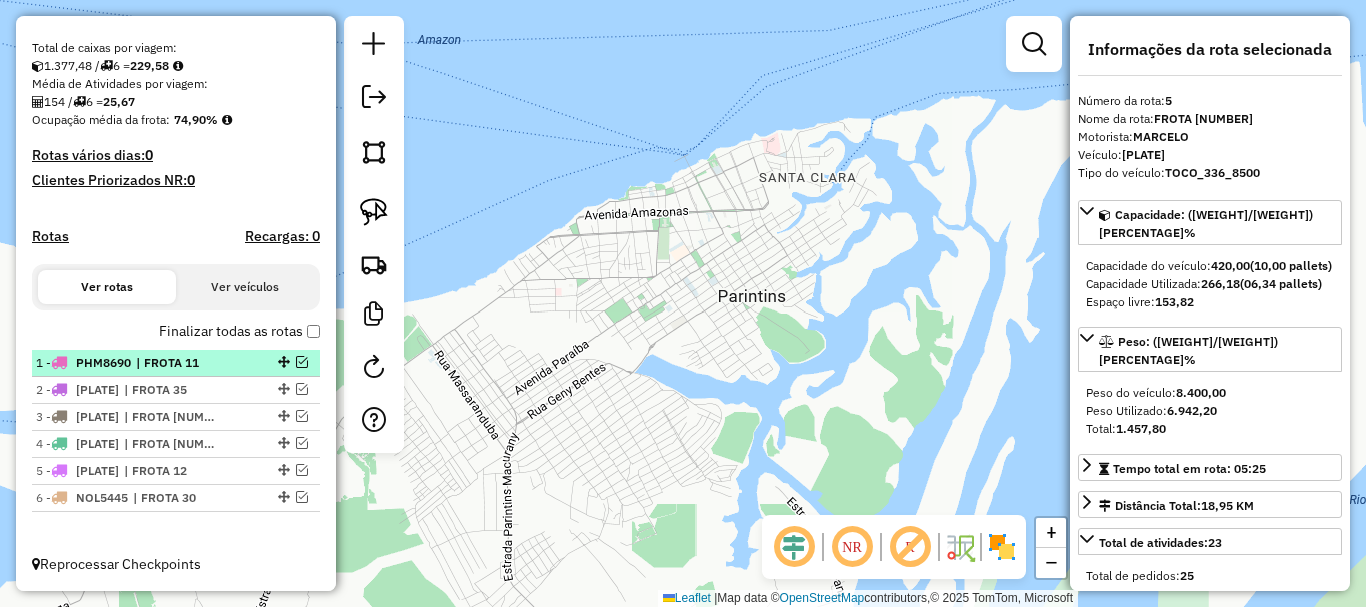 click at bounding box center (302, 362) 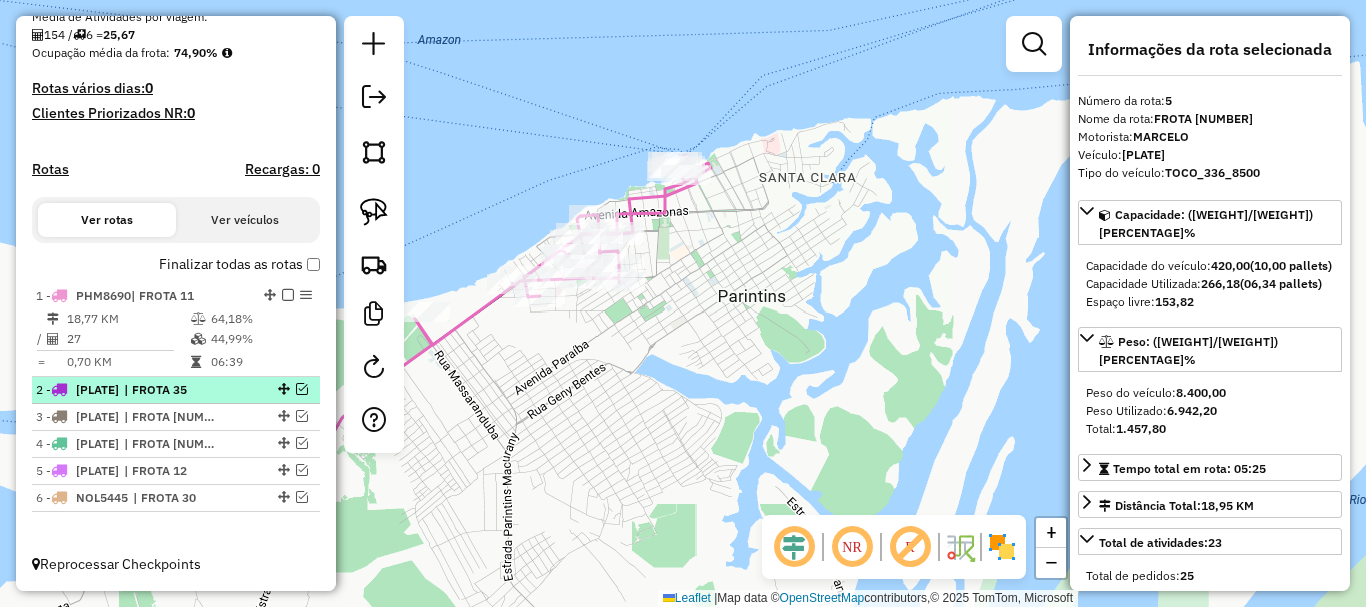 click at bounding box center (302, 389) 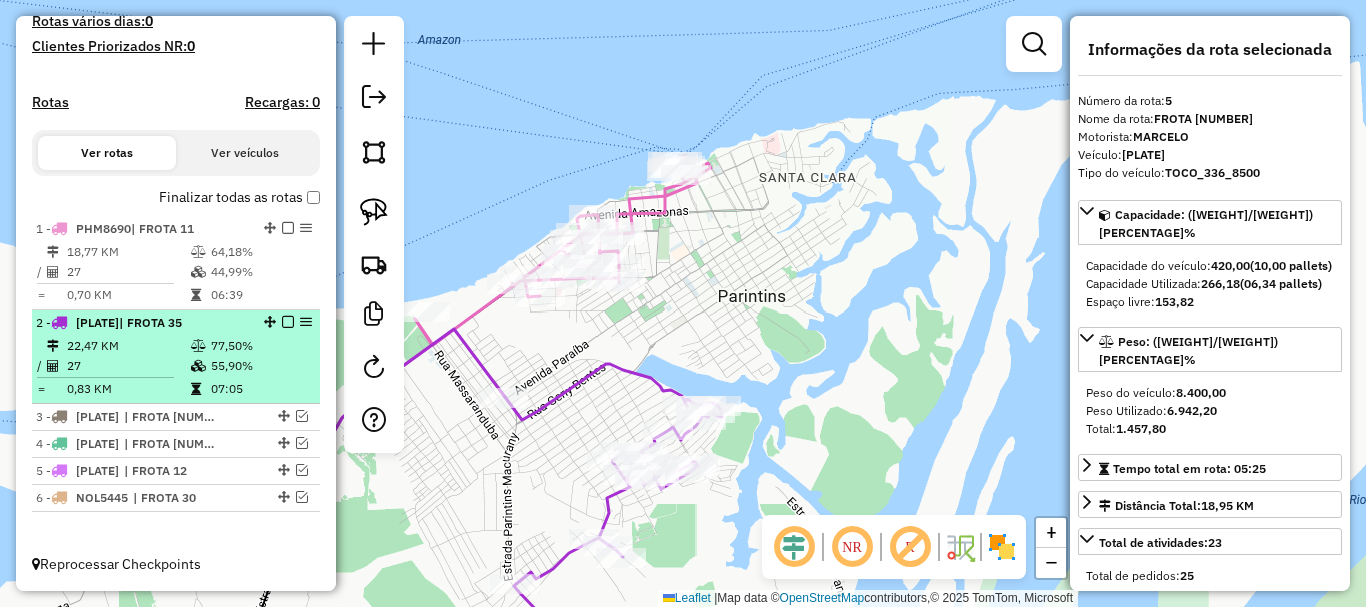 click at bounding box center (288, 322) 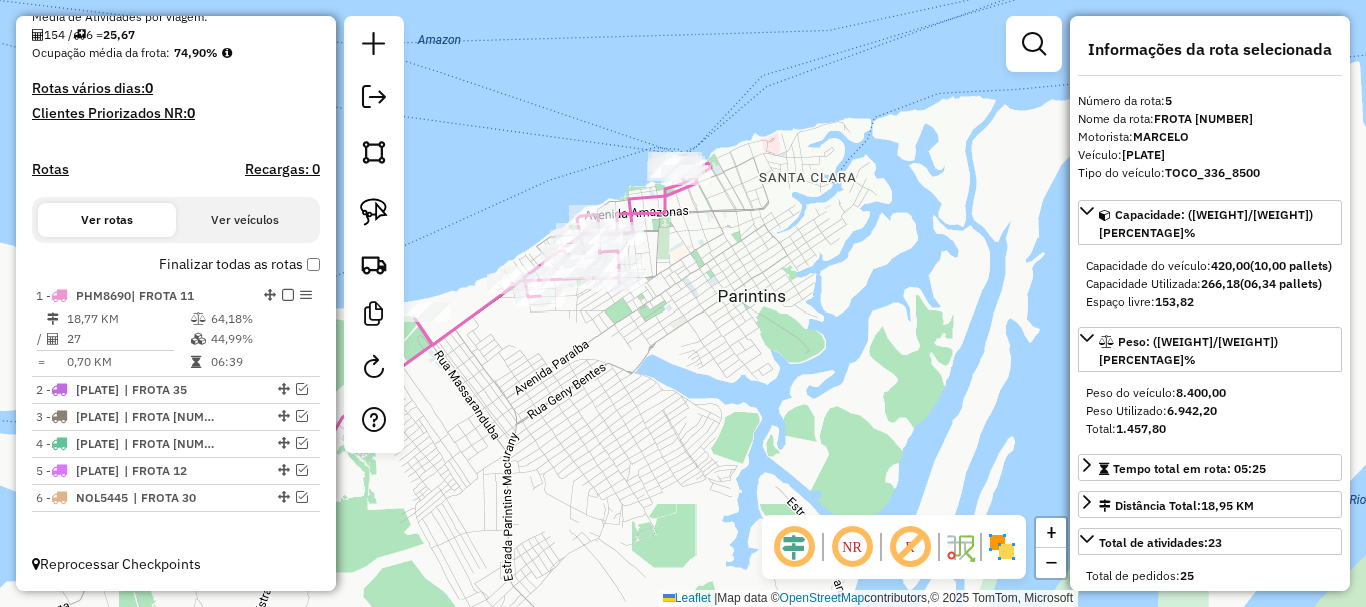 scroll, scrollTop: 483, scrollLeft: 0, axis: vertical 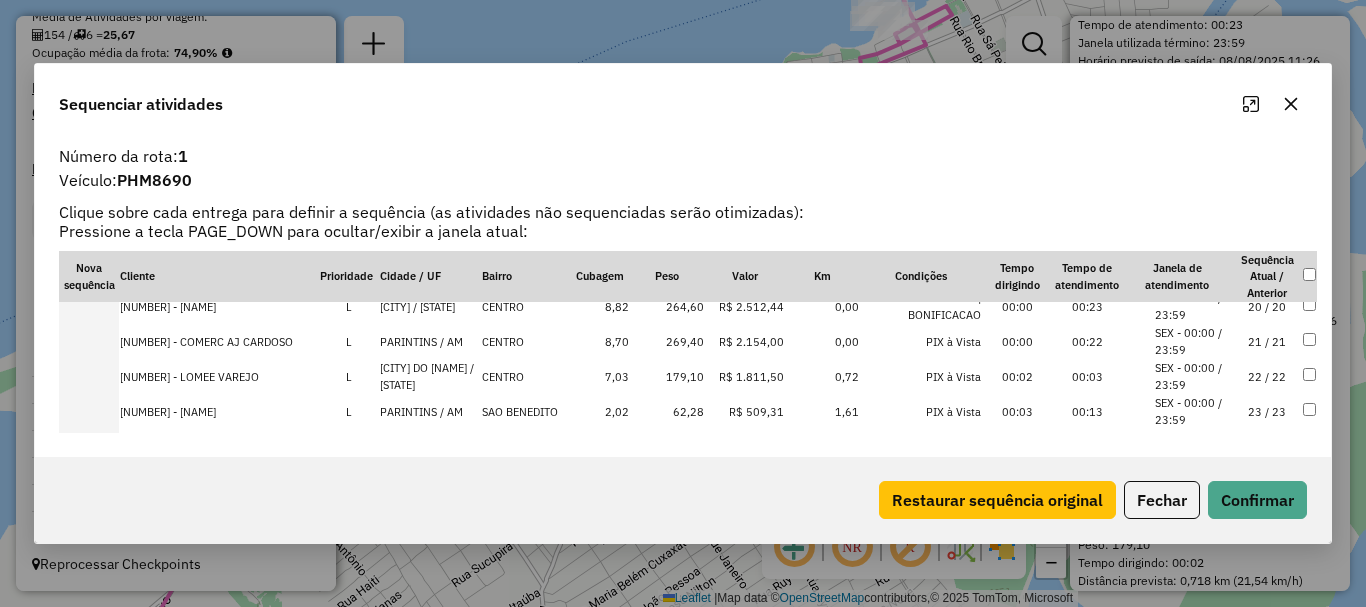click at bounding box center (89, 341) 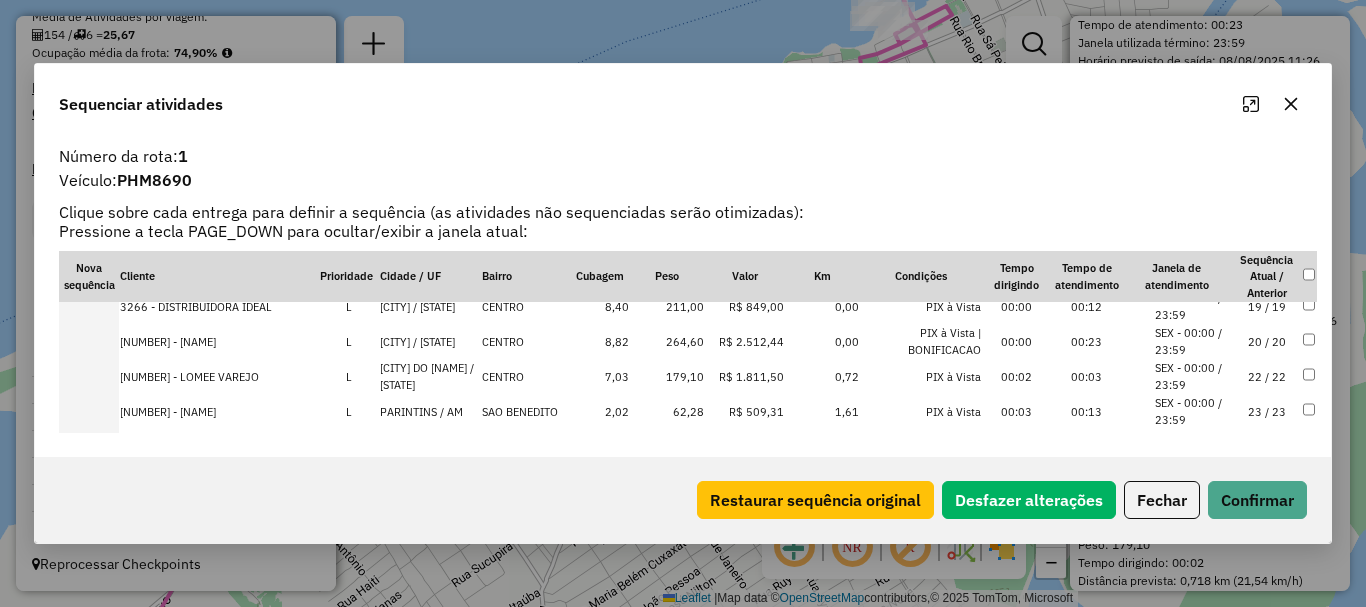 scroll, scrollTop: 713, scrollLeft: 0, axis: vertical 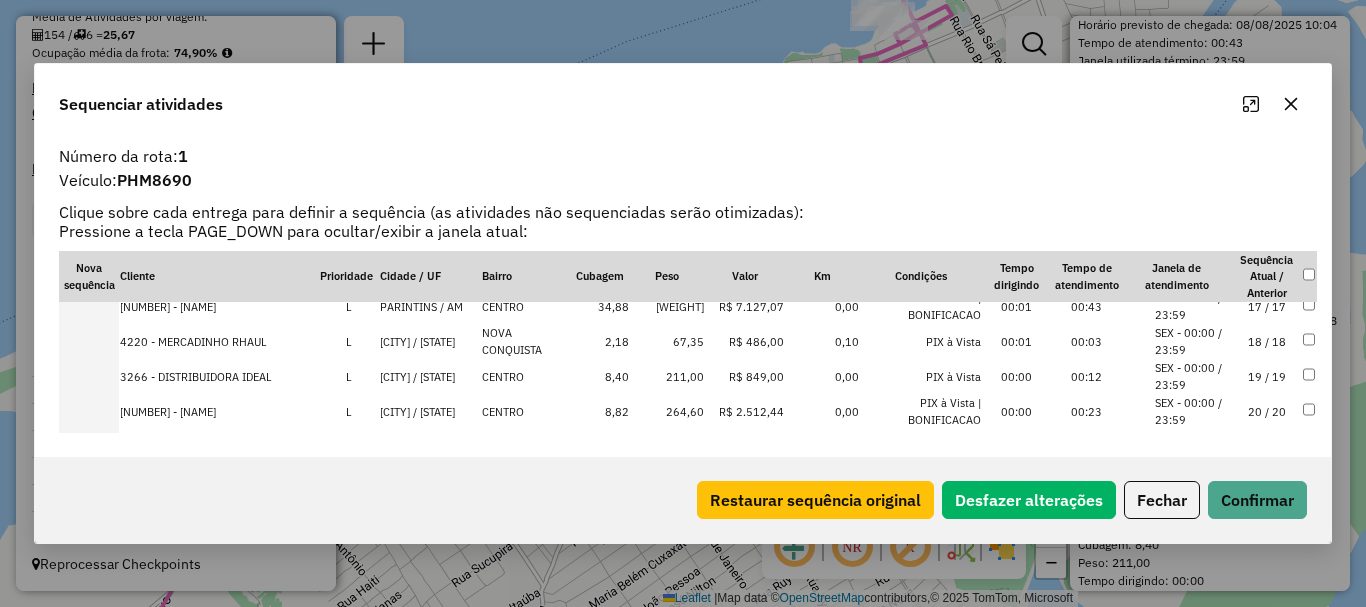 click at bounding box center (89, 341) 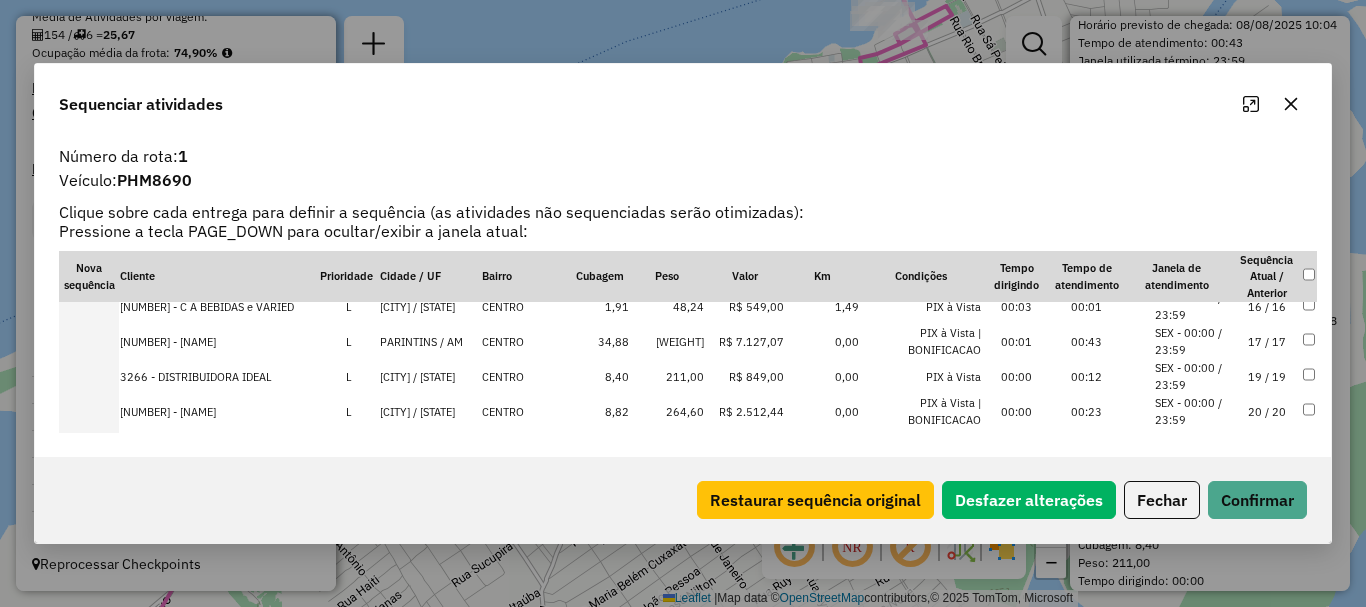 scroll, scrollTop: 643, scrollLeft: 0, axis: vertical 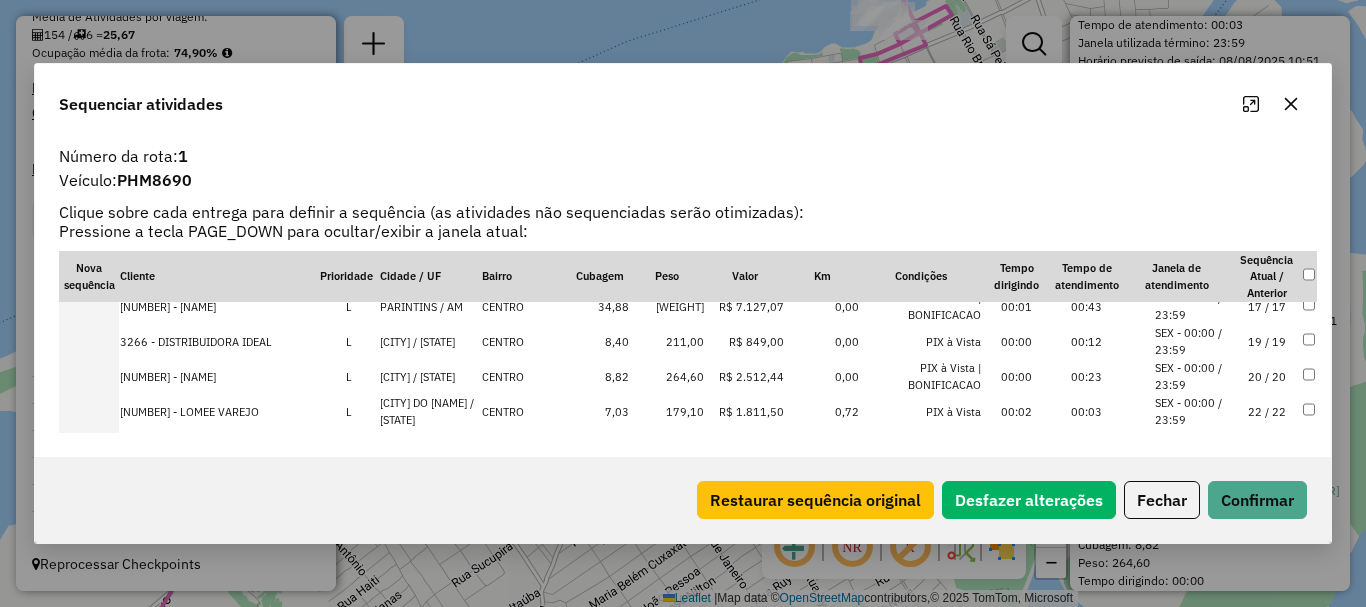 drag, startPoint x: 111, startPoint y: 340, endPoint x: 238, endPoint y: 322, distance: 128.26924 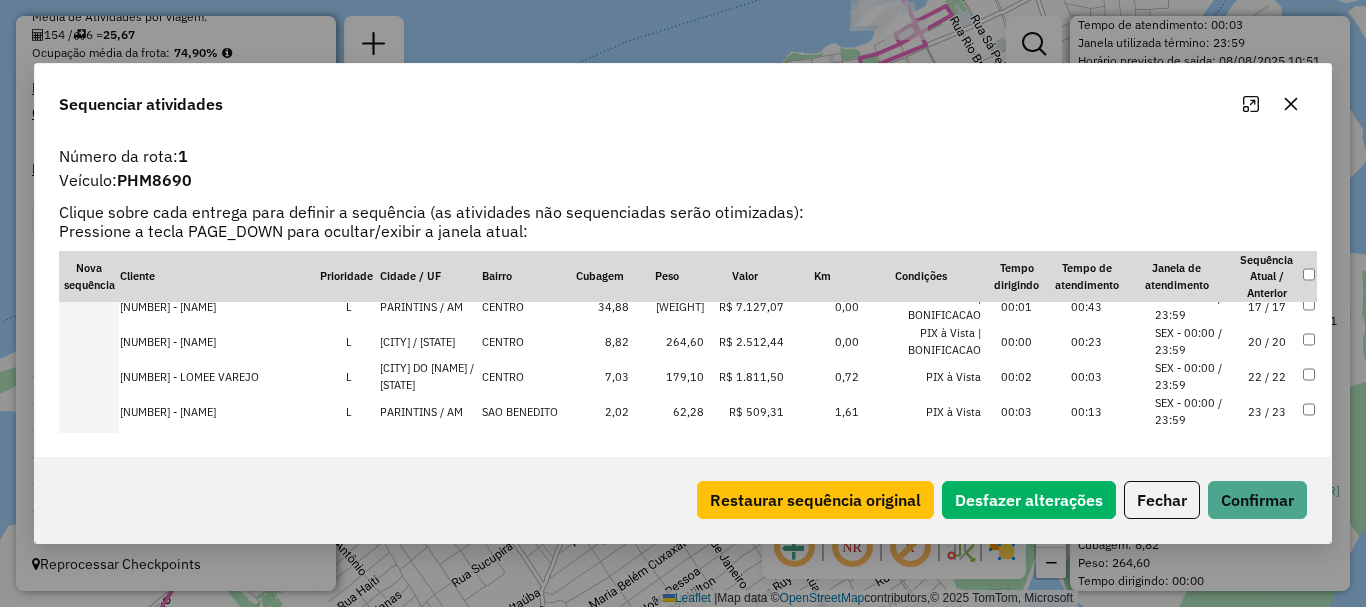 scroll, scrollTop: 7196, scrollLeft: 0, axis: vertical 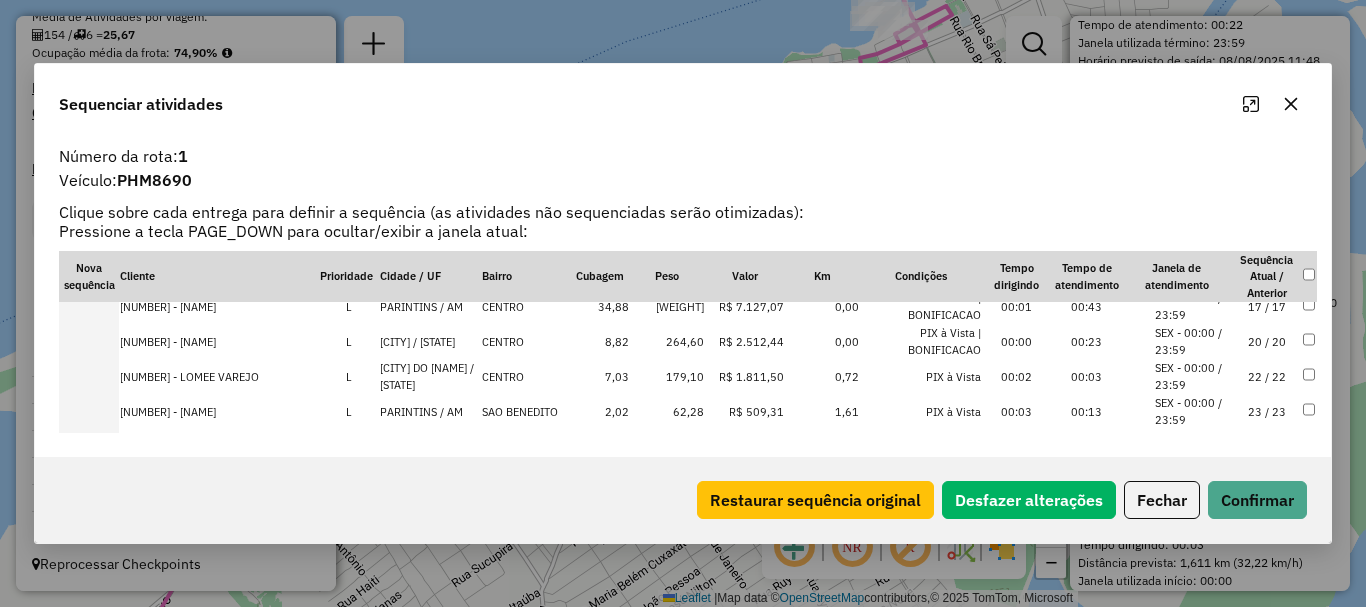 click at bounding box center (89, 376) 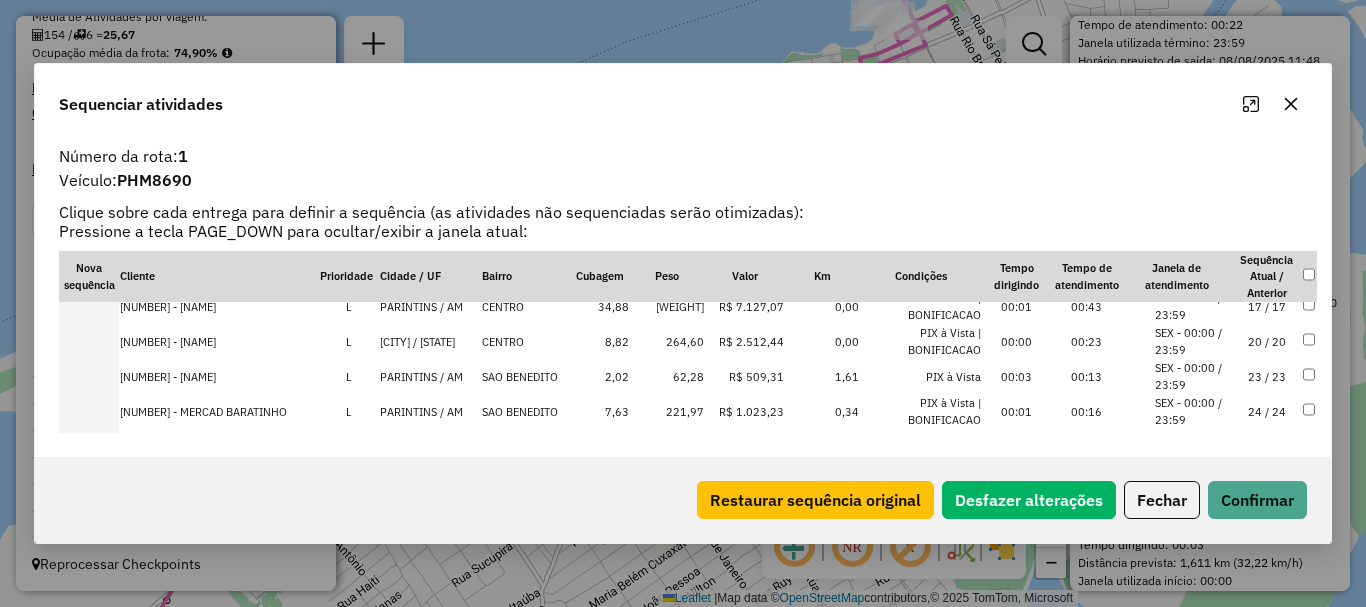 scroll, scrollTop: 5294, scrollLeft: 0, axis: vertical 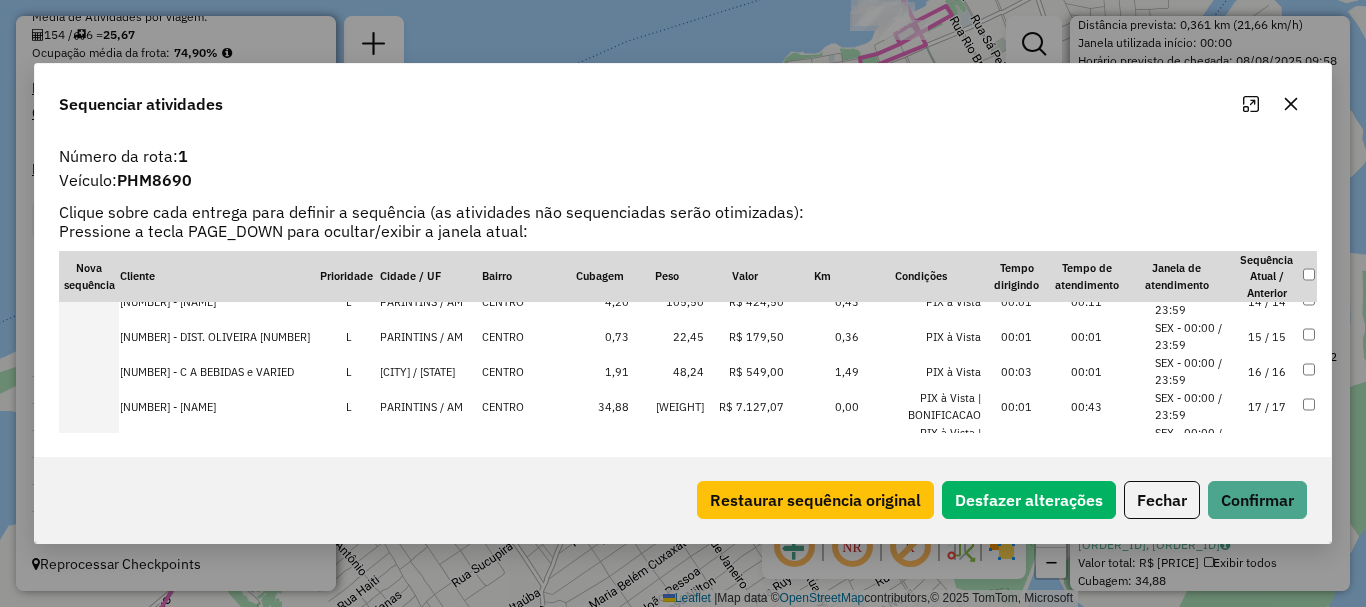 drag, startPoint x: 107, startPoint y: 367, endPoint x: 127, endPoint y: 374, distance: 21.189621 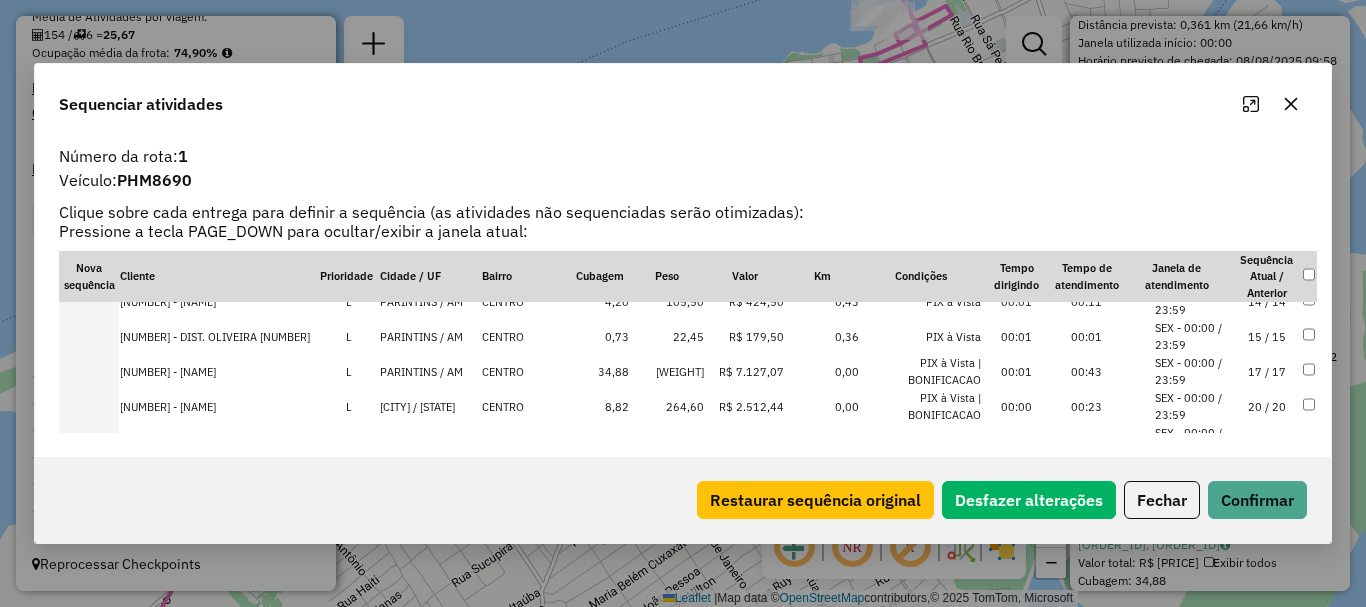 scroll, scrollTop: 6568, scrollLeft: 0, axis: vertical 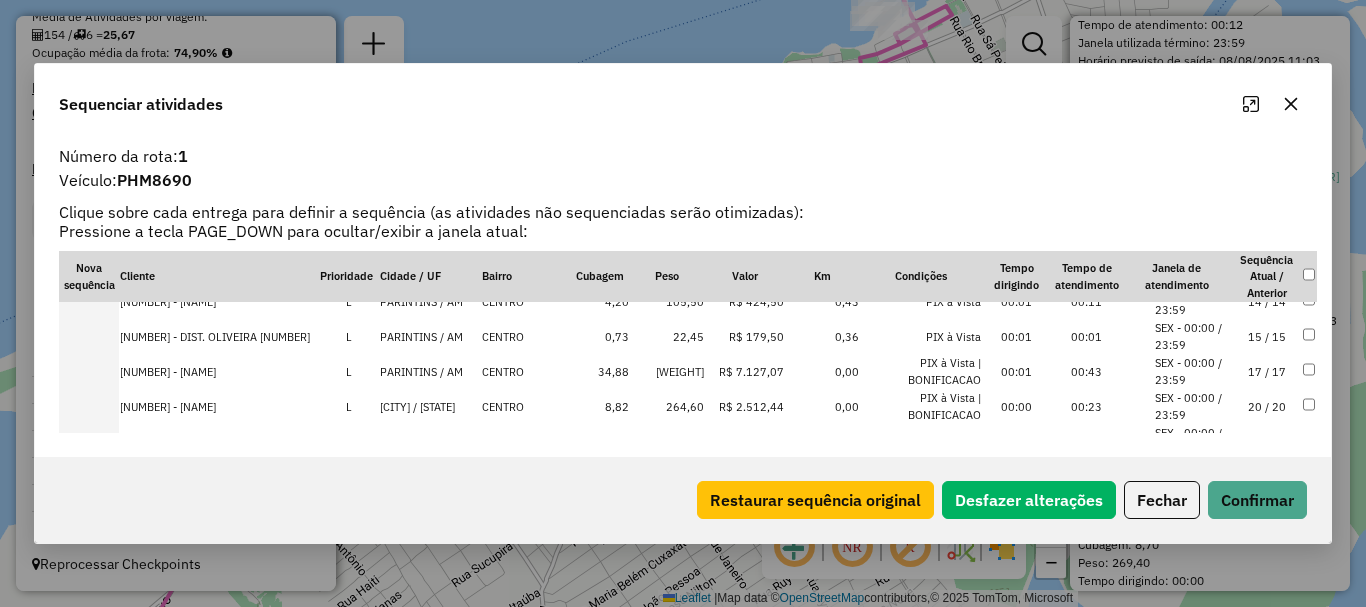 drag, startPoint x: 108, startPoint y: 404, endPoint x: 160, endPoint y: 401, distance: 52.086468 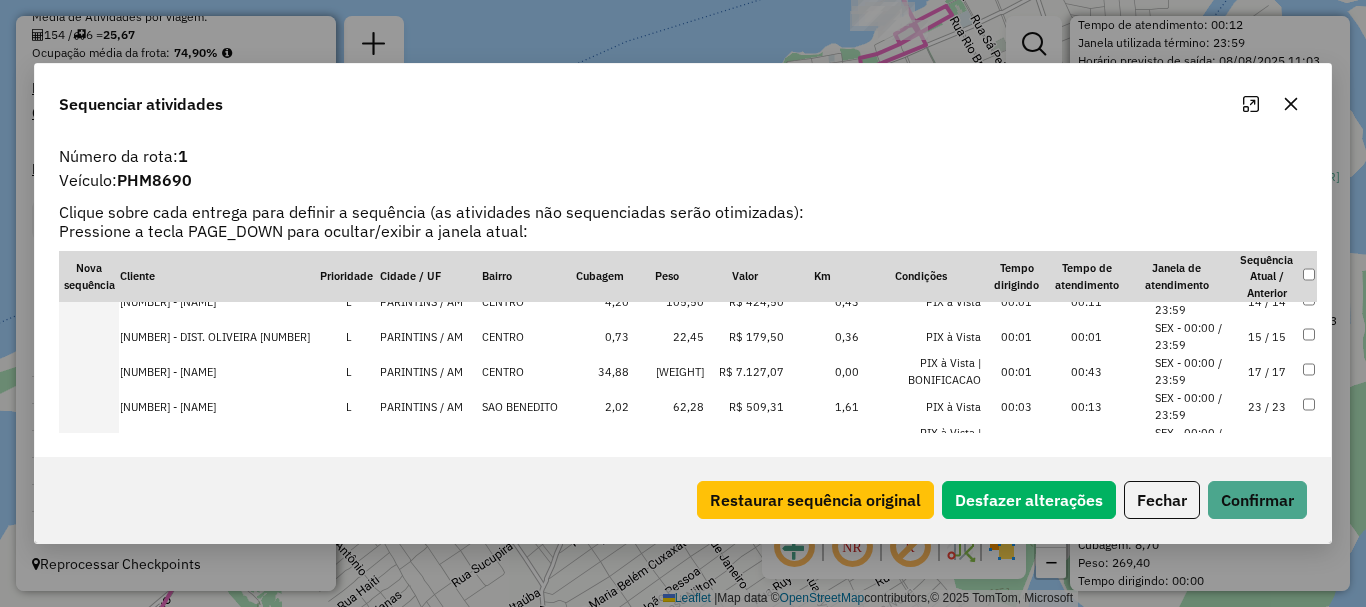 scroll, scrollTop: 5608, scrollLeft: 0, axis: vertical 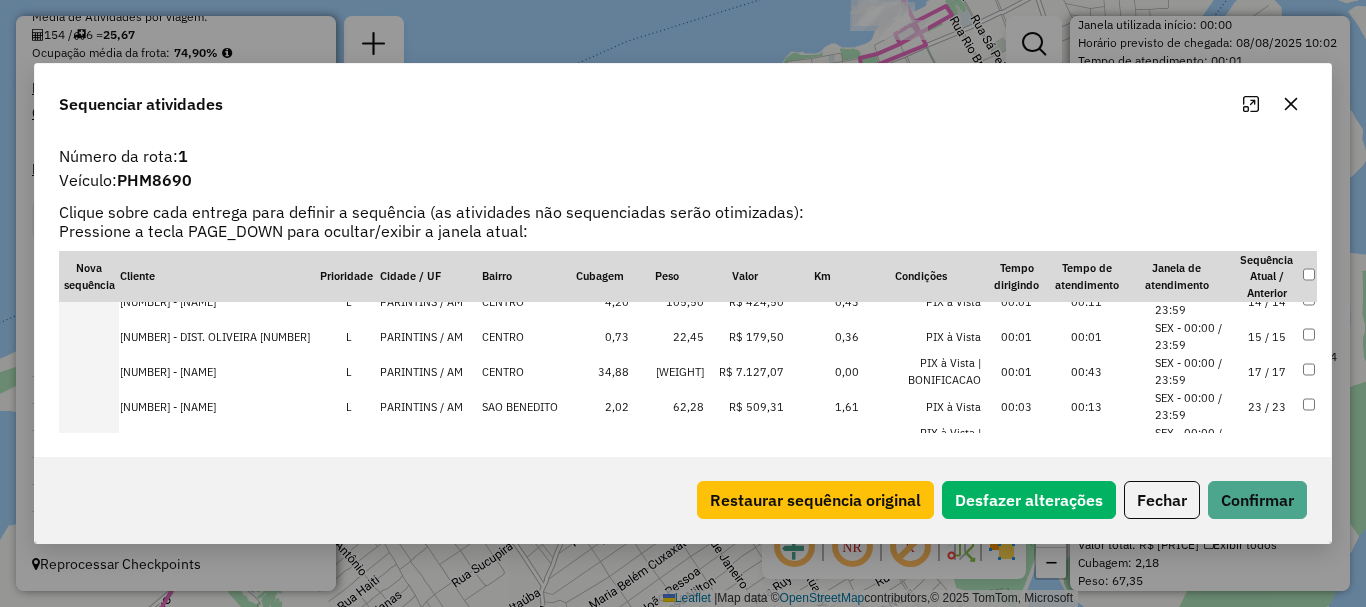 click at bounding box center [89, 371] 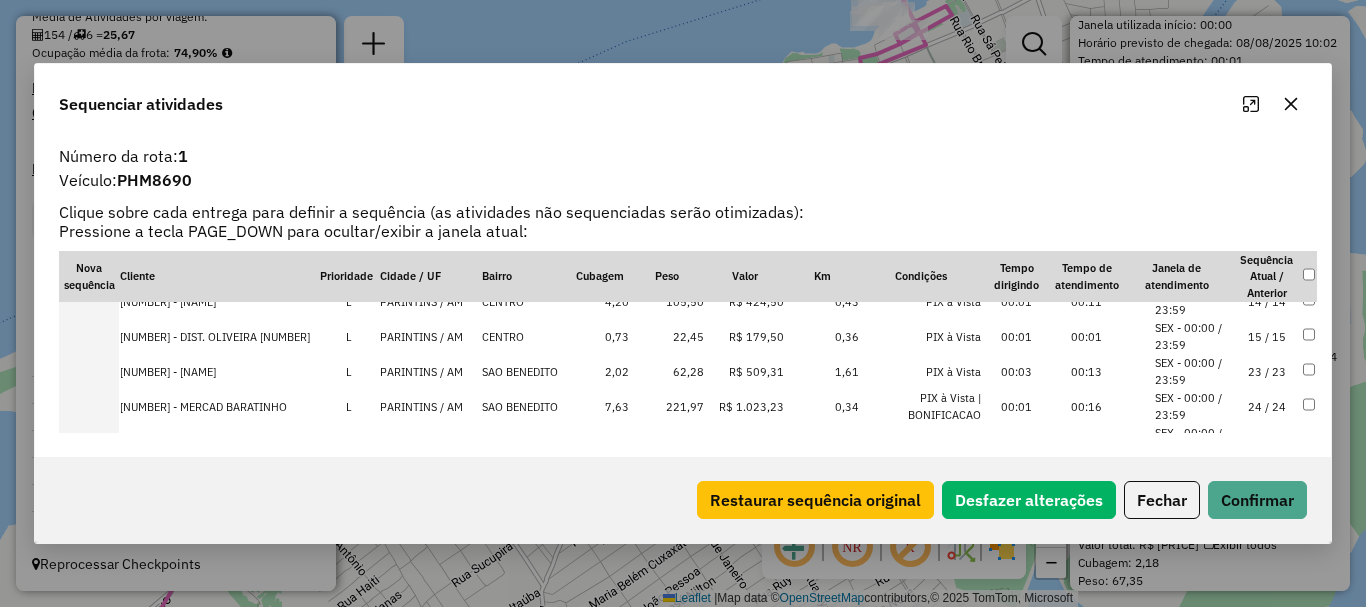 scroll, scrollTop: 584, scrollLeft: 0, axis: vertical 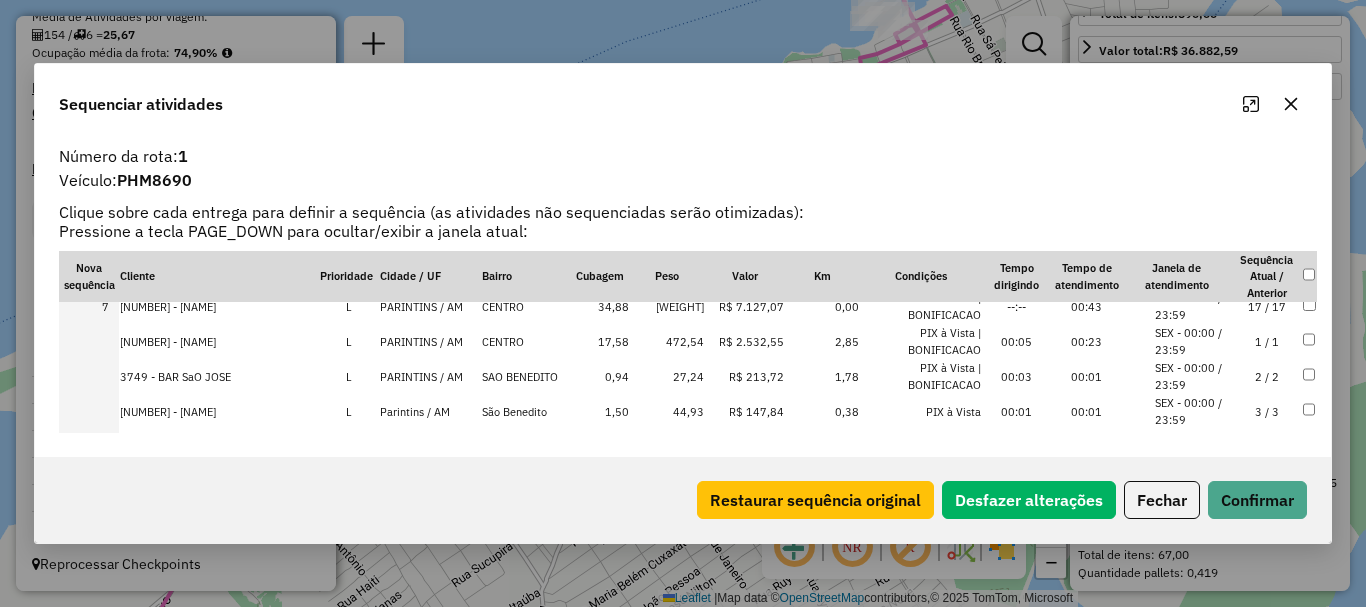 click at bounding box center [89, 341] 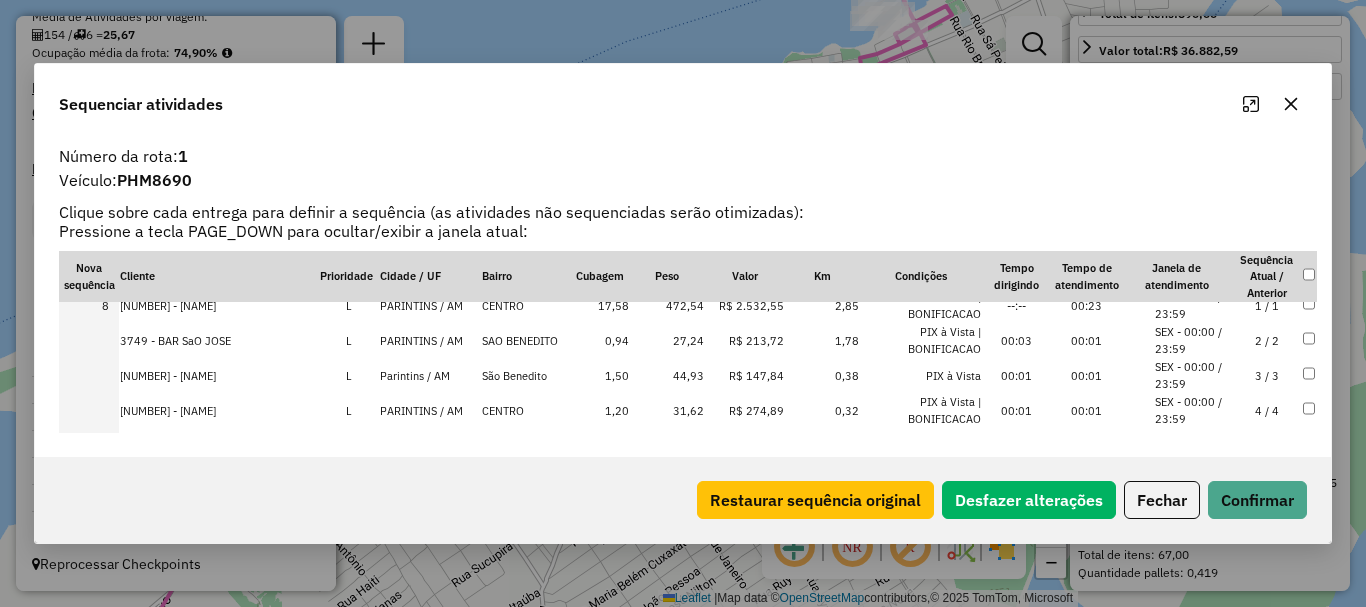 scroll, scrollTop: 223, scrollLeft: 0, axis: vertical 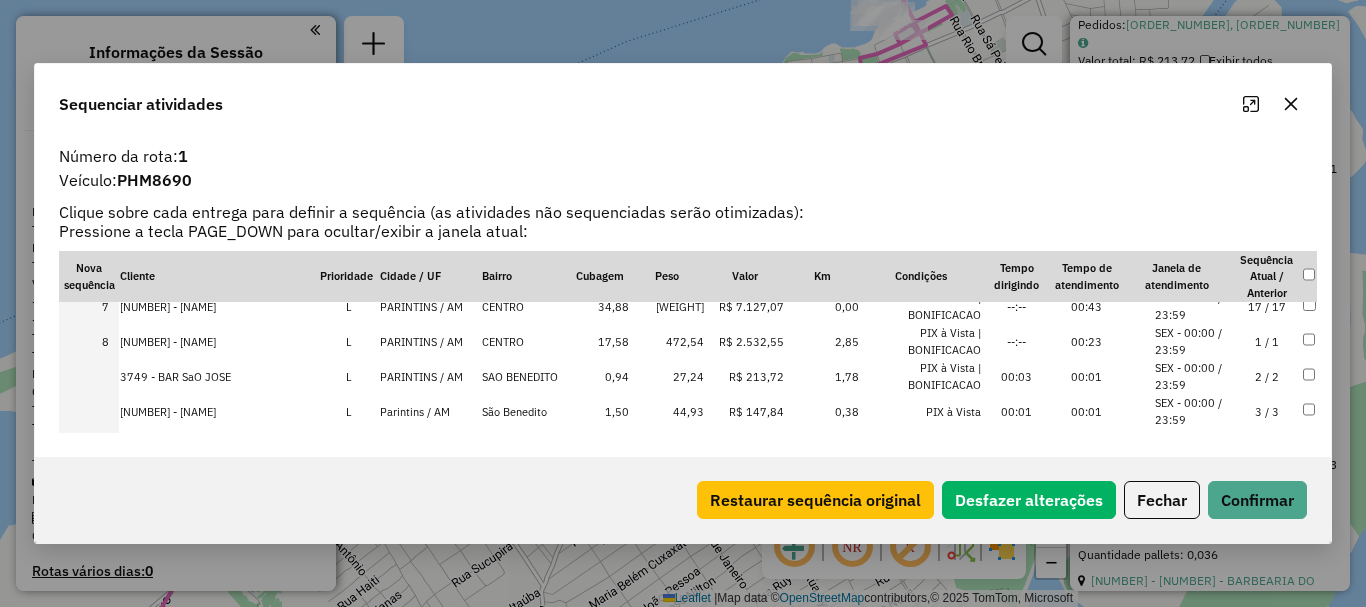 click at bounding box center [89, 411] 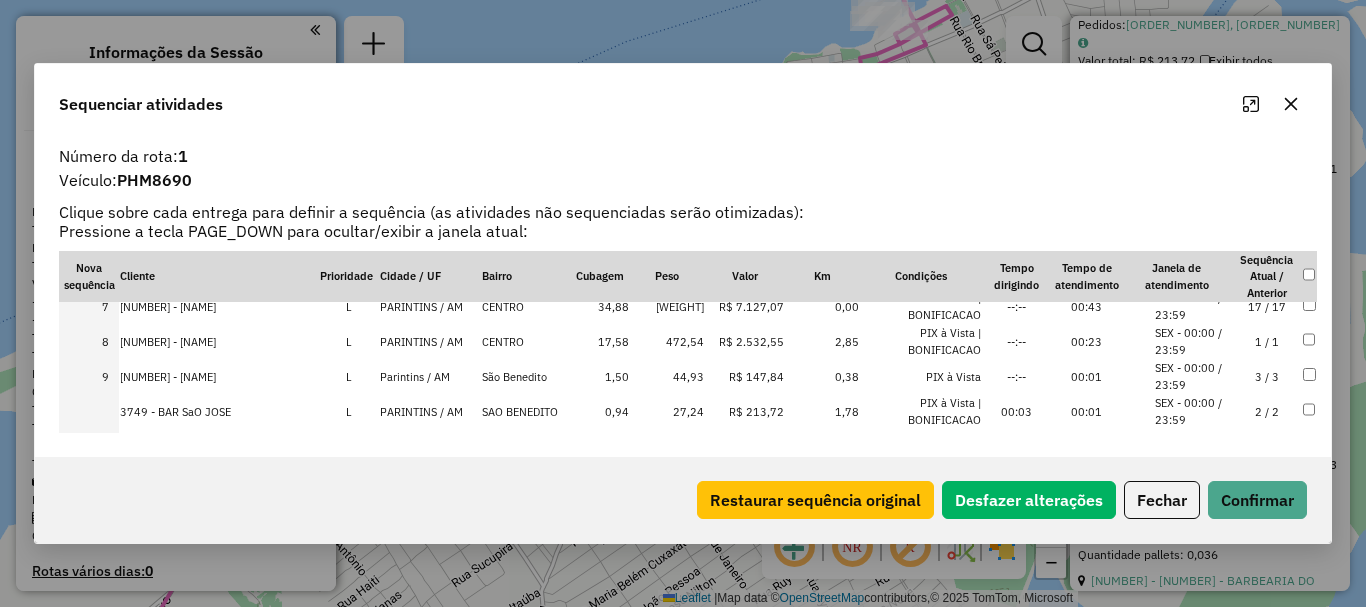 scroll, scrollTop: 3150, scrollLeft: 0, axis: vertical 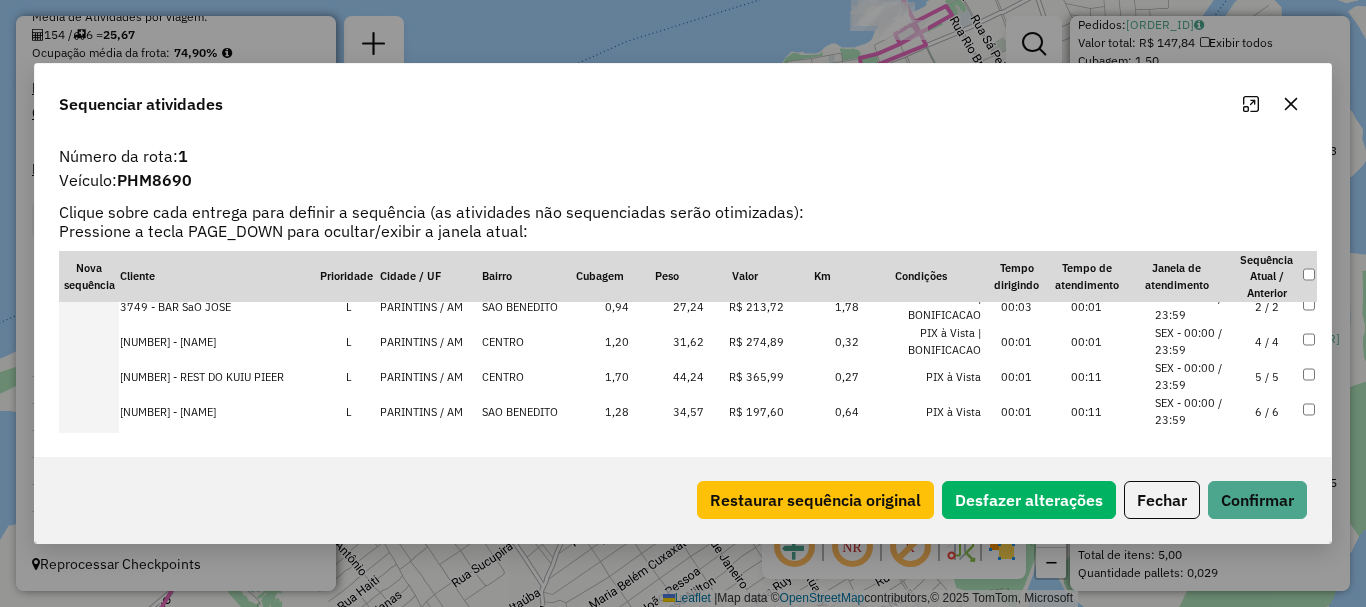 click at bounding box center [89, 341] 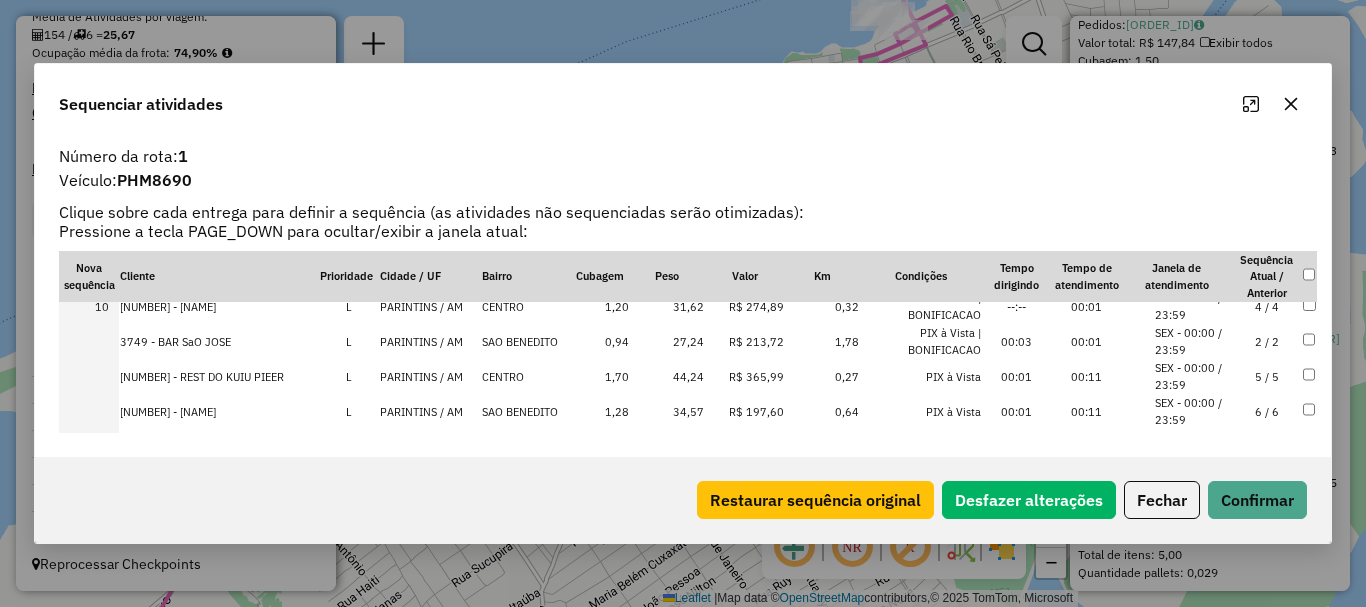 scroll, scrollTop: 7824, scrollLeft: 0, axis: vertical 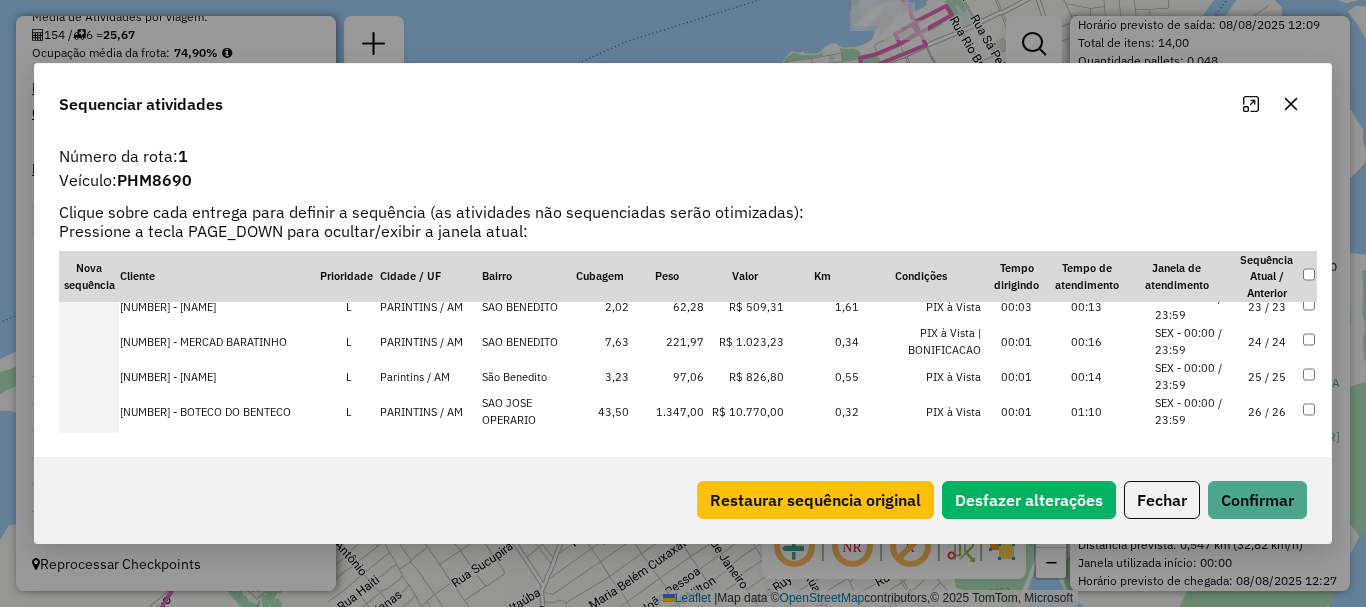 click at bounding box center [89, 341] 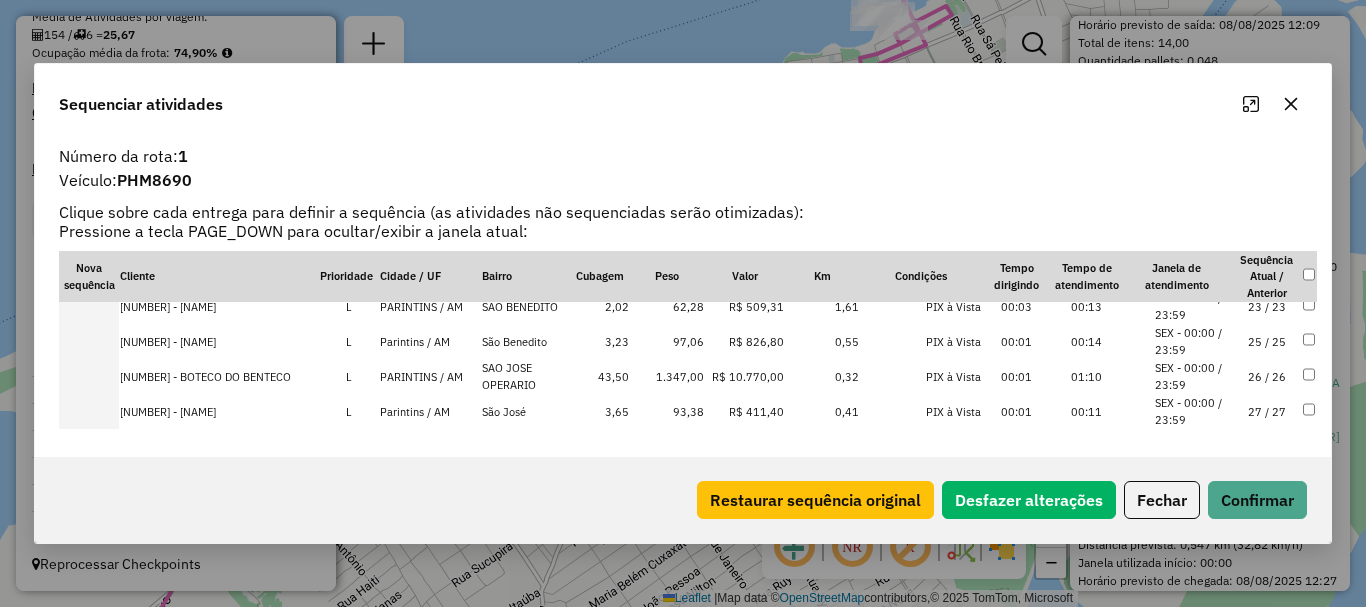 scroll, scrollTop: 0, scrollLeft: 0, axis: both 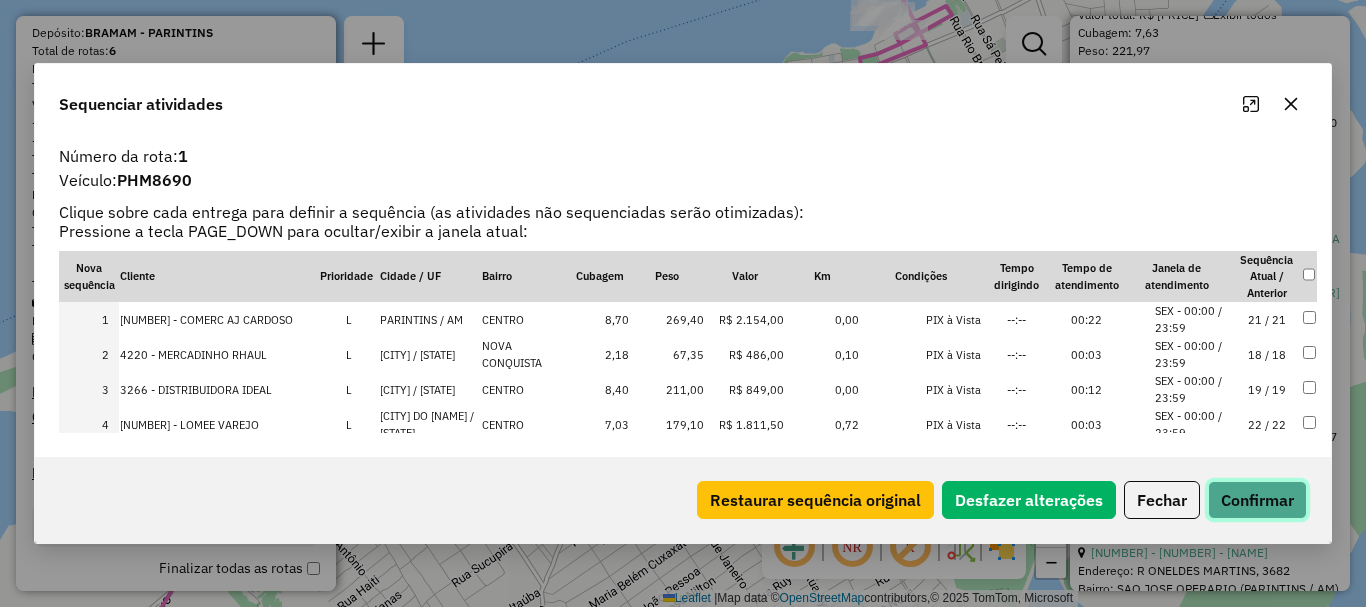 click on "Confirmar" 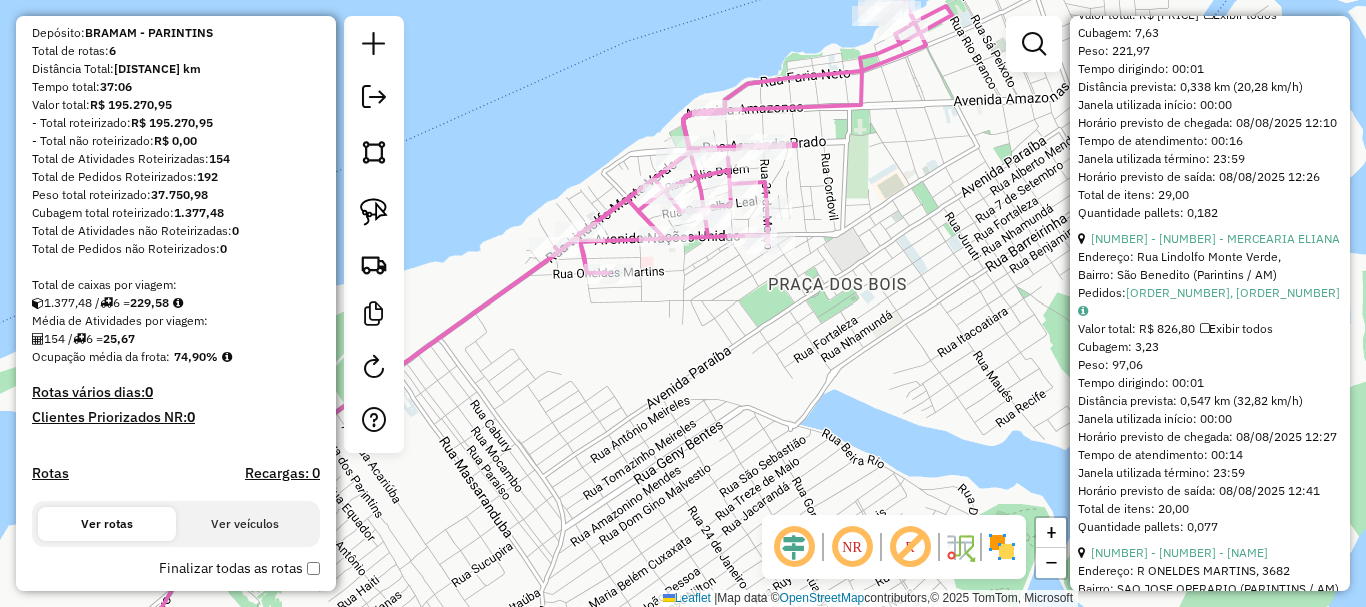 scroll, scrollTop: 483, scrollLeft: 0, axis: vertical 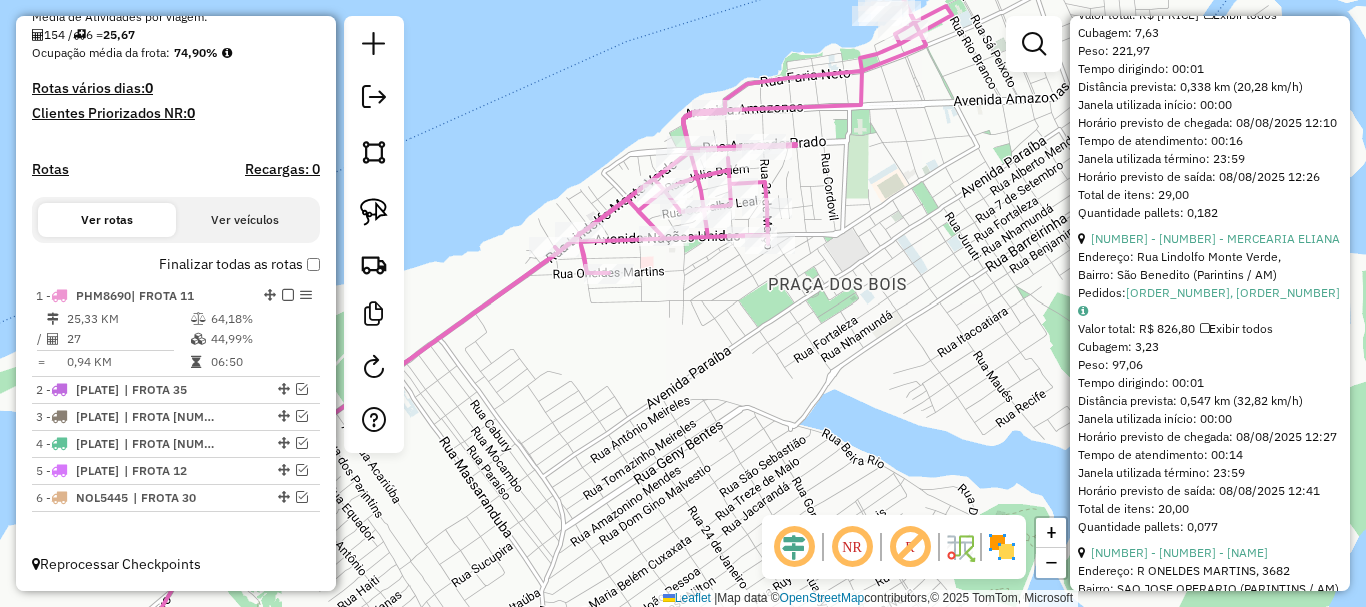 click 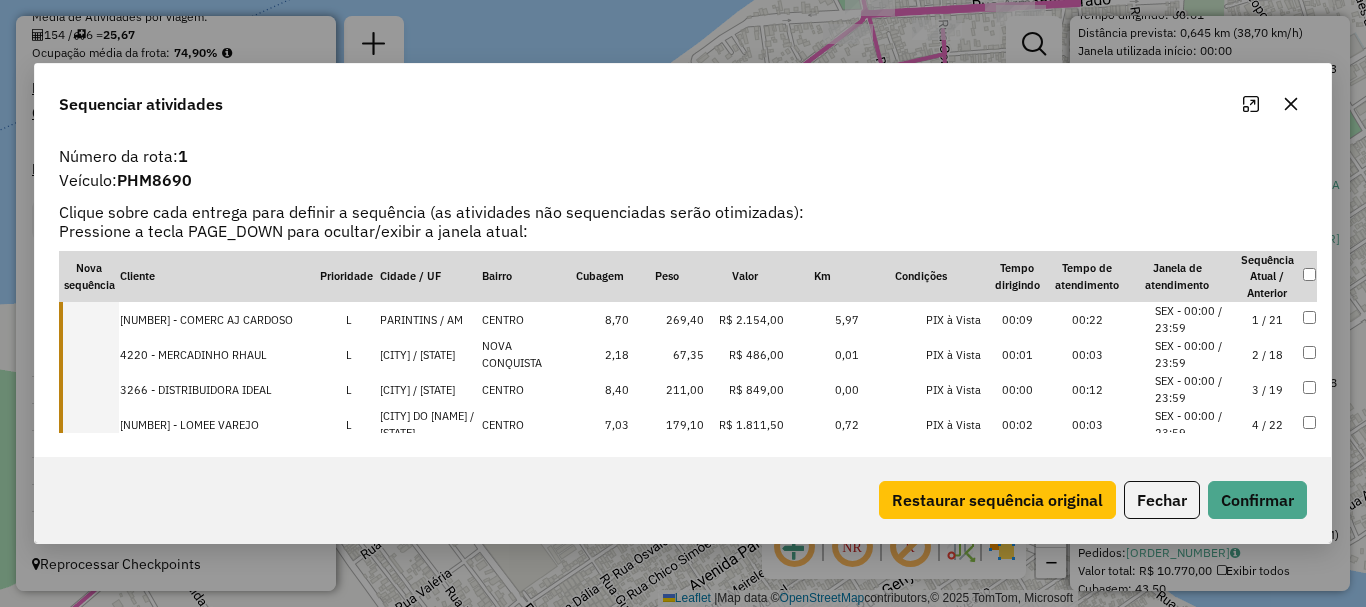click at bounding box center (89, 319) 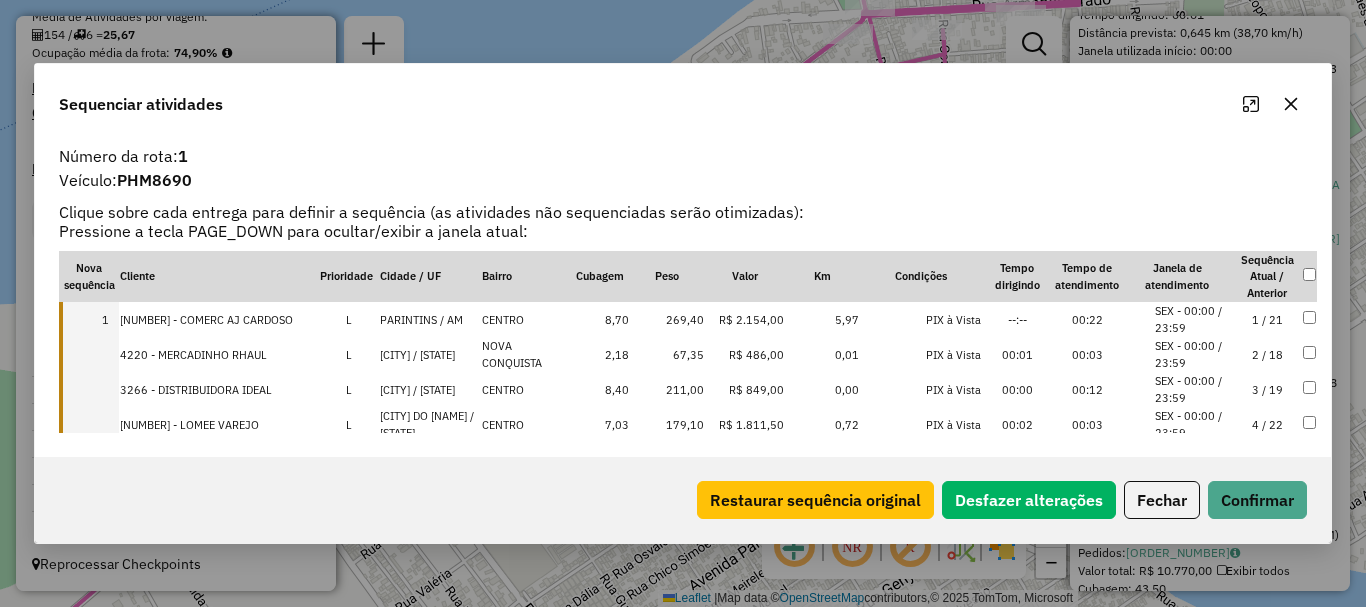 click on "4220 - MERCADINHO RHAUL   L   BARREIRINHA / AM  NOVA CONQUISTA  2,18   67,35   R$ 486,00   0,01   PIX à Vista   00:01   00:03  SEX - 00:00 / 23:59  2 / 18" at bounding box center [688, 354] 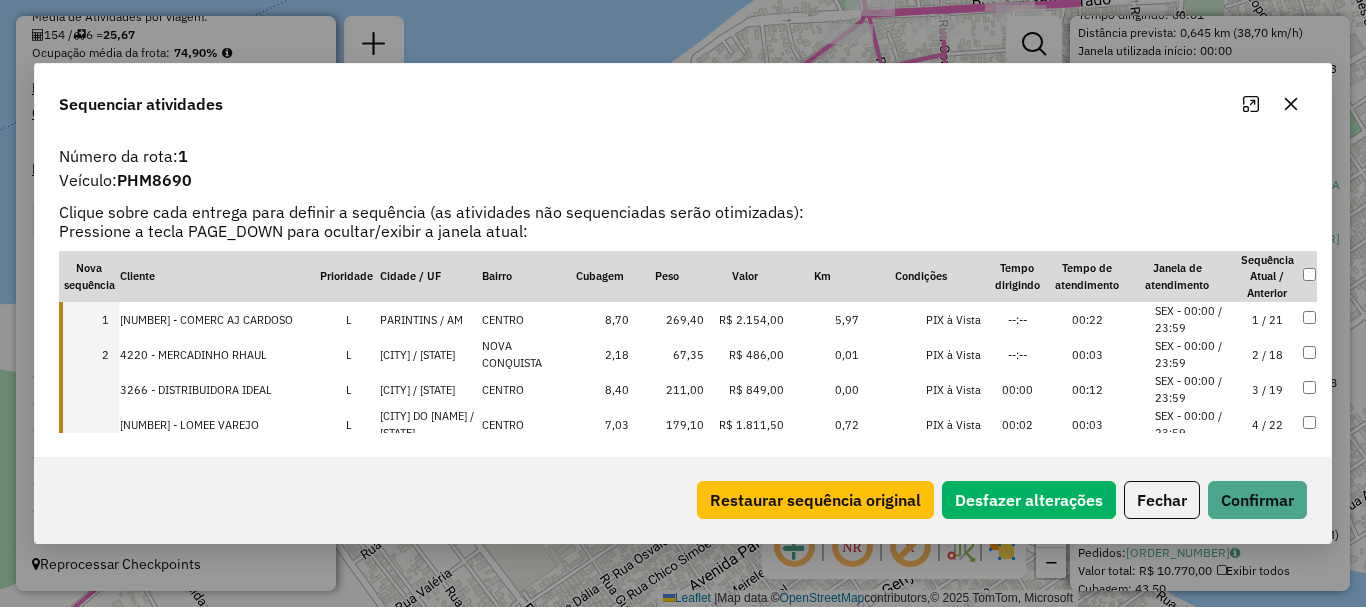 drag, startPoint x: 108, startPoint y: 387, endPoint x: 115, endPoint y: 401, distance: 15.652476 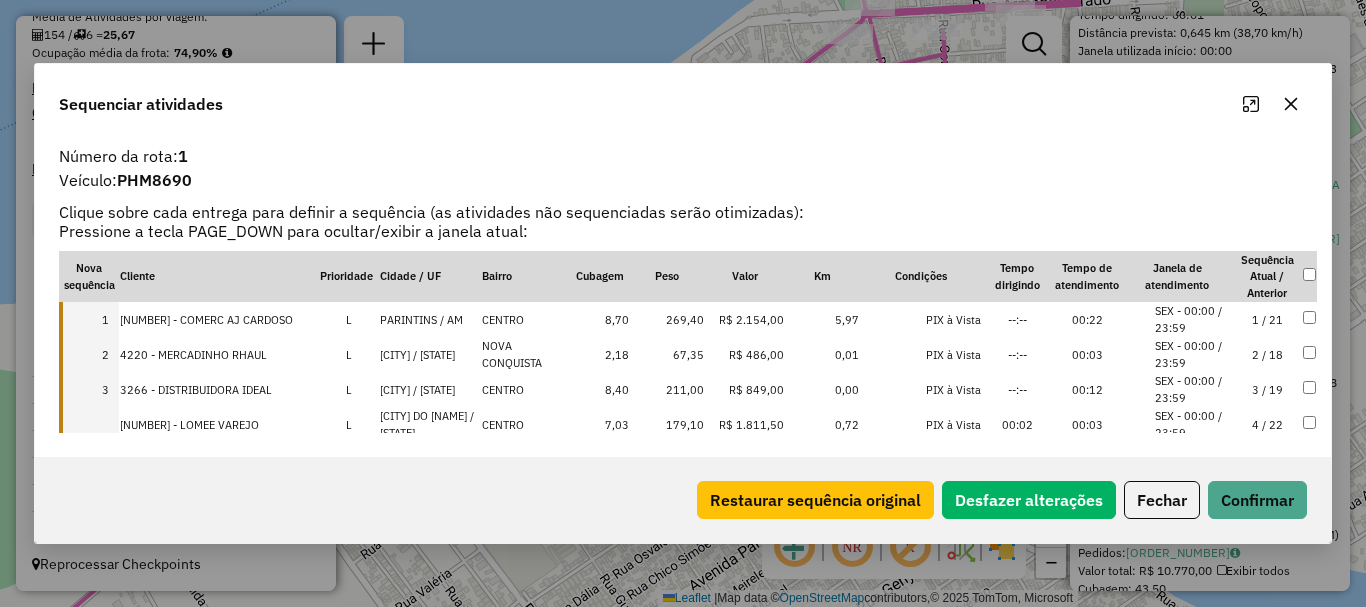 scroll, scrollTop: 100, scrollLeft: 0, axis: vertical 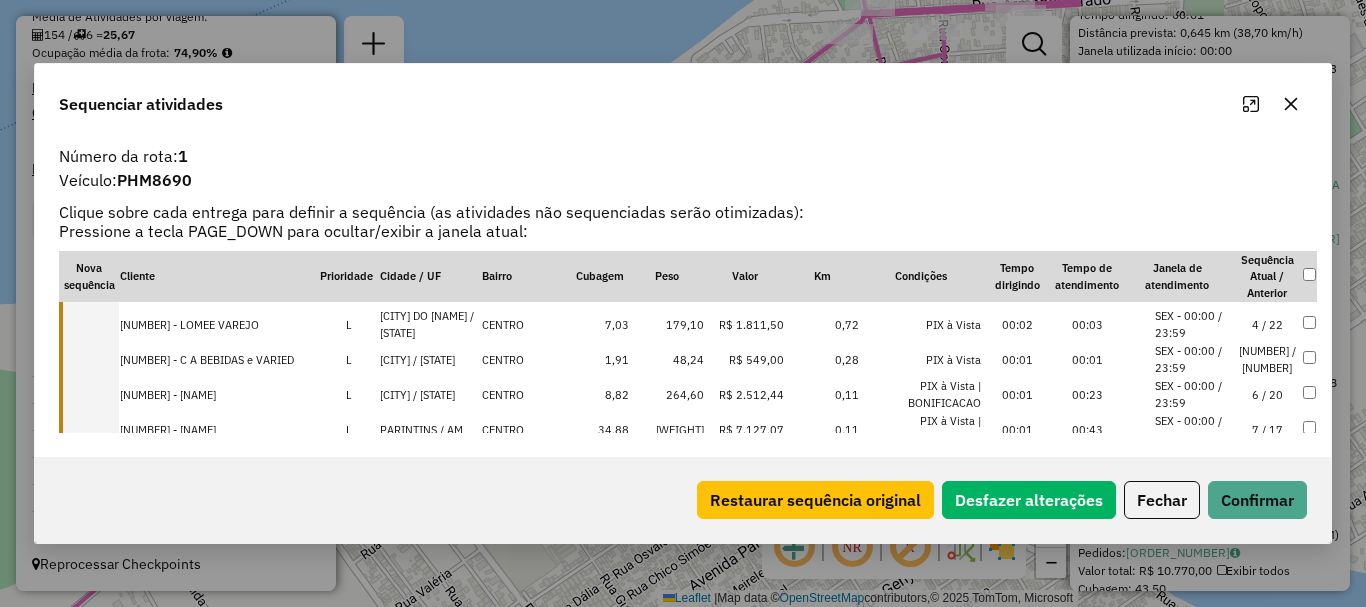 click at bounding box center (89, 324) 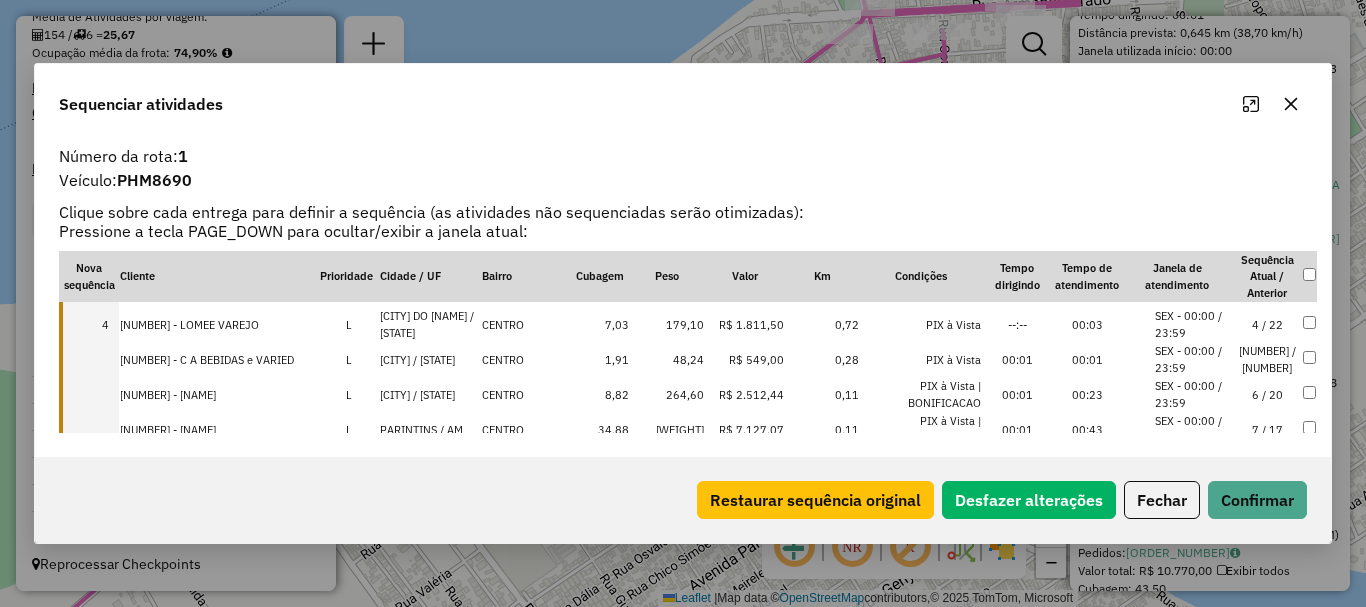 click at bounding box center (89, 359) 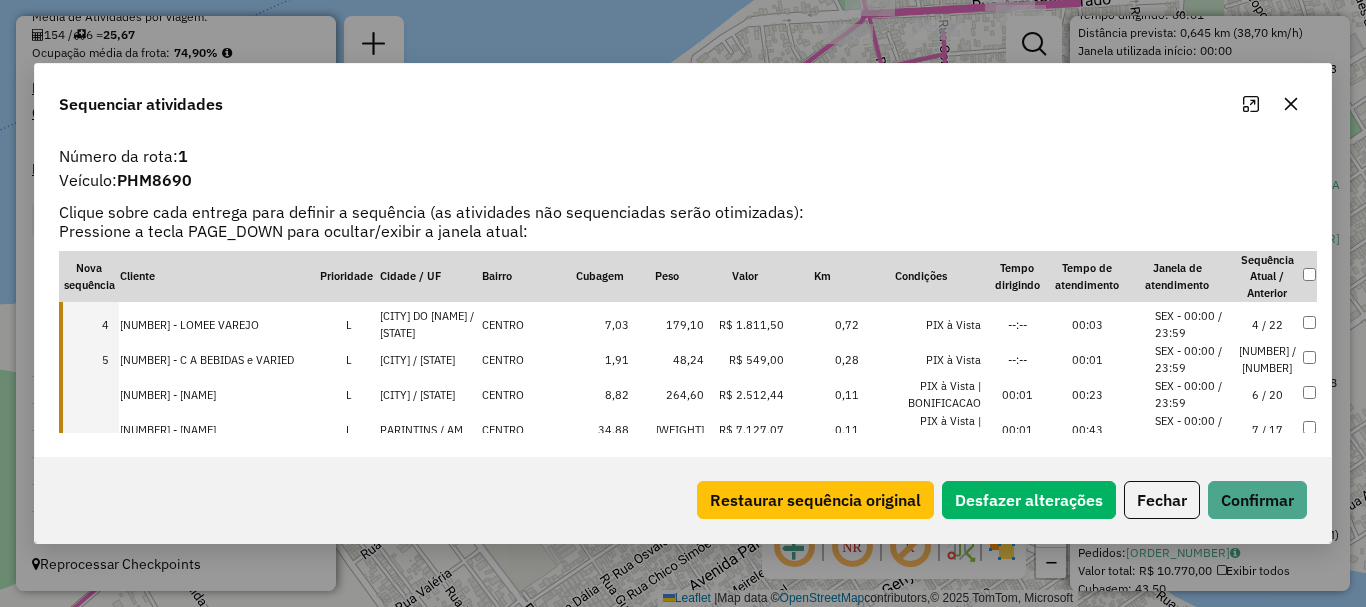 click at bounding box center (89, 394) 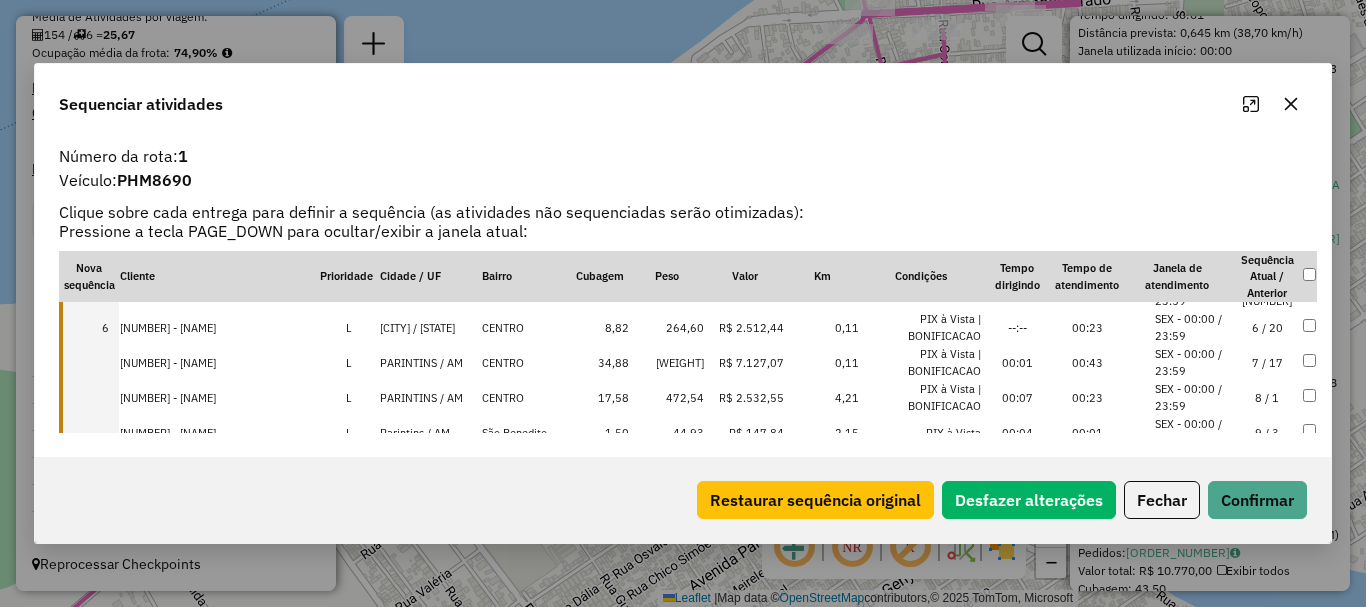 scroll, scrollTop: 200, scrollLeft: 0, axis: vertical 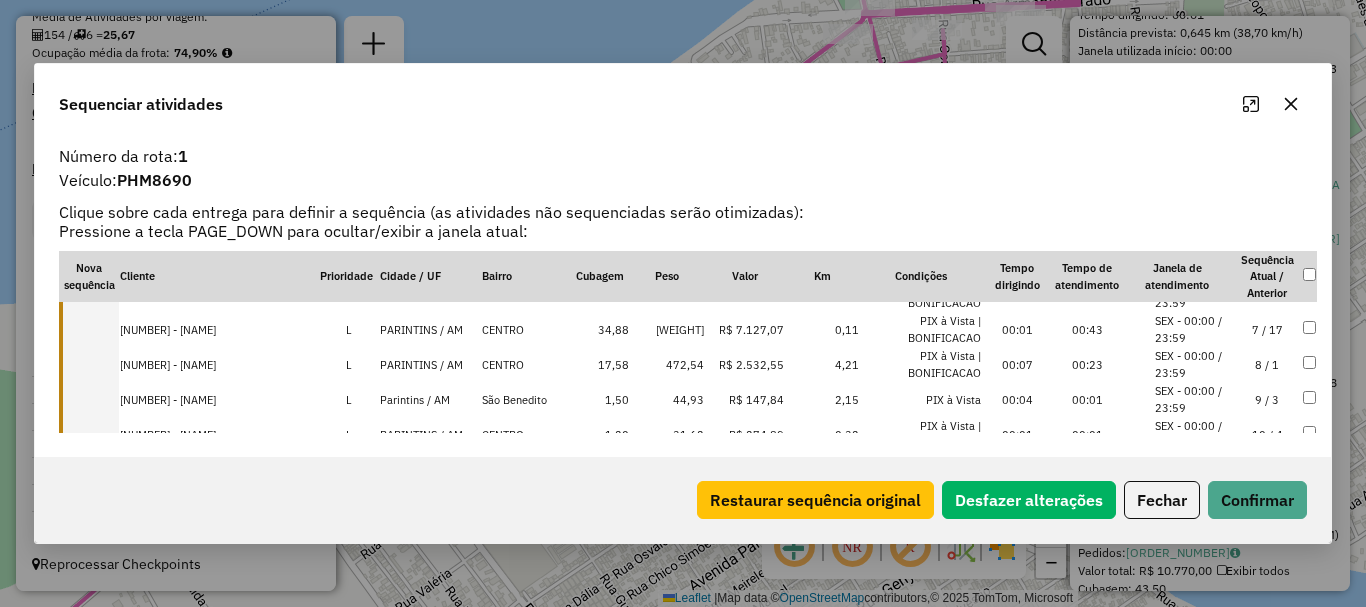 click at bounding box center [89, 329] 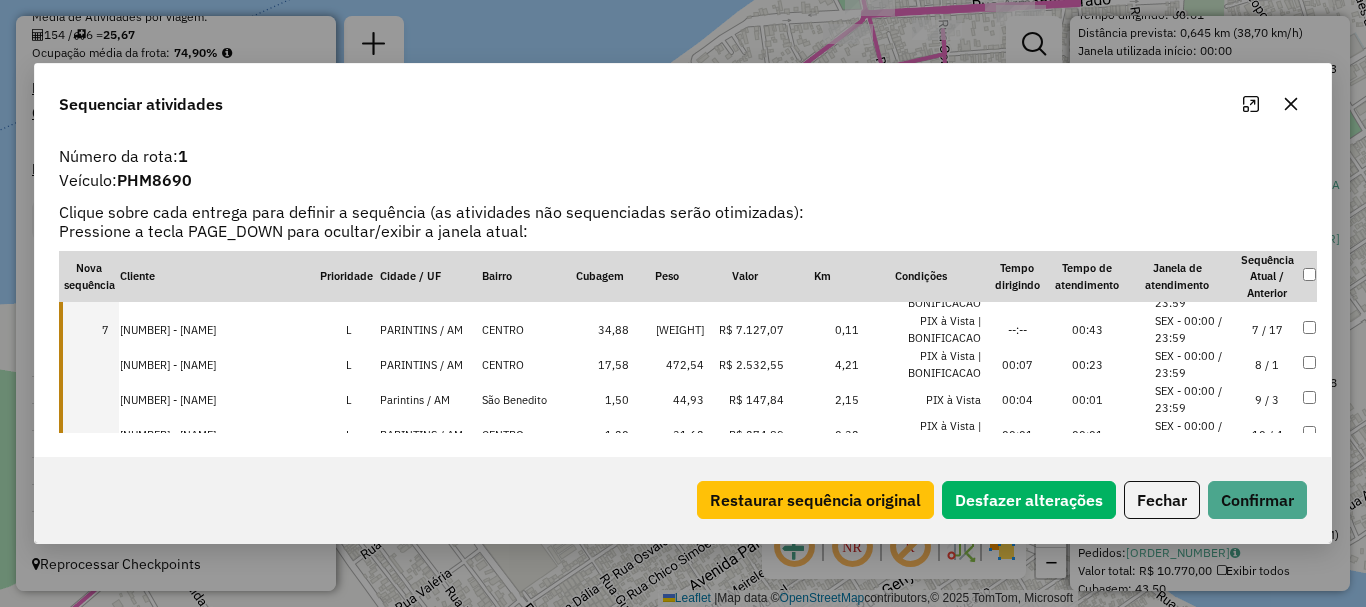 click at bounding box center [89, 364] 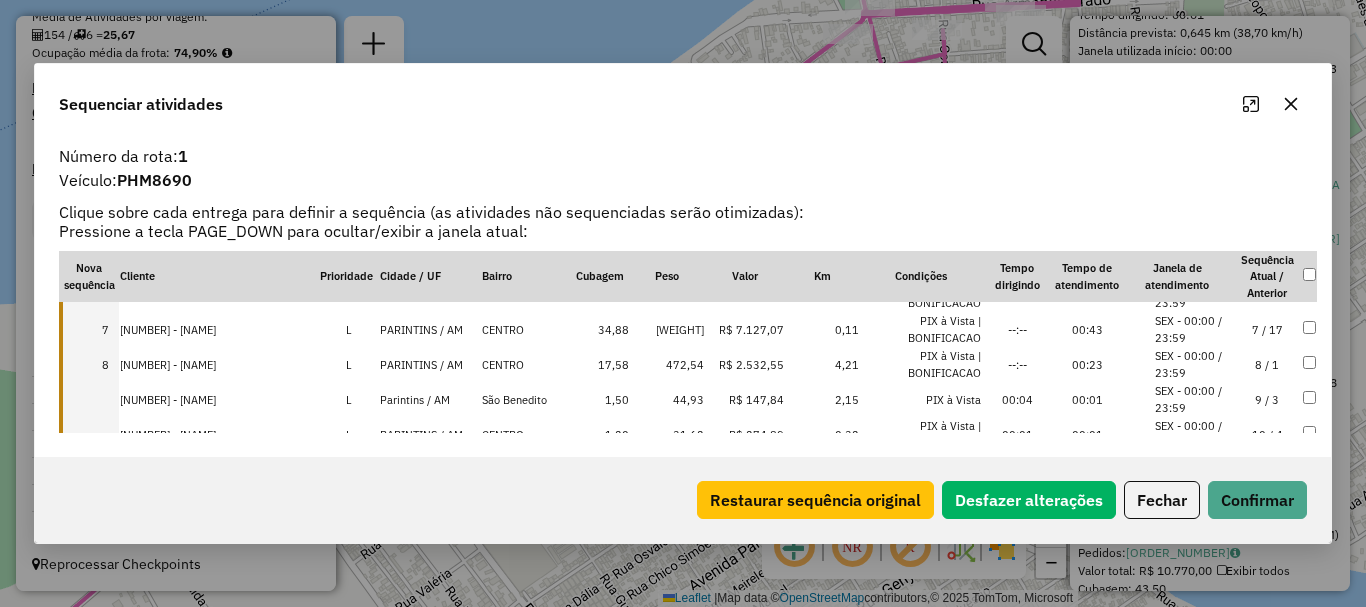 click at bounding box center [89, 399] 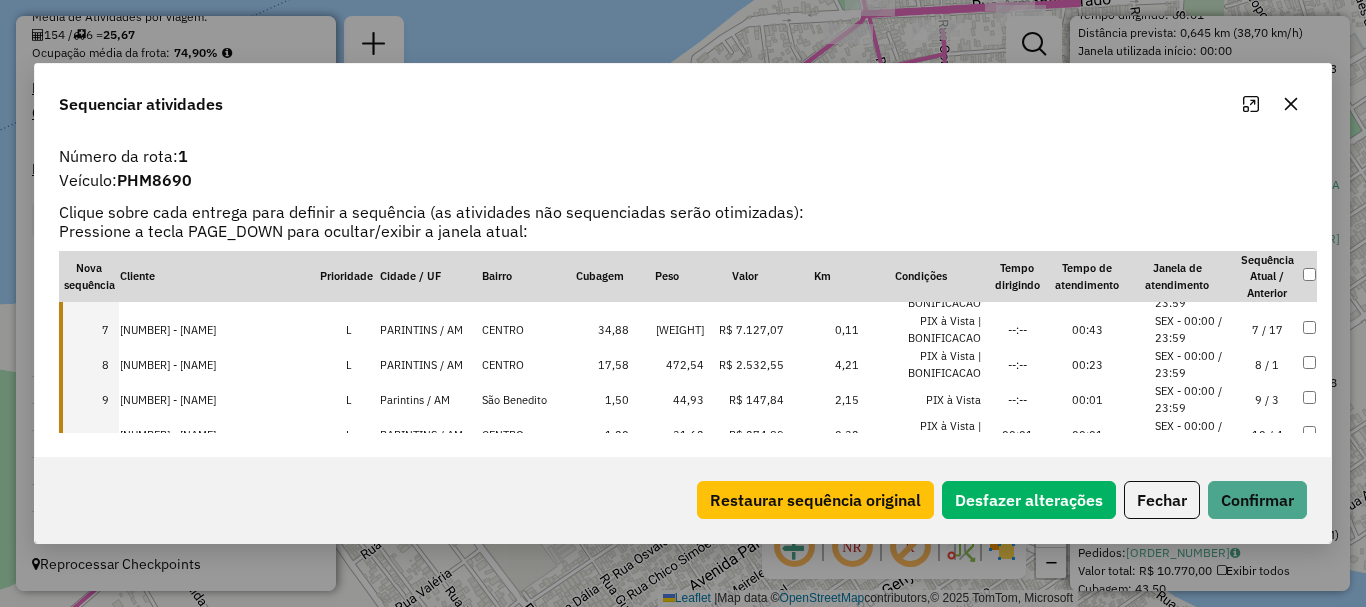 scroll, scrollTop: 300, scrollLeft: 0, axis: vertical 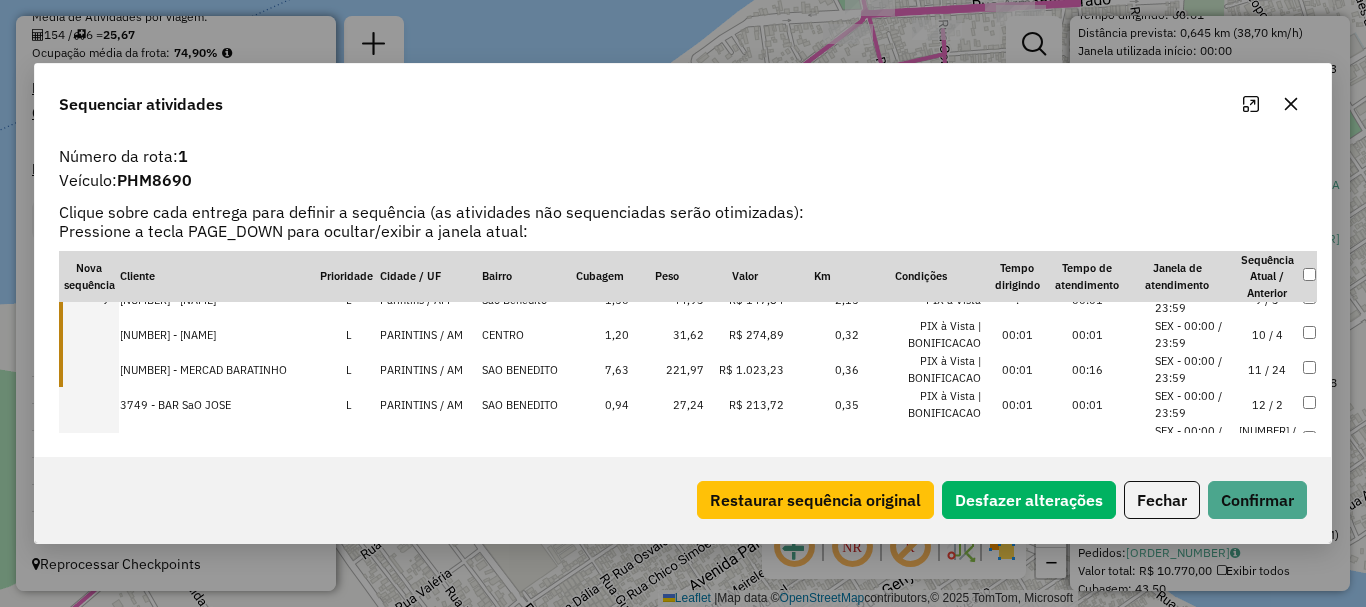 click at bounding box center (89, 334) 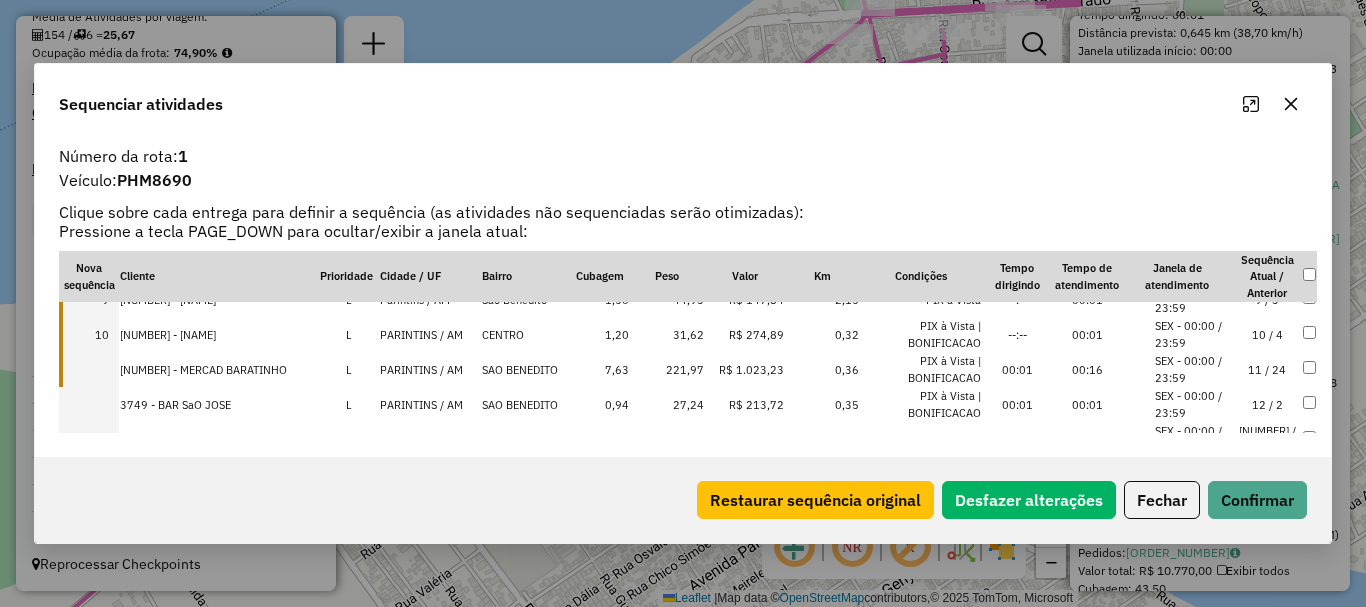 click at bounding box center (89, 369) 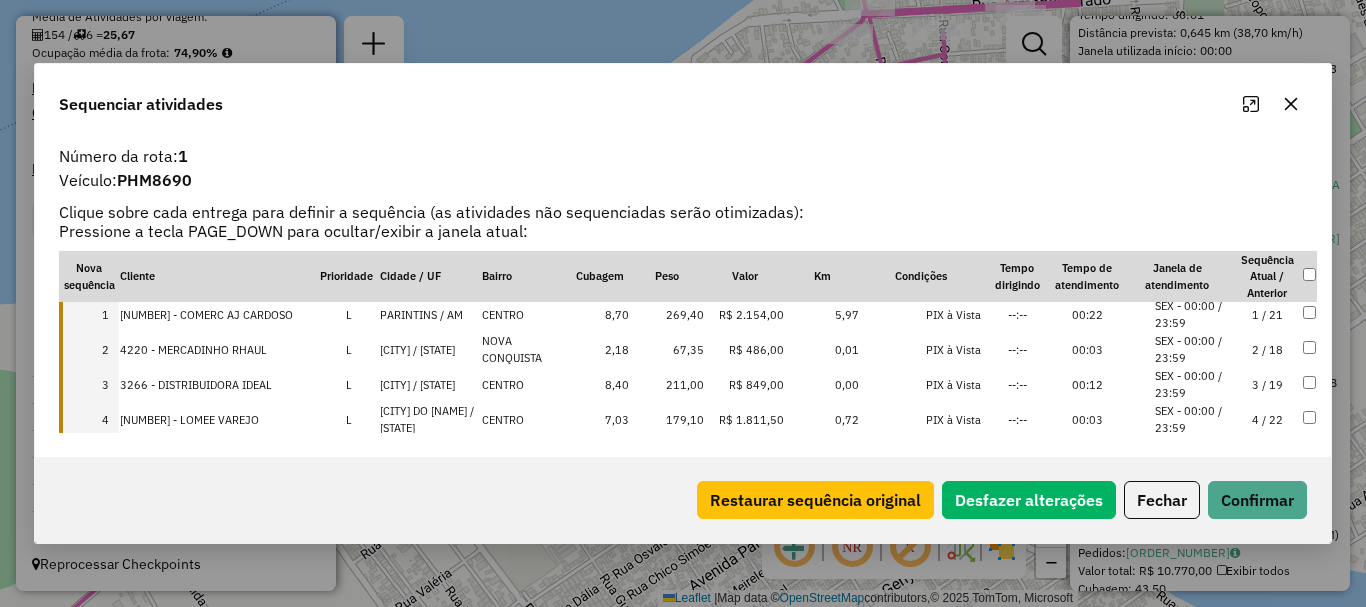 scroll, scrollTop: 0, scrollLeft: 0, axis: both 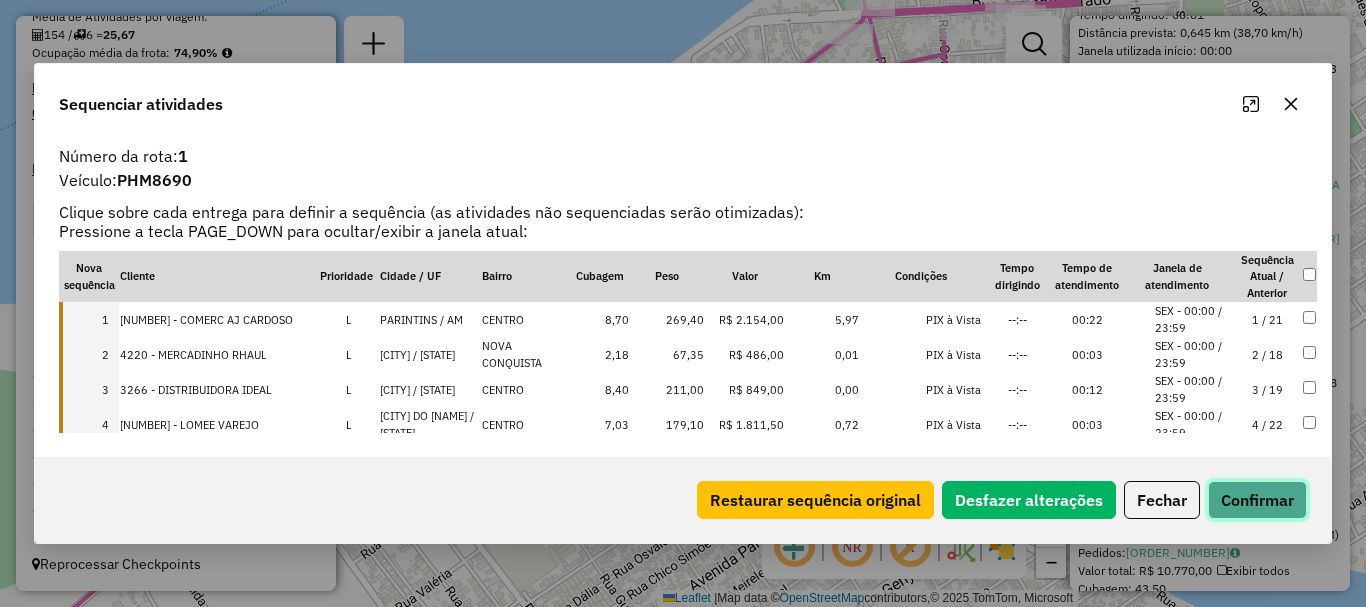 click on "Confirmar" 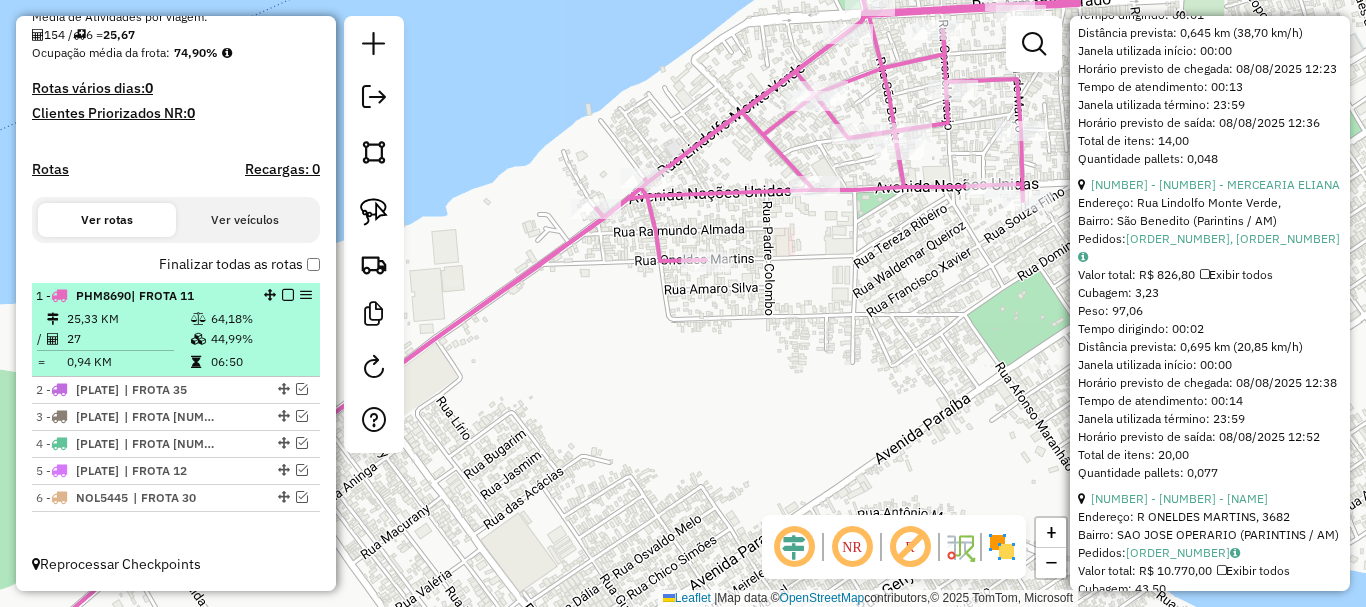 click at bounding box center (288, 295) 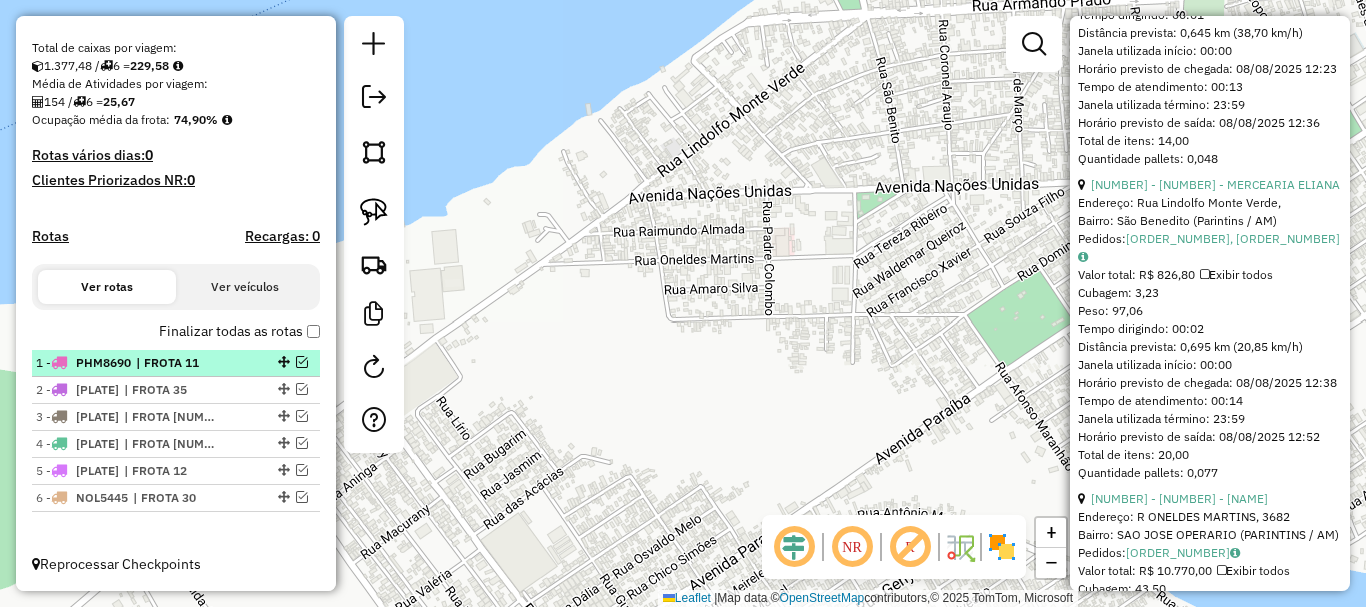 scroll, scrollTop: 416, scrollLeft: 0, axis: vertical 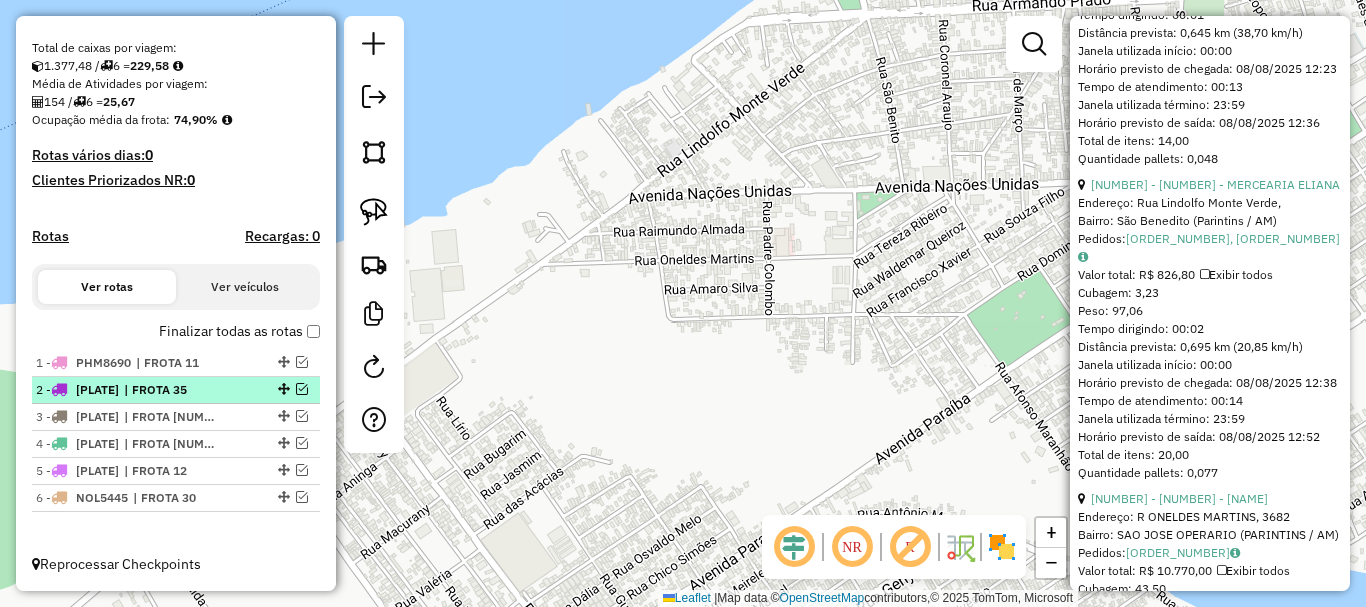 click on "[NUMBER]  QDF[NUMBER]   | FROTA [NUMBER]" at bounding box center [176, 390] 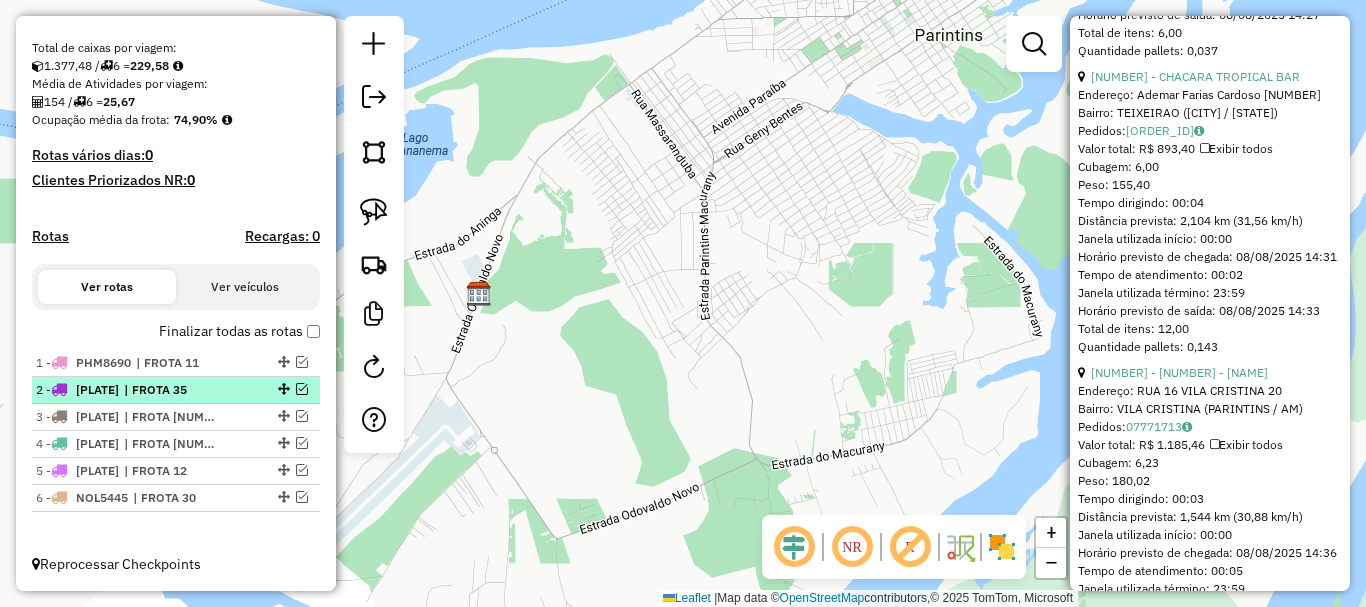 click at bounding box center [302, 389] 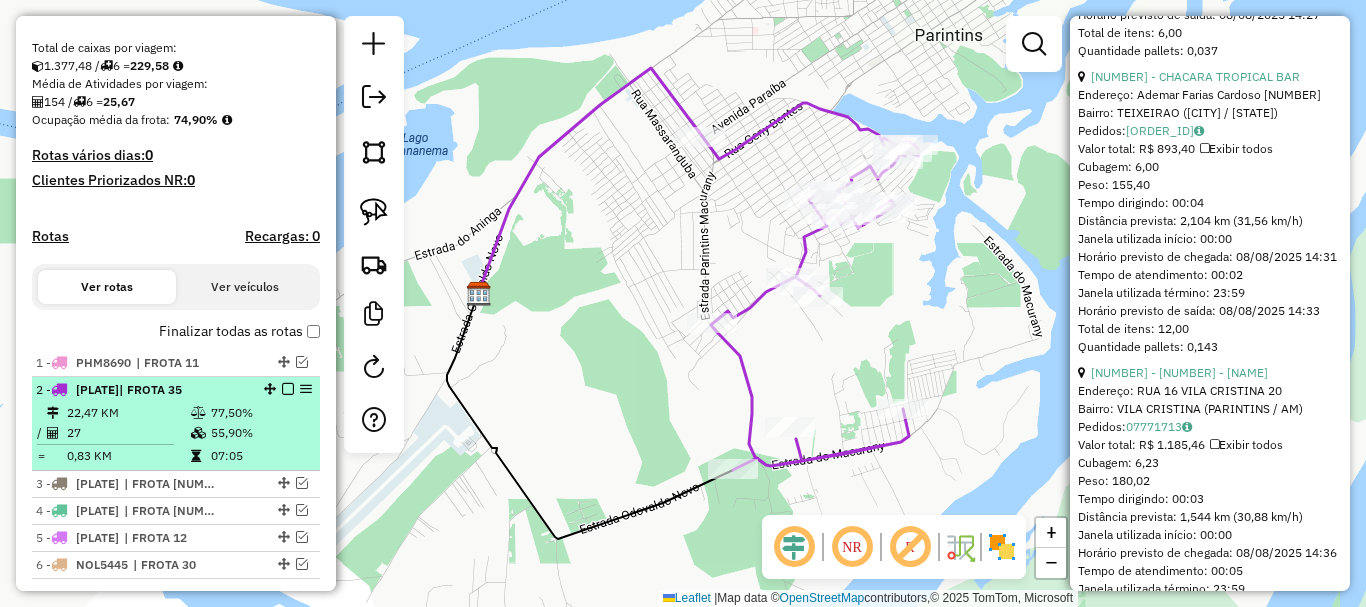scroll, scrollTop: 483, scrollLeft: 0, axis: vertical 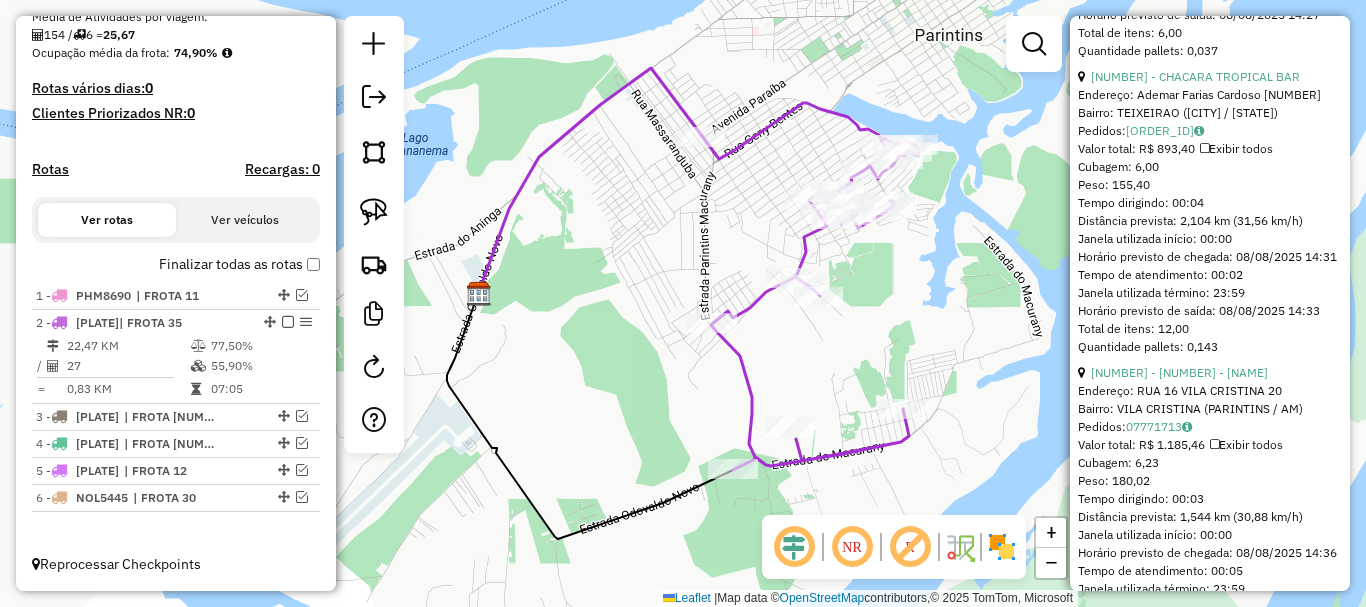 click 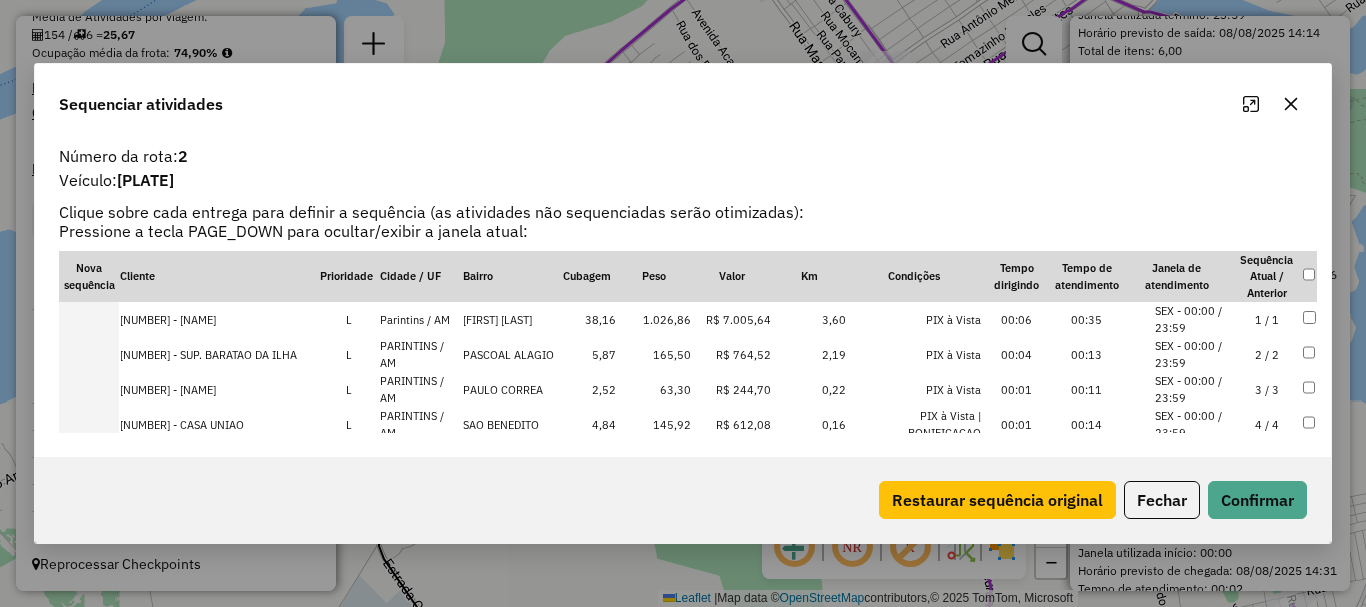 scroll, scrollTop: 0, scrollLeft: 0, axis: both 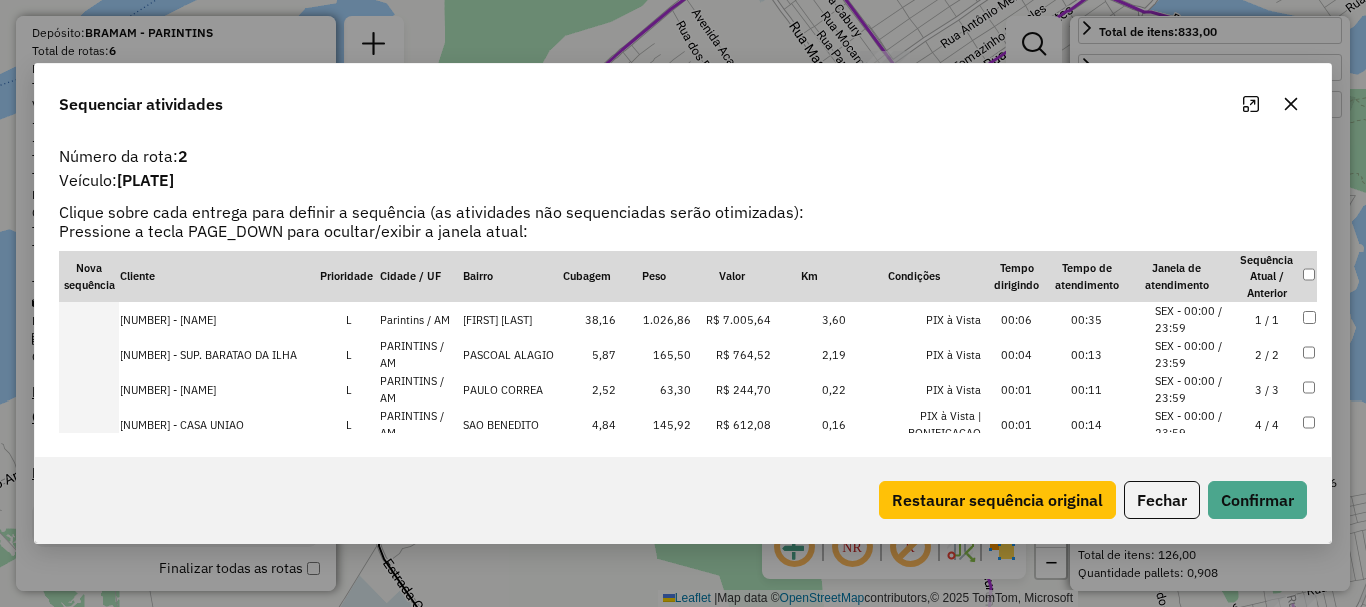 click at bounding box center [89, 319] 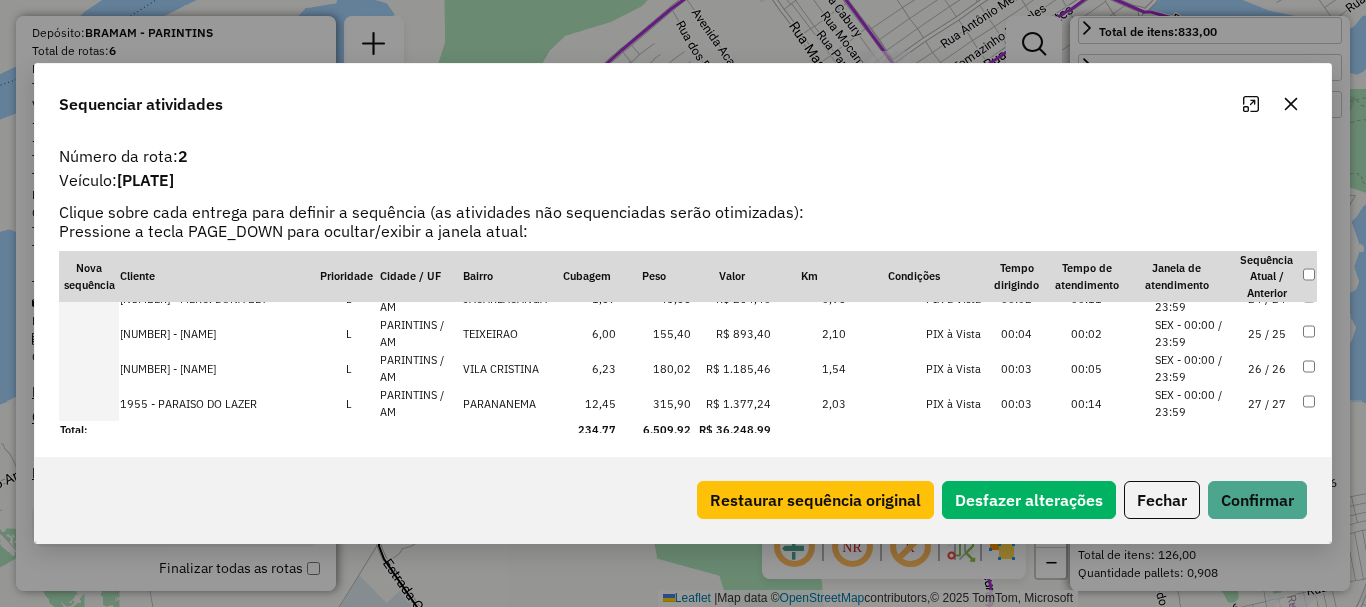 scroll, scrollTop: 833, scrollLeft: 0, axis: vertical 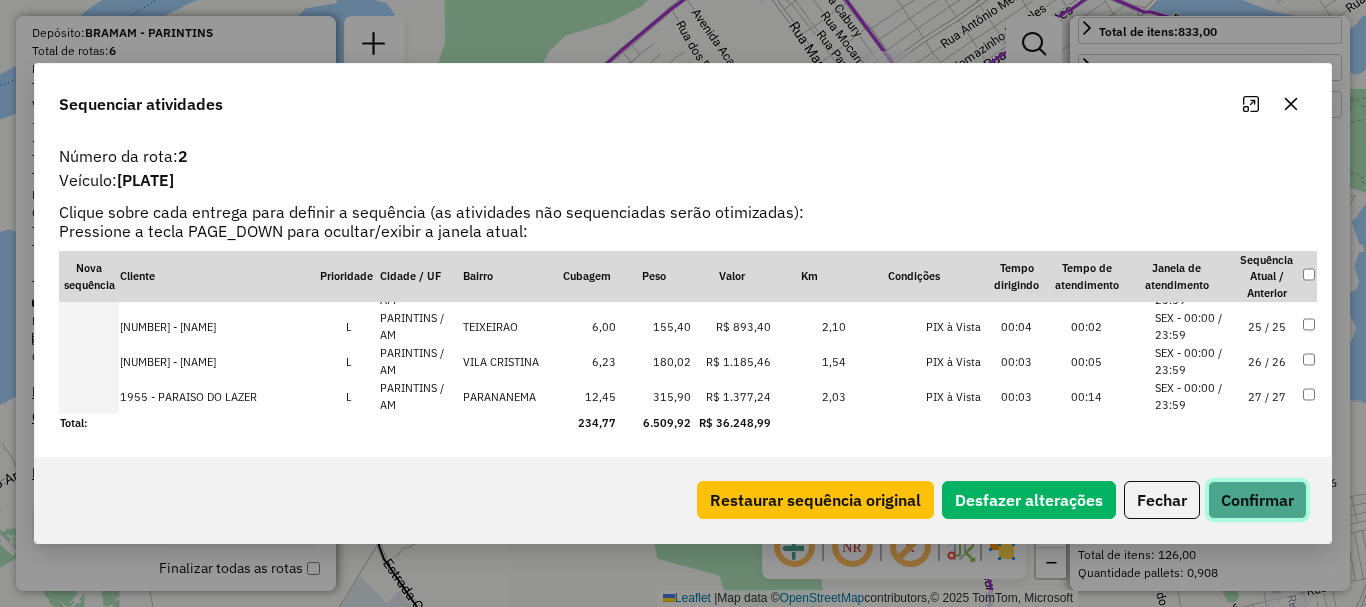 click on "Confirmar" 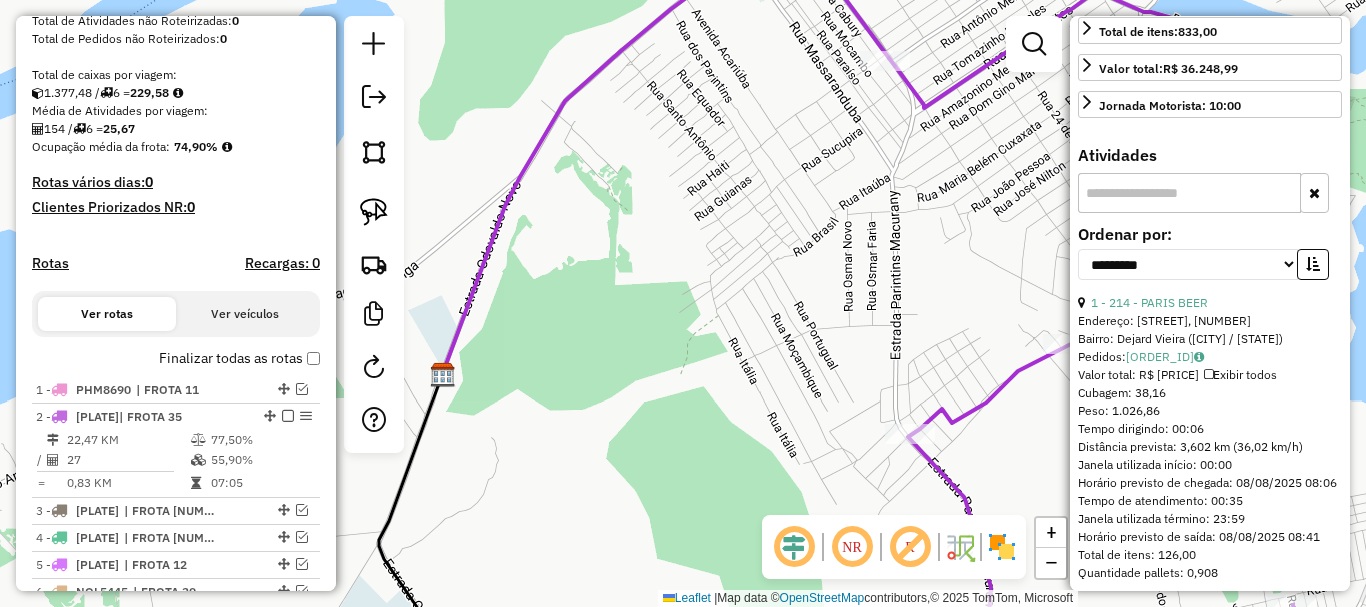 scroll, scrollTop: 483, scrollLeft: 0, axis: vertical 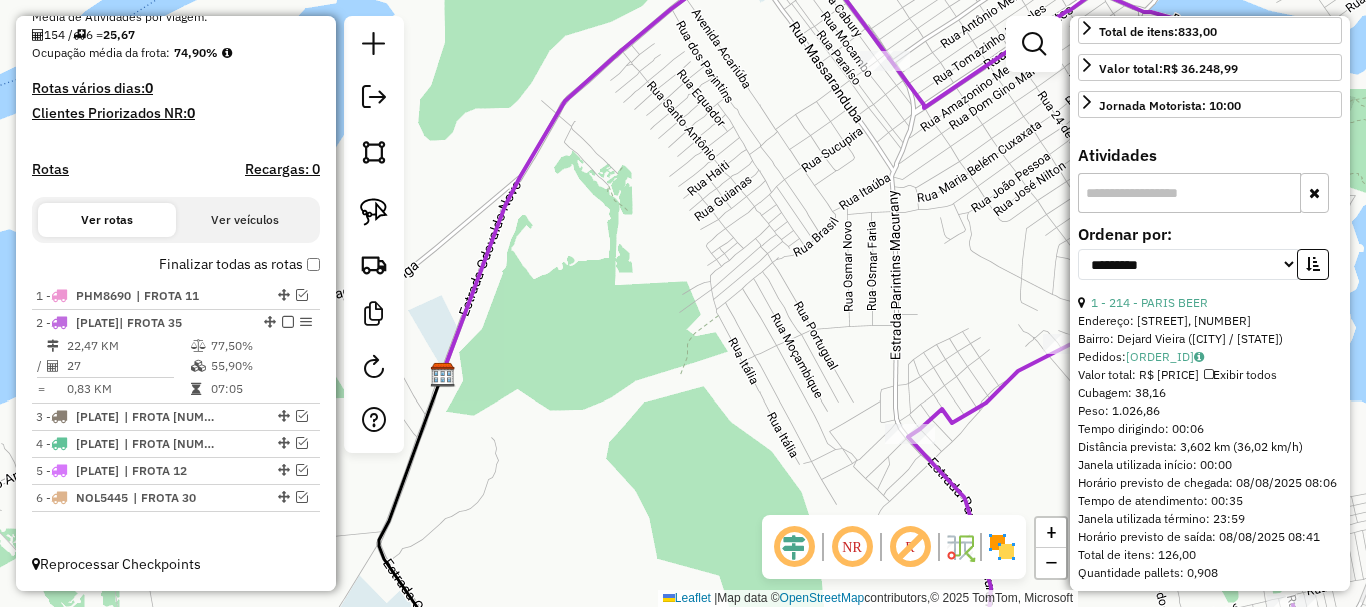drag, startPoint x: 865, startPoint y: 249, endPoint x: 801, endPoint y: 244, distance: 64.195015 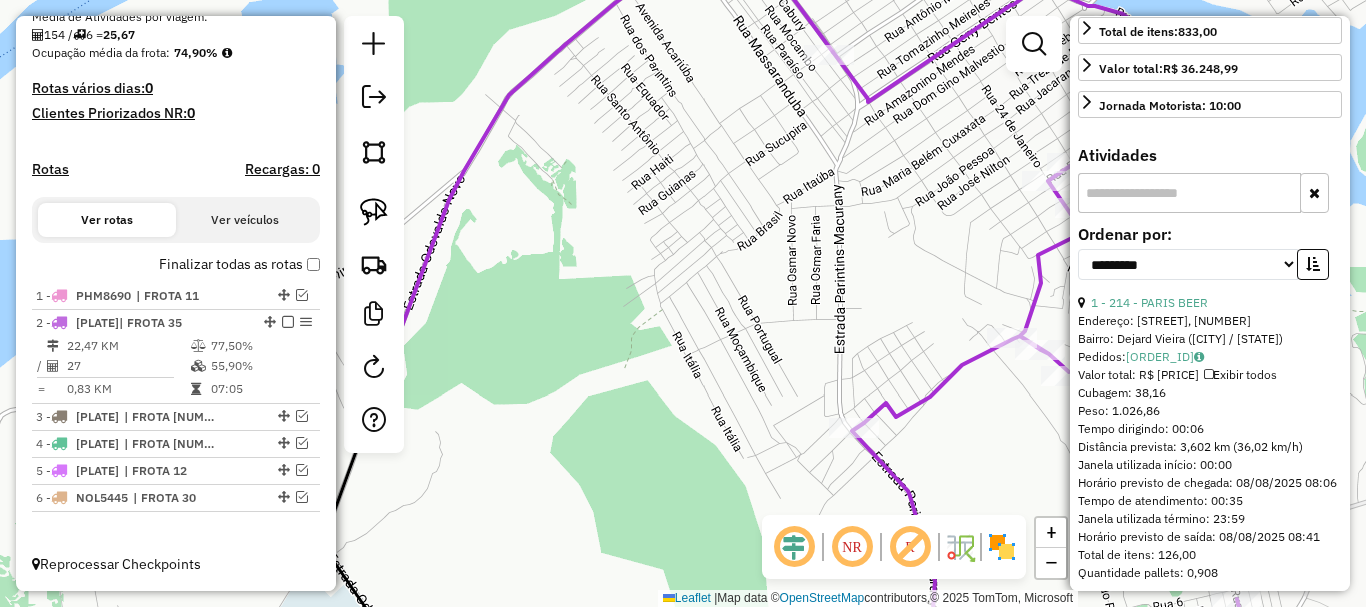 click at bounding box center [288, 322] 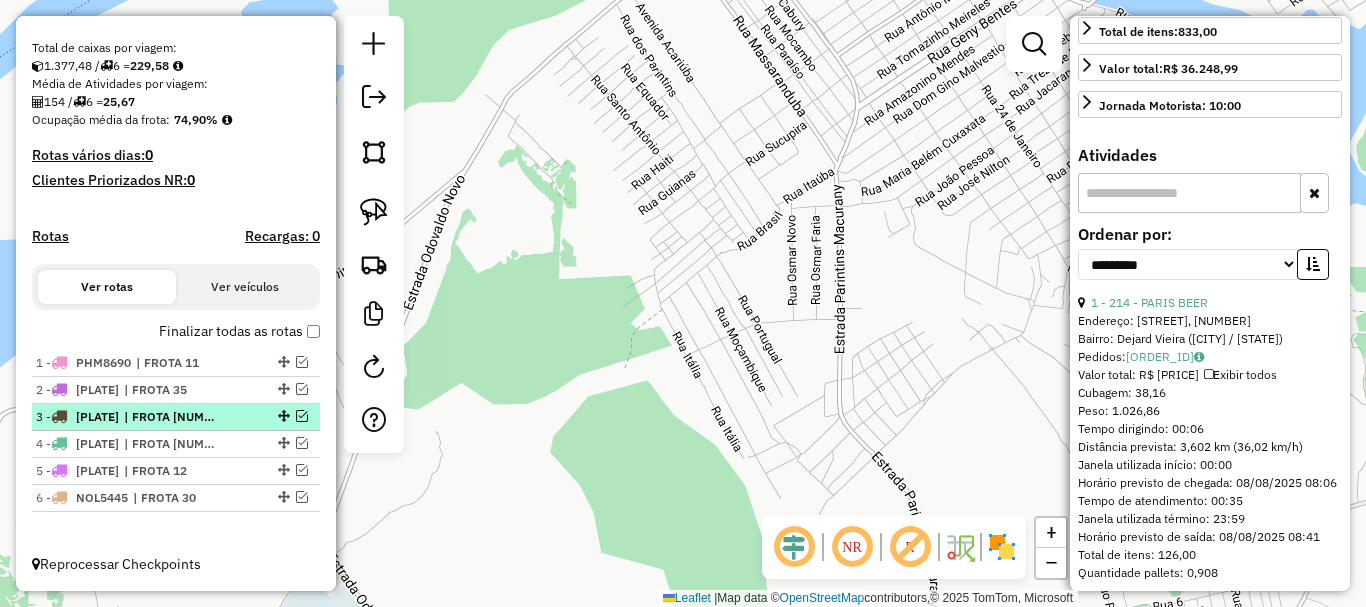 click at bounding box center [302, 416] 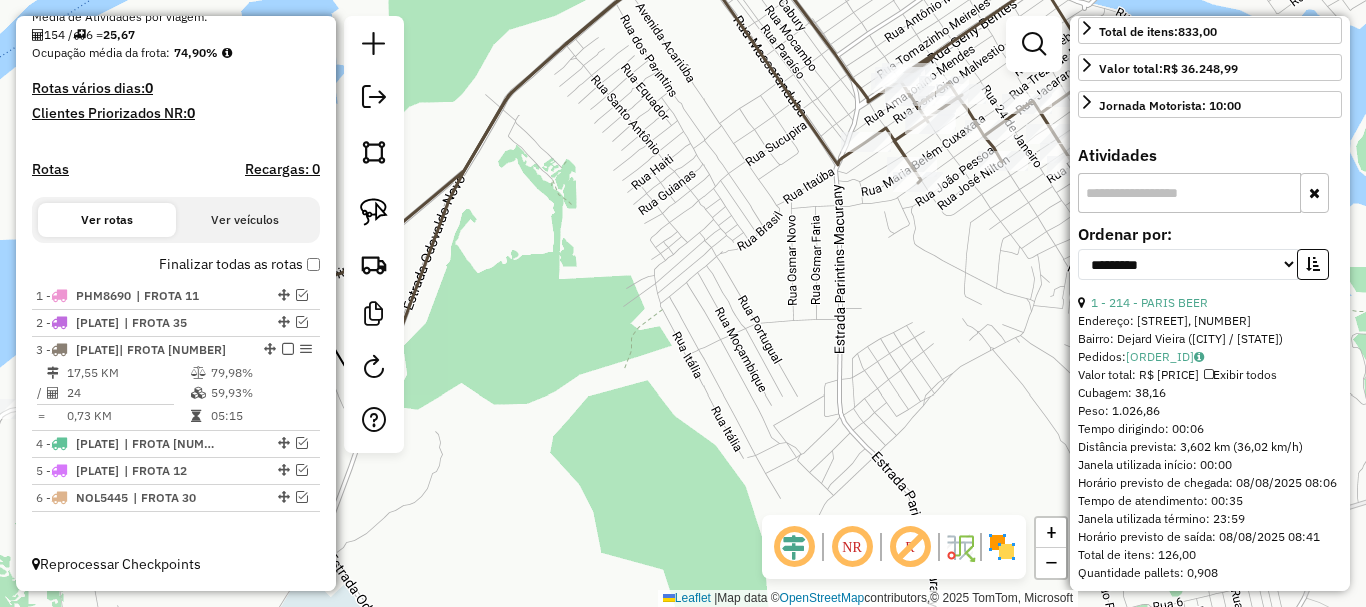 click 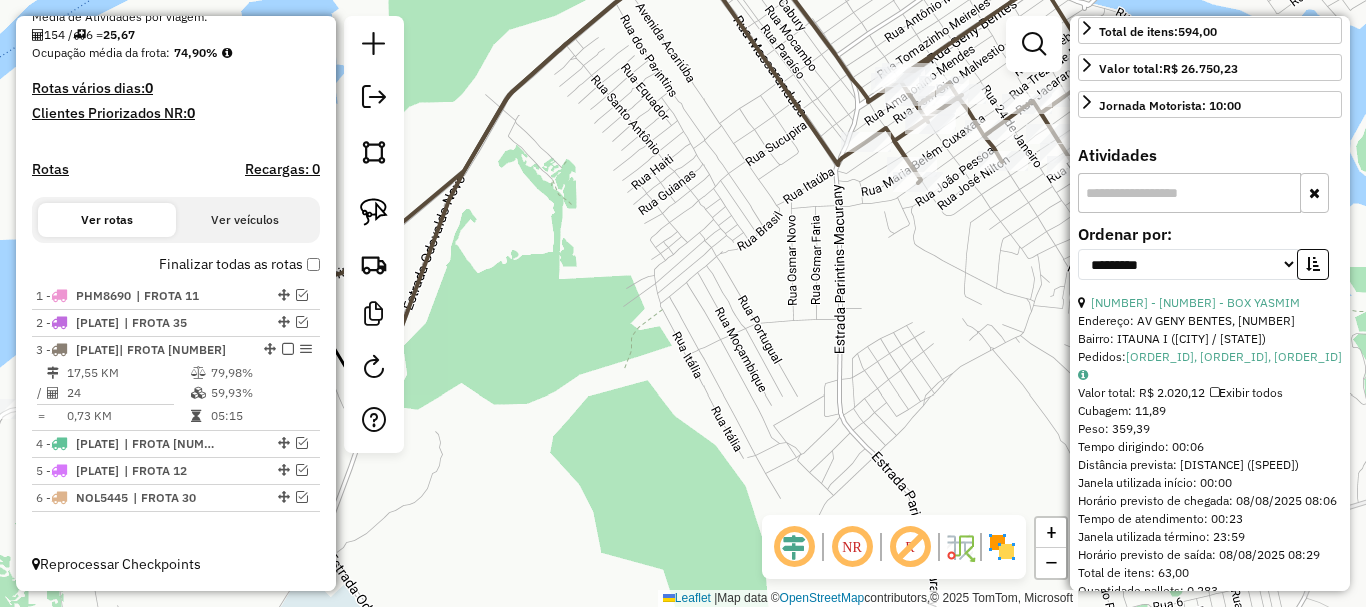 click 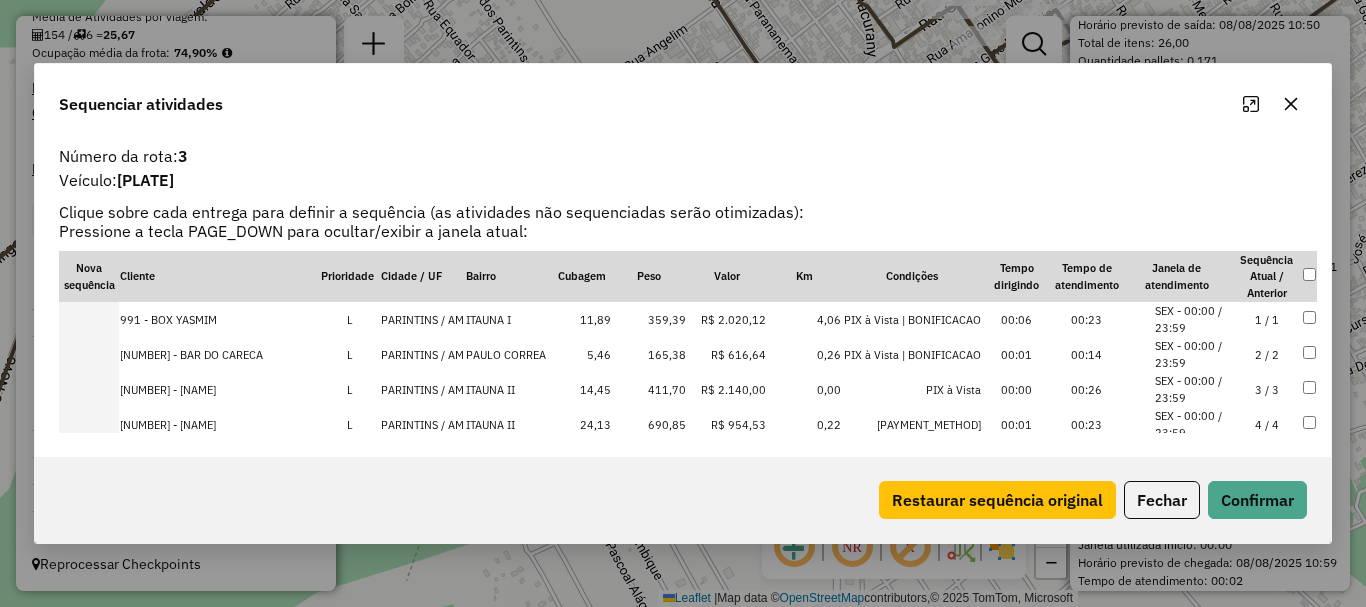 scroll, scrollTop: 5106, scrollLeft: 0, axis: vertical 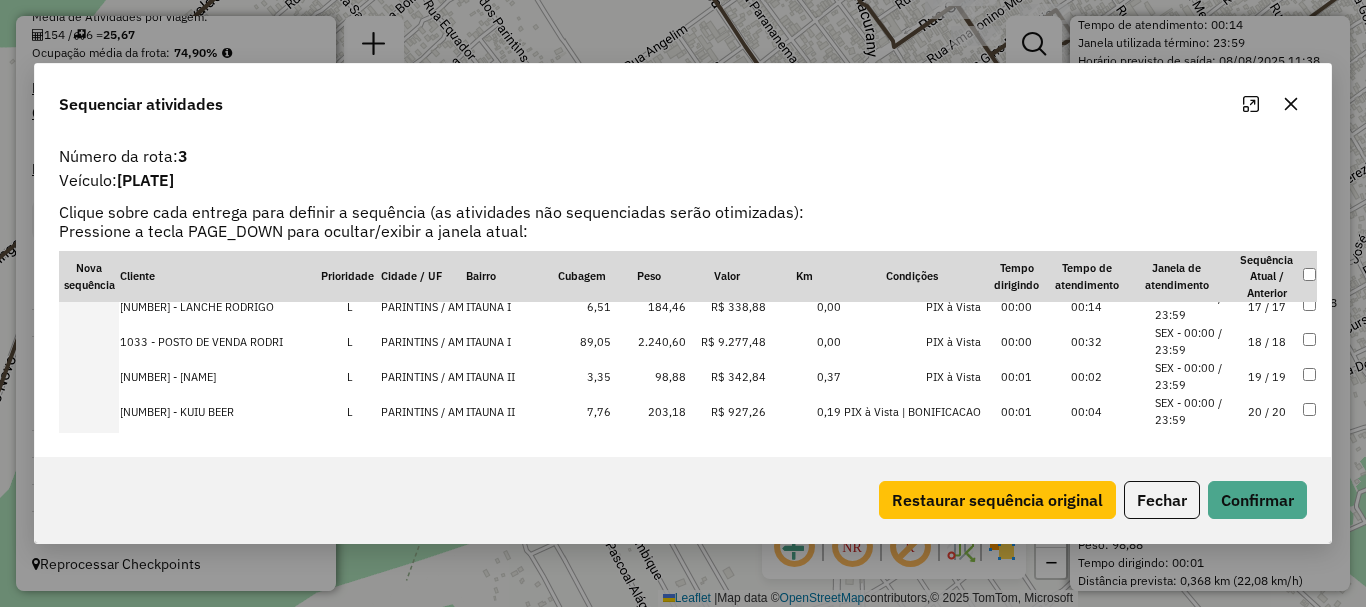 click on "1033 - POSTO DE VENDA RODRI" at bounding box center (219, 341) 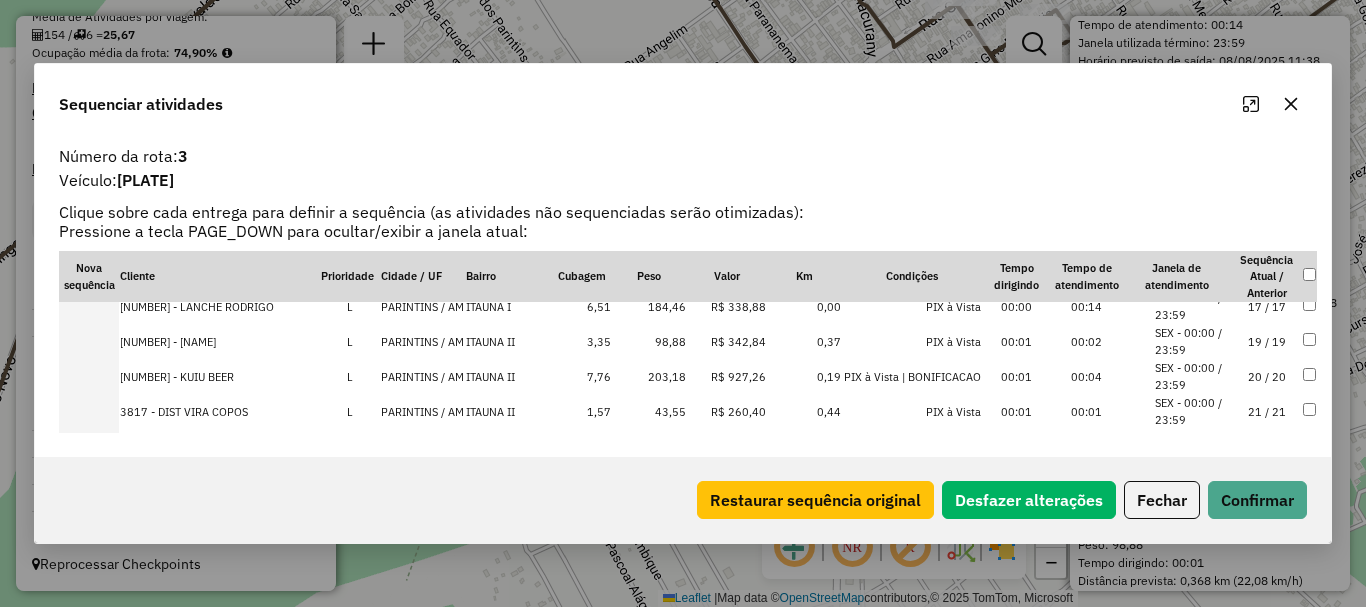 scroll, scrollTop: 2800, scrollLeft: 0, axis: vertical 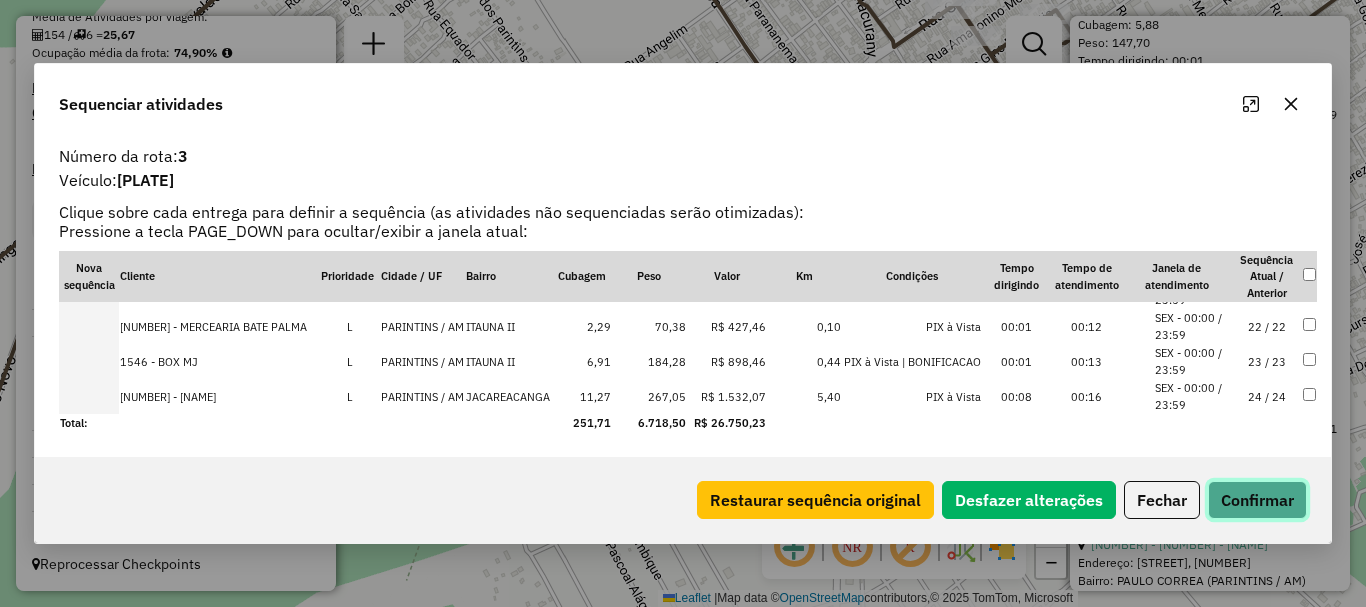 click on "Confirmar" 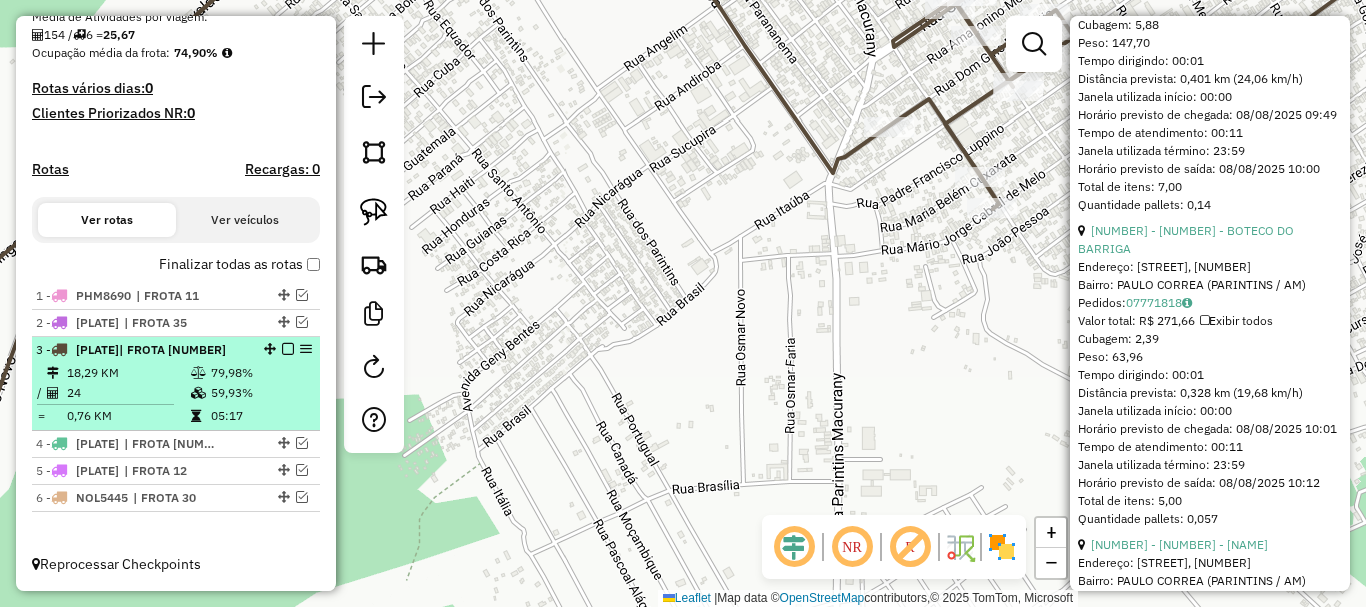 click at bounding box center [288, 349] 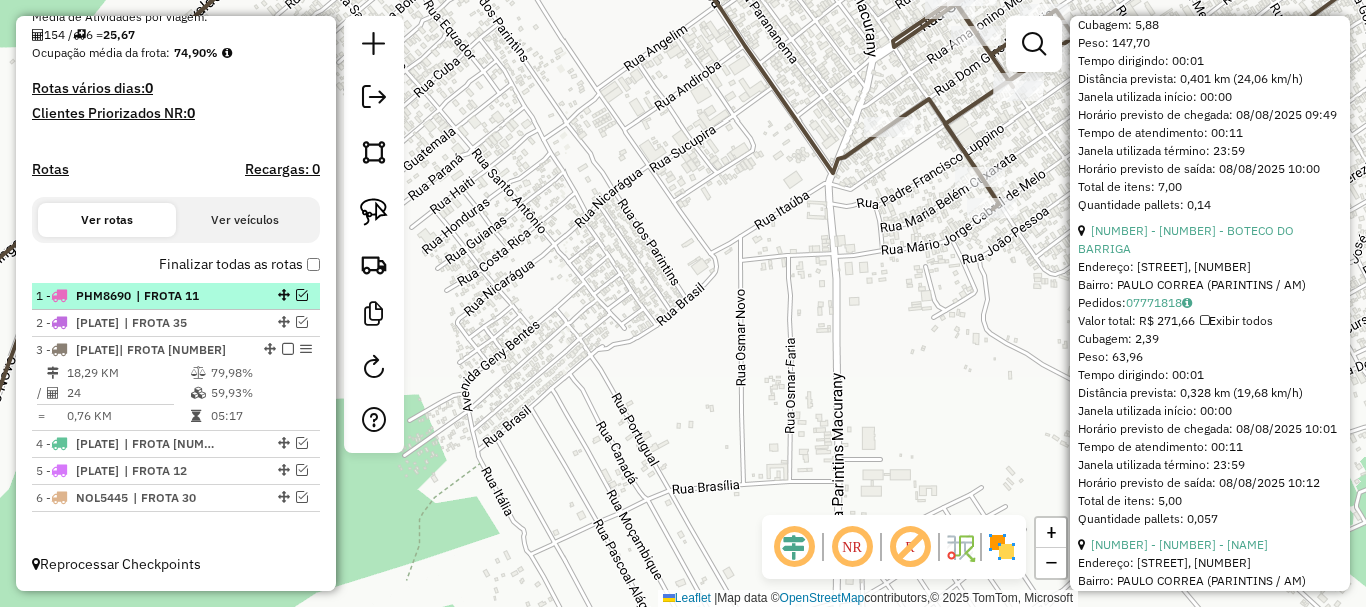 scroll, scrollTop: 416, scrollLeft: 0, axis: vertical 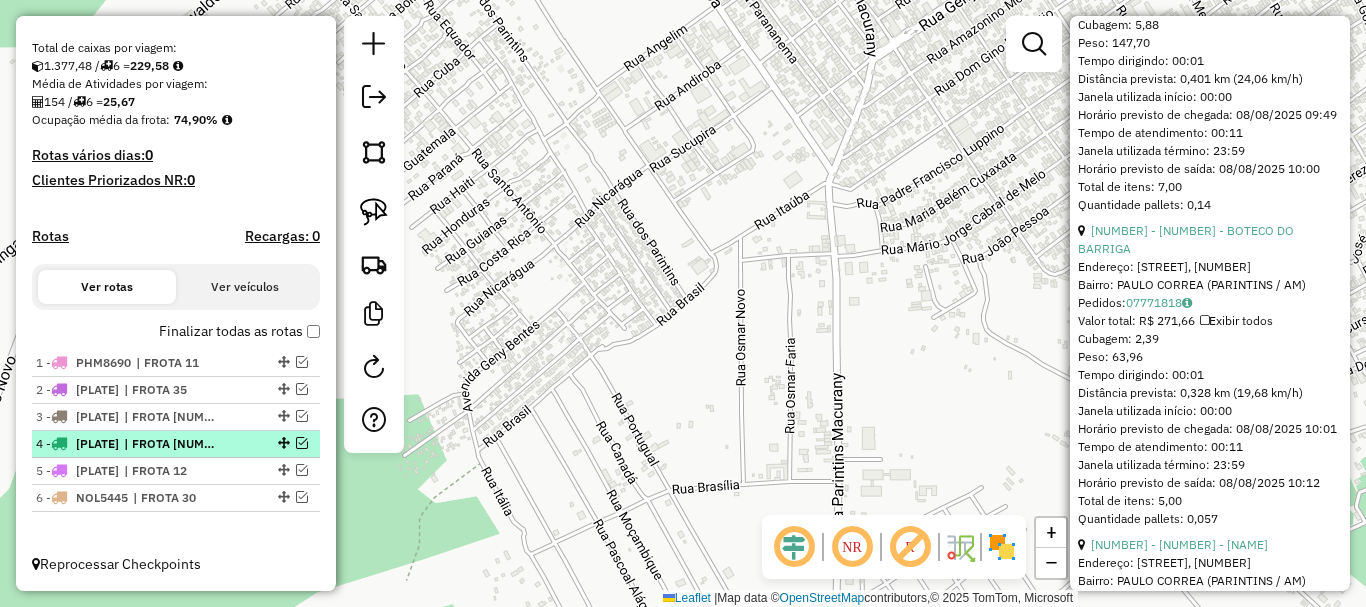 drag, startPoint x: 249, startPoint y: 439, endPoint x: 341, endPoint y: 483, distance: 101.98039 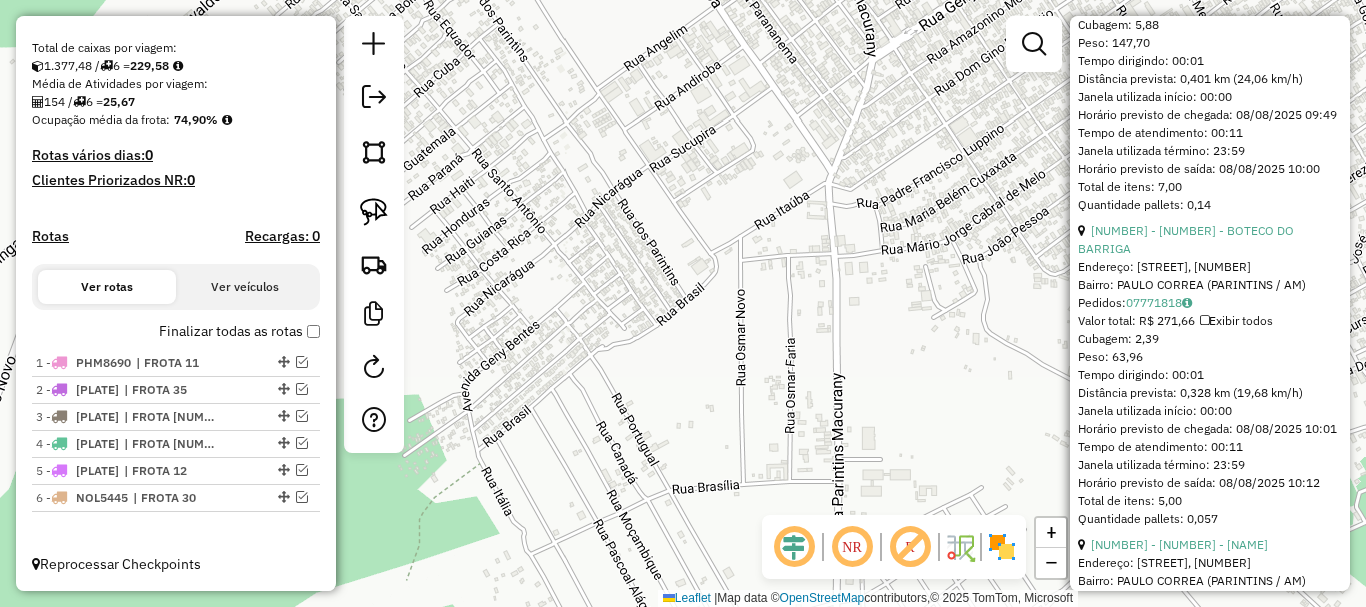 click at bounding box center [282, 443] 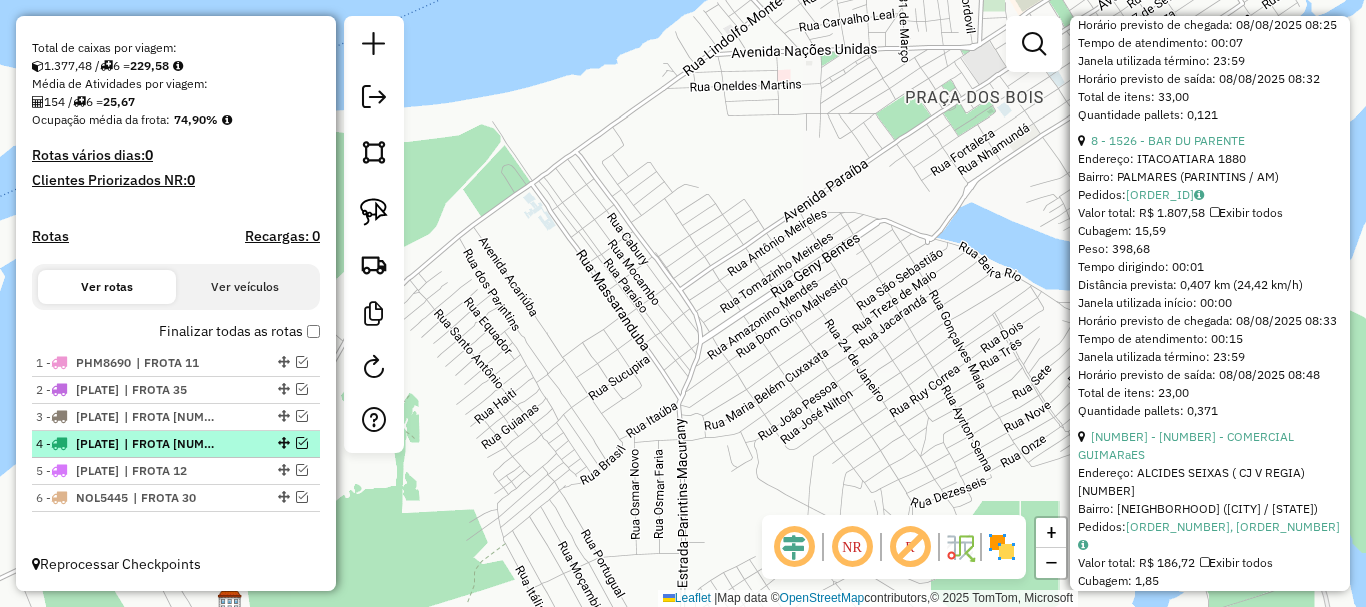 click at bounding box center (302, 443) 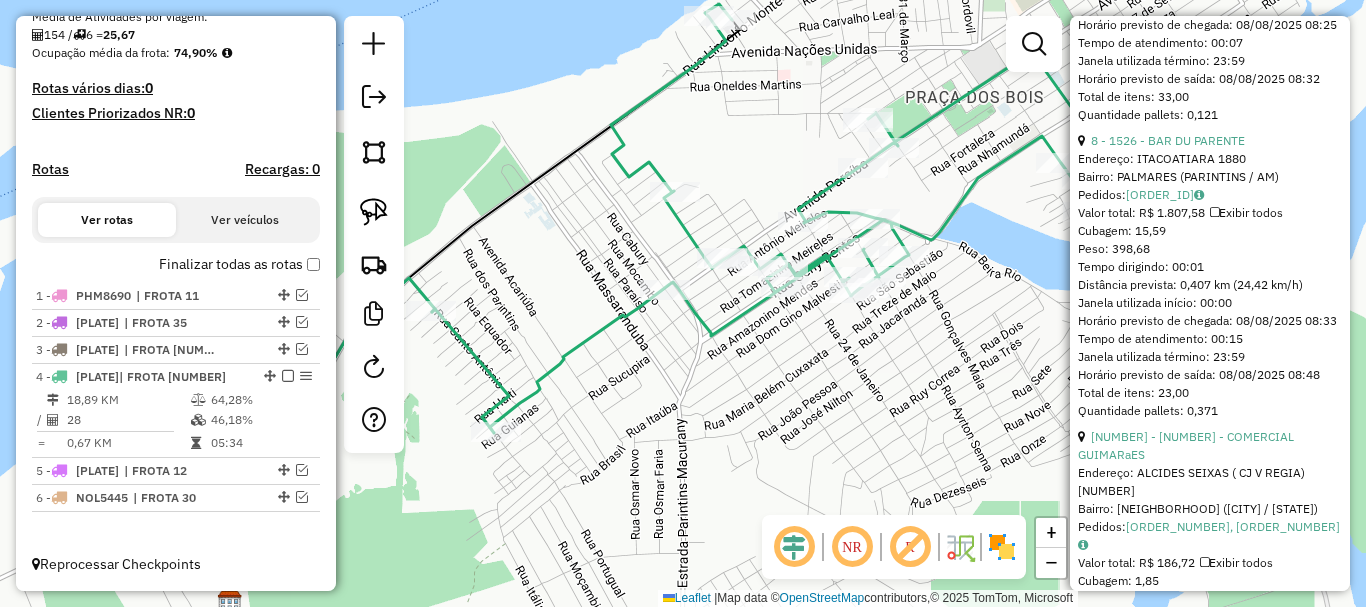 click 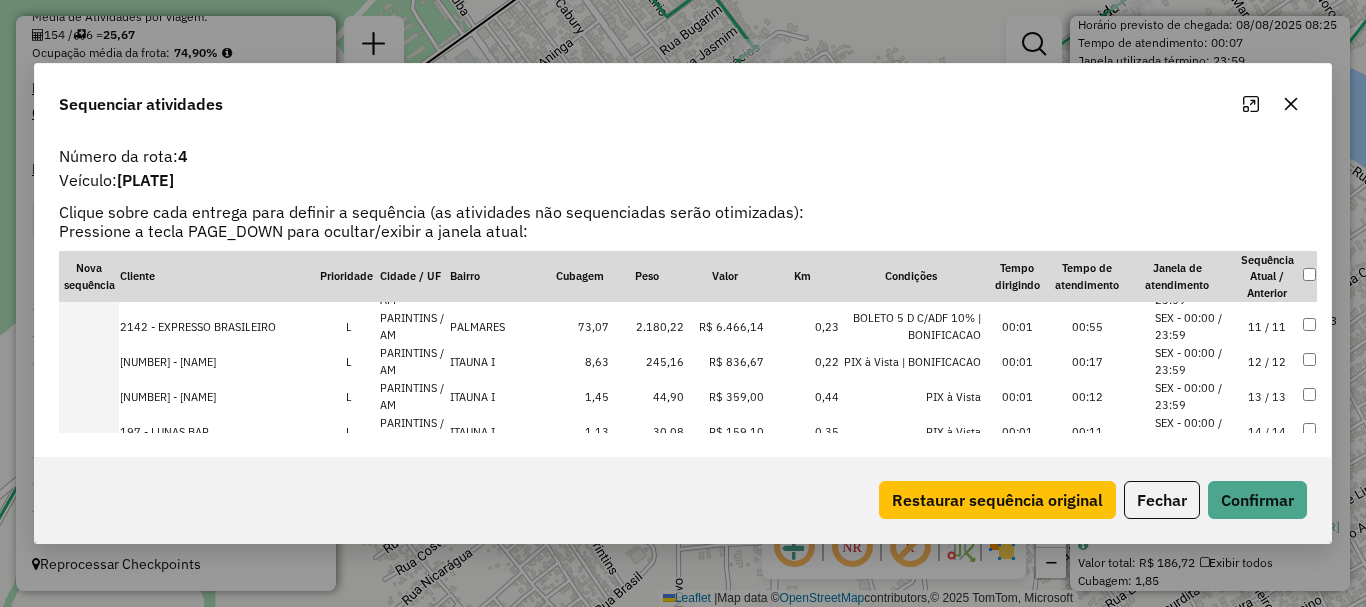 scroll, scrollTop: 0, scrollLeft: 0, axis: both 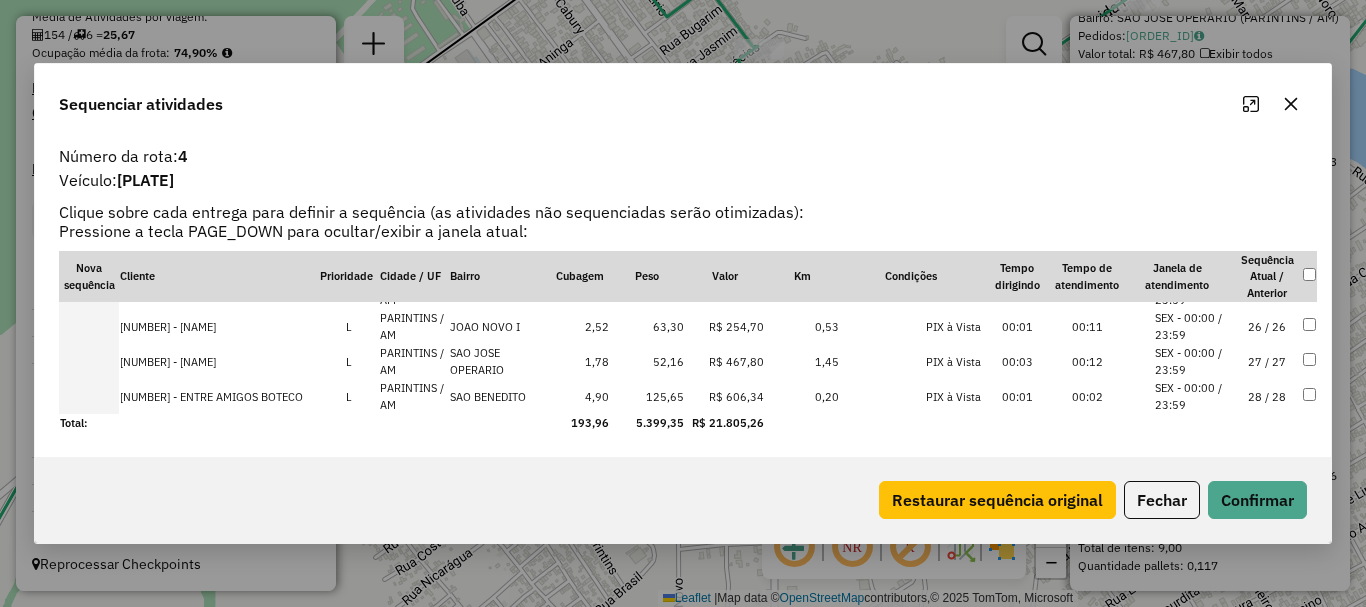click at bounding box center [89, 396] 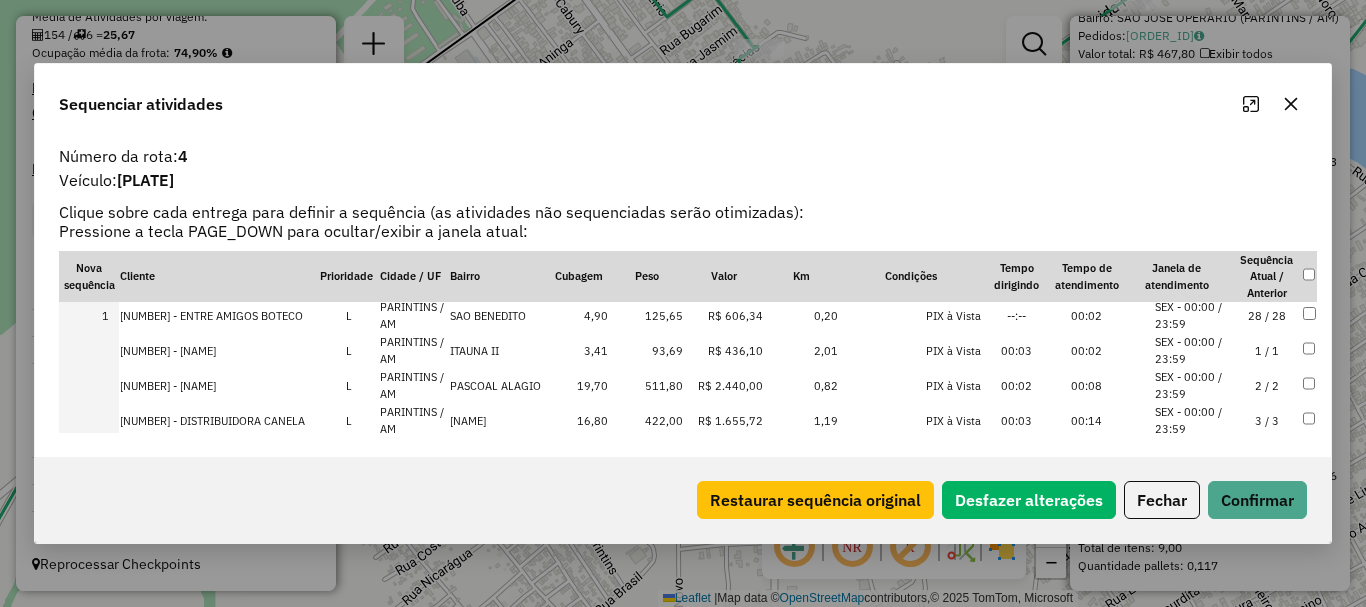 scroll, scrollTop: 0, scrollLeft: 0, axis: both 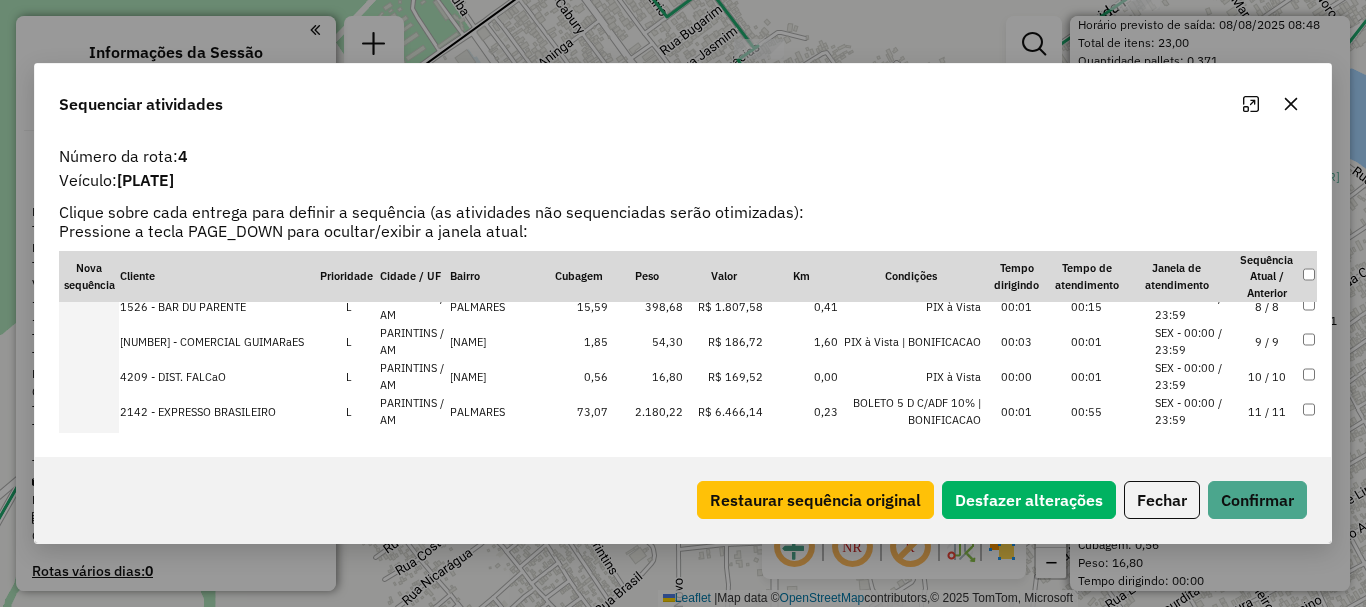 click at bounding box center (89, 341) 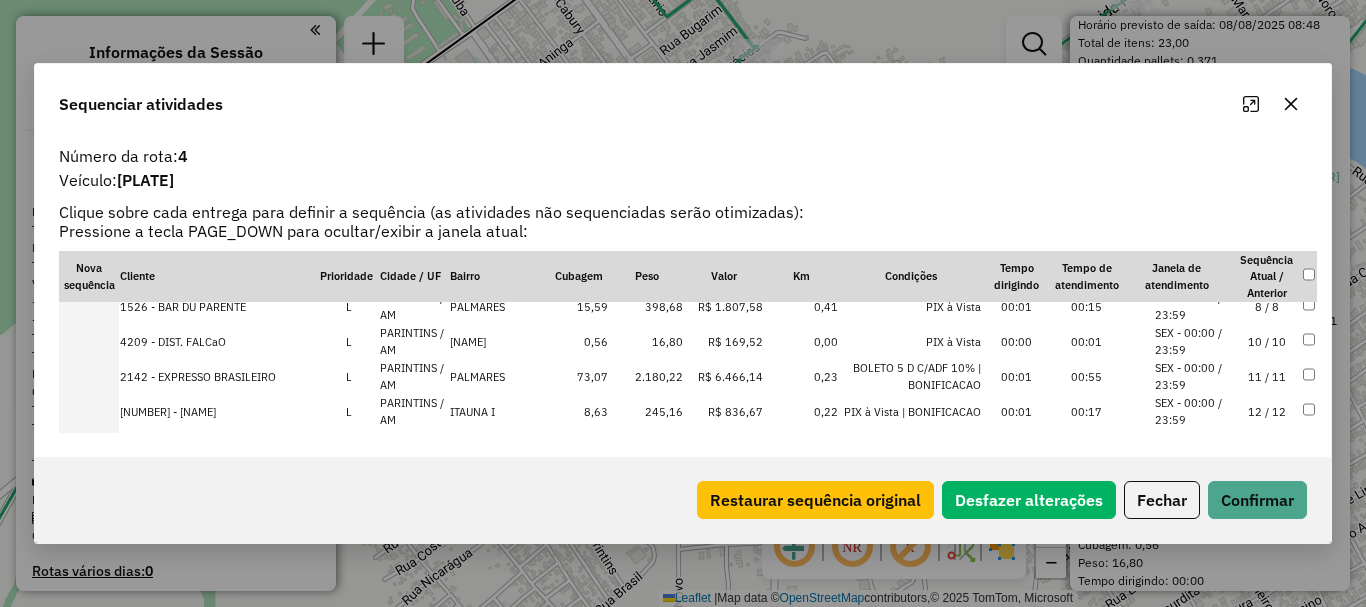 click at bounding box center [89, 341] 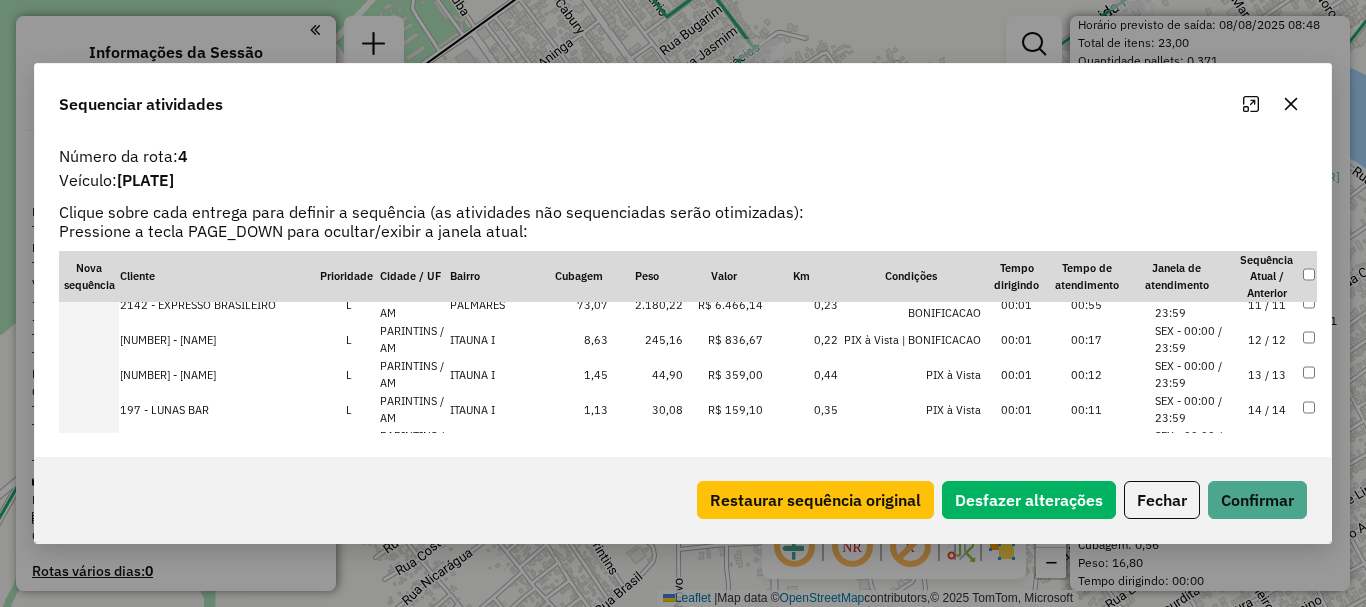 scroll, scrollTop: 300, scrollLeft: 0, axis: vertical 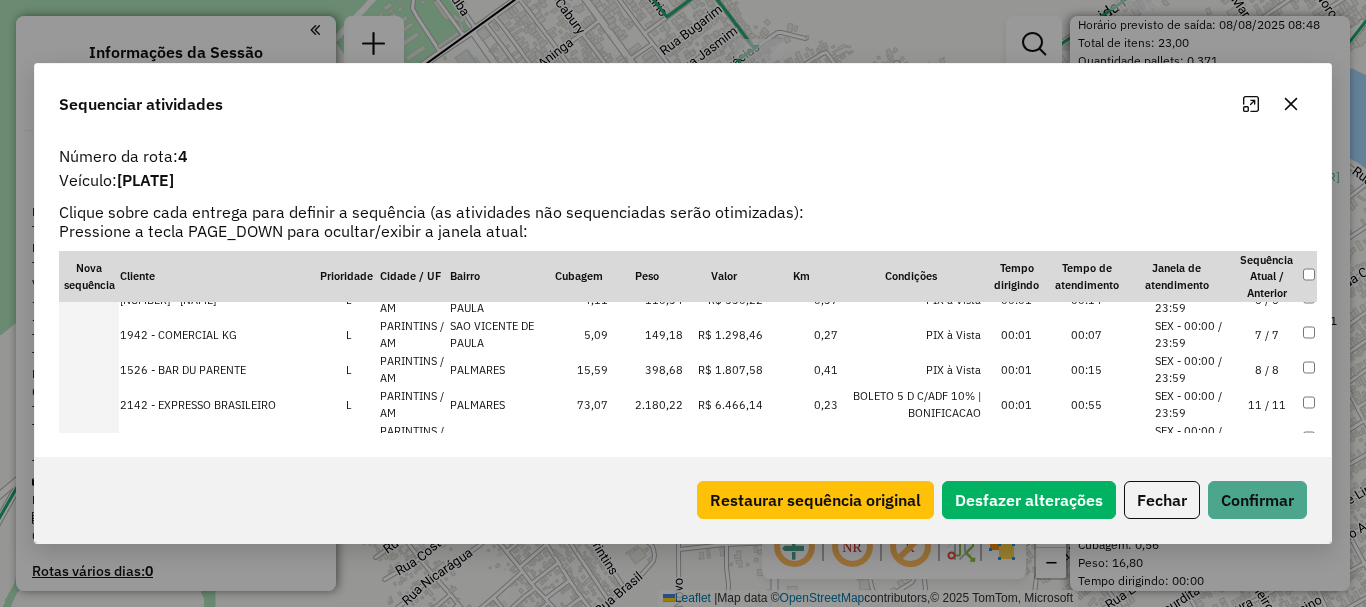 click at bounding box center [89, 404] 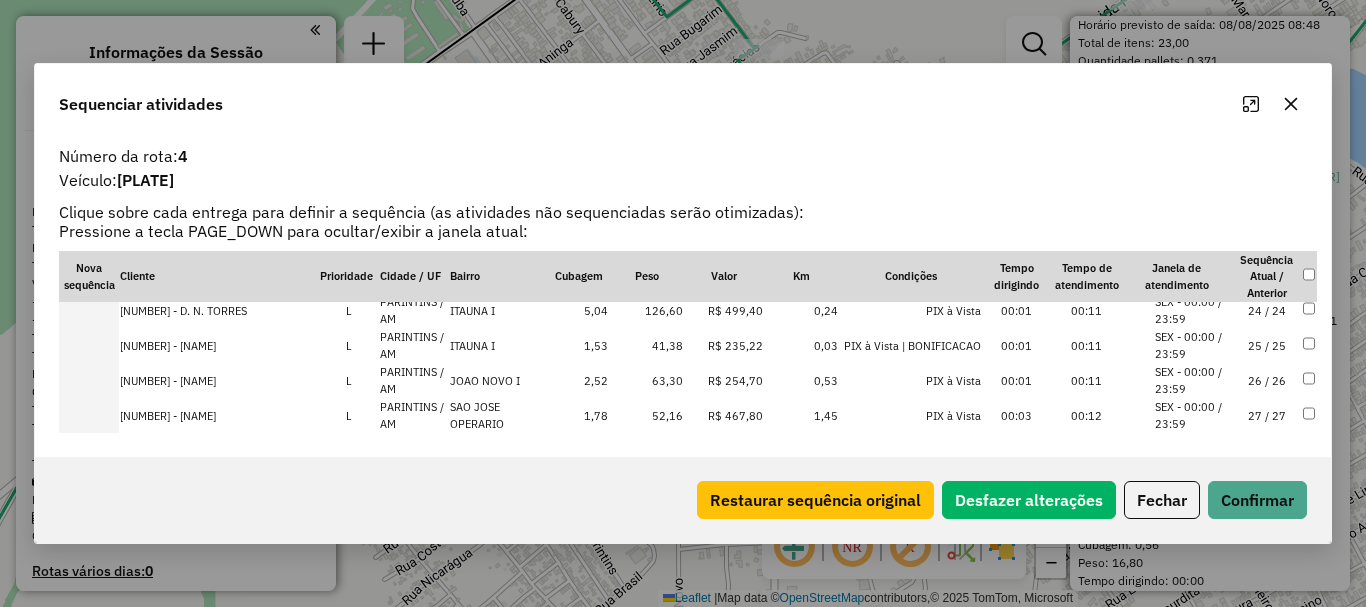 scroll, scrollTop: 868, scrollLeft: 0, axis: vertical 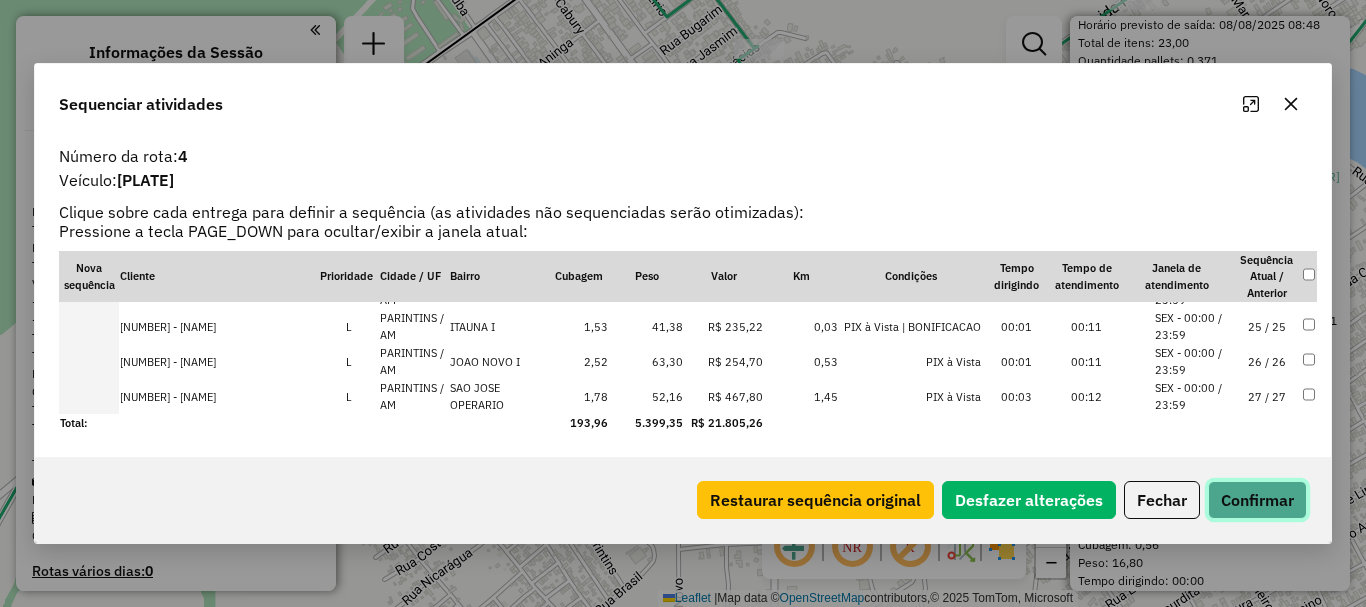 click on "Confirmar" 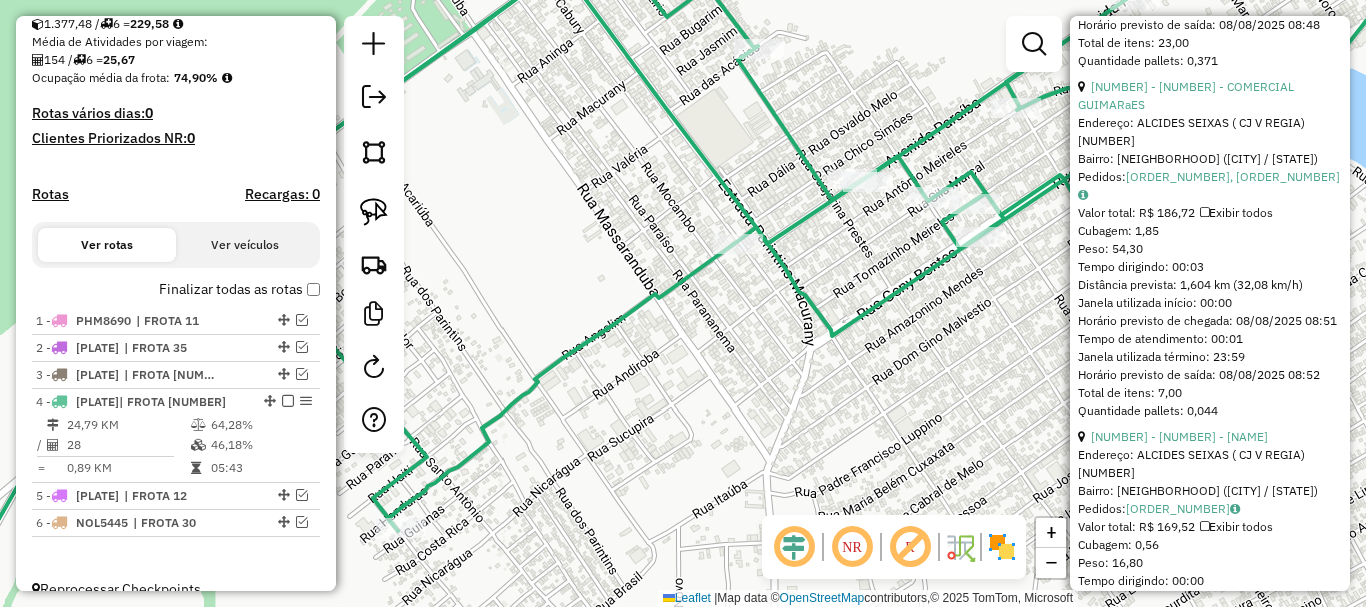 scroll, scrollTop: 483, scrollLeft: 0, axis: vertical 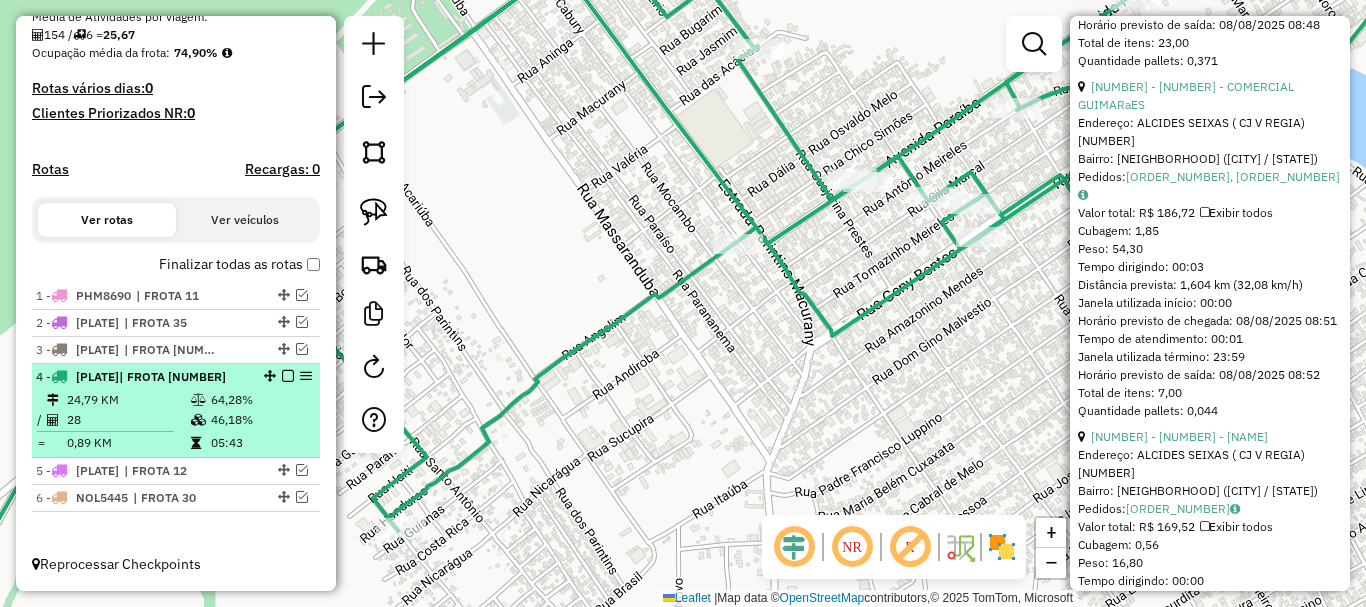 click at bounding box center (288, 376) 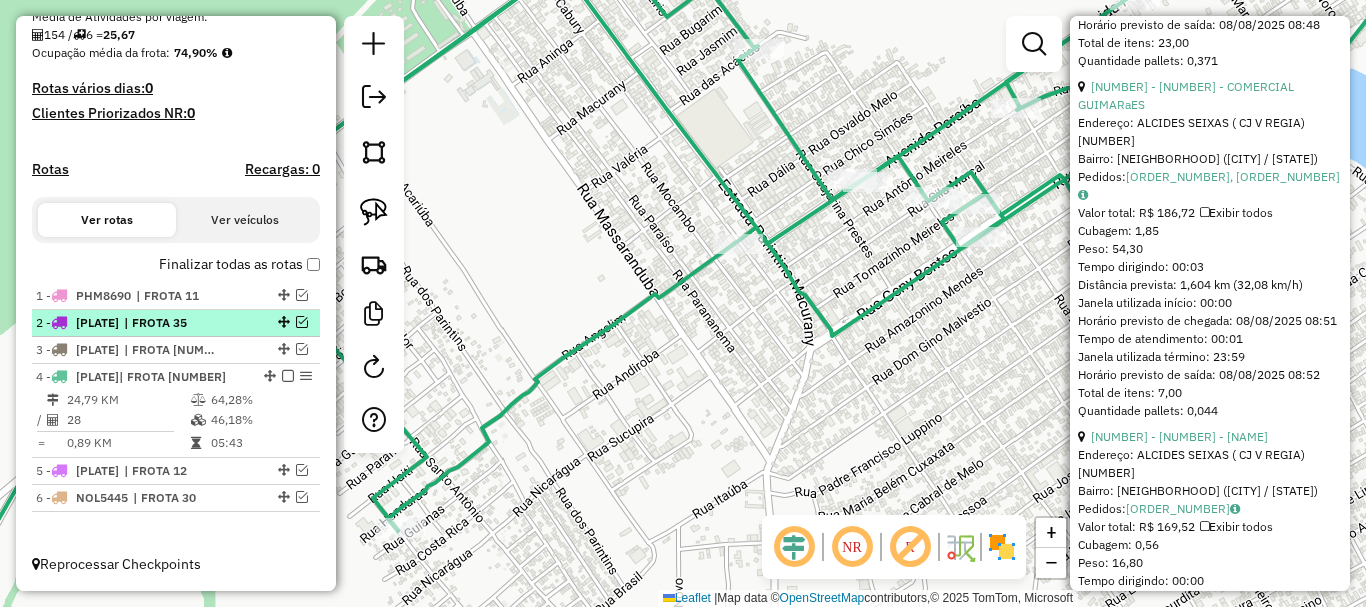 scroll, scrollTop: 416, scrollLeft: 0, axis: vertical 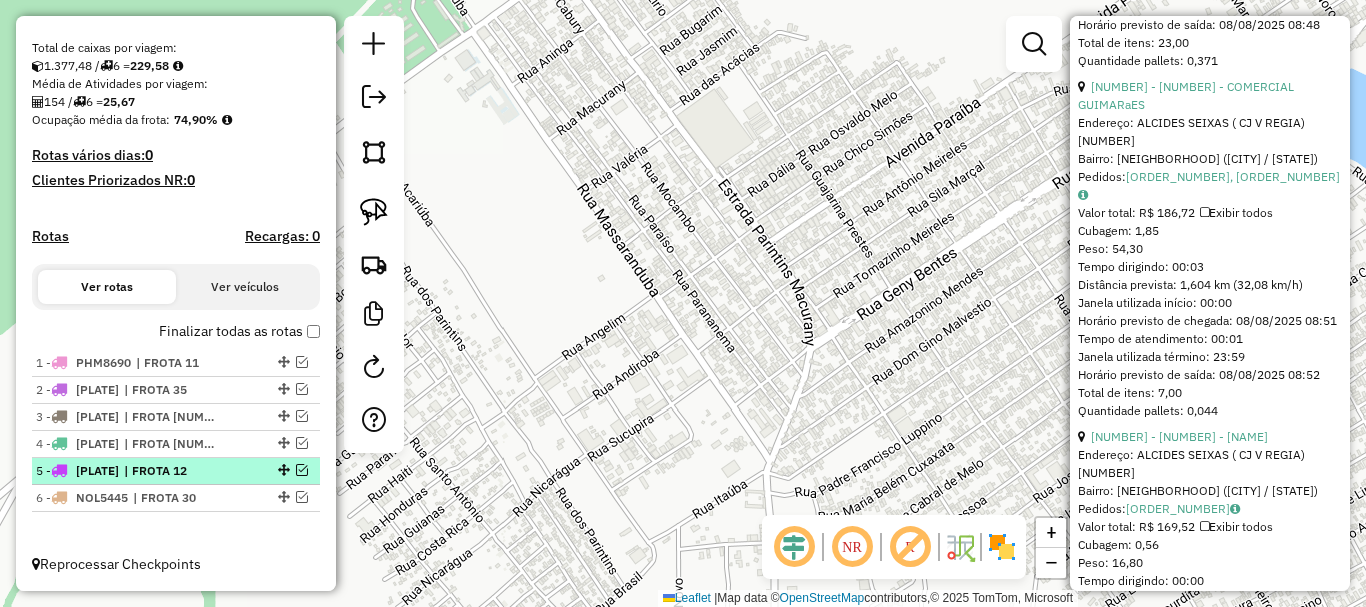 click at bounding box center [302, 470] 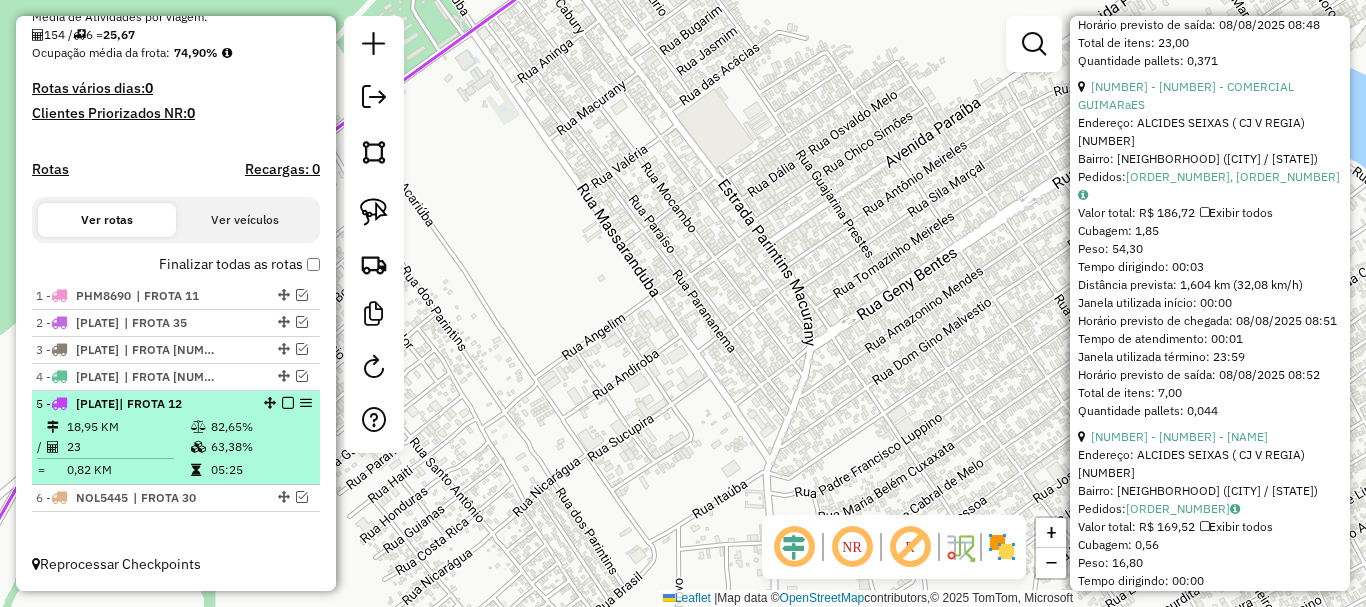 click on "| FROTA 12" at bounding box center [150, 403] 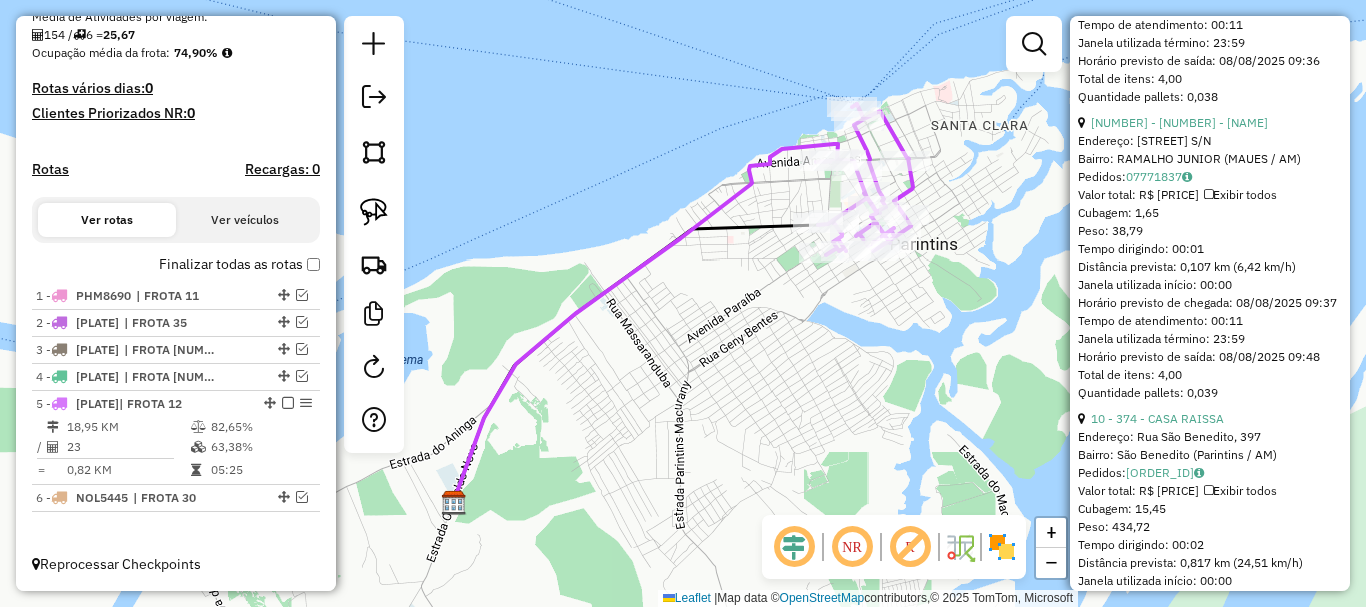 click 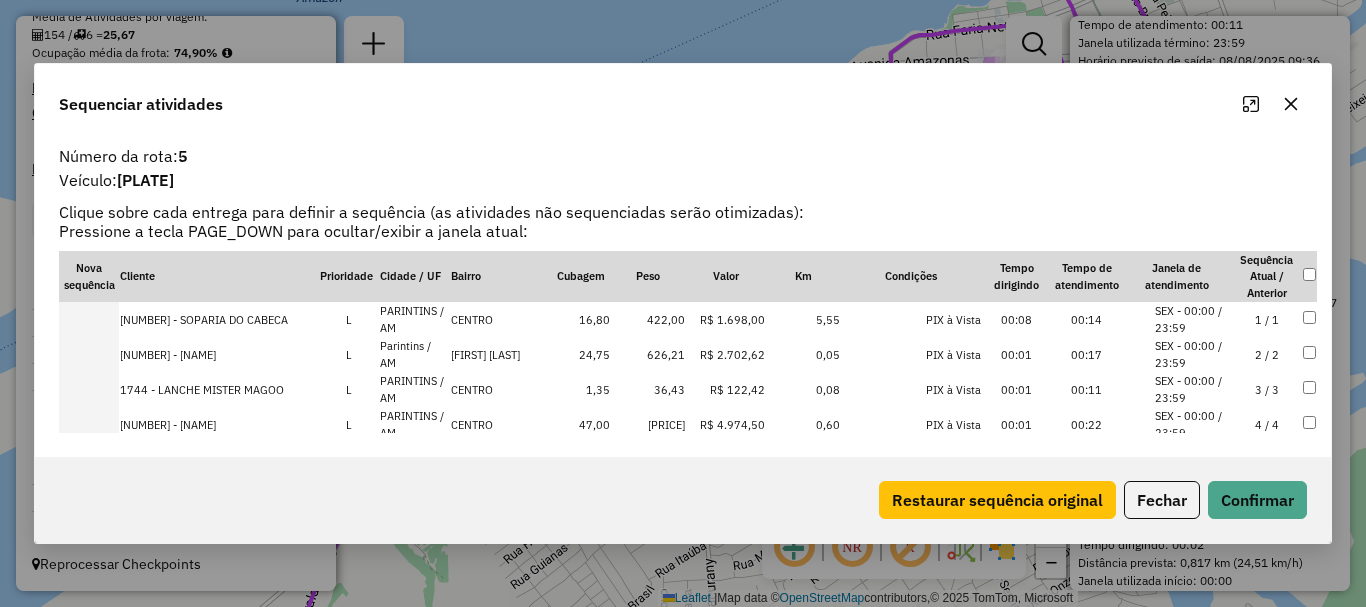 scroll, scrollTop: 5626, scrollLeft: 0, axis: vertical 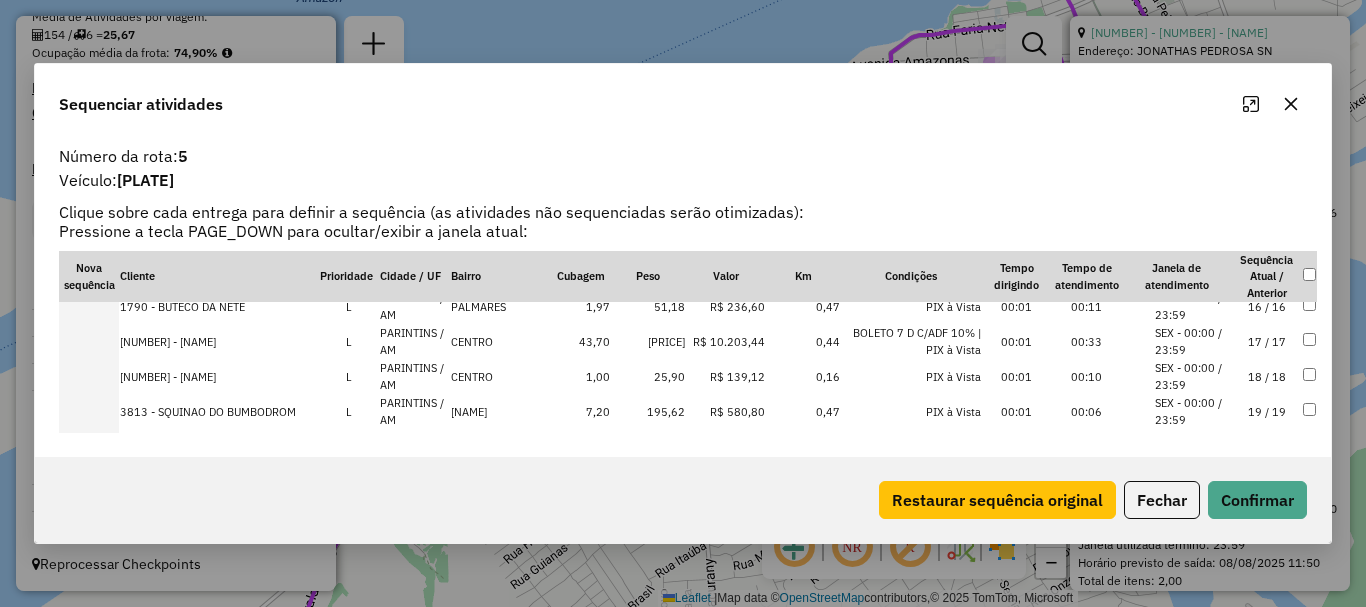 click at bounding box center [89, 341] 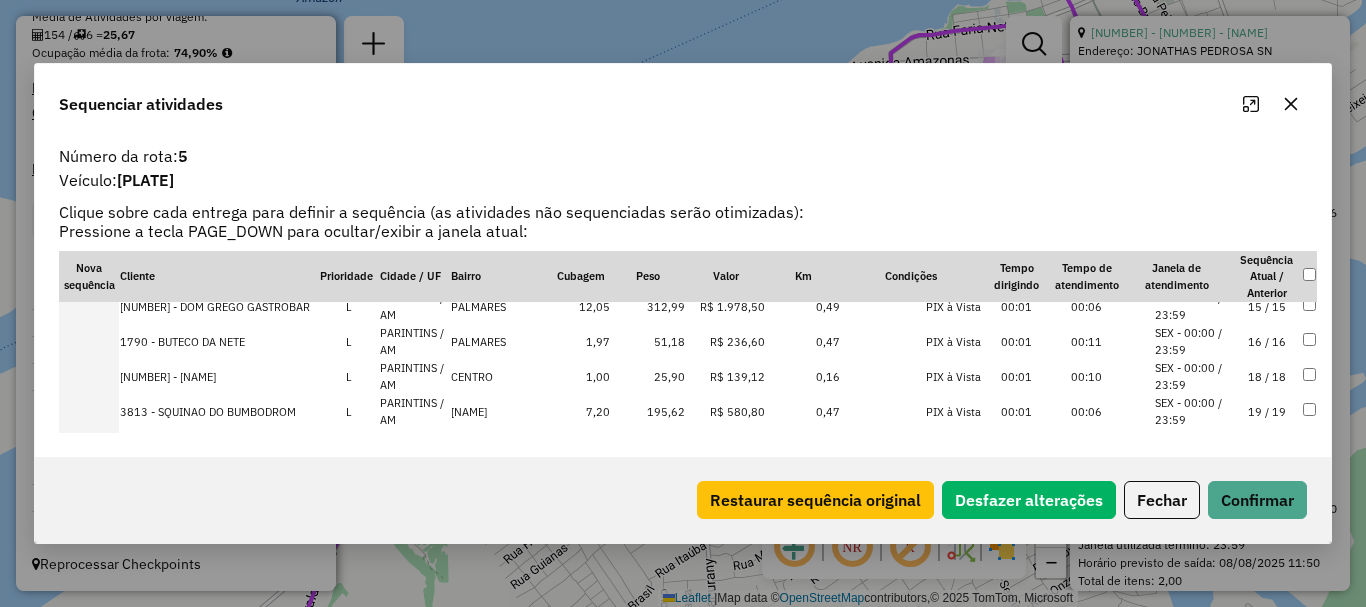 scroll, scrollTop: 573, scrollLeft: 0, axis: vertical 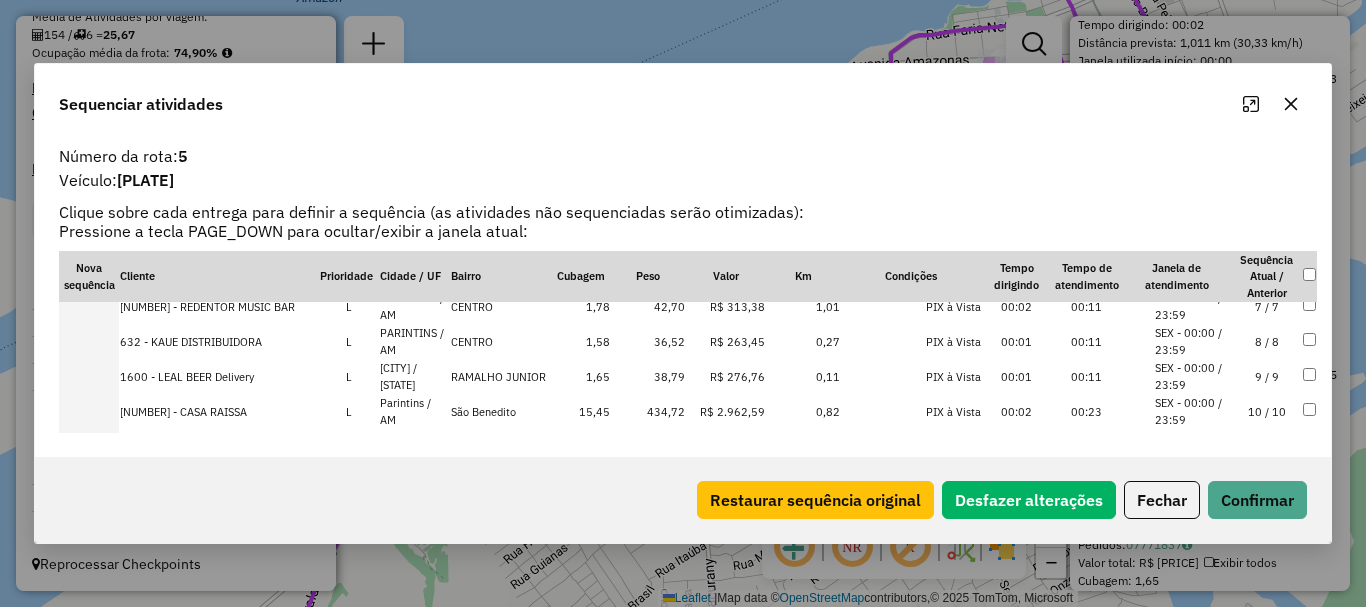 click at bounding box center (89, 341) 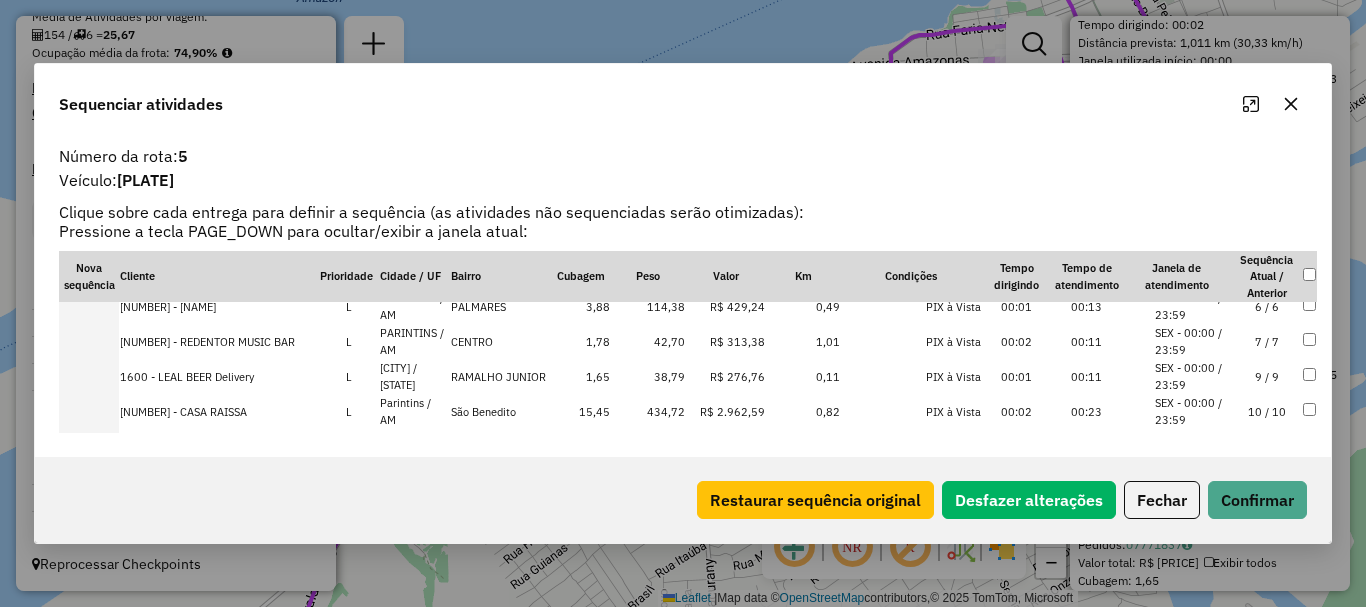 scroll, scrollTop: 293, scrollLeft: 0, axis: vertical 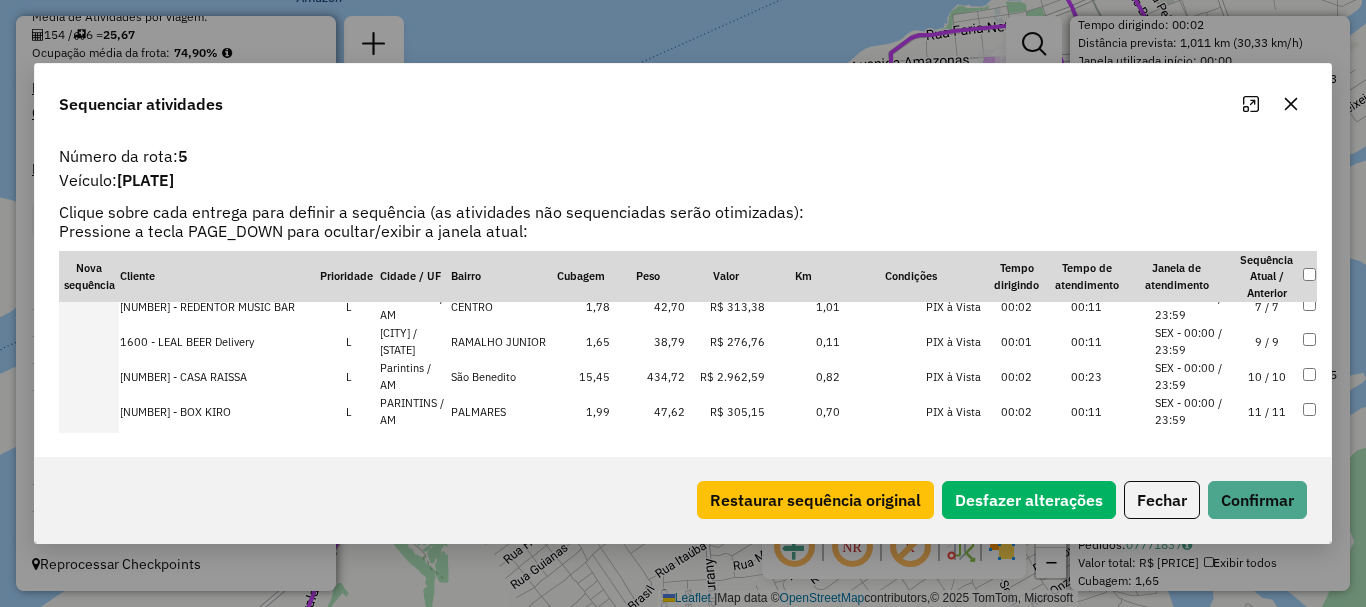click at bounding box center (89, 411) 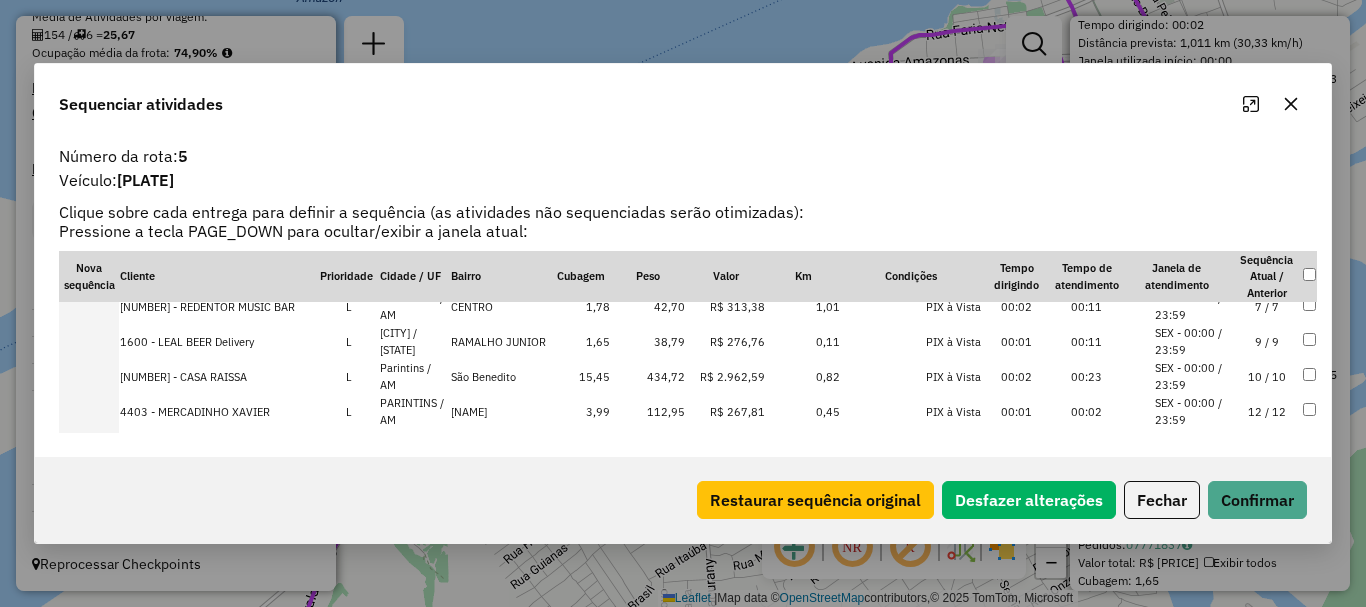 click at bounding box center (89, 306) 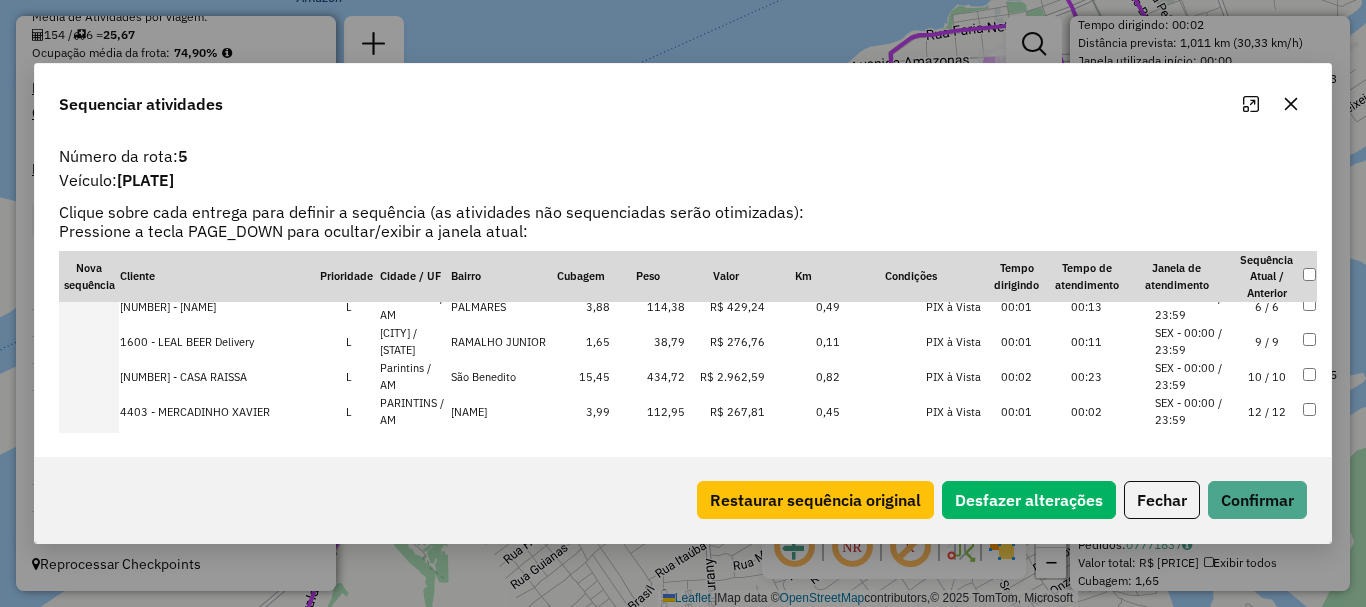 scroll, scrollTop: 363, scrollLeft: 0, axis: vertical 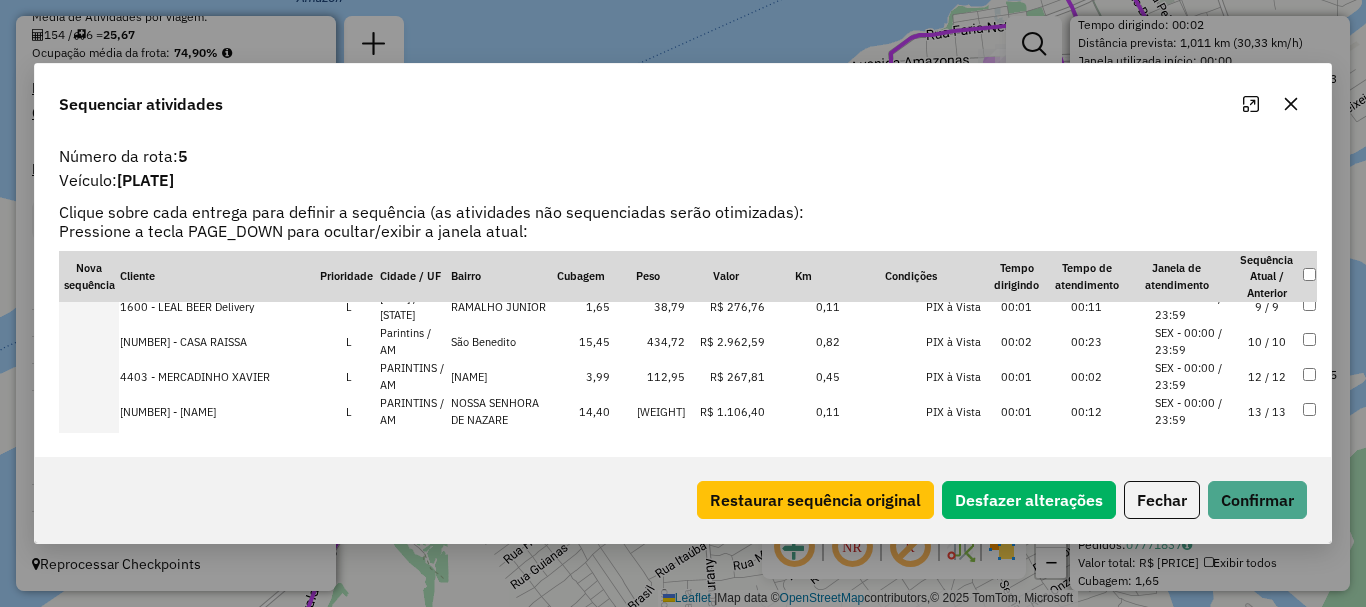 click at bounding box center (89, 306) 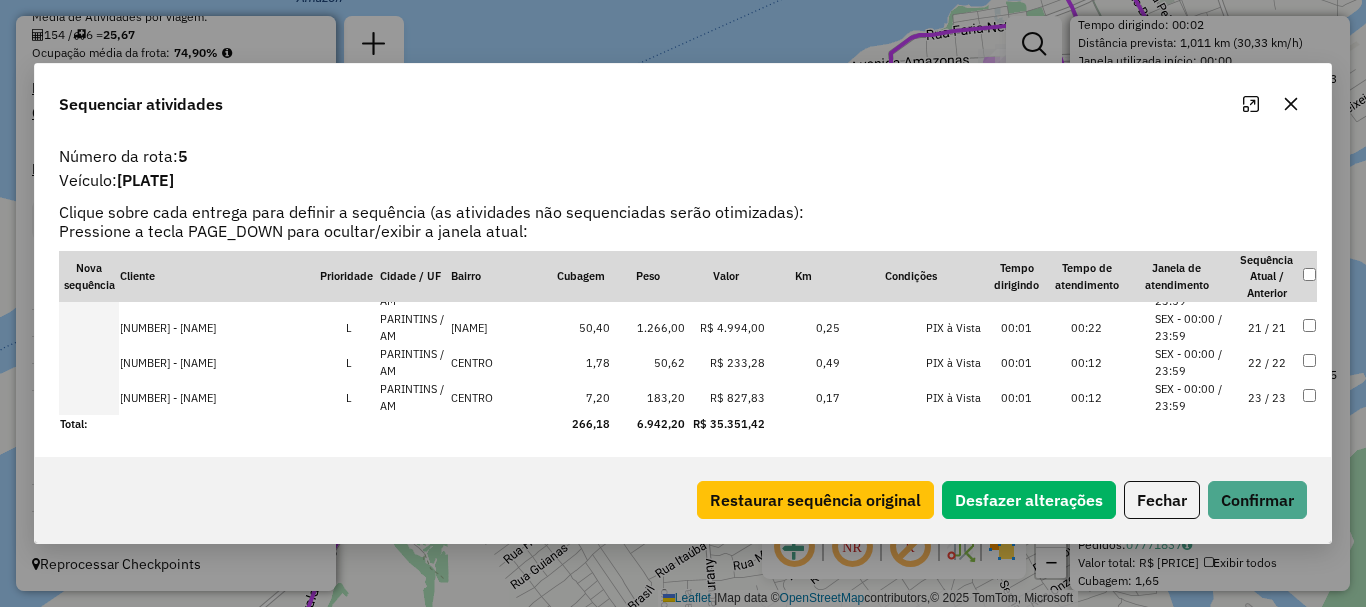 scroll, scrollTop: 693, scrollLeft: 0, axis: vertical 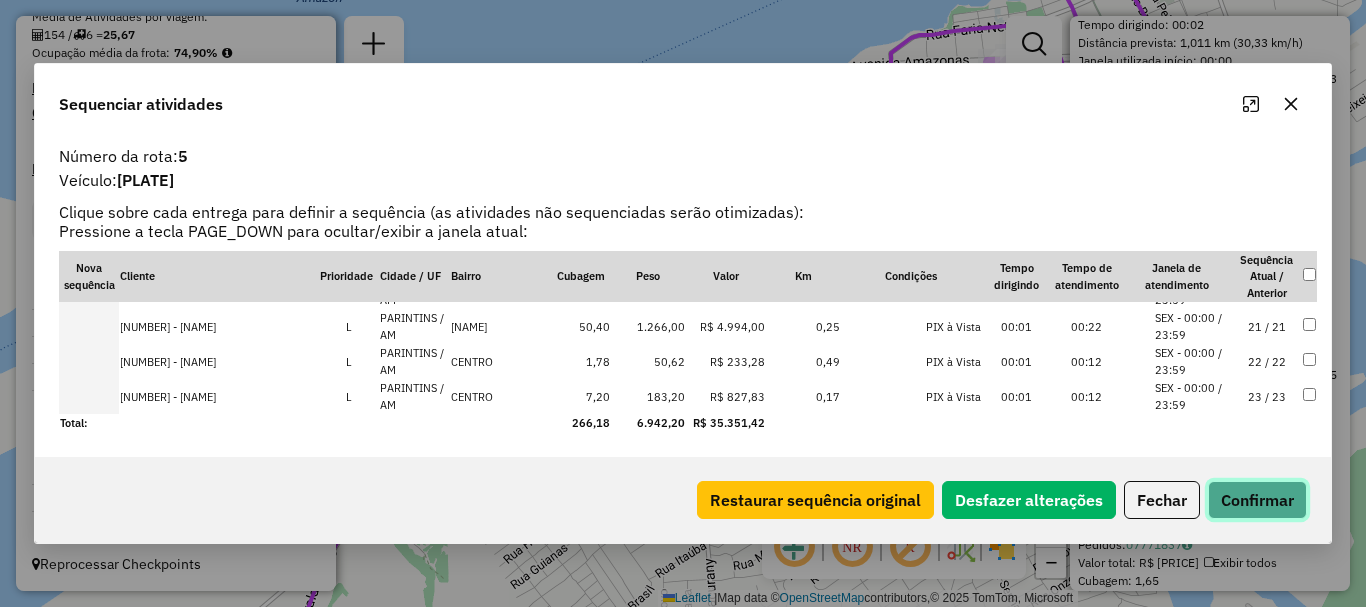 click on "Confirmar" 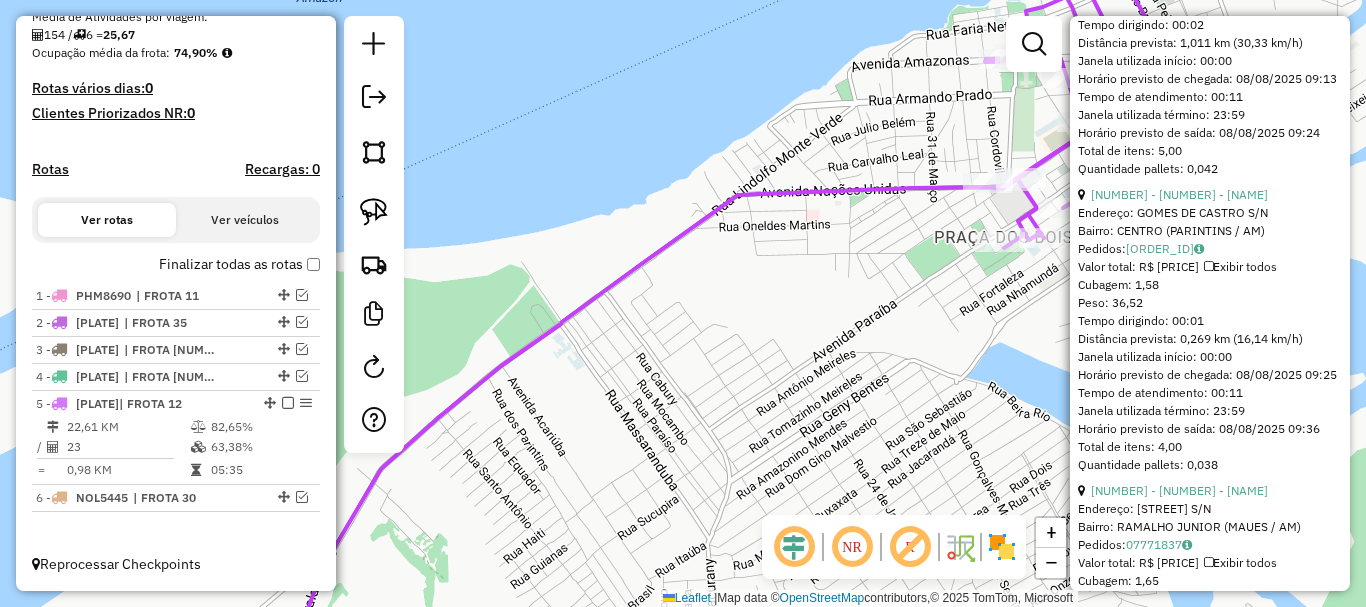 click 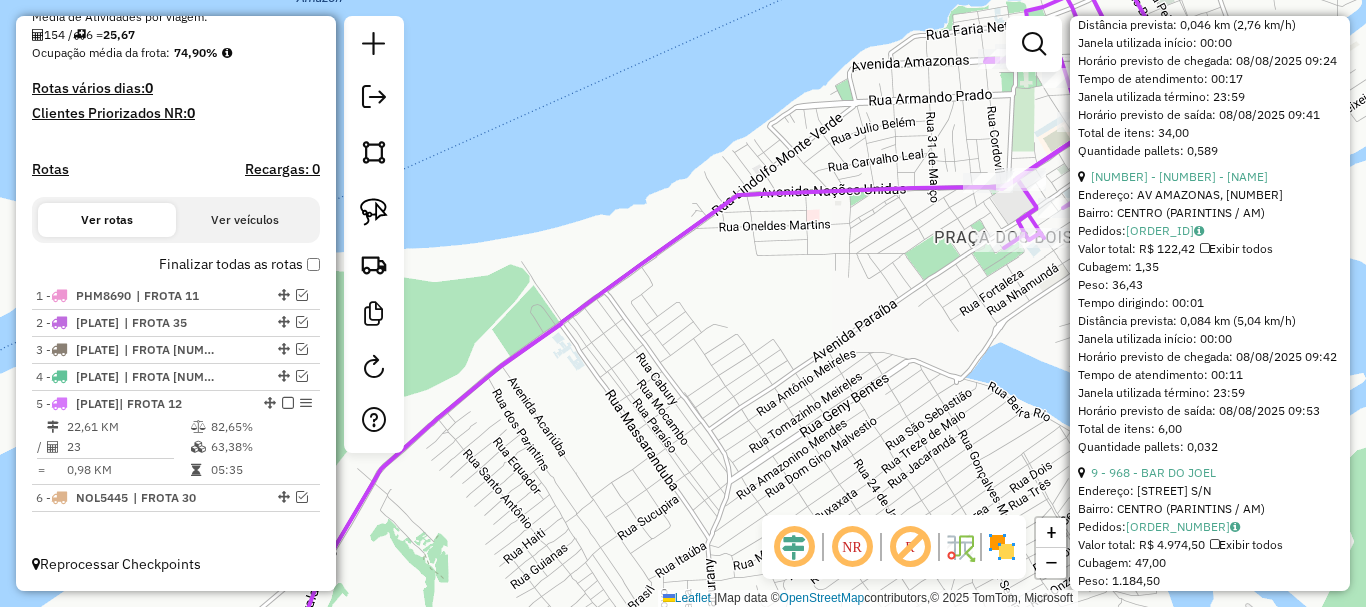 click 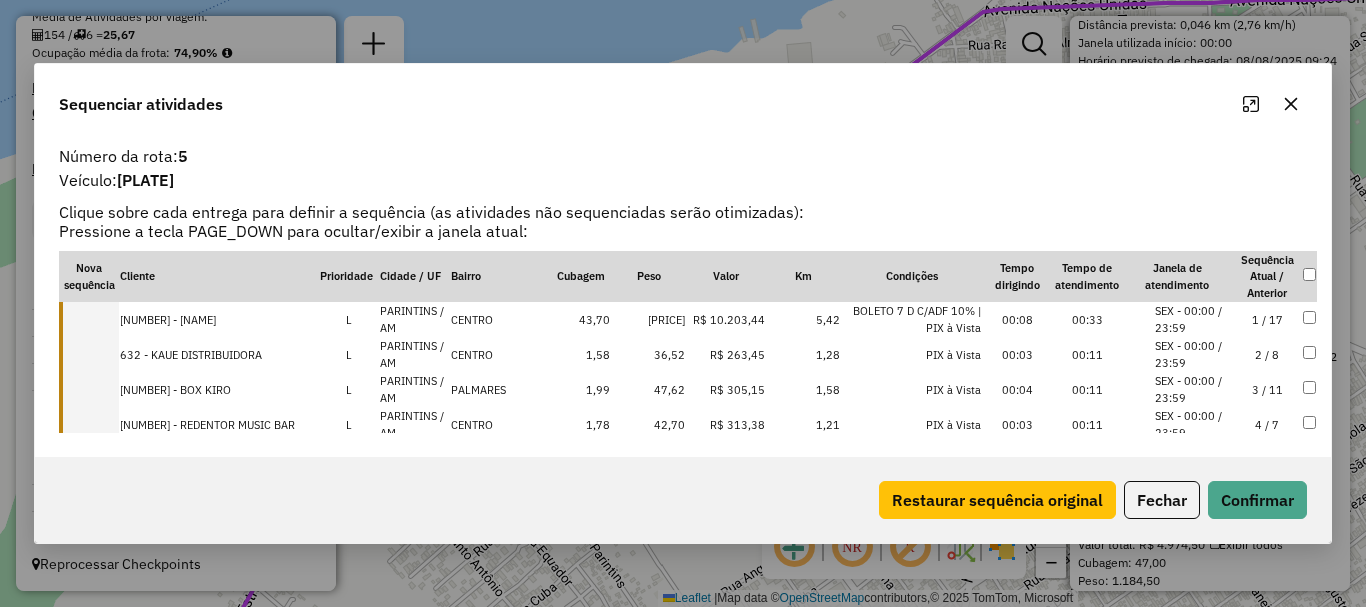 drag, startPoint x: 111, startPoint y: 323, endPoint x: 115, endPoint y: 345, distance: 22.36068 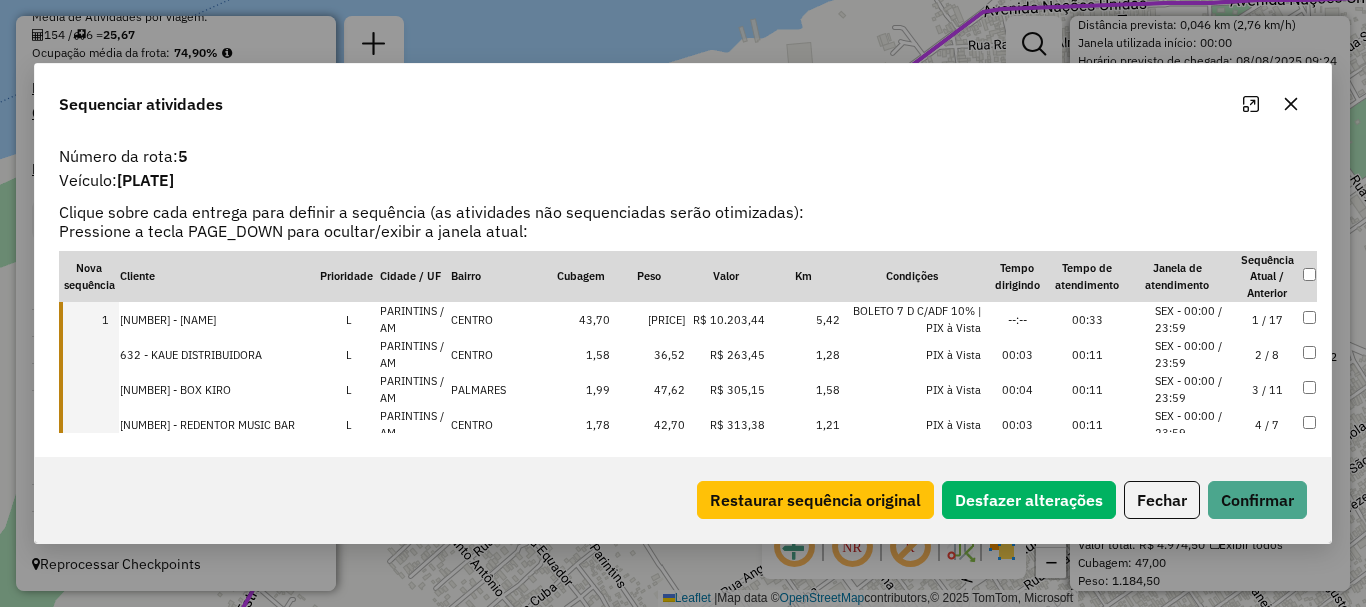 click at bounding box center [89, 354] 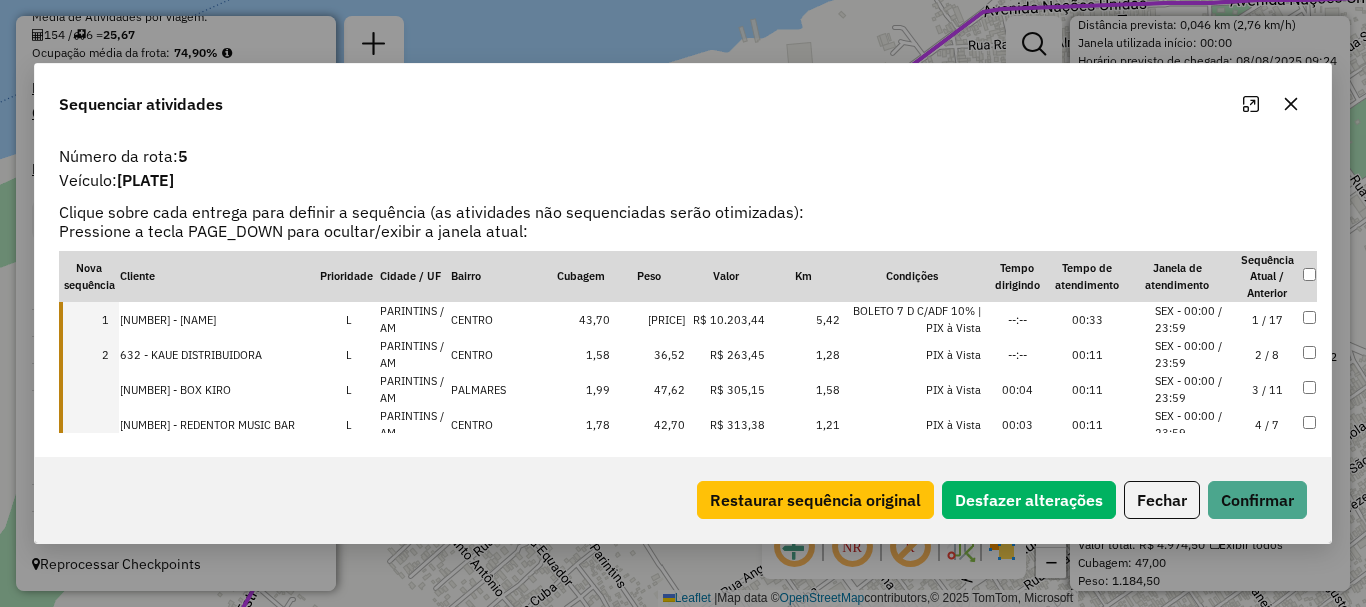 click at bounding box center [89, 389] 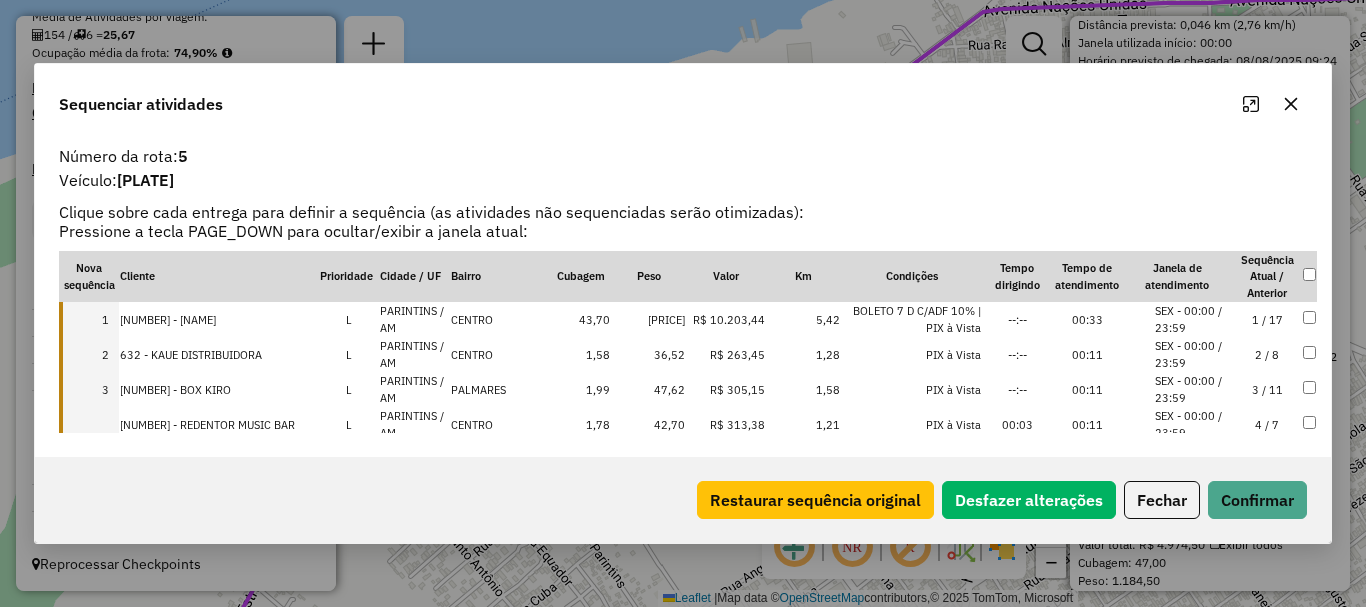click at bounding box center [89, 424] 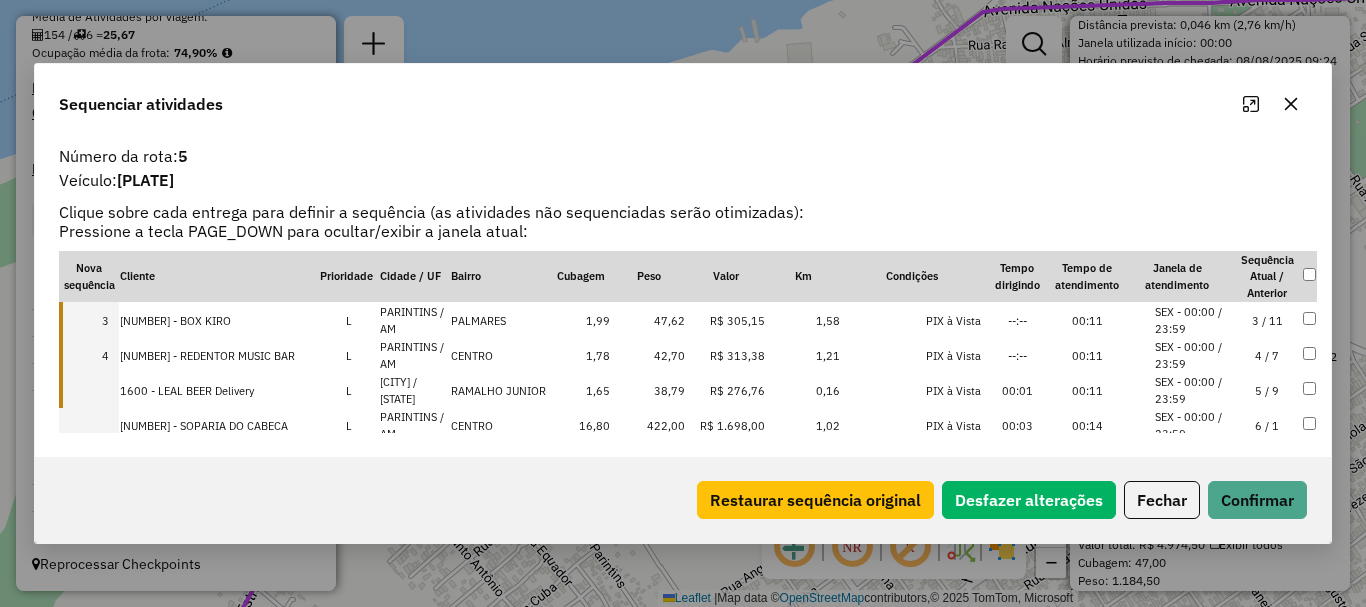 scroll, scrollTop: 100, scrollLeft: 0, axis: vertical 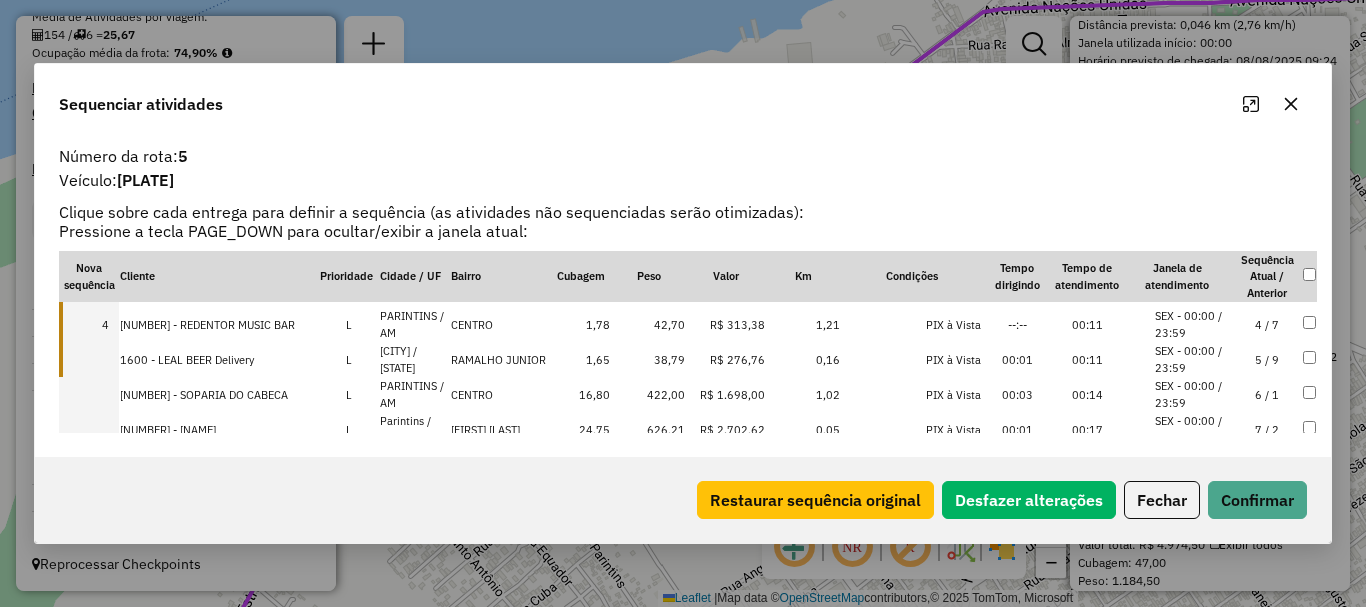 click at bounding box center (89, 359) 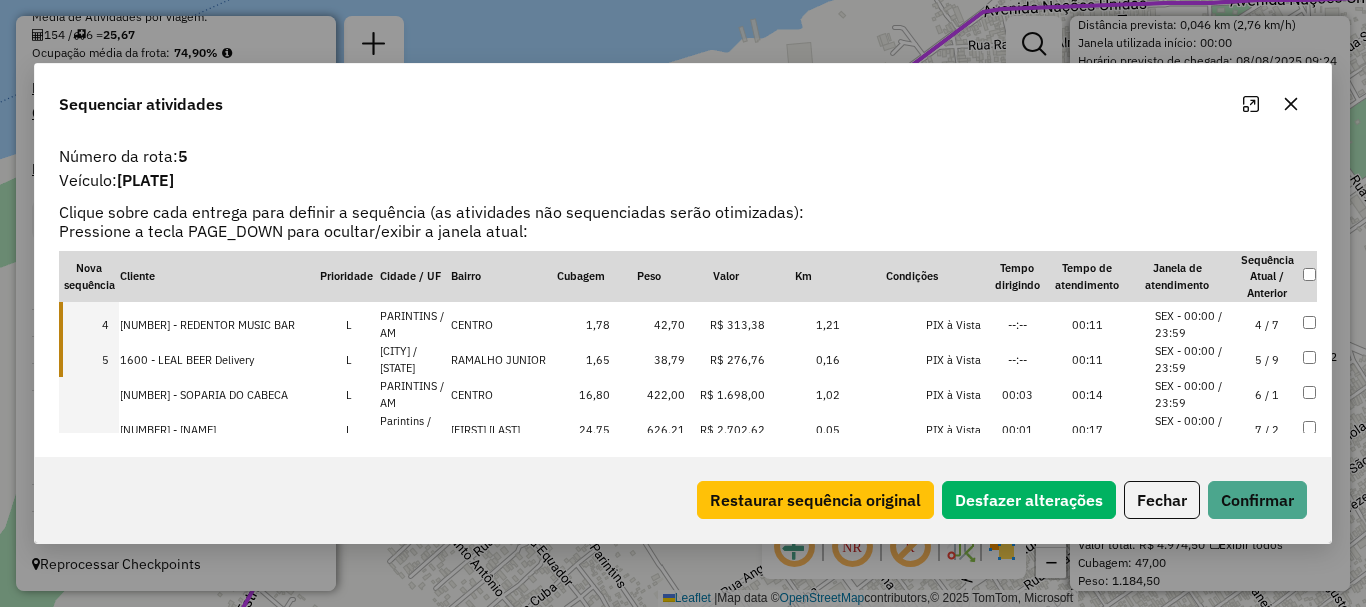 scroll, scrollTop: 200, scrollLeft: 0, axis: vertical 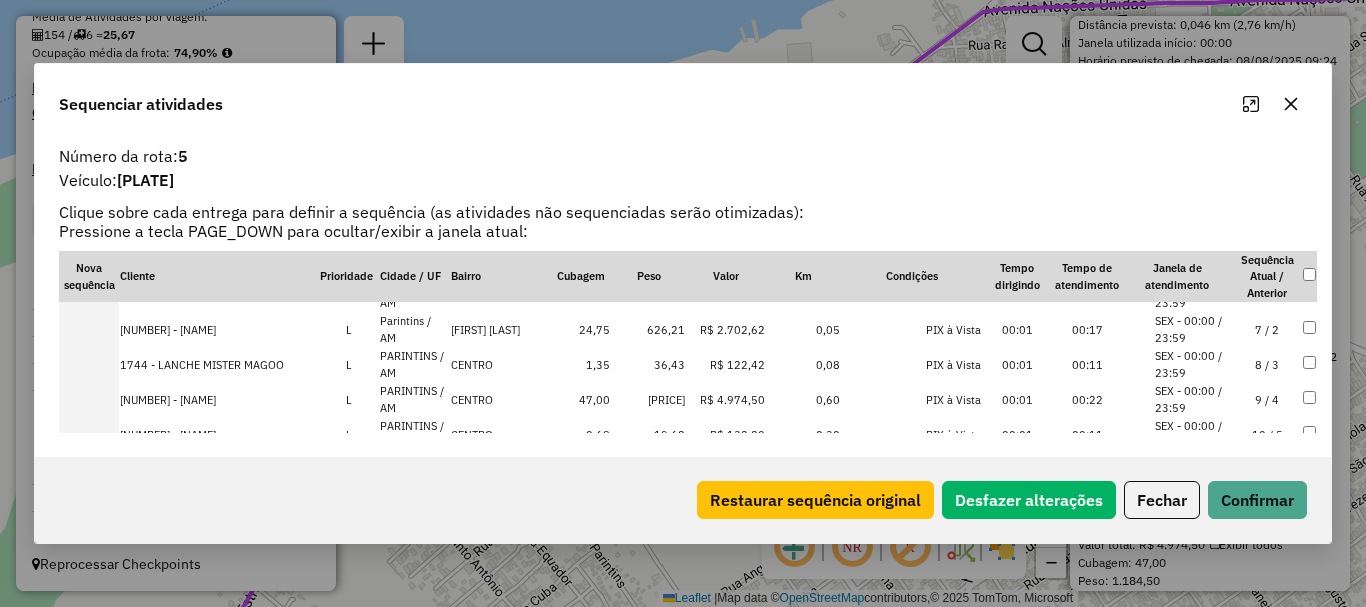 click at bounding box center [89, 399] 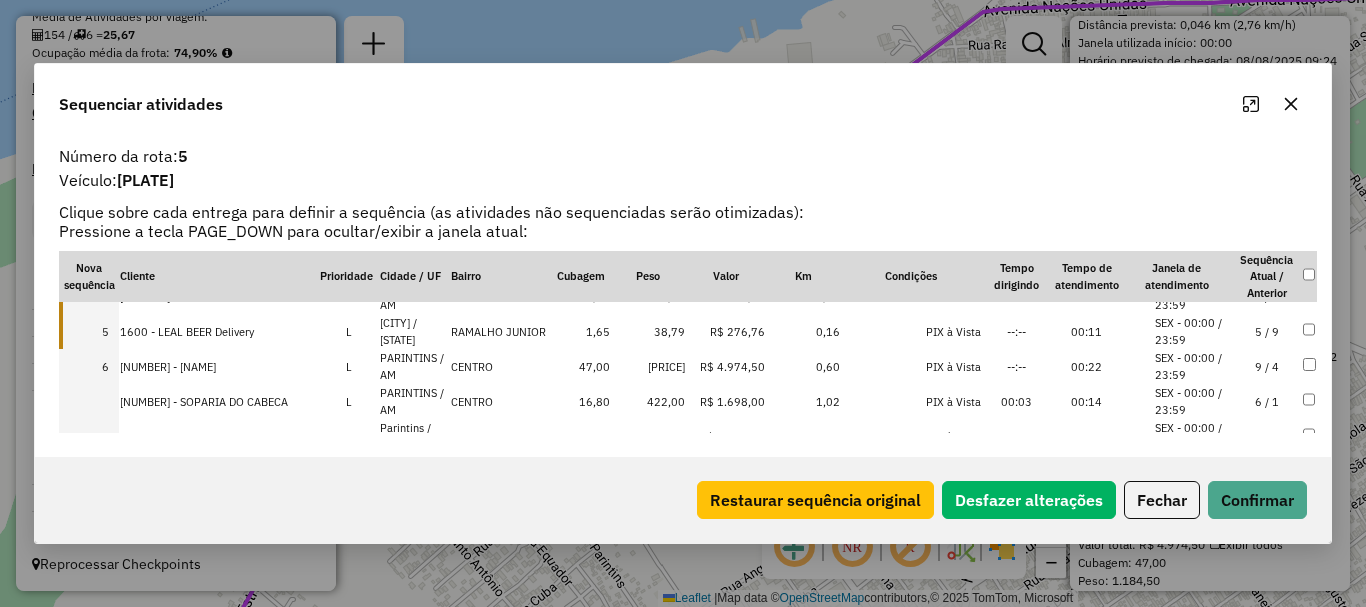 scroll, scrollTop: 100, scrollLeft: 0, axis: vertical 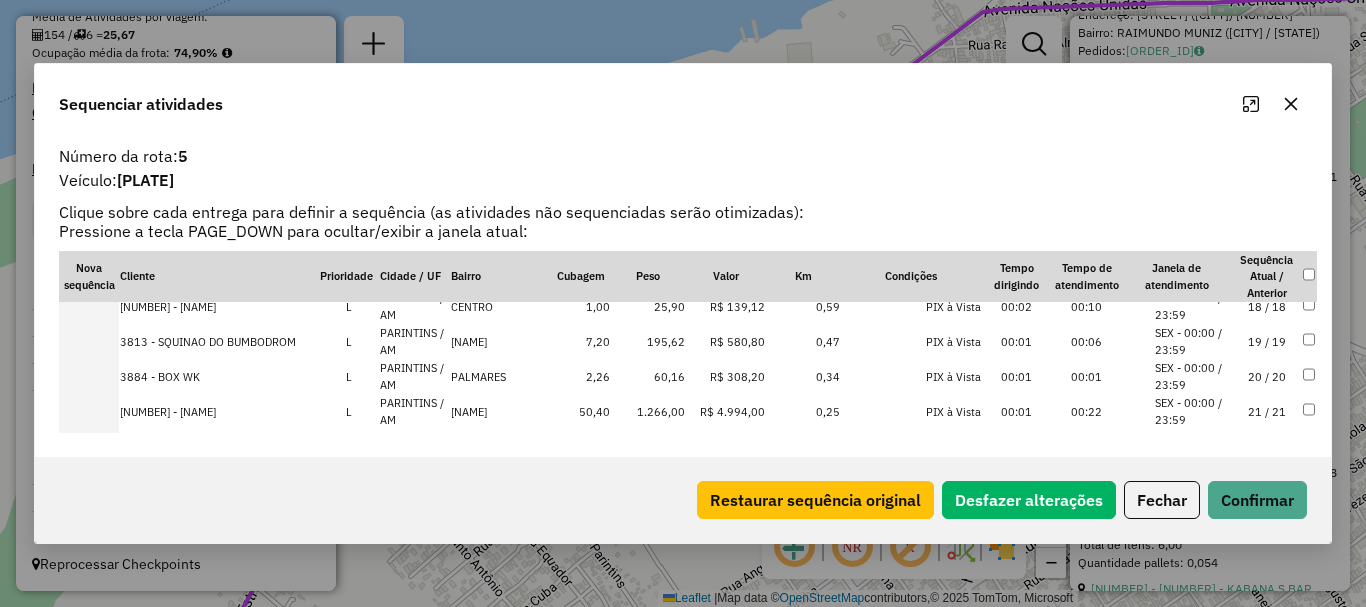 click at bounding box center [89, 341] 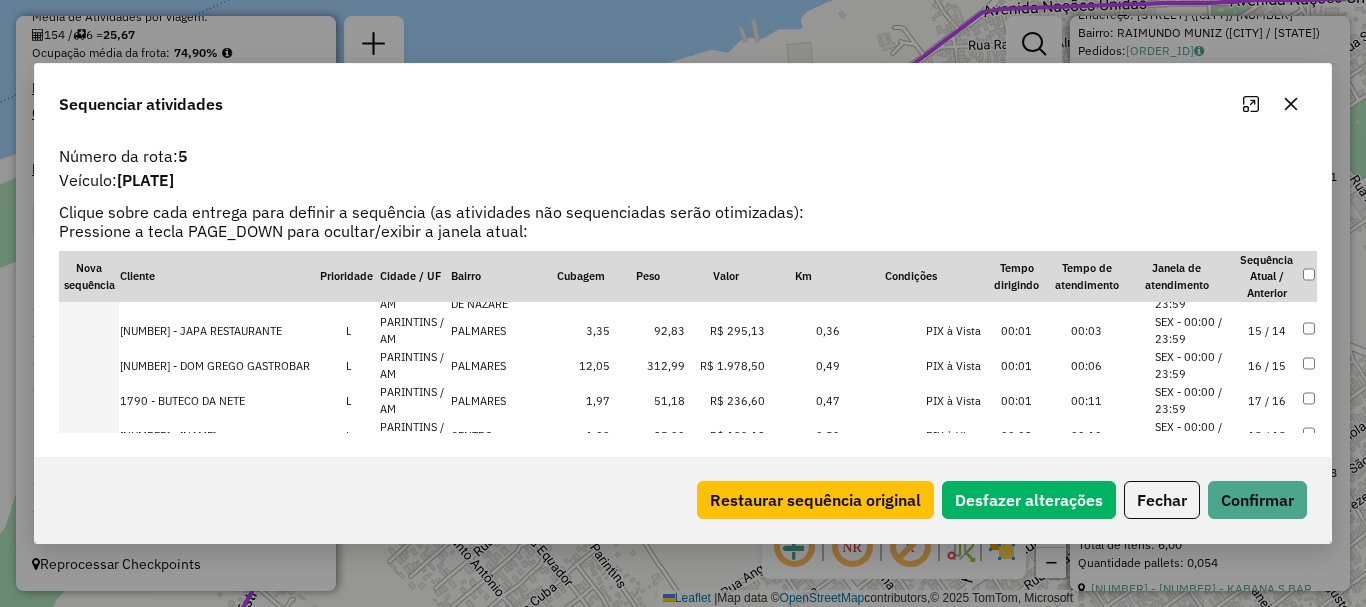 scroll, scrollTop: 543, scrollLeft: 0, axis: vertical 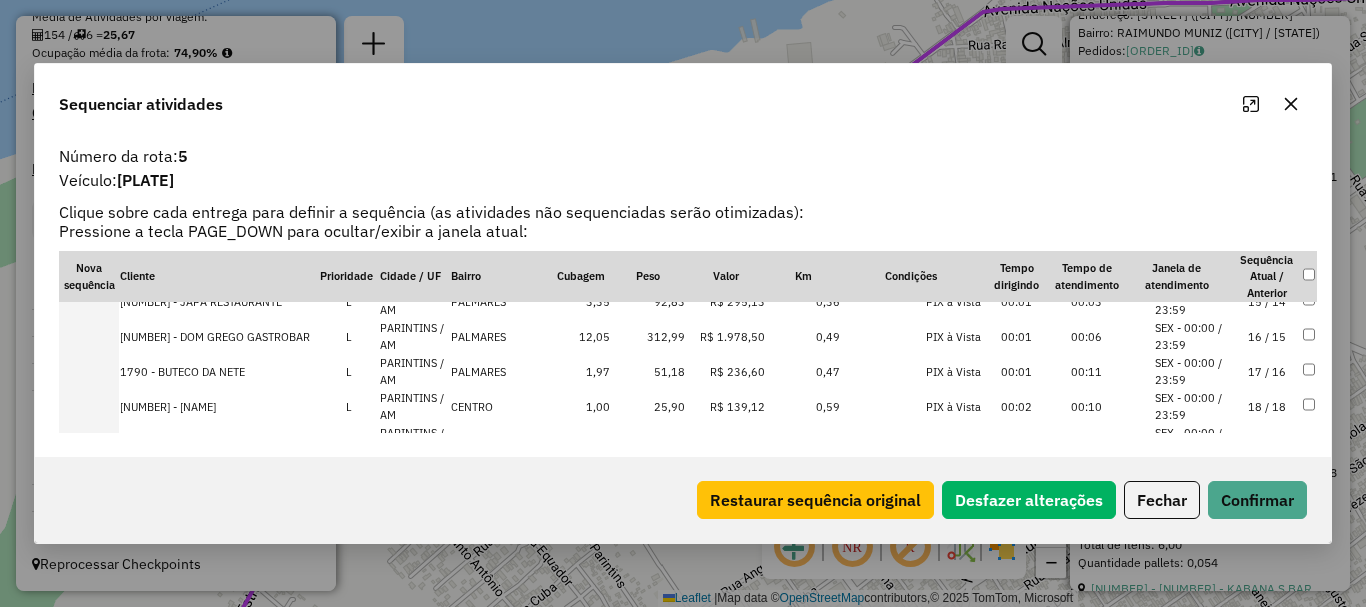 click at bounding box center [89, 406] 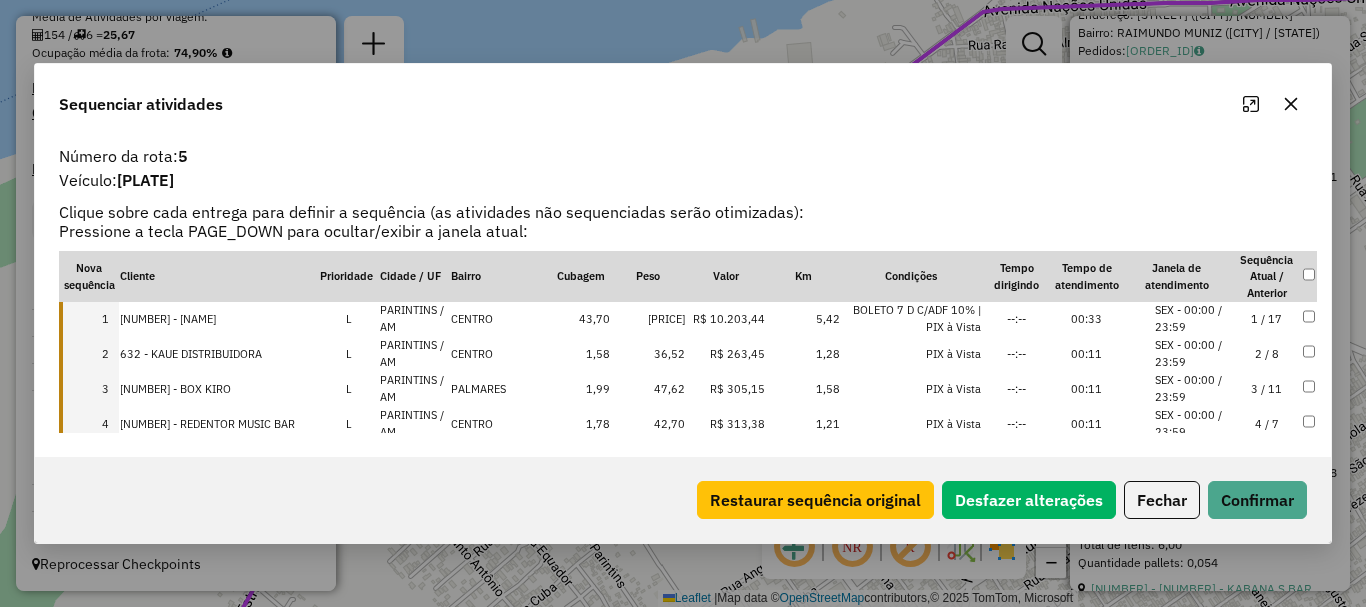 scroll, scrollTop: 0, scrollLeft: 0, axis: both 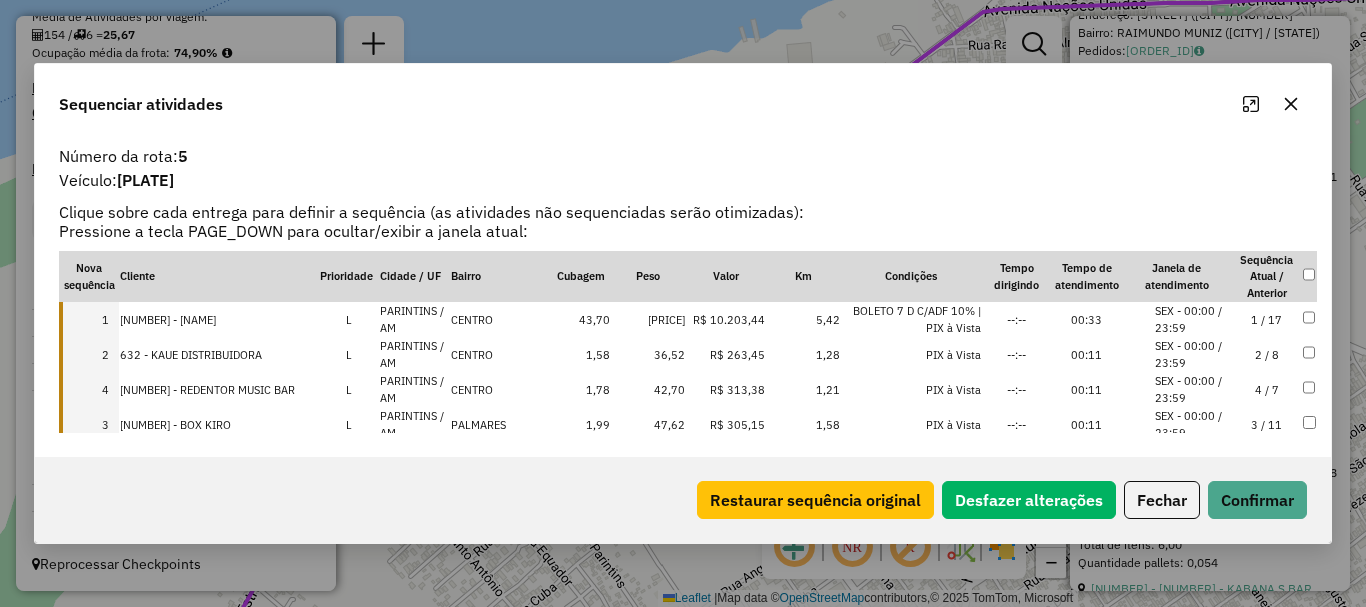 drag, startPoint x: 104, startPoint y: 387, endPoint x: 95, endPoint y: 469, distance: 82.492424 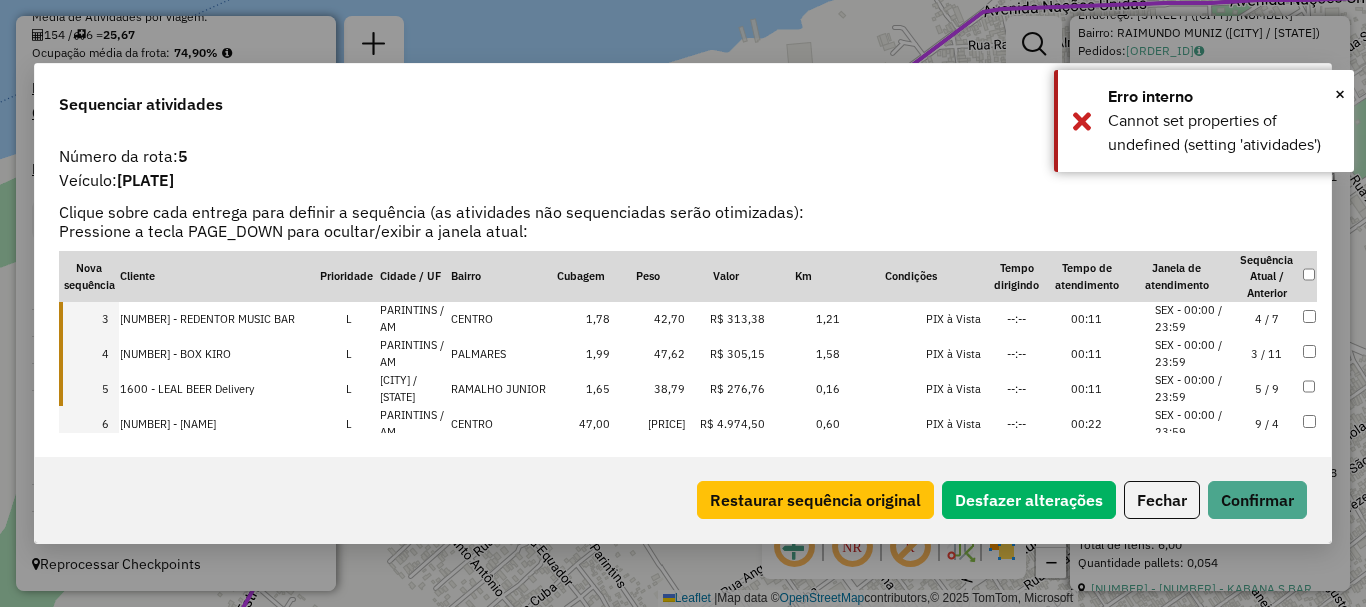 scroll, scrollTop: 100, scrollLeft: 0, axis: vertical 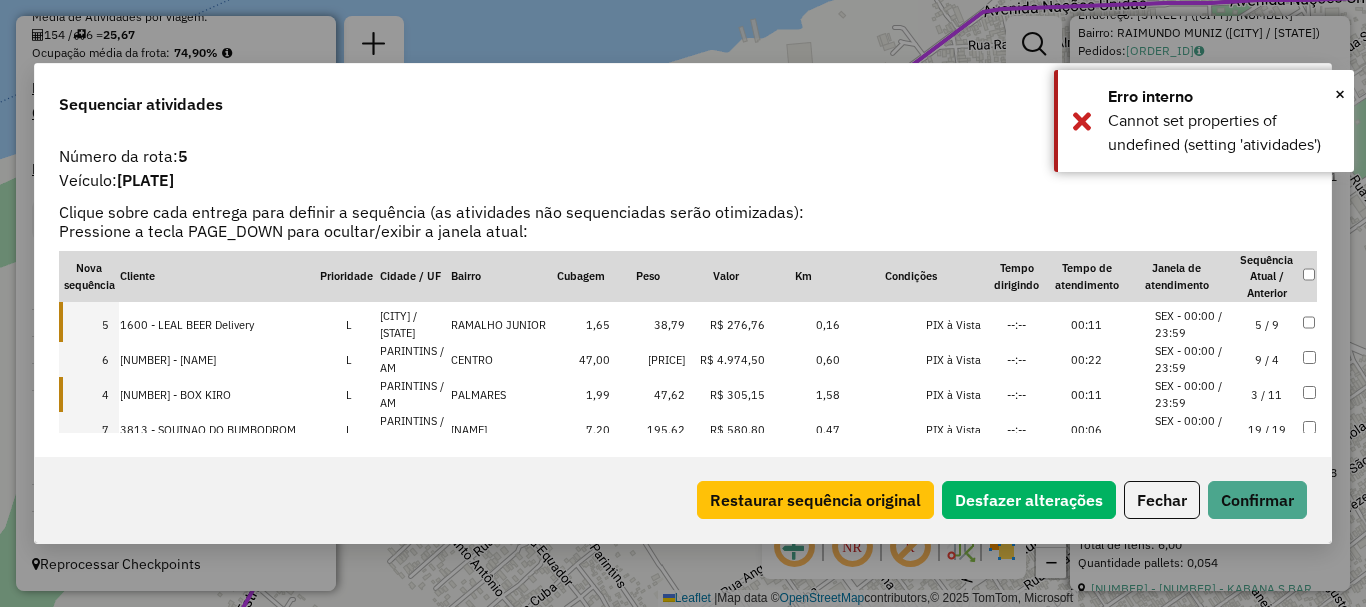 drag, startPoint x: 111, startPoint y: 328, endPoint x: 106, endPoint y: 422, distance: 94.13288 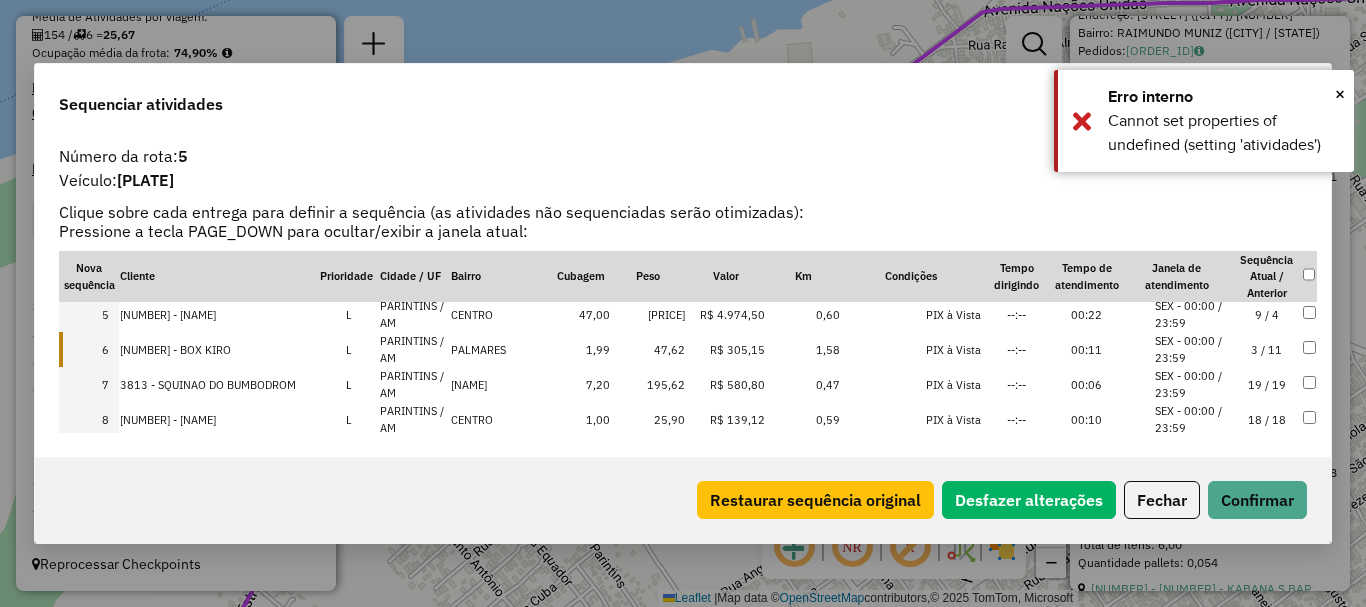 scroll, scrollTop: 100, scrollLeft: 0, axis: vertical 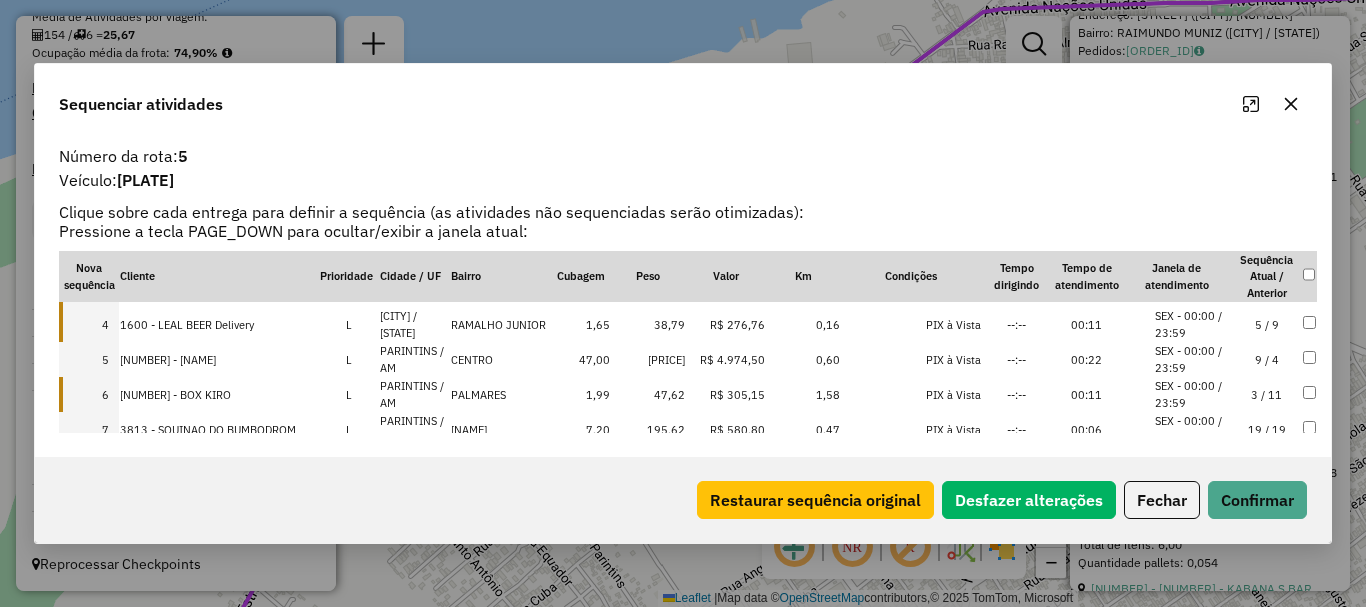 drag, startPoint x: 102, startPoint y: 399, endPoint x: 108, endPoint y: 453, distance: 54.33231 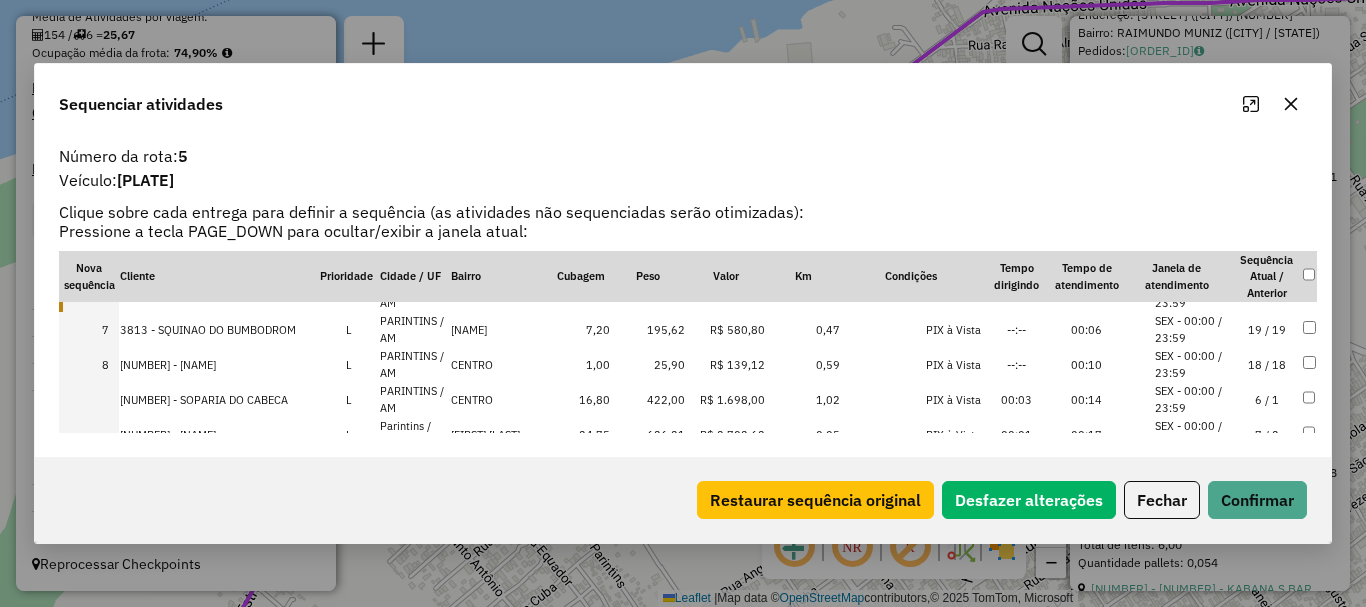 scroll, scrollTop: 100, scrollLeft: 0, axis: vertical 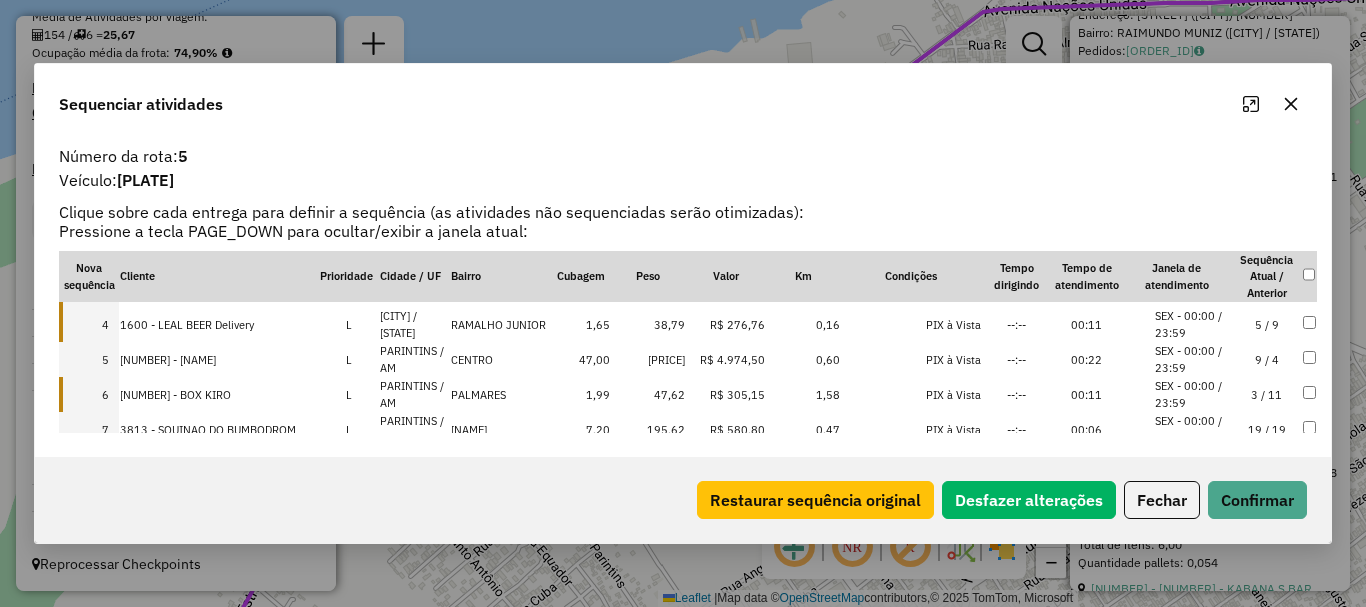 drag, startPoint x: 109, startPoint y: 395, endPoint x: 112, endPoint y: 469, distance: 74.06078 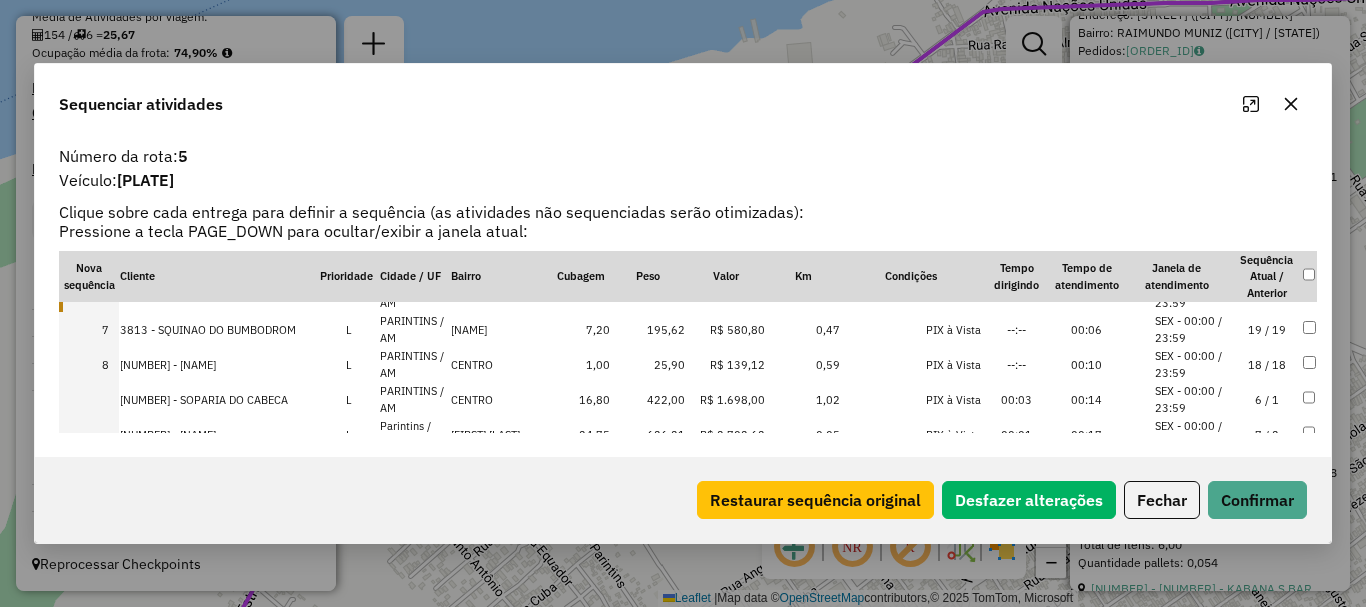 scroll, scrollTop: 100, scrollLeft: 0, axis: vertical 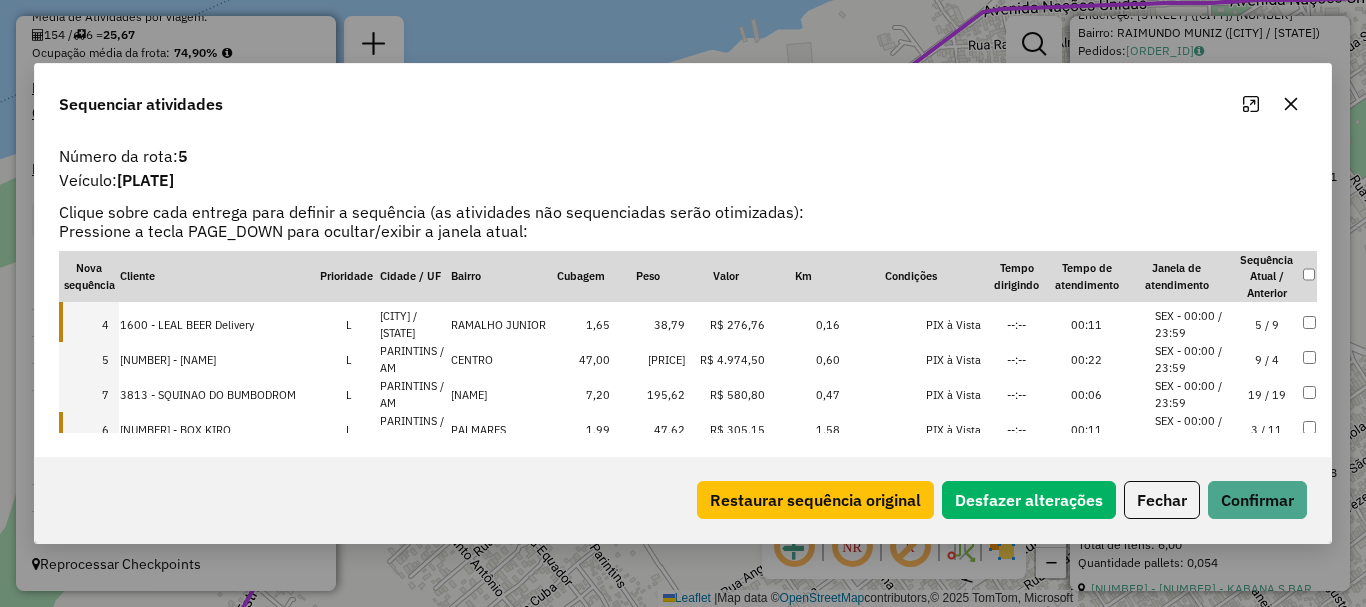 drag, startPoint x: 106, startPoint y: 424, endPoint x: 101, endPoint y: 381, distance: 43.289722 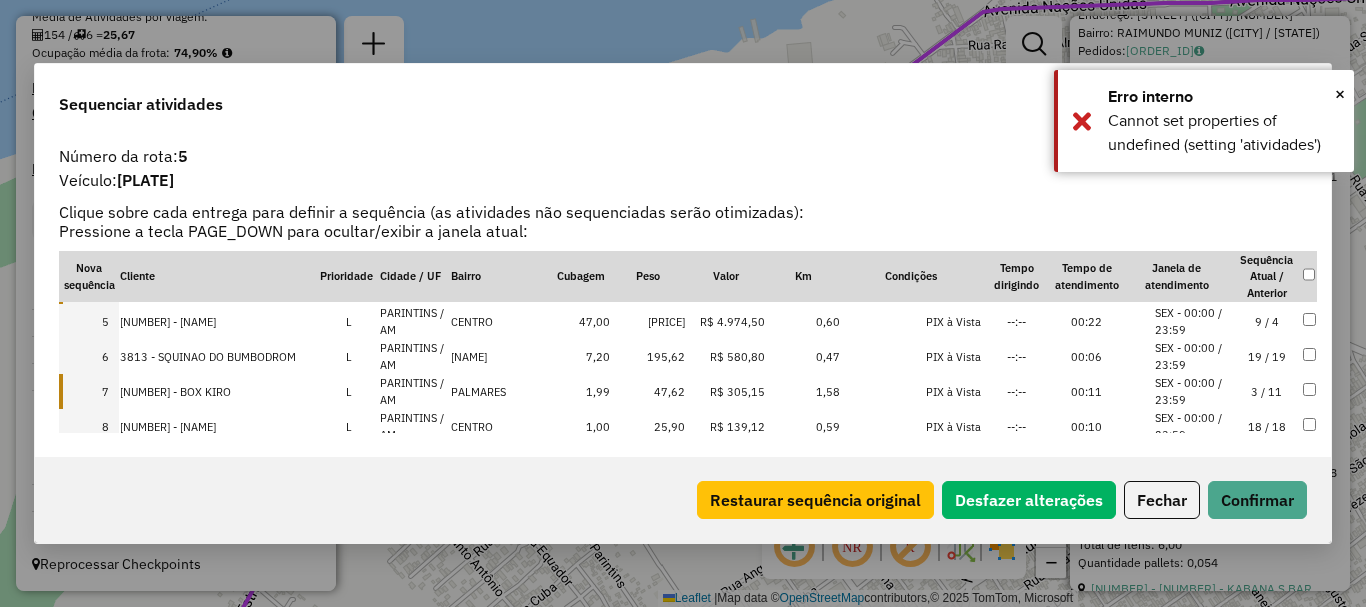 scroll, scrollTop: 200, scrollLeft: 0, axis: vertical 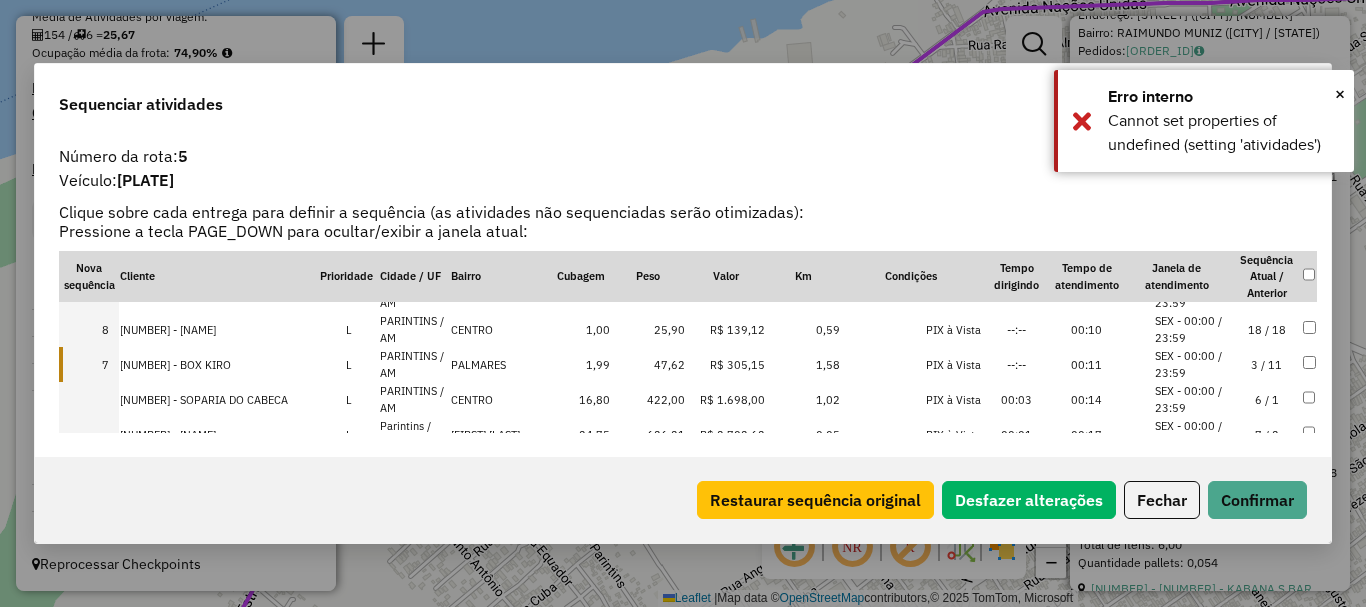 drag, startPoint x: 106, startPoint y: 367, endPoint x: 127, endPoint y: 370, distance: 21.213203 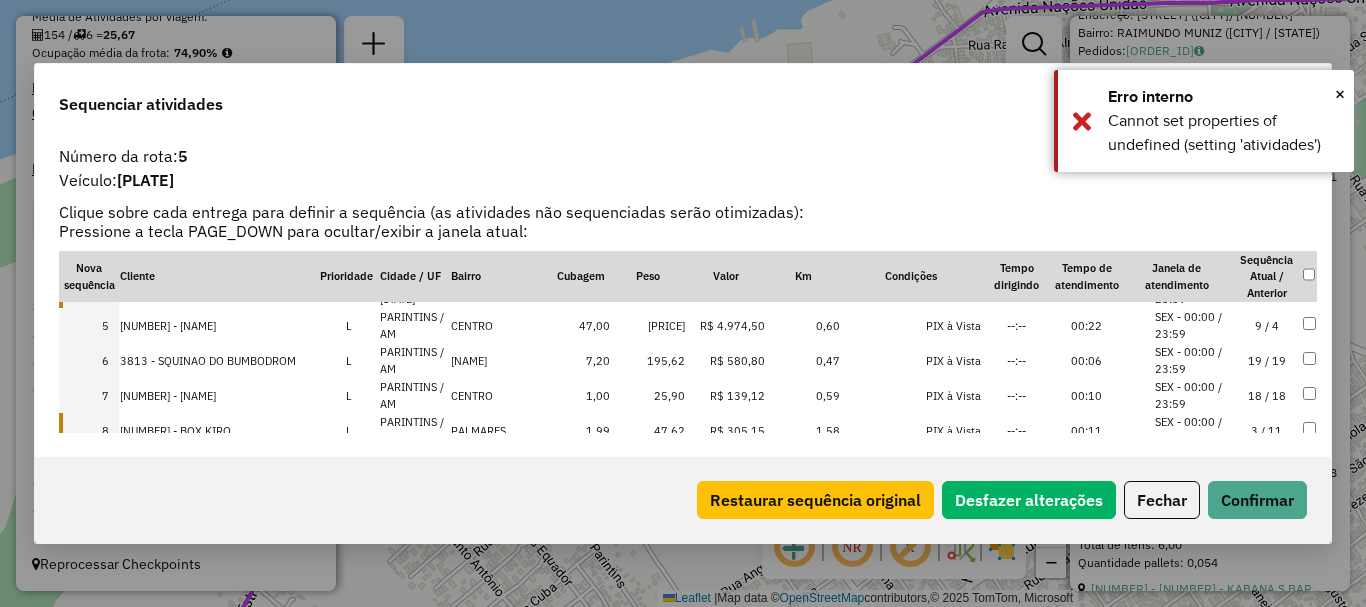 scroll, scrollTop: 100, scrollLeft: 0, axis: vertical 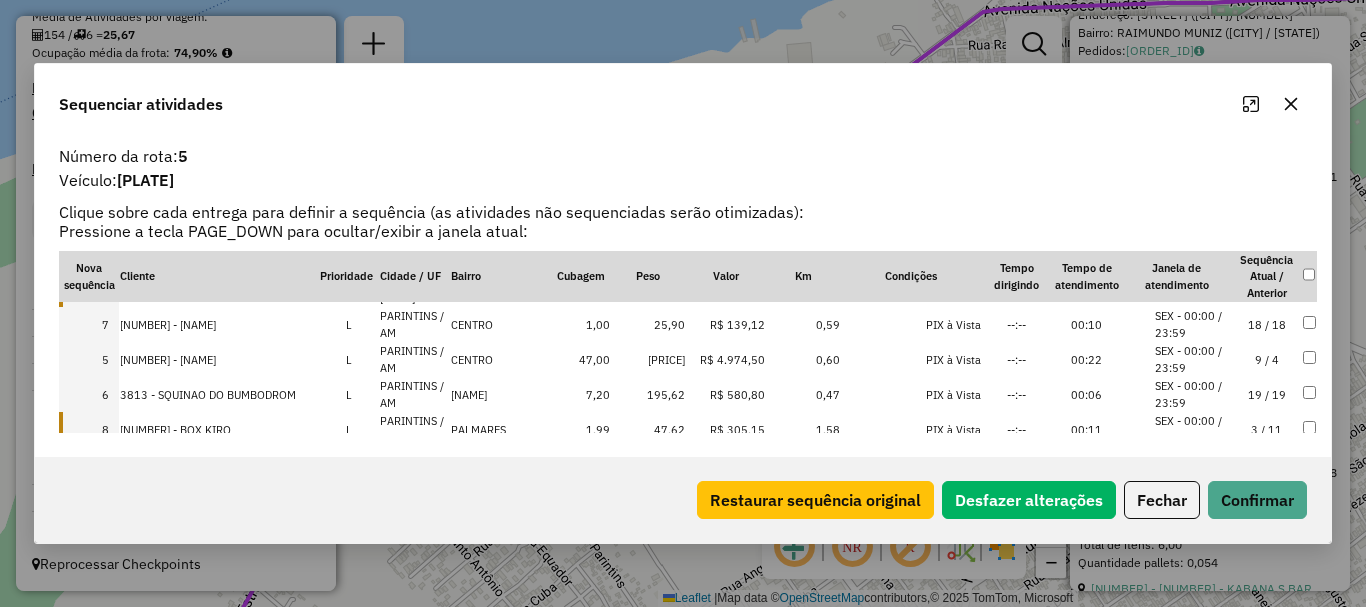 drag, startPoint x: 108, startPoint y: 431, endPoint x: 100, endPoint y: 312, distance: 119.26861 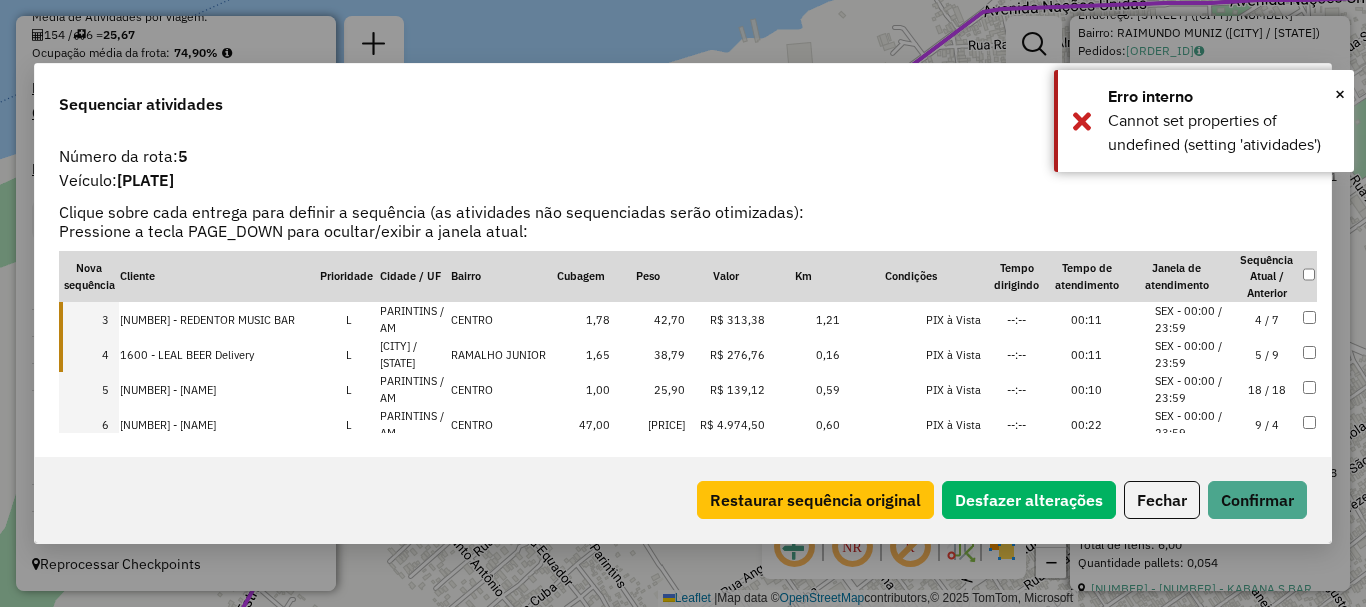scroll, scrollTop: 35, scrollLeft: 0, axis: vertical 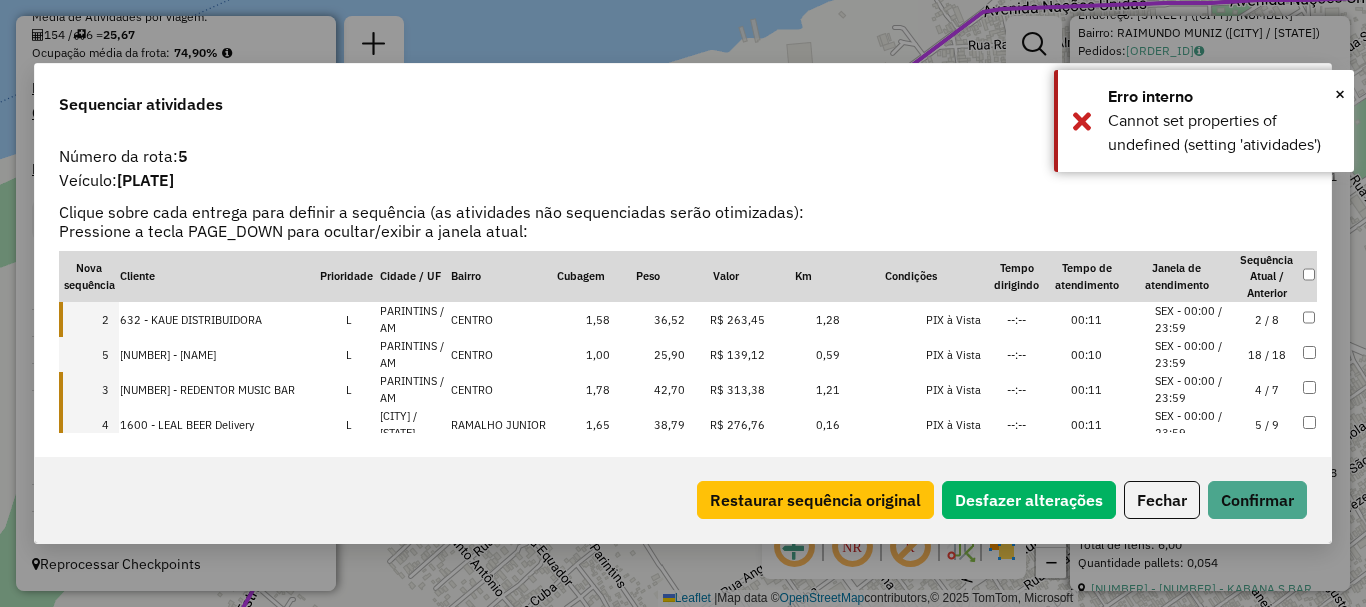 drag, startPoint x: 108, startPoint y: 424, endPoint x: 100, endPoint y: 326, distance: 98.32599 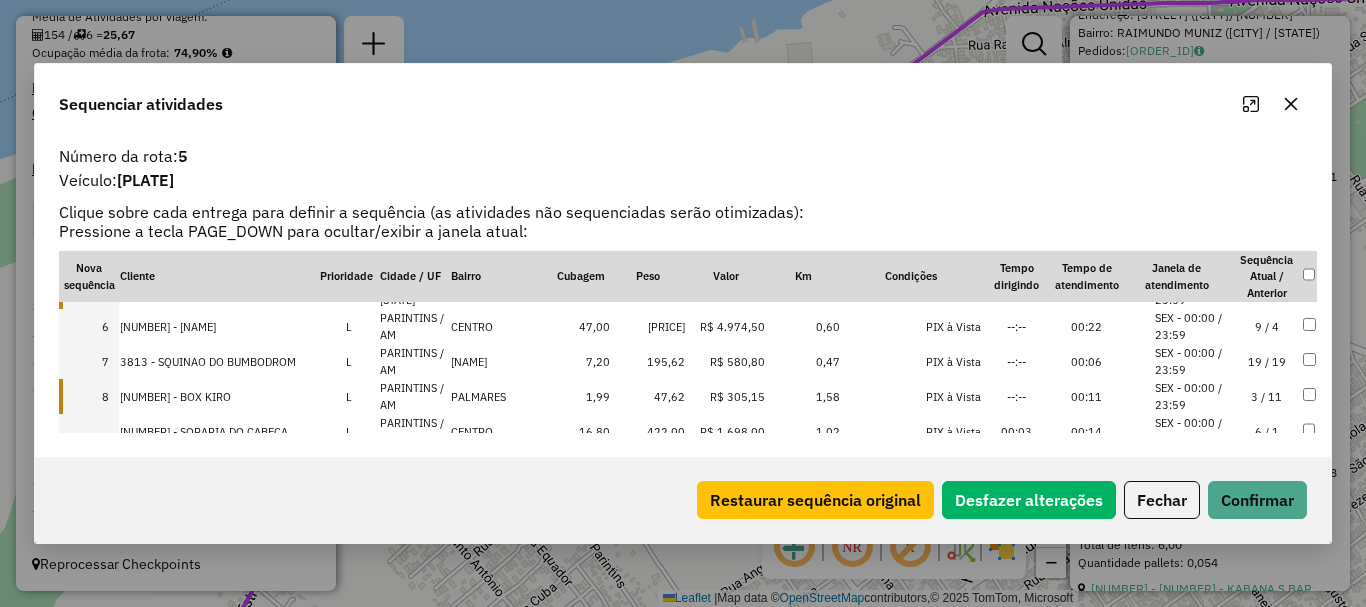 scroll, scrollTop: 135, scrollLeft: 0, axis: vertical 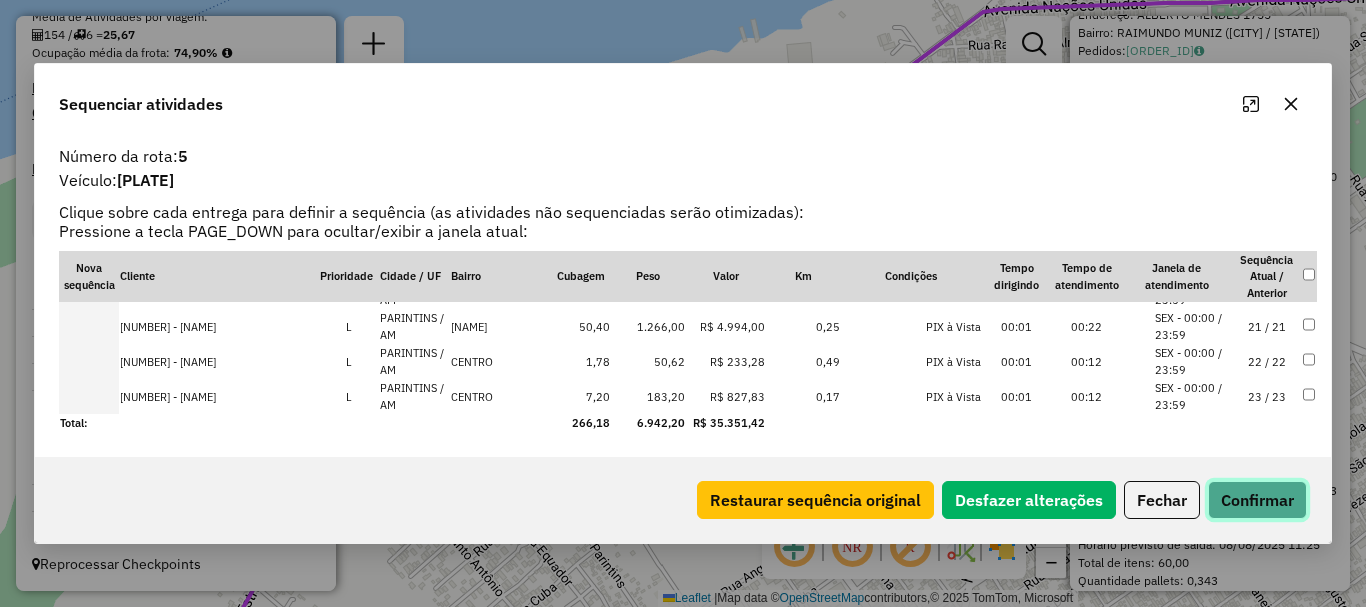 click on "Confirmar" 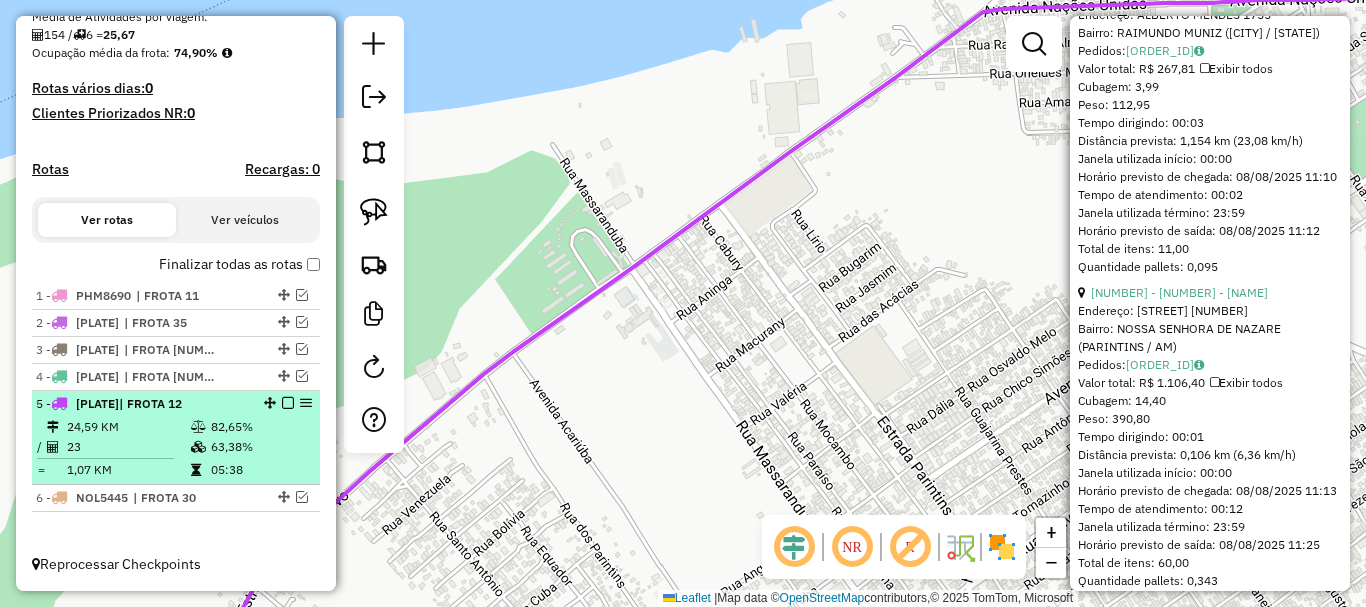click at bounding box center (288, 403) 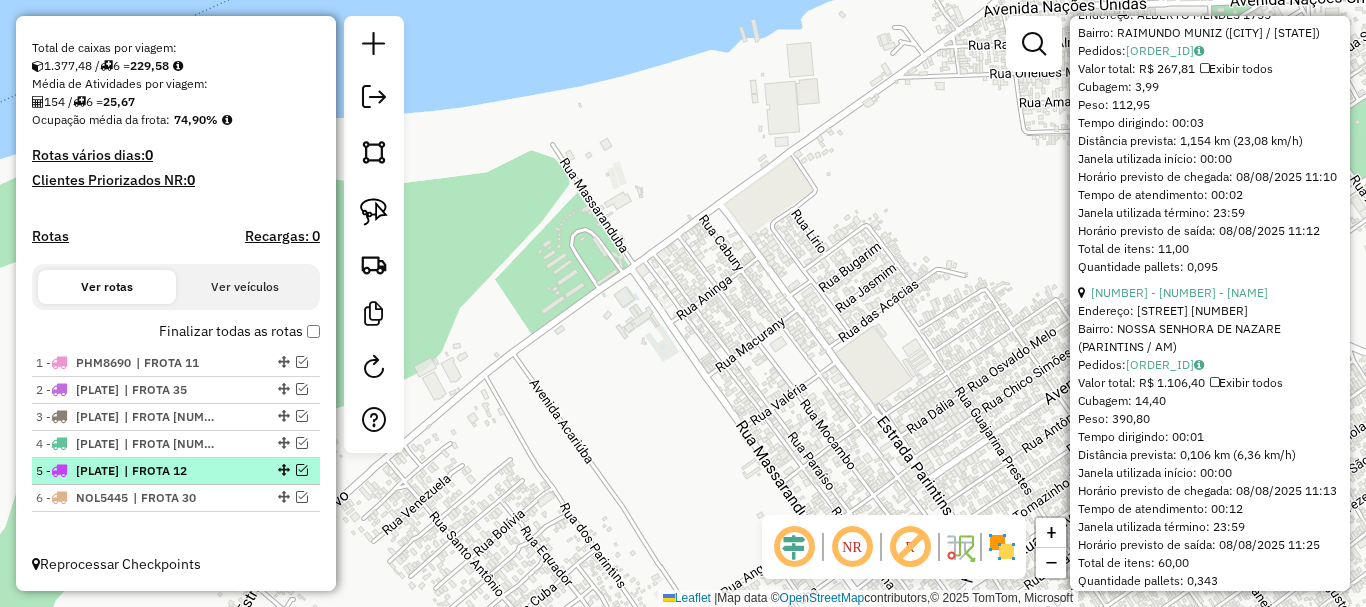 scroll, scrollTop: 416, scrollLeft: 0, axis: vertical 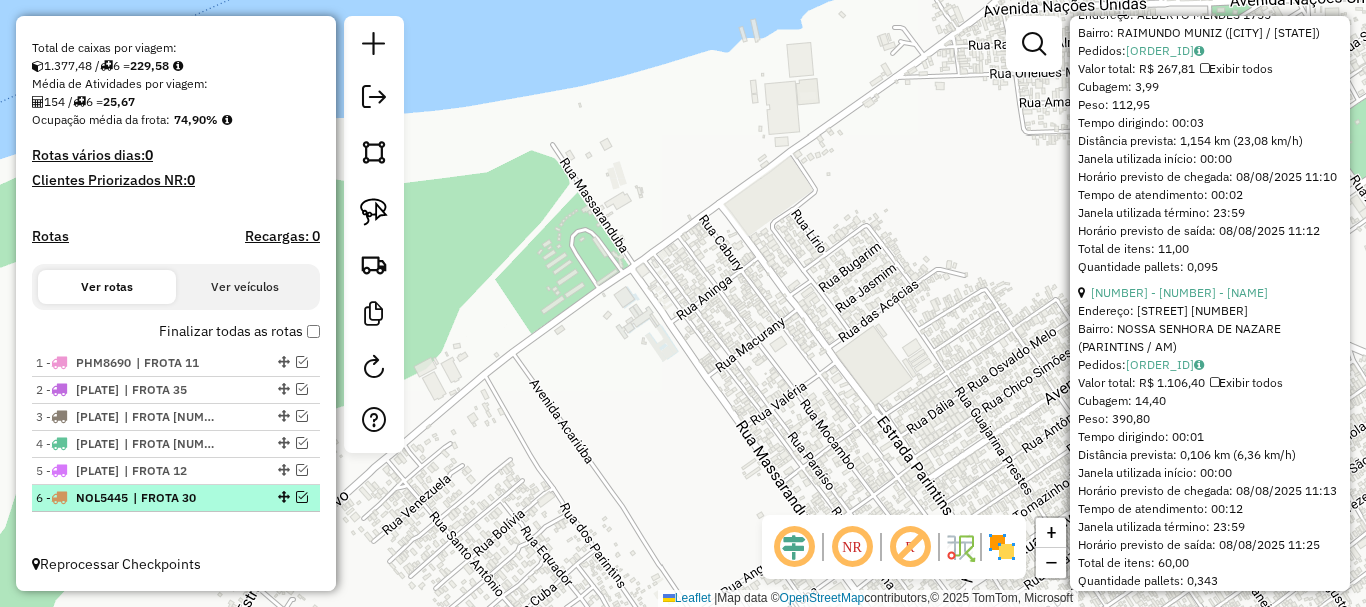 drag, startPoint x: 295, startPoint y: 495, endPoint x: 323, endPoint y: 482, distance: 30.870699 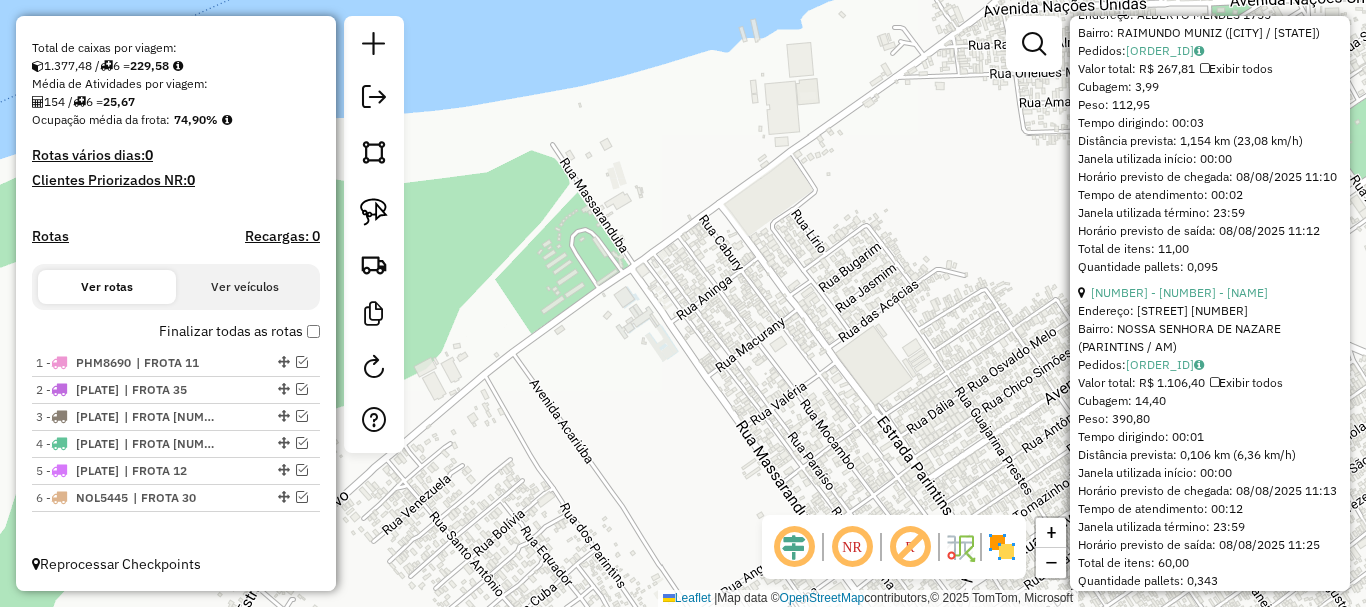 click at bounding box center (302, 497) 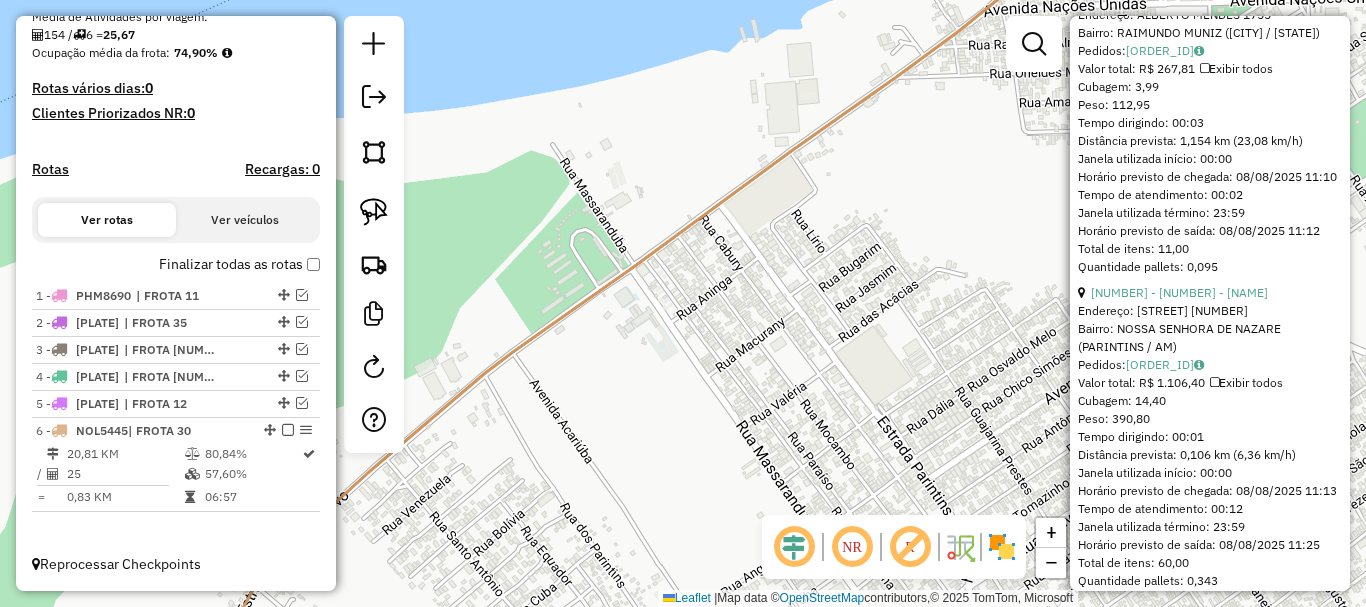 click 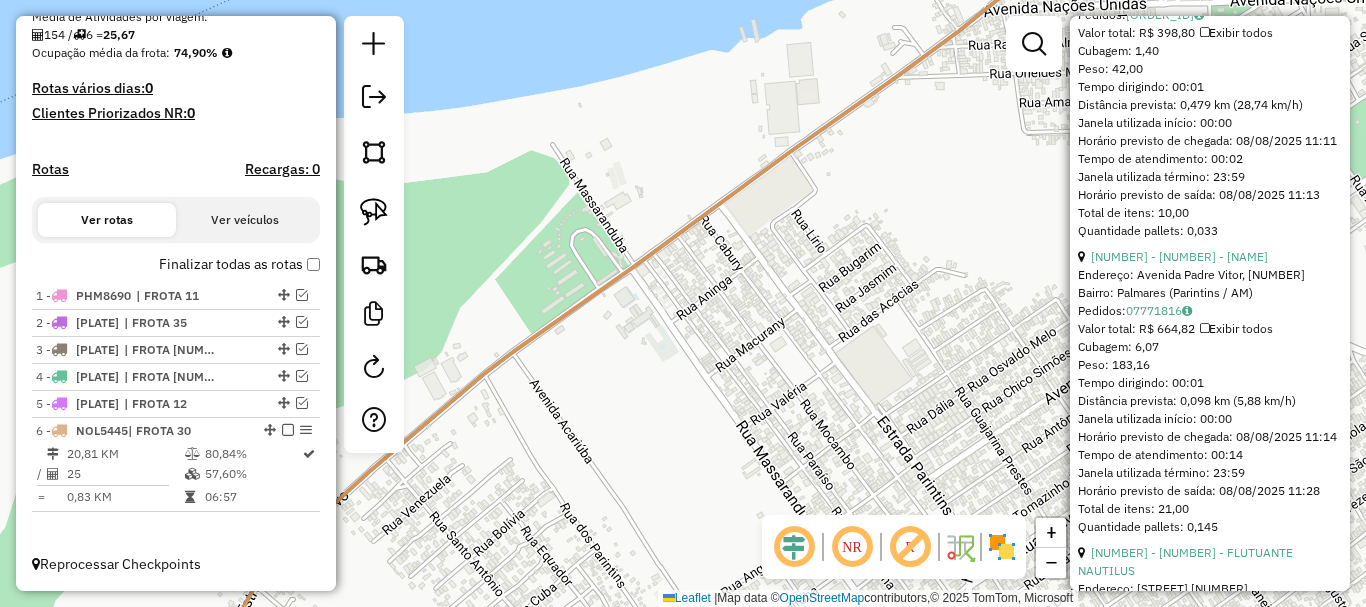 click 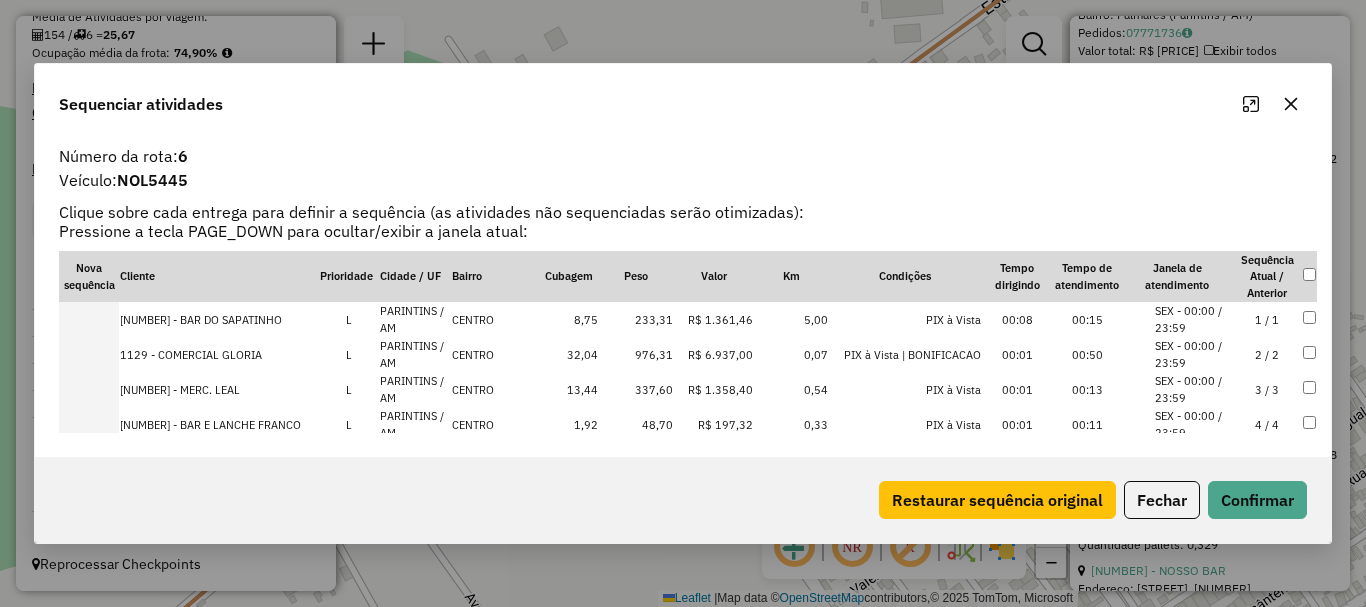 scroll, scrollTop: 7690, scrollLeft: 0, axis: vertical 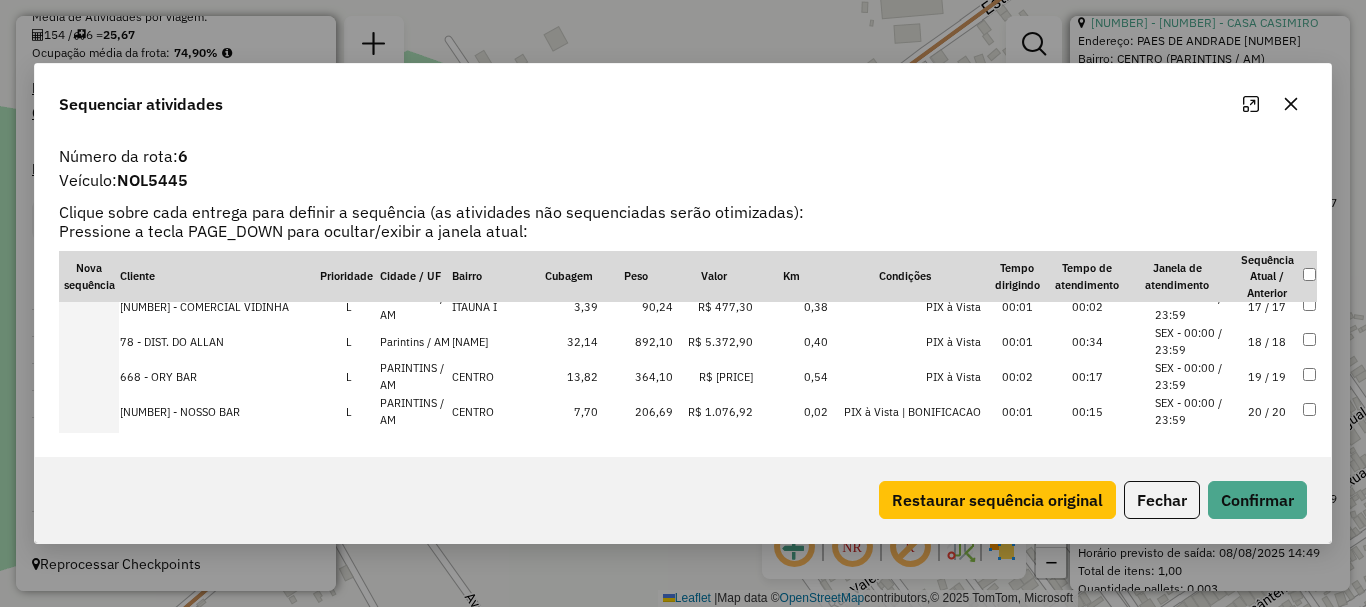 click at bounding box center (89, 341) 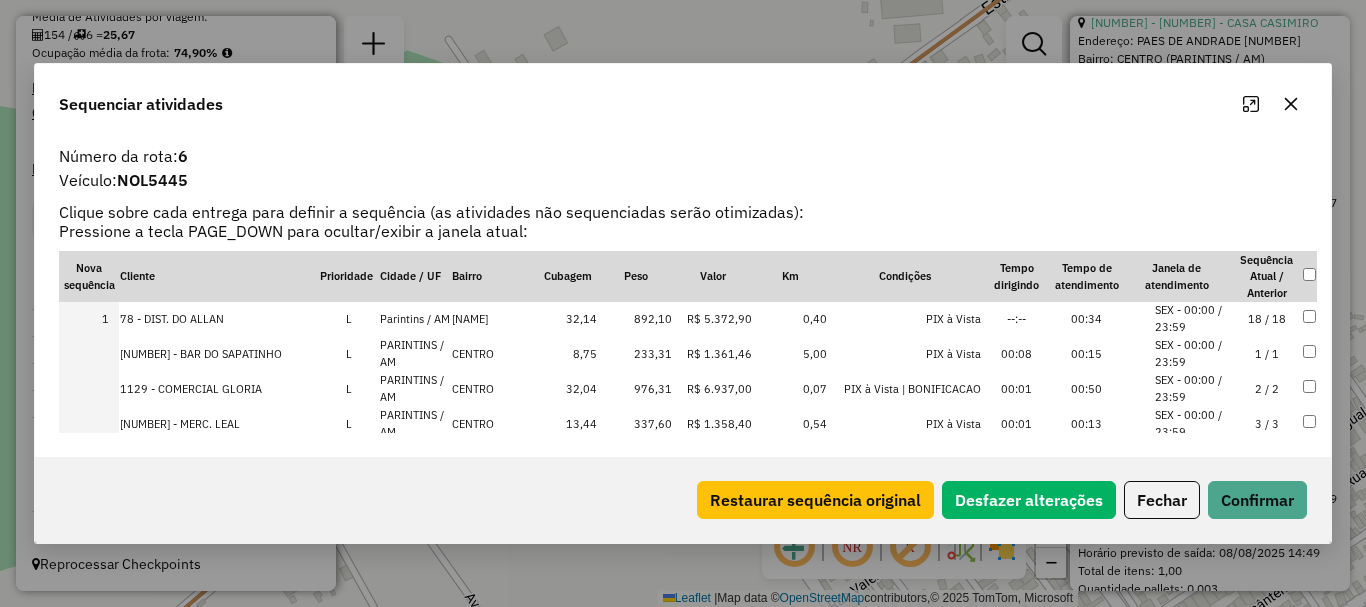 scroll, scrollTop: 0, scrollLeft: 0, axis: both 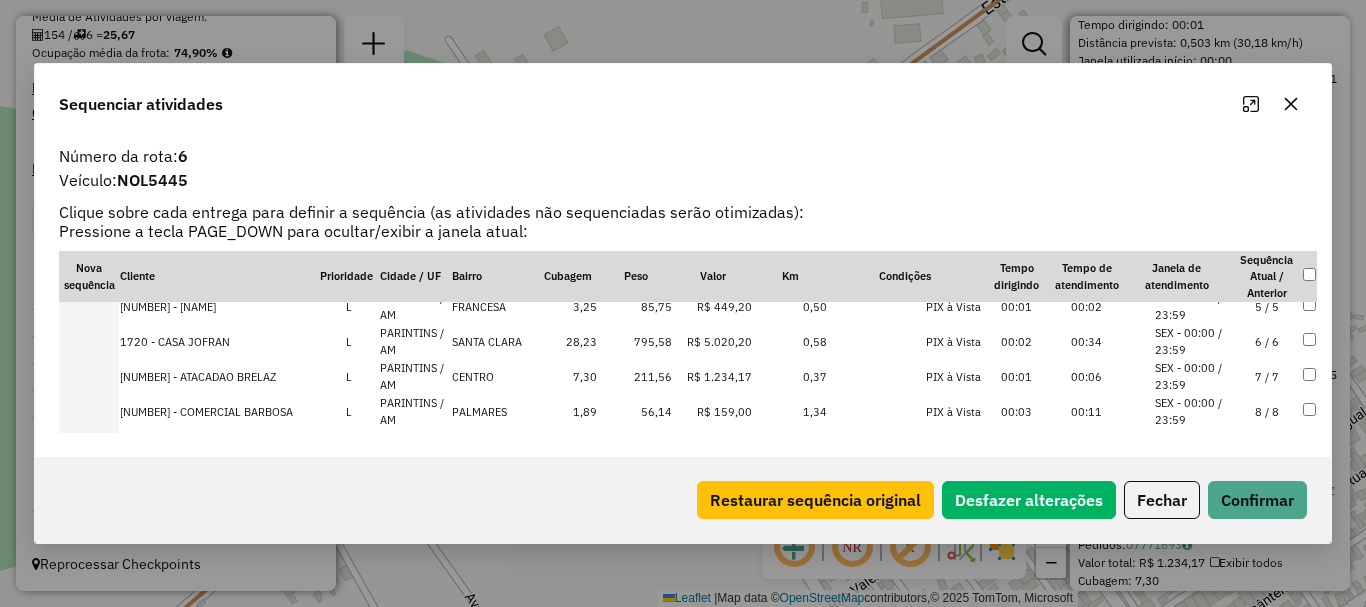 click at bounding box center [89, 341] 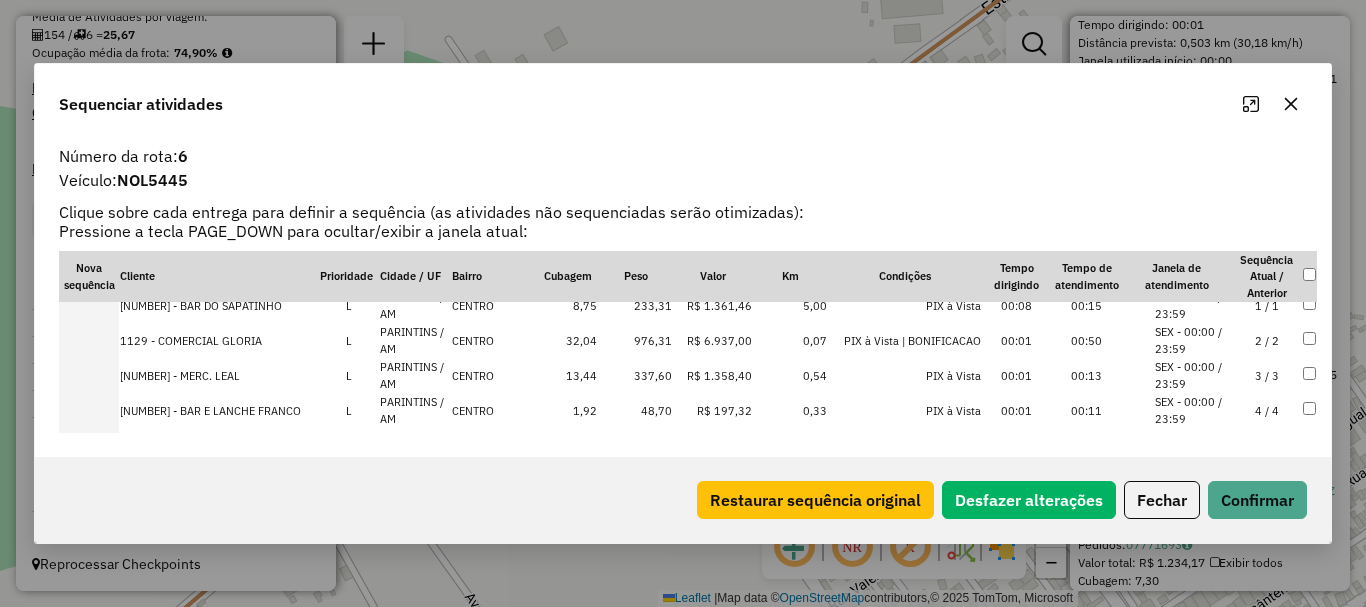 scroll, scrollTop: 0, scrollLeft: 0, axis: both 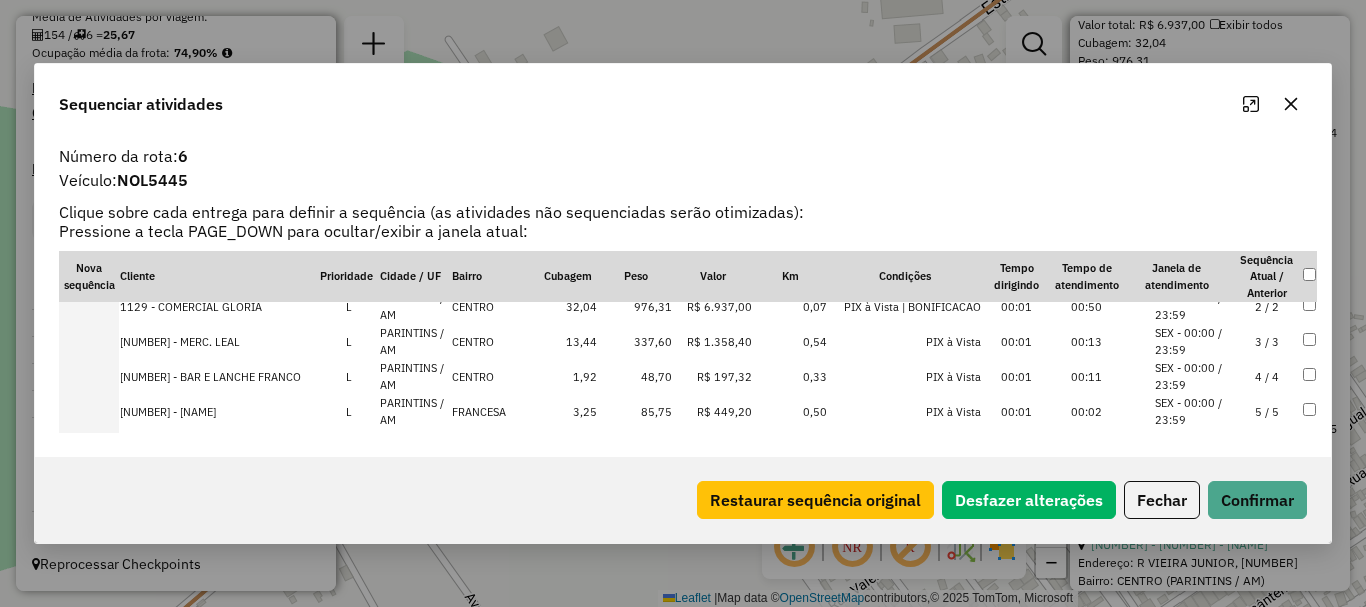 click at bounding box center (89, 341) 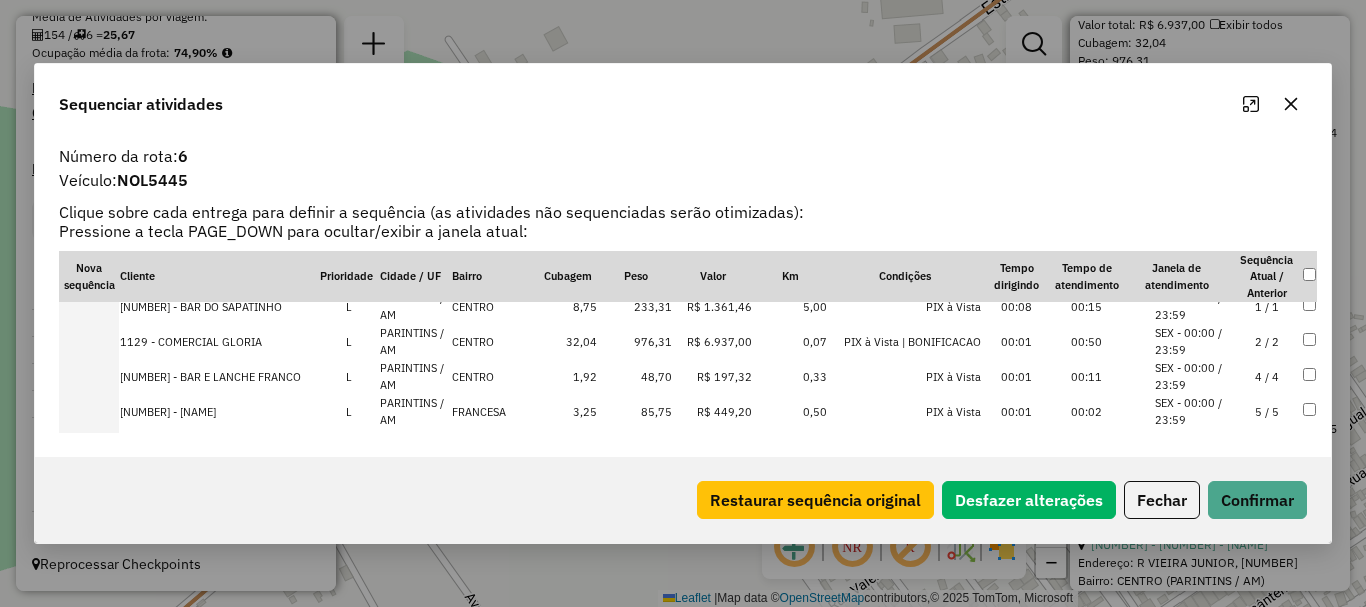 scroll, scrollTop: 5788, scrollLeft: 0, axis: vertical 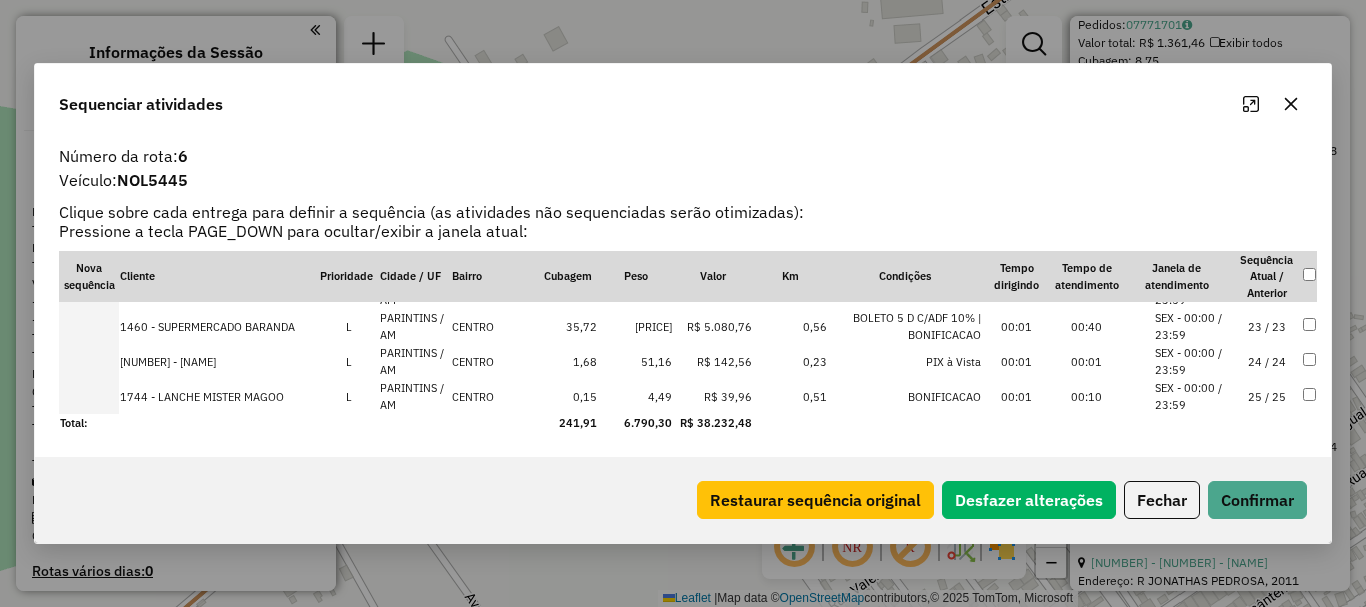 click at bounding box center (89, 326) 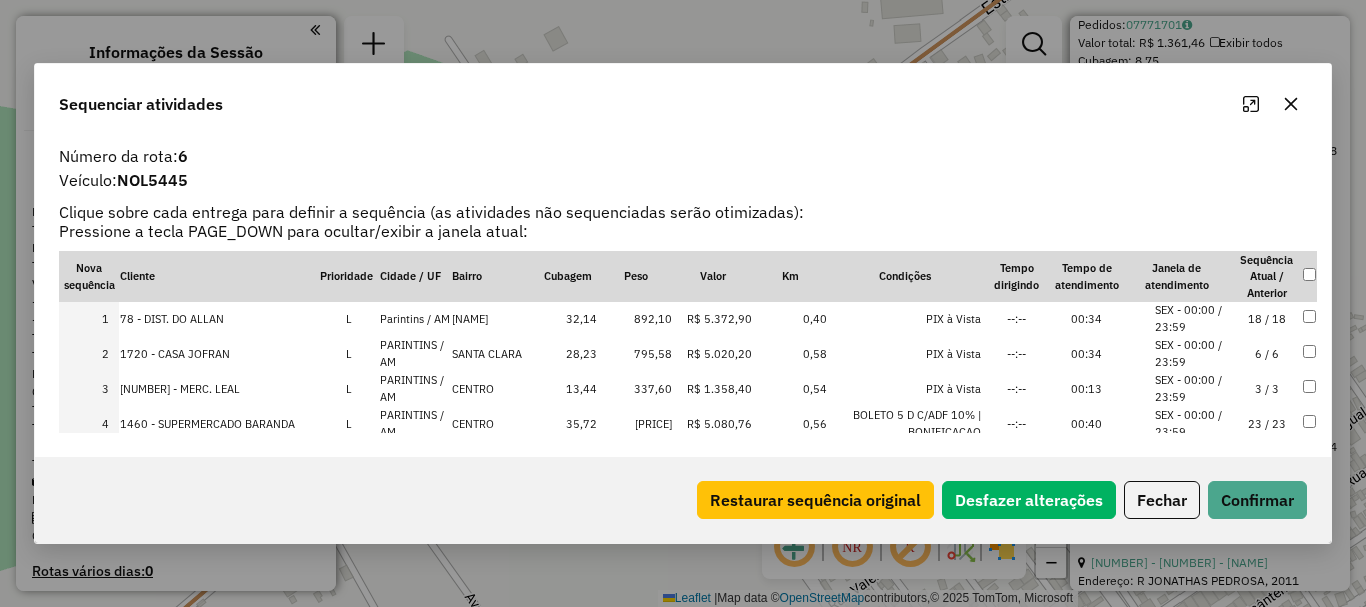 scroll, scrollTop: 0, scrollLeft: 0, axis: both 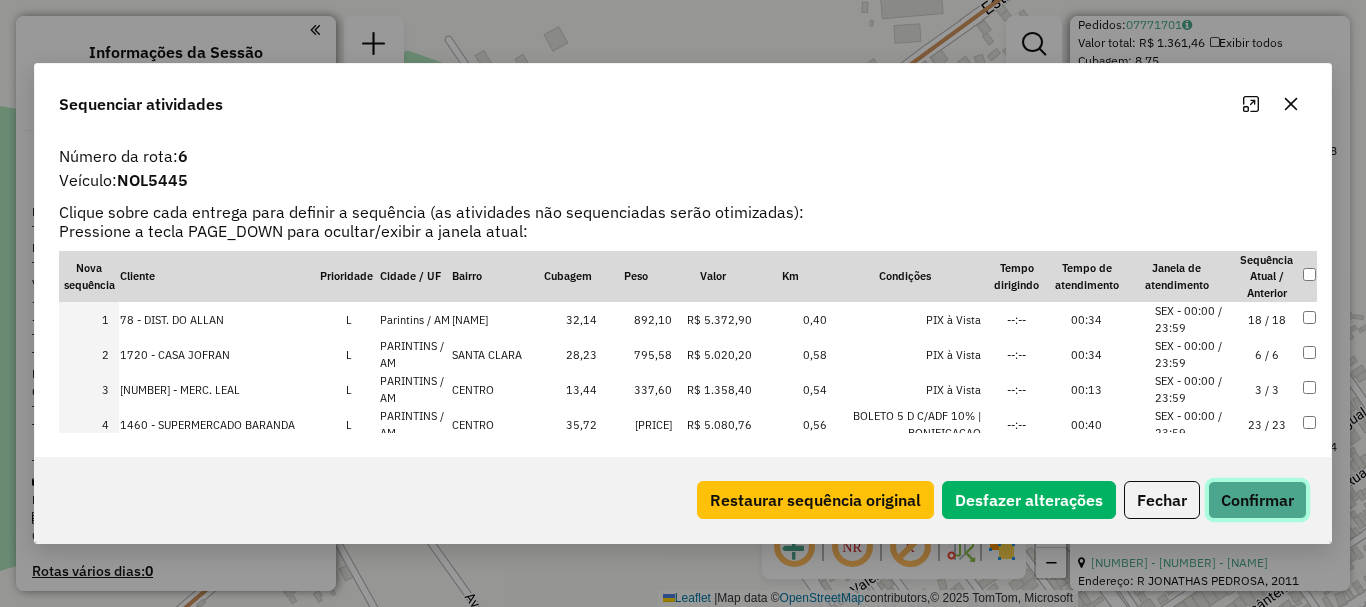 click on "Confirmar" 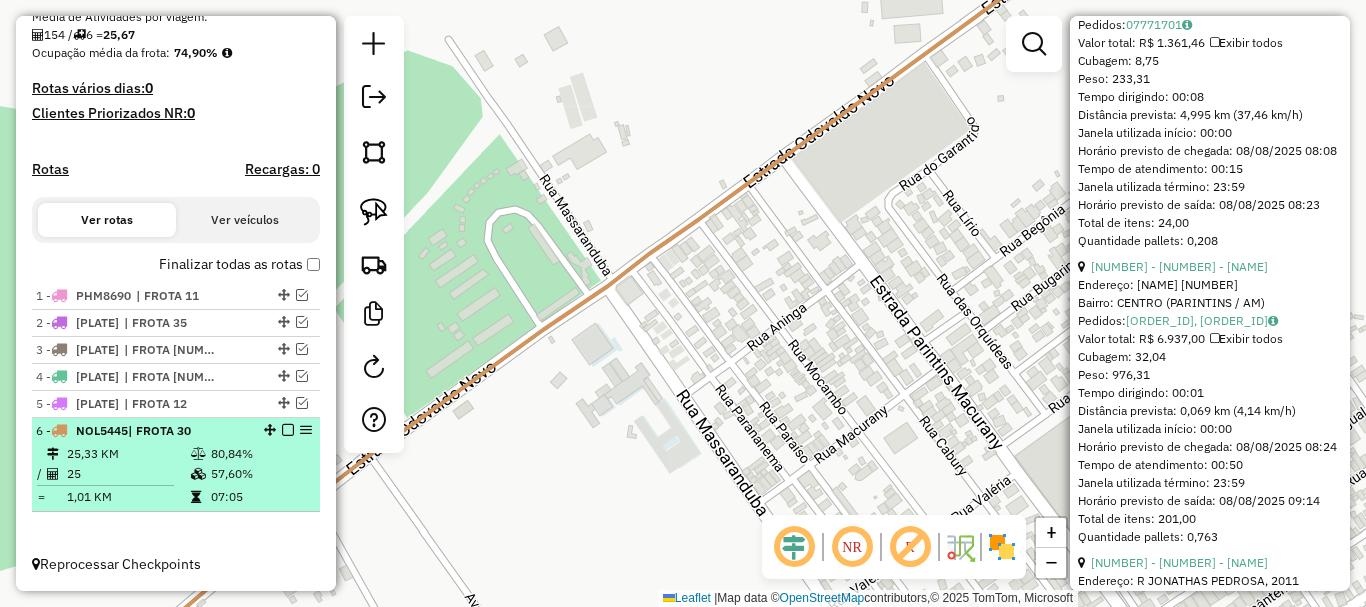 click at bounding box center [288, 430] 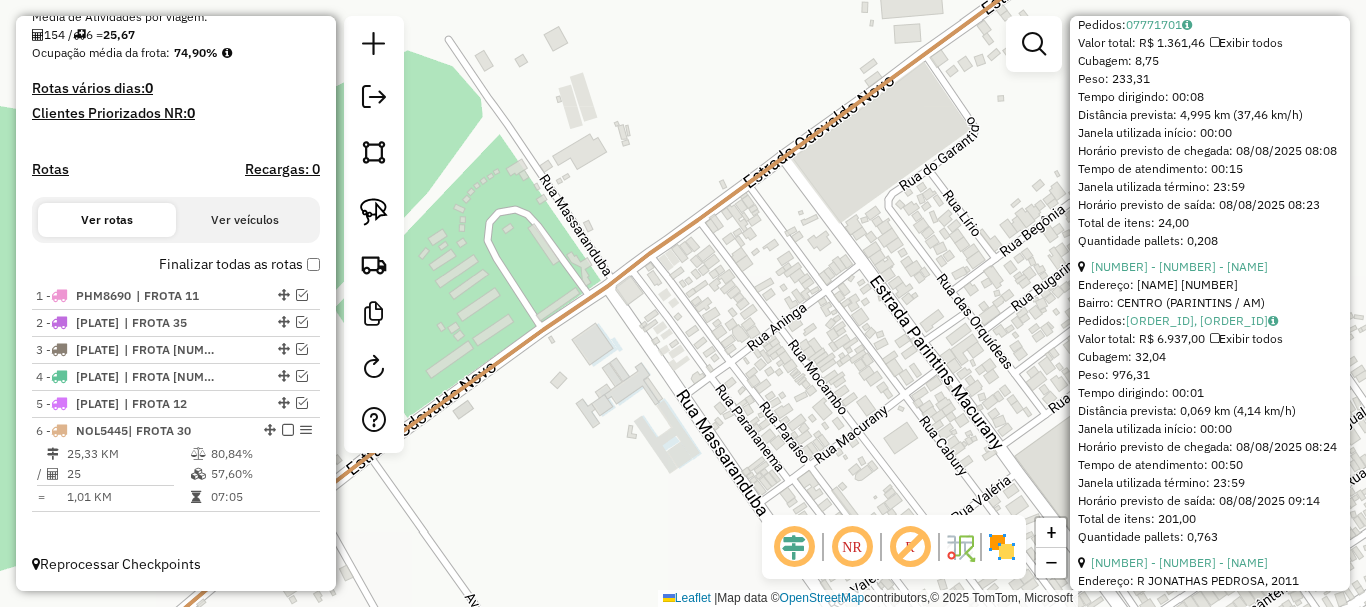scroll, scrollTop: 416, scrollLeft: 0, axis: vertical 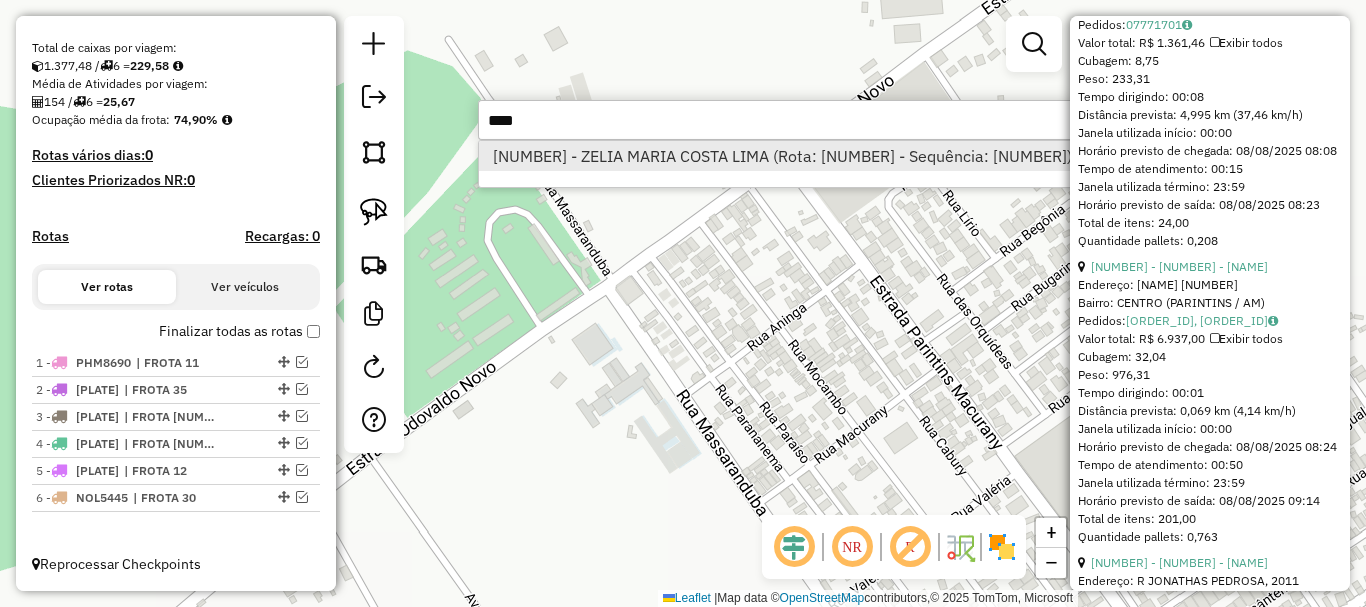 type on "****" 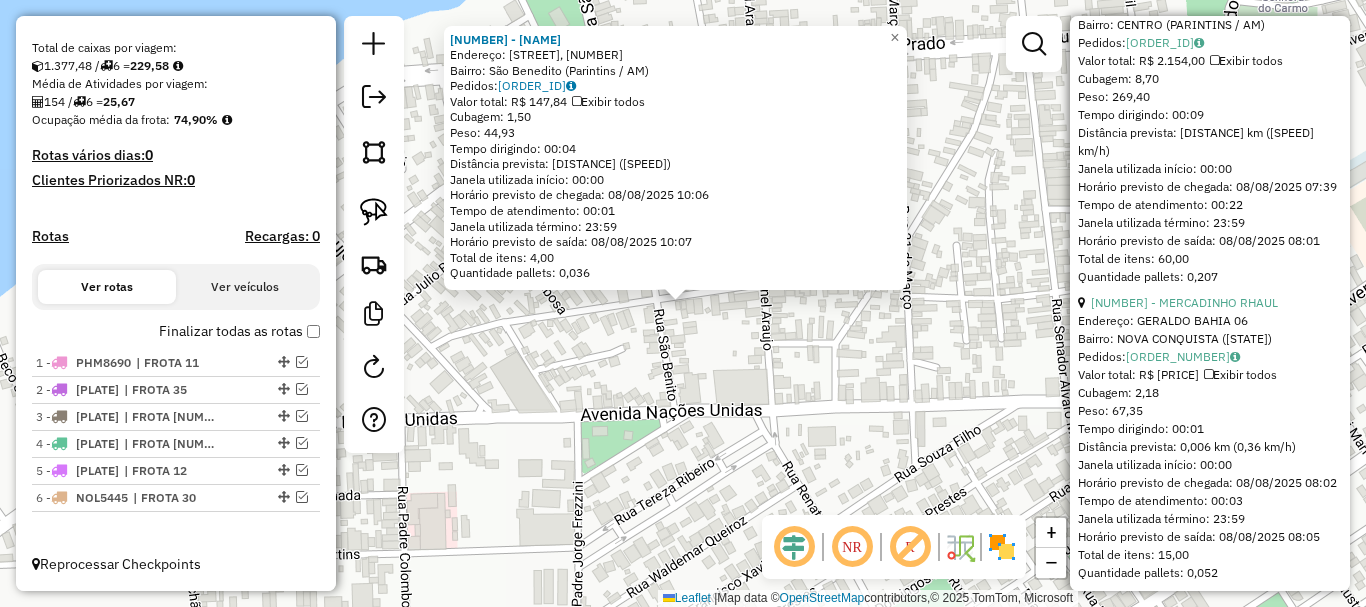 click on "4295 - ZELIA MARIA COSTA LIMA  Endereço: Rua Carvalho Leal, 2995   Bairro: São Benedito (Parintins / AM)   Pedidos:  07771717   Valor total: R$ 147,84   Exibir todos   Cubagem: 1,50  Peso: 44,93  Tempo dirigindo: 00:04   Distância prevista: 2,15 km (32,25 km/h)   Janela utilizada início: 00:00   Horário previsto de chegada: 08/08/2025 10:06   Tempo de atendimento: 00:01   Janela utilizada término: 23:59   Horário previsto de saída: 08/08/2025 10:07   Total de itens: 4,00   Quantidade pallets: 0,036  × Janela de atendimento Grade de atendimento Capacidade Transportadoras Veículos Cliente Pedidos  Rotas Selecione os dias de semana para filtrar as janelas de atendimento  Seg   Ter   Qua   Qui   Sex   Sáb   Dom  Informe o período da janela de atendimento: De: Até:  Filtrar exatamente a janela do cliente  Considerar janela de atendimento padrão  Selecione os dias de semana para filtrar as grades de atendimento  Seg   Ter   Qua   Qui   Sex   Sáb   Dom   Clientes fora do dia de atendimento selecionado" 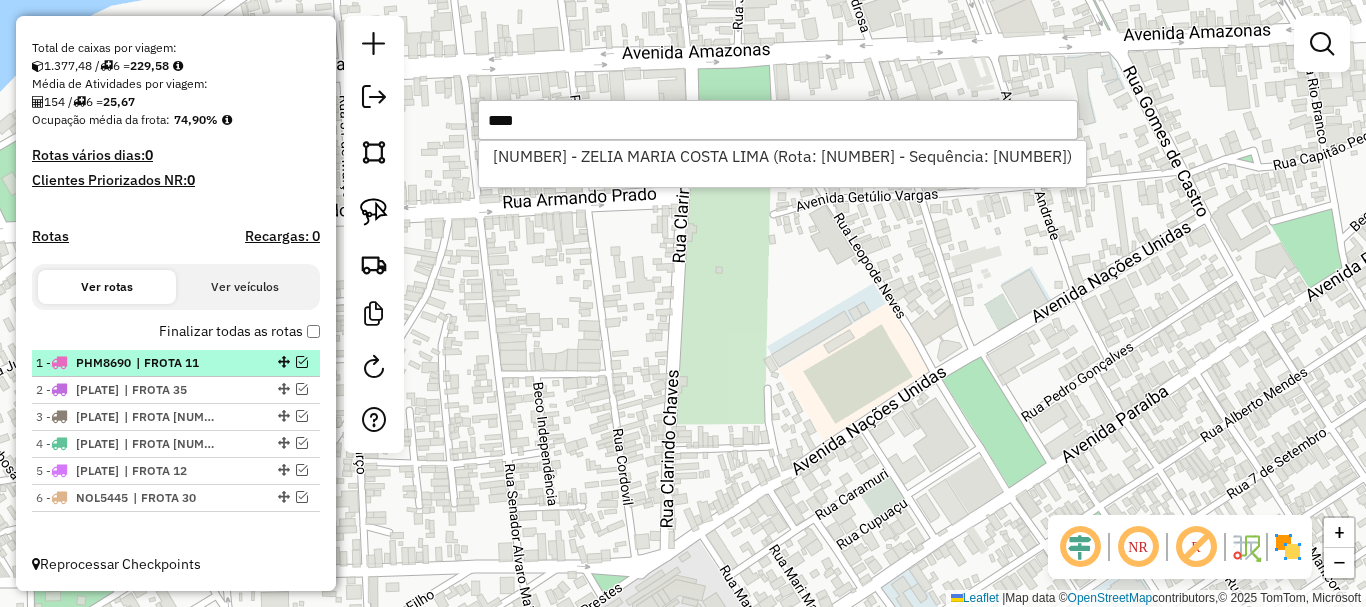 type on "****" 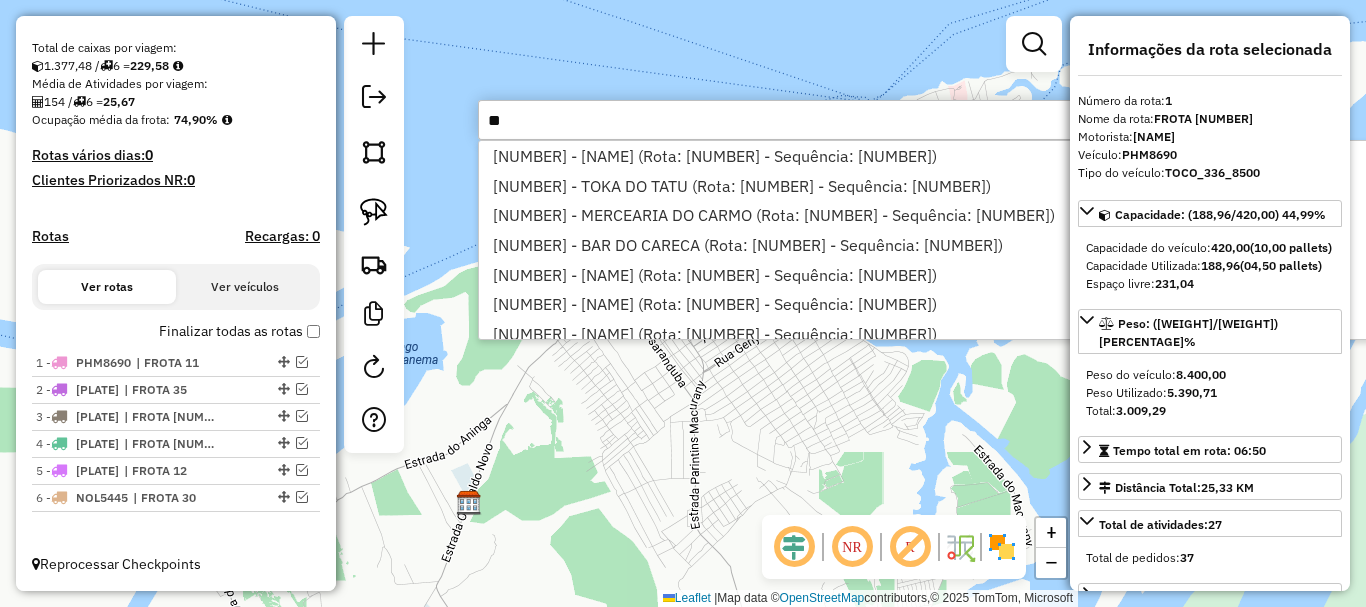 type on "*" 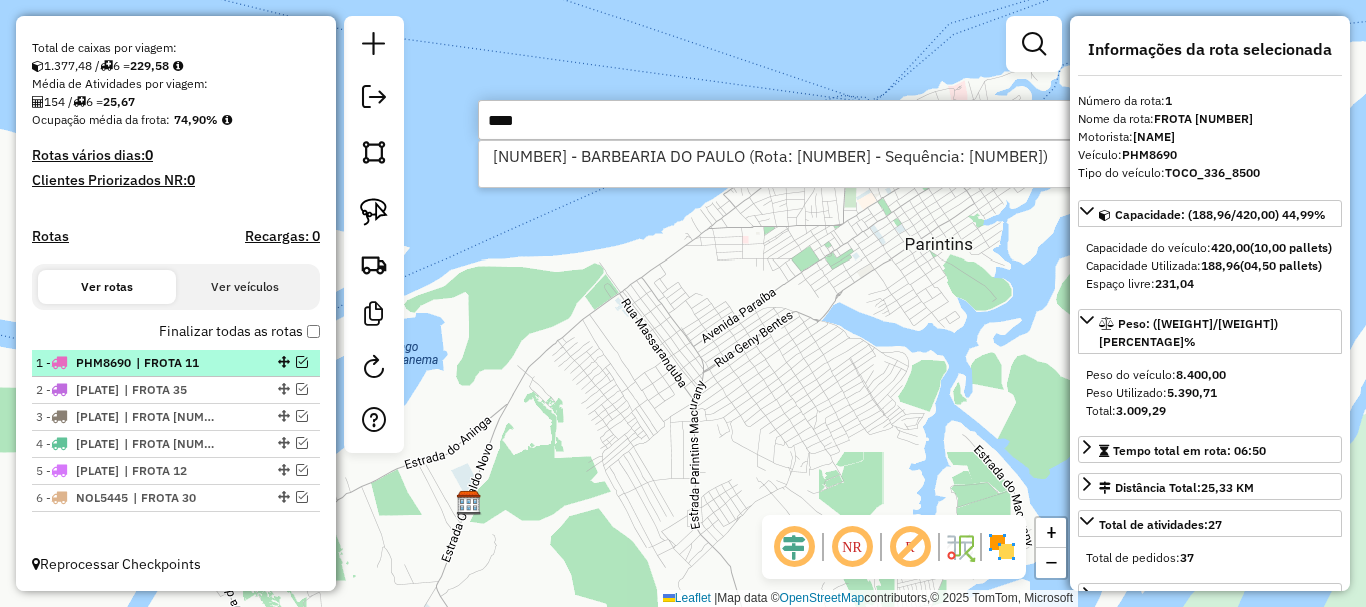 type on "****" 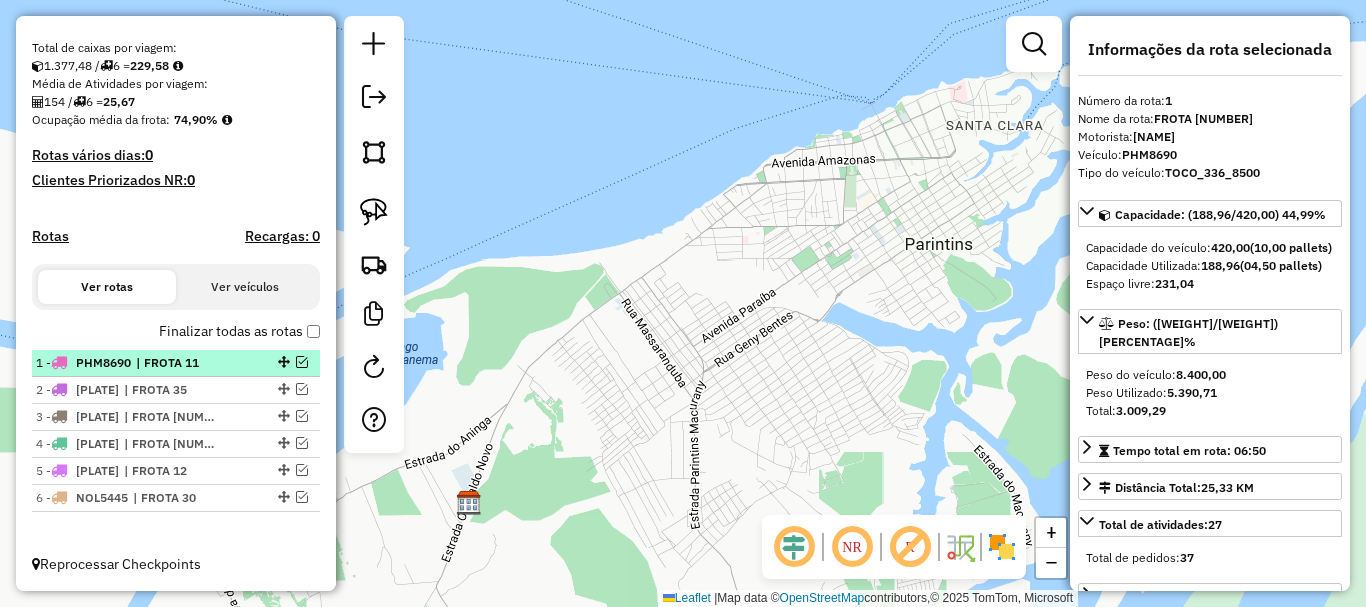 click at bounding box center [302, 362] 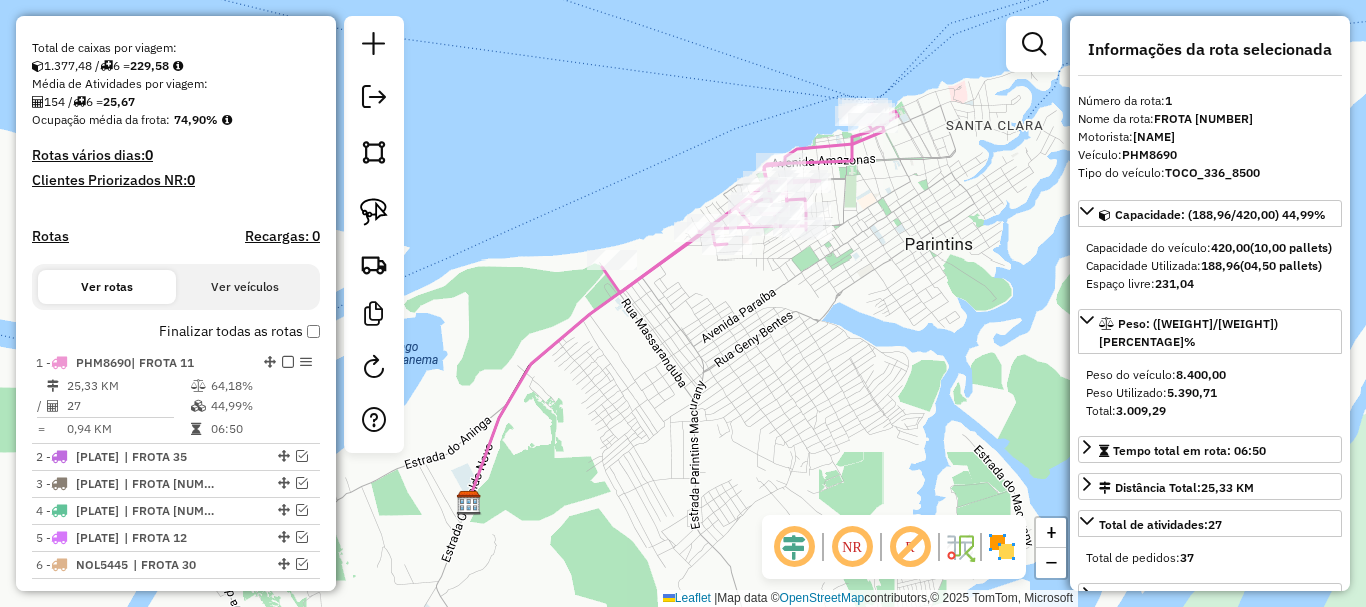 scroll, scrollTop: 483, scrollLeft: 0, axis: vertical 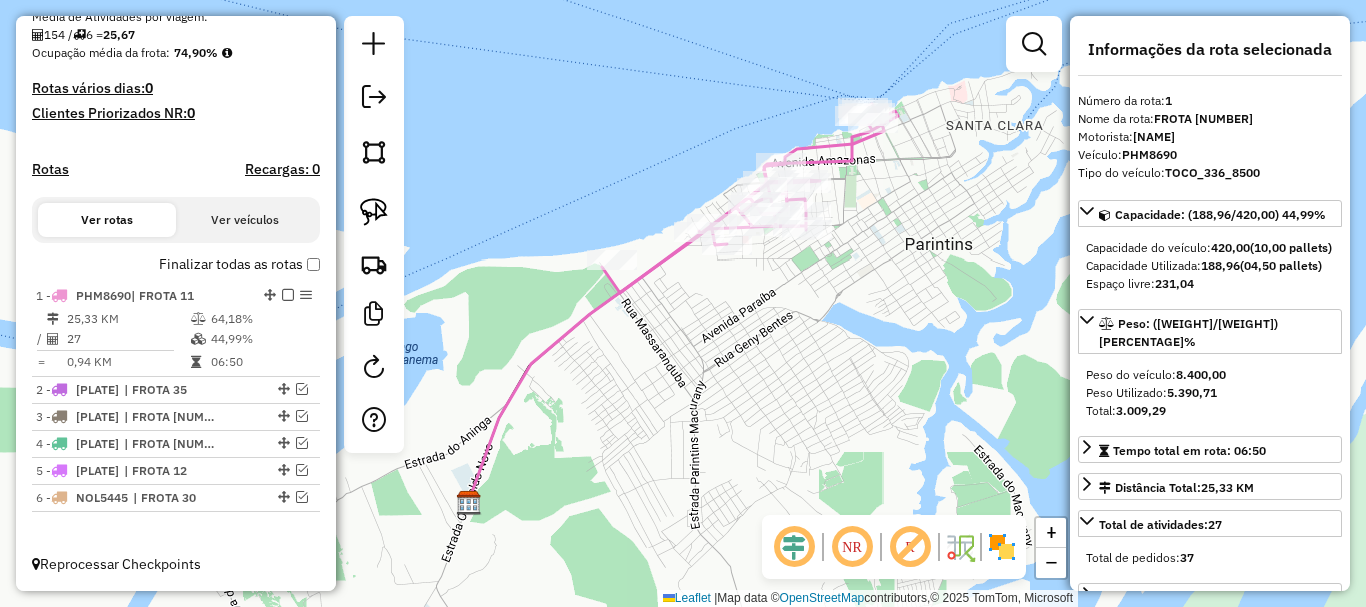click 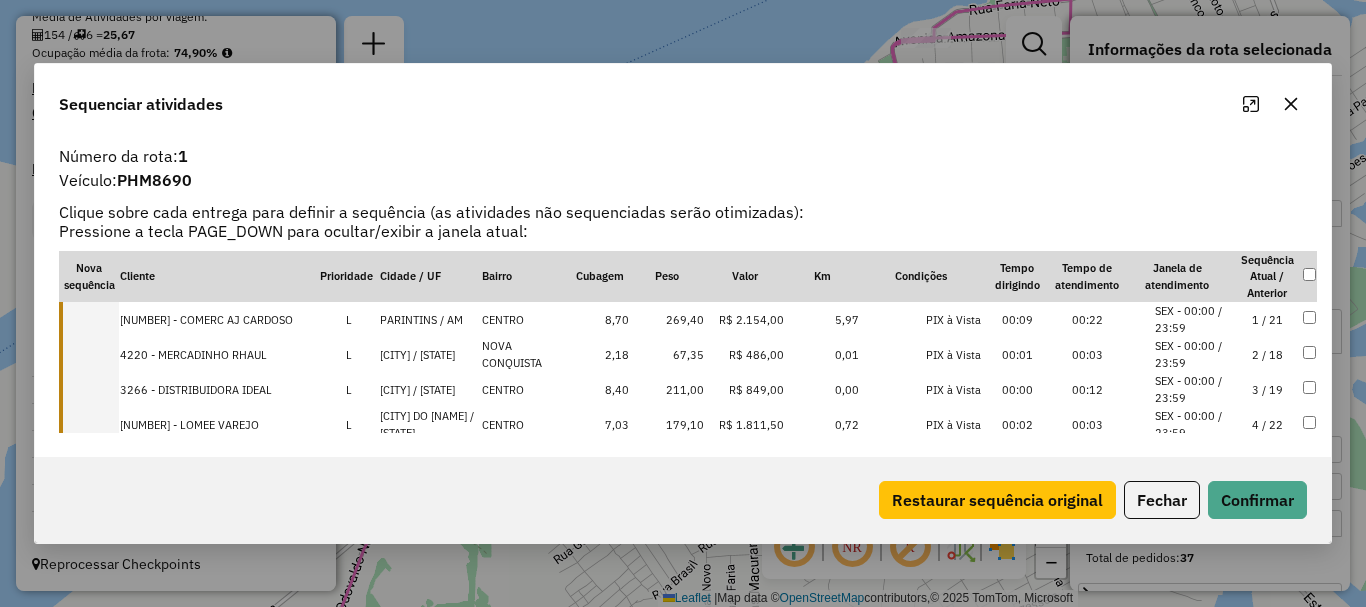 click at bounding box center (89, 319) 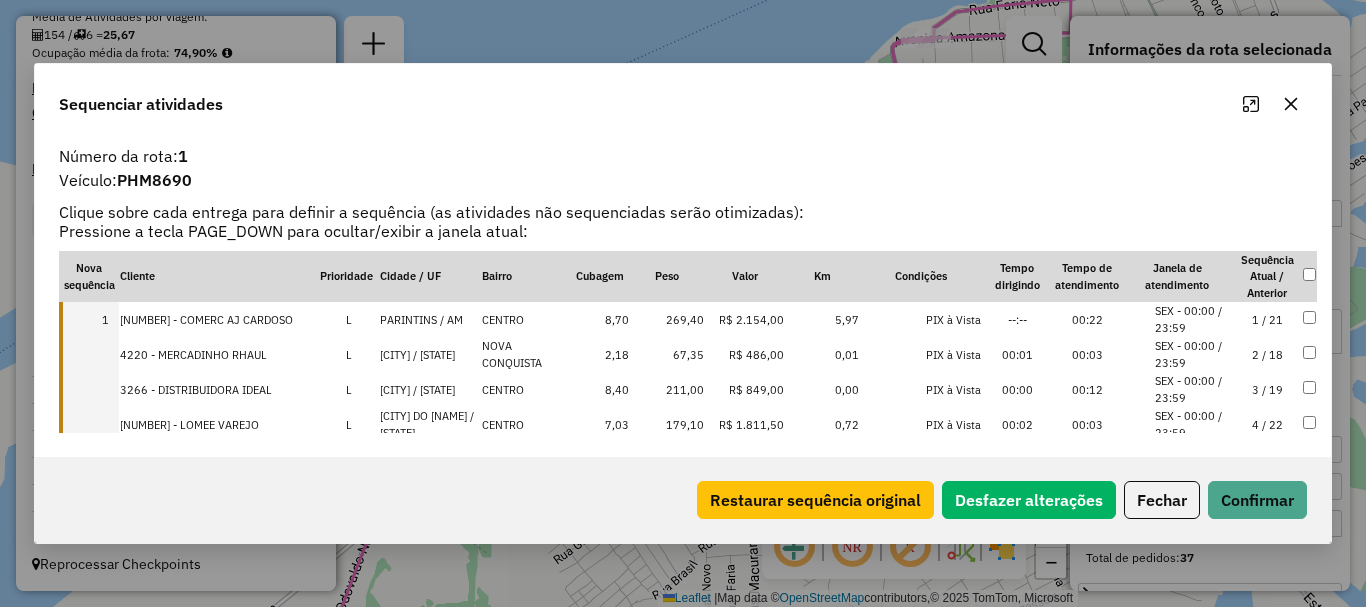 drag, startPoint x: 112, startPoint y: 358, endPoint x: 116, endPoint y: 389, distance: 31.257 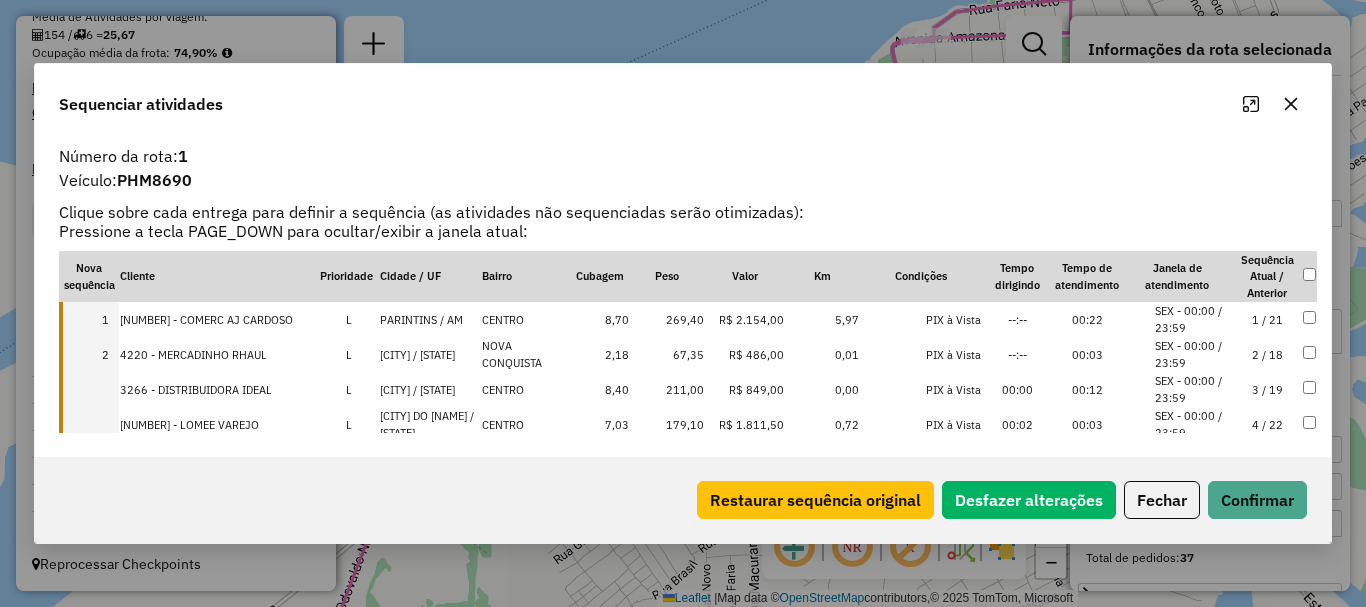 click at bounding box center [89, 389] 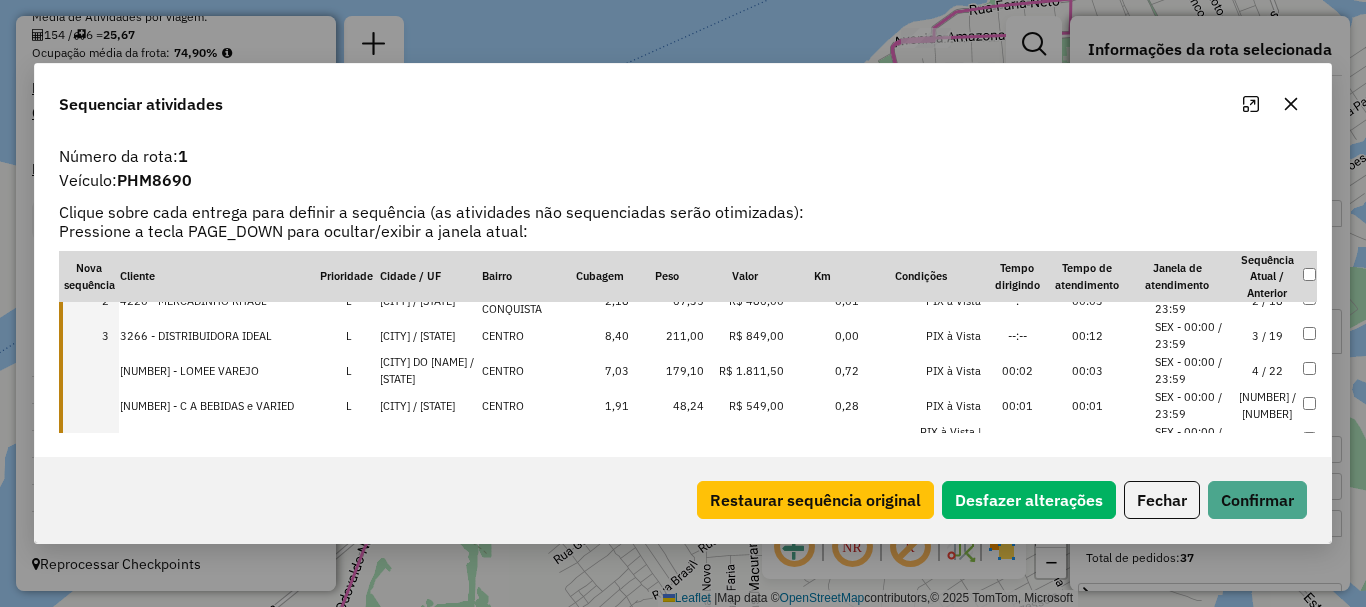 scroll, scrollTop: 100, scrollLeft: 0, axis: vertical 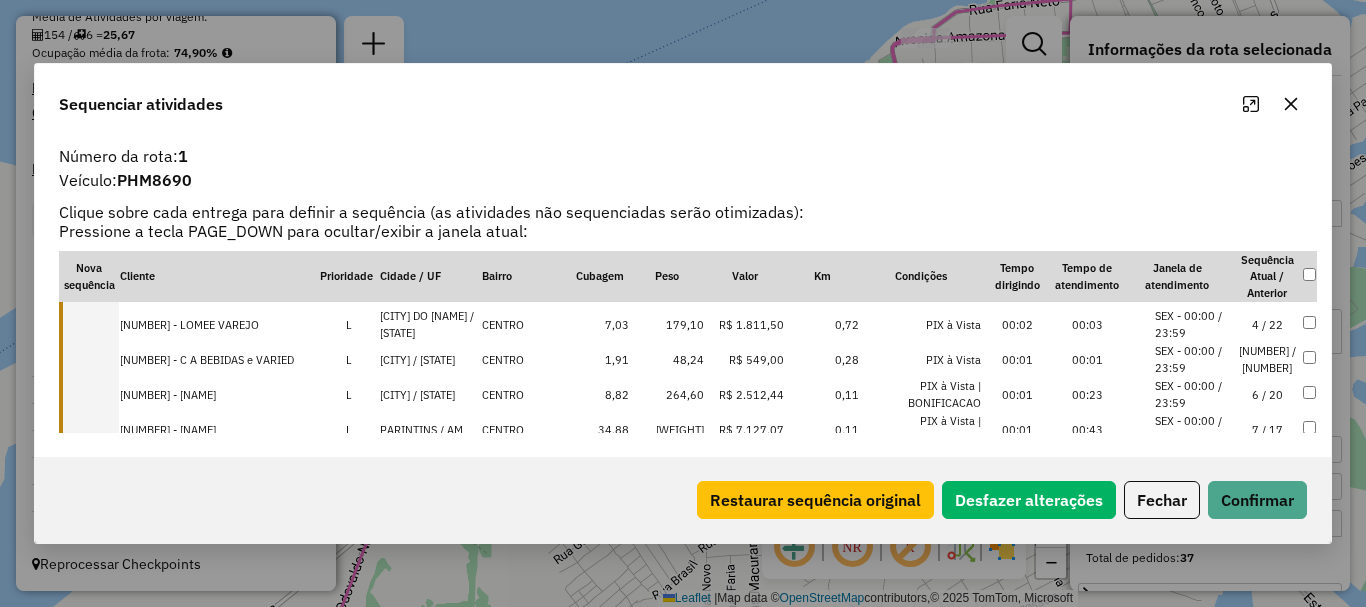 click at bounding box center [89, 324] 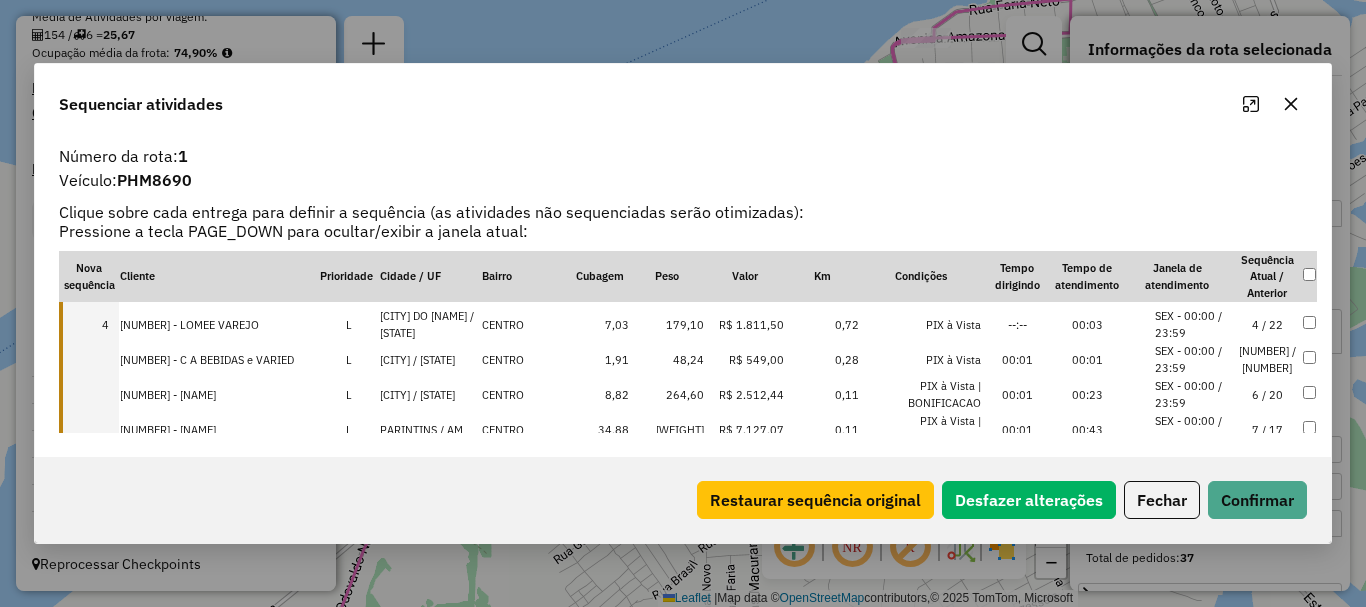click at bounding box center (89, 359) 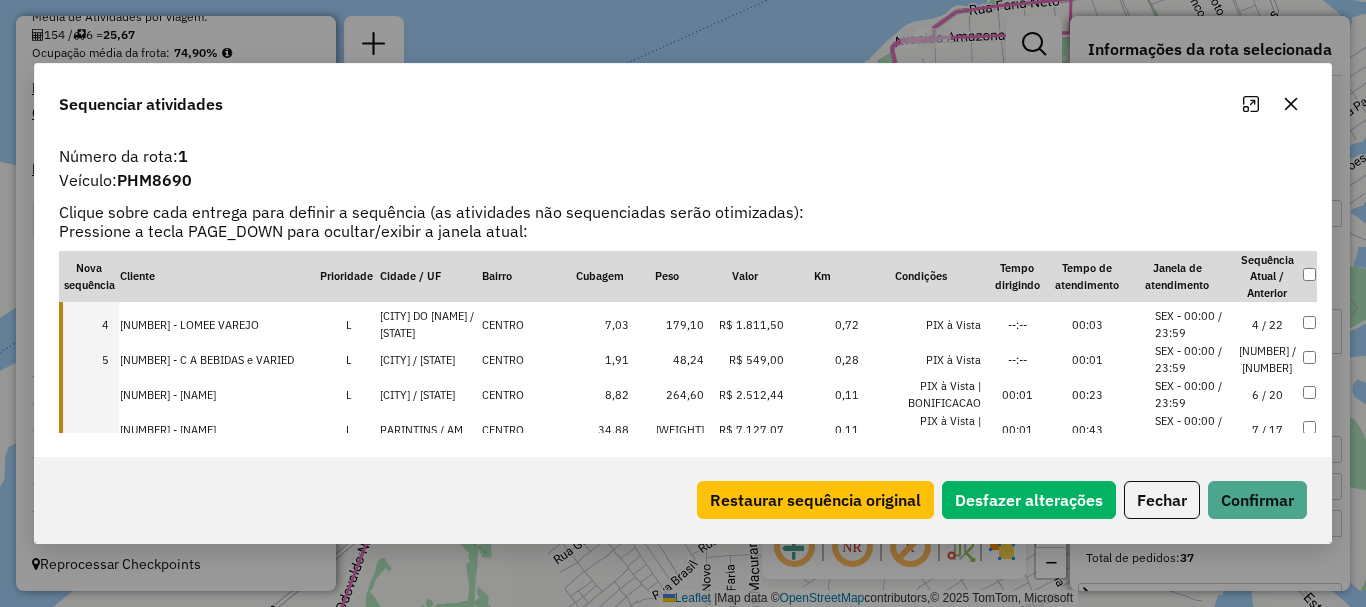 click at bounding box center (89, 394) 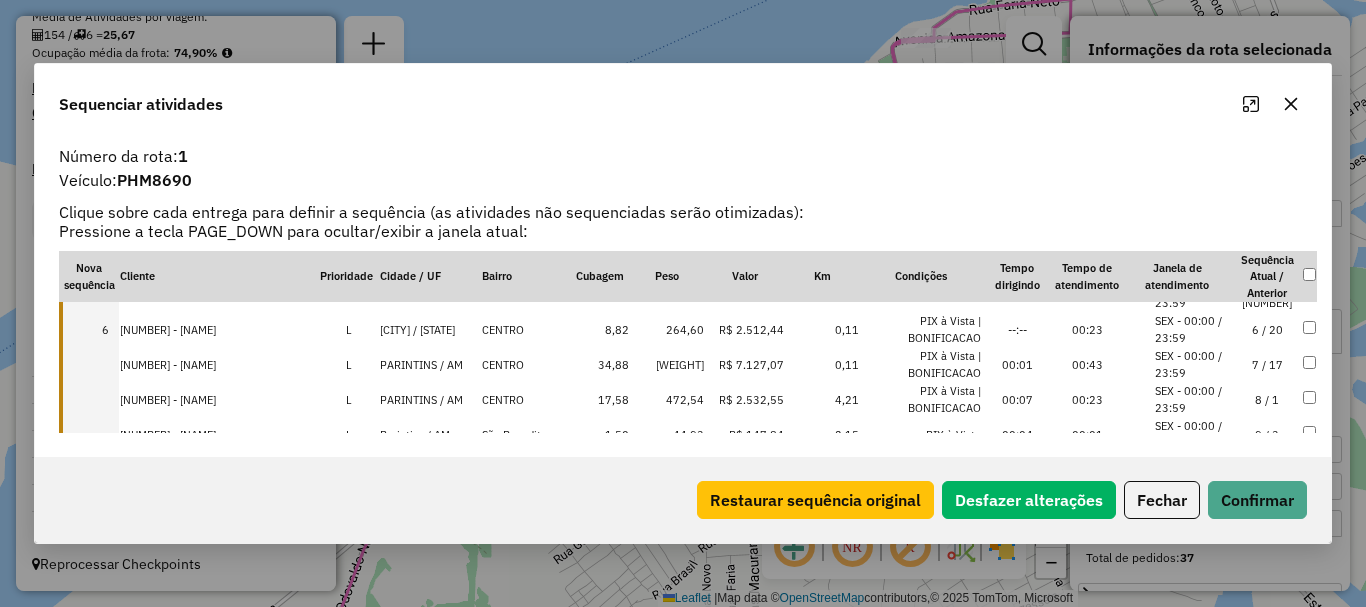 scroll, scrollTop: 200, scrollLeft: 0, axis: vertical 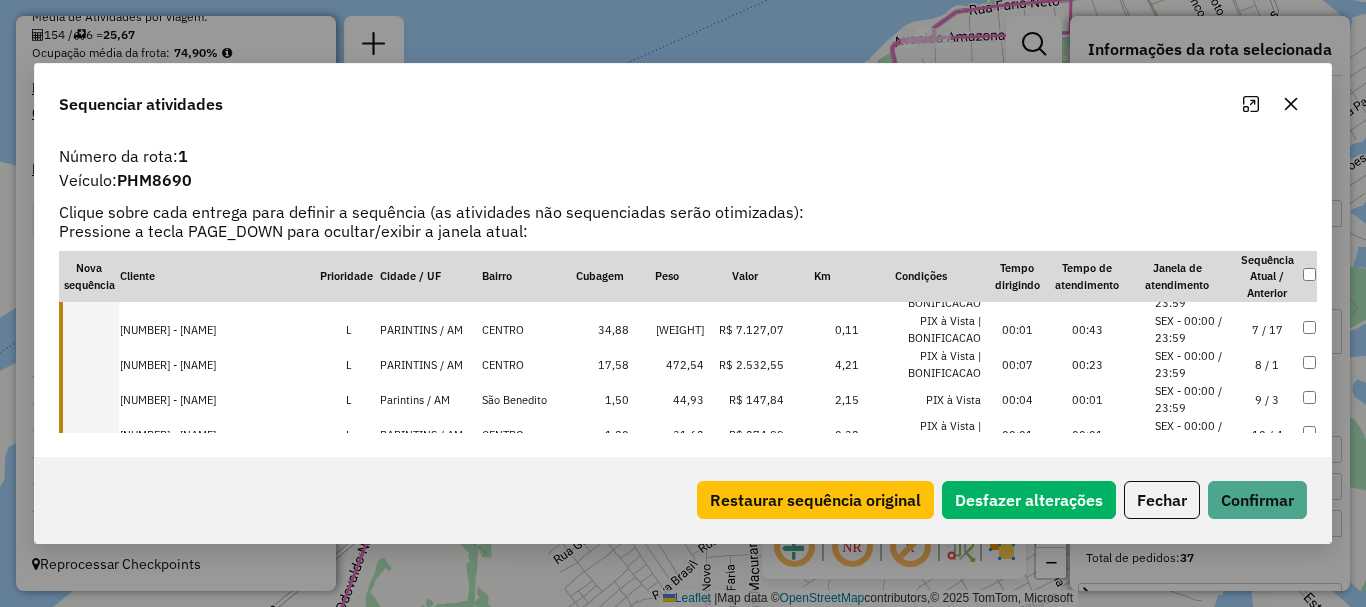 click at bounding box center [89, 329] 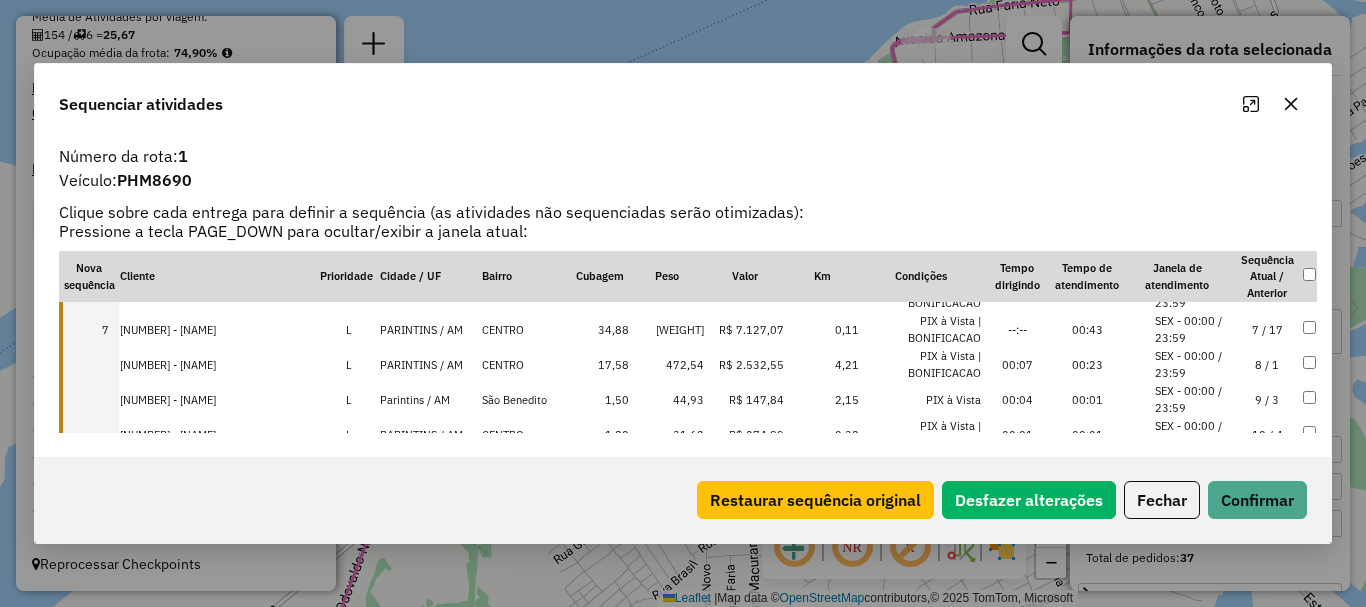 click at bounding box center [89, 364] 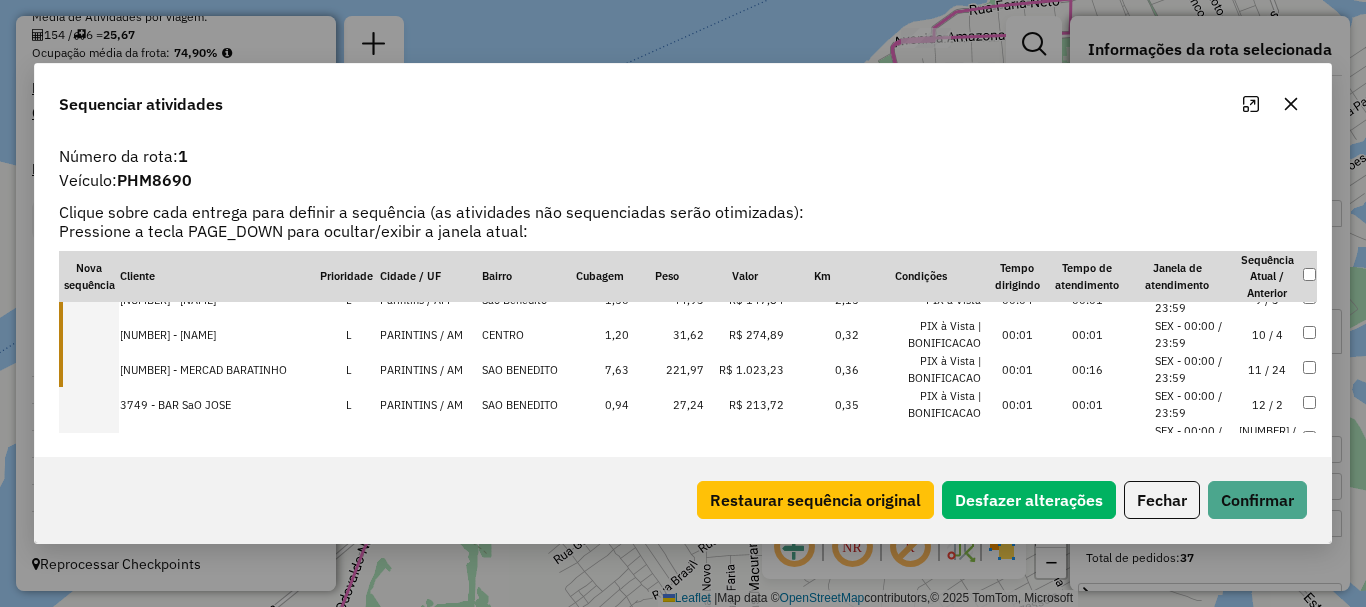 scroll, scrollTop: 200, scrollLeft: 0, axis: vertical 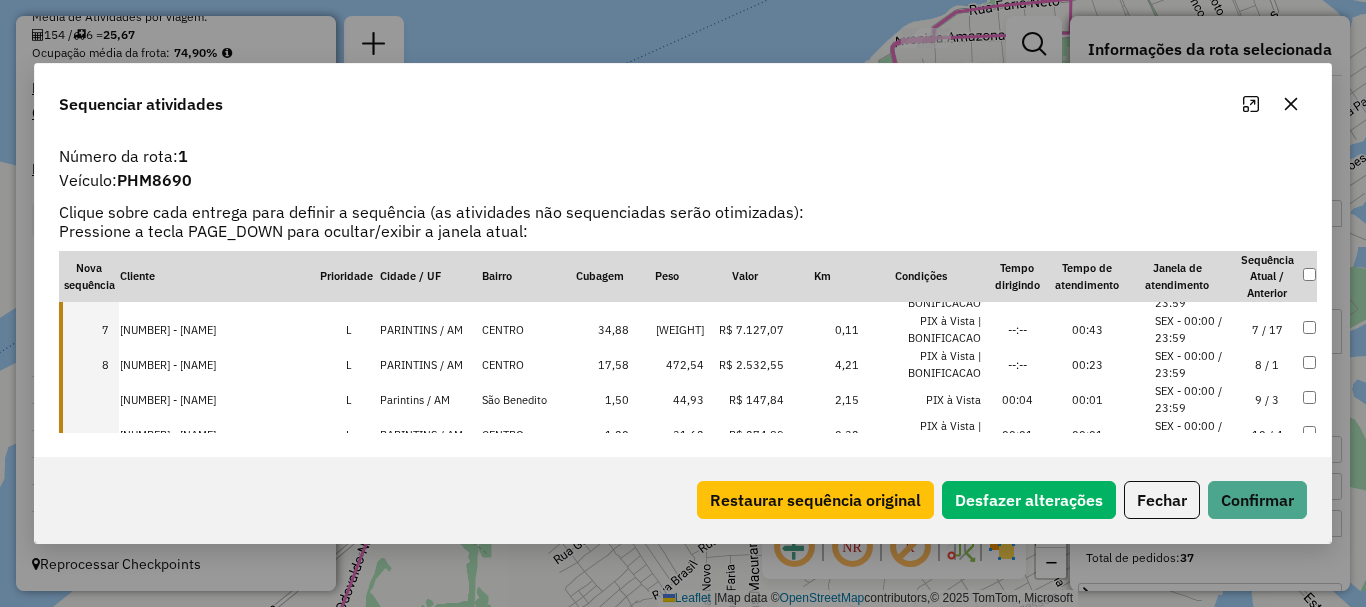 click at bounding box center (89, 399) 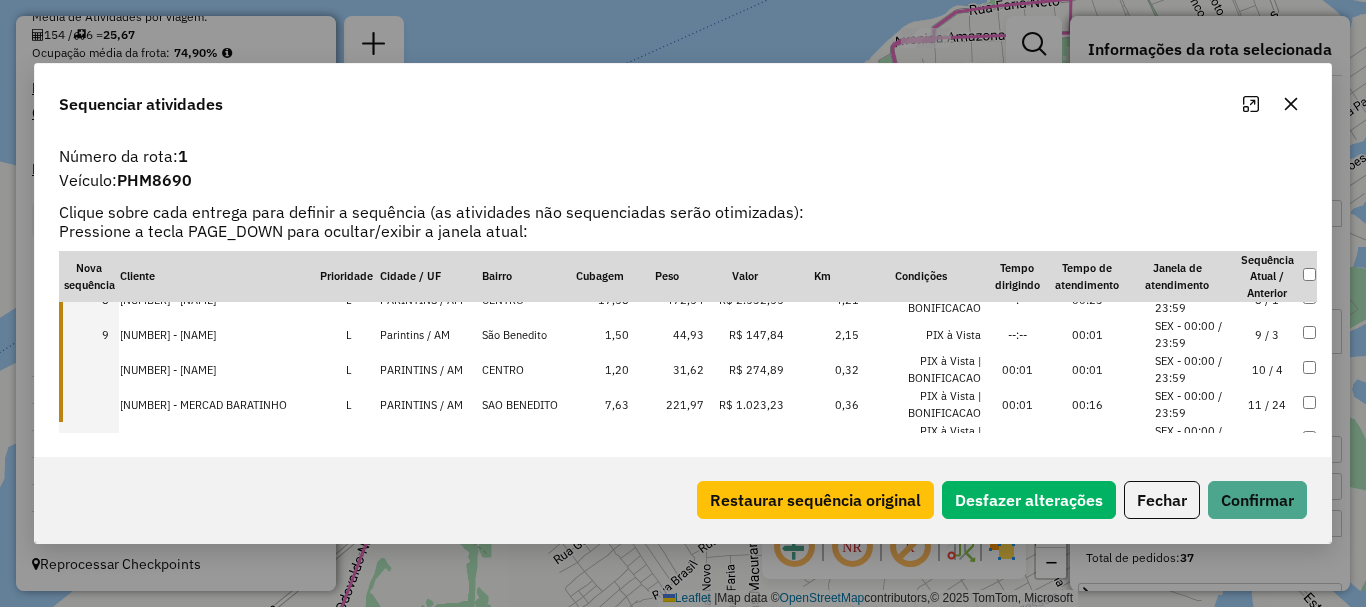 scroll, scrollTop: 300, scrollLeft: 0, axis: vertical 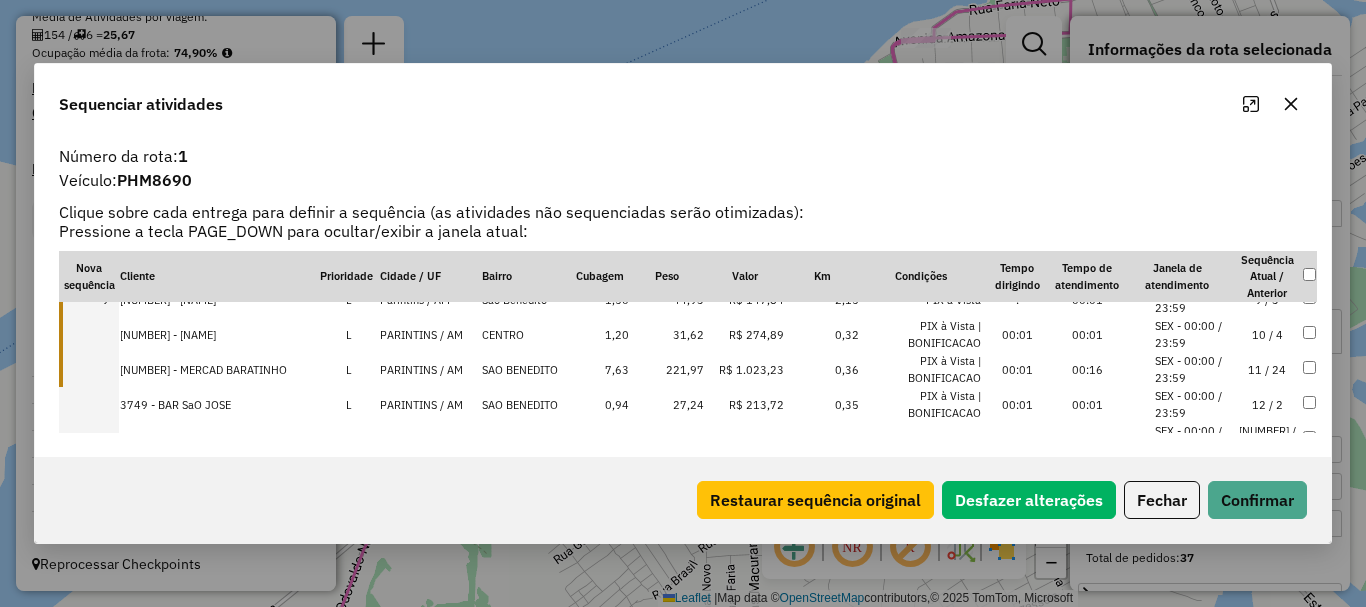 click at bounding box center [89, 334] 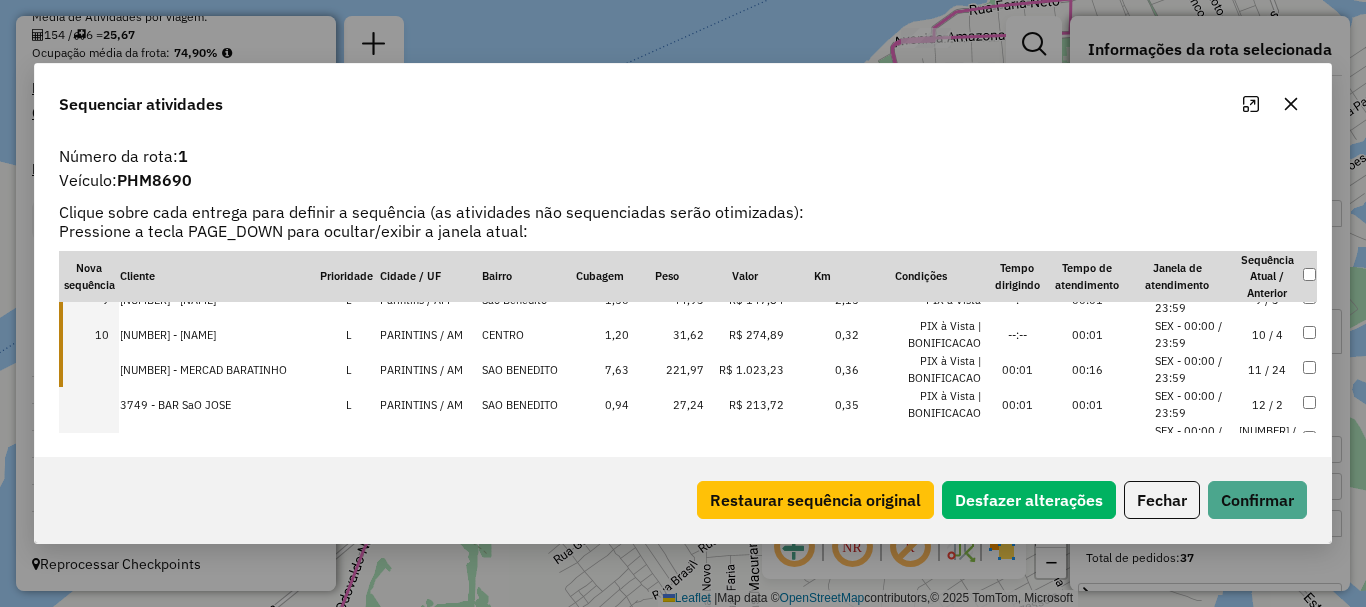 click at bounding box center [89, 369] 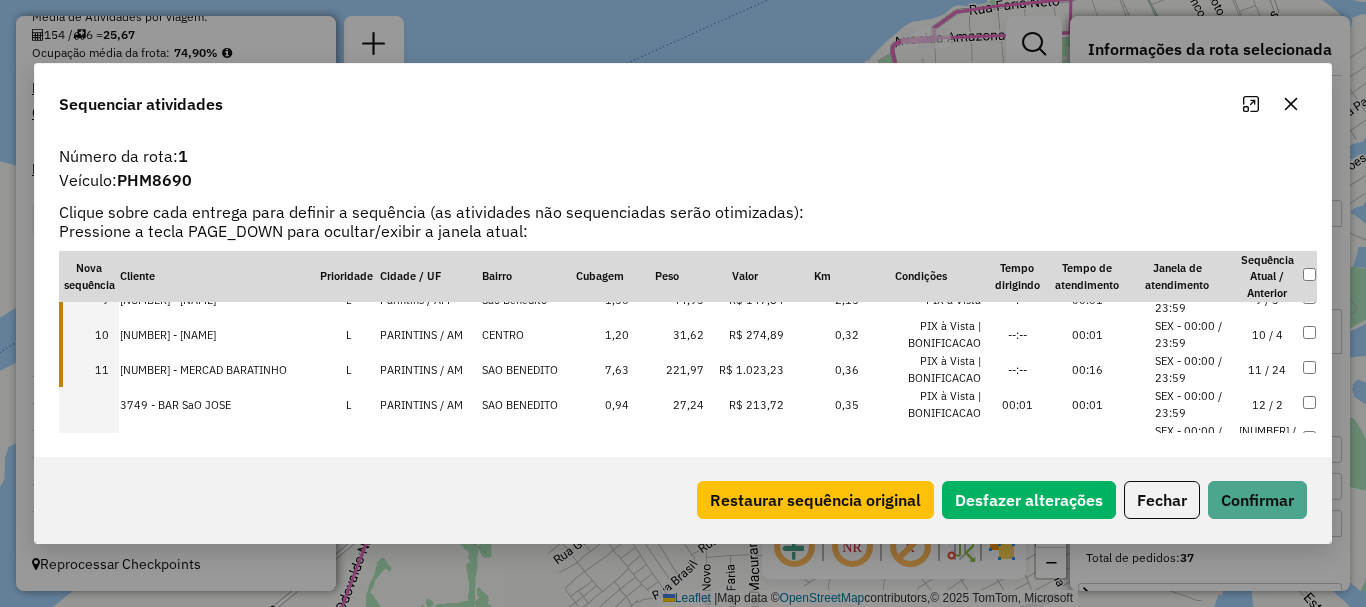 scroll, scrollTop: 400, scrollLeft: 0, axis: vertical 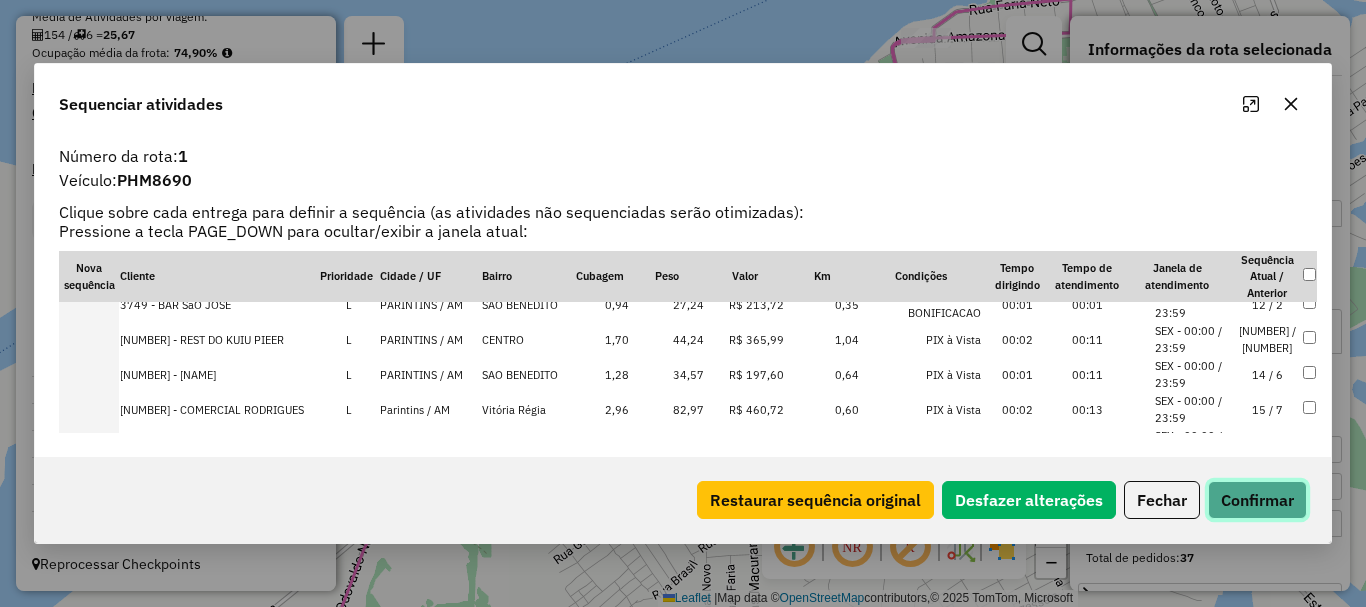 click on "Confirmar" 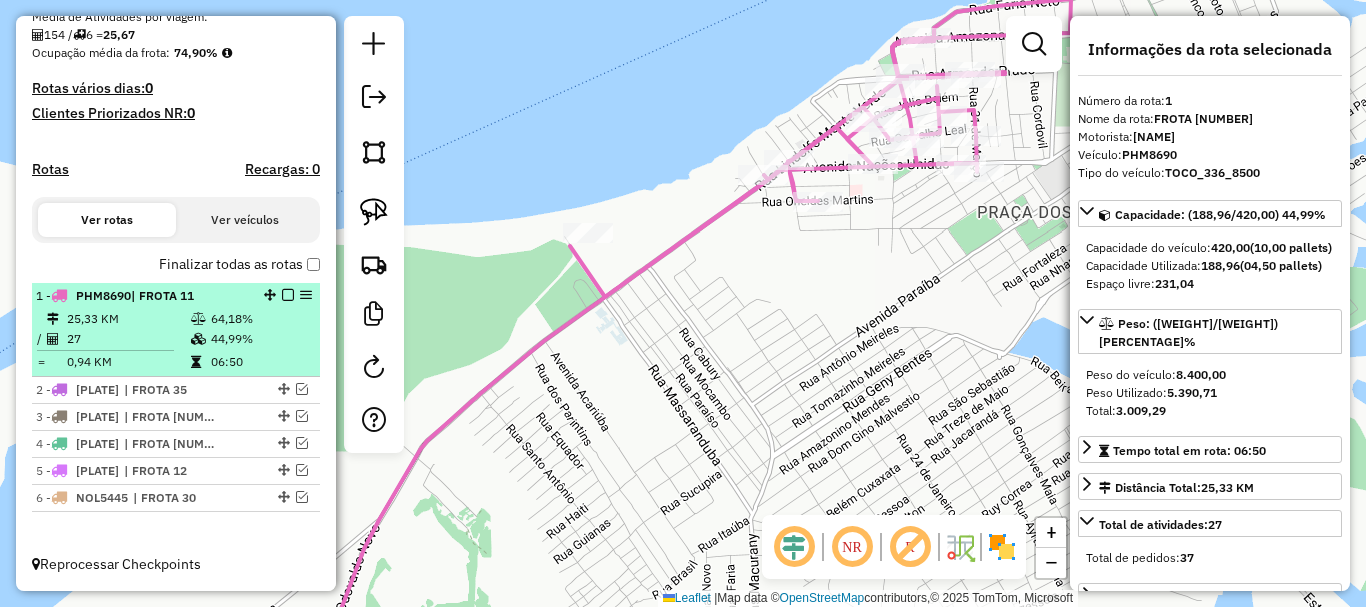 click at bounding box center [288, 295] 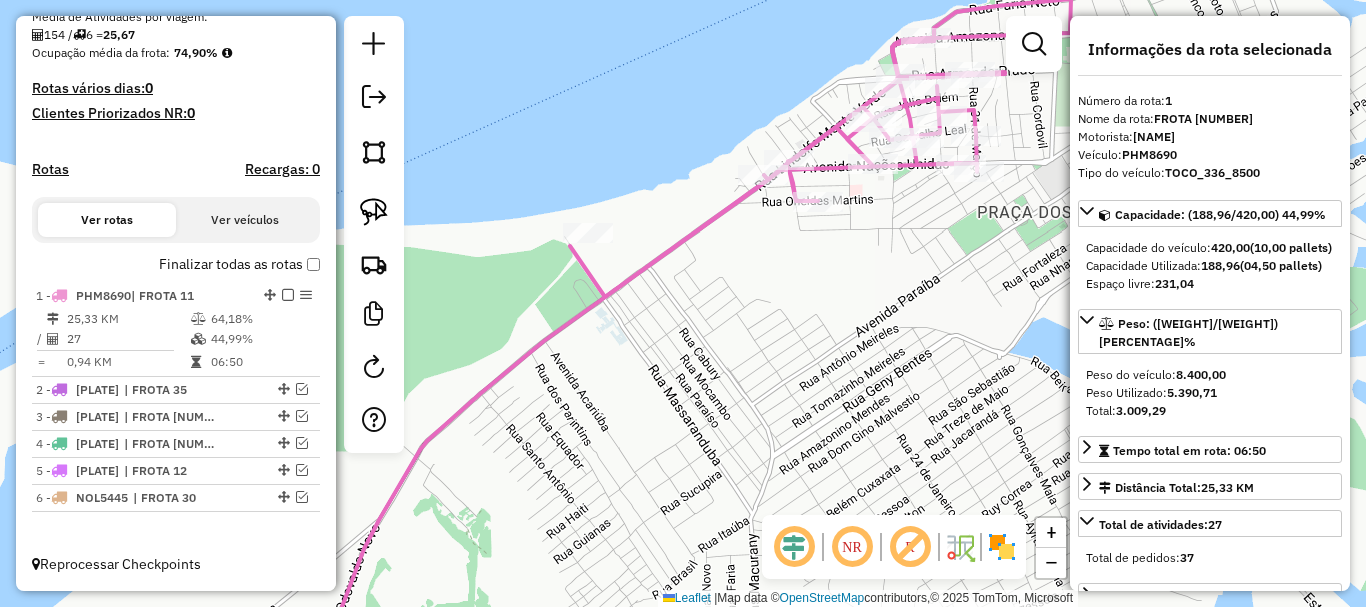 scroll, scrollTop: 416, scrollLeft: 0, axis: vertical 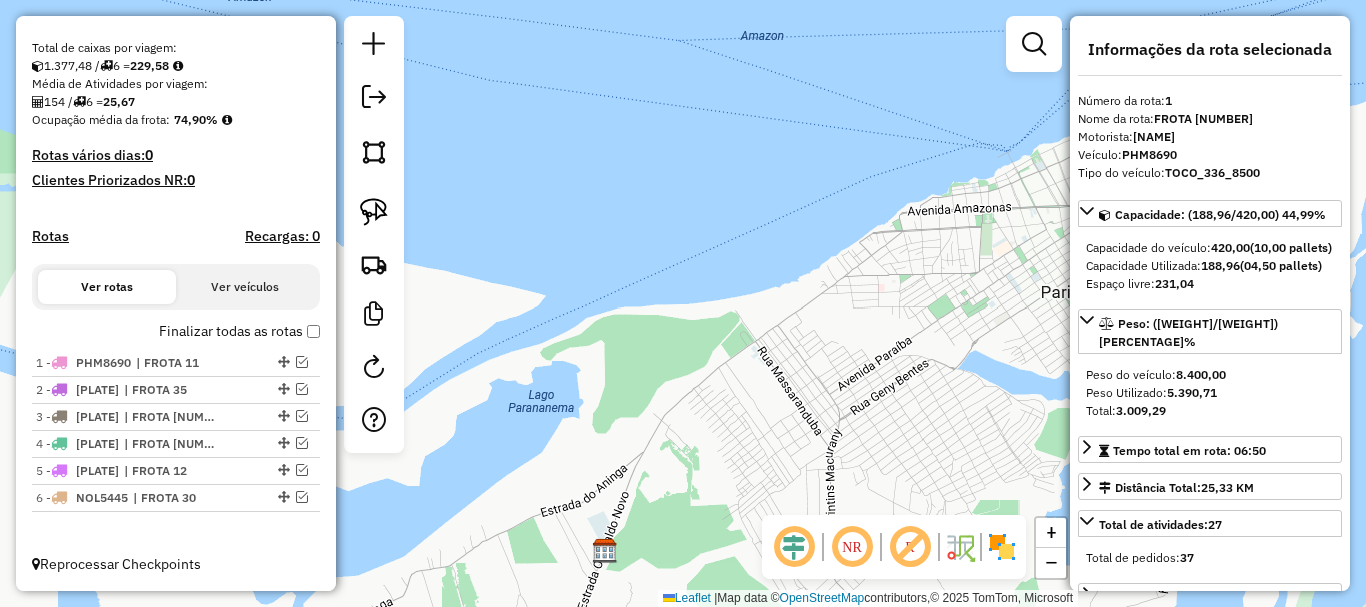 drag, startPoint x: 868, startPoint y: 323, endPoint x: 503, endPoint y: 251, distance: 372.0336 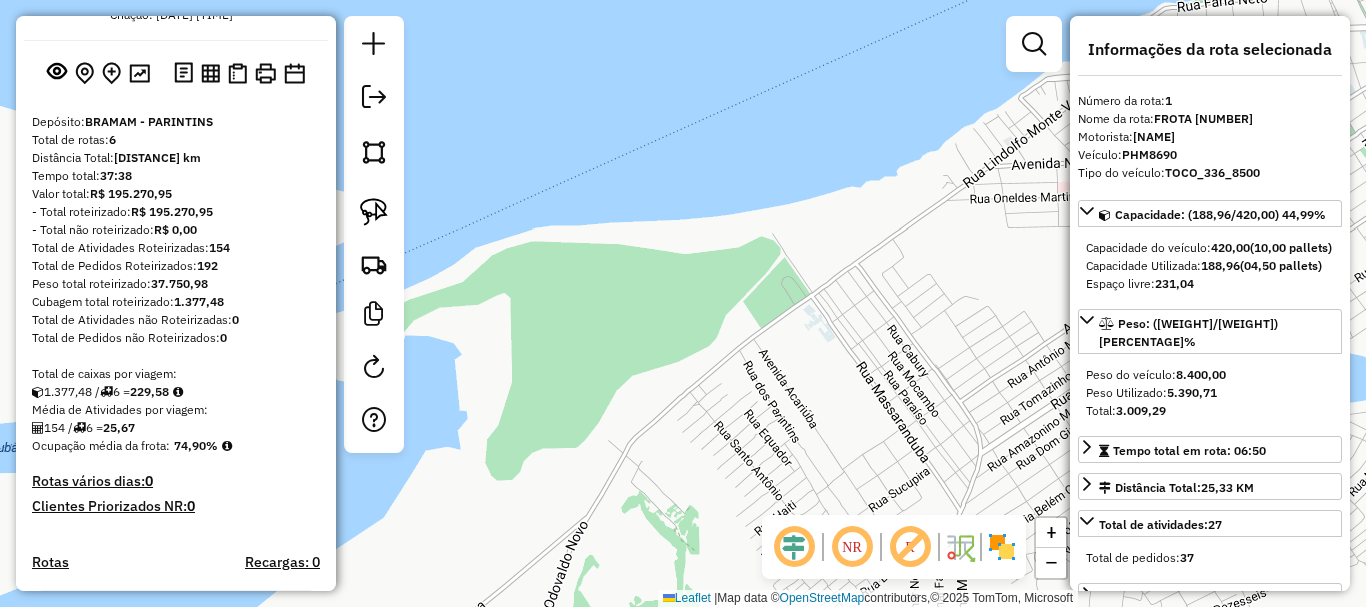 scroll, scrollTop: 16, scrollLeft: 0, axis: vertical 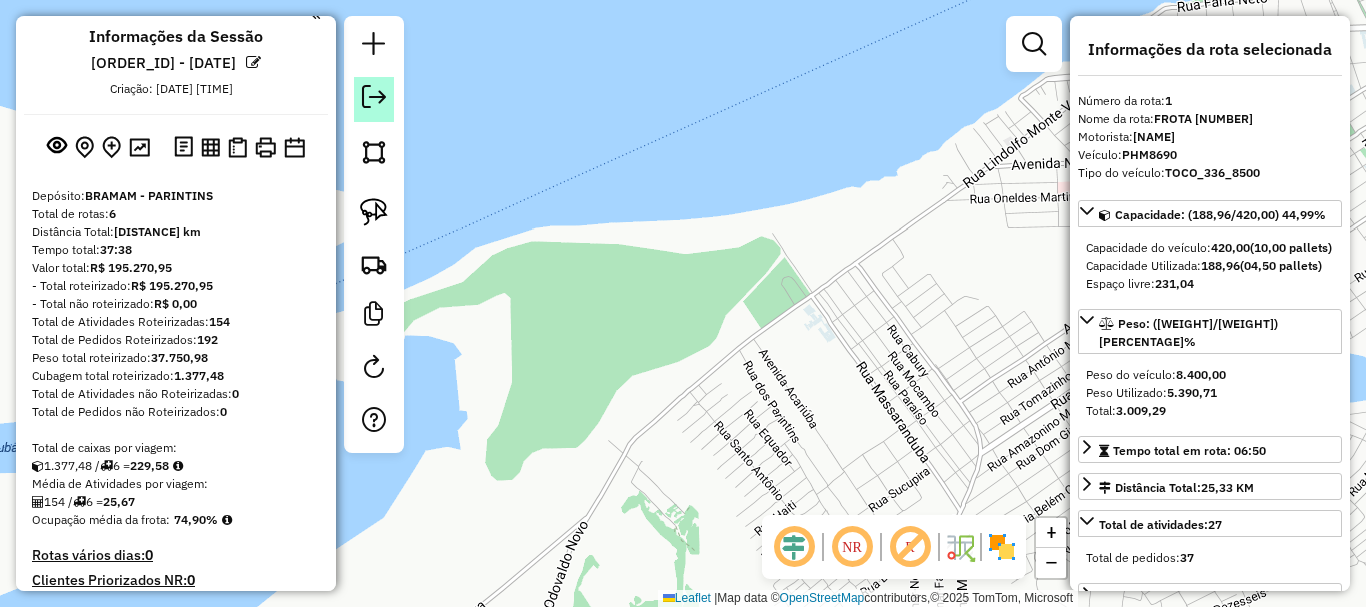 click 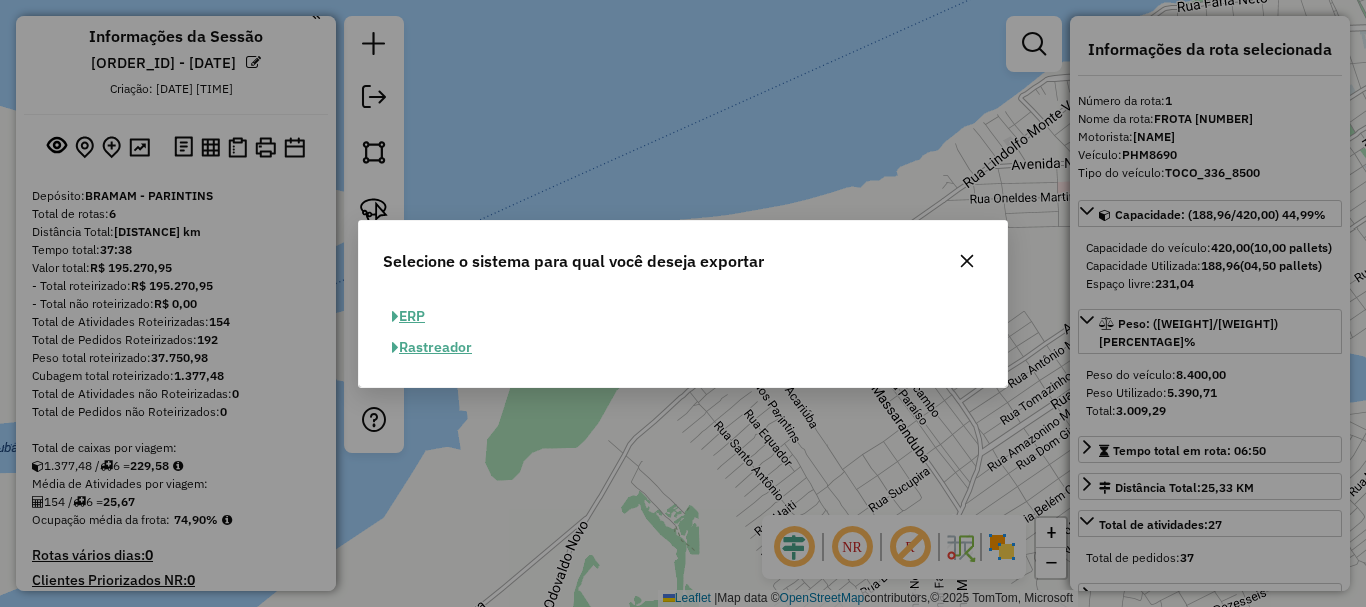 click on "ERP" 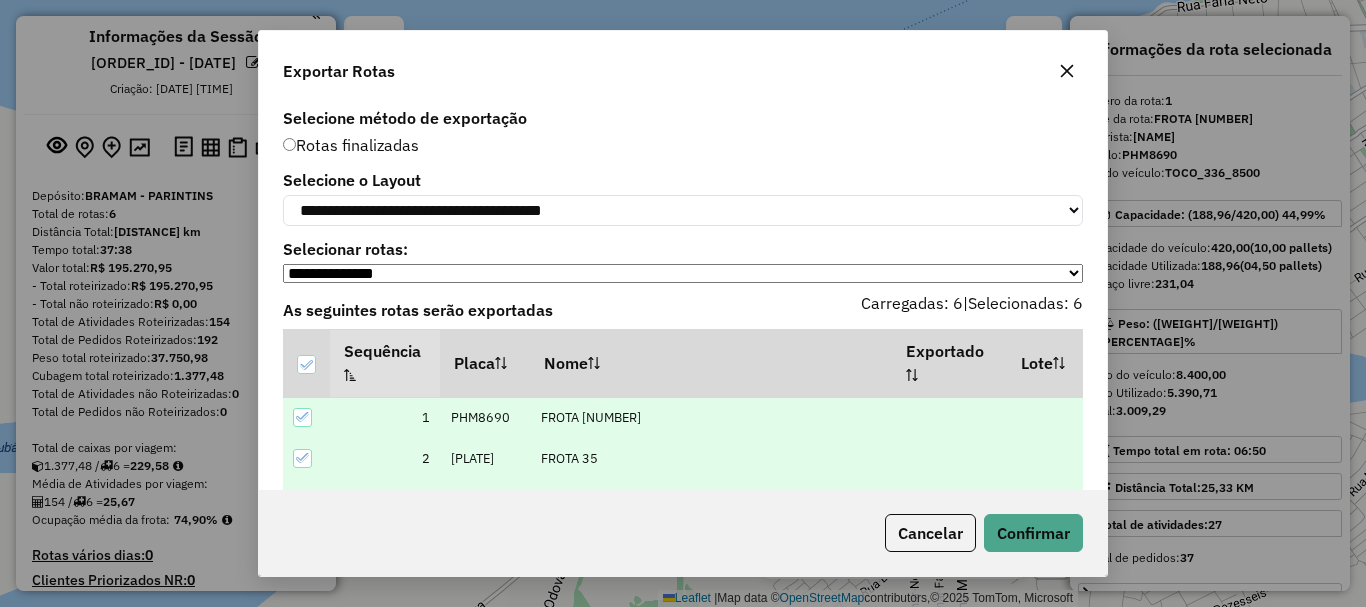 scroll, scrollTop: 96, scrollLeft: 0, axis: vertical 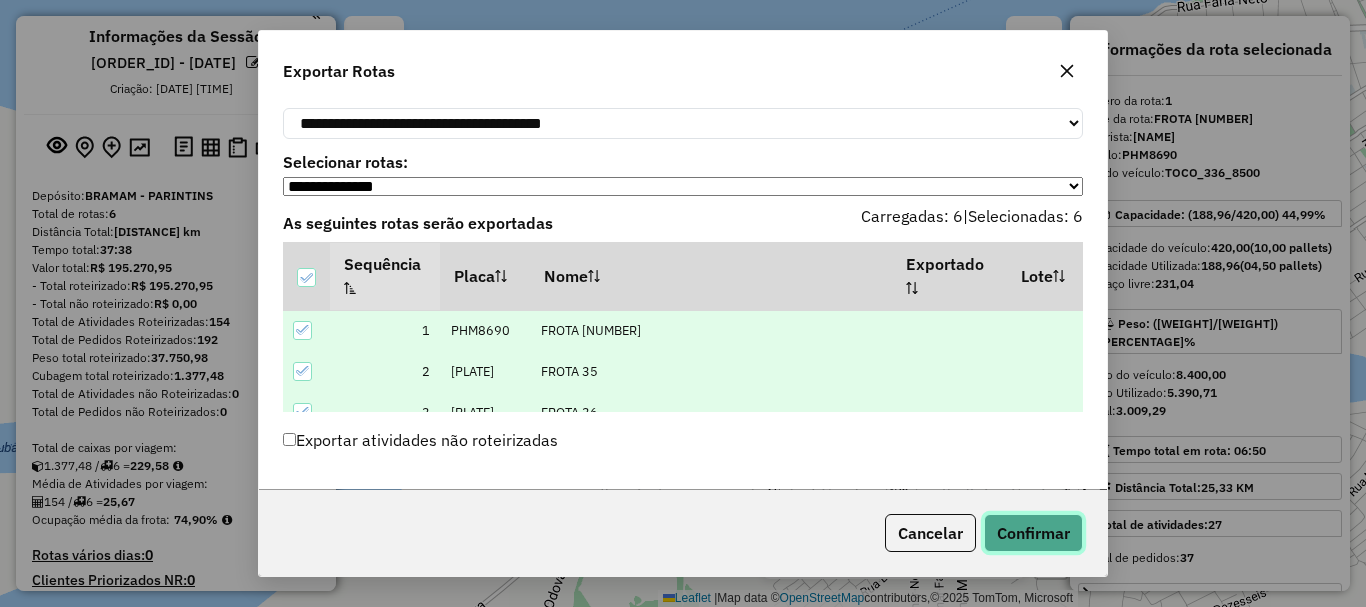 click on "Confirmar" 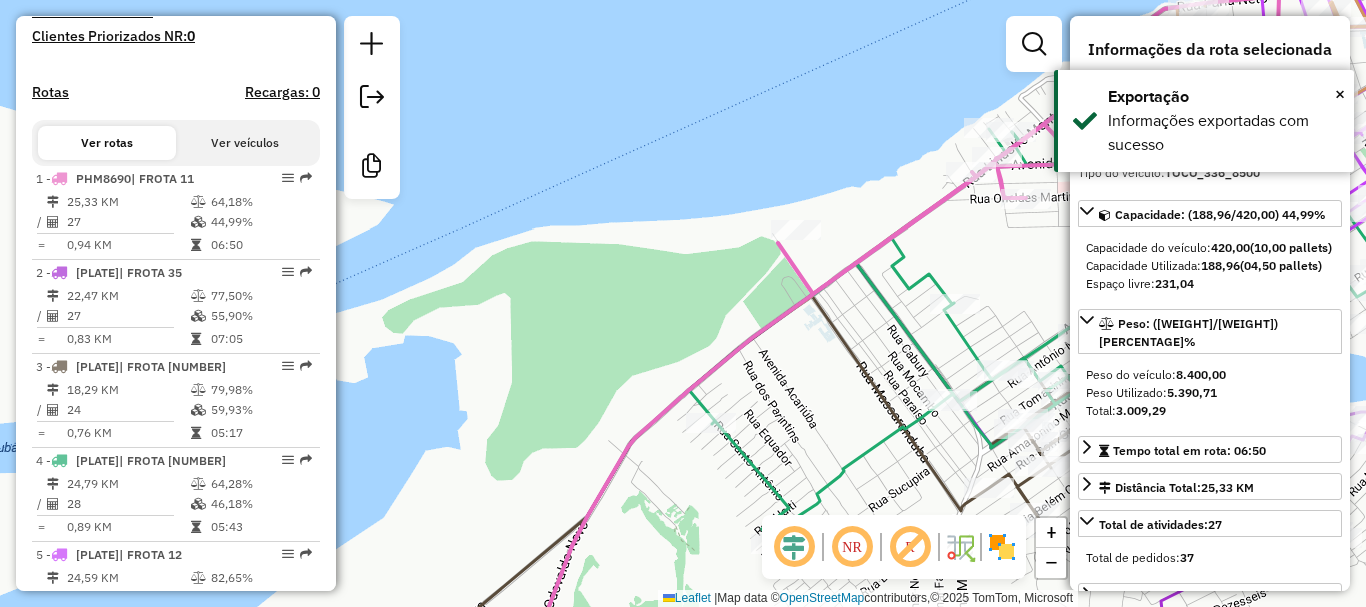 scroll, scrollTop: 764, scrollLeft: 0, axis: vertical 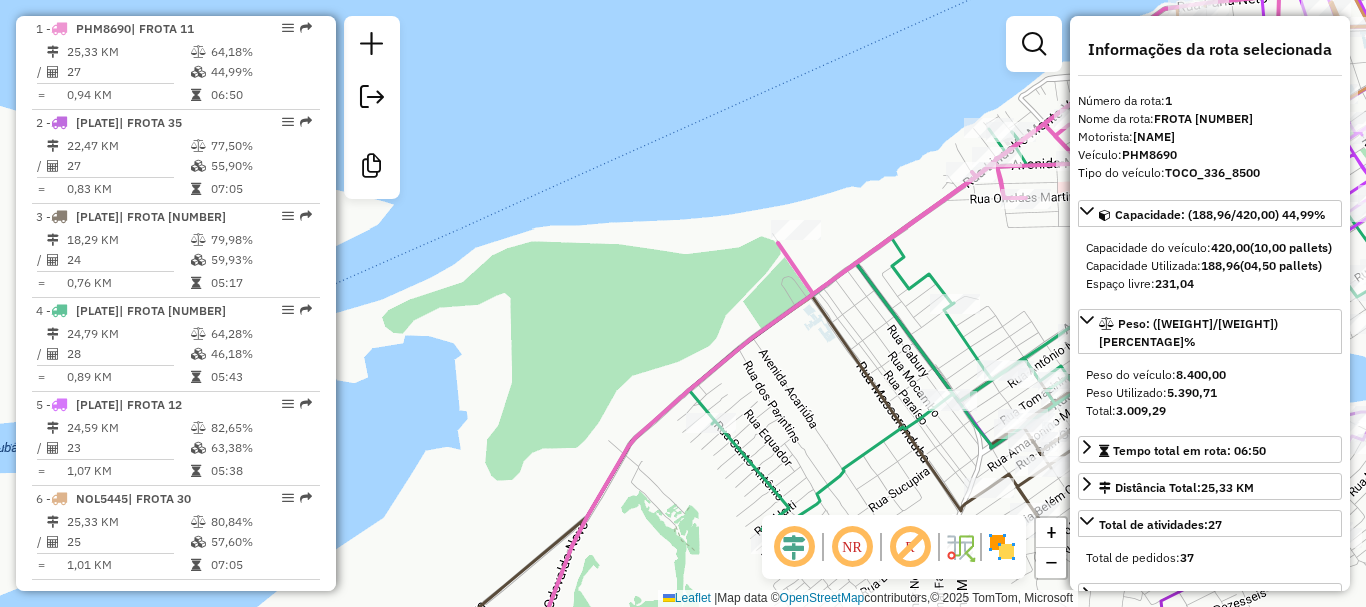 drag, startPoint x: 602, startPoint y: 346, endPoint x: 605, endPoint y: 330, distance: 16.27882 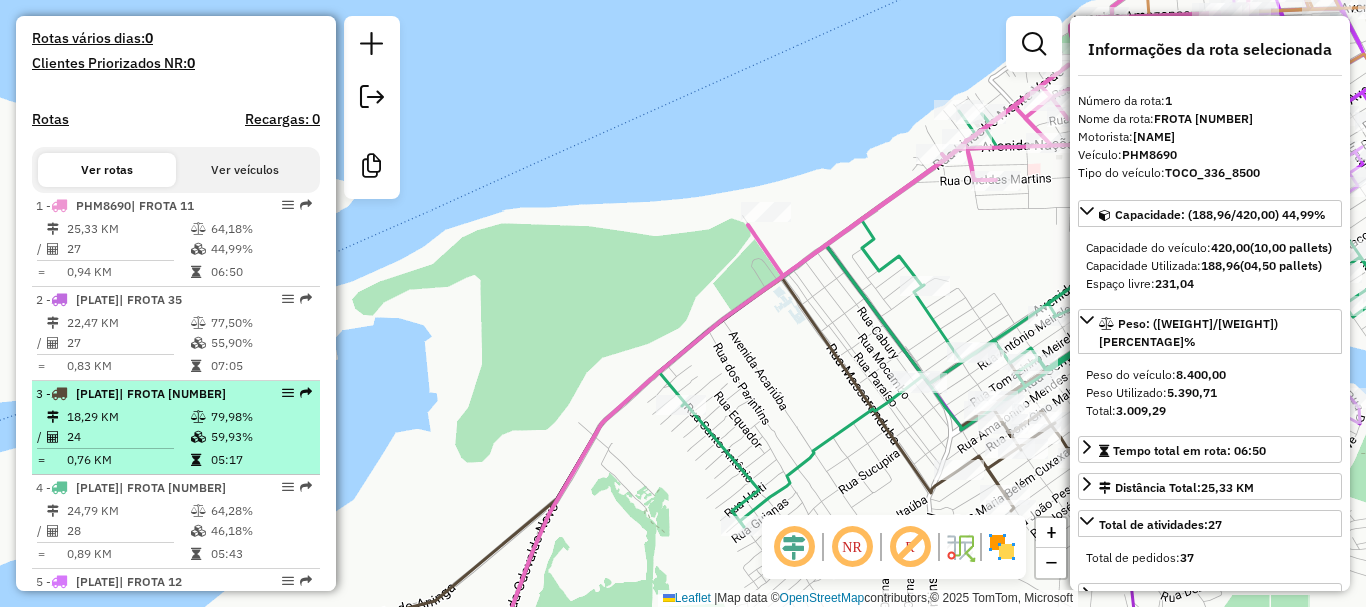 scroll, scrollTop: 487, scrollLeft: 0, axis: vertical 